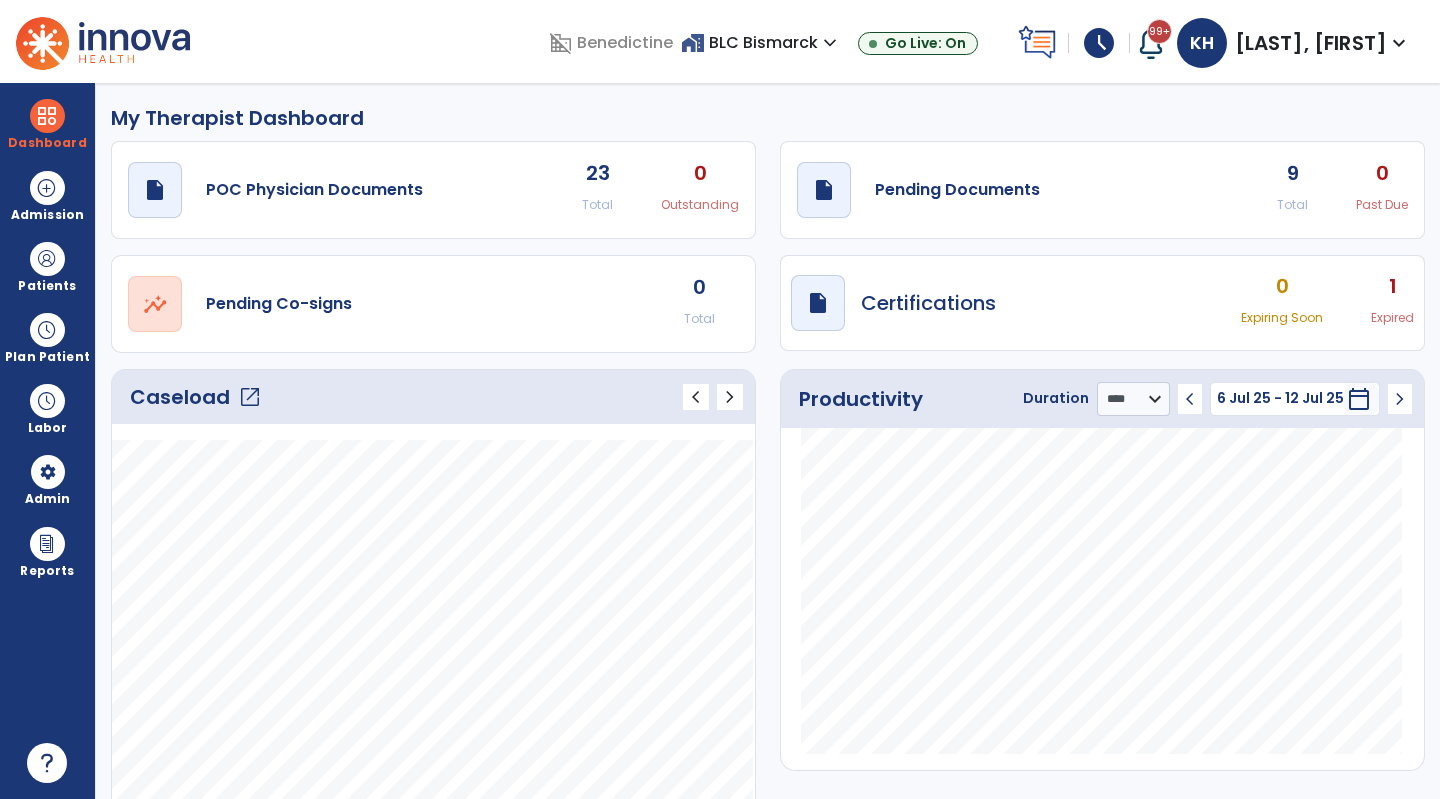 select on "****" 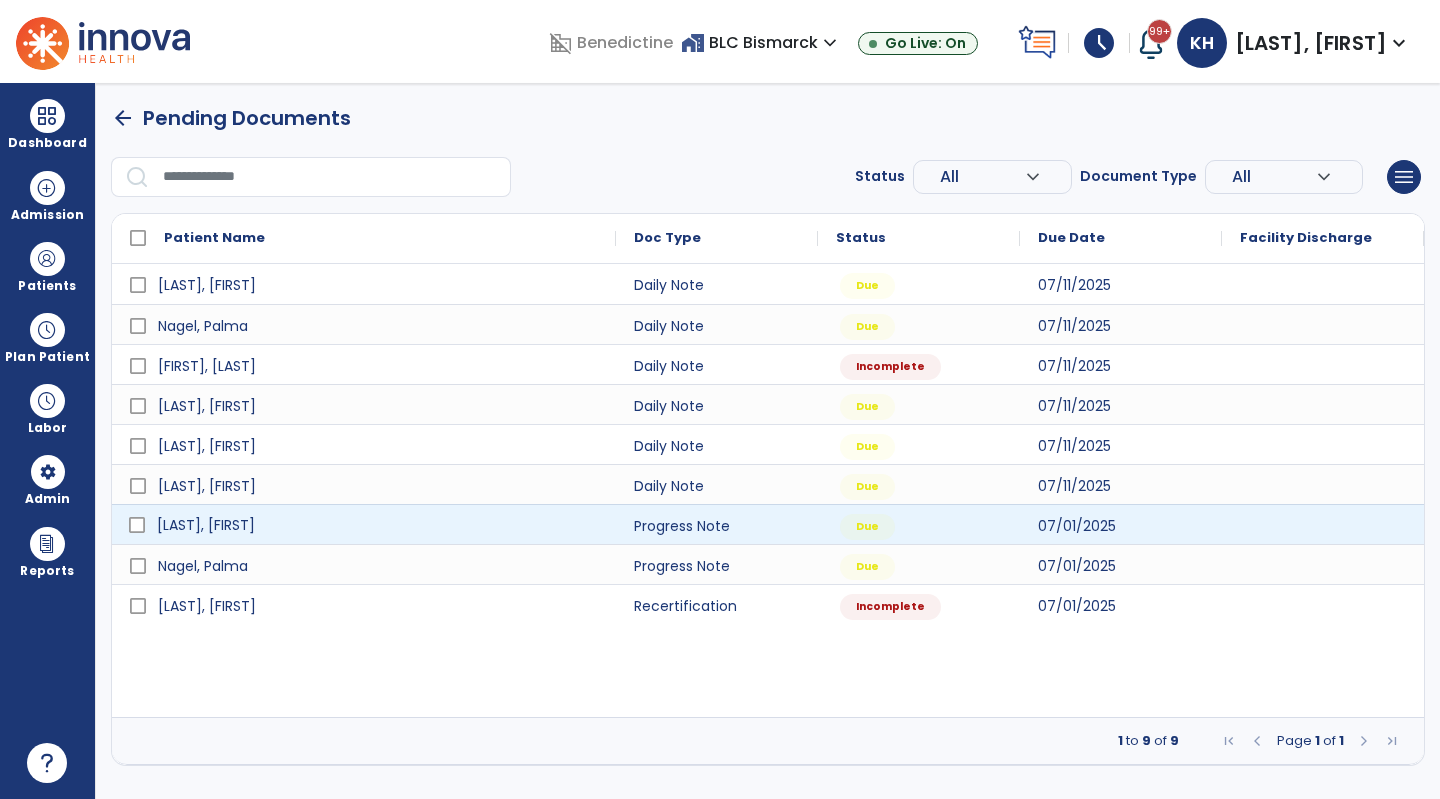 click on "[LAST], [FIRST]" at bounding box center [378, 525] 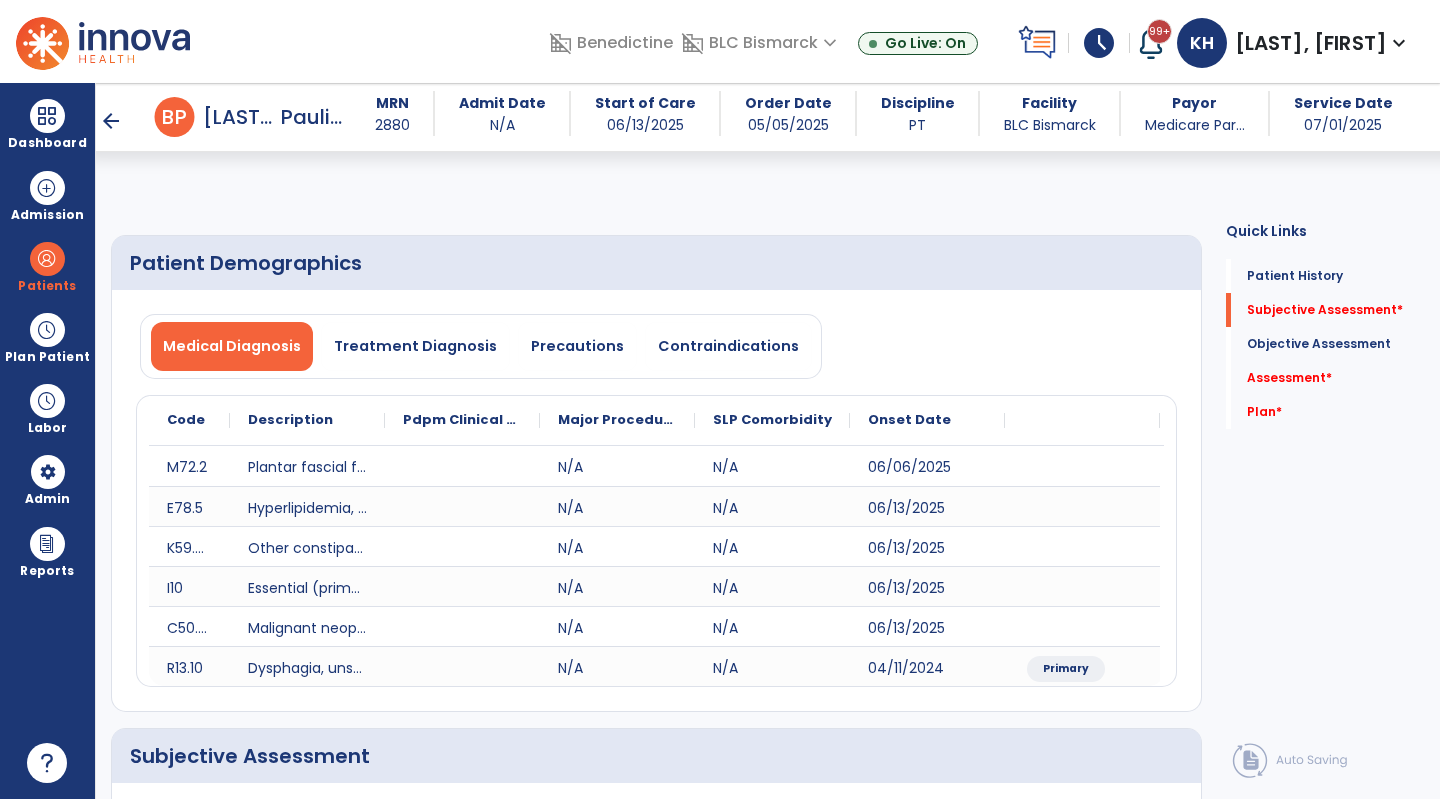 scroll, scrollTop: 400, scrollLeft: 0, axis: vertical 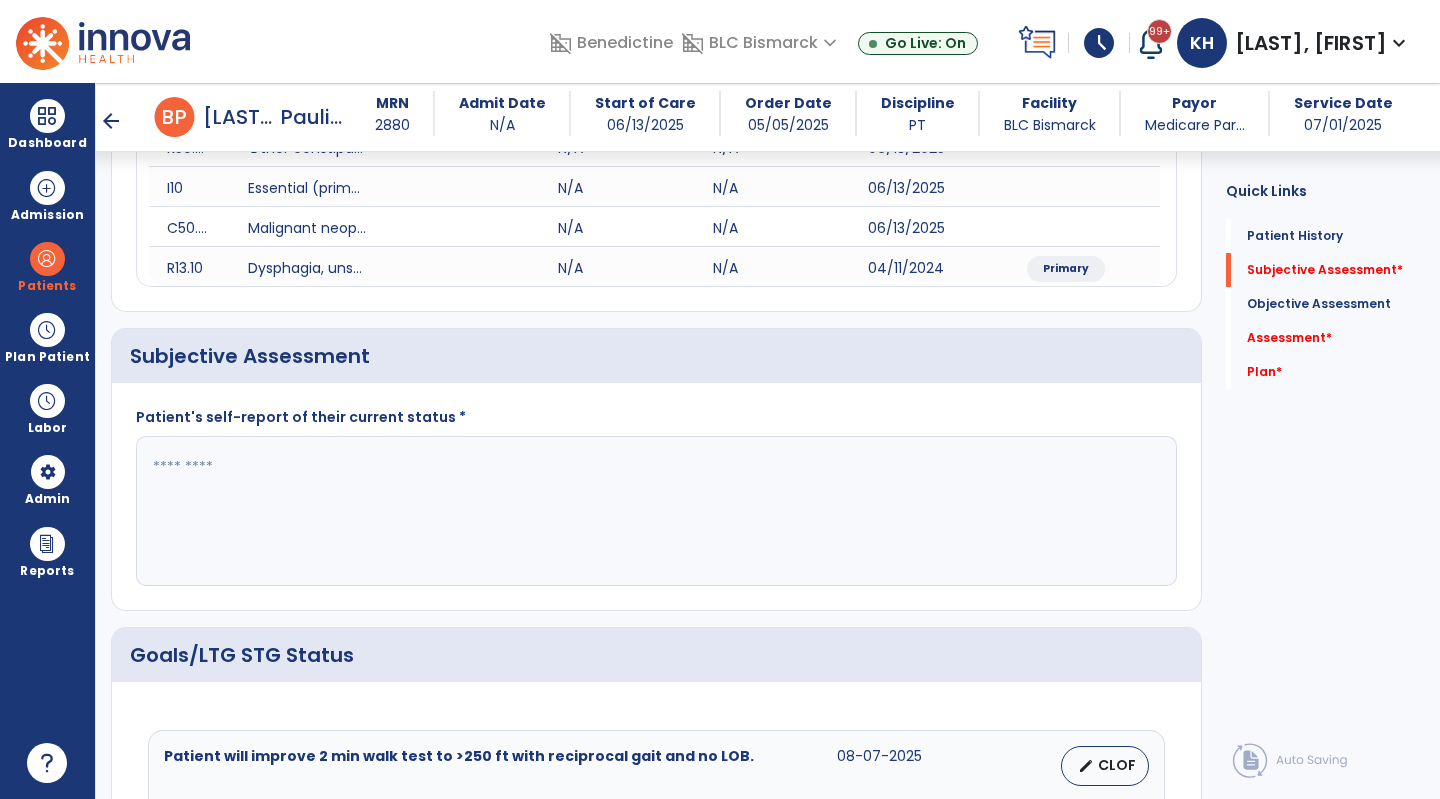 click 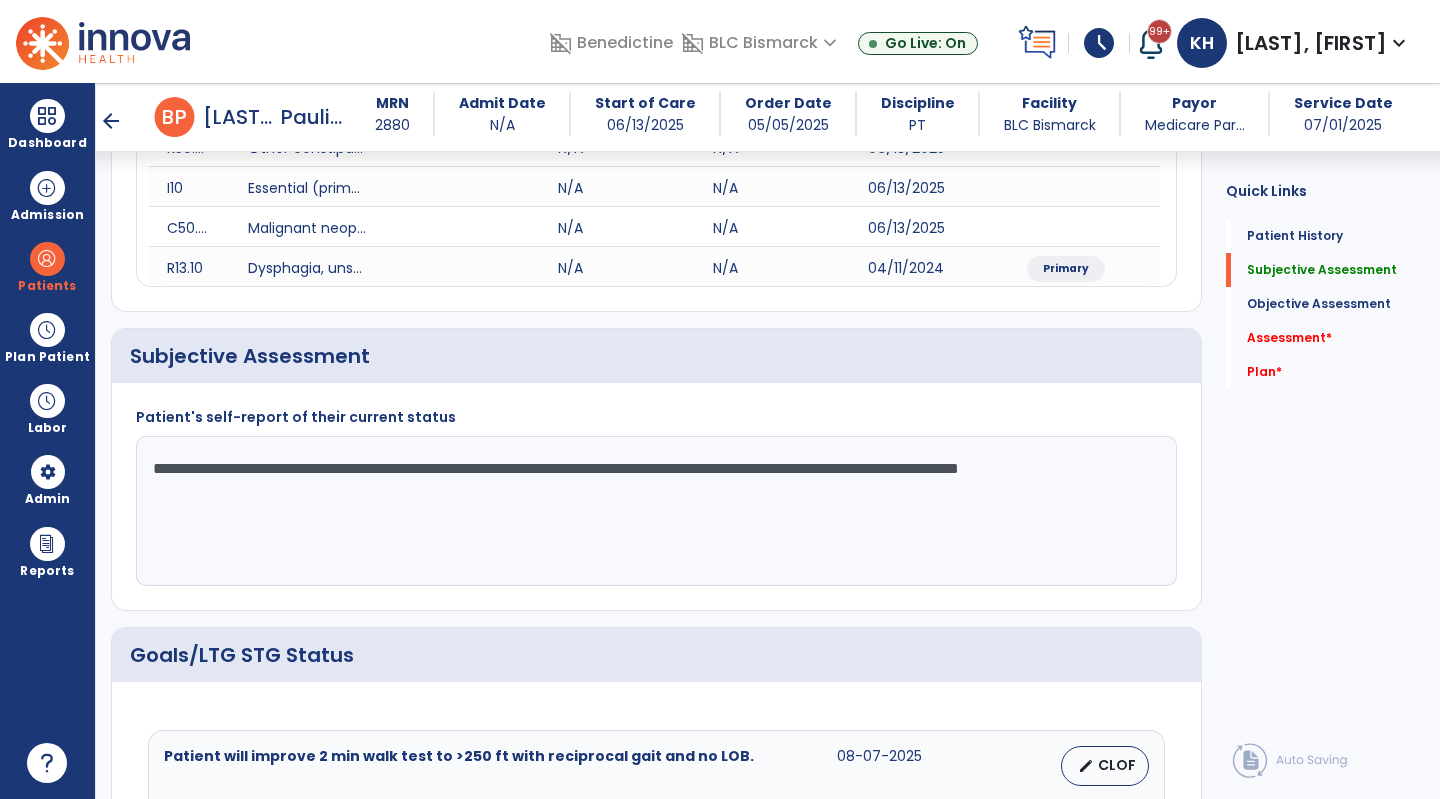 drag, startPoint x: 422, startPoint y: 468, endPoint x: 0, endPoint y: 436, distance: 423.21152 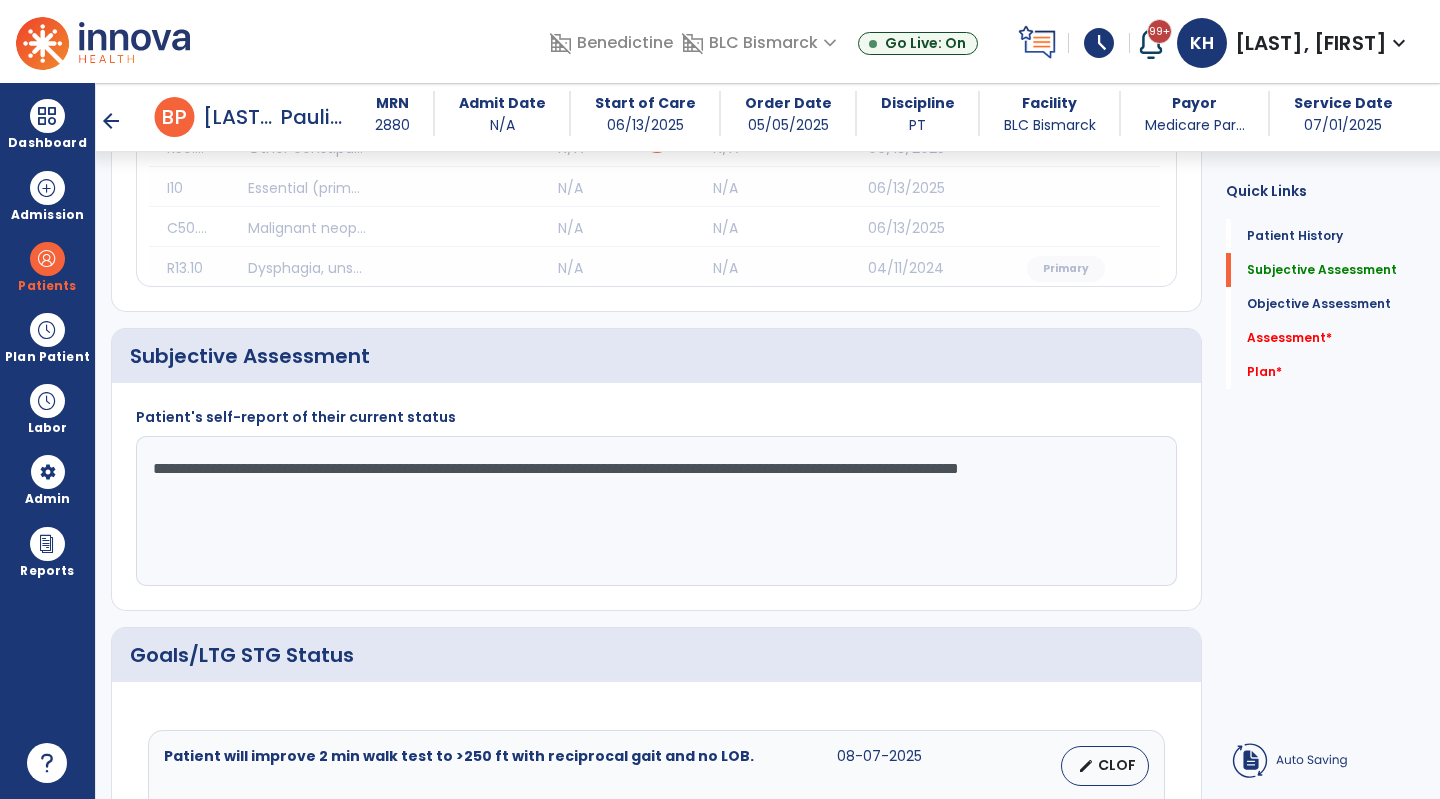 click on "Patient Demographics  Medical Diagnosis   Treatment Diagnosis   Precautions   Contraindications
Code
Description
Pdpm Clinical Category
M72.2 to" 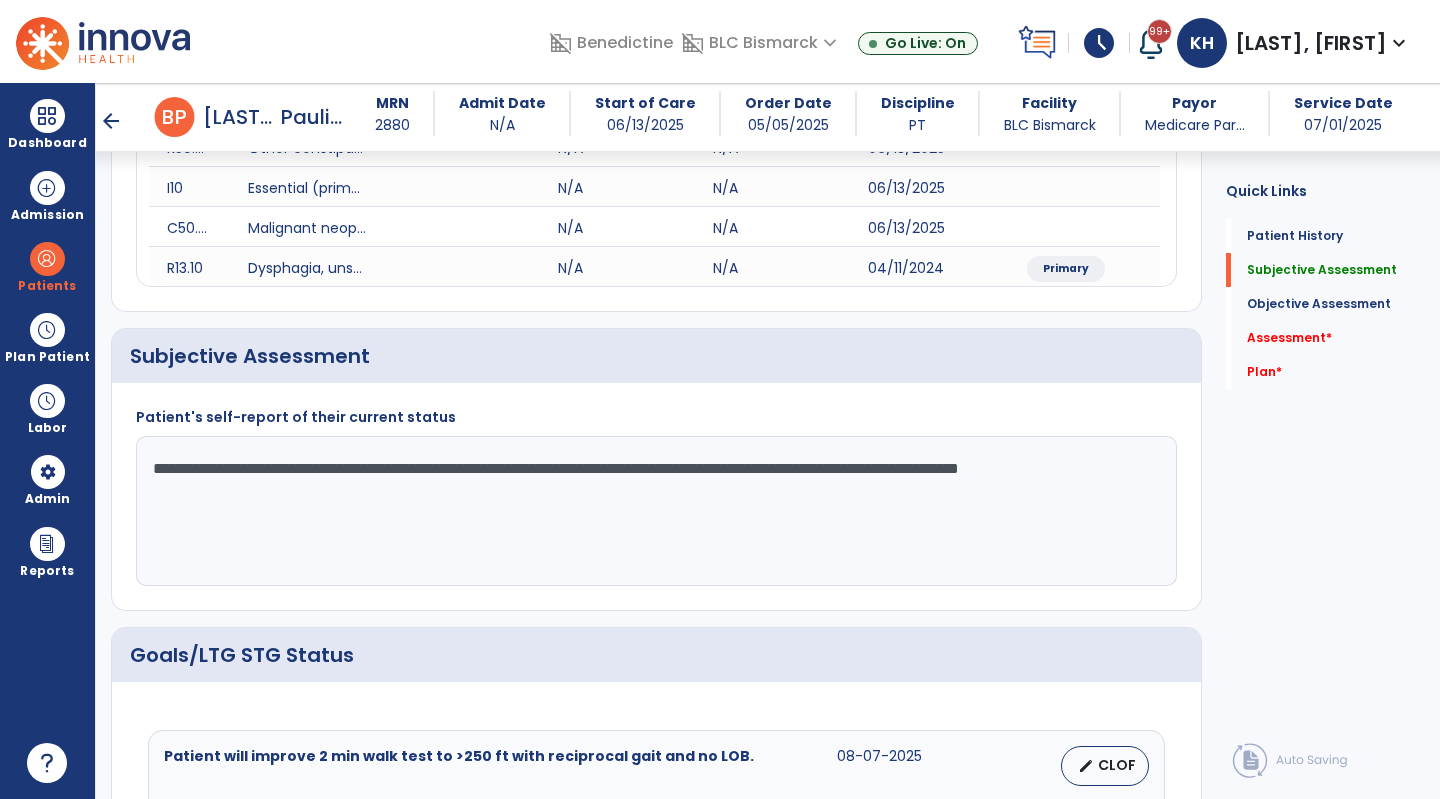 drag, startPoint x: 381, startPoint y: 498, endPoint x: 107, endPoint y: 438, distance: 280.49243 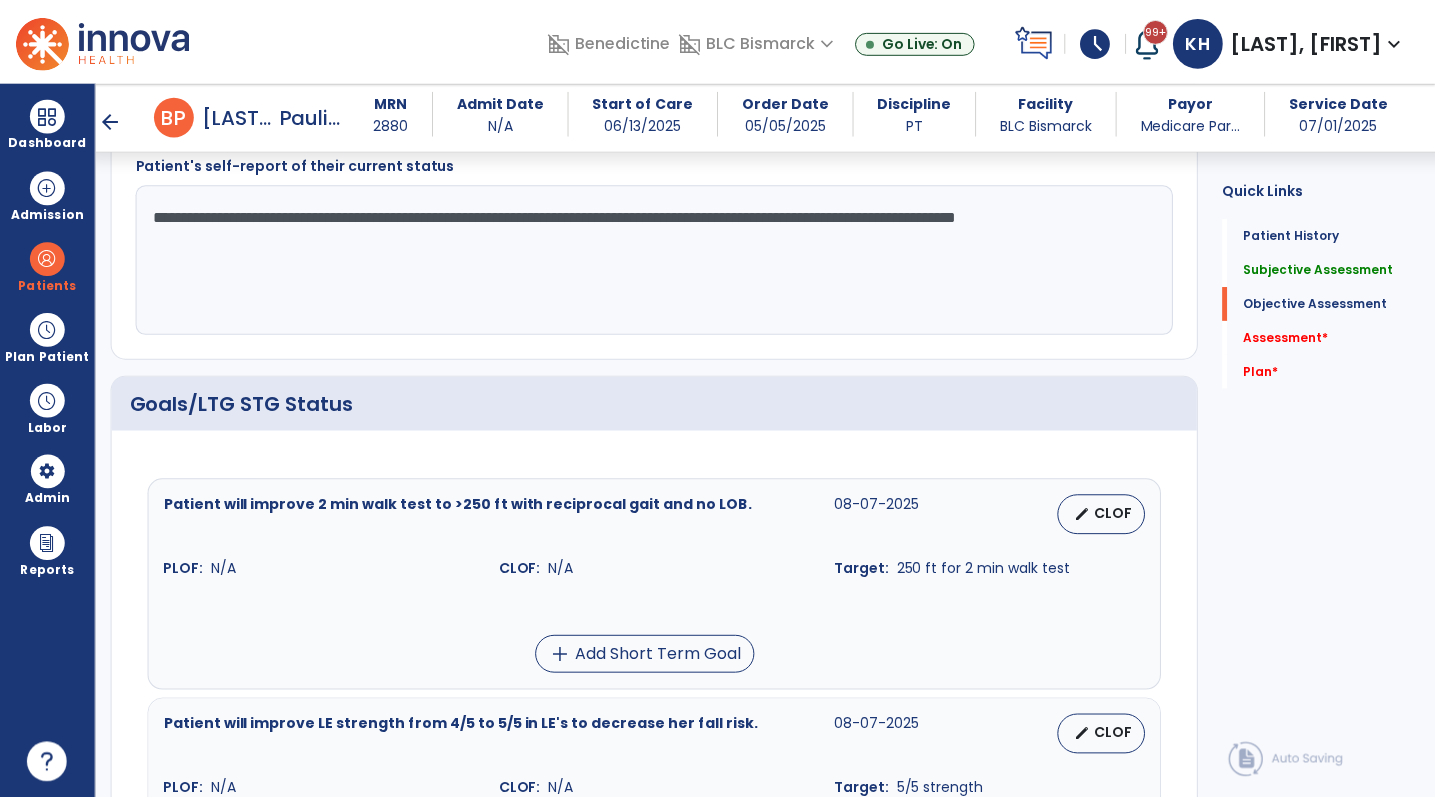 scroll, scrollTop: 900, scrollLeft: 0, axis: vertical 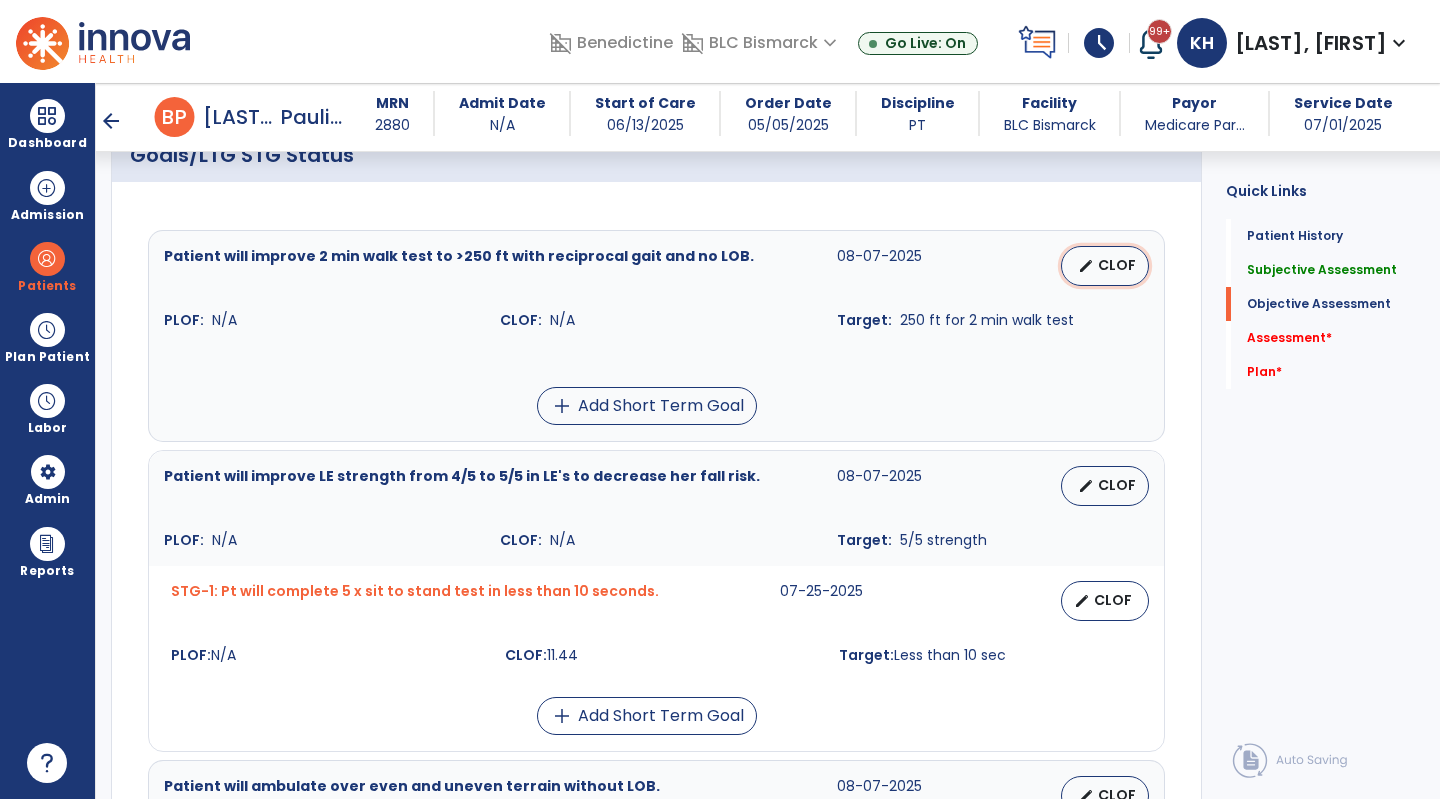 click on "edit   CLOF" at bounding box center [1105, 266] 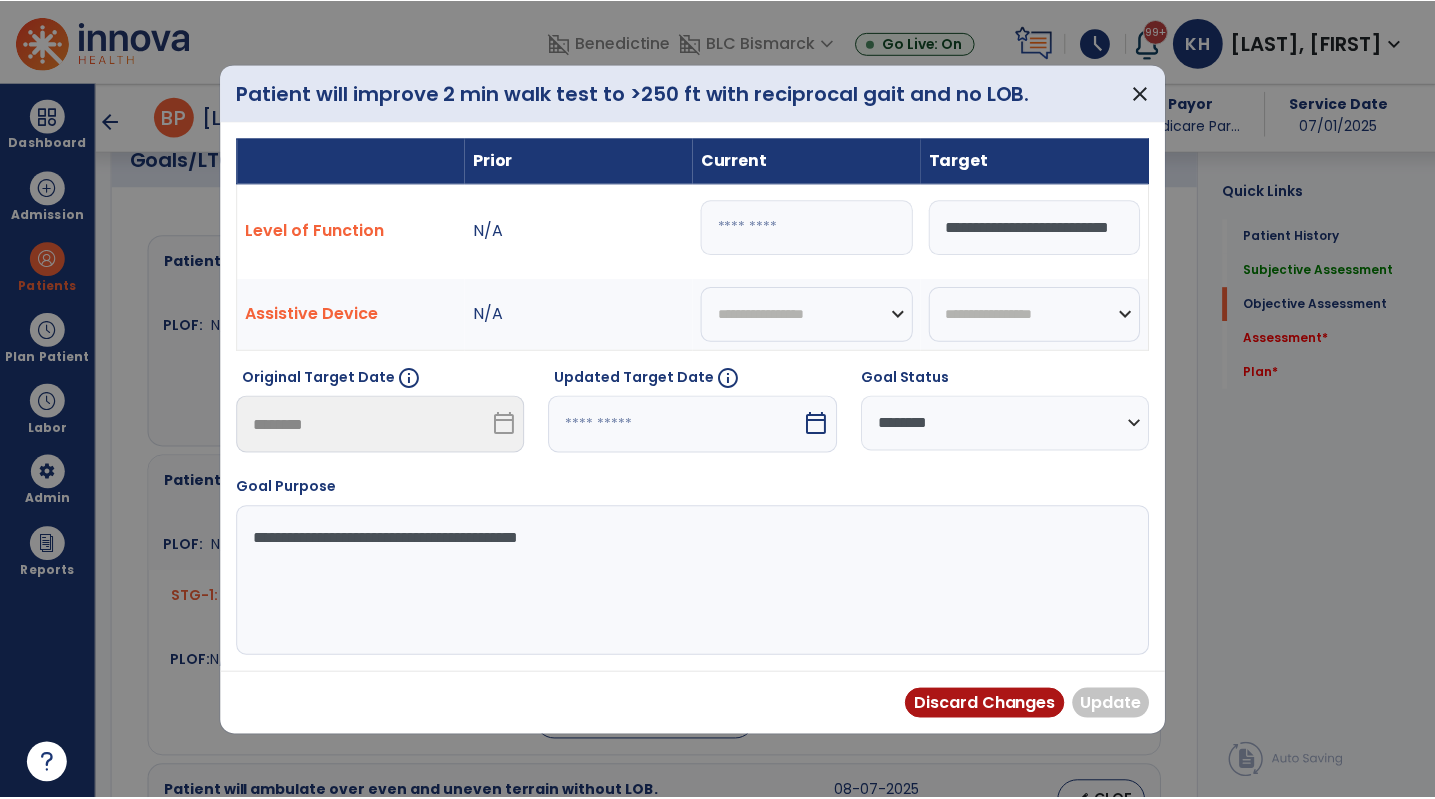 scroll, scrollTop: 900, scrollLeft: 0, axis: vertical 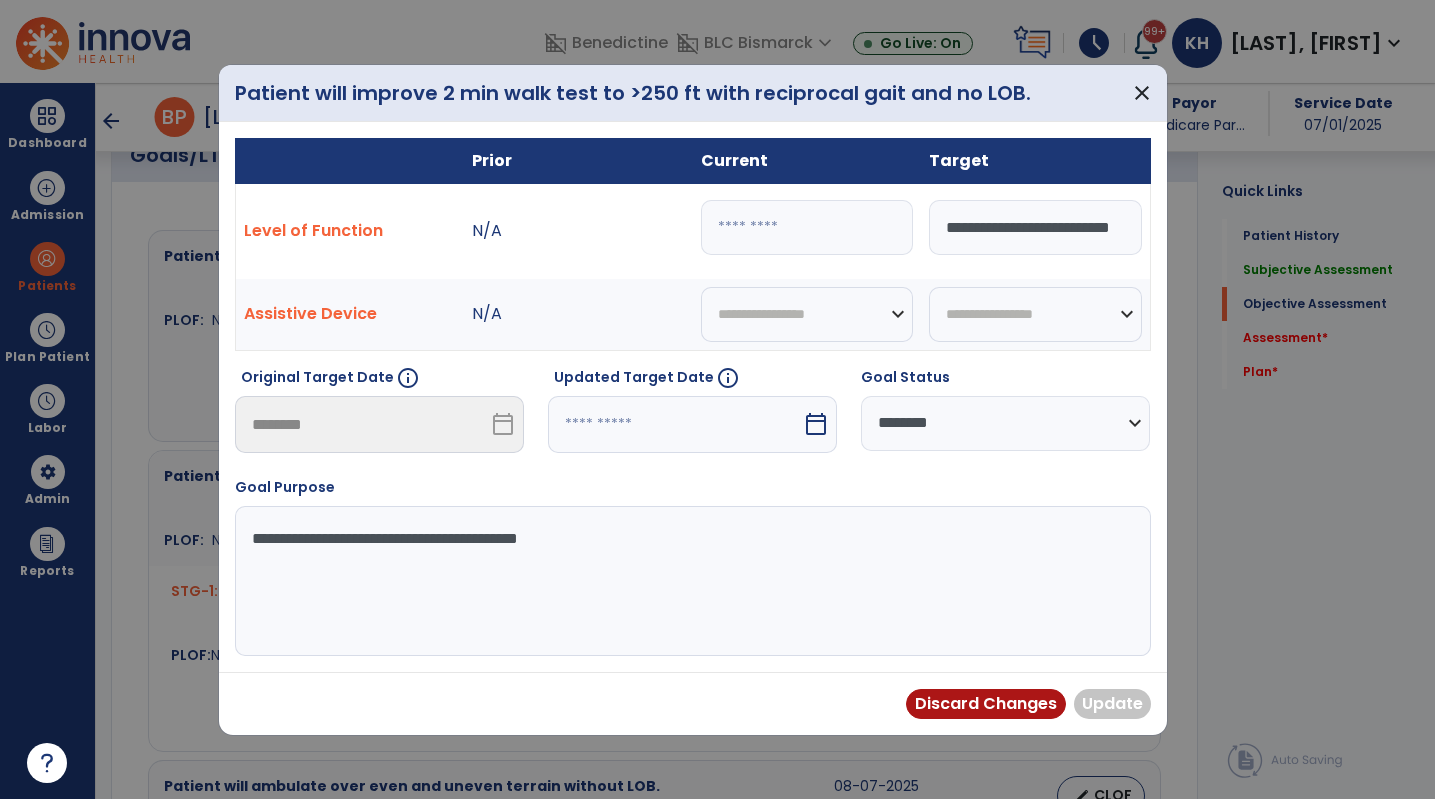 click on "calendar_today" at bounding box center [816, 424] 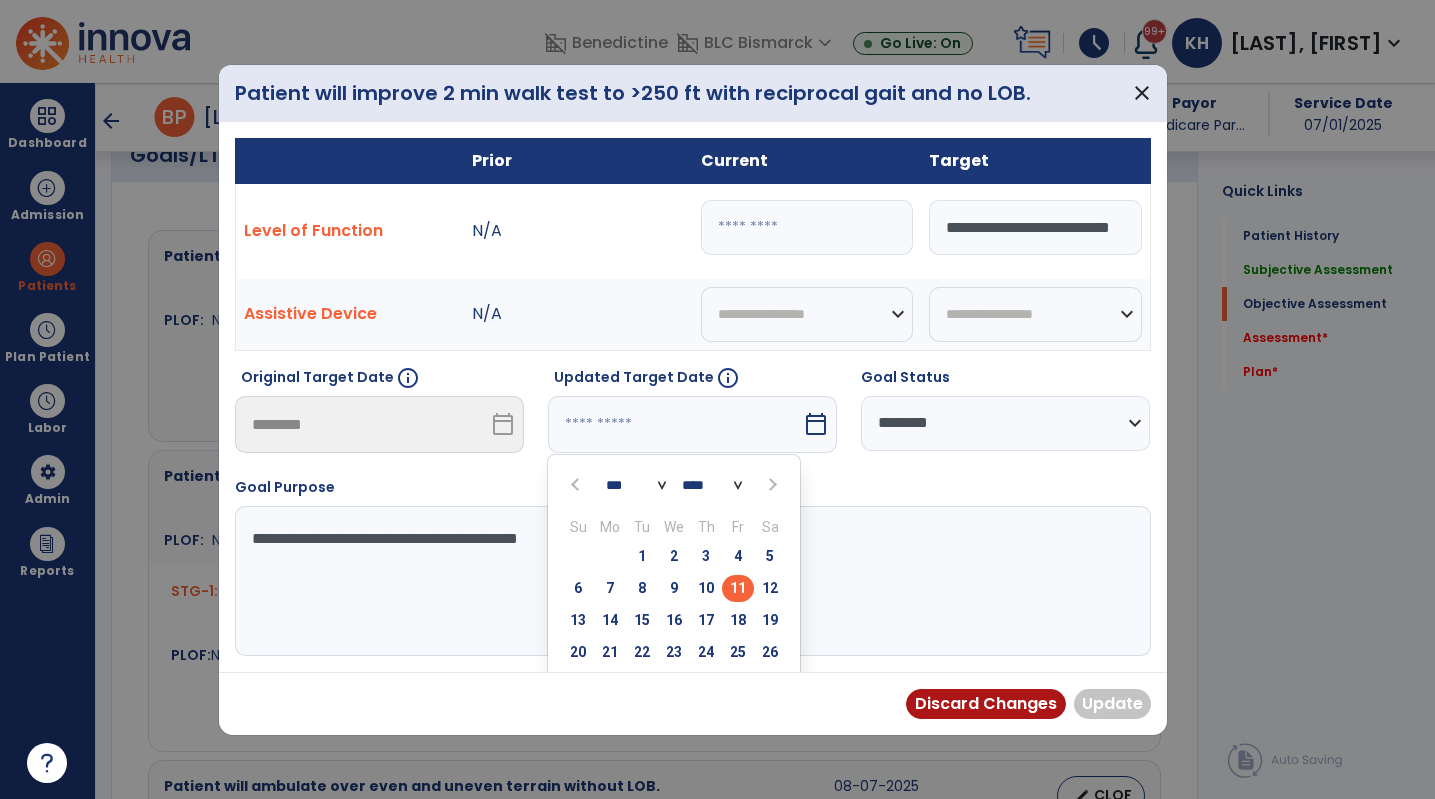 click at bounding box center (771, 485) 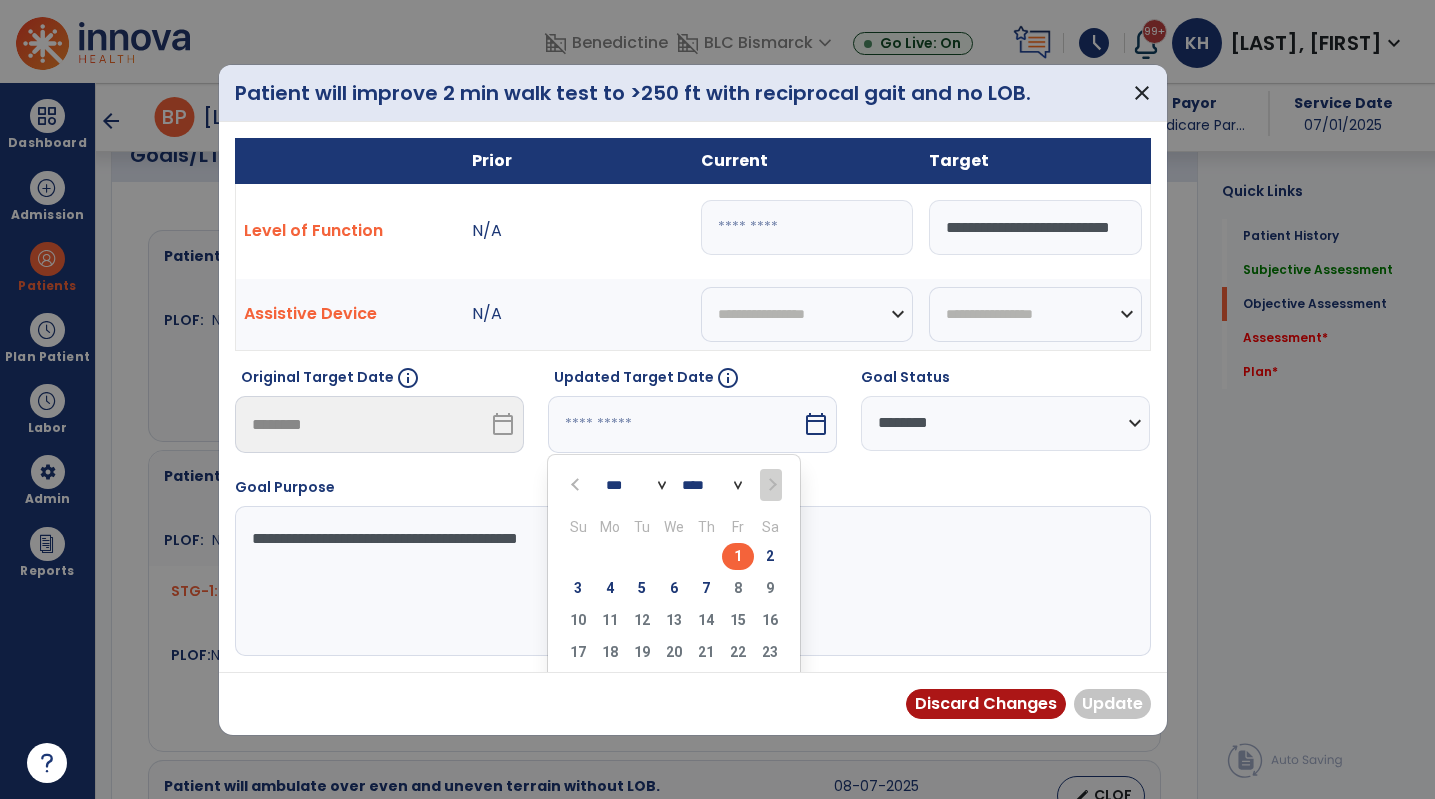 click on "7" at bounding box center (706, 588) 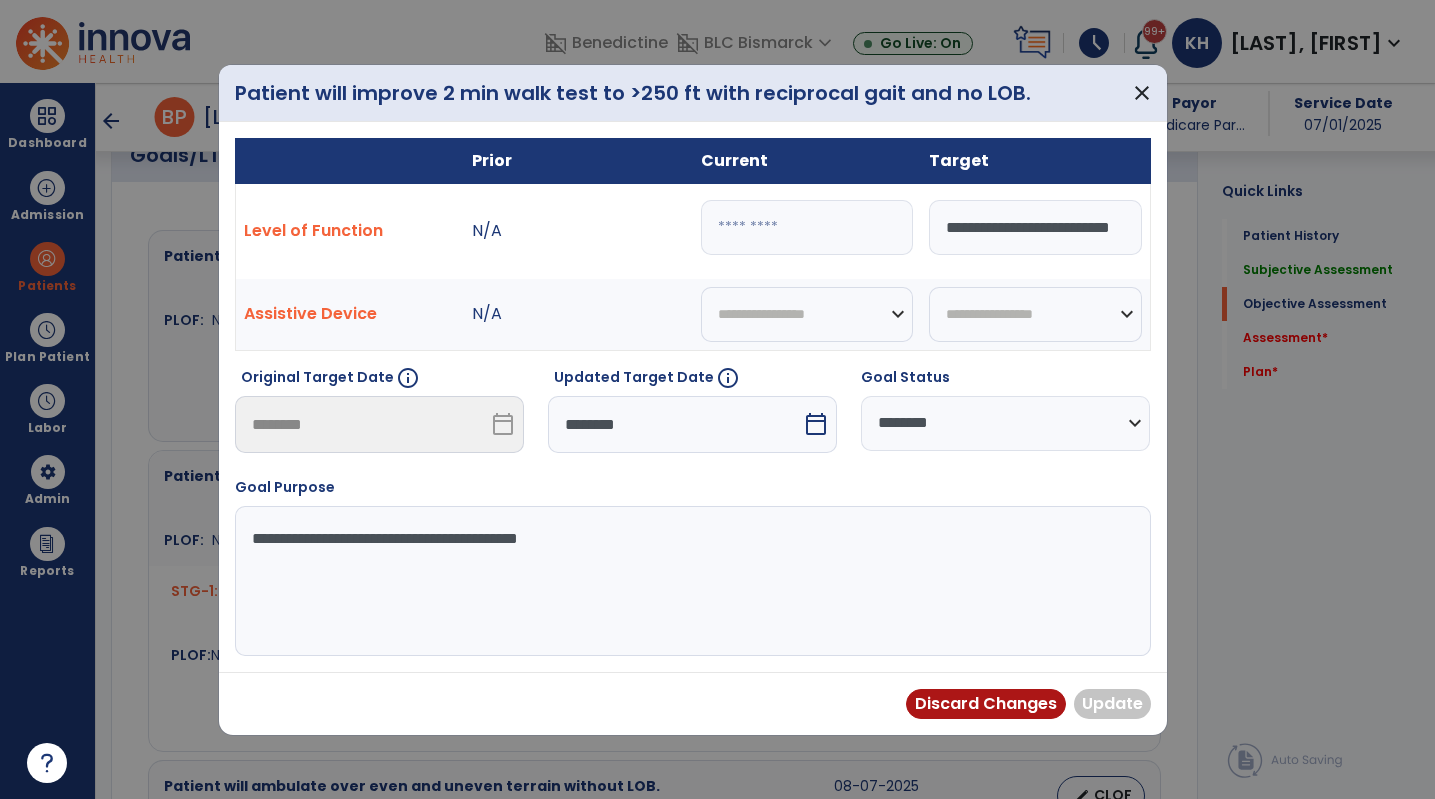 click at bounding box center [807, 227] 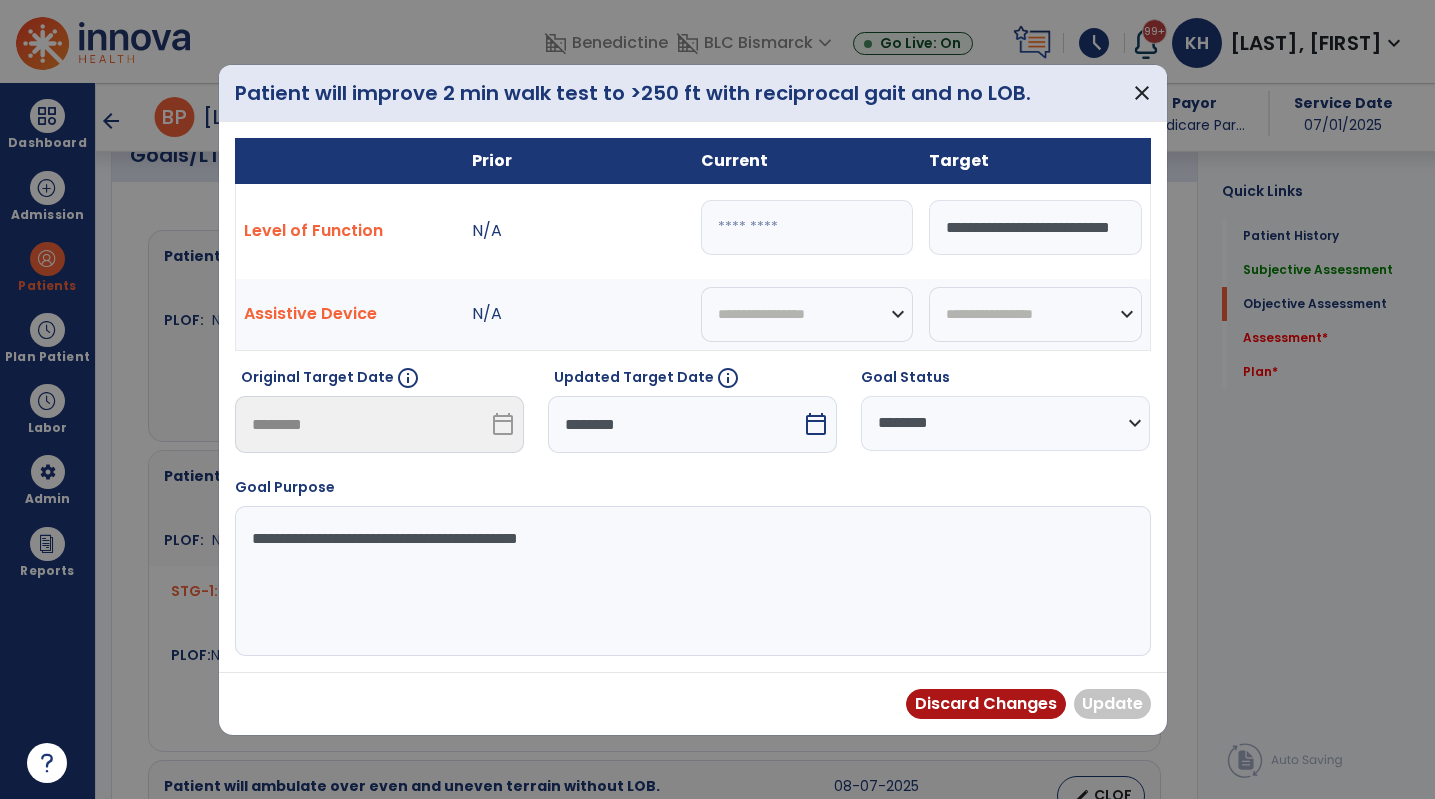 paste on "**********" 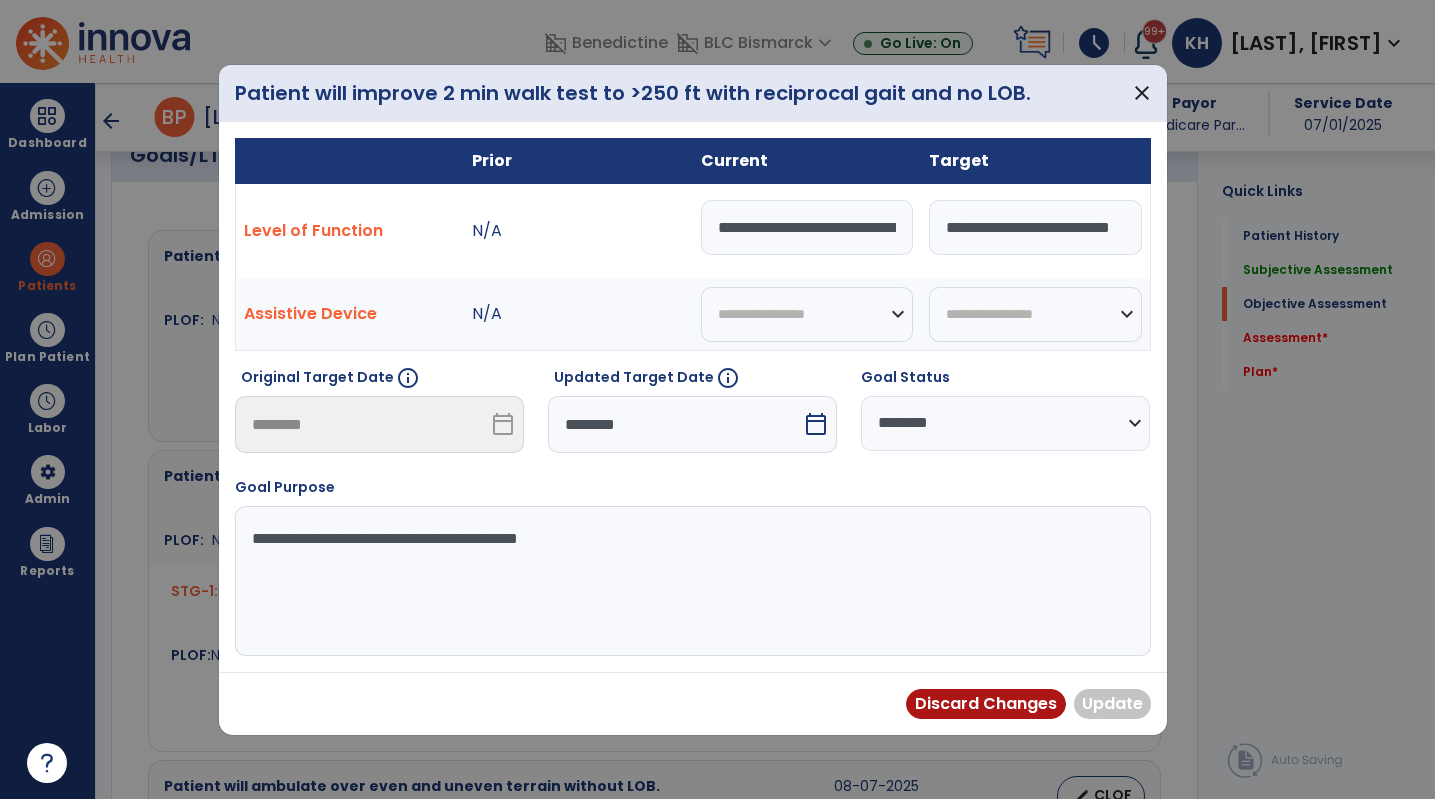scroll, scrollTop: 0, scrollLeft: 910, axis: horizontal 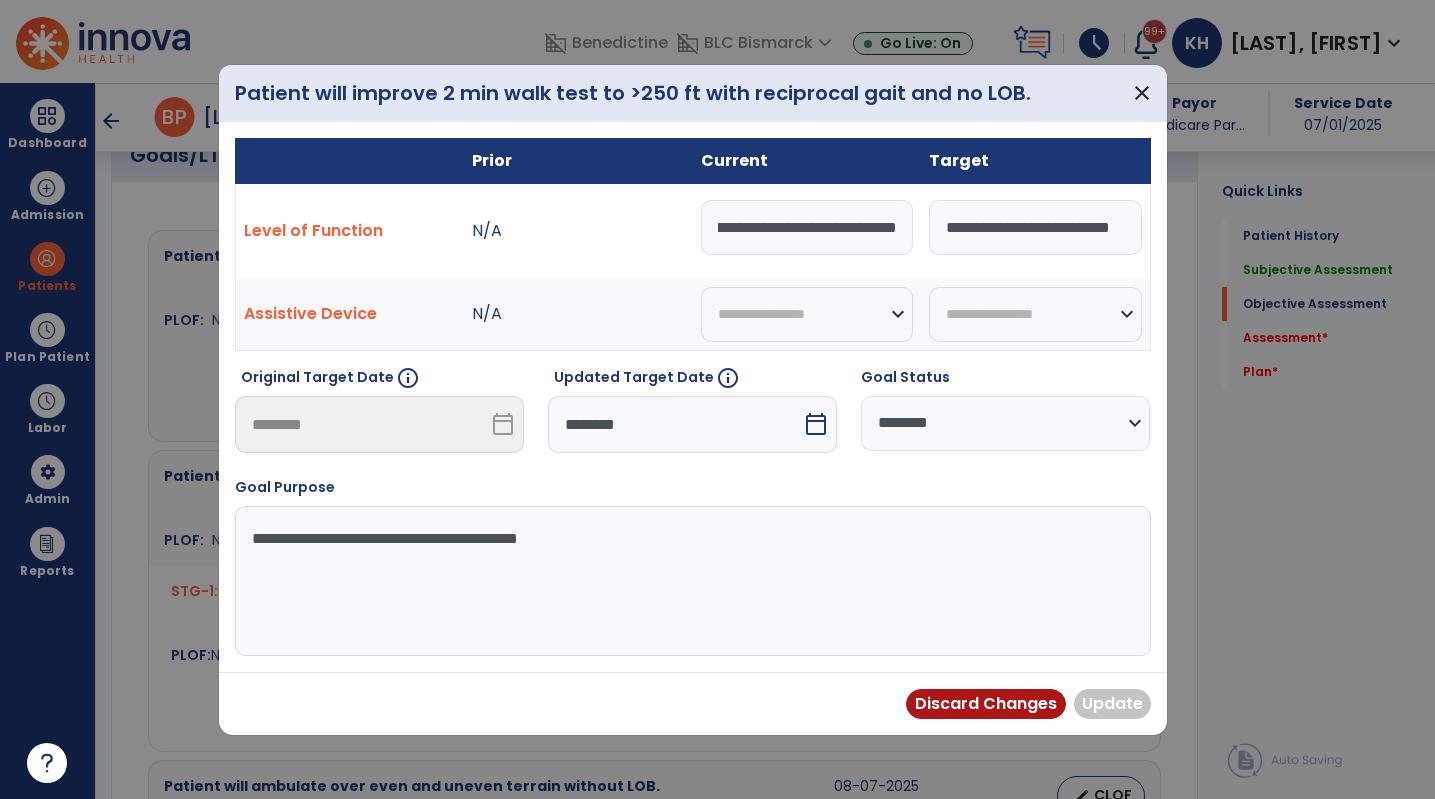 type on "**********" 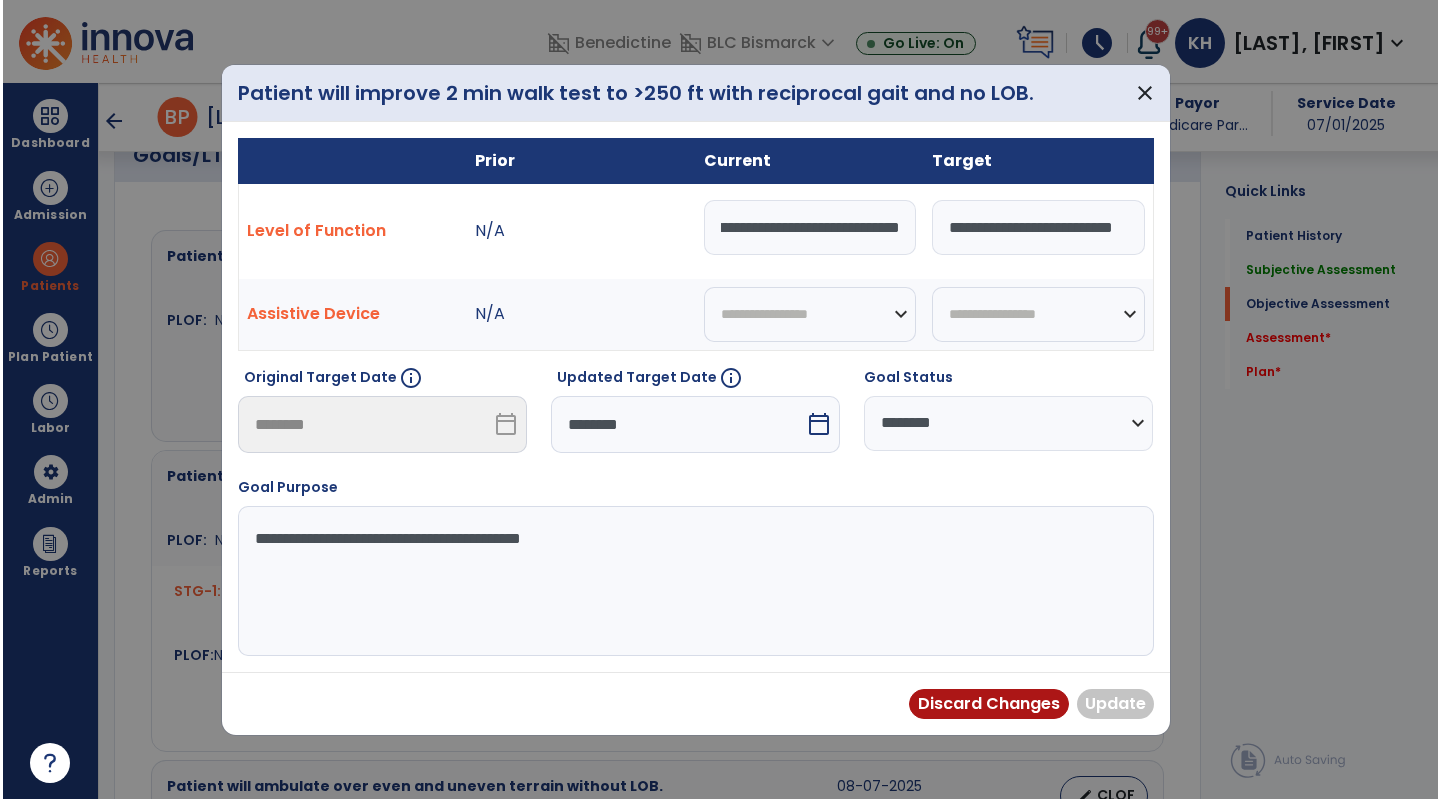 scroll, scrollTop: 0, scrollLeft: 0, axis: both 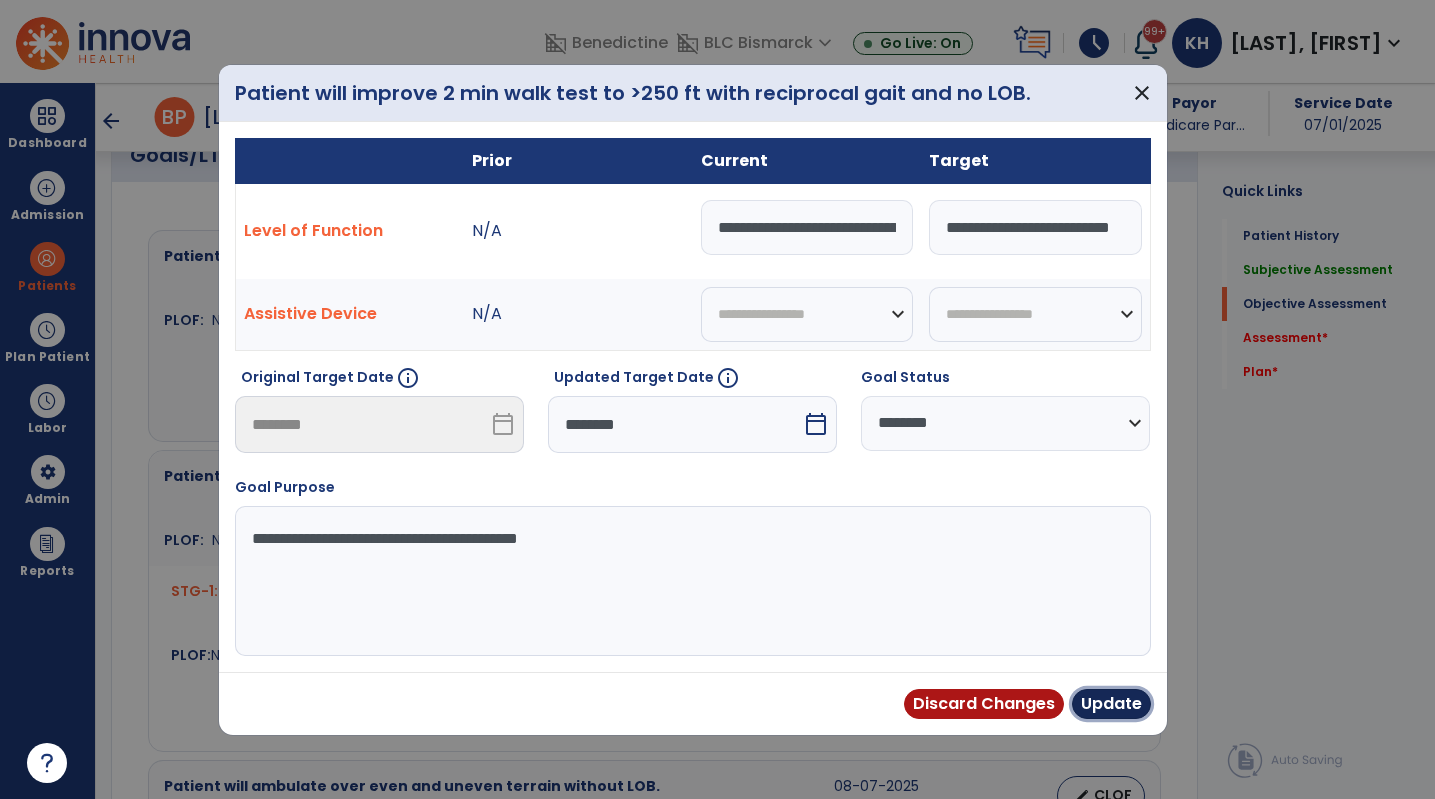 click on "Update" at bounding box center (1111, 704) 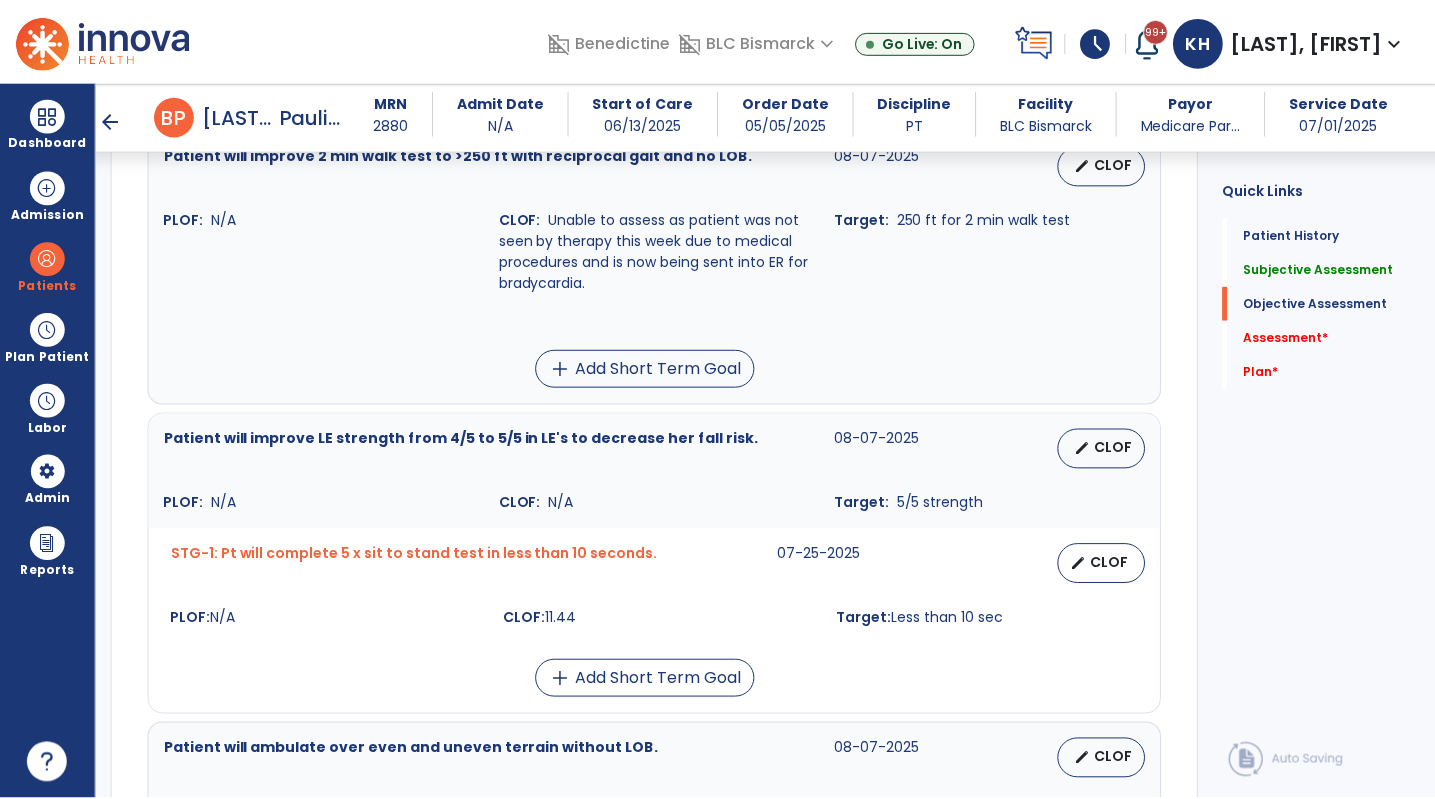 scroll, scrollTop: 900, scrollLeft: 0, axis: vertical 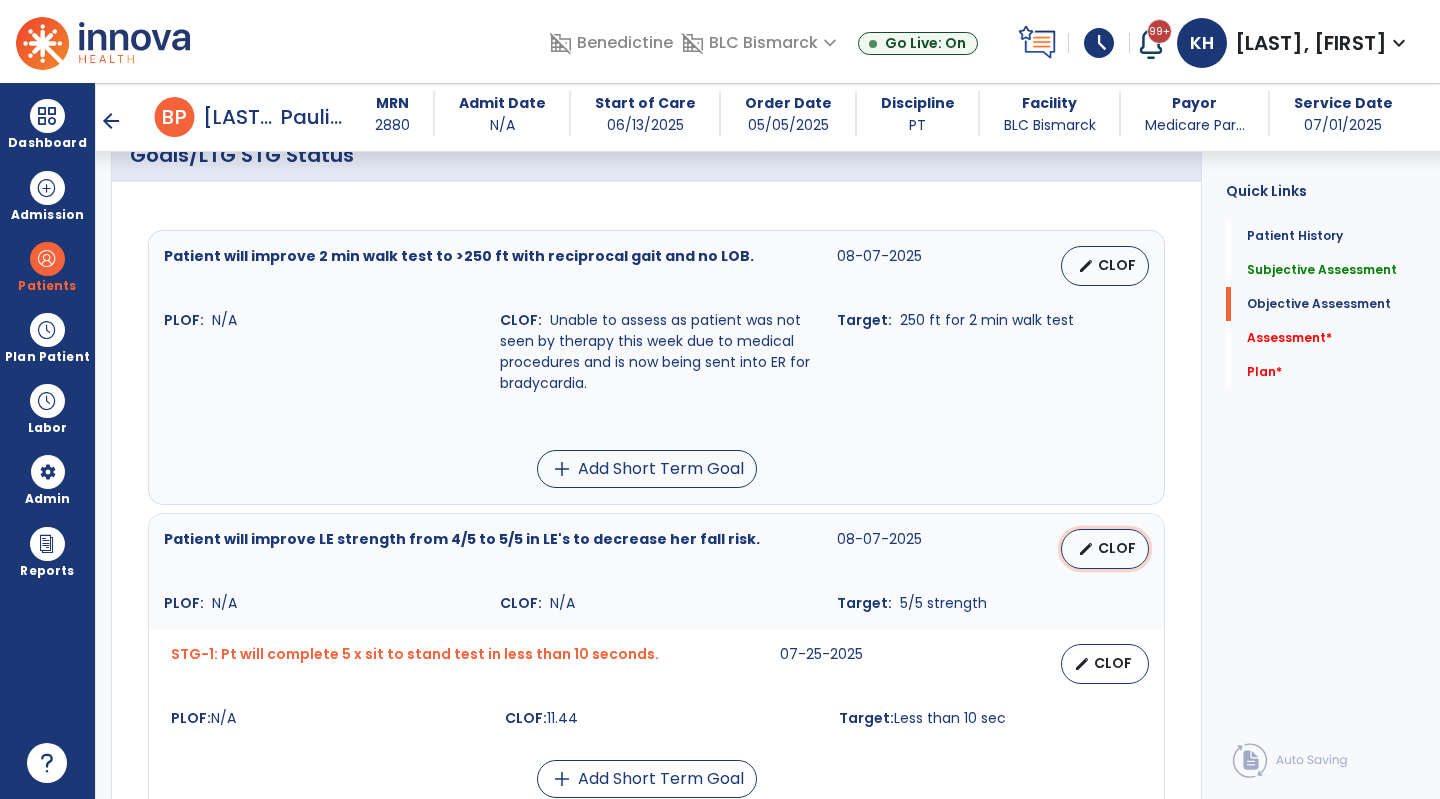click on "CLOF" at bounding box center [1117, 548] 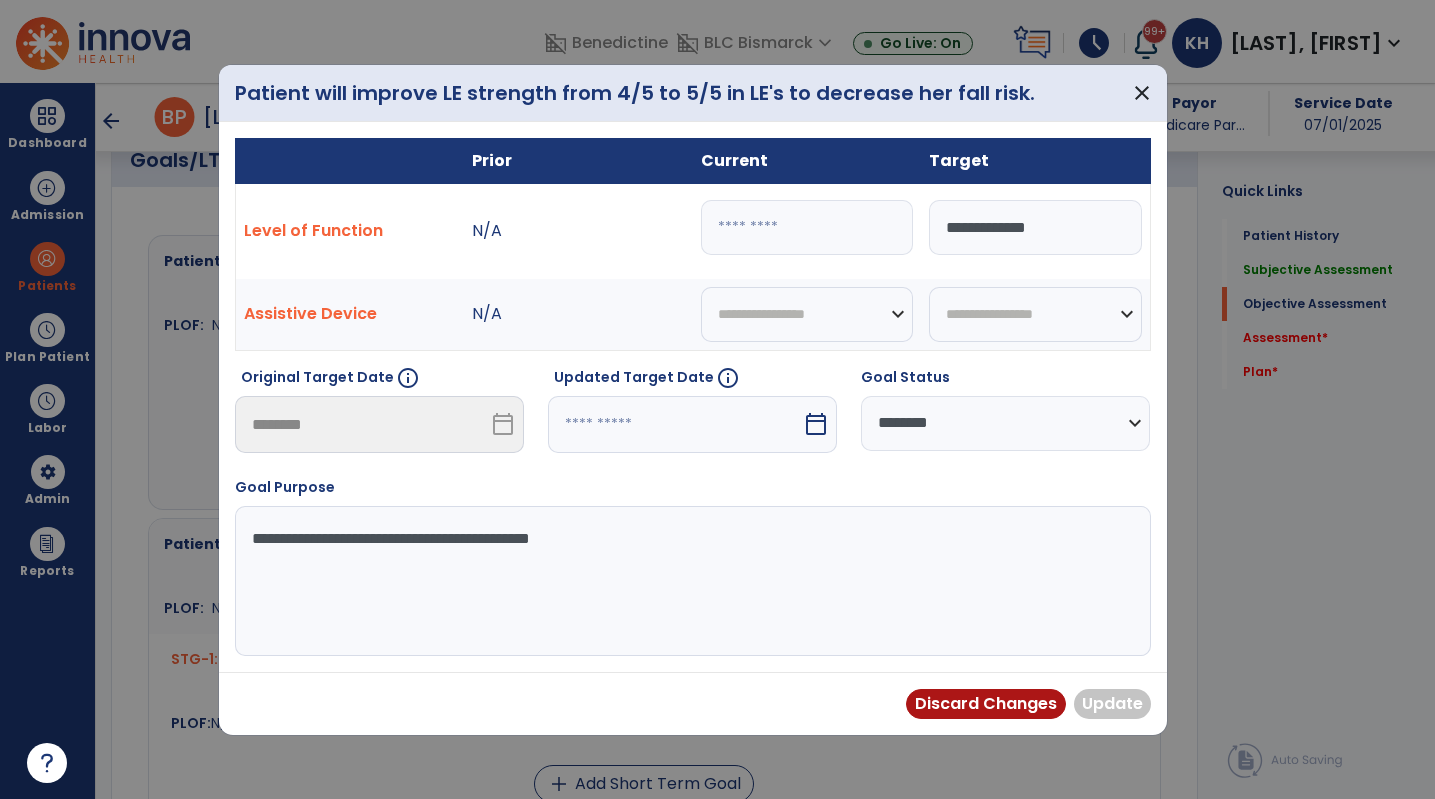 scroll, scrollTop: 900, scrollLeft: 0, axis: vertical 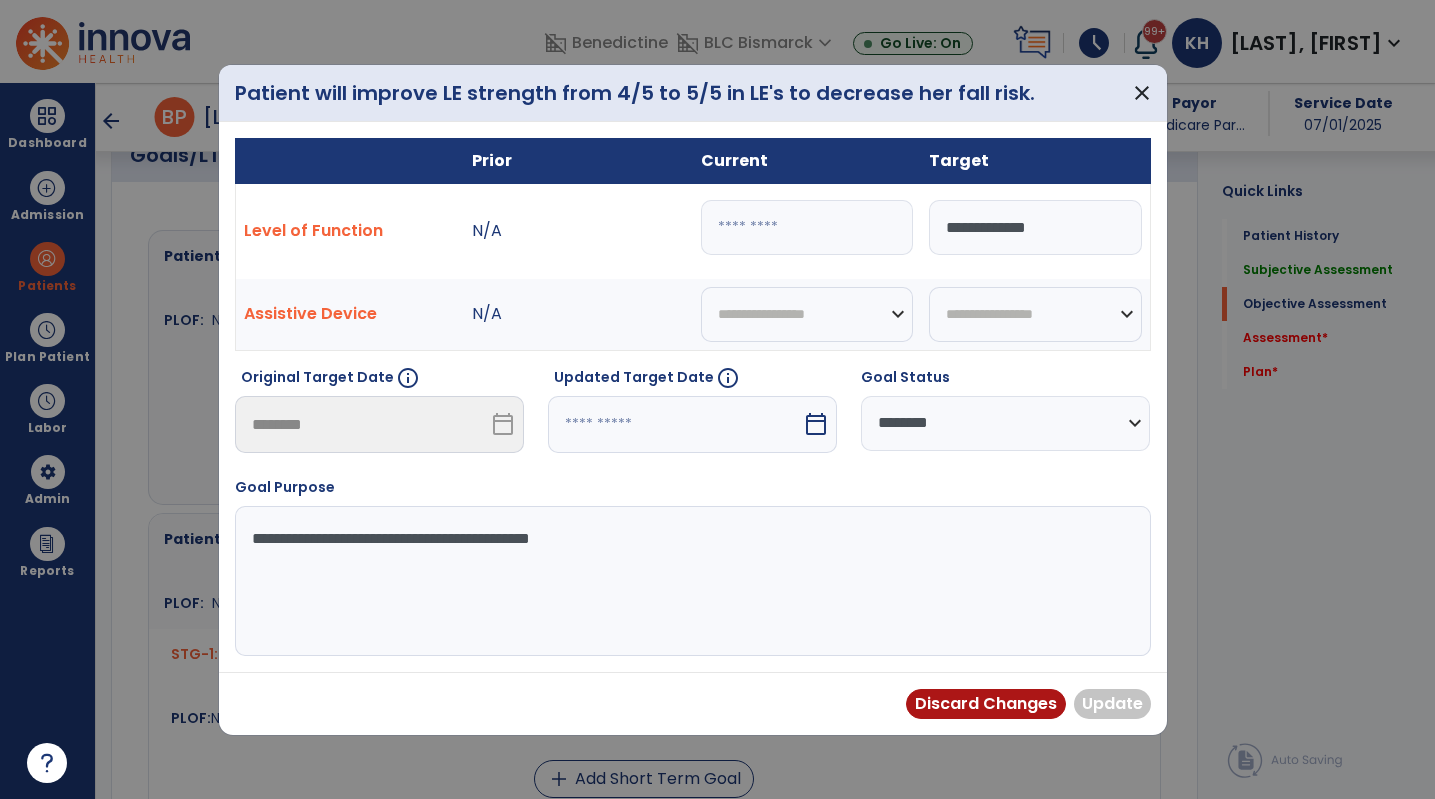 click at bounding box center [807, 227] 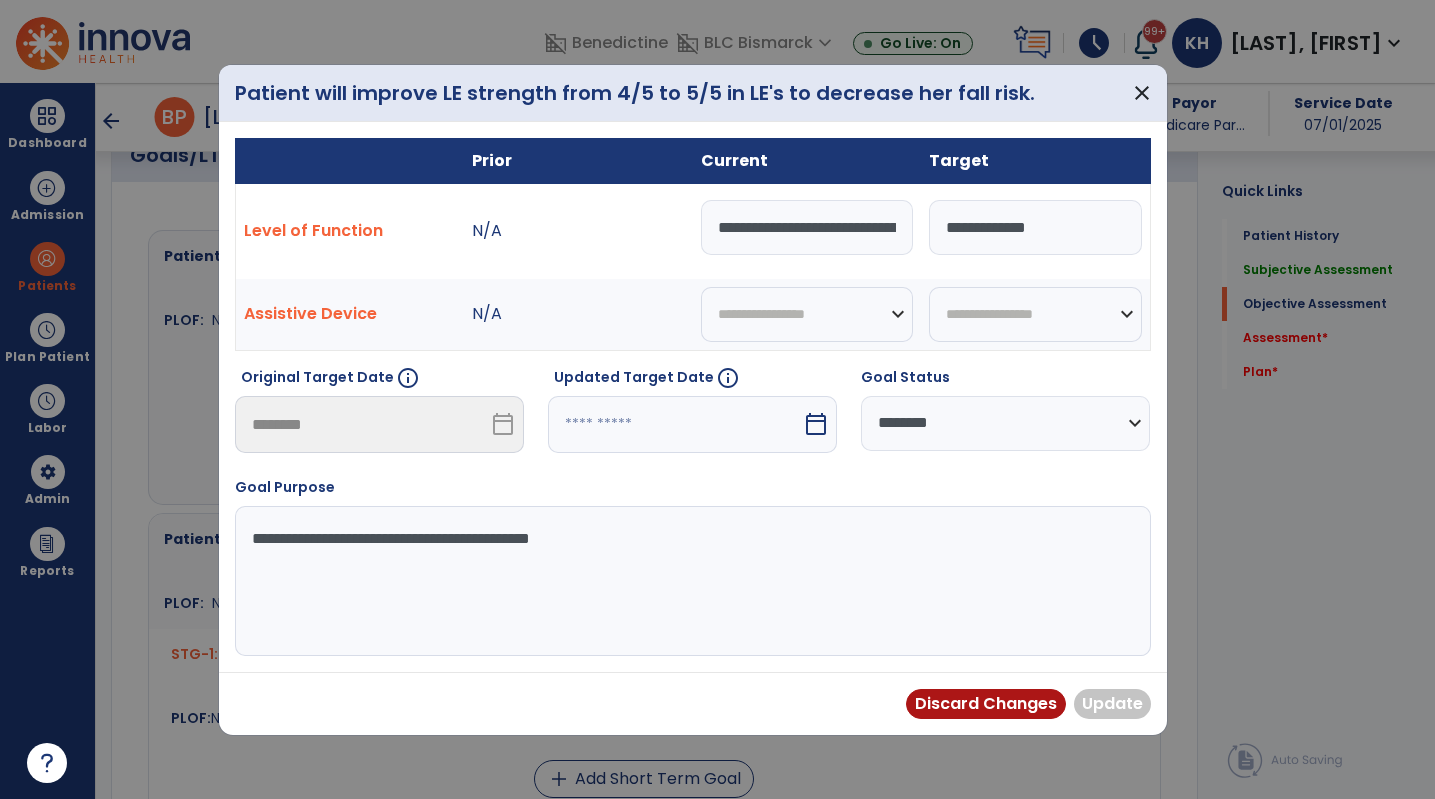 scroll, scrollTop: 0, scrollLeft: 910, axis: horizontal 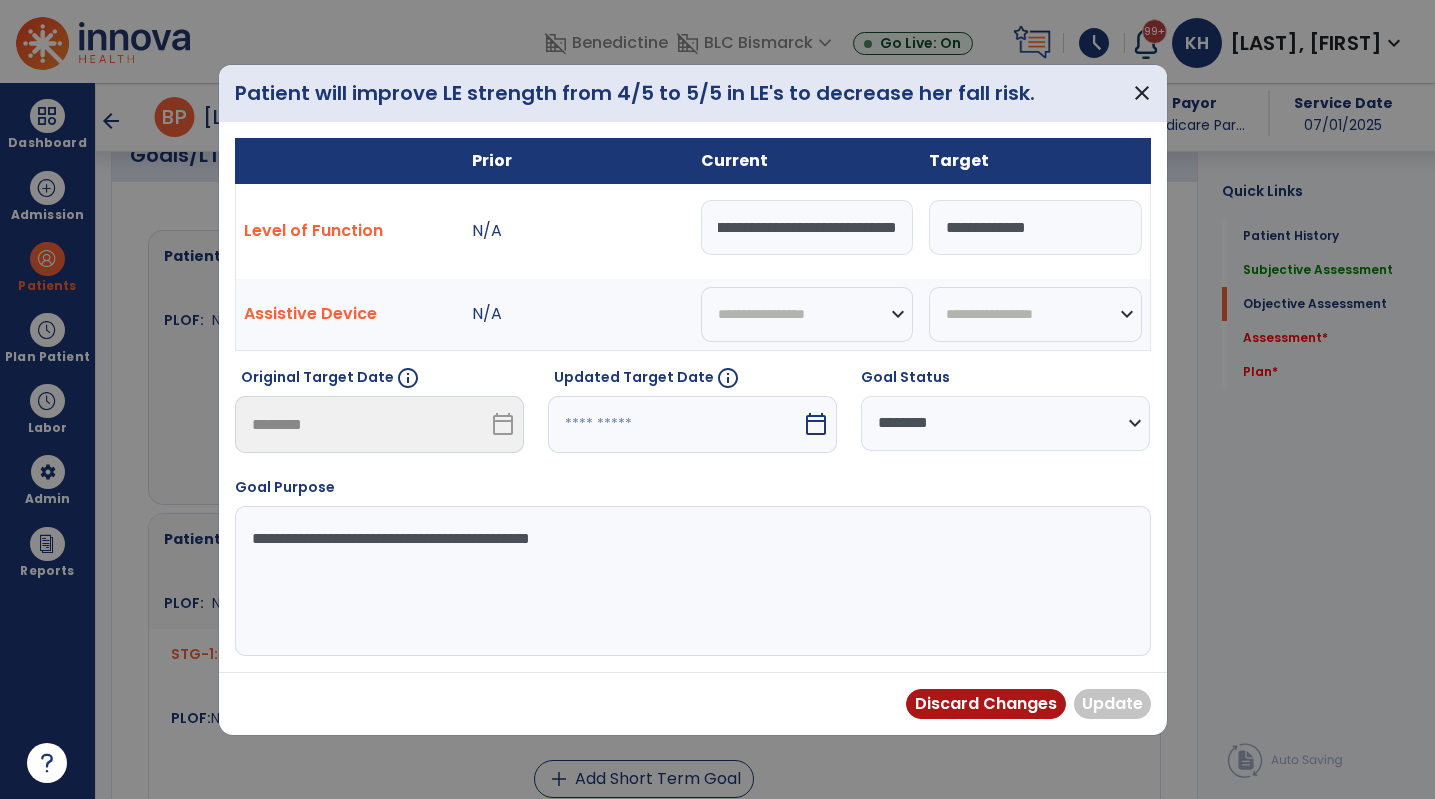 type on "**********" 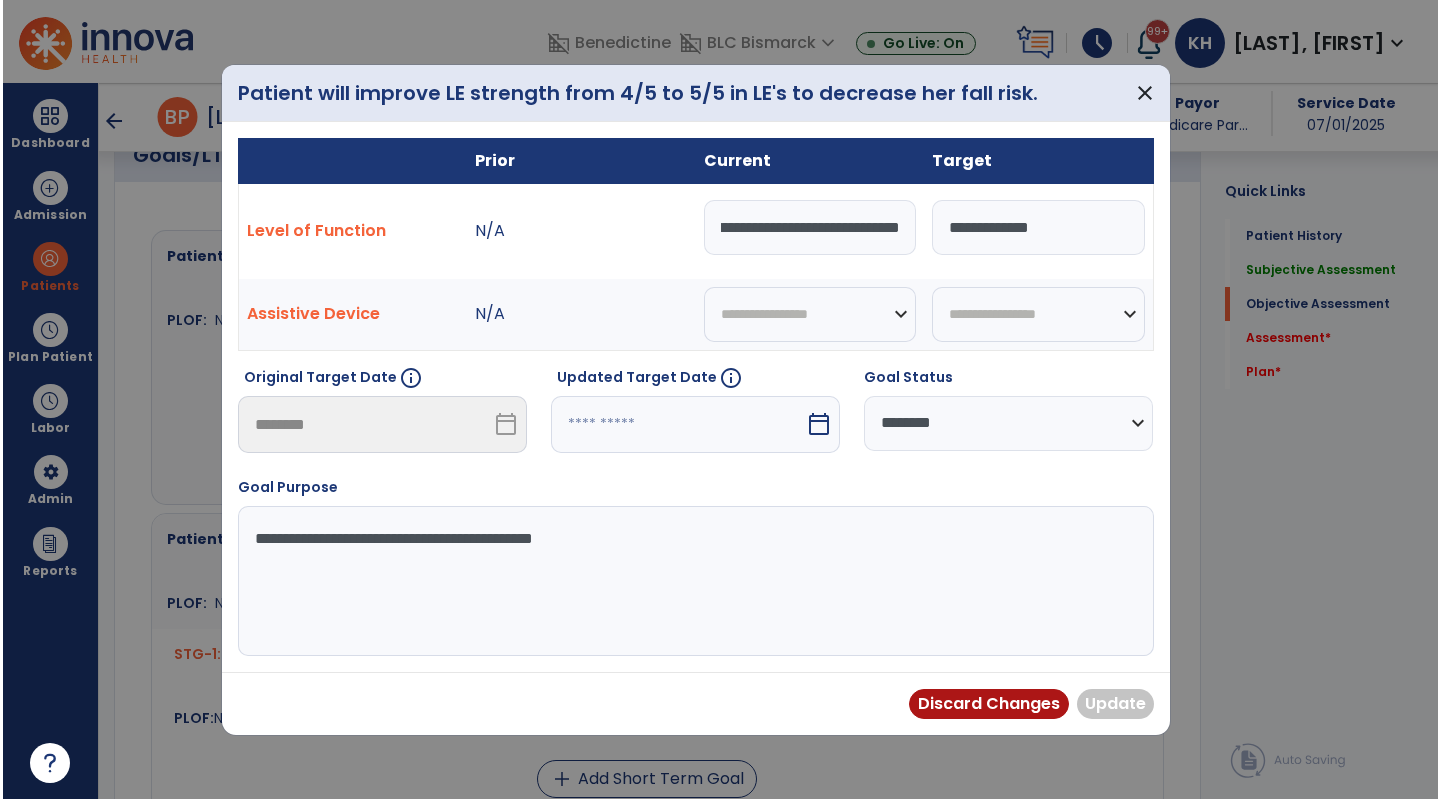 scroll, scrollTop: 0, scrollLeft: 0, axis: both 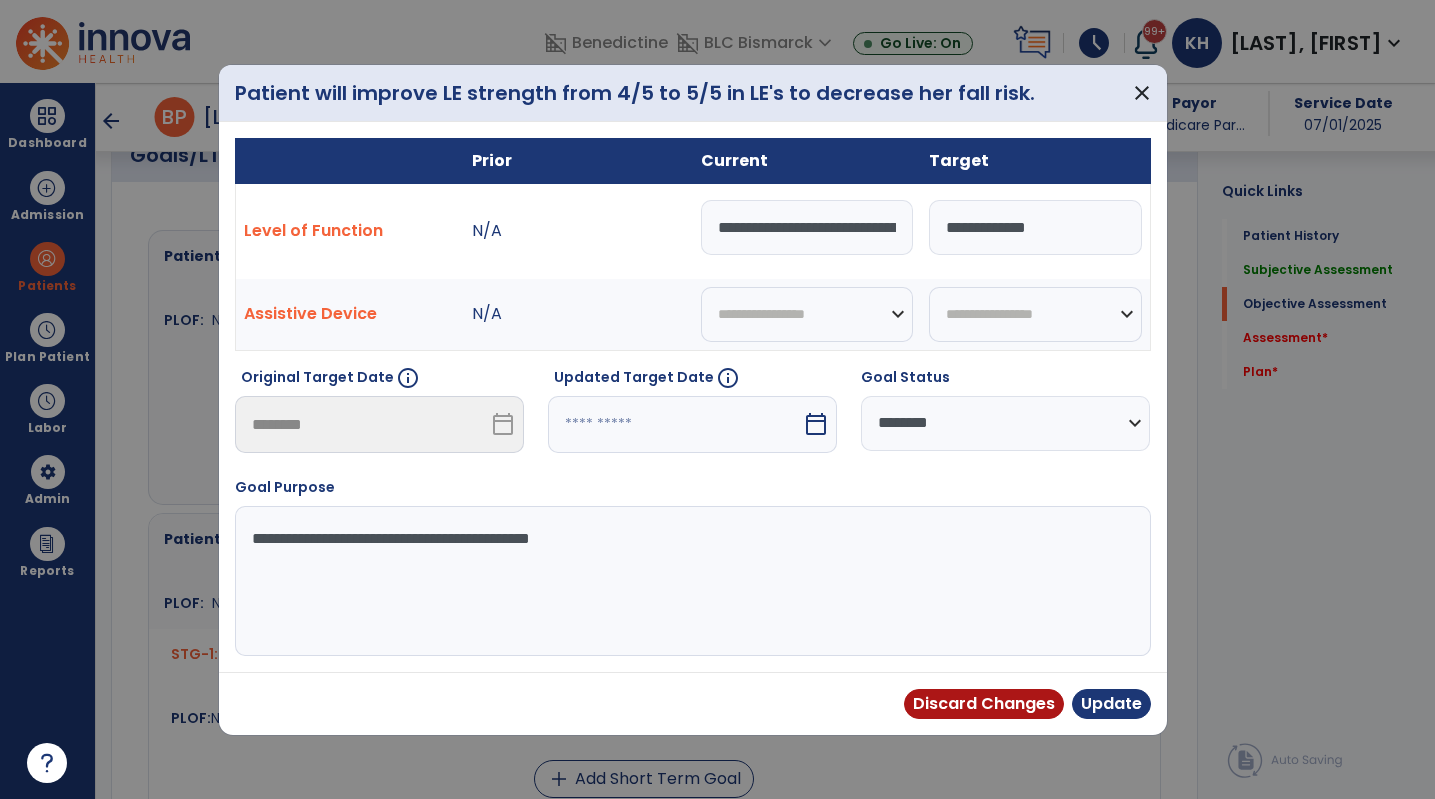 click at bounding box center (675, 424) 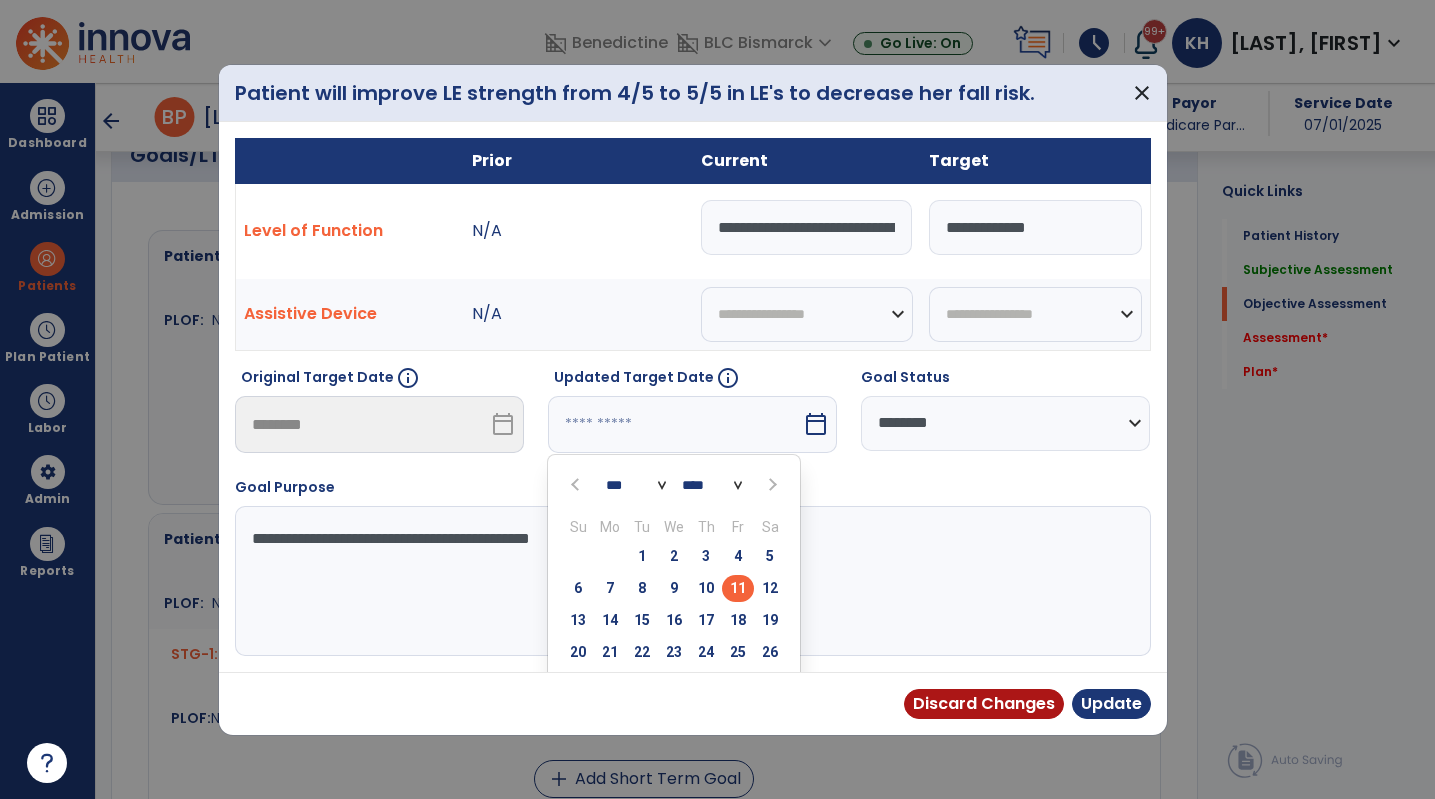 click at bounding box center (771, 485) 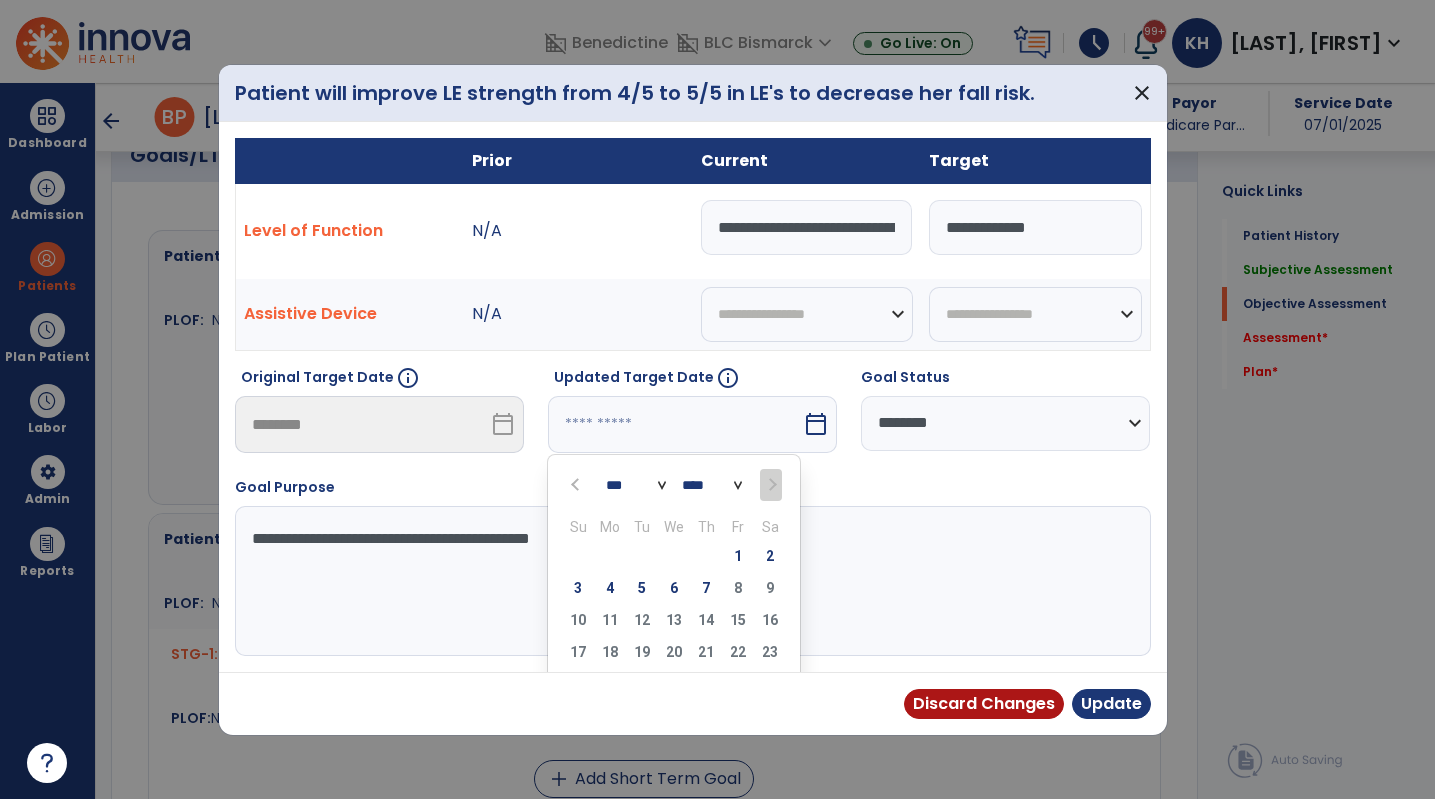 click on "7" at bounding box center [706, 588] 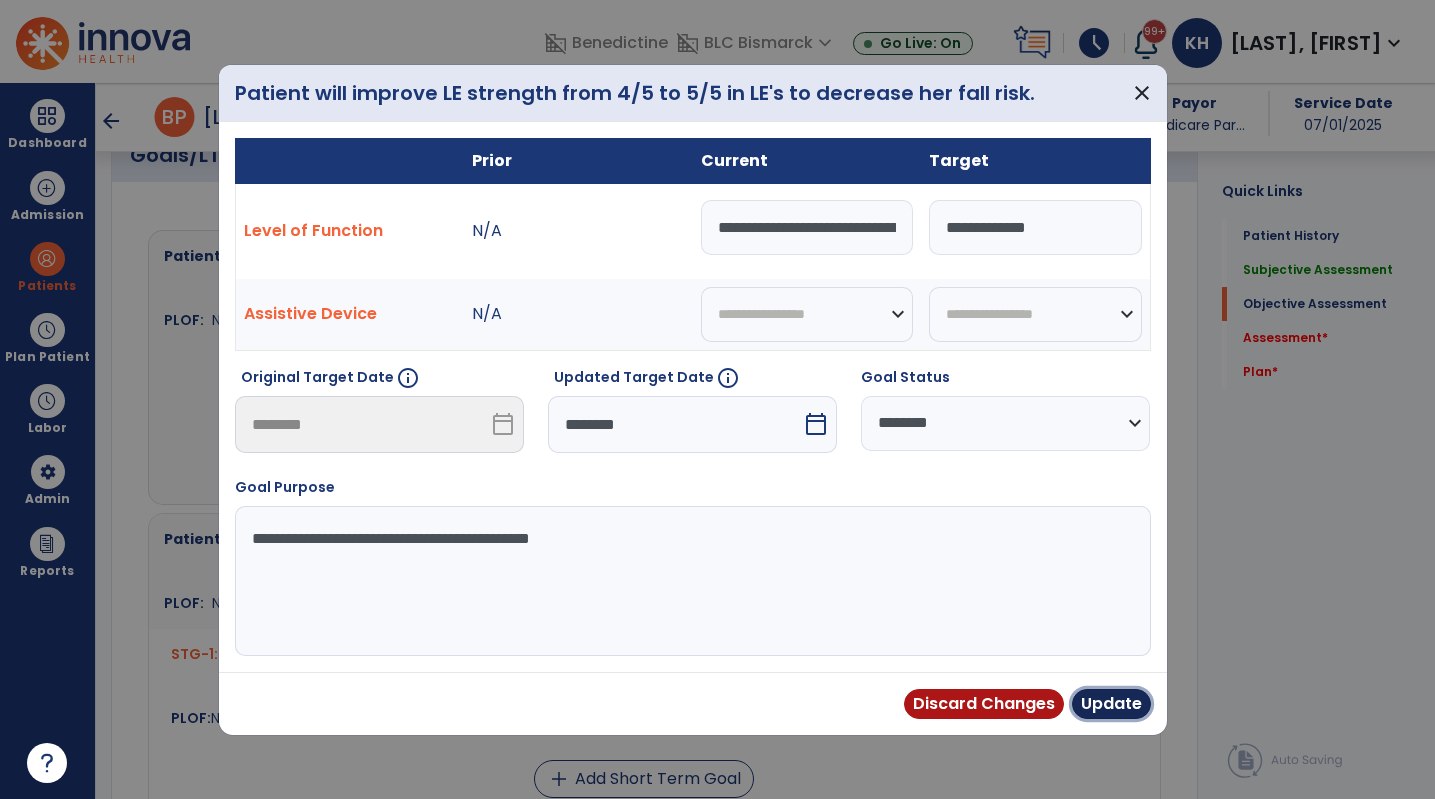 click on "Update" at bounding box center (1111, 704) 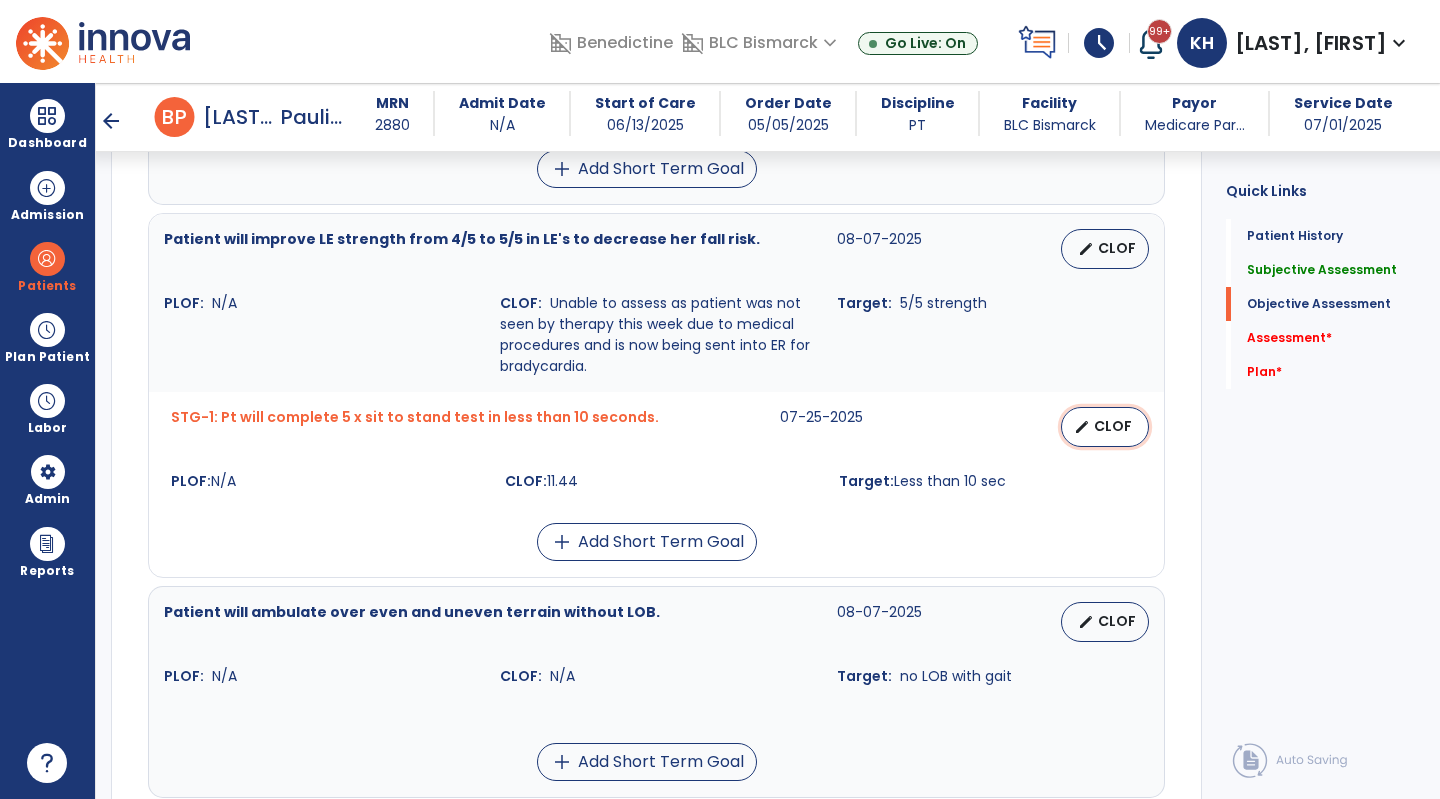 click on "edit   CLOF" at bounding box center [1105, 427] 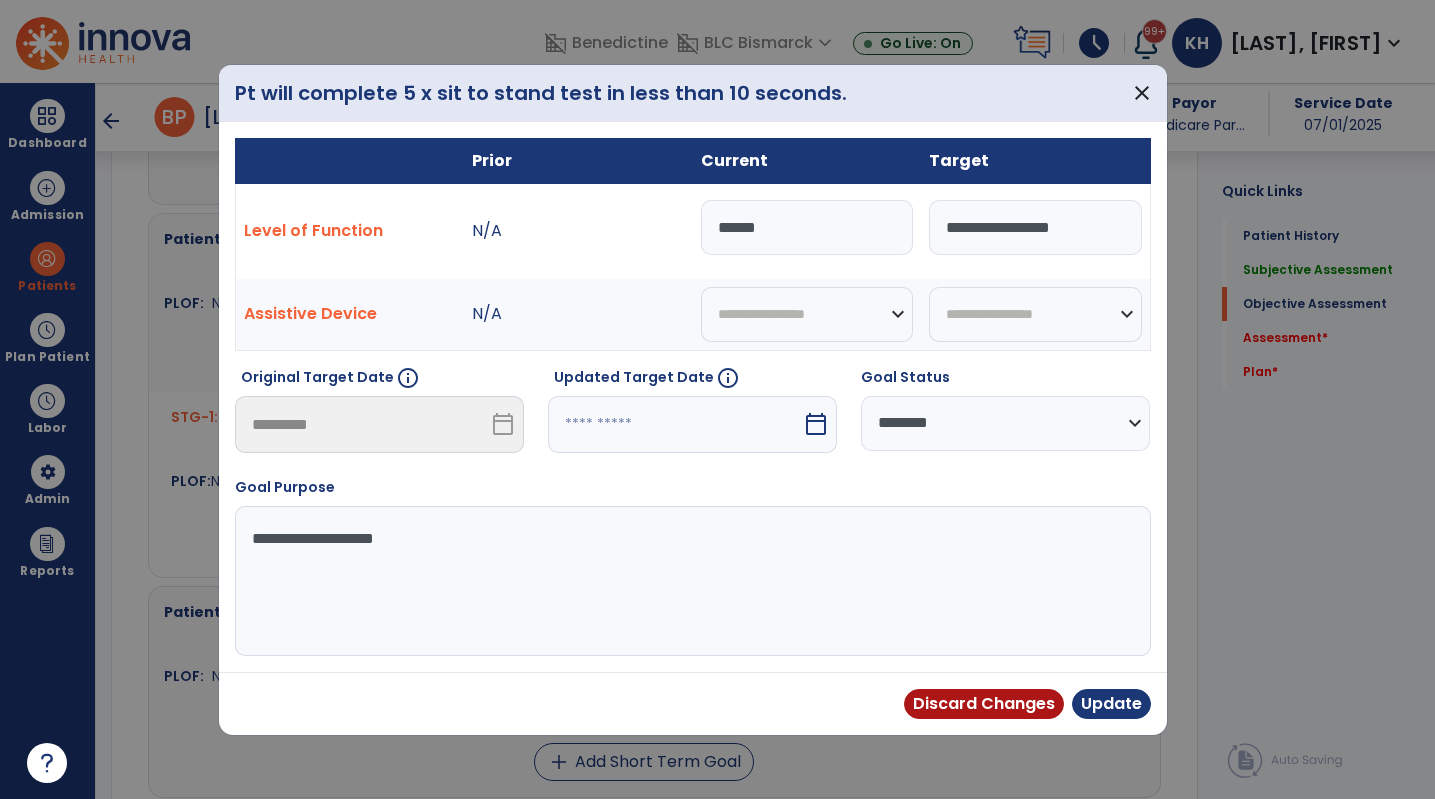 scroll, scrollTop: 1200, scrollLeft: 0, axis: vertical 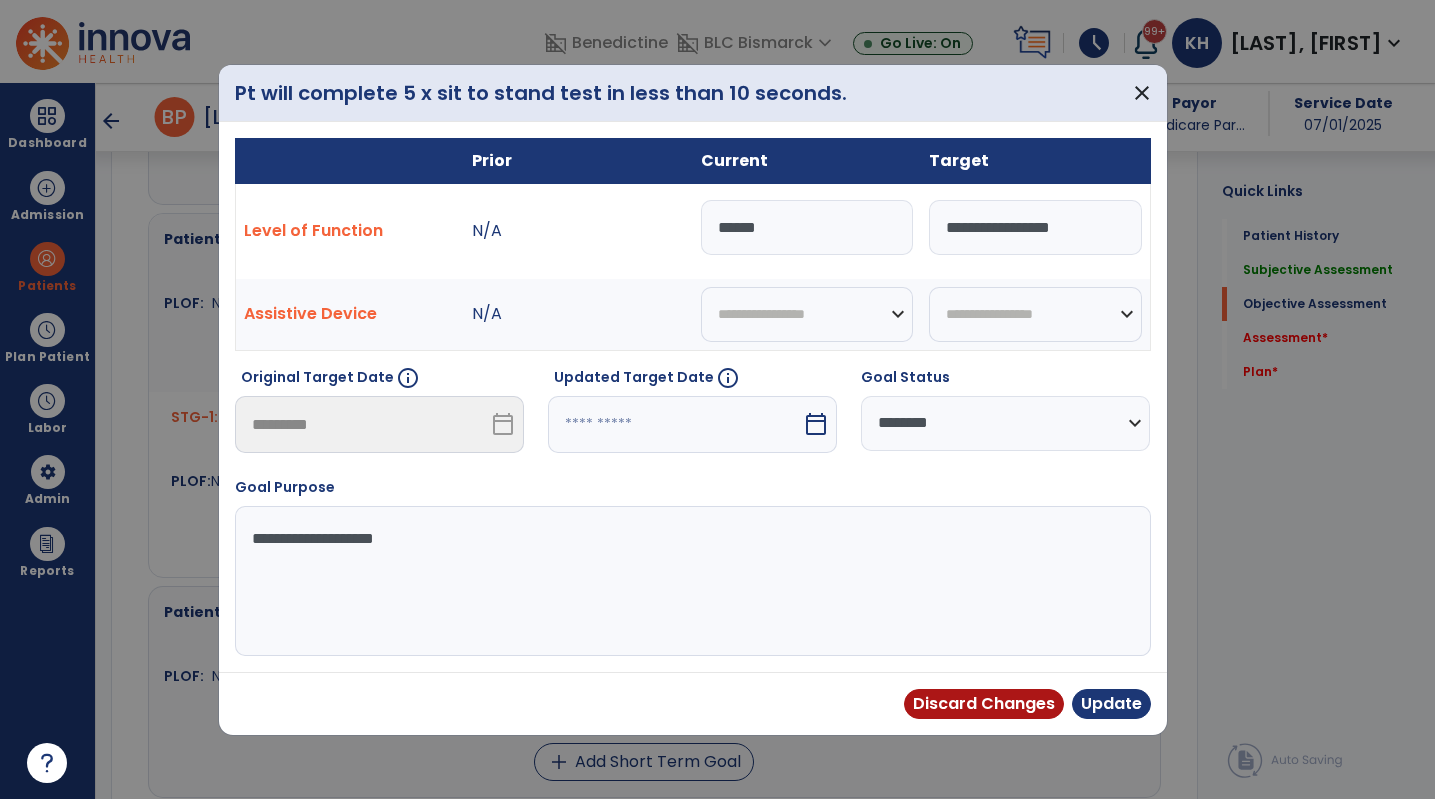 click at bounding box center (675, 424) 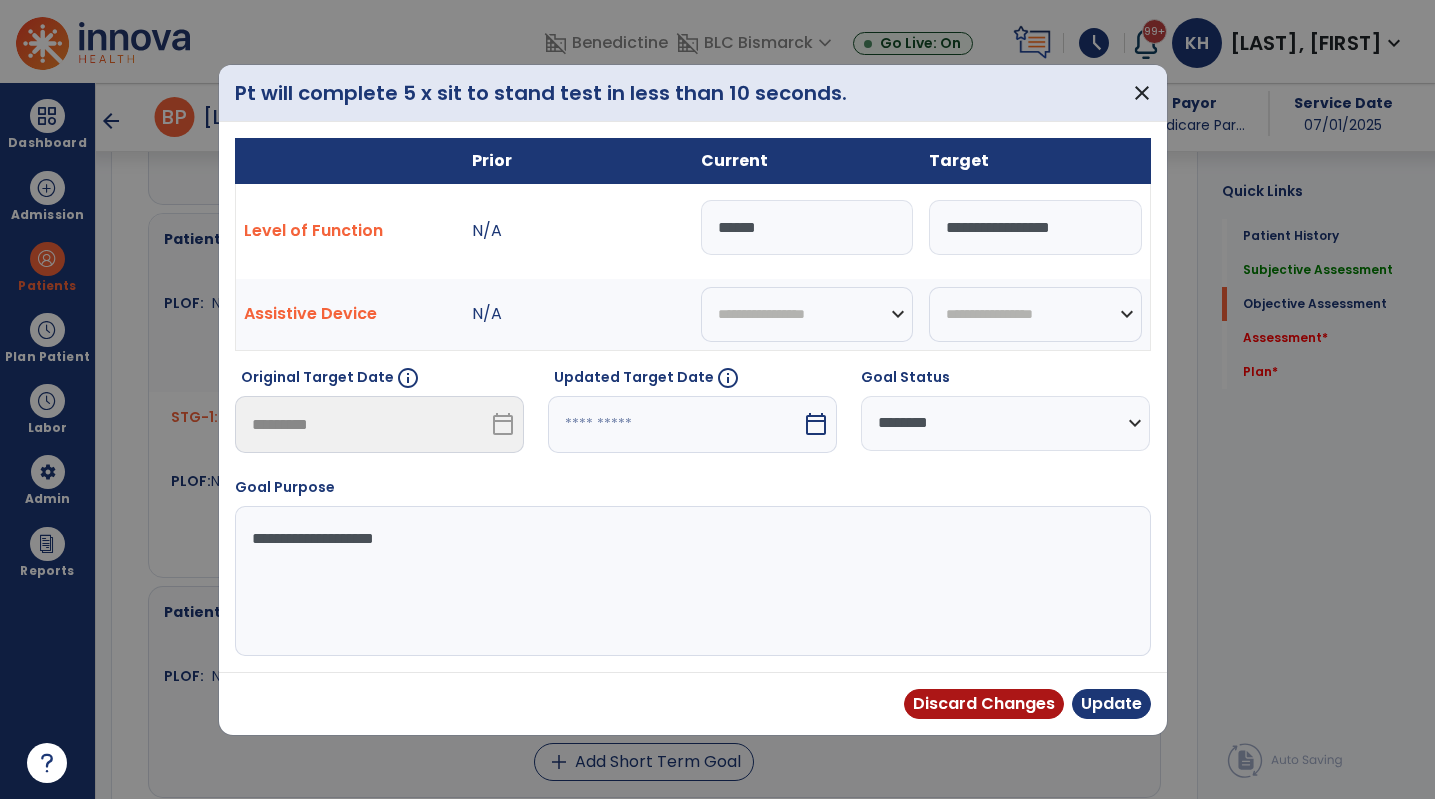 select on "*" 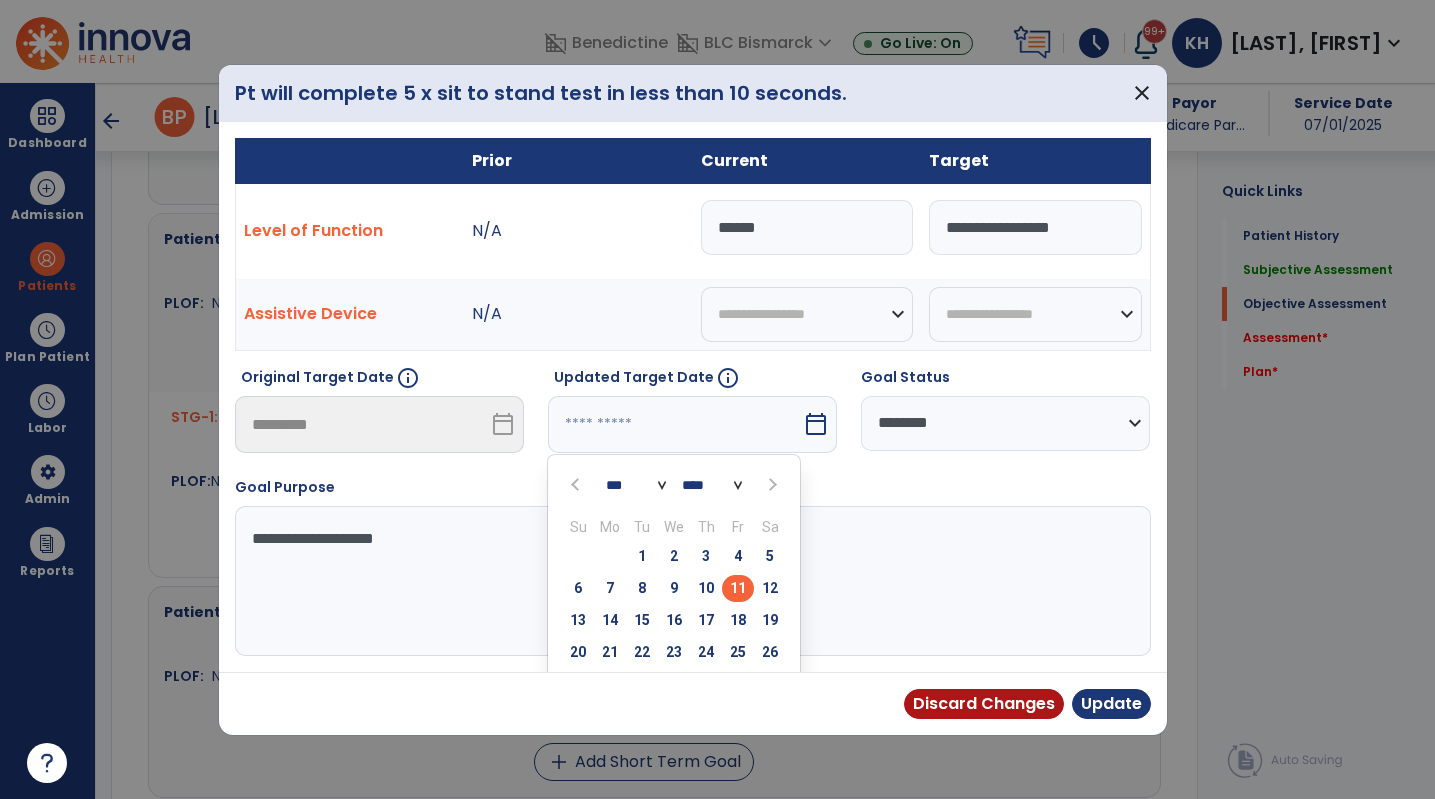 click on "25" at bounding box center [738, 652] 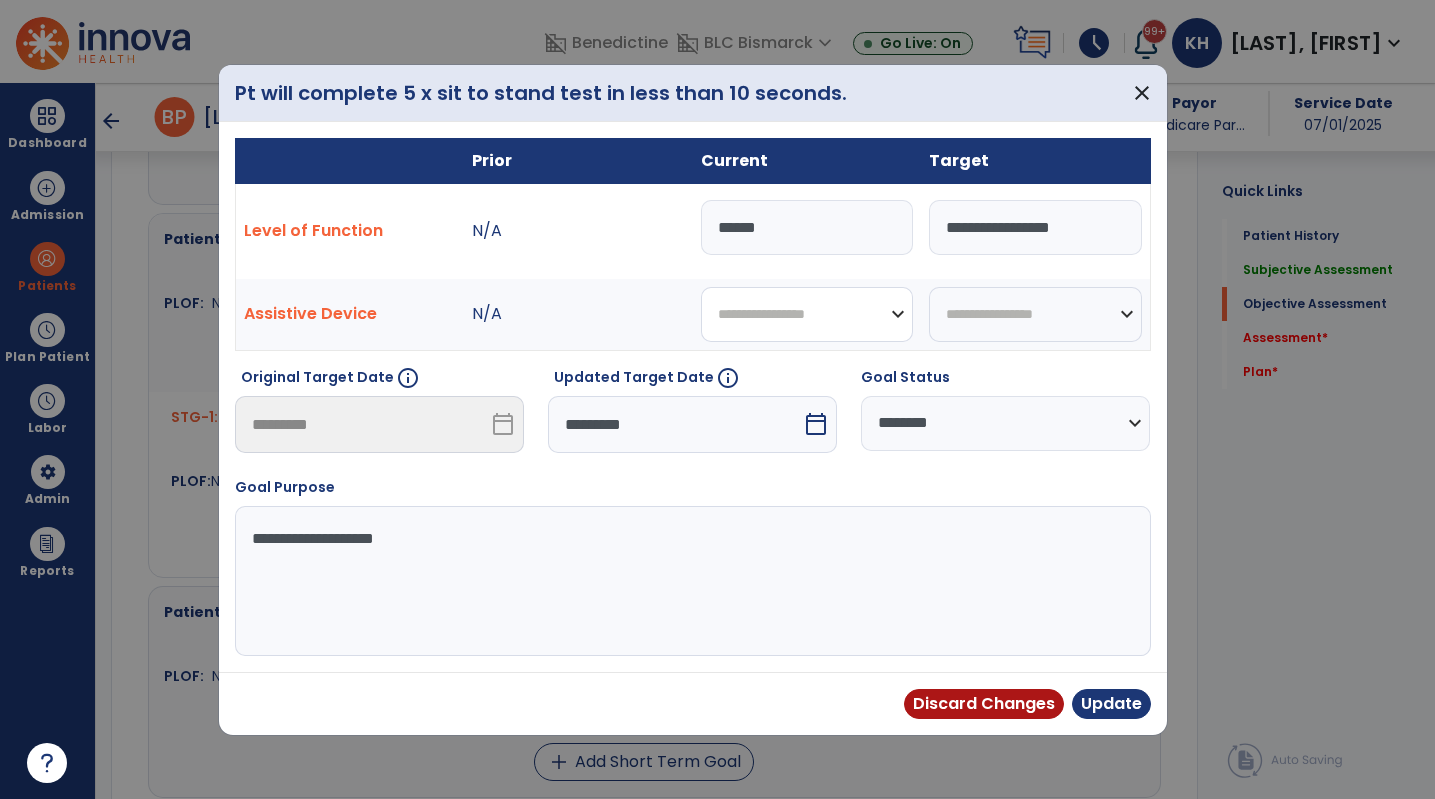 click on "**********" at bounding box center [807, 314] 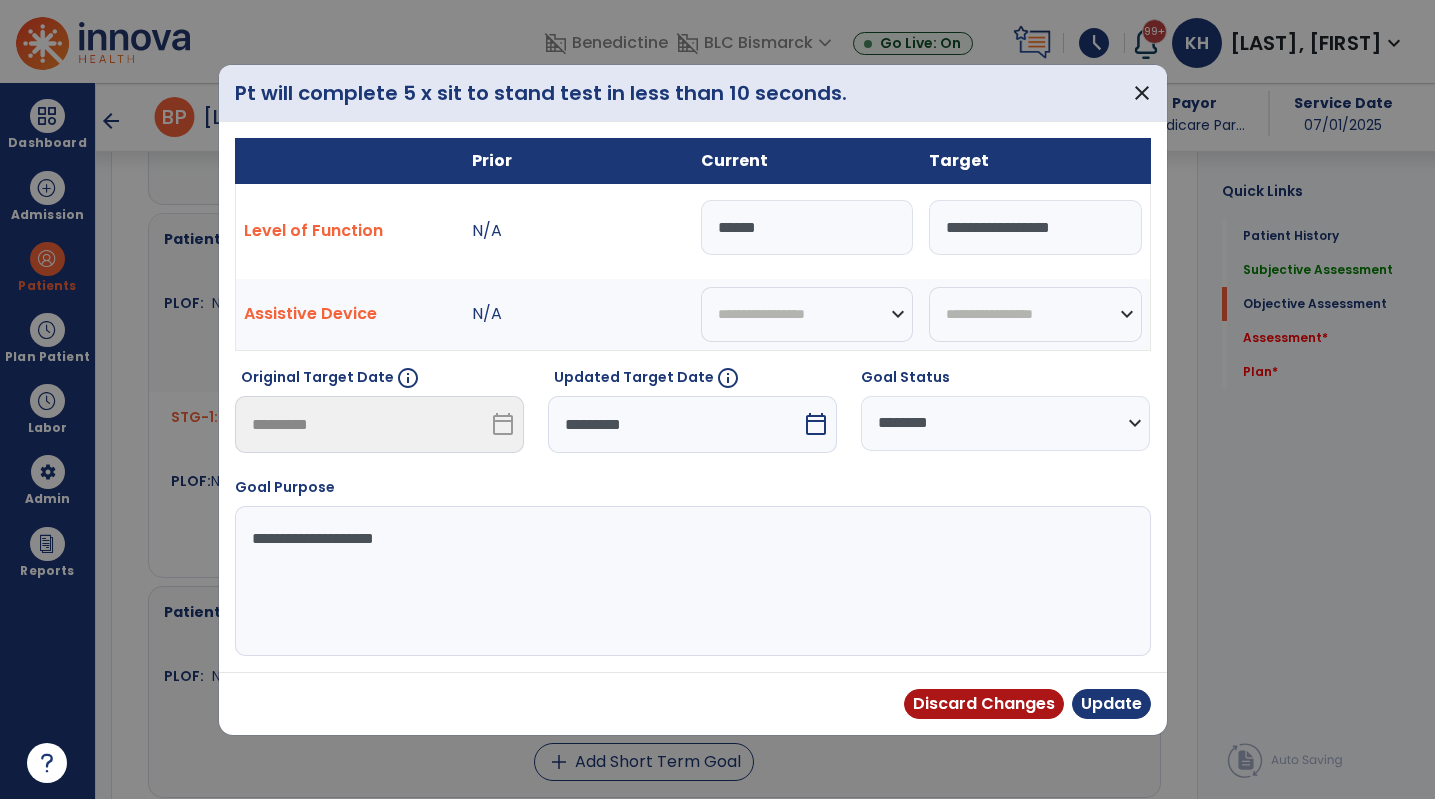 drag, startPoint x: 823, startPoint y: 223, endPoint x: 640, endPoint y: 223, distance: 183 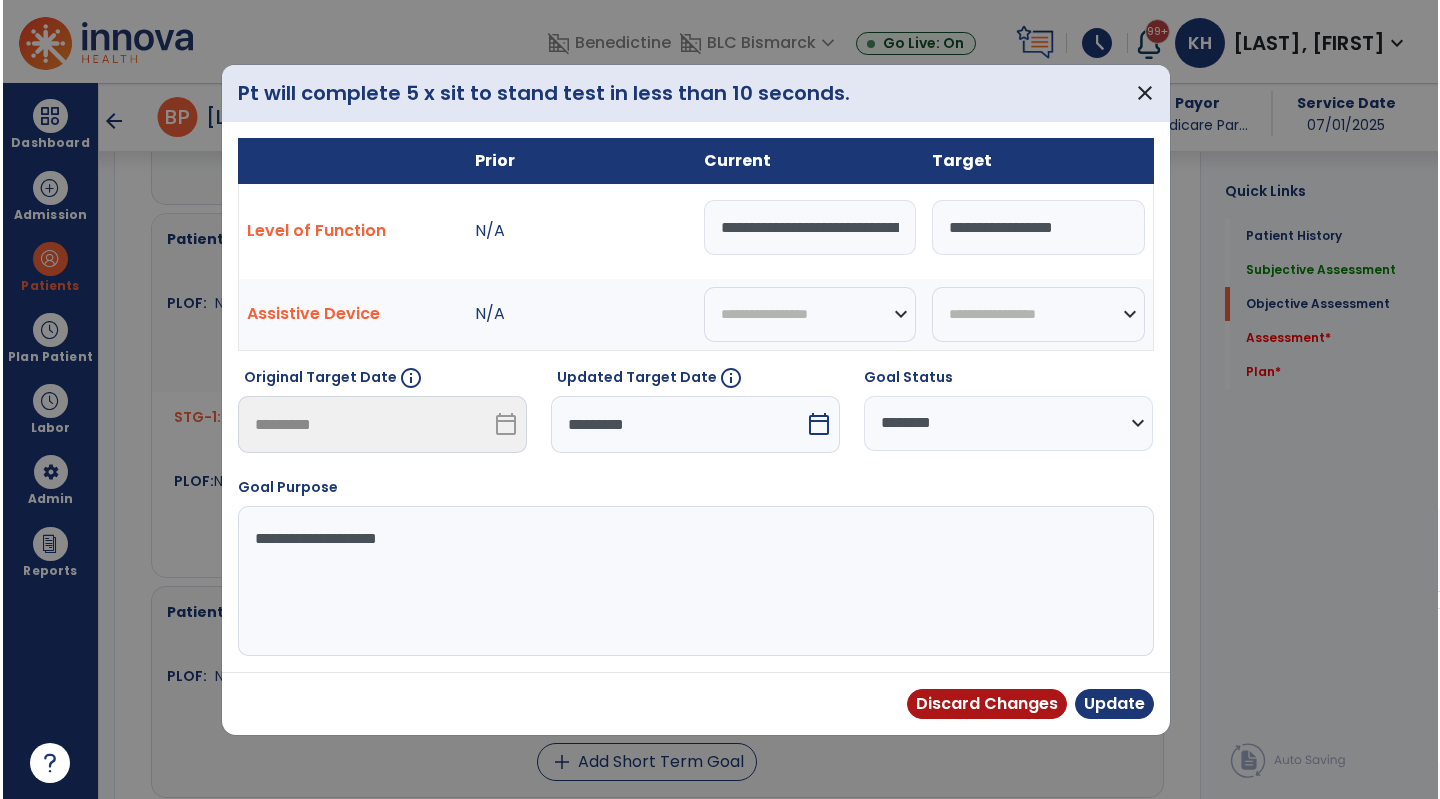 scroll, scrollTop: 0, scrollLeft: 910, axis: horizontal 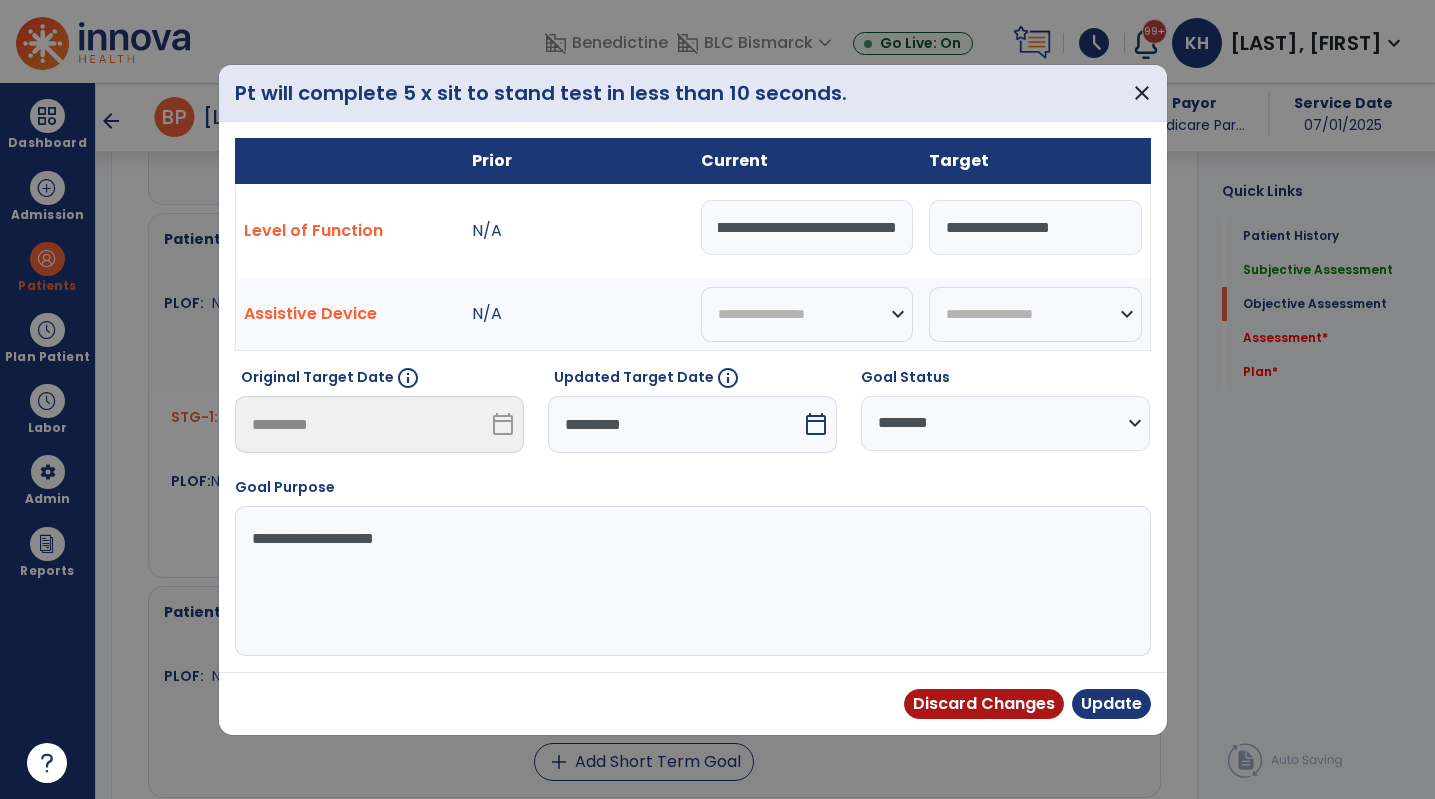 type on "**********" 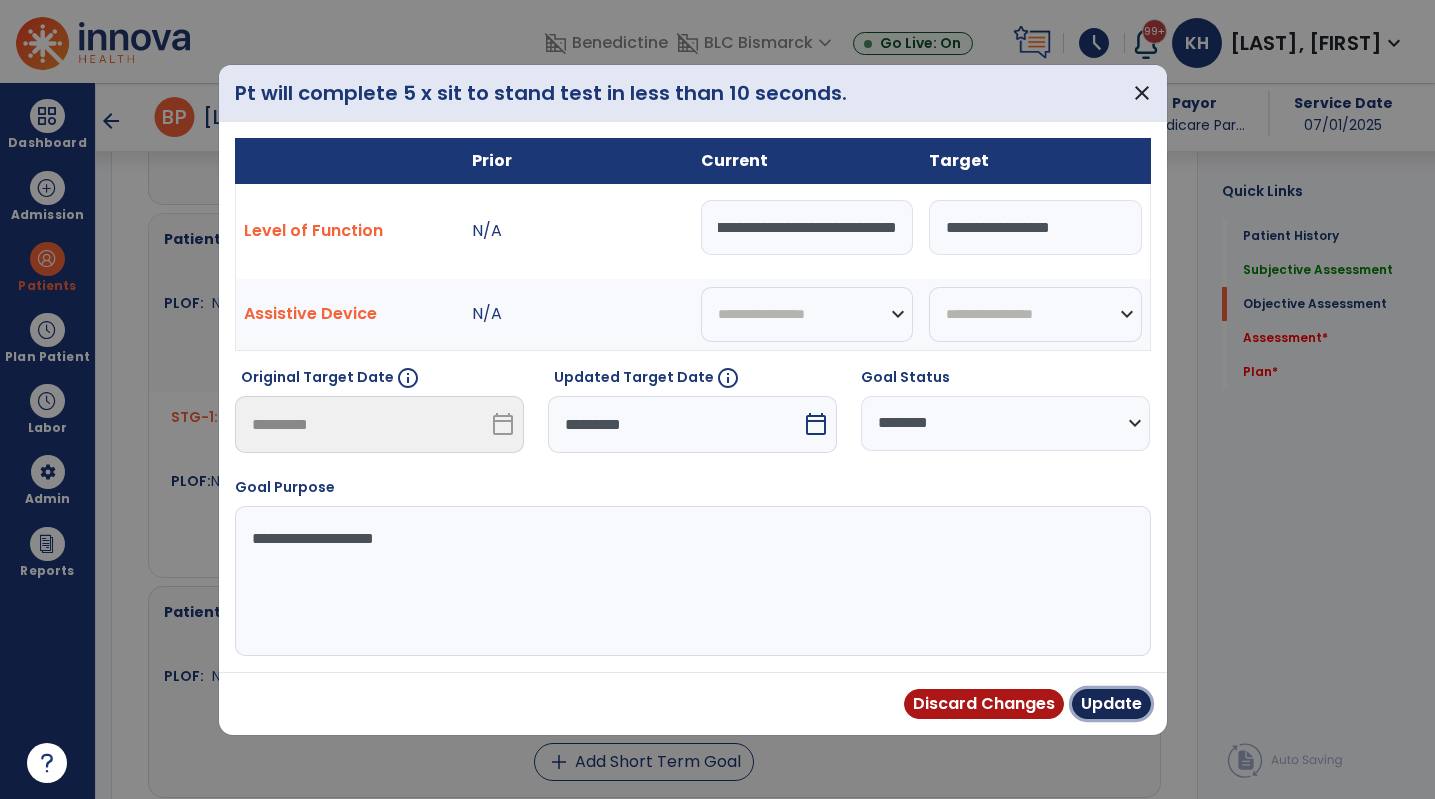 click on "Update" at bounding box center (1111, 704) 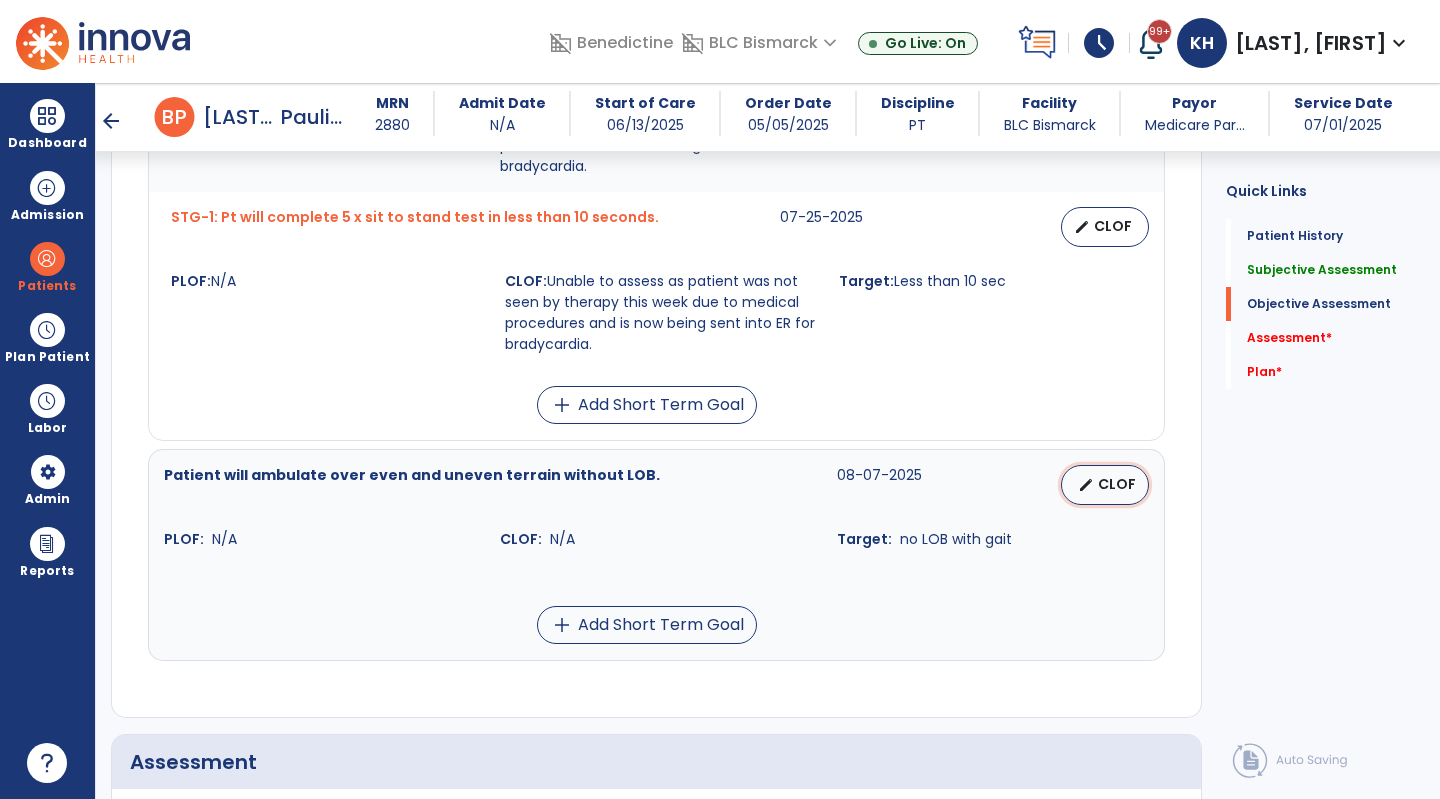 click on "edit   CLOF" at bounding box center (1105, 485) 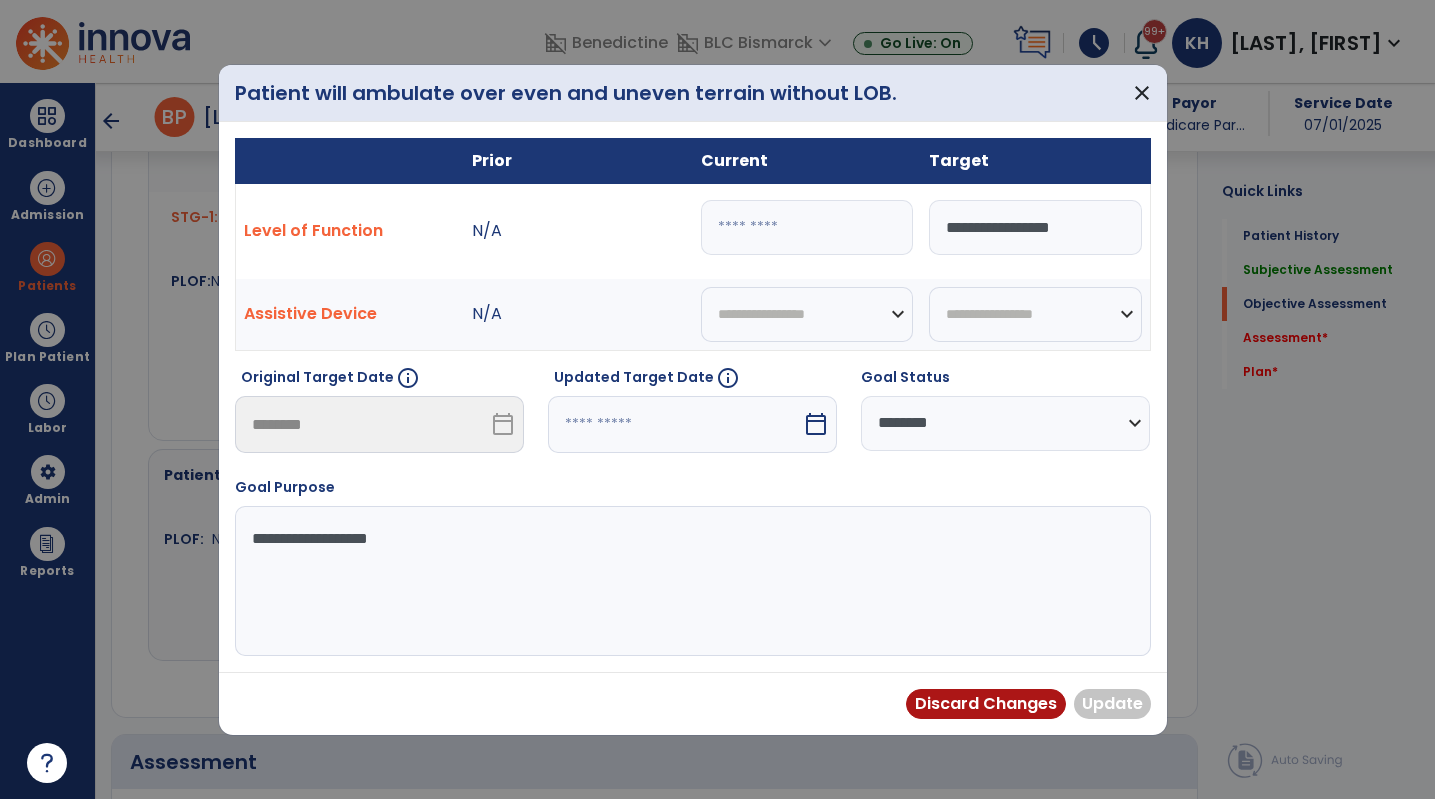 scroll, scrollTop: 1400, scrollLeft: 0, axis: vertical 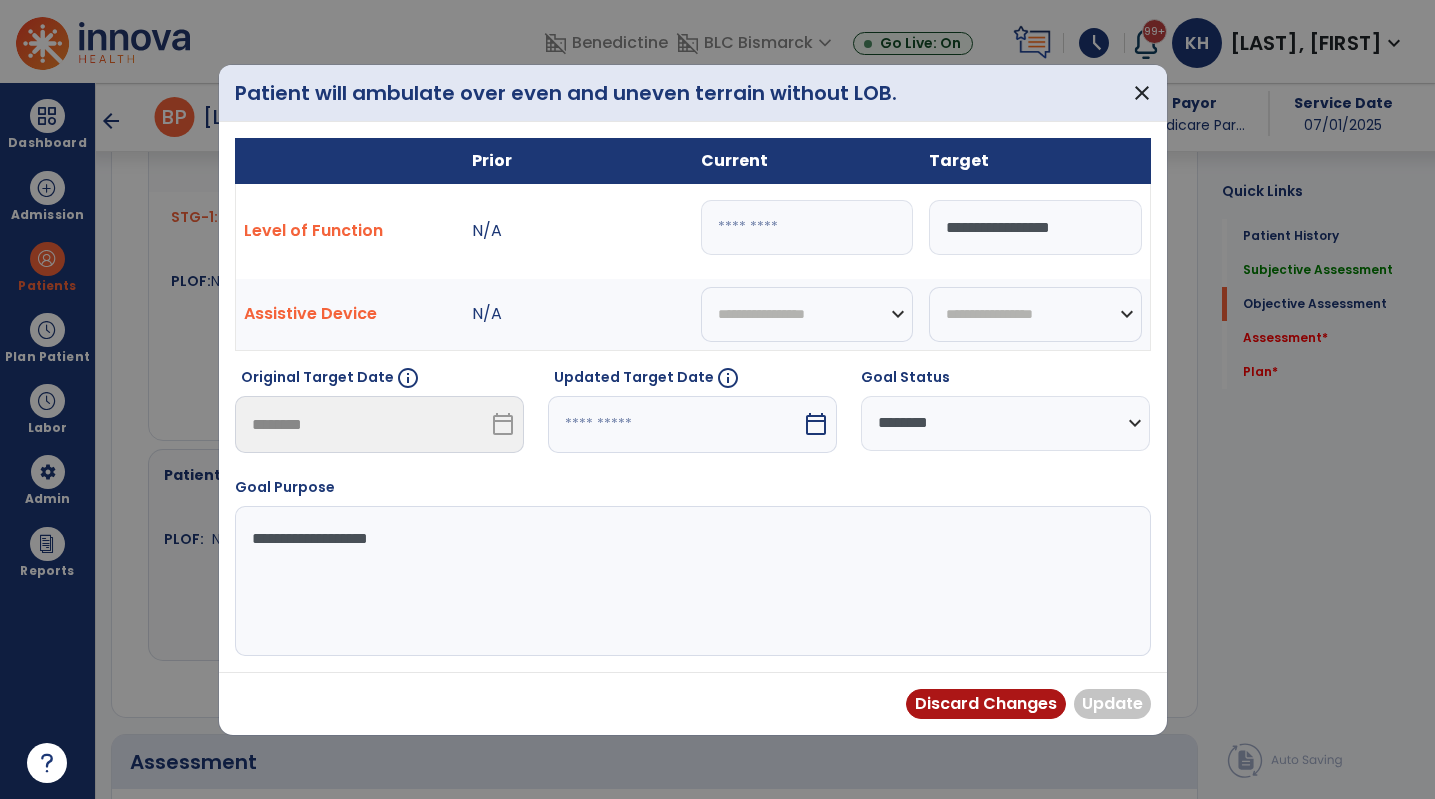 click at bounding box center [807, 227] 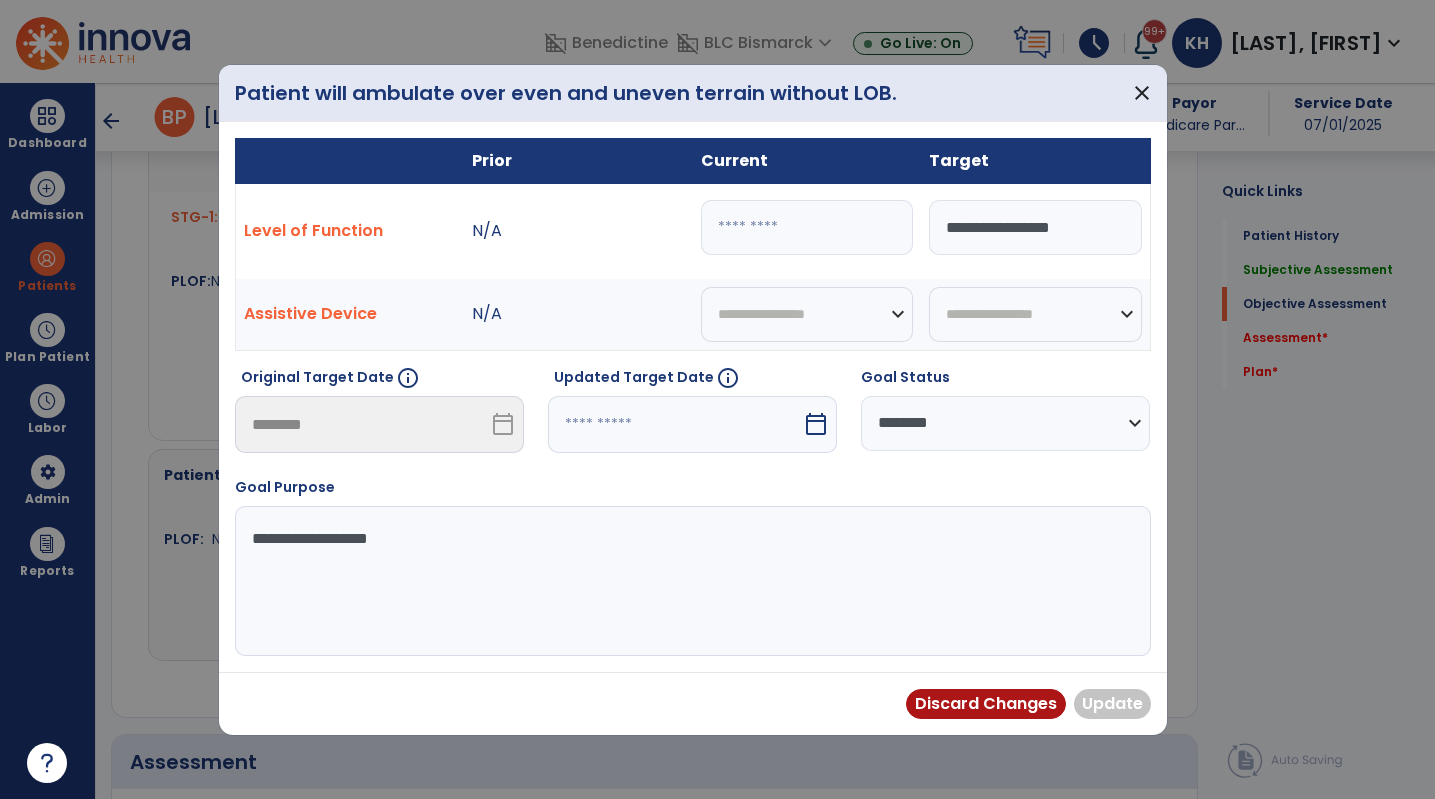paste on "**********" 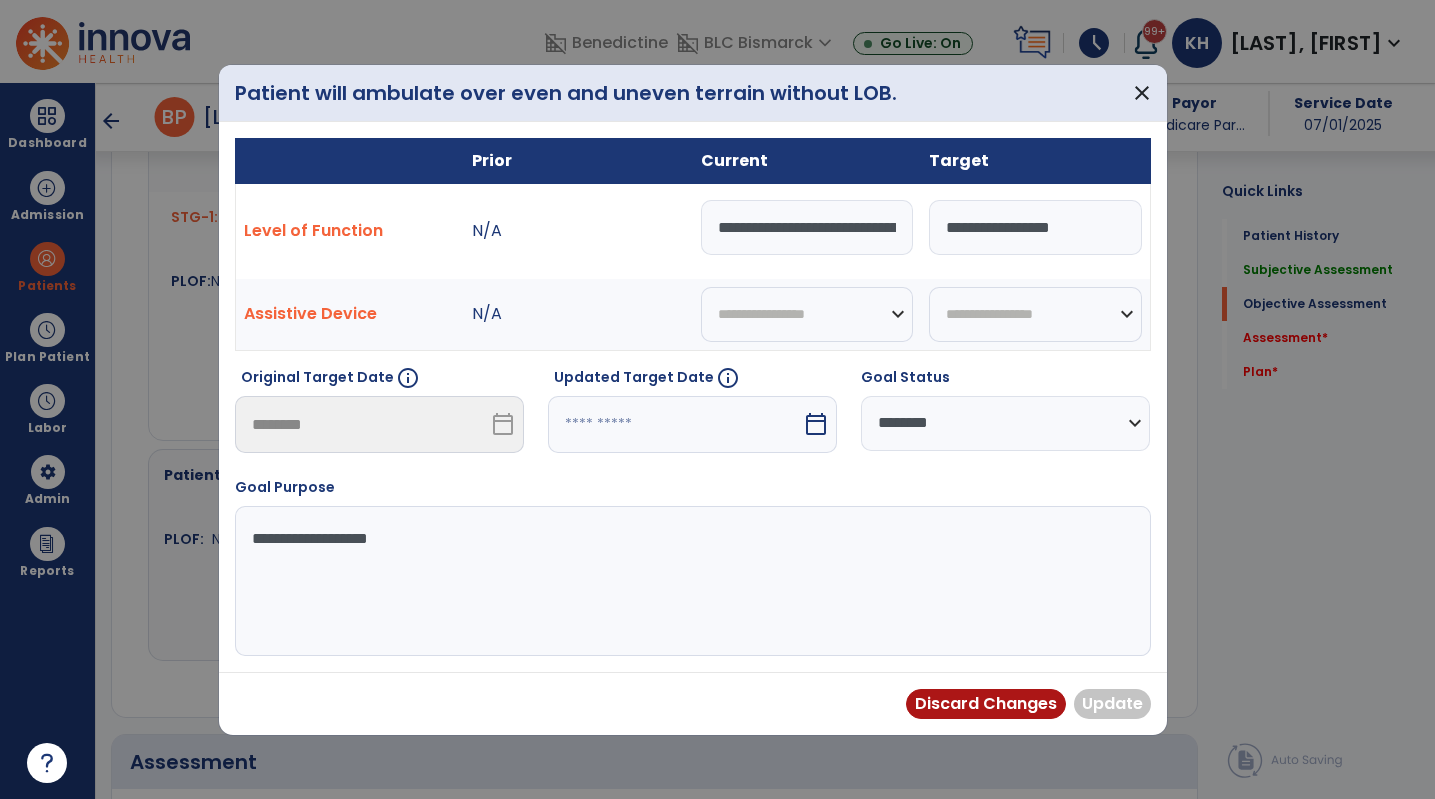 scroll, scrollTop: 0, scrollLeft: 910, axis: horizontal 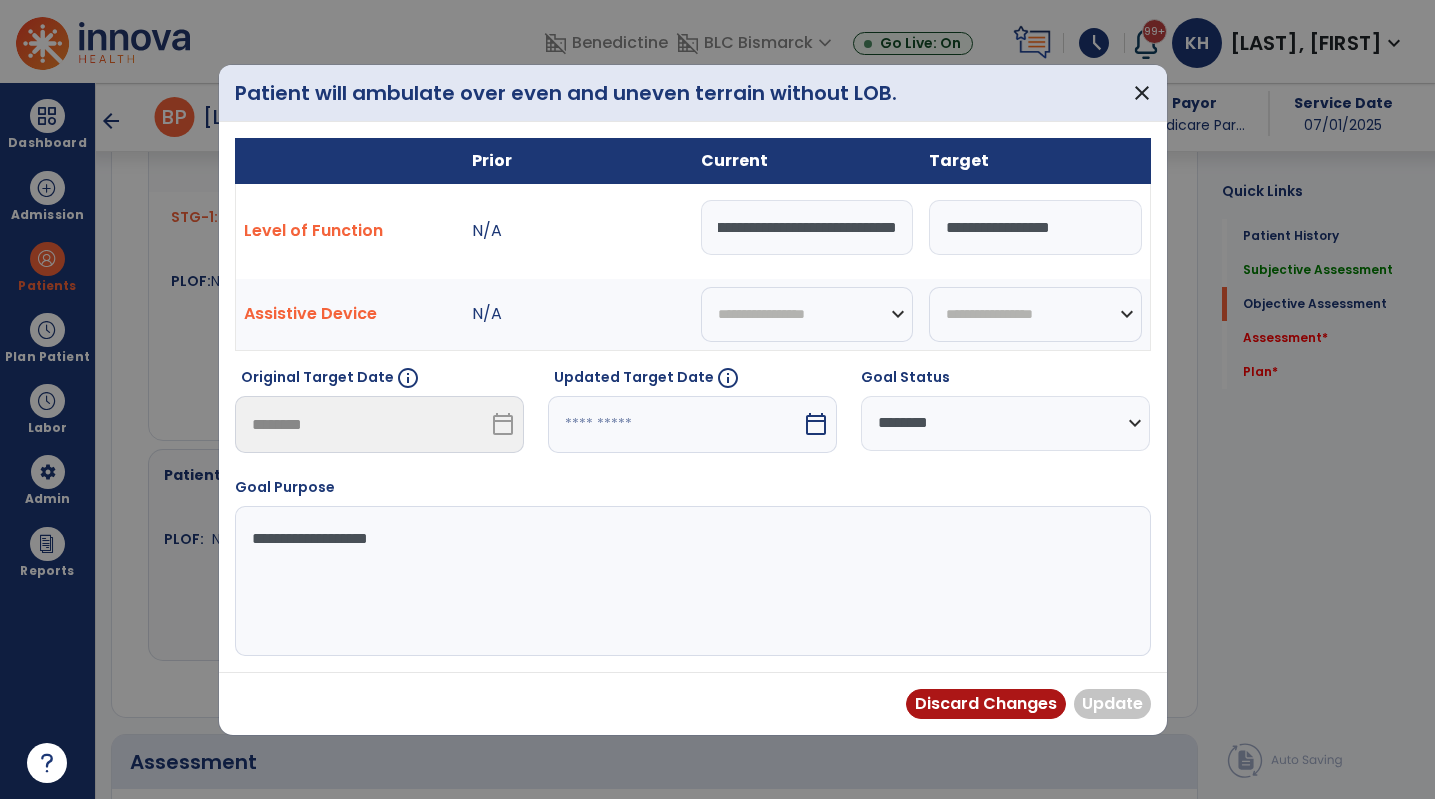 type on "**********" 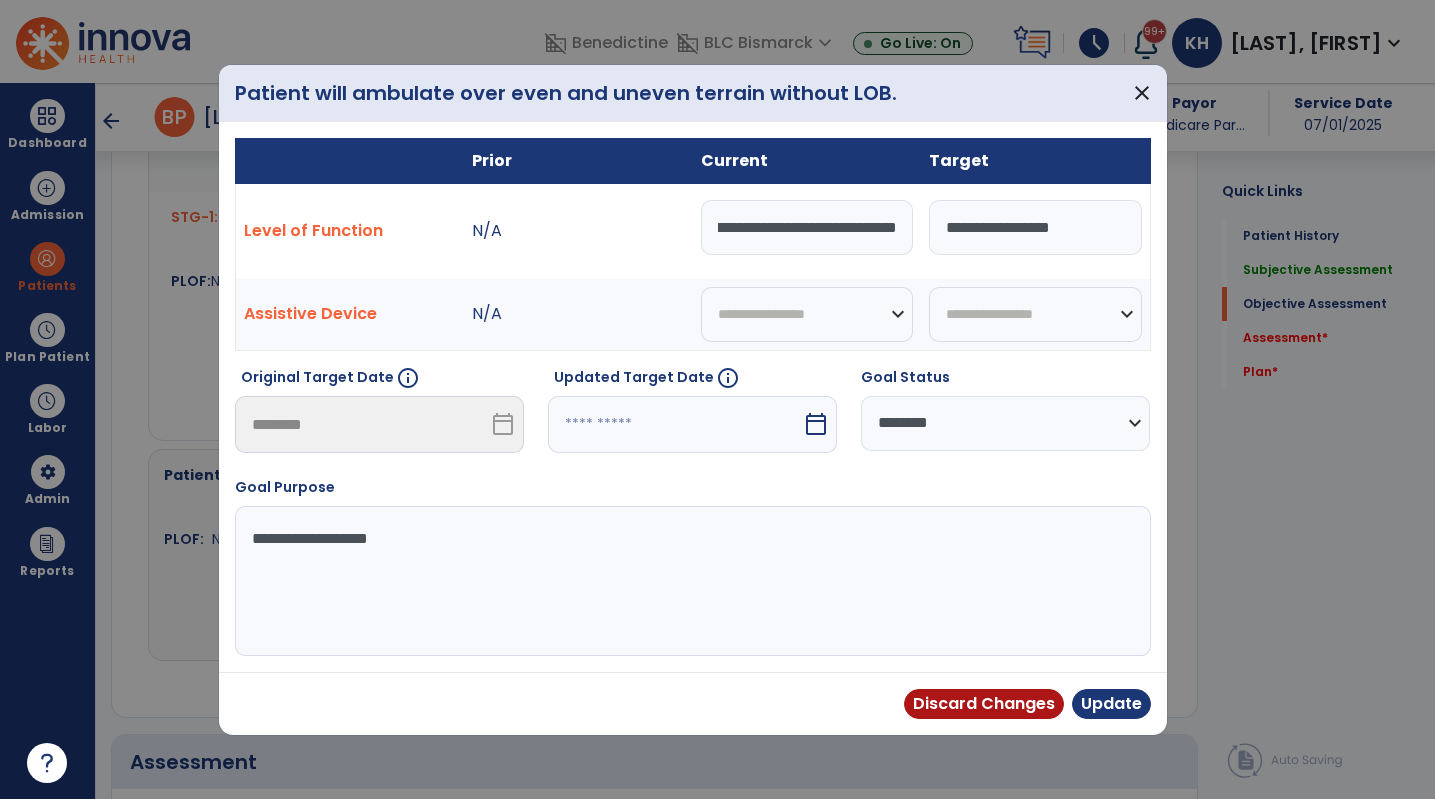 click on "calendar_today" at bounding box center (816, 424) 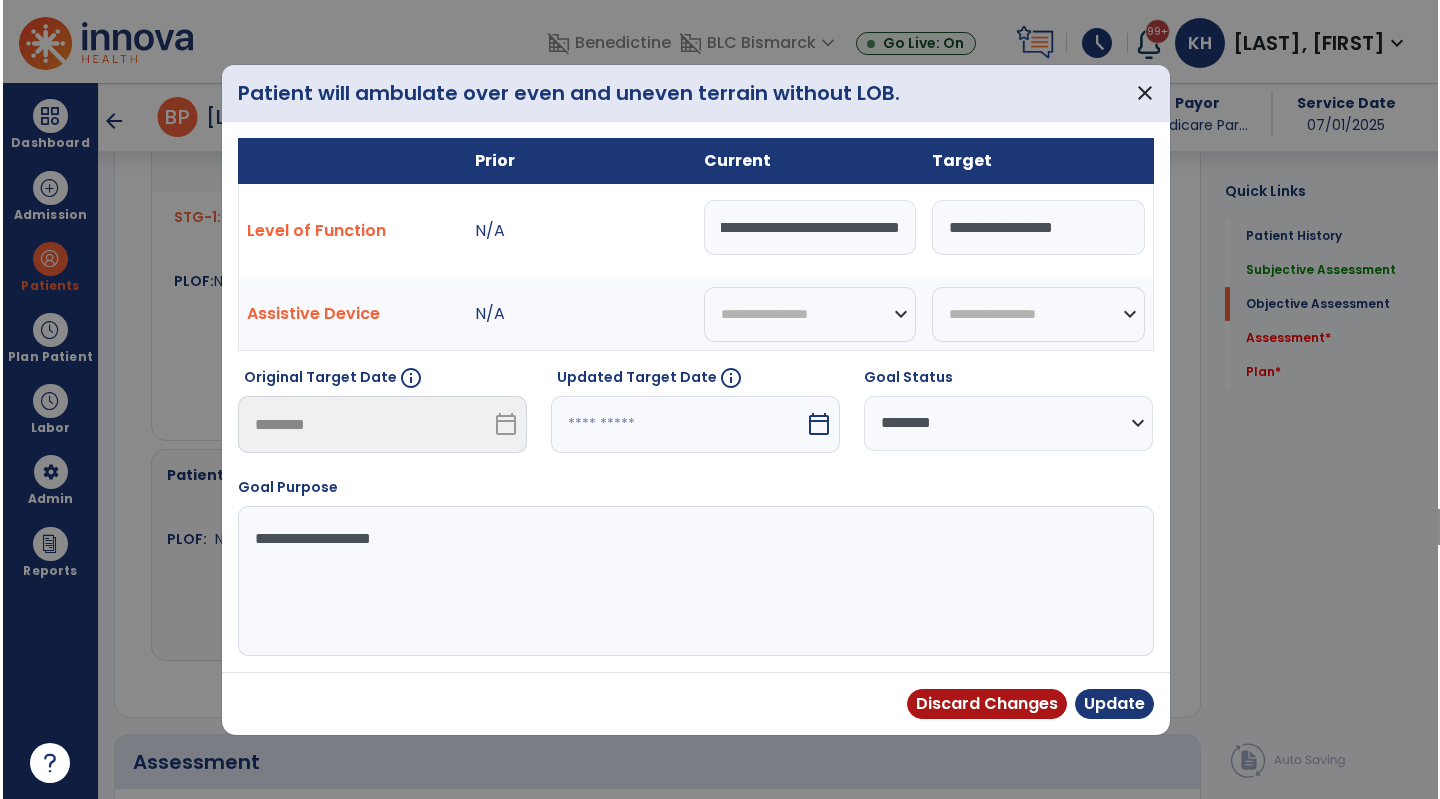 scroll, scrollTop: 0, scrollLeft: 0, axis: both 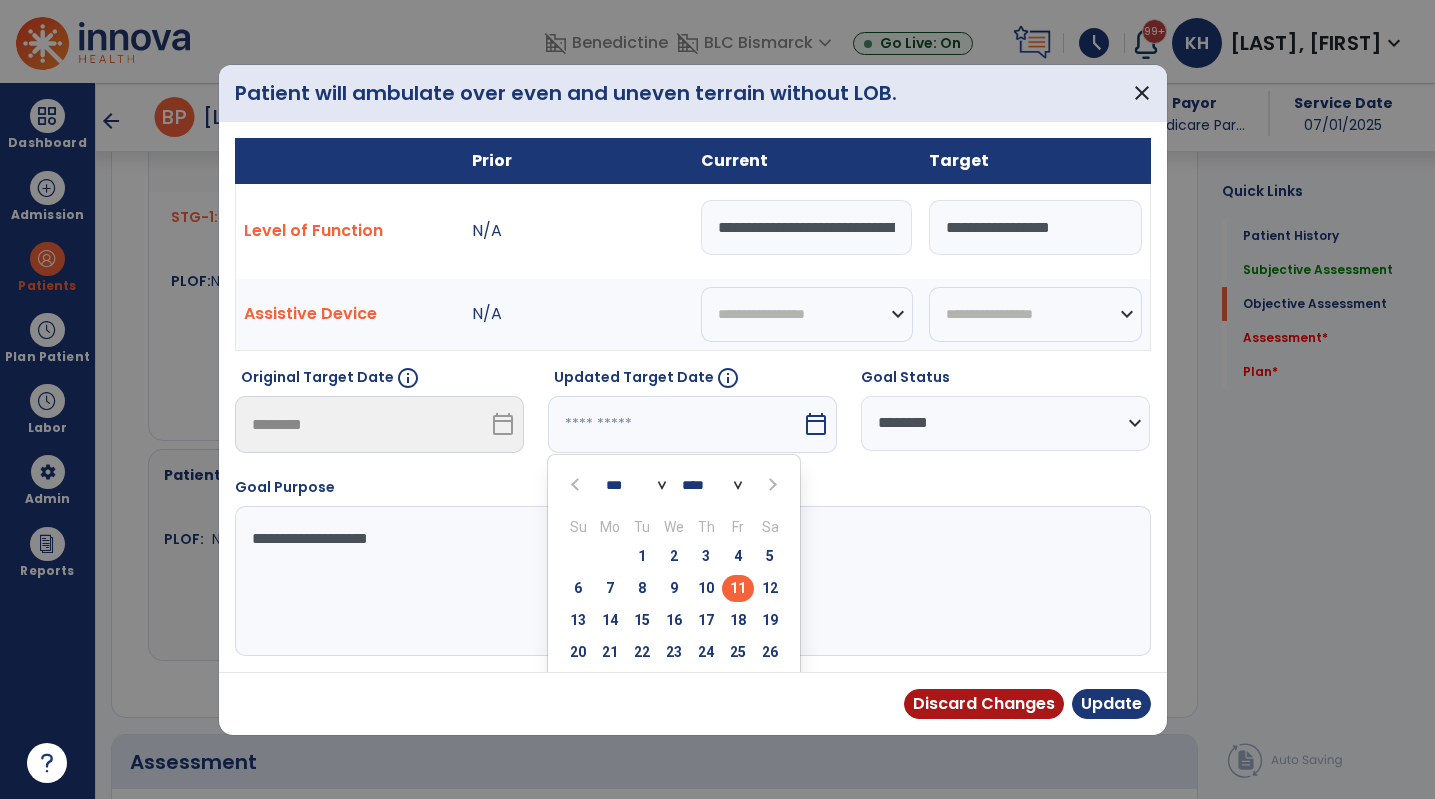 click at bounding box center [770, 485] 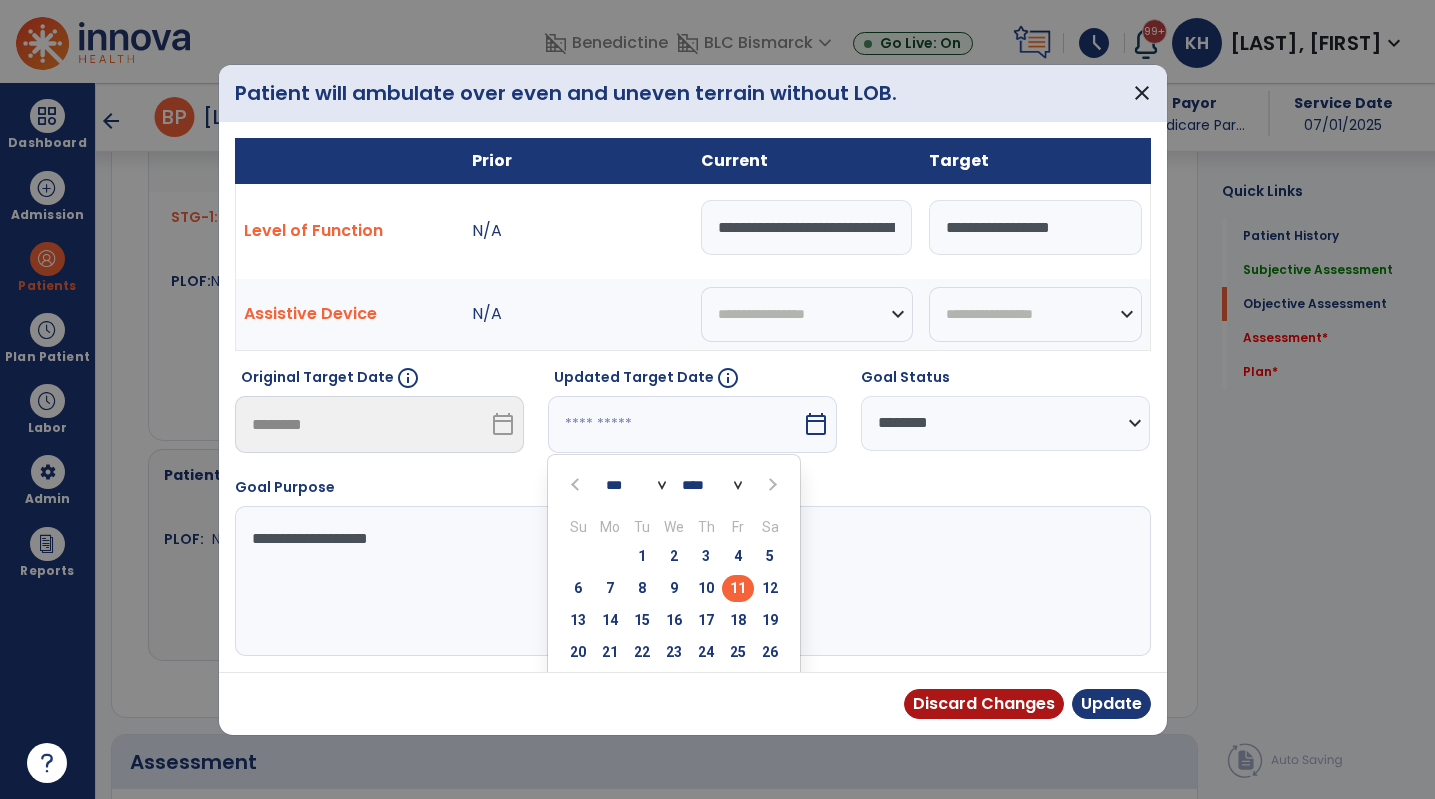 click at bounding box center [771, 485] 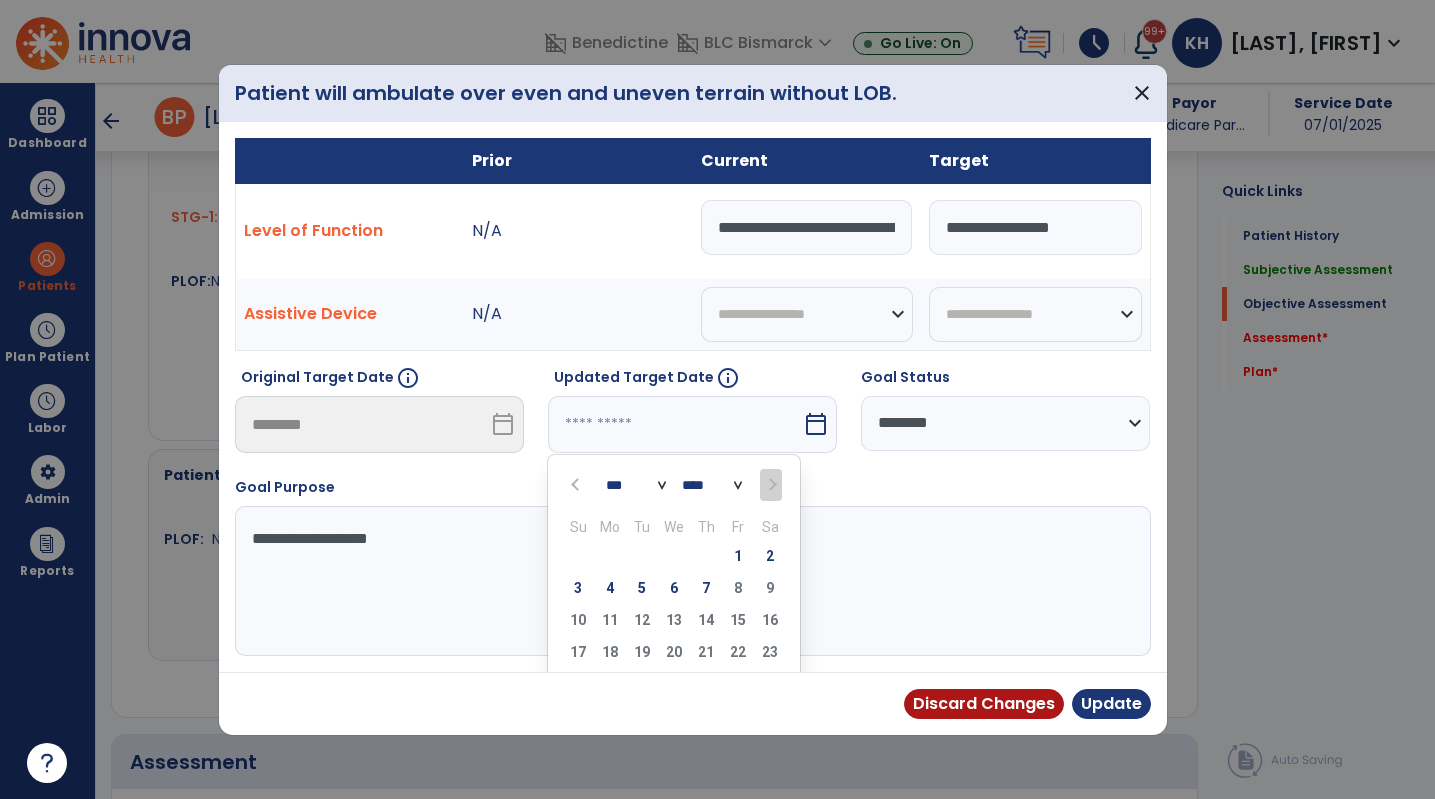 click on "7" at bounding box center [706, 588] 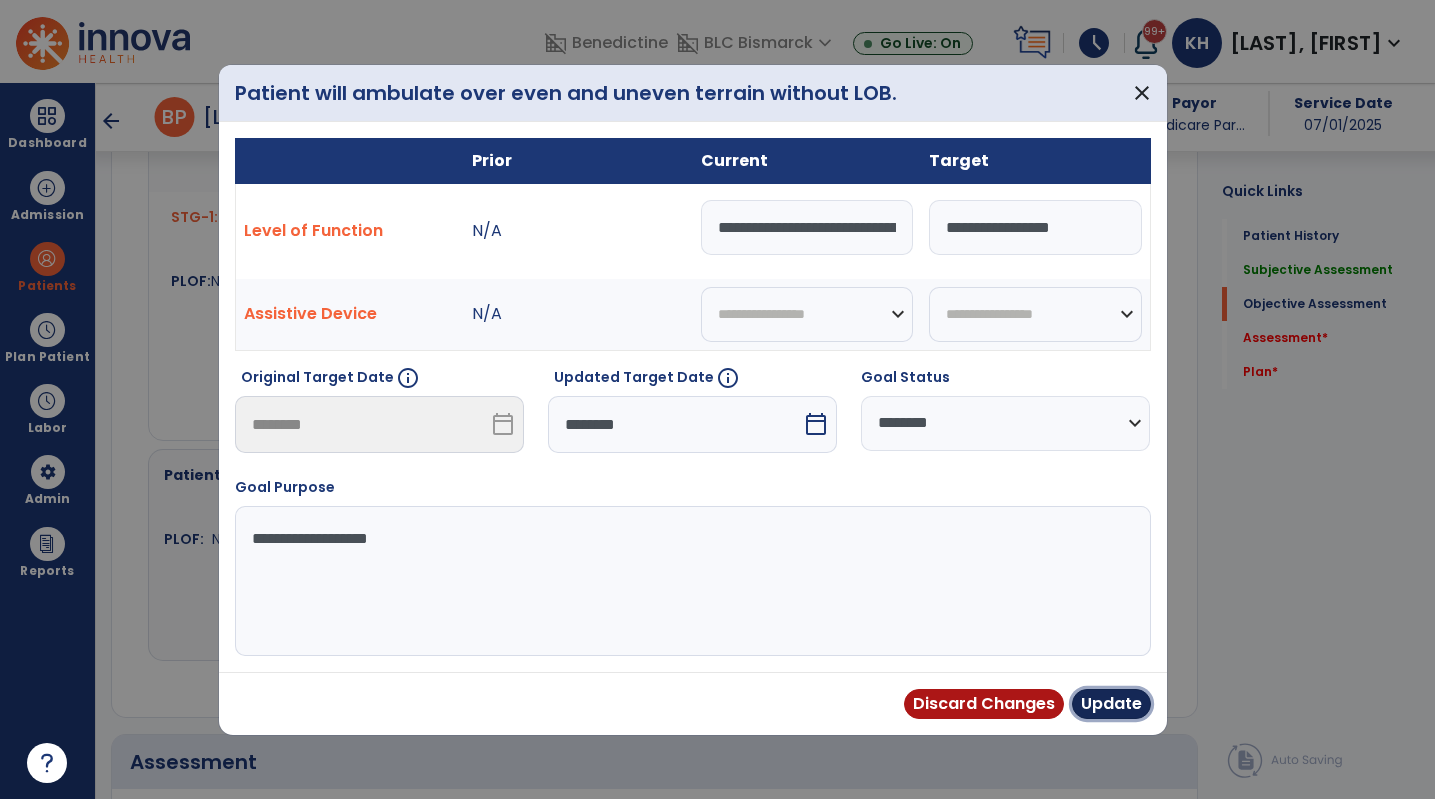 click on "Update" at bounding box center (1111, 704) 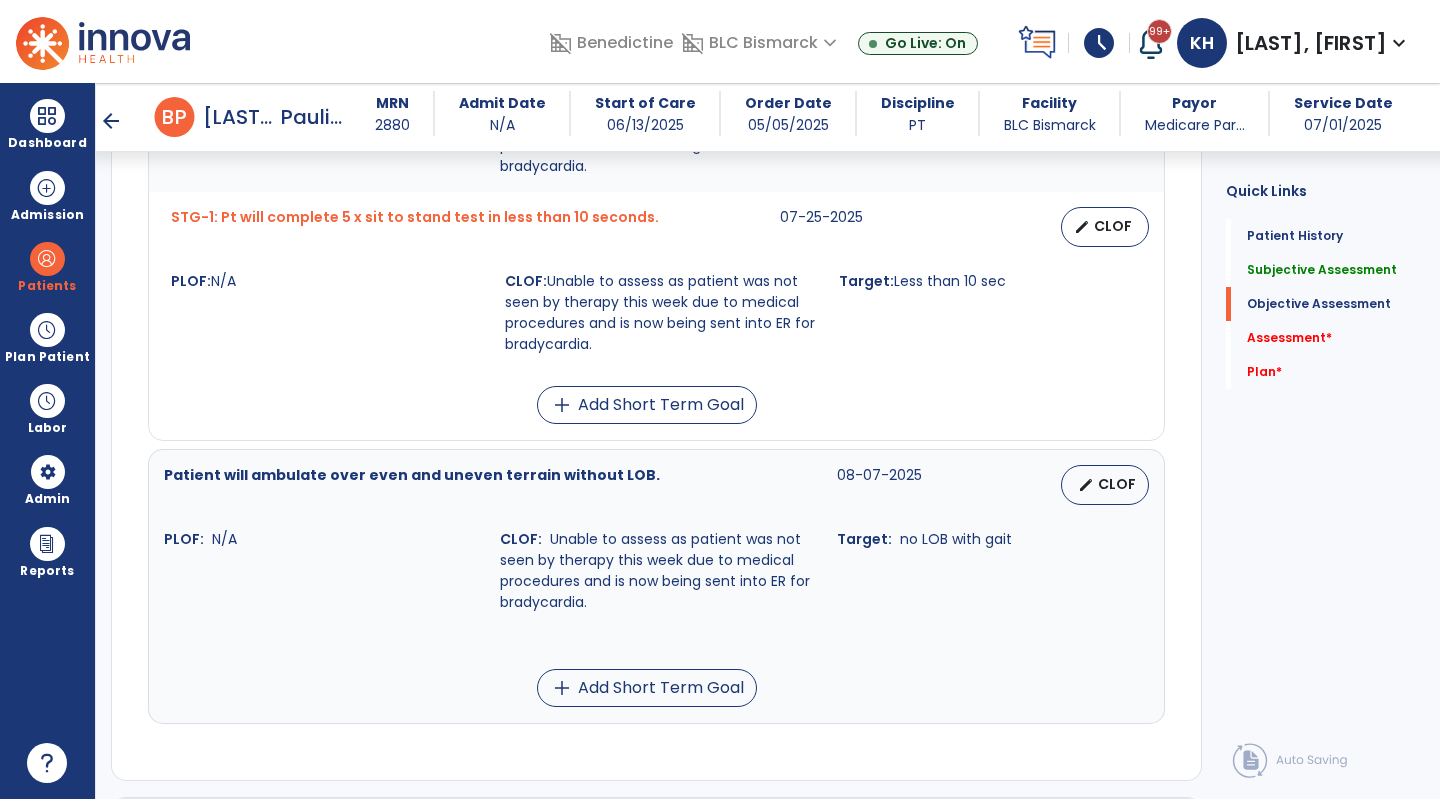scroll, scrollTop: 1900, scrollLeft: 0, axis: vertical 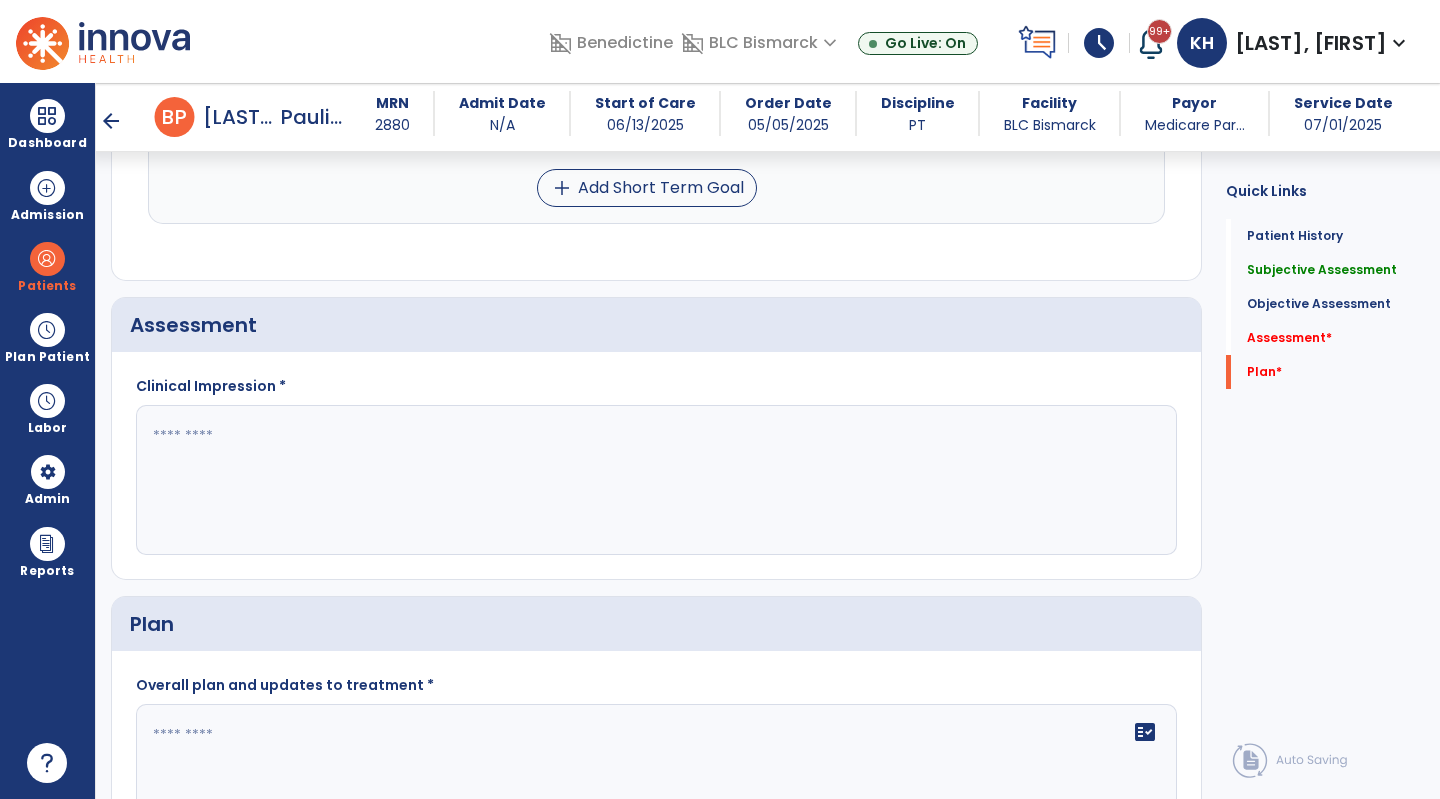 click 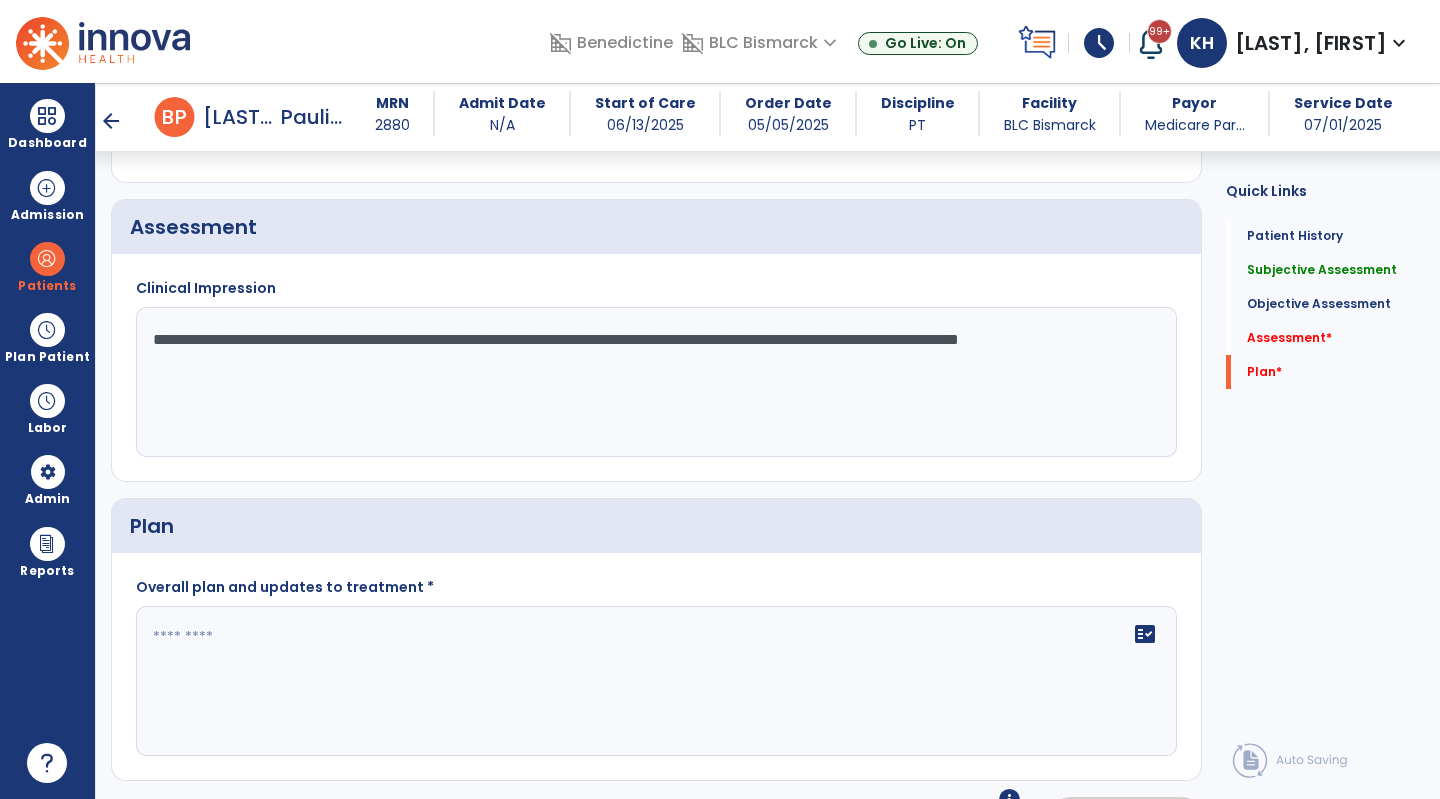 scroll, scrollTop: 2052, scrollLeft: 0, axis: vertical 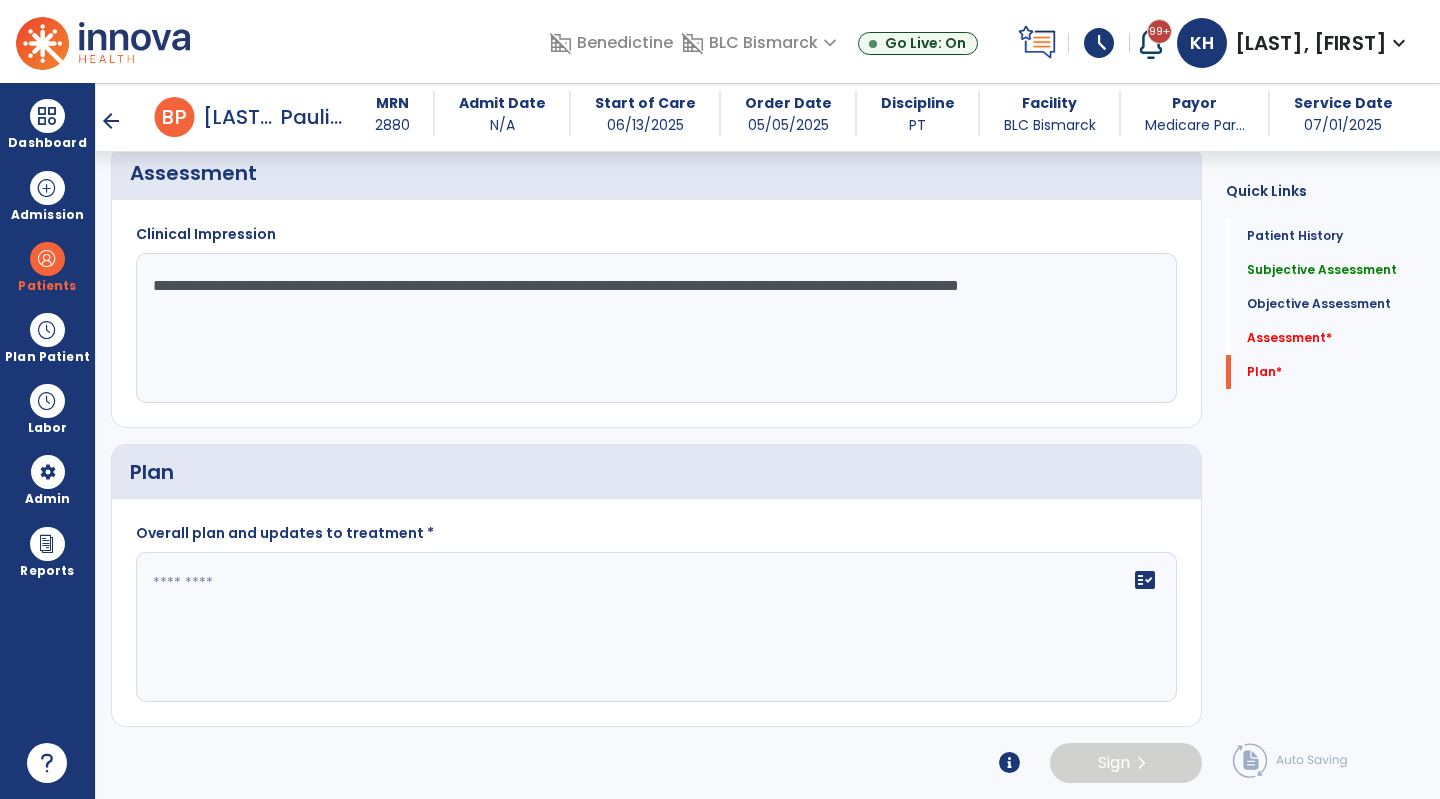 type on "**********" 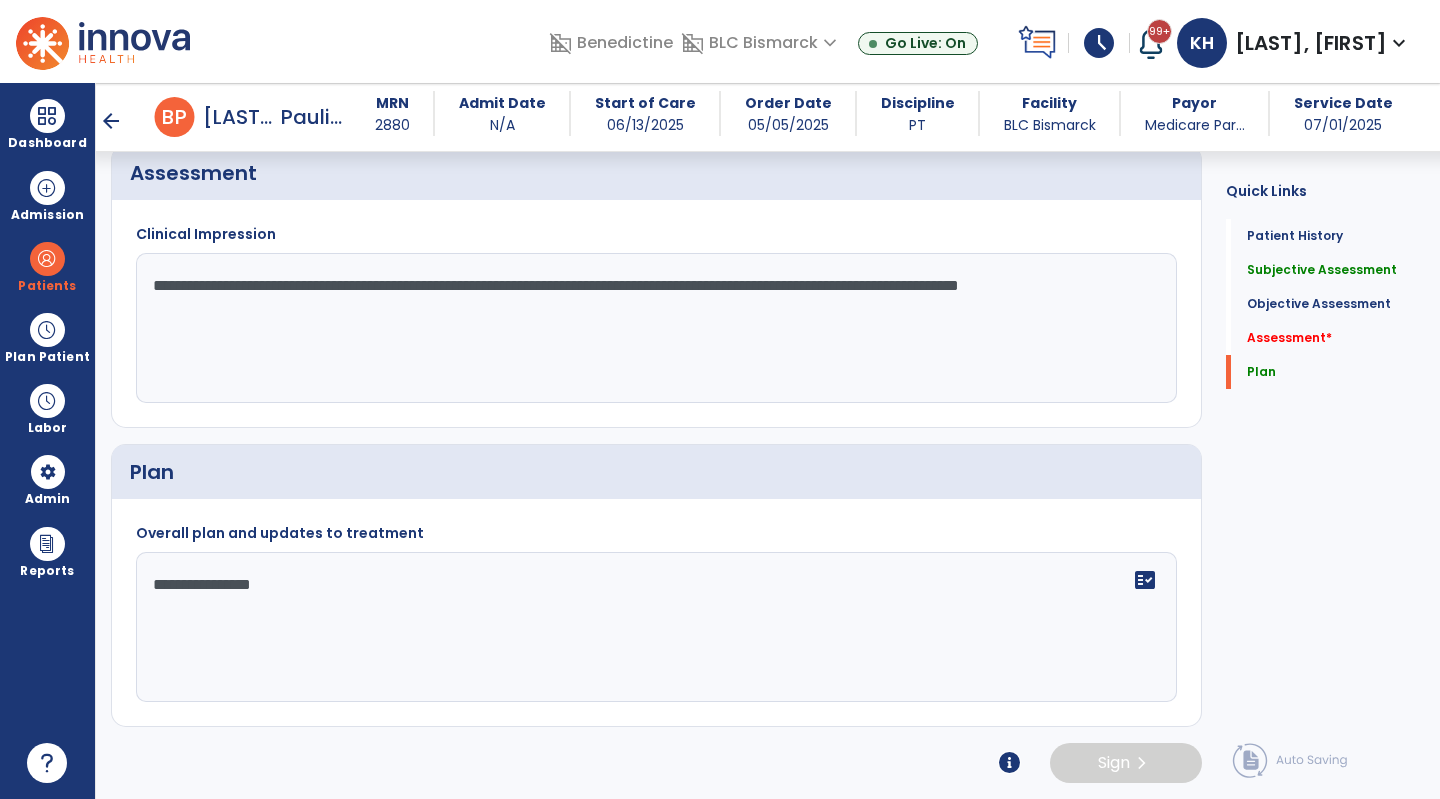 type on "**********" 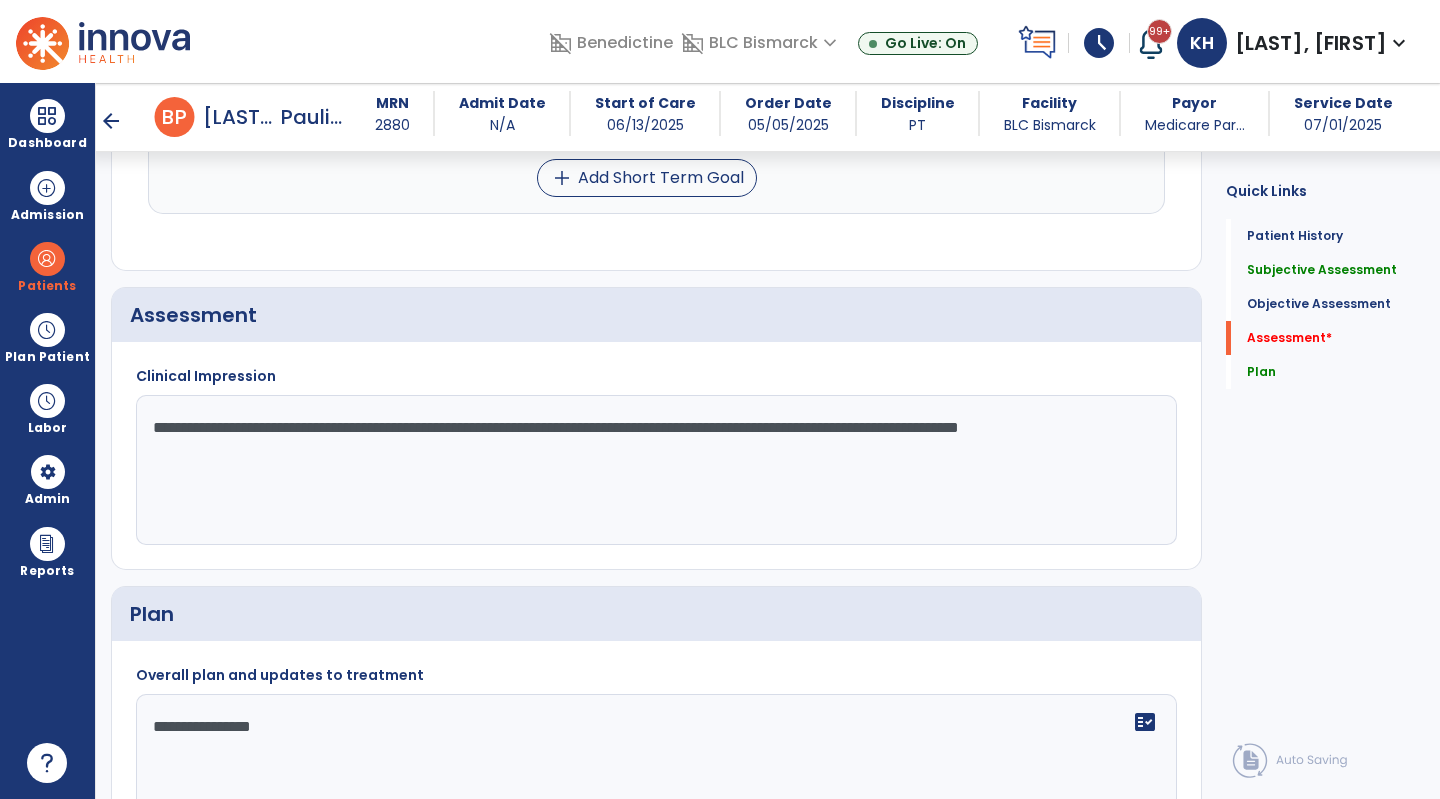scroll, scrollTop: 1897, scrollLeft: 0, axis: vertical 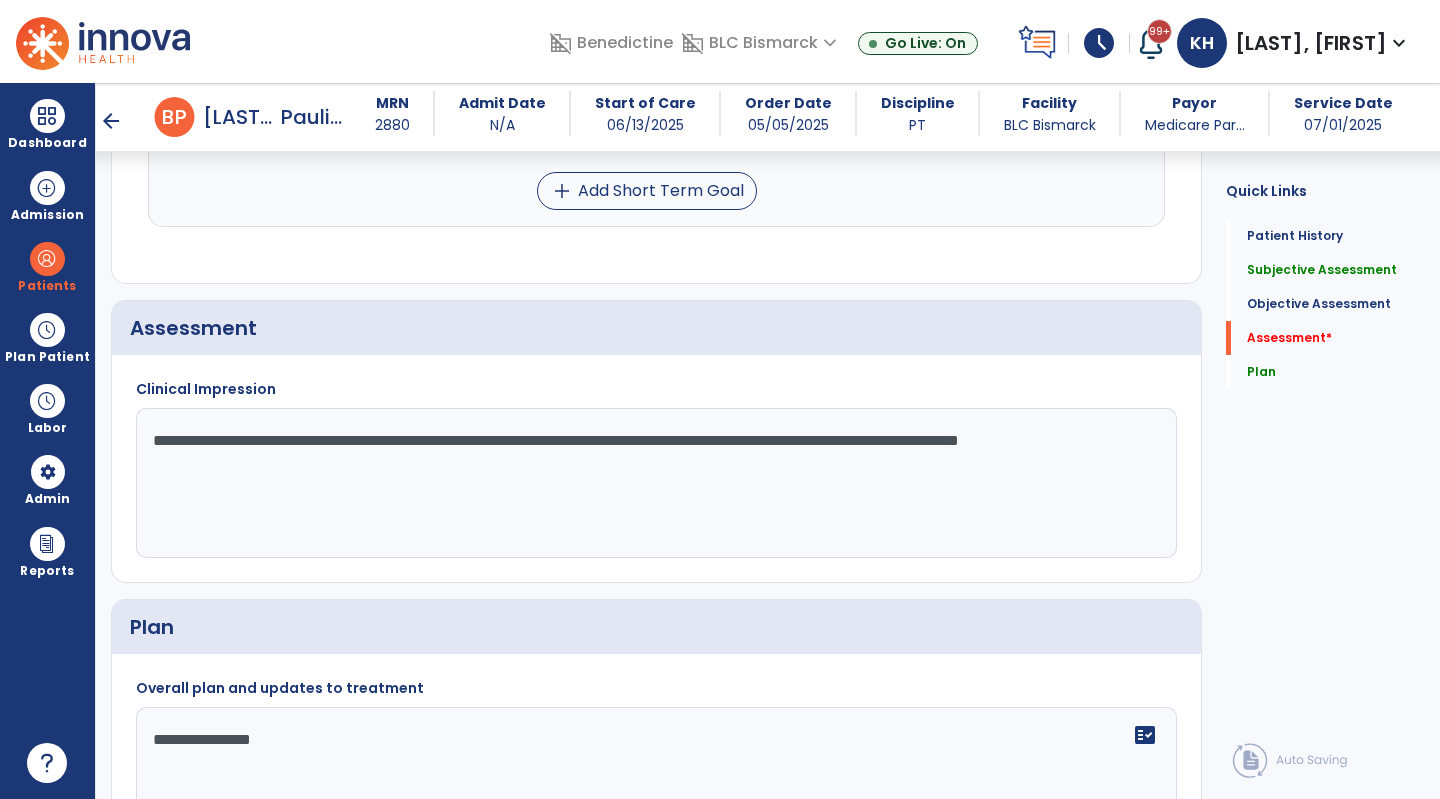 click on "**********" 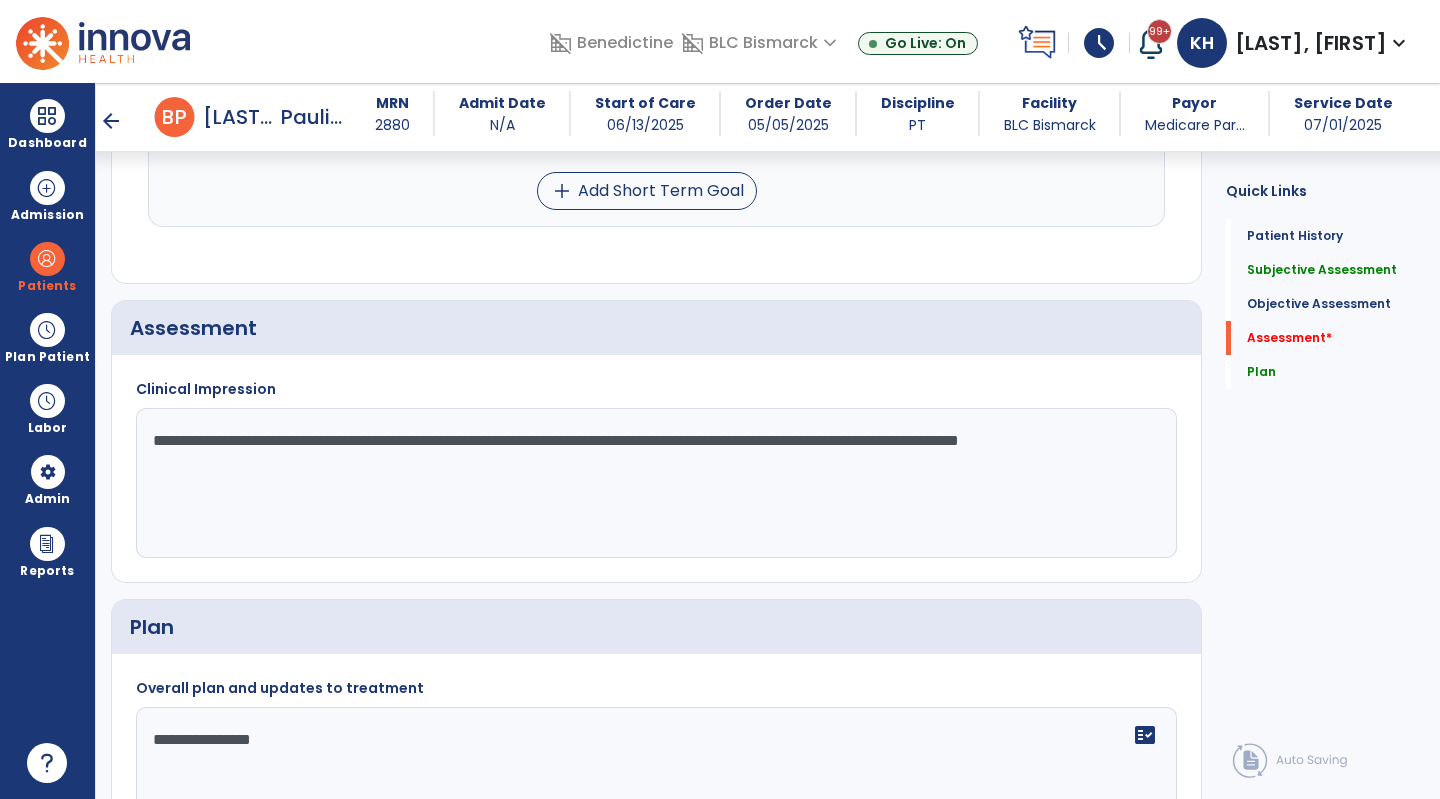click on "Plan" 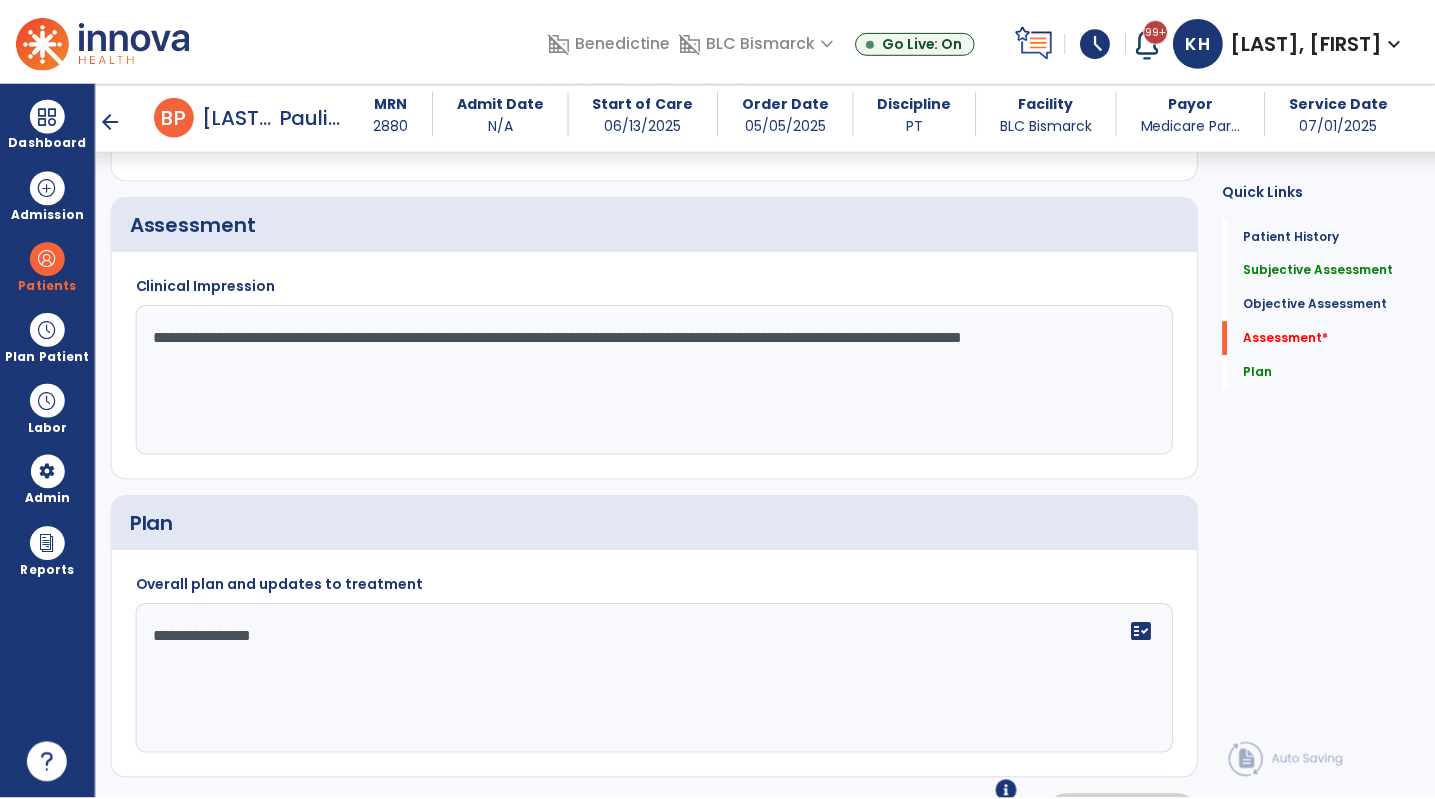 scroll, scrollTop: 2052, scrollLeft: 0, axis: vertical 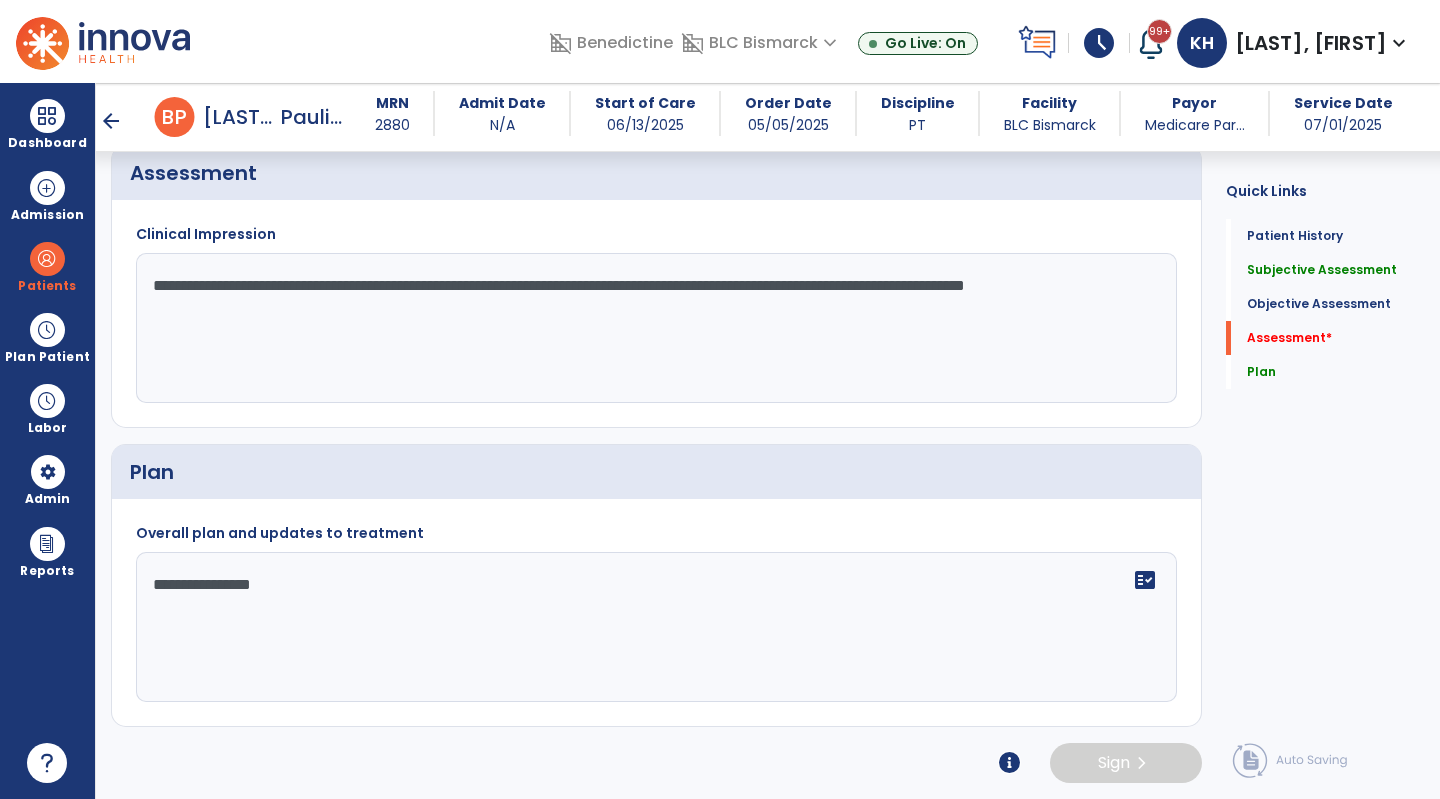 type on "**********" 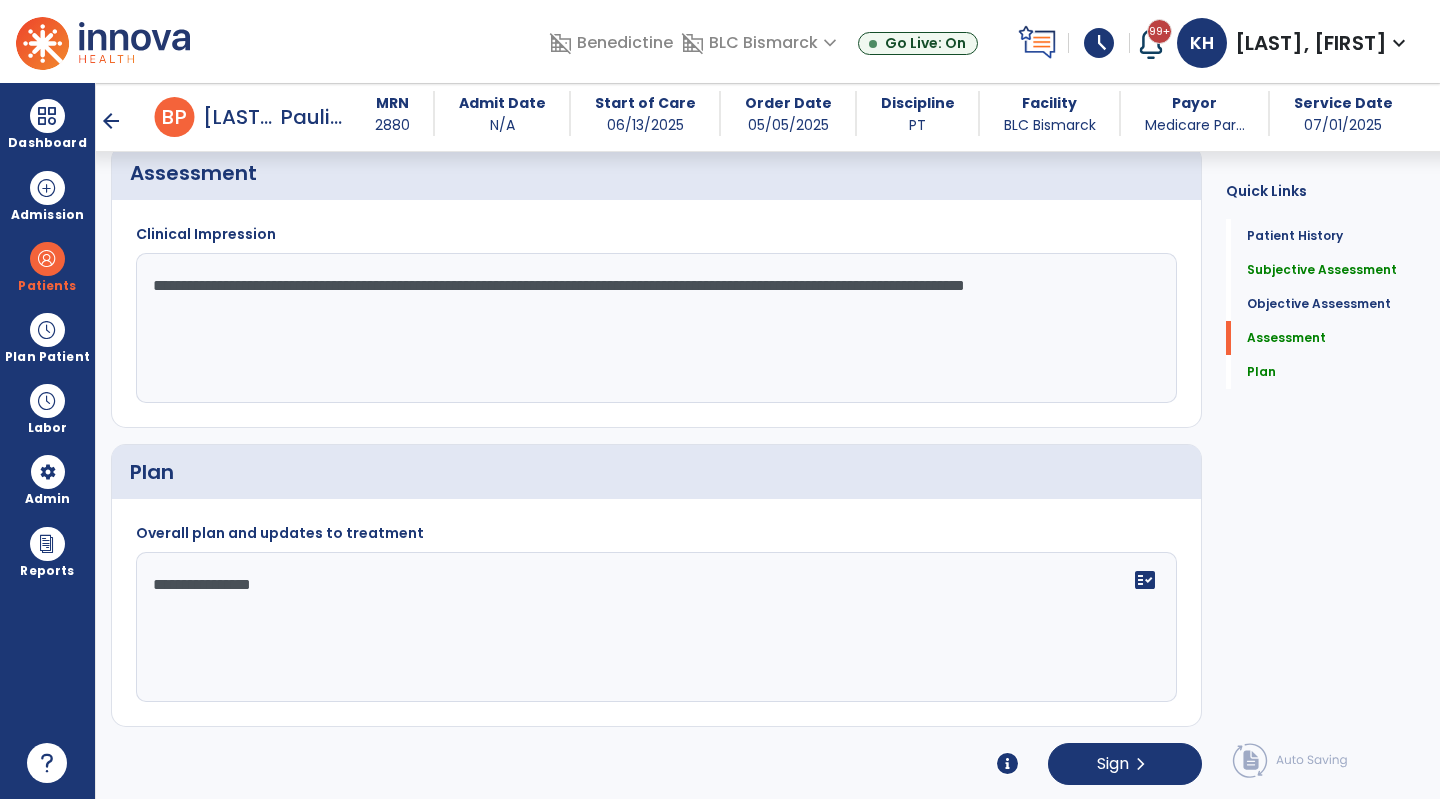 drag, startPoint x: 435, startPoint y: 586, endPoint x: 446, endPoint y: 586, distance: 11 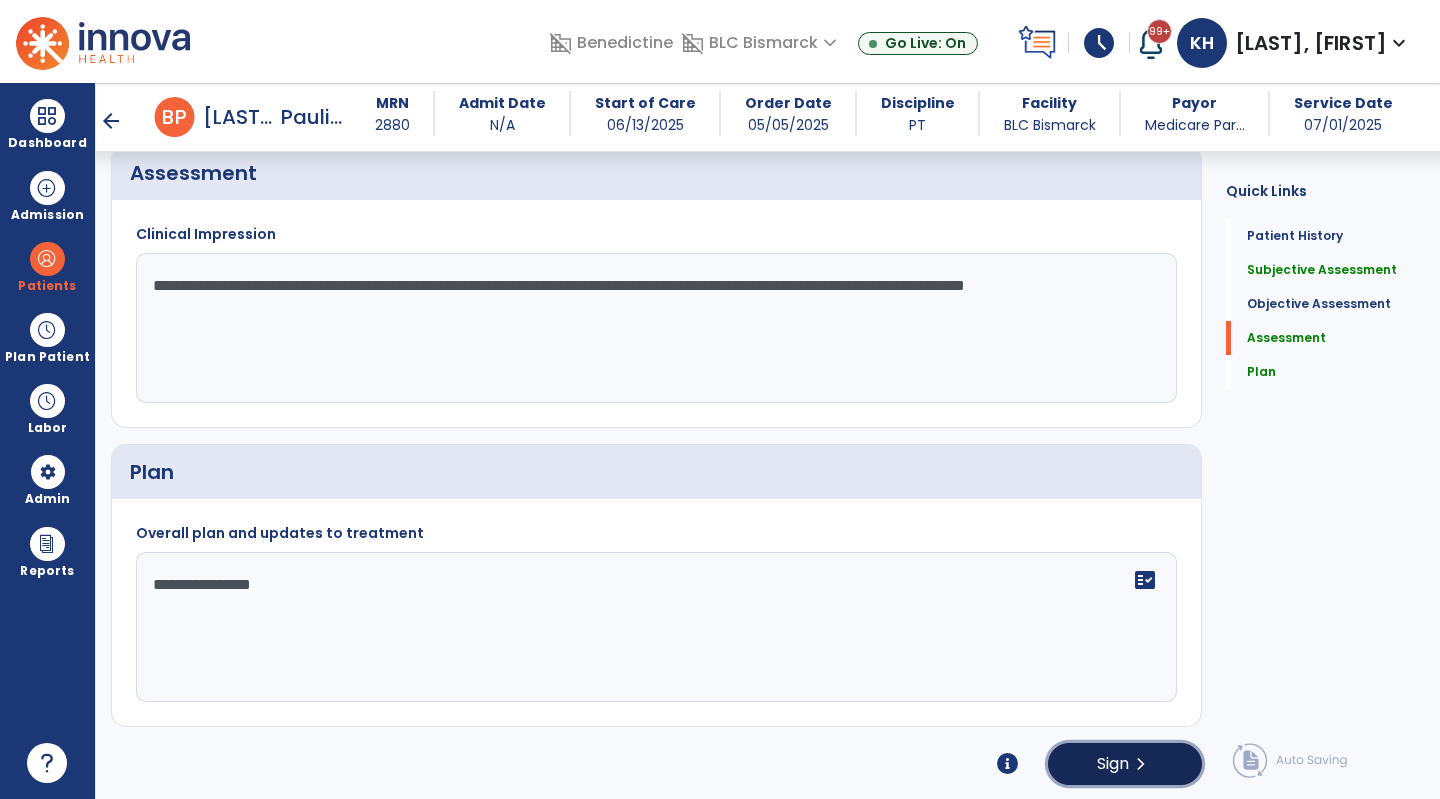 click on "Sign  chevron_right" 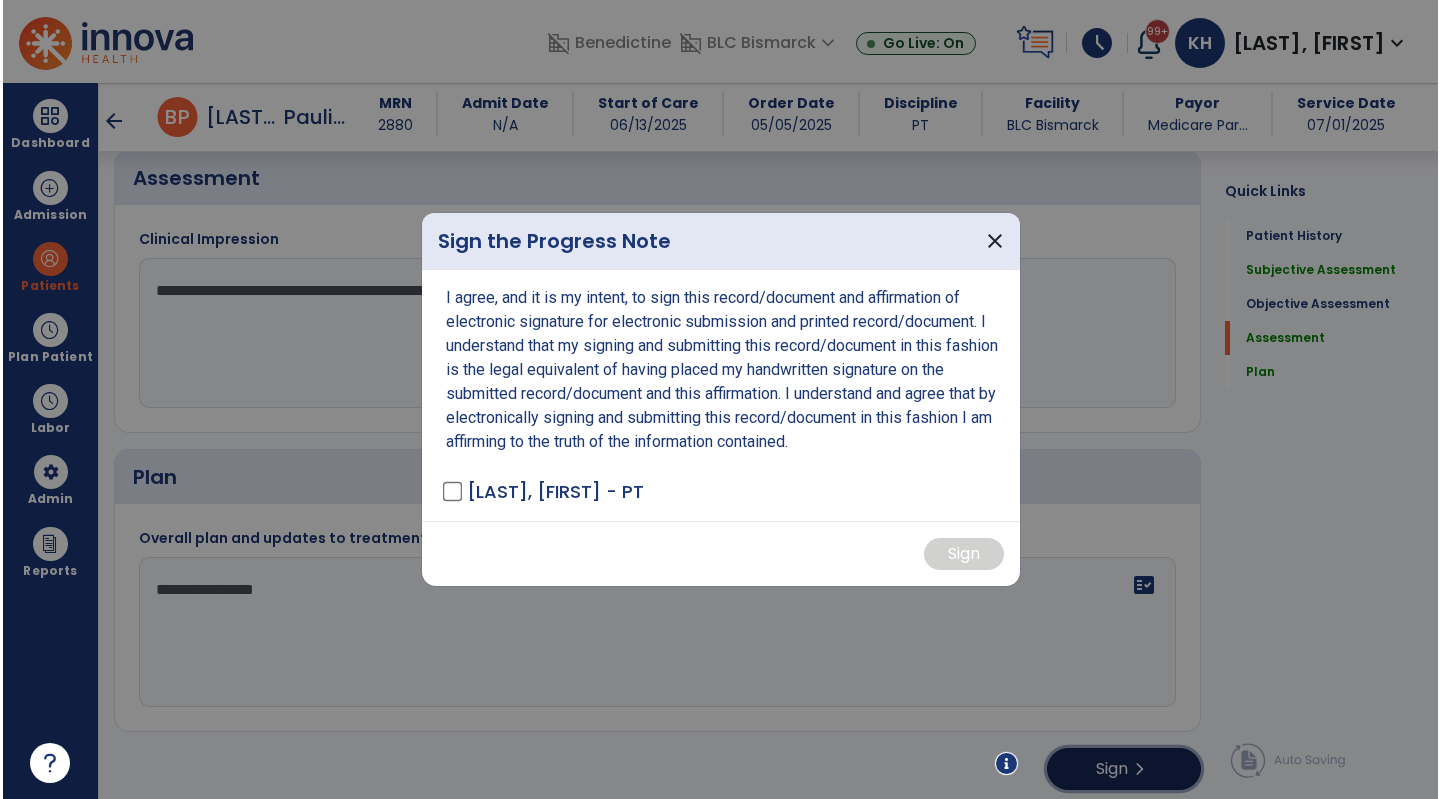 scroll, scrollTop: 2052, scrollLeft: 0, axis: vertical 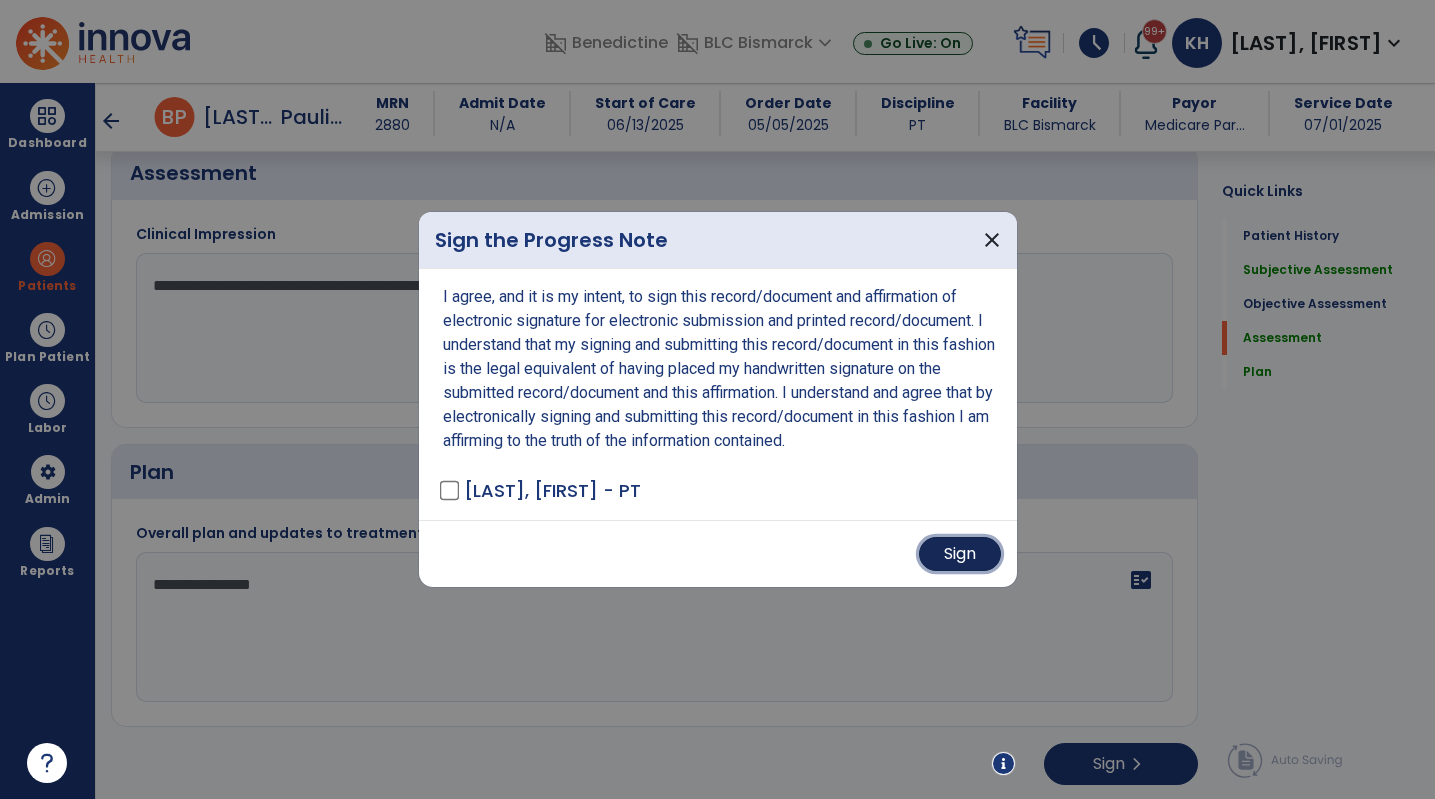 click on "Sign" at bounding box center (960, 554) 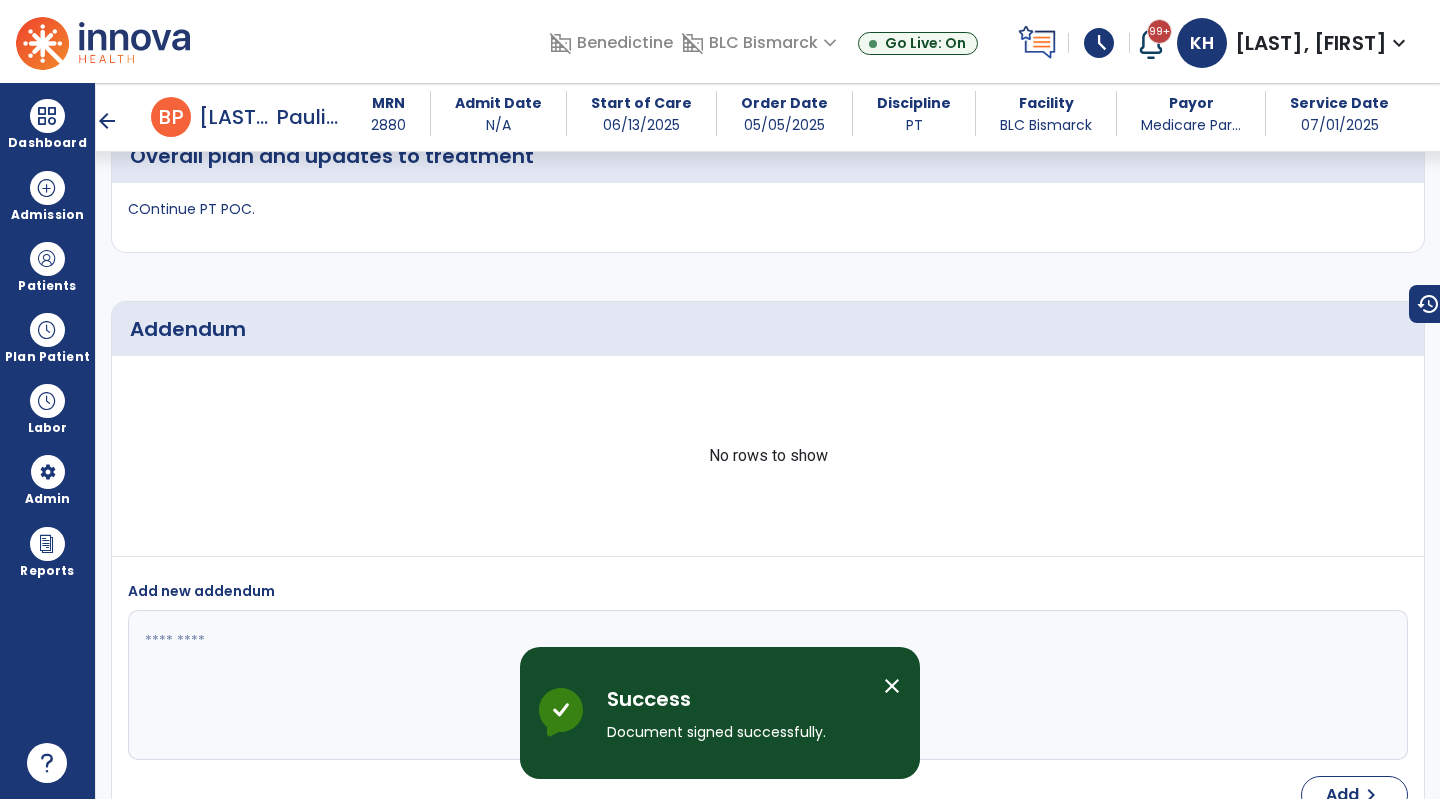 scroll, scrollTop: 2515, scrollLeft: 0, axis: vertical 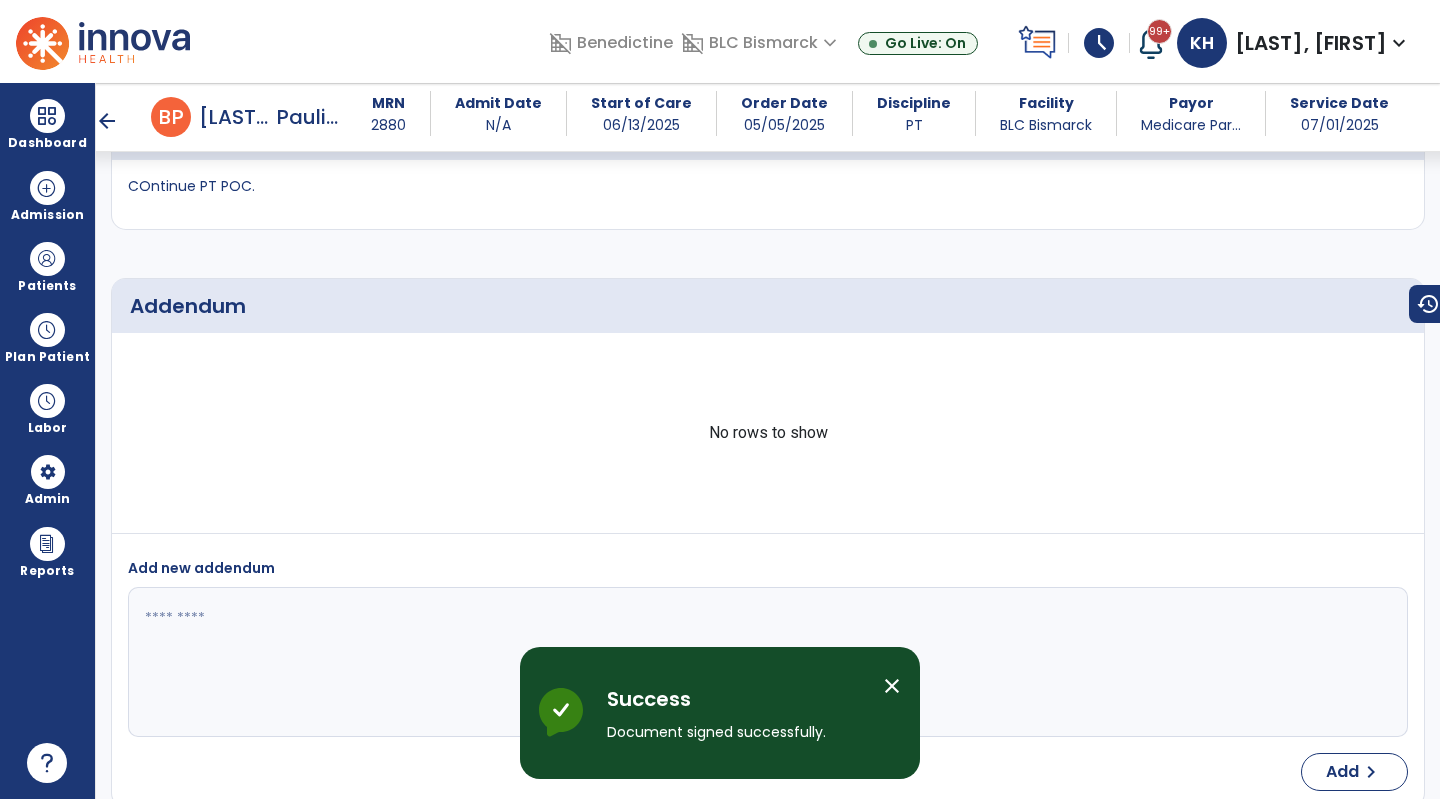 click at bounding box center (47, 116) 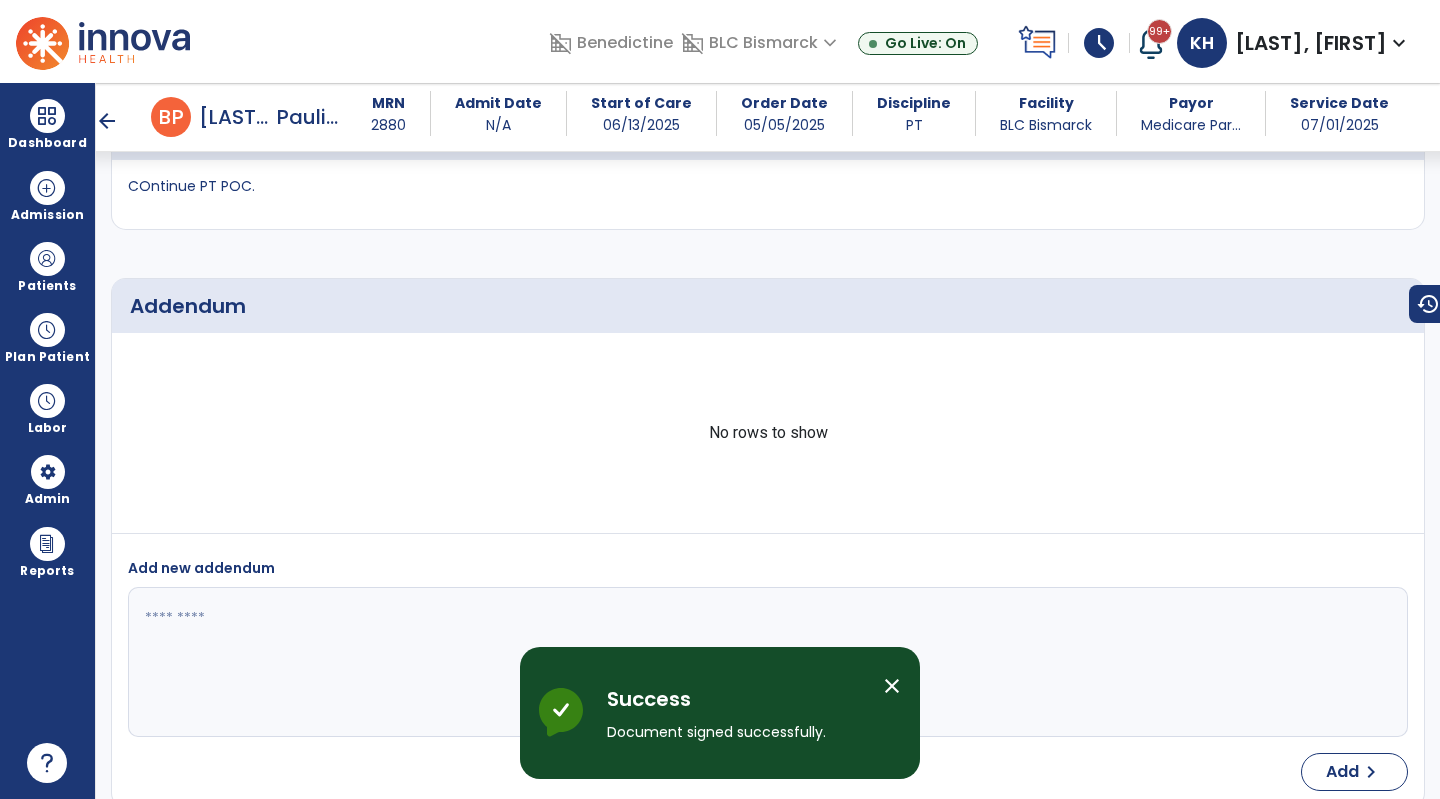 click on "dashboard" at bounding box center (0, 0) 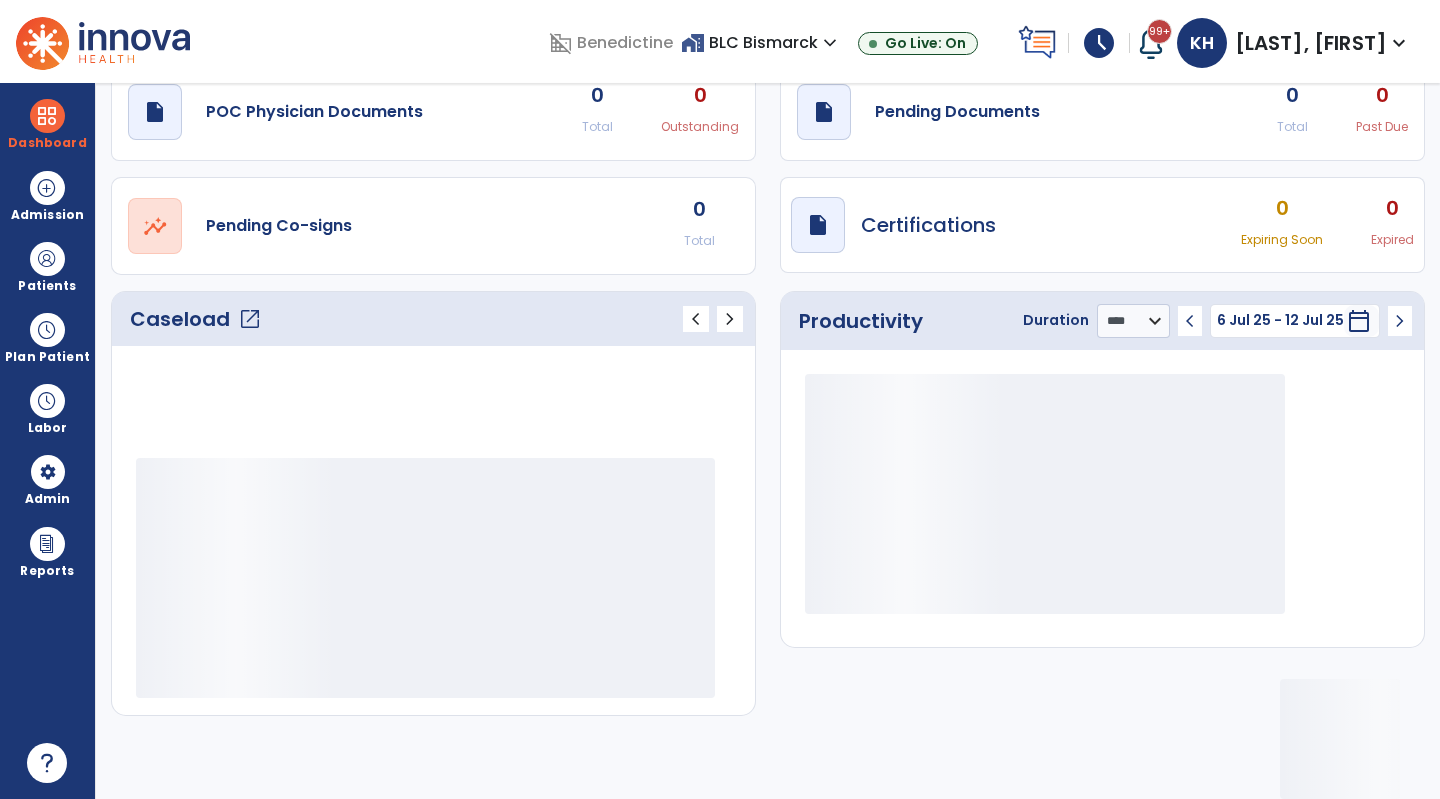 scroll, scrollTop: 76, scrollLeft: 0, axis: vertical 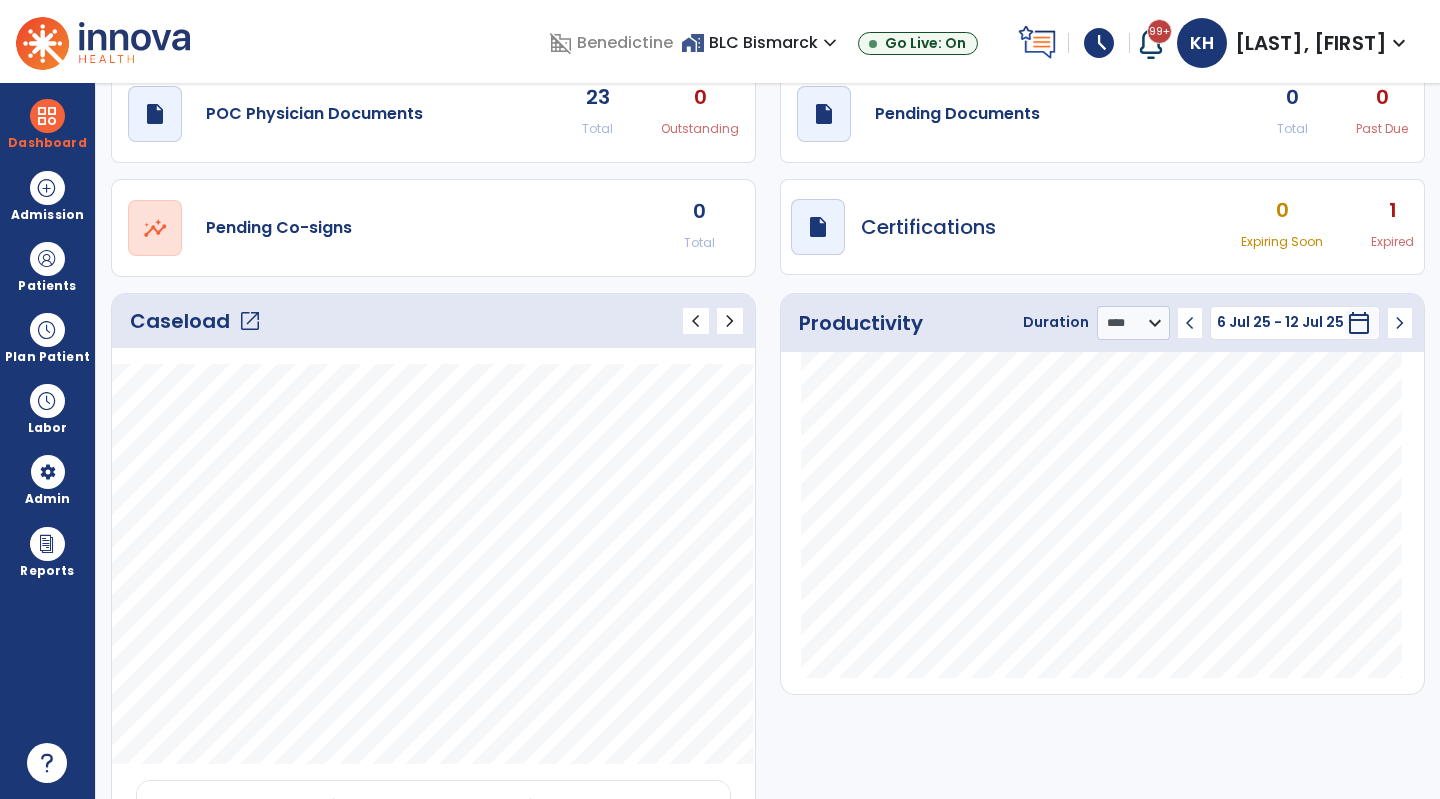 click on "draft   open_in_new  Pending Documents" 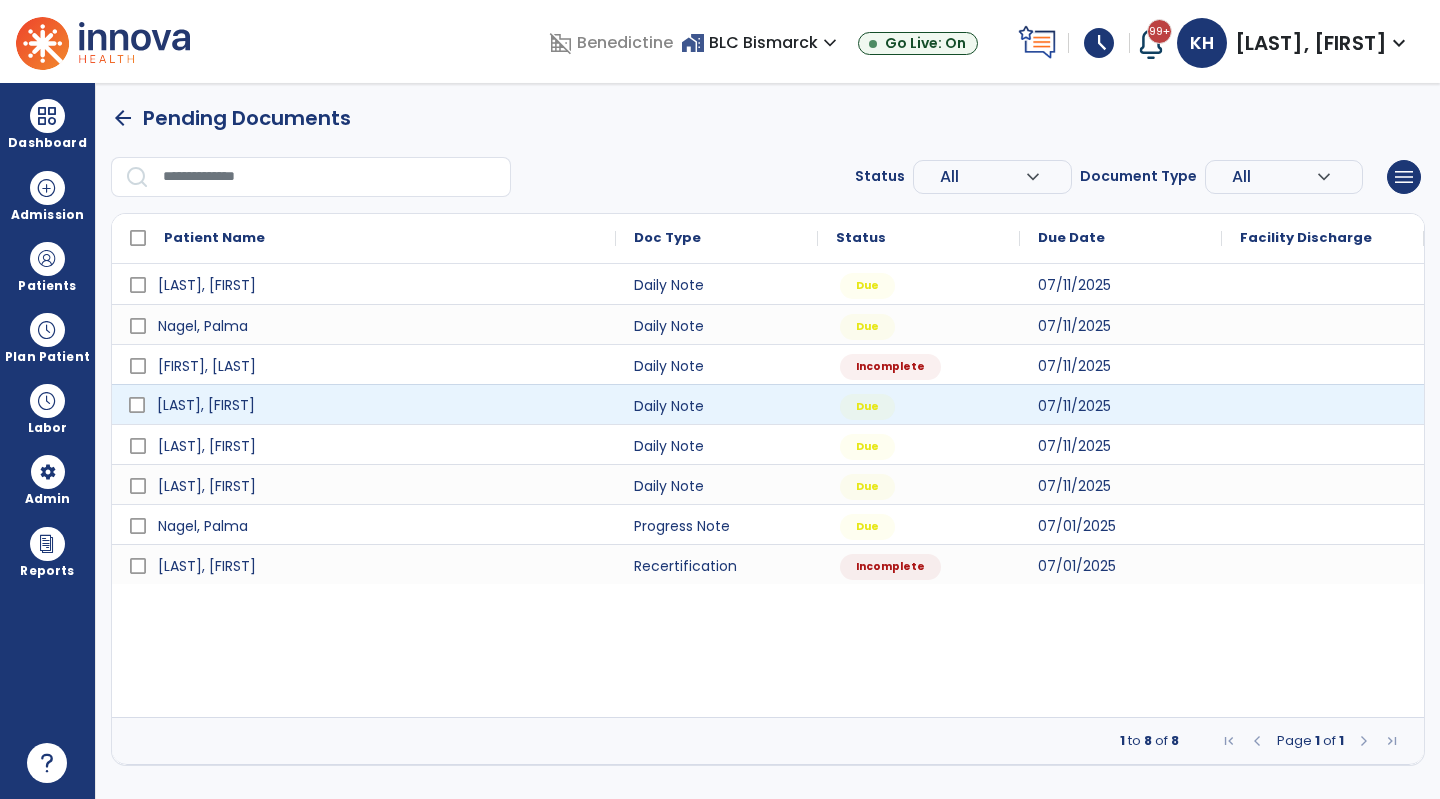 click on "[LAST], [FIRST]" at bounding box center (378, 405) 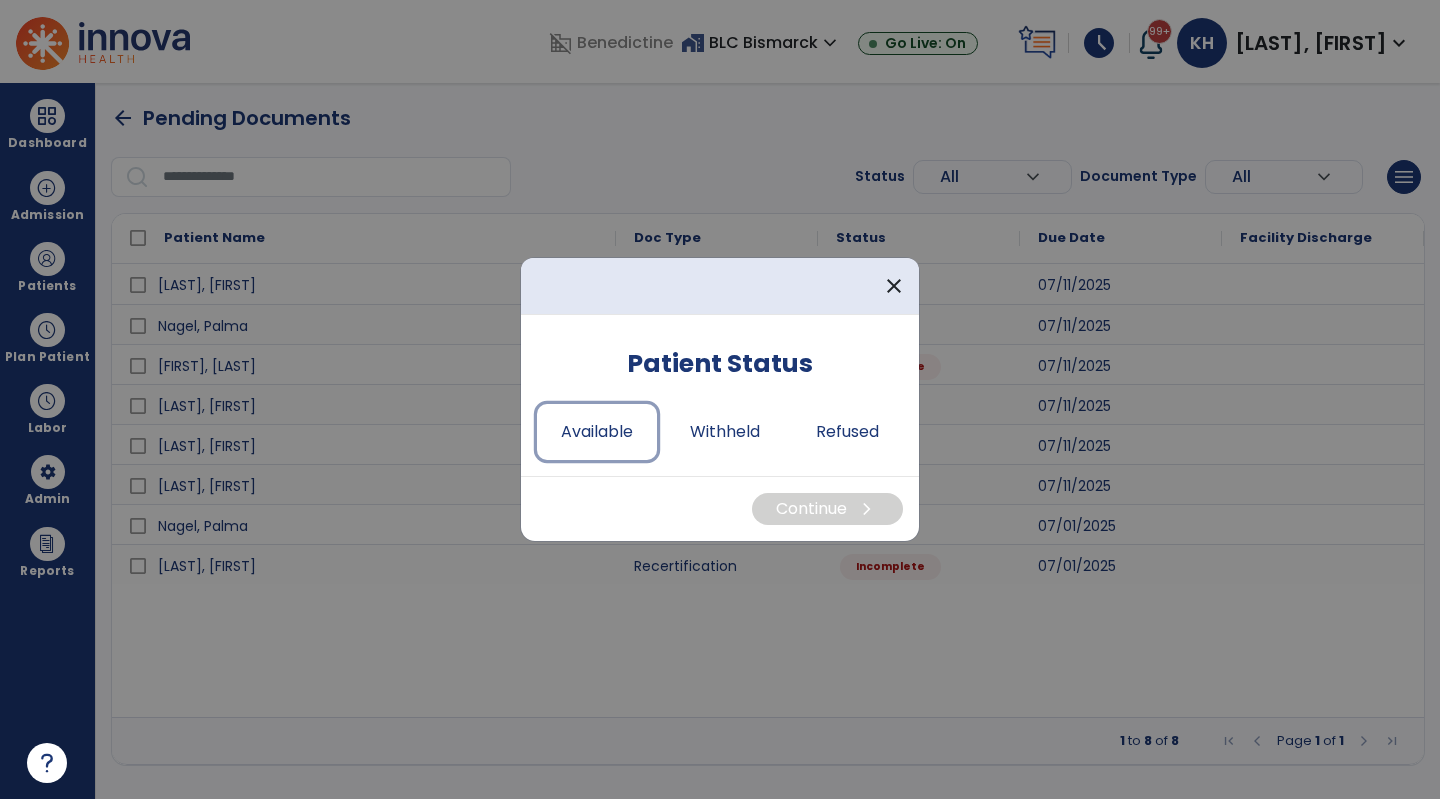 click on "Available" at bounding box center [597, 432] 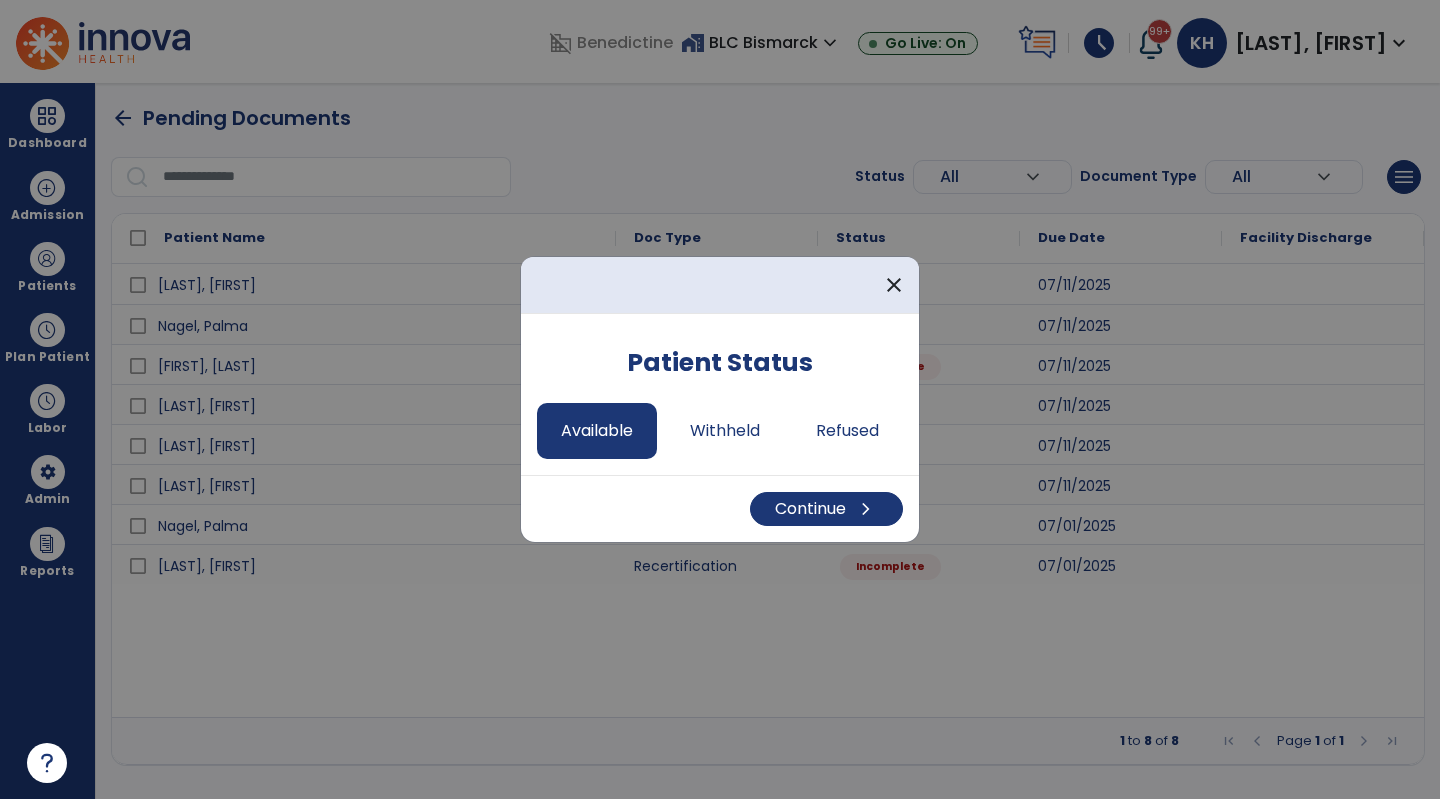 click on "Continue   chevron_right" at bounding box center [720, 508] 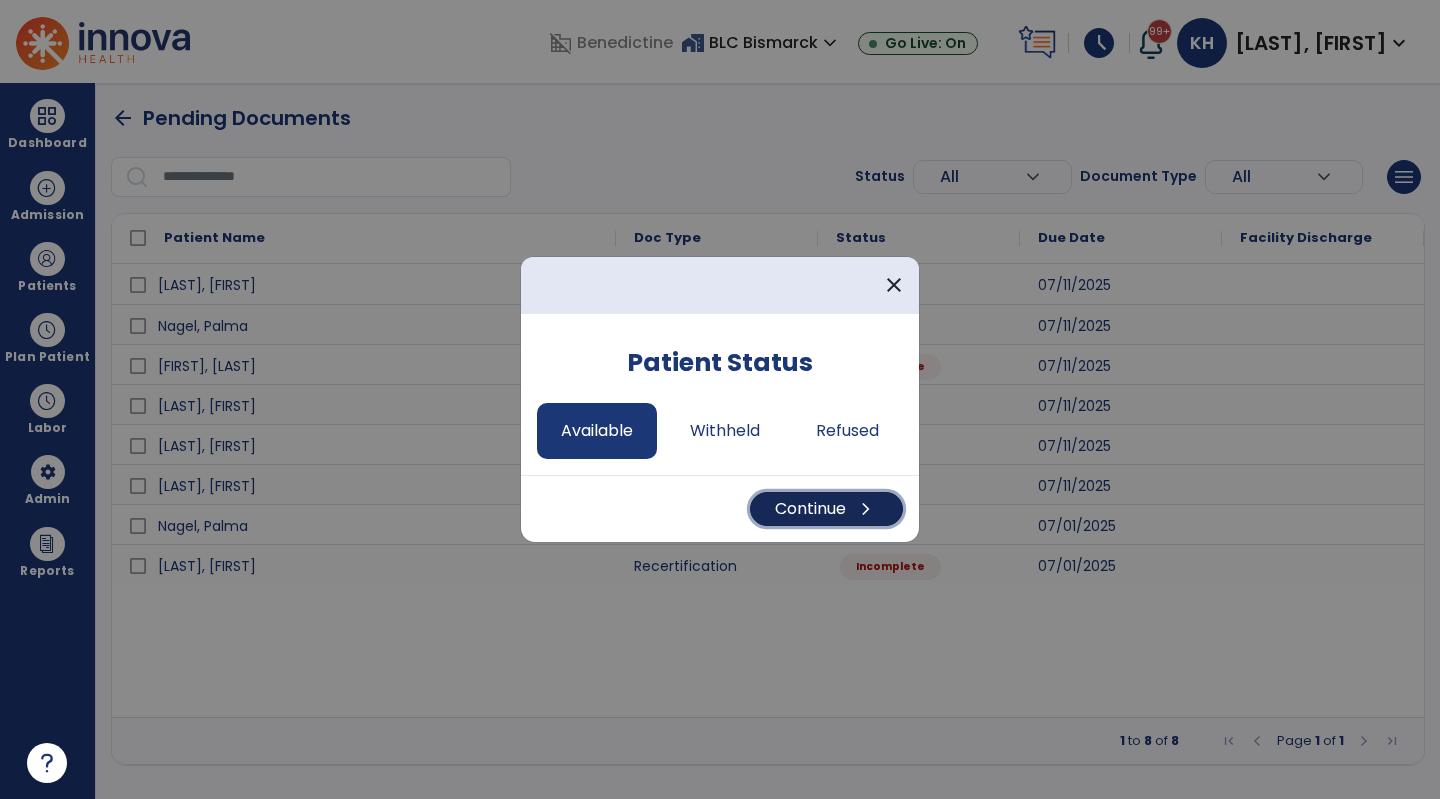 click on "Continue   chevron_right" at bounding box center (826, 509) 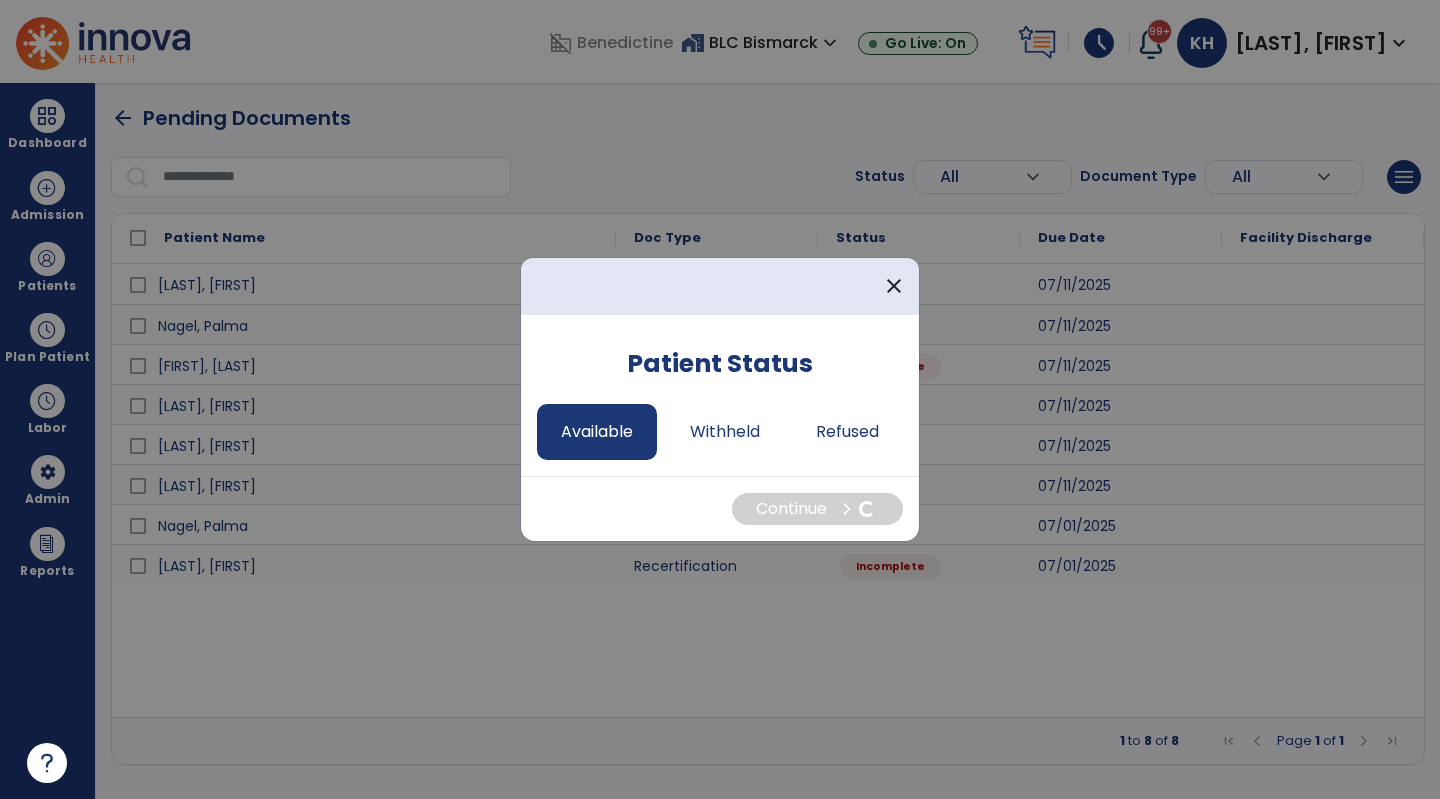 select on "*" 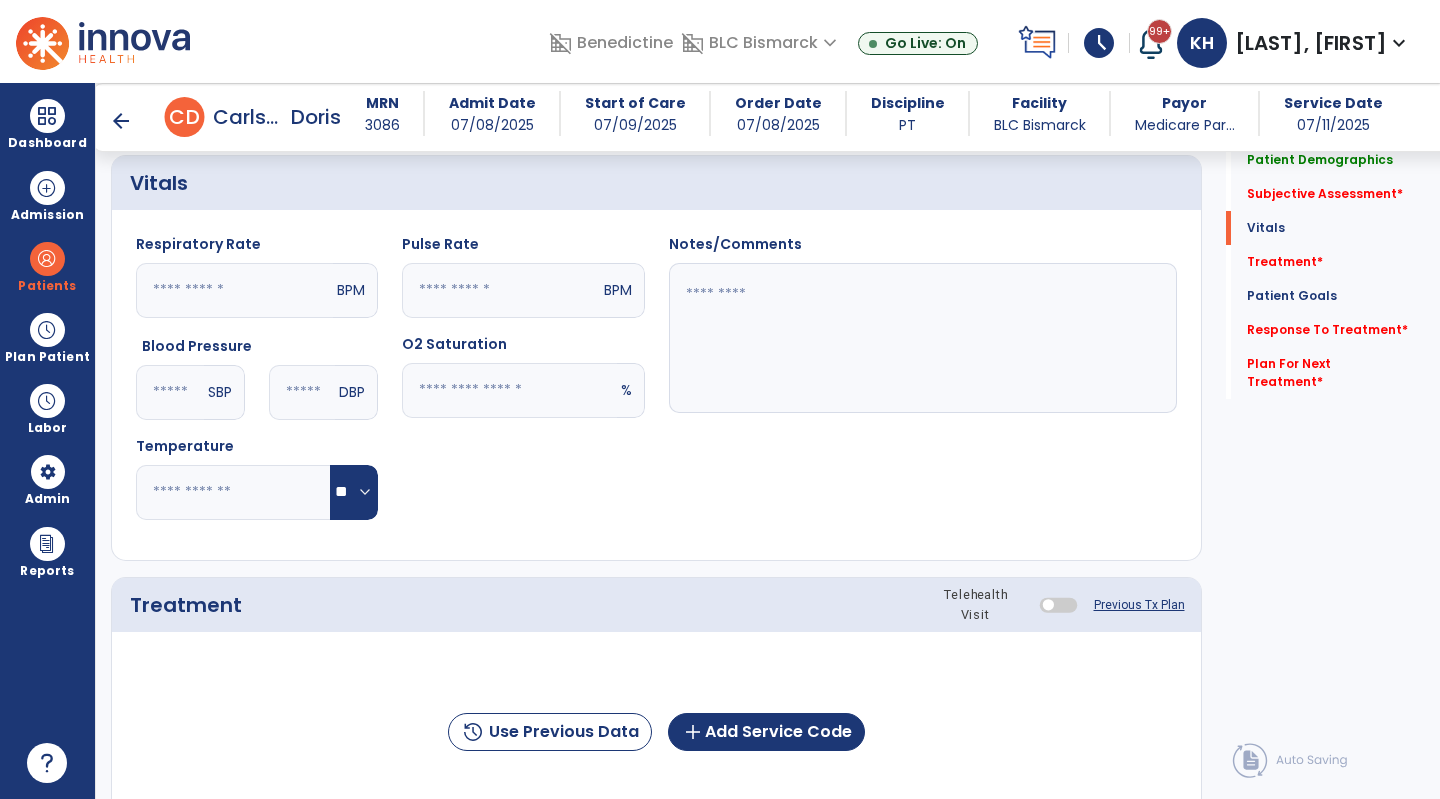 scroll, scrollTop: 800, scrollLeft: 0, axis: vertical 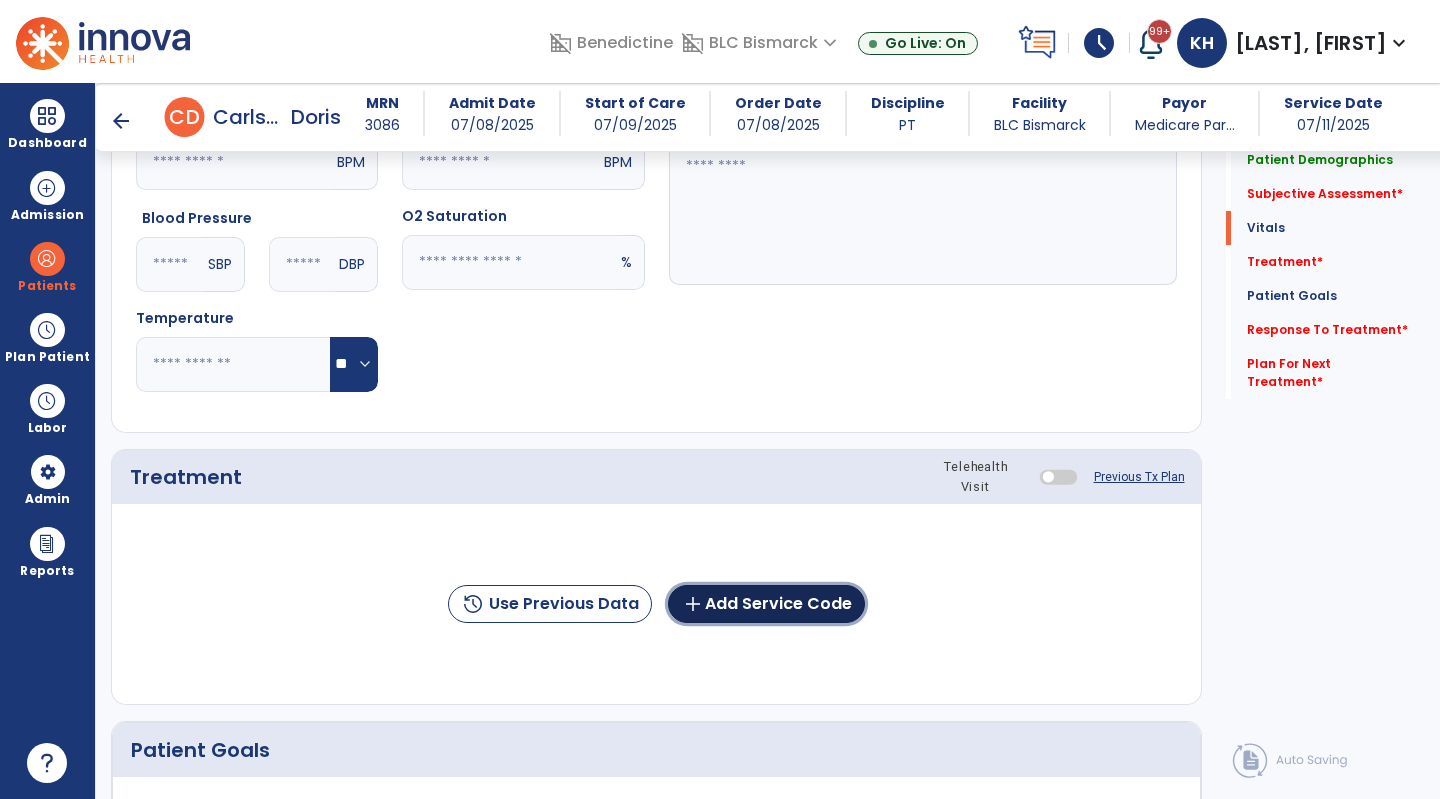 click on "add  Add Service Code" 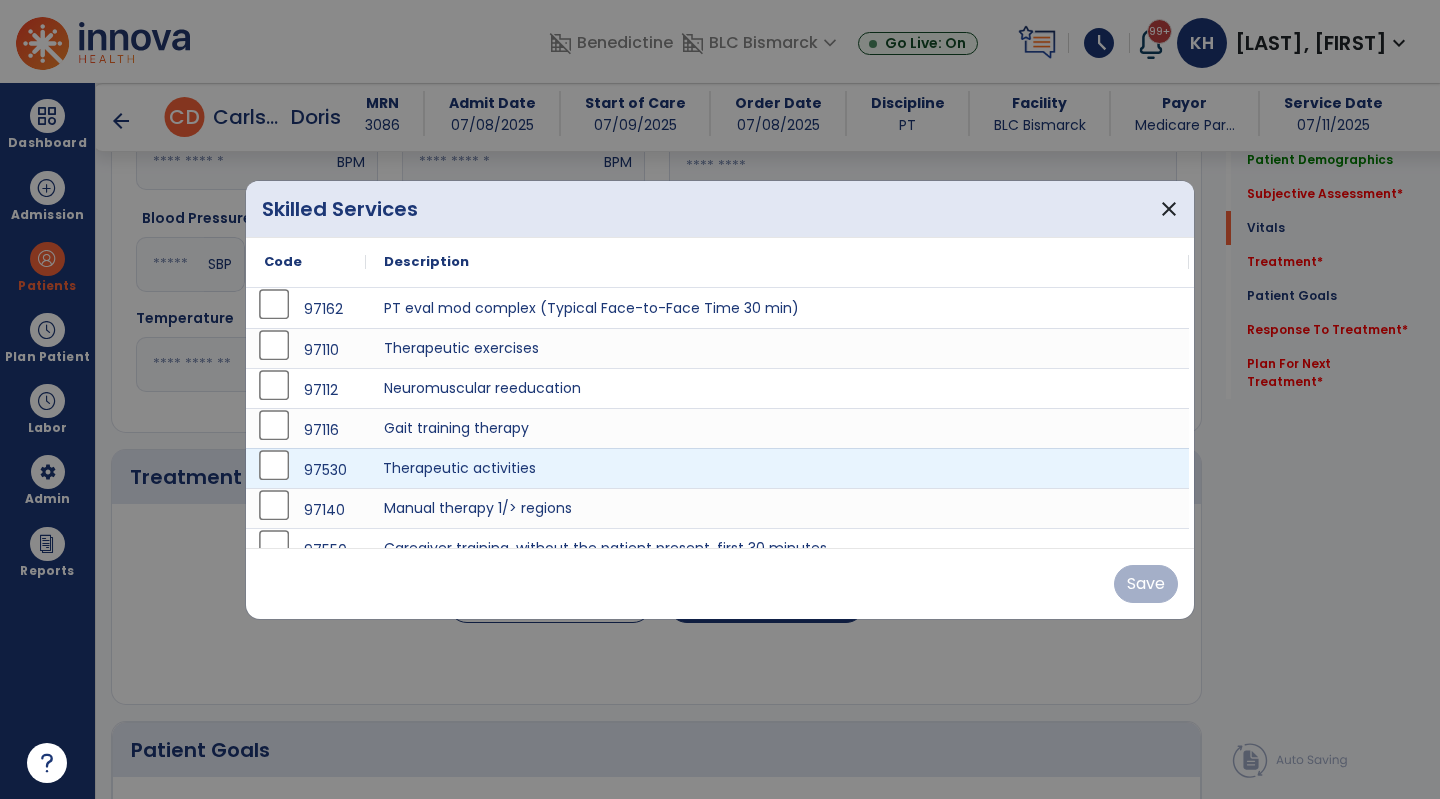 click on "Therapeutic activities" at bounding box center [777, 468] 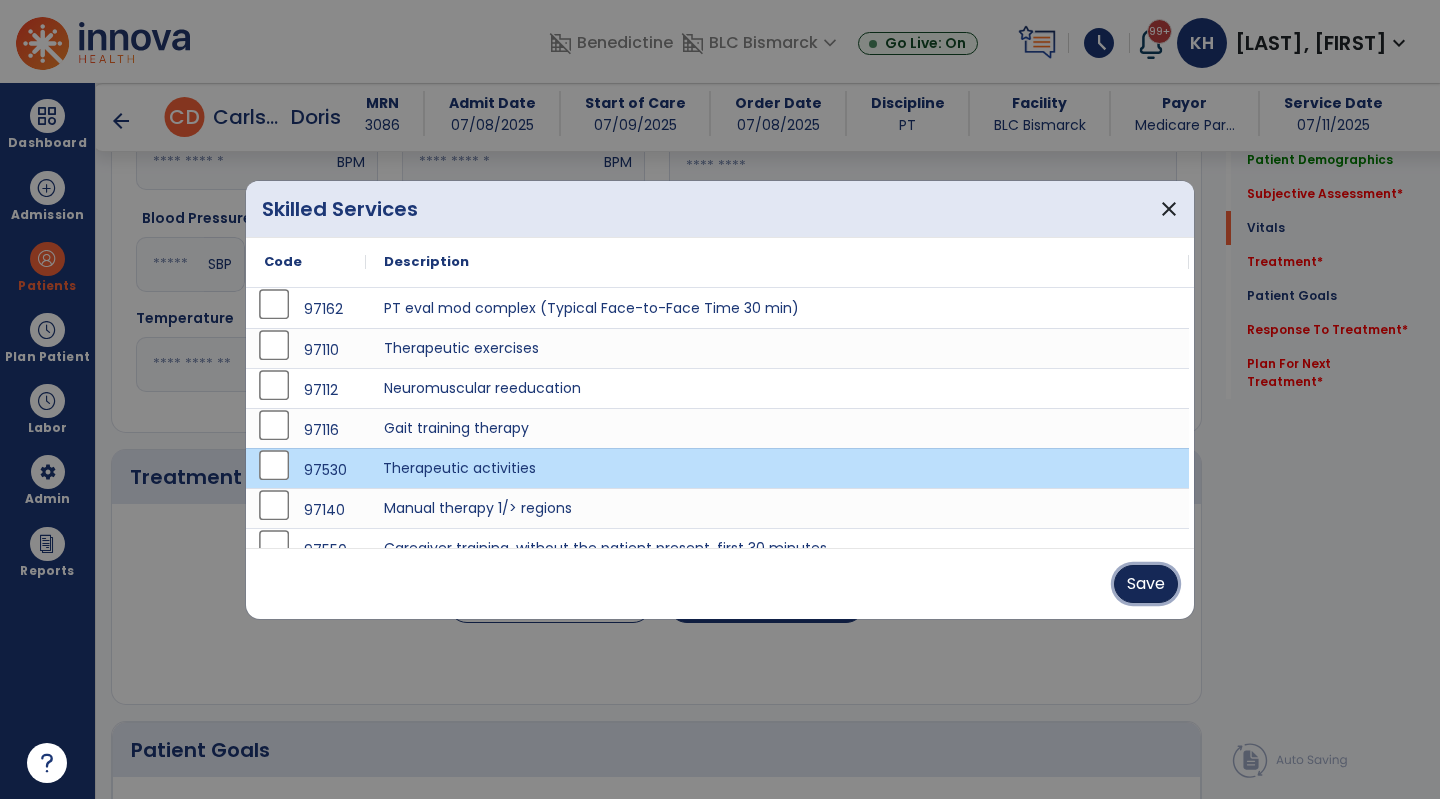 click on "Save" at bounding box center [1146, 584] 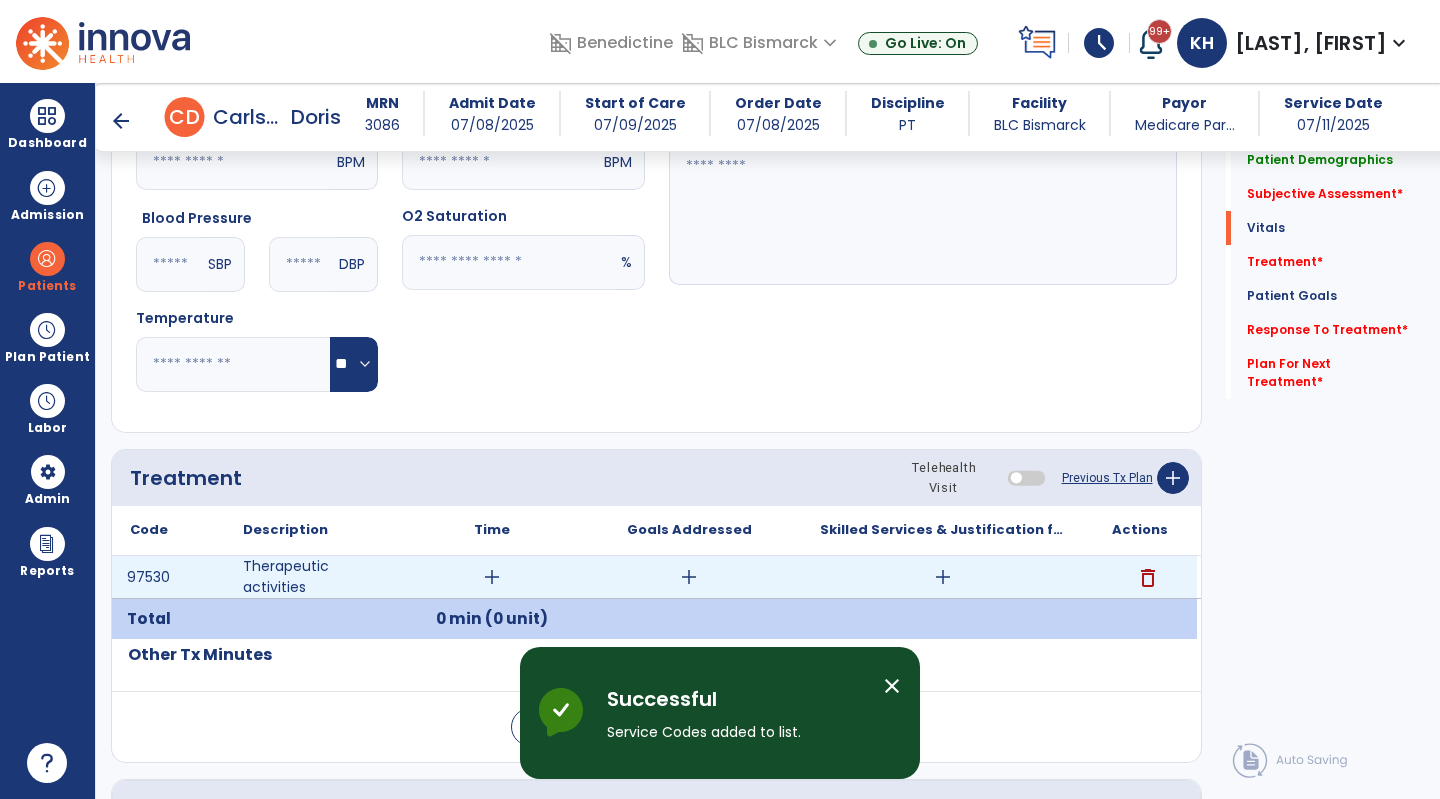 click on "add" at bounding box center (492, 577) 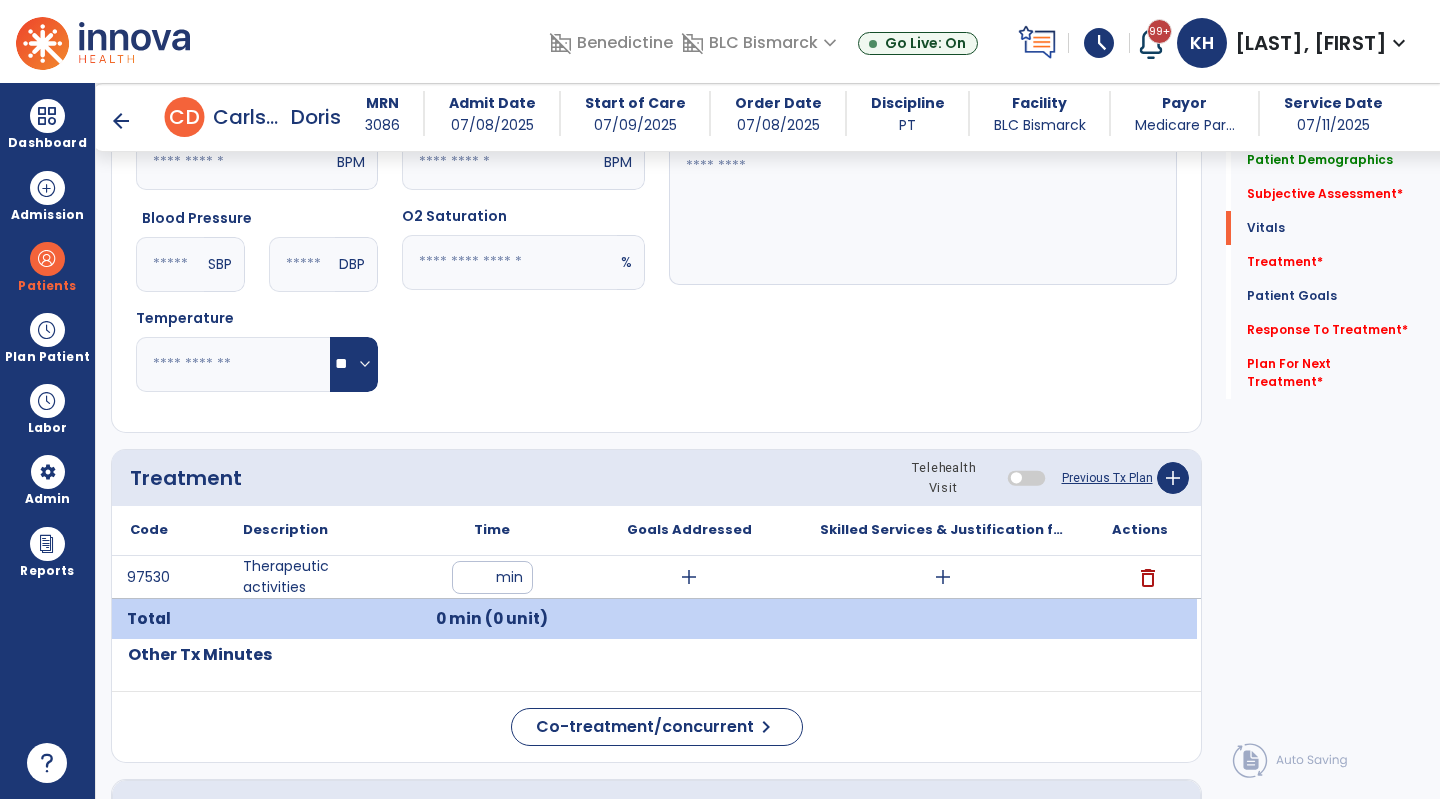 type on "**" 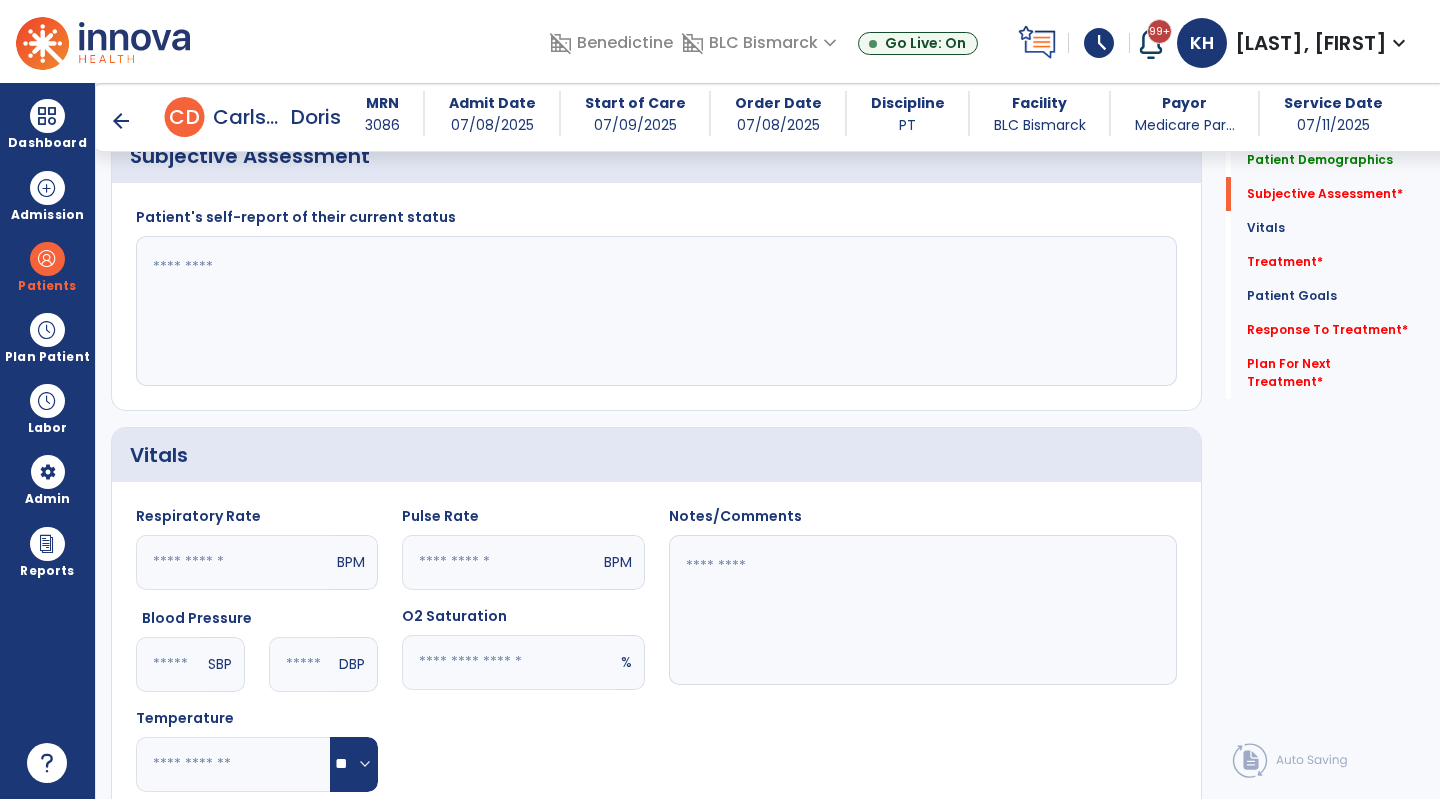 drag, startPoint x: 27, startPoint y: 118, endPoint x: 83, endPoint y: 121, distance: 56.0803 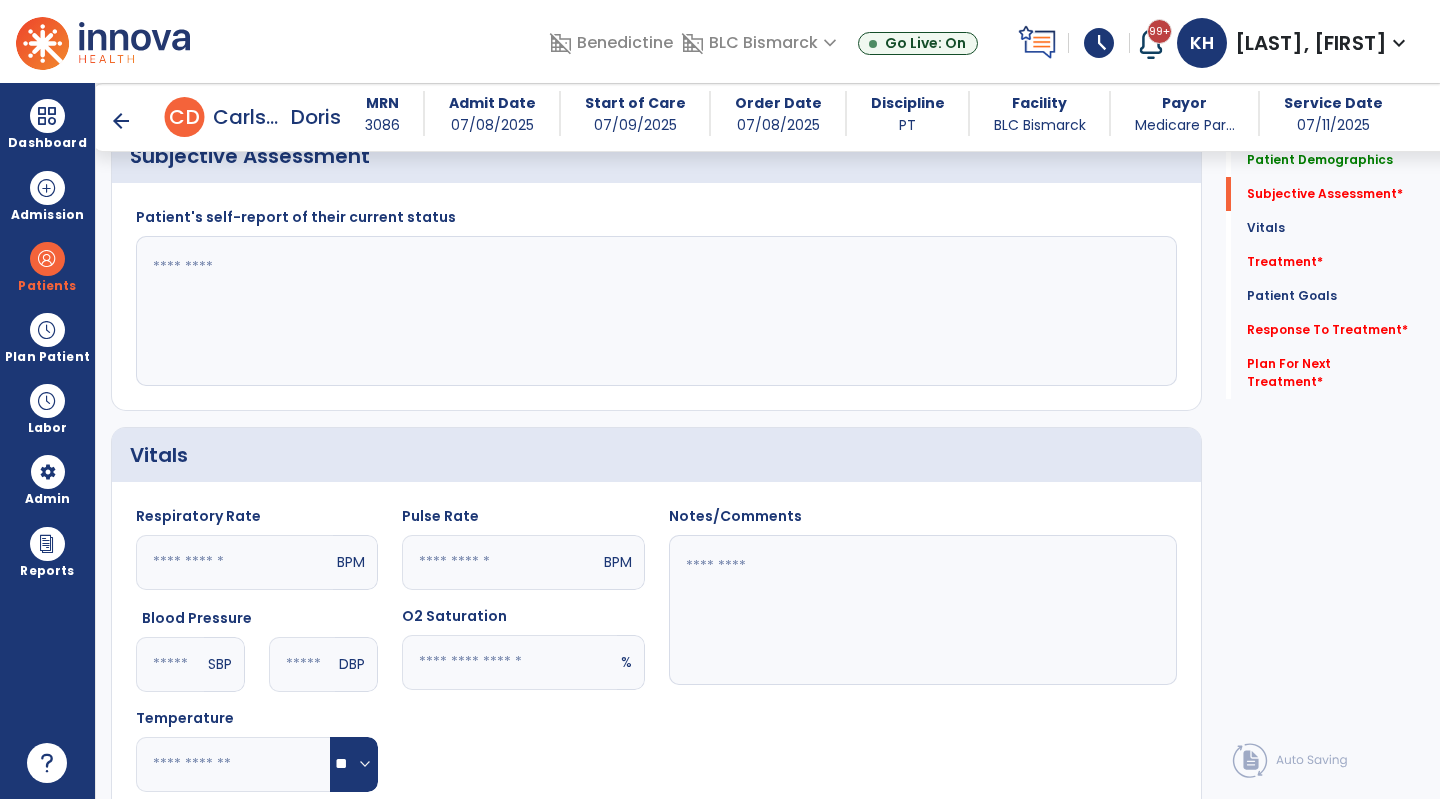 click on "Dashboard" at bounding box center (47, 124) 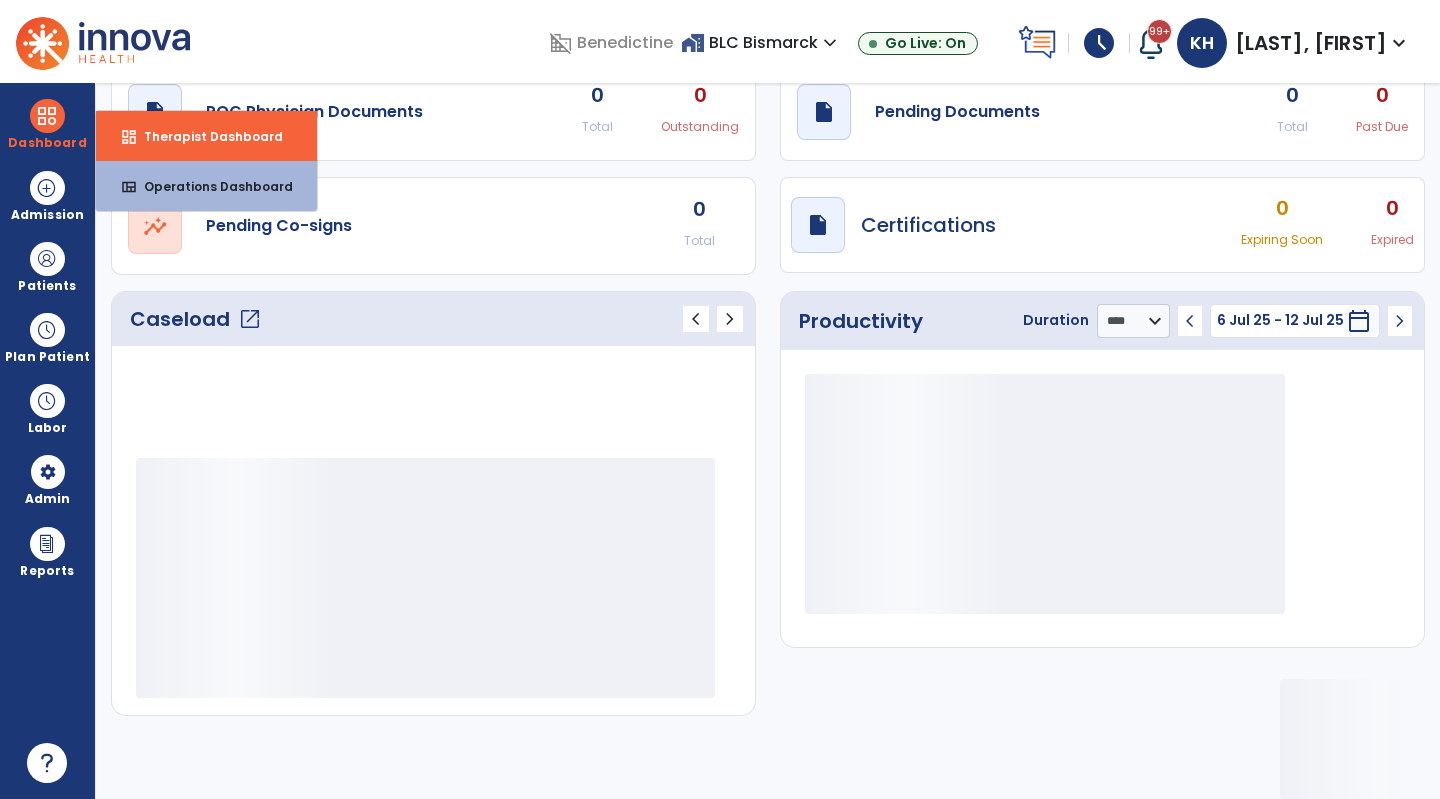 scroll, scrollTop: 76, scrollLeft: 0, axis: vertical 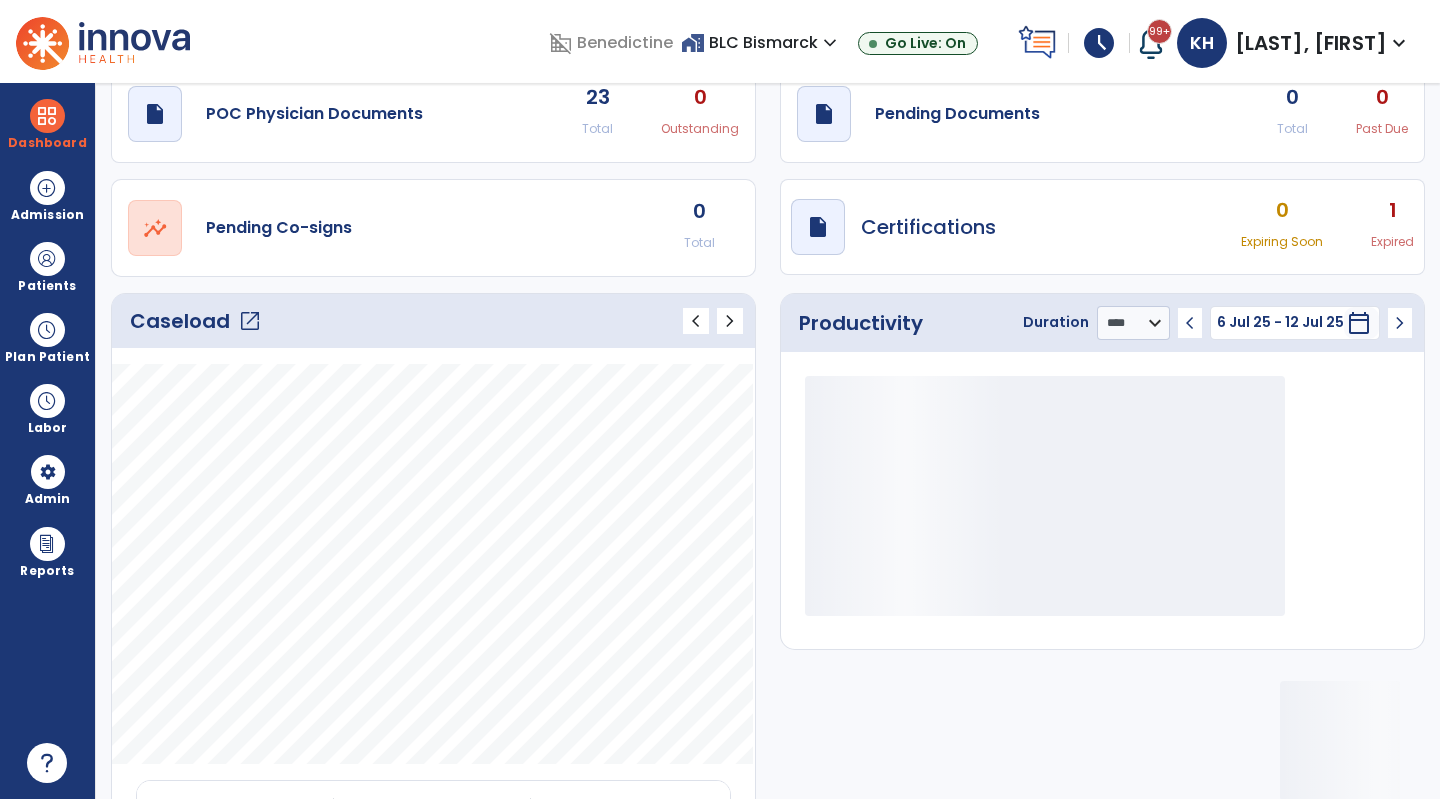click on "draft   open_in_new  Pending Documents" 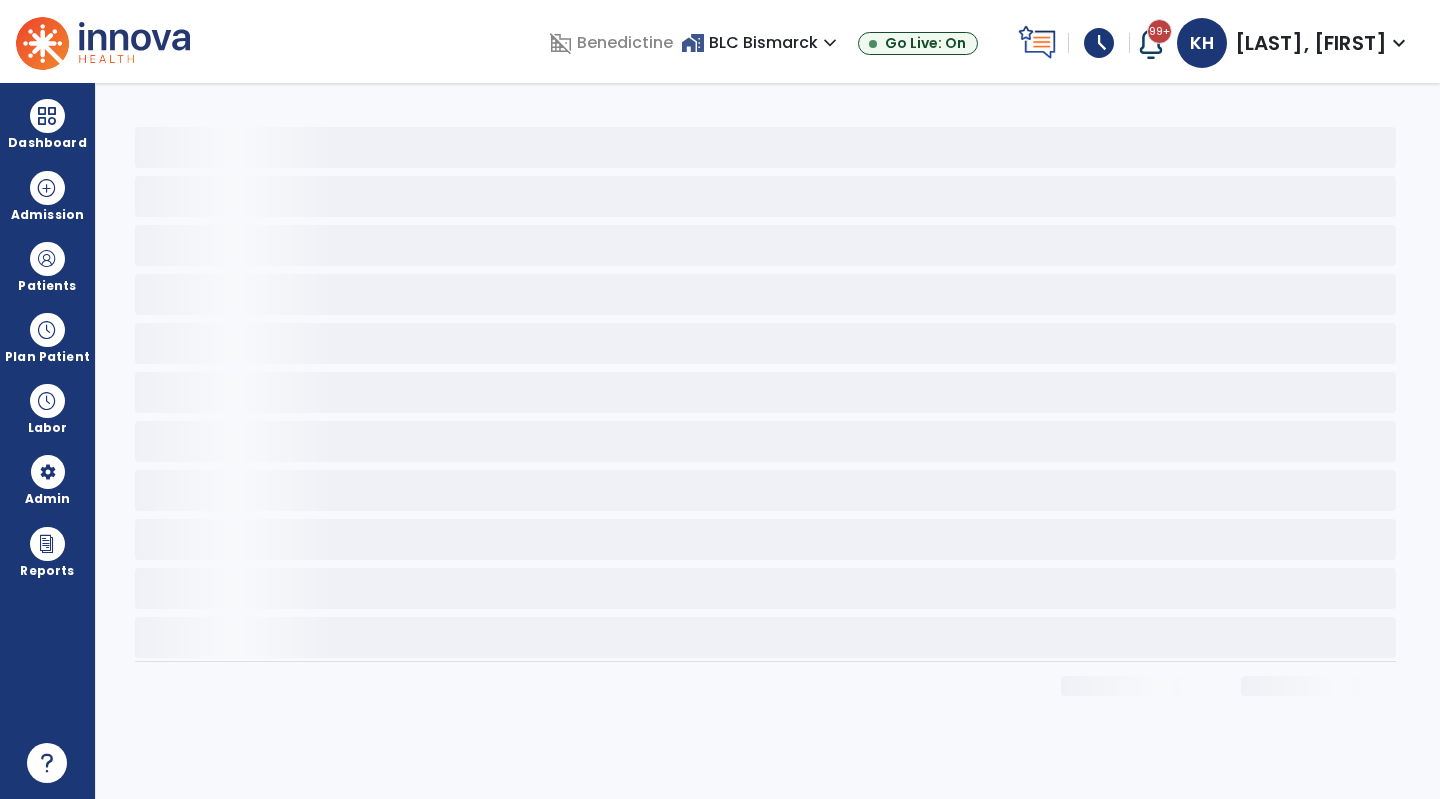scroll, scrollTop: 0, scrollLeft: 0, axis: both 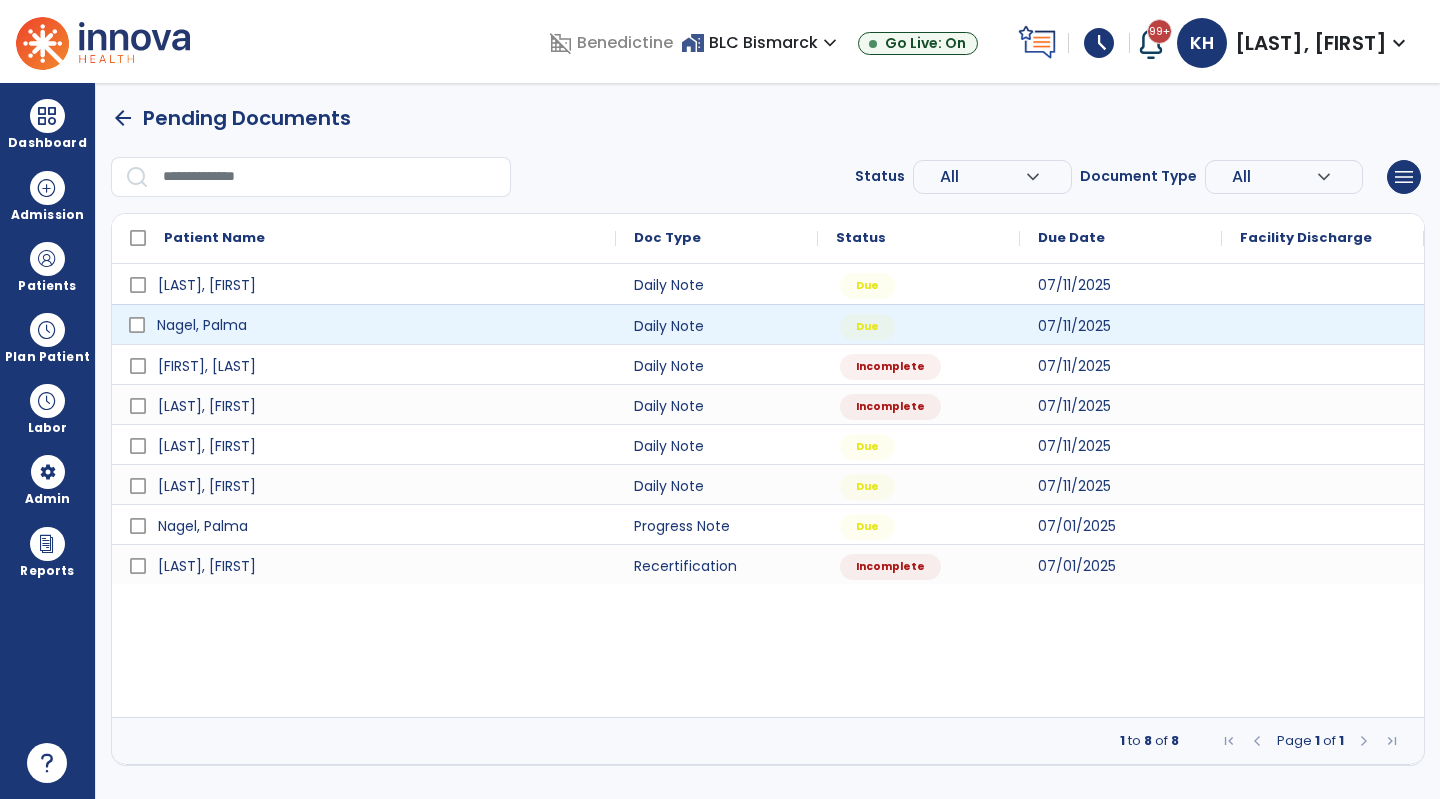 click on "Nagel, Palma" at bounding box center (378, 325) 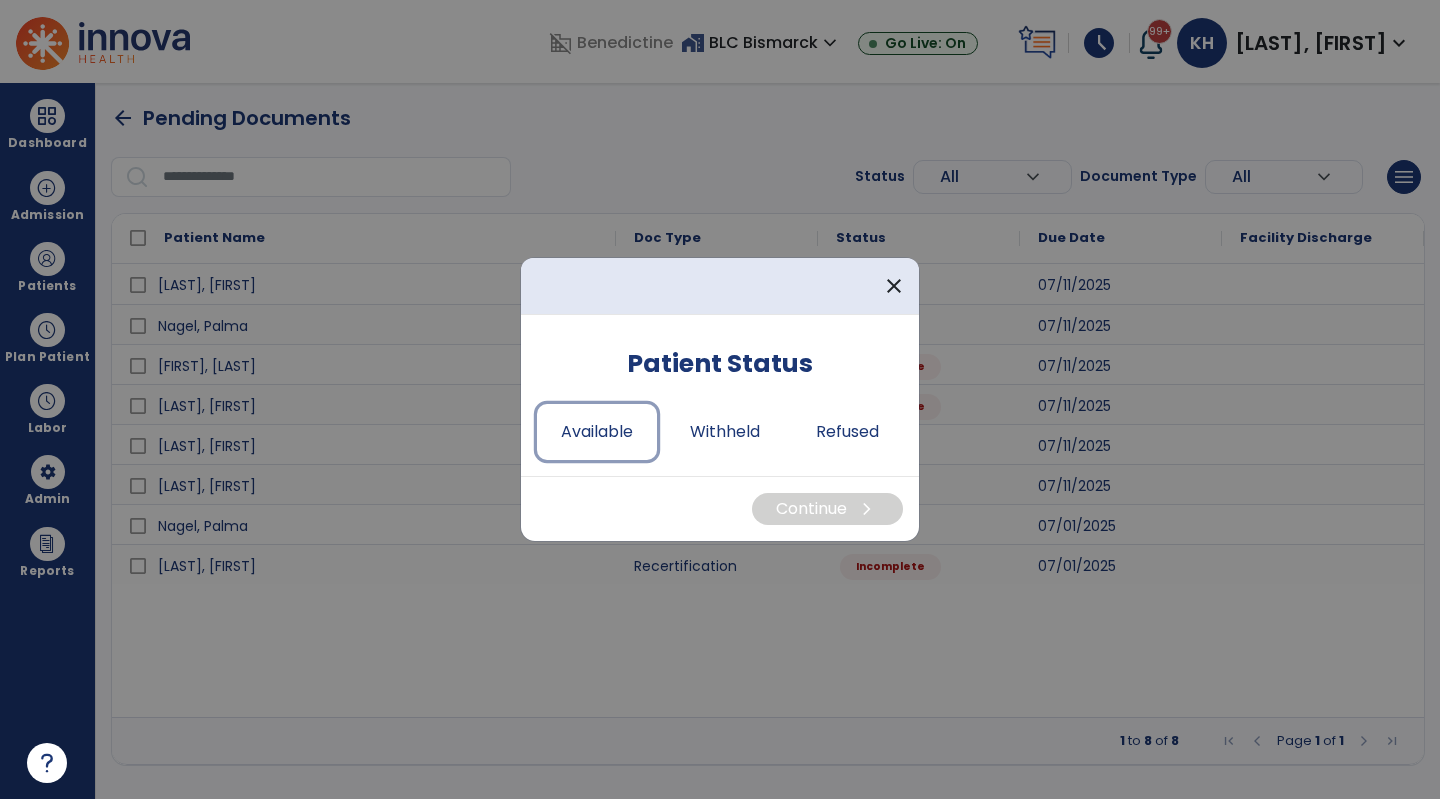 drag, startPoint x: 588, startPoint y: 439, endPoint x: 773, endPoint y: 499, distance: 194.4865 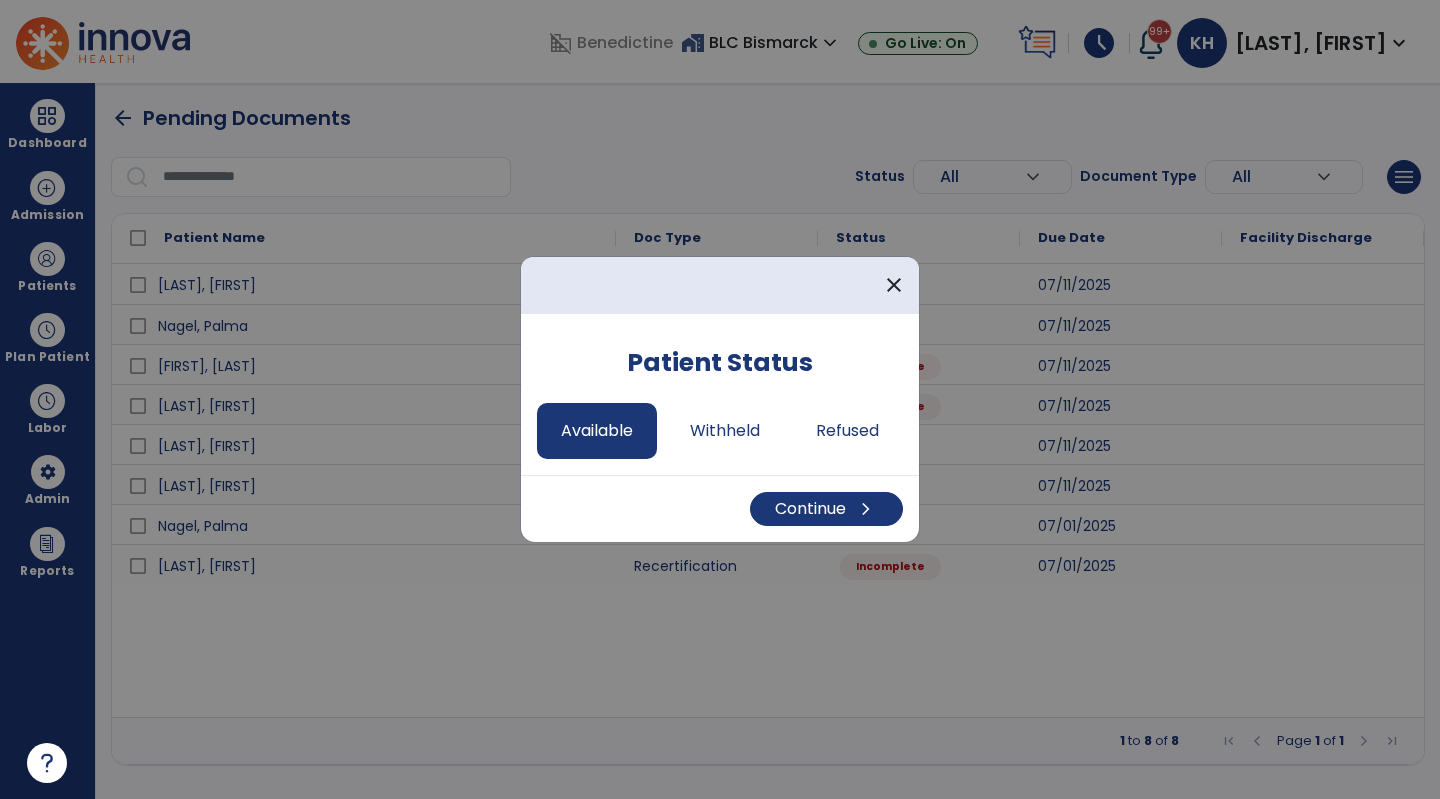 click on "Continue   chevron_right" at bounding box center [720, 508] 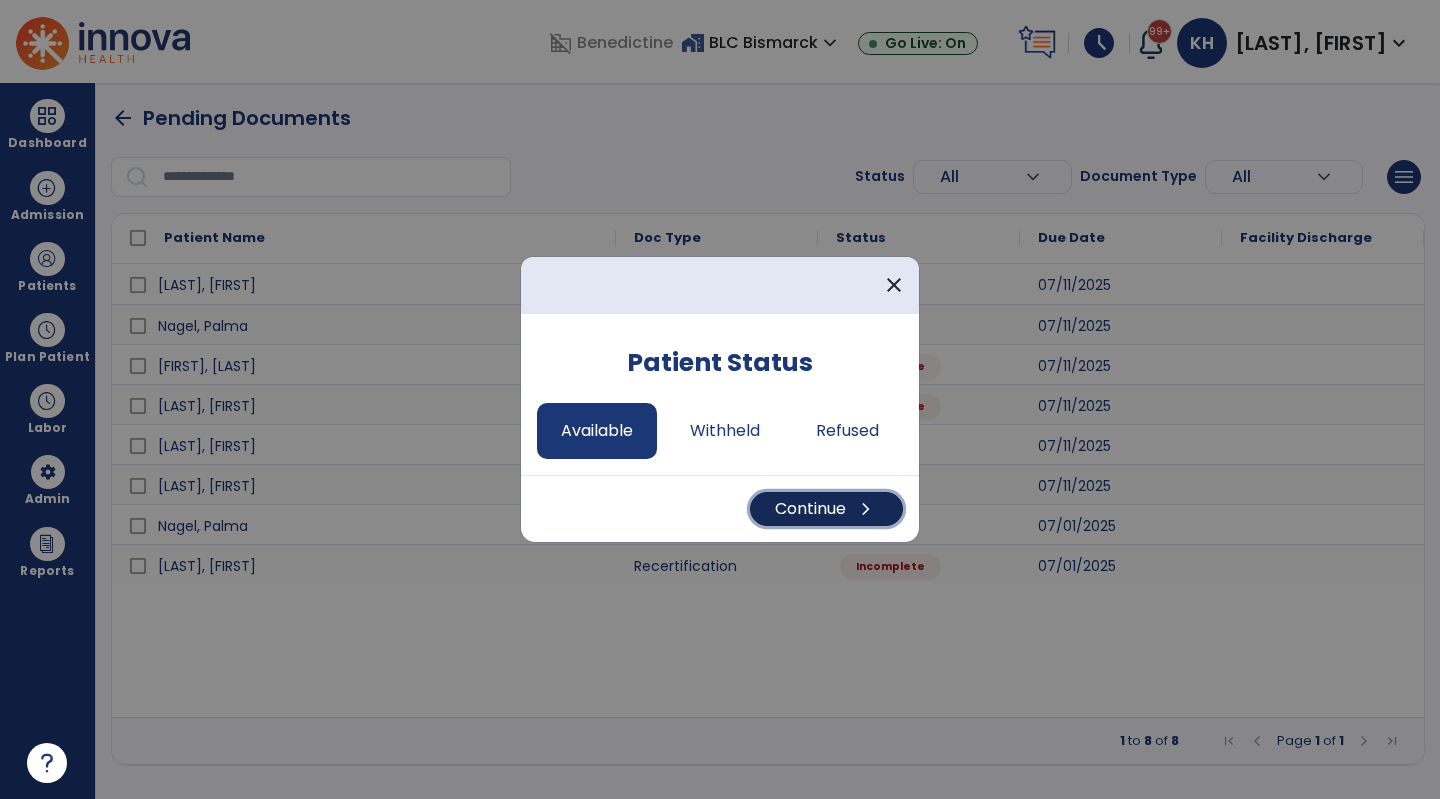 click on "Continue   chevron_right" at bounding box center (826, 509) 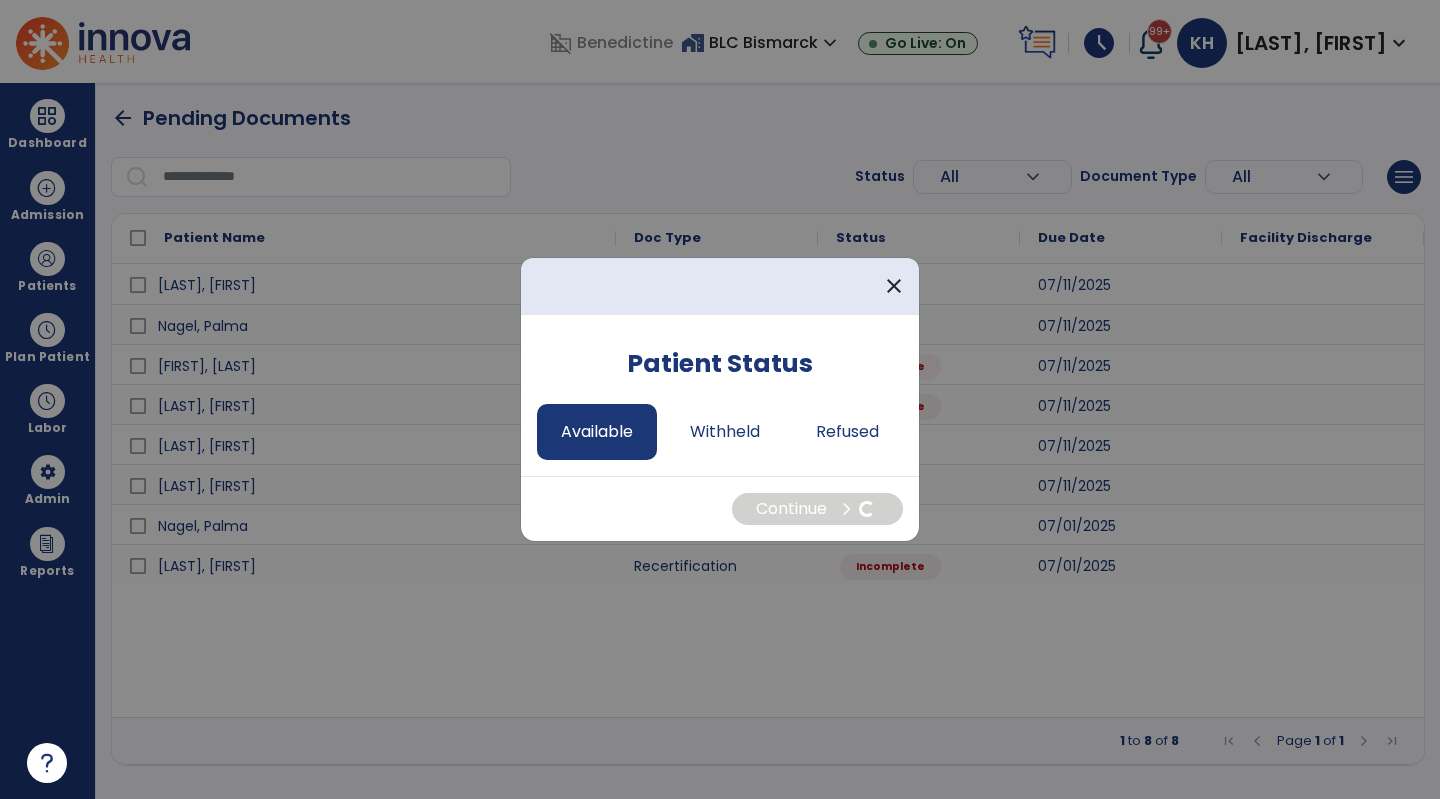 select on "*" 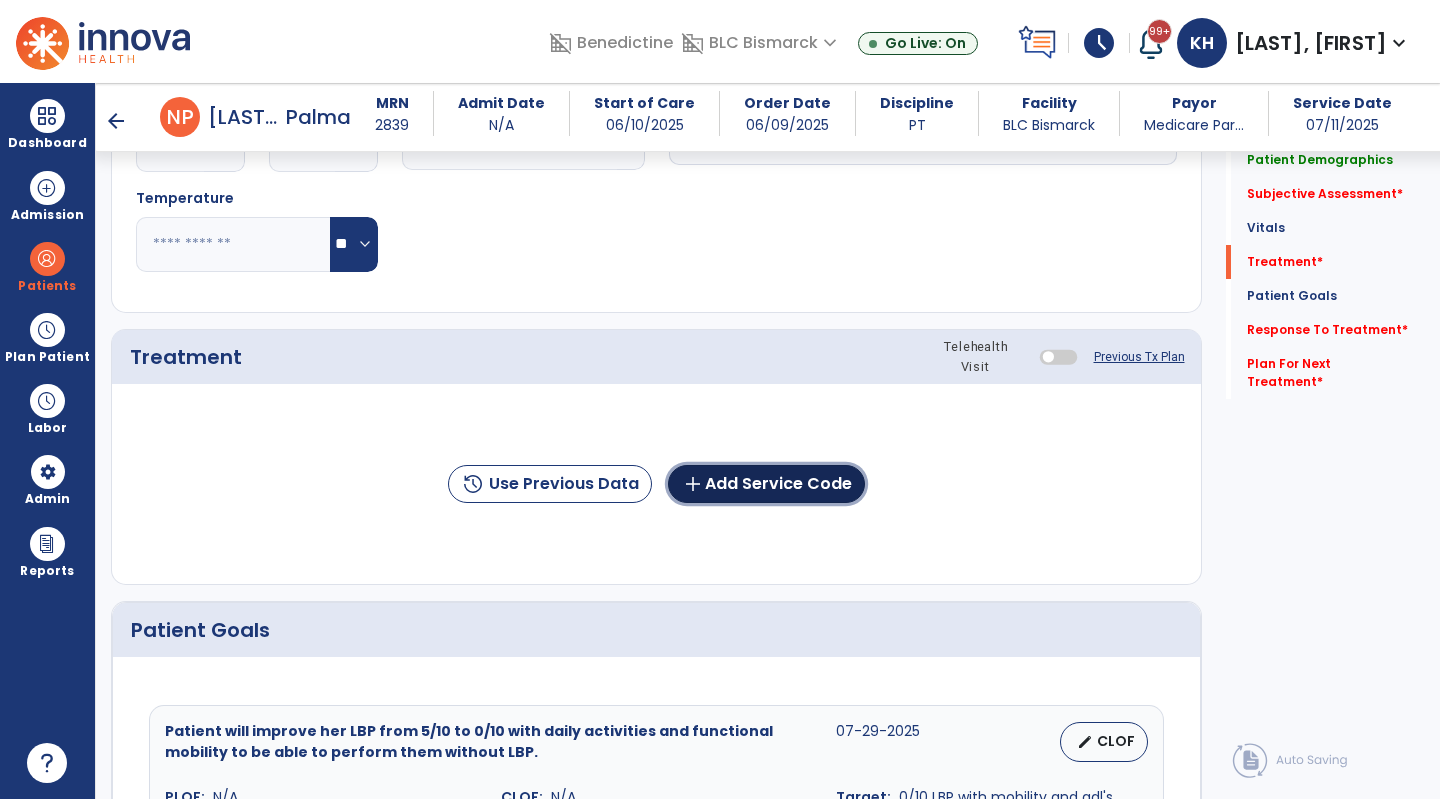 click on "add  Add Service Code" 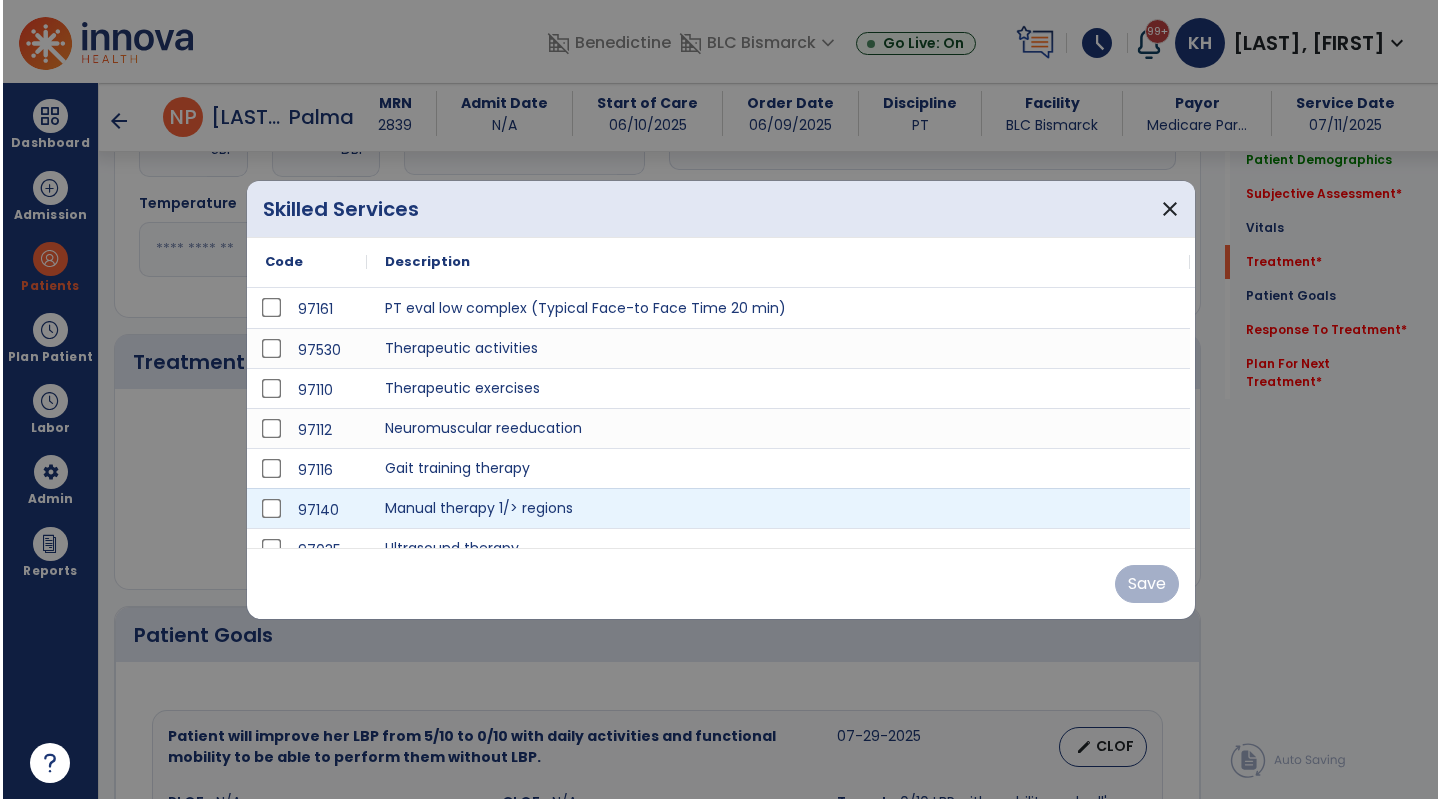 scroll, scrollTop: 1000, scrollLeft: 0, axis: vertical 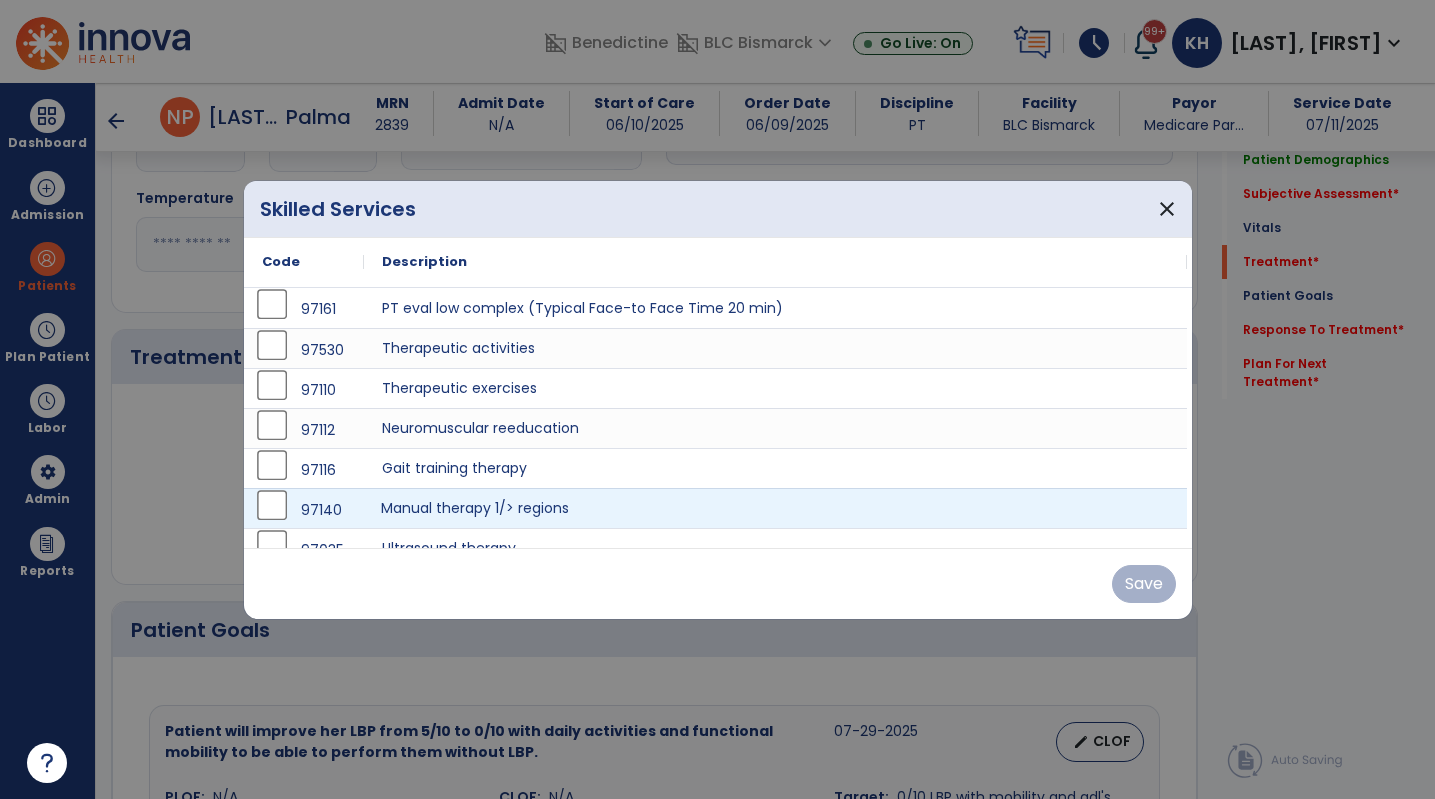 click on "Manual therapy 1/> regions" at bounding box center (775, 508) 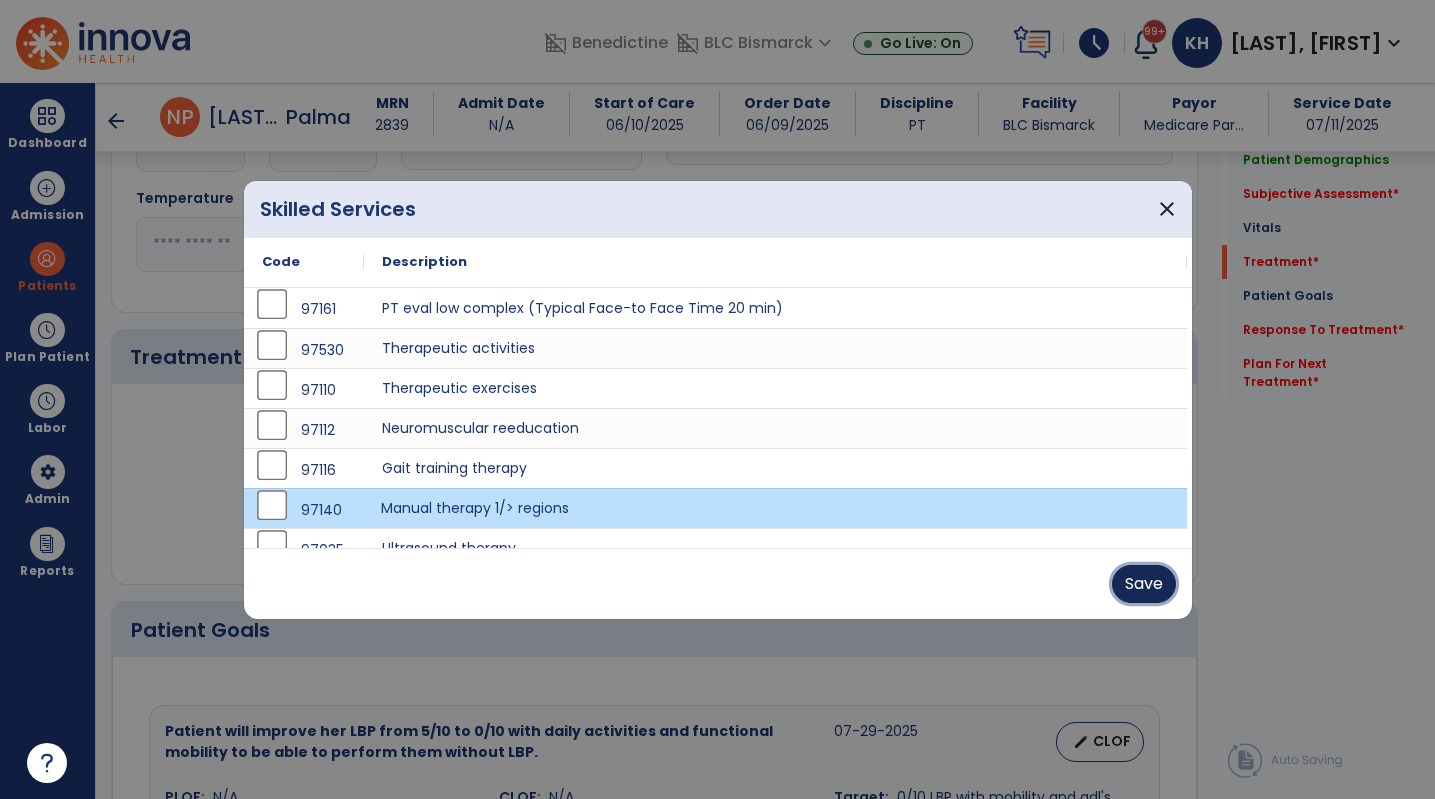 click on "Save" at bounding box center (1144, 584) 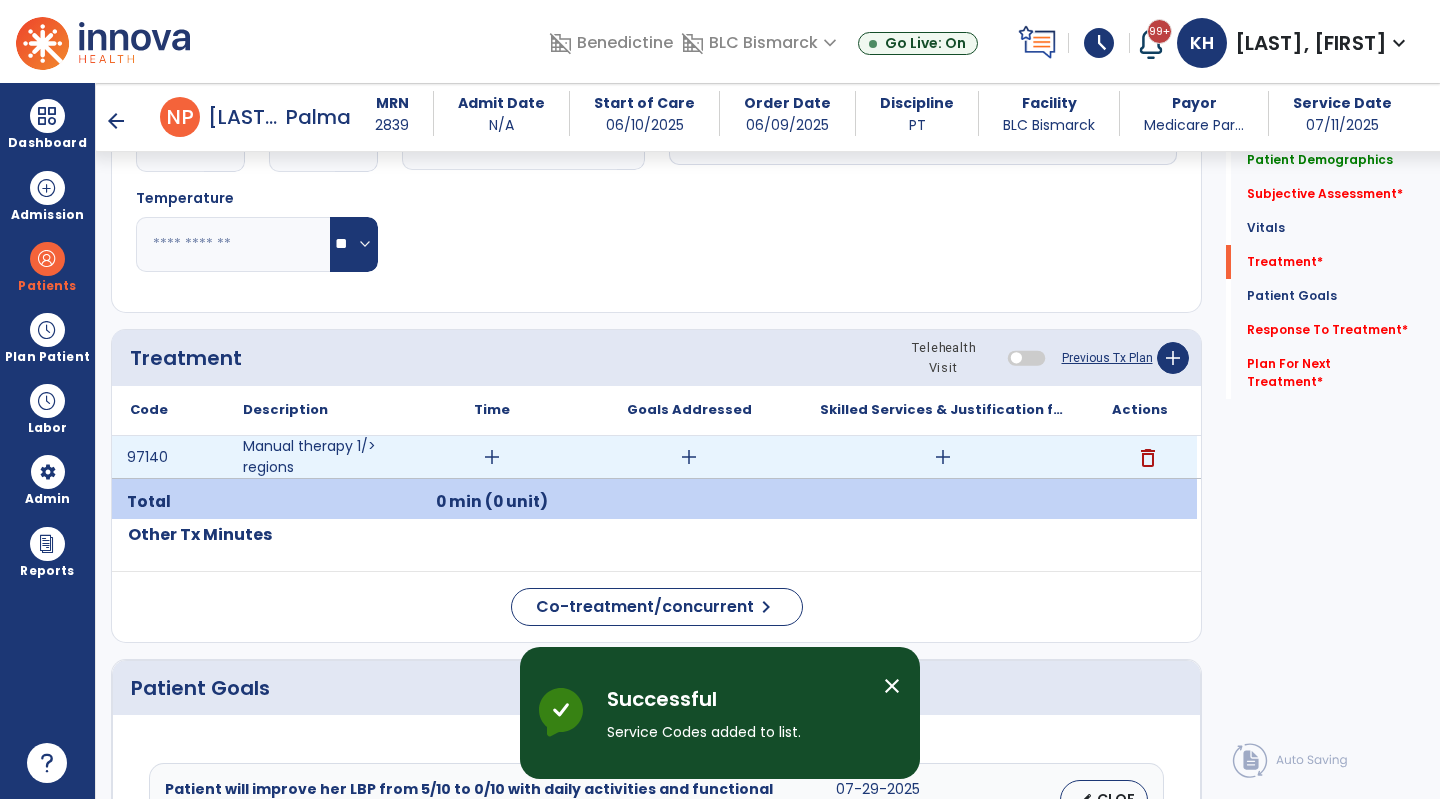 click on "add" at bounding box center [492, 457] 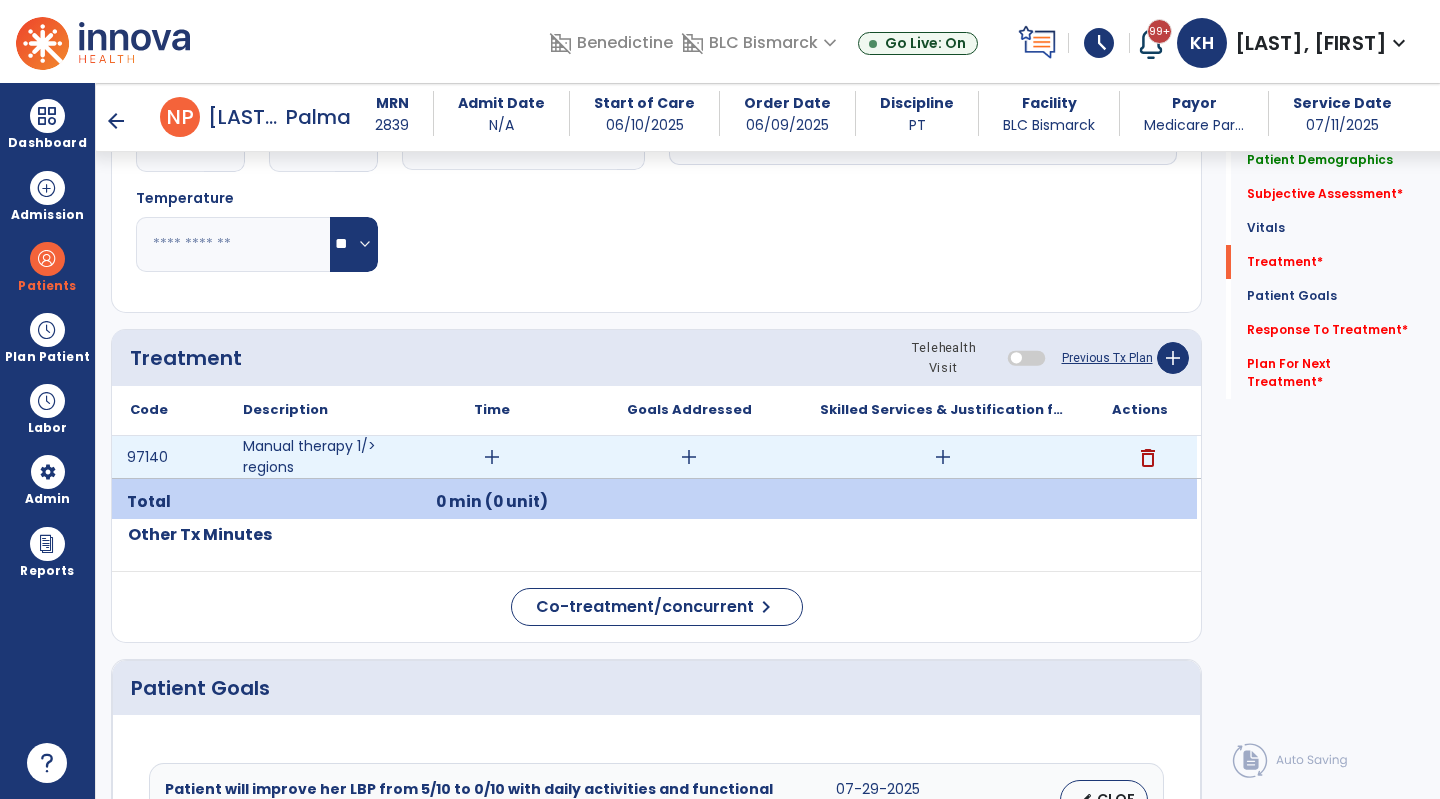 click on "add" at bounding box center [492, 457] 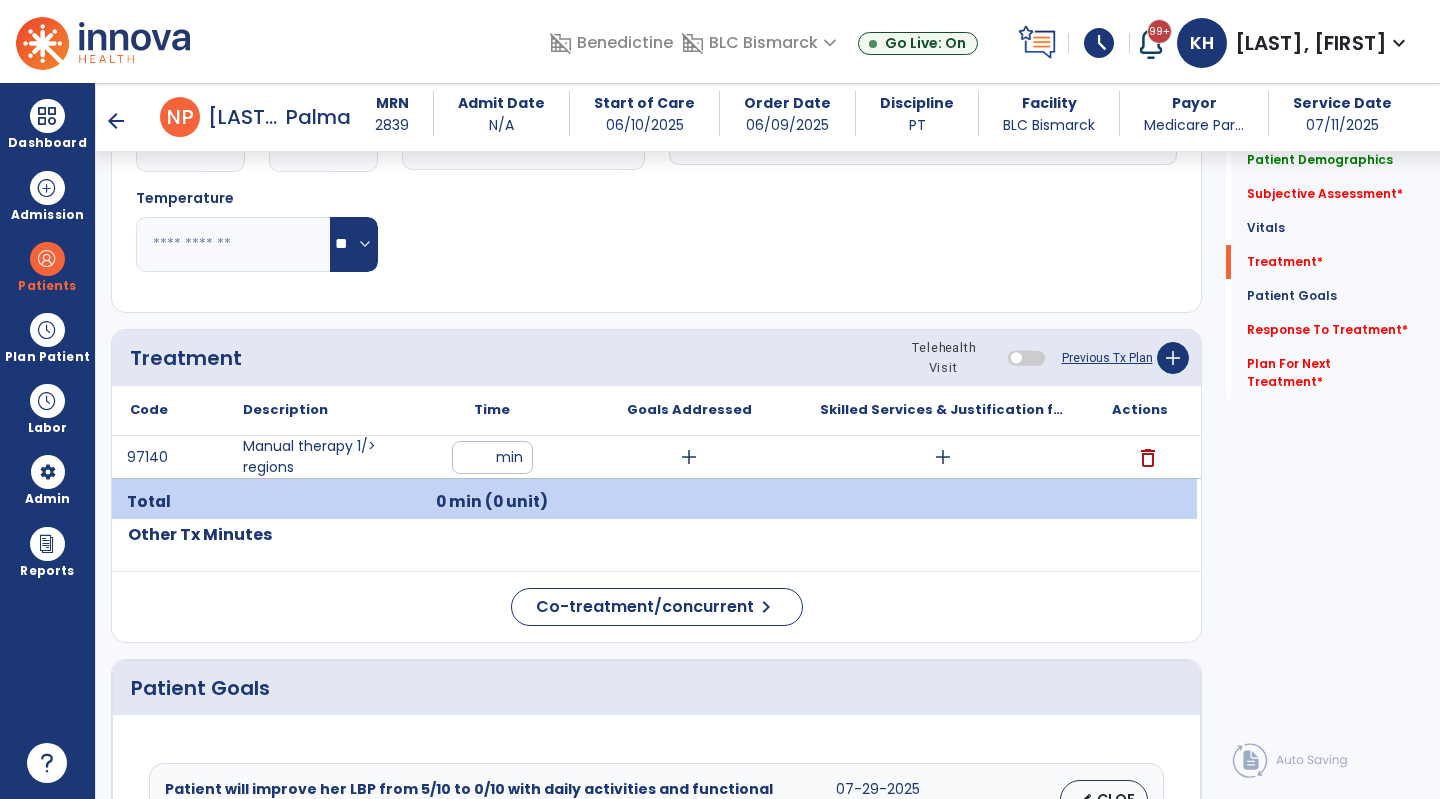 type on "**" 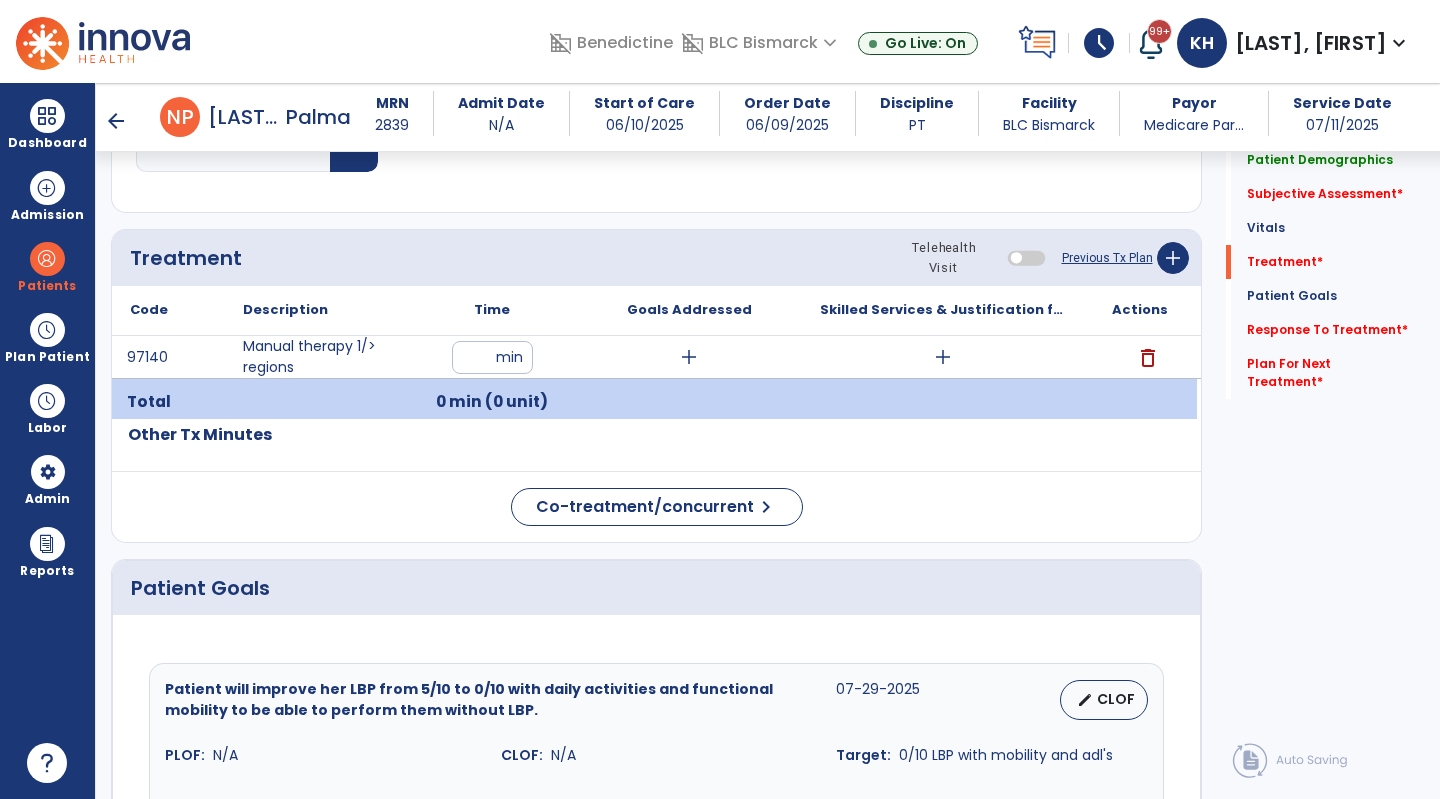 drag, startPoint x: 31, startPoint y: 94, endPoint x: 84, endPoint y: 116, distance: 57.384666 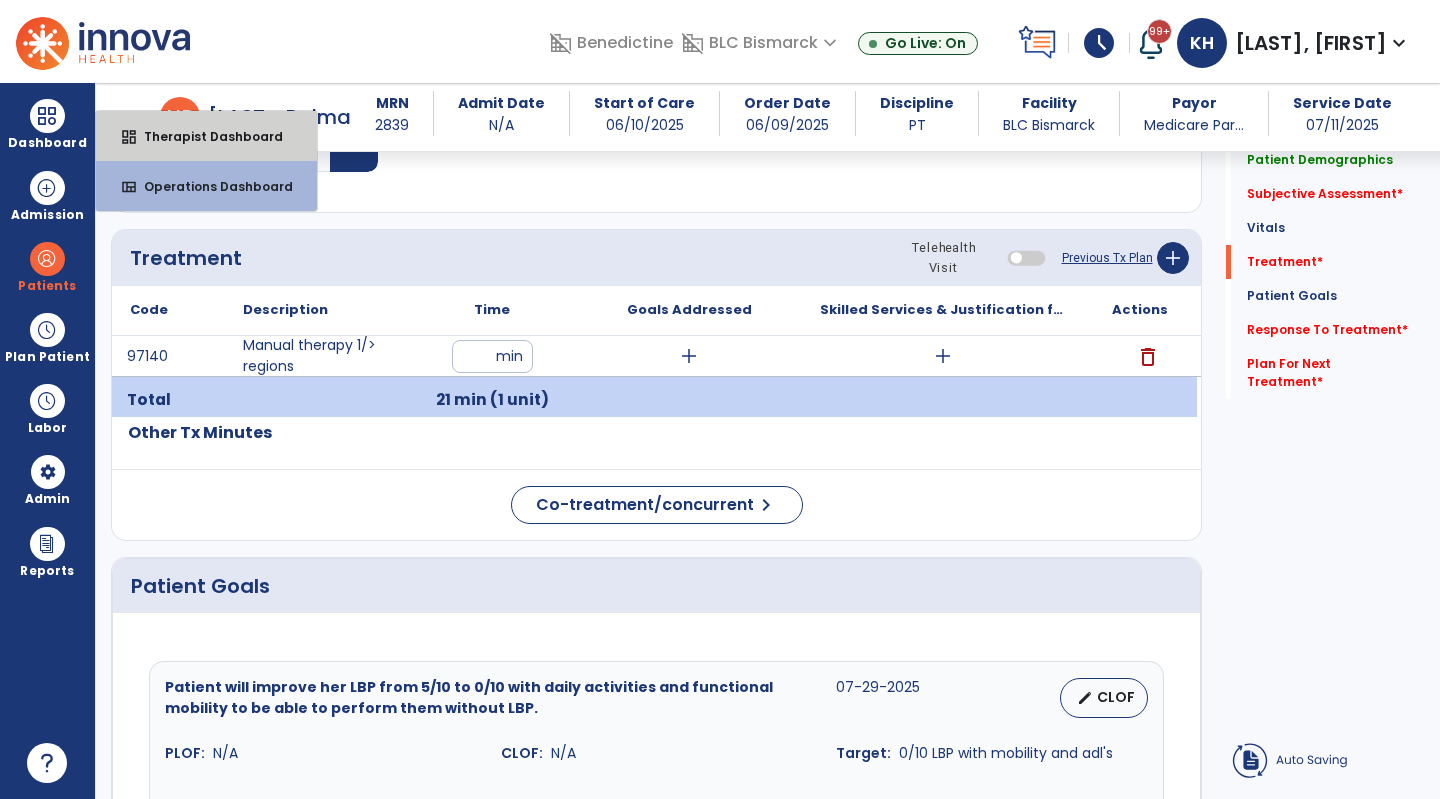 click on "dashboard  Therapist Dashboard" at bounding box center (206, 136) 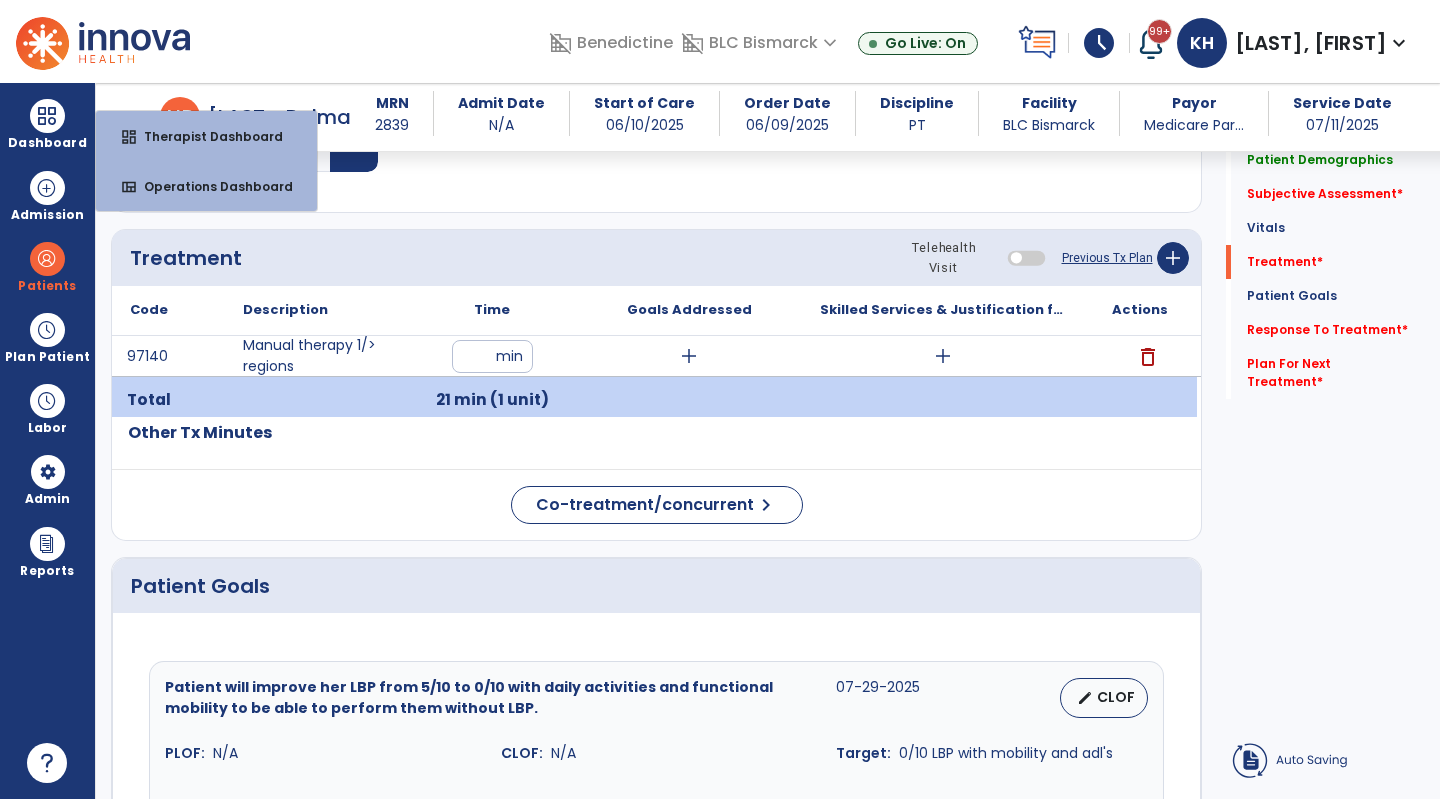 select on "****" 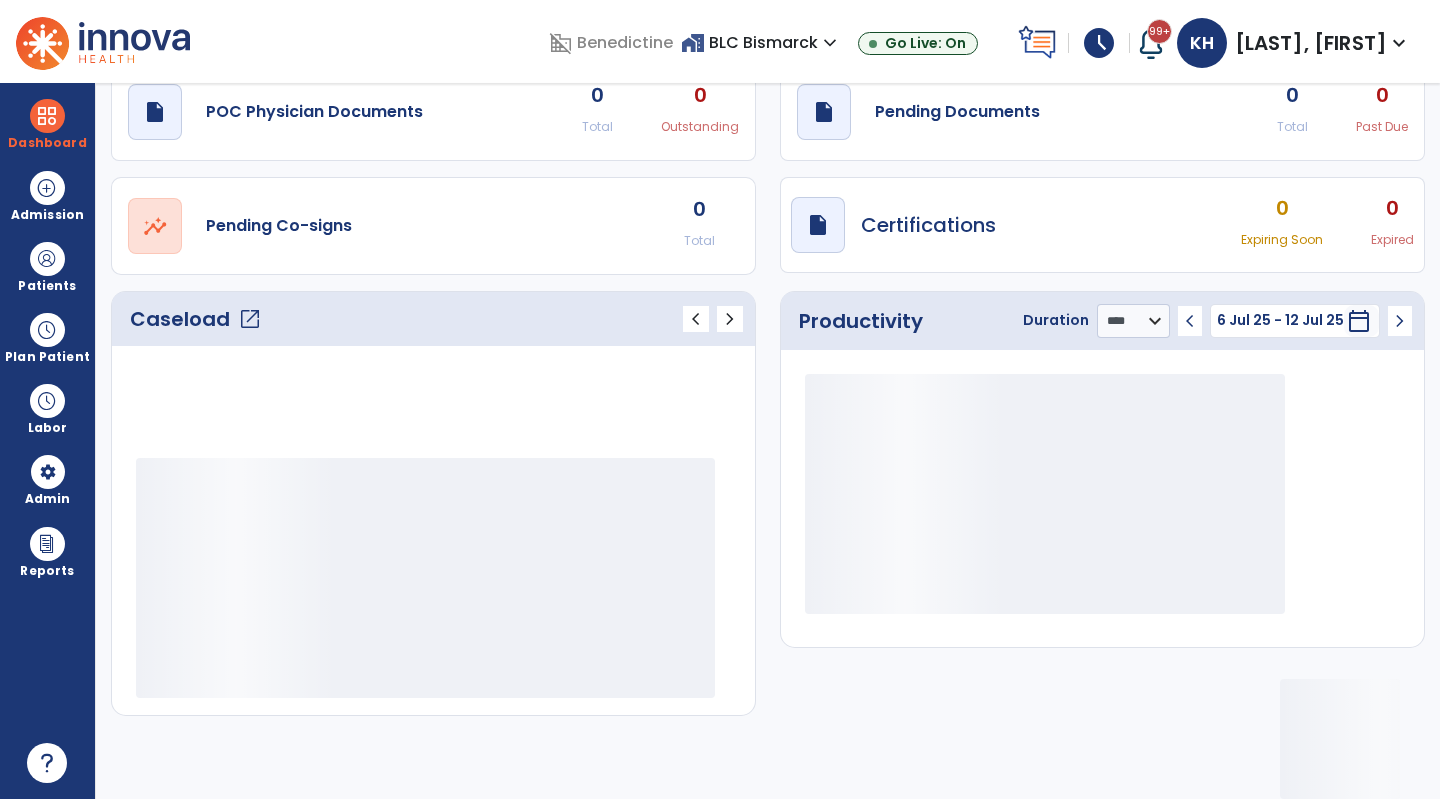 scroll, scrollTop: 76, scrollLeft: 0, axis: vertical 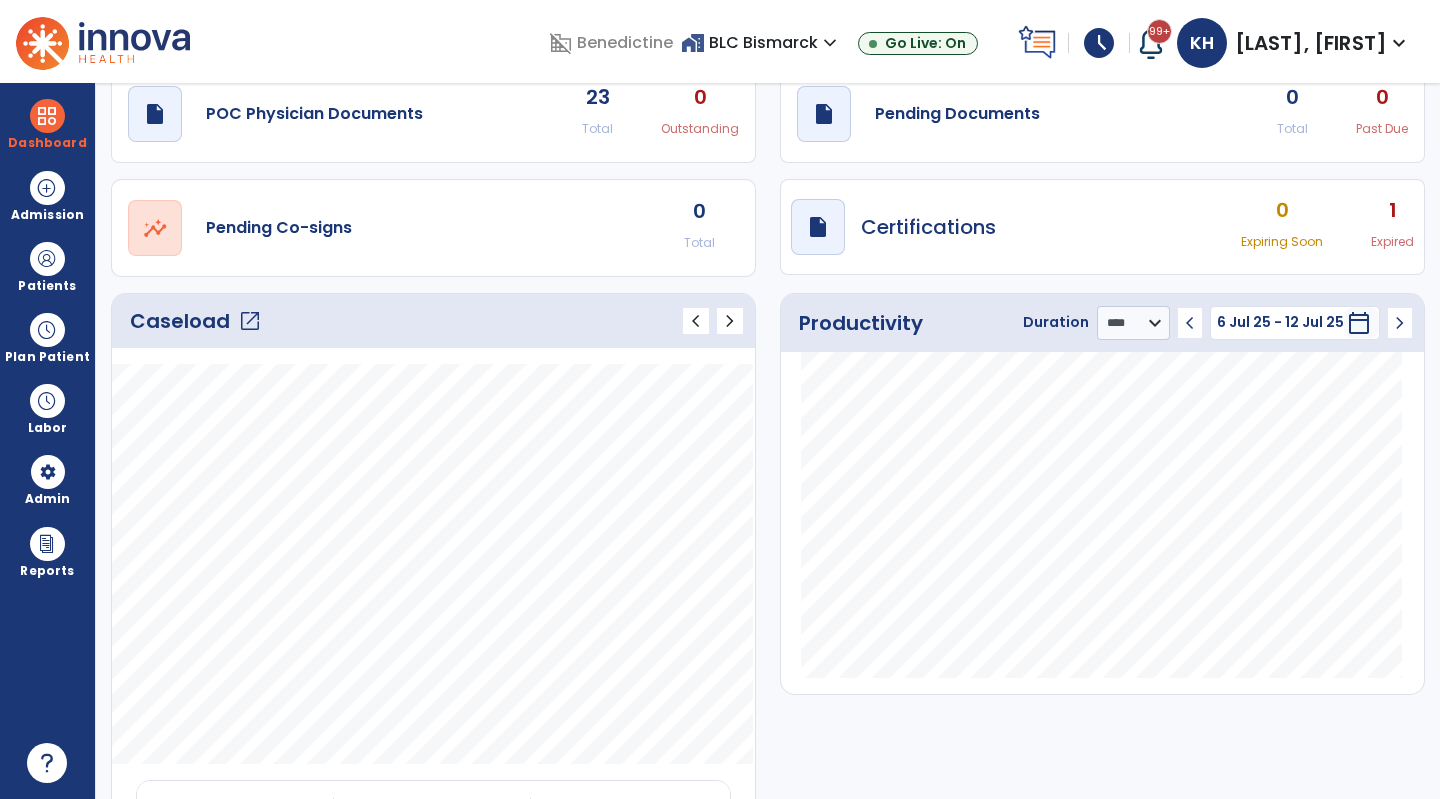 click on "Patients" at bounding box center (47, 266) 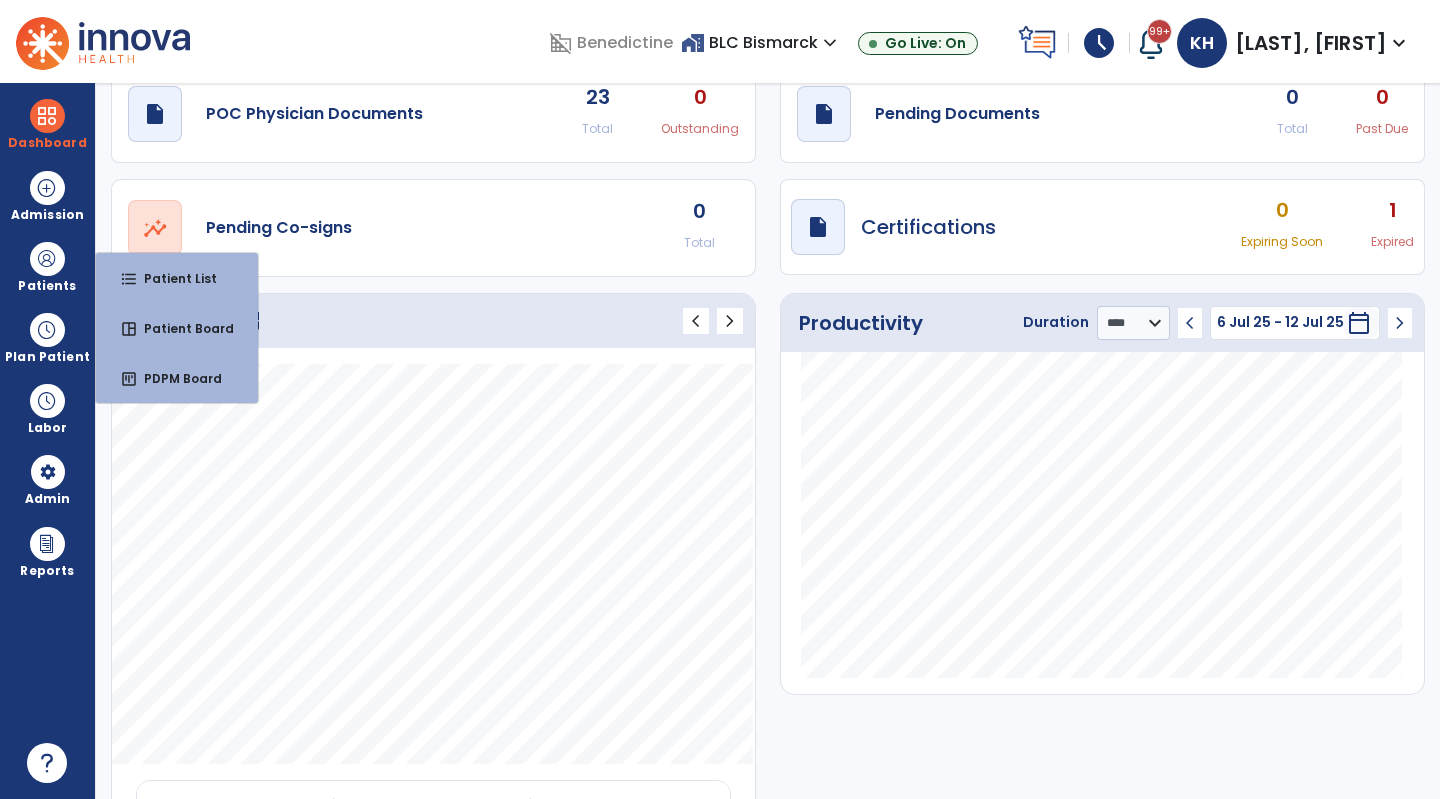 click on "format_list_bulleted  Patient List" at bounding box center (177, 278) 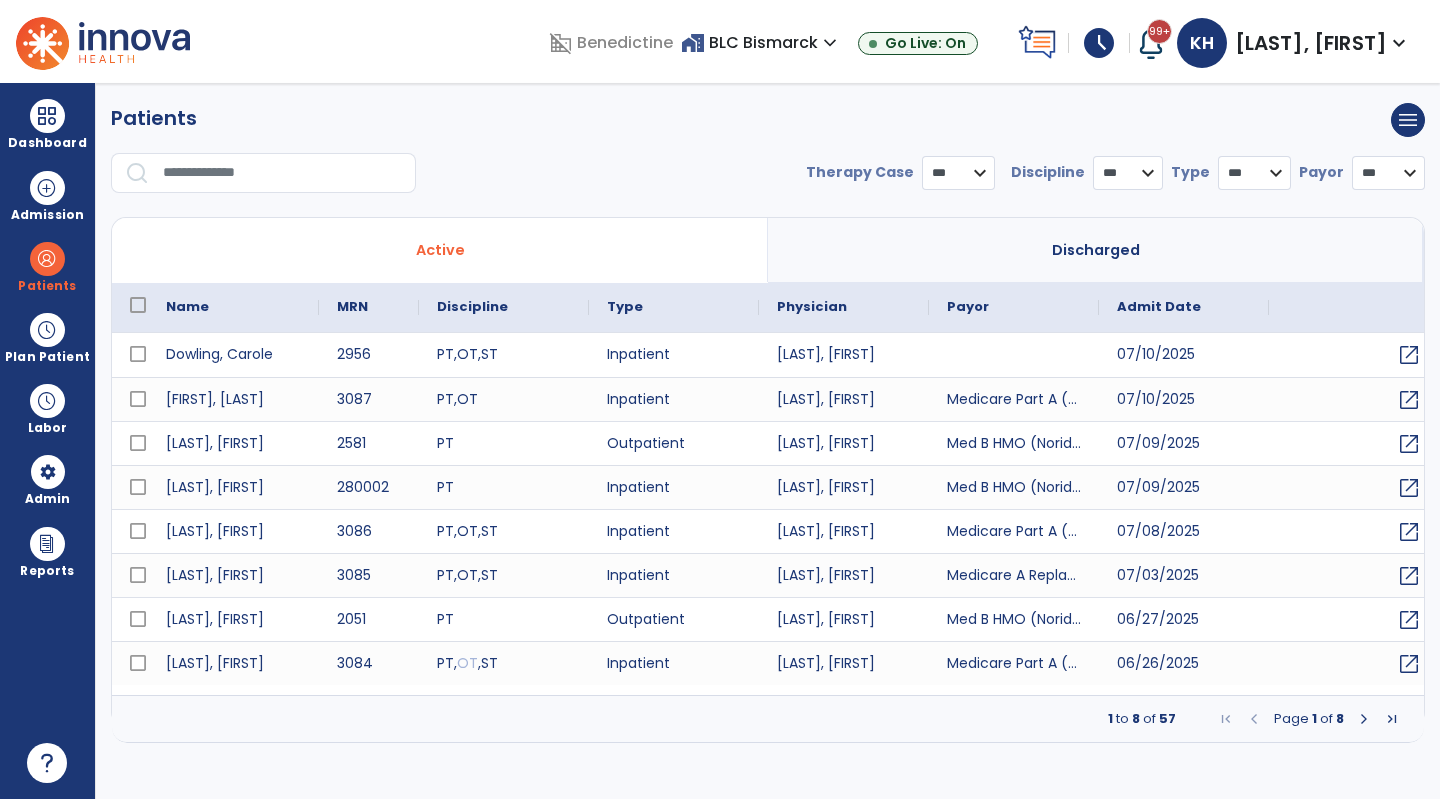 select on "***" 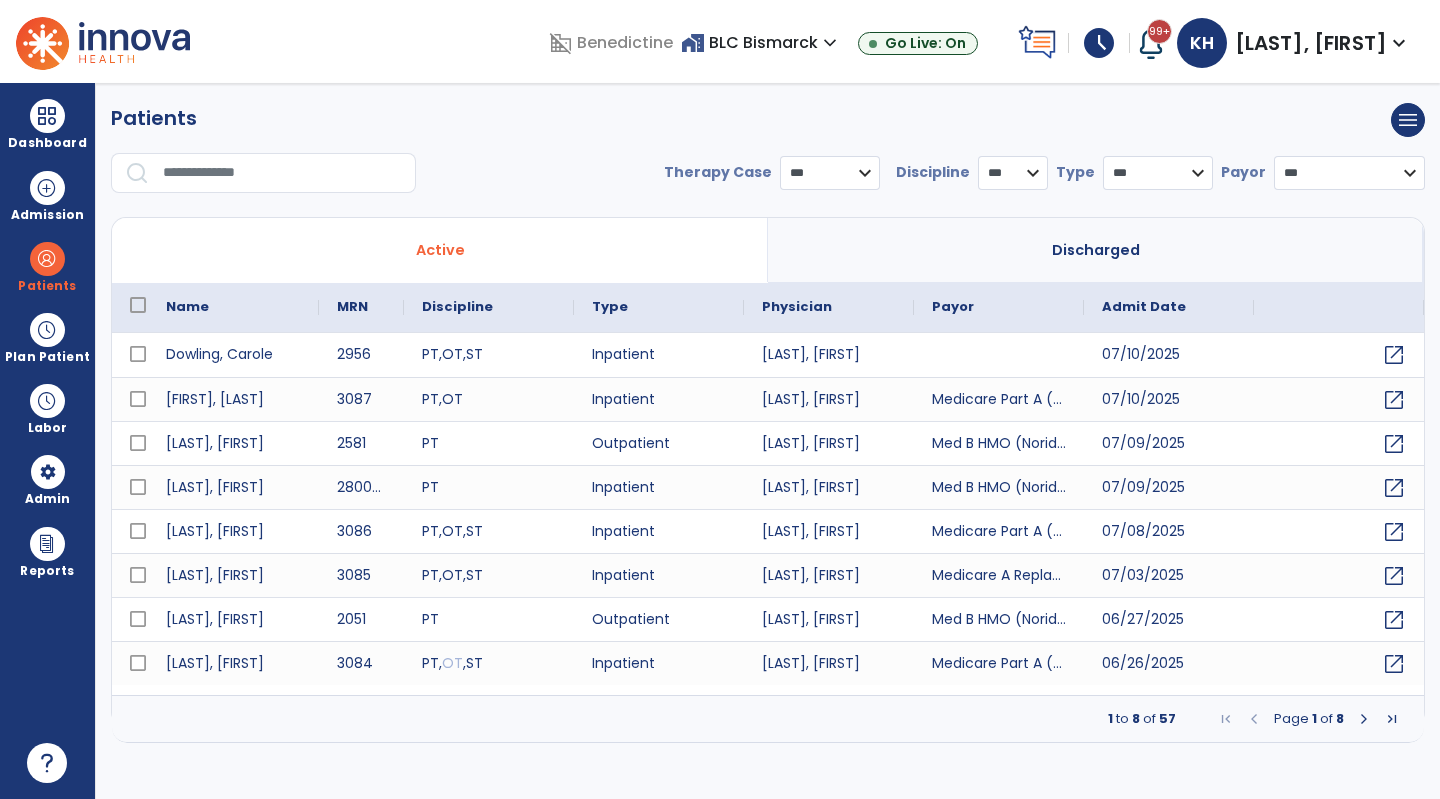 click at bounding box center (282, 173) 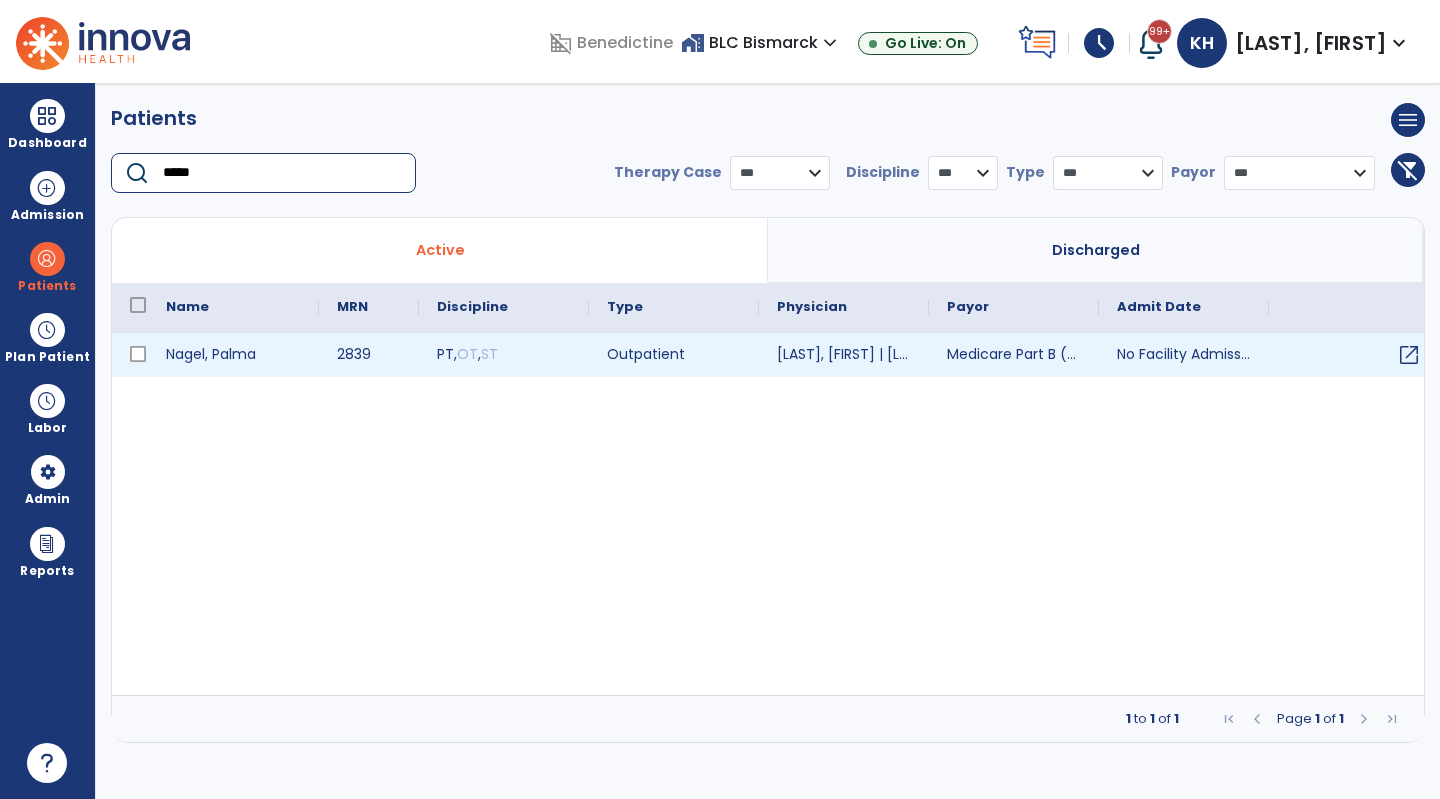 type on "*****" 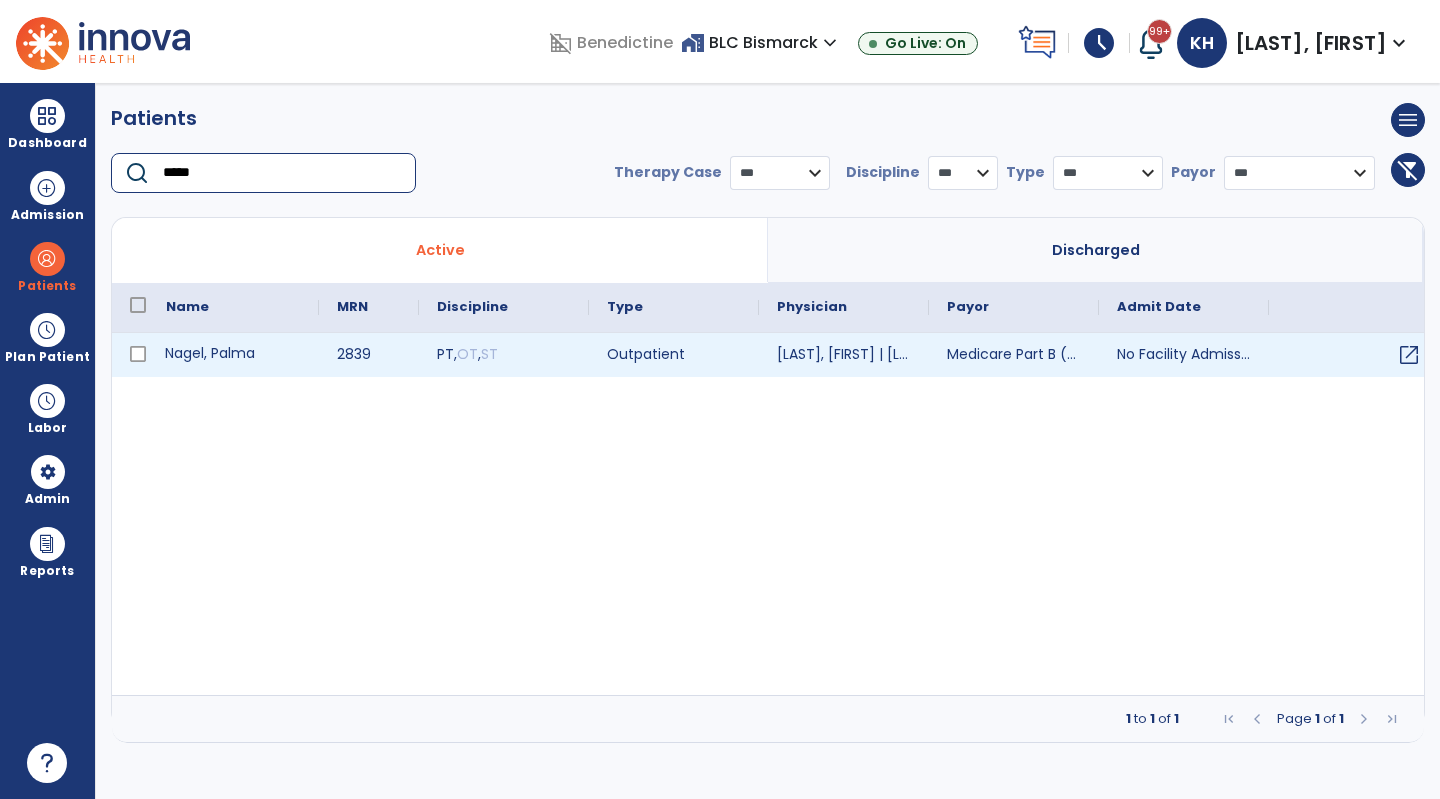 click on "Nagel, Palma" at bounding box center (233, 355) 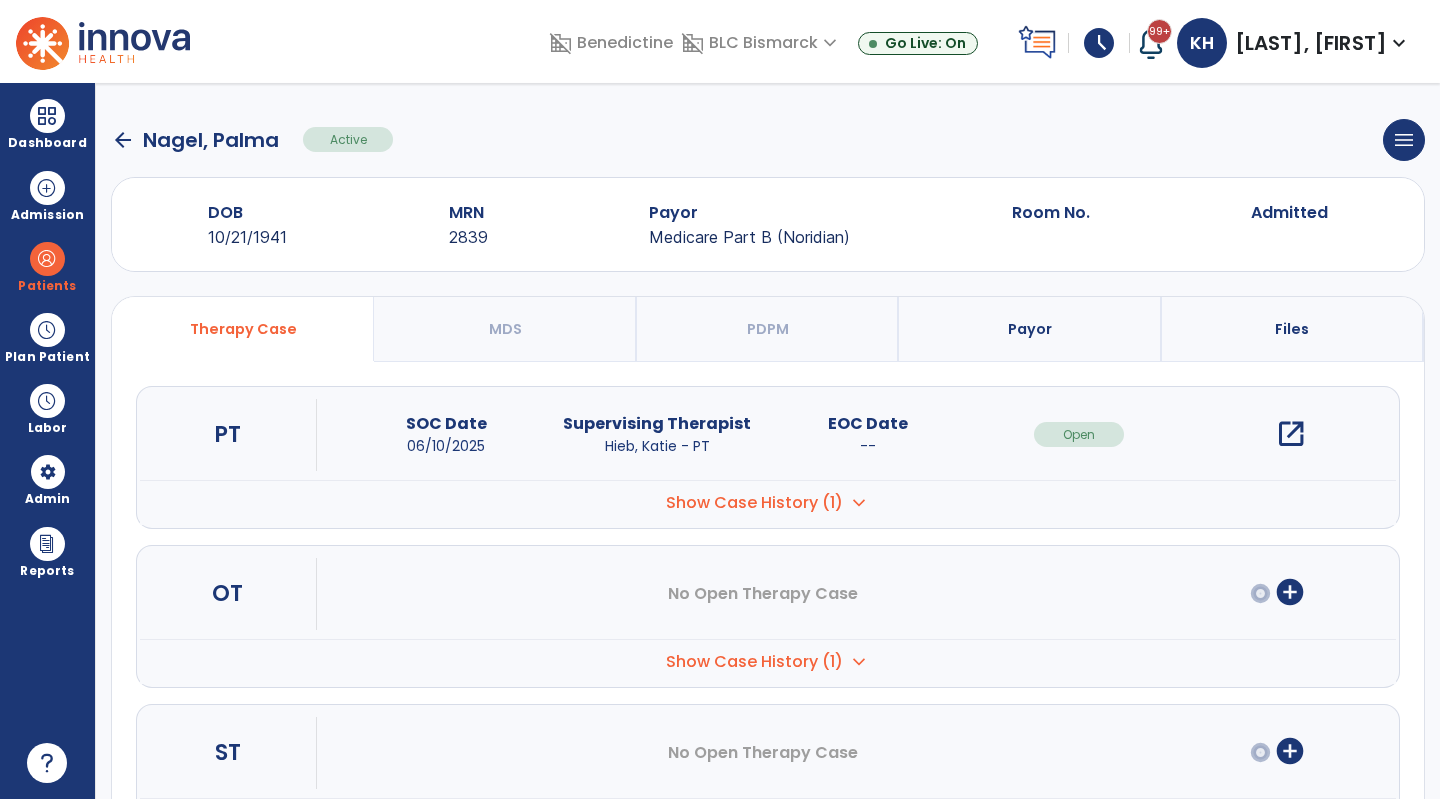 drag, startPoint x: 1296, startPoint y: 454, endPoint x: 1290, endPoint y: 439, distance: 16.155495 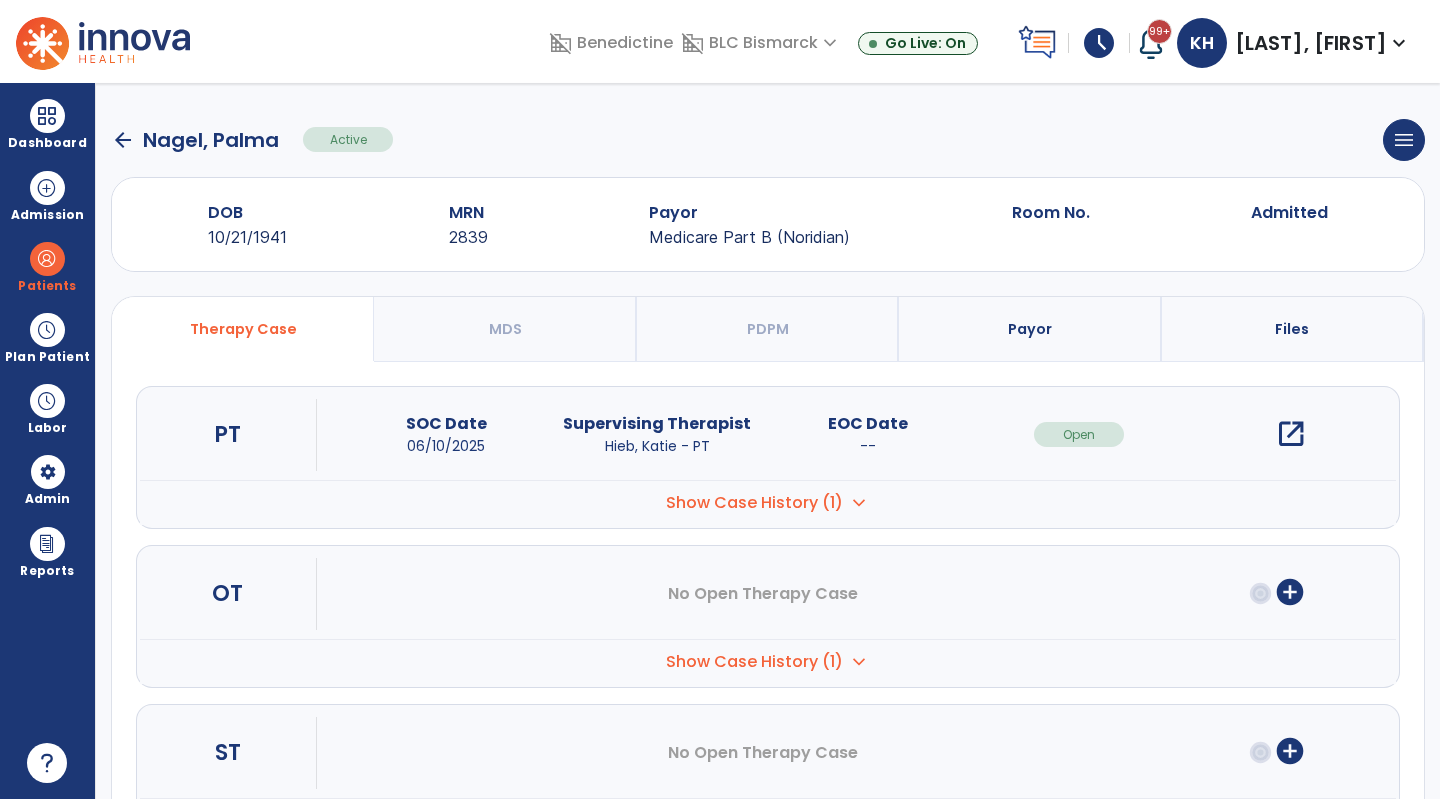 click on "open_in_new" at bounding box center (1290, 434) 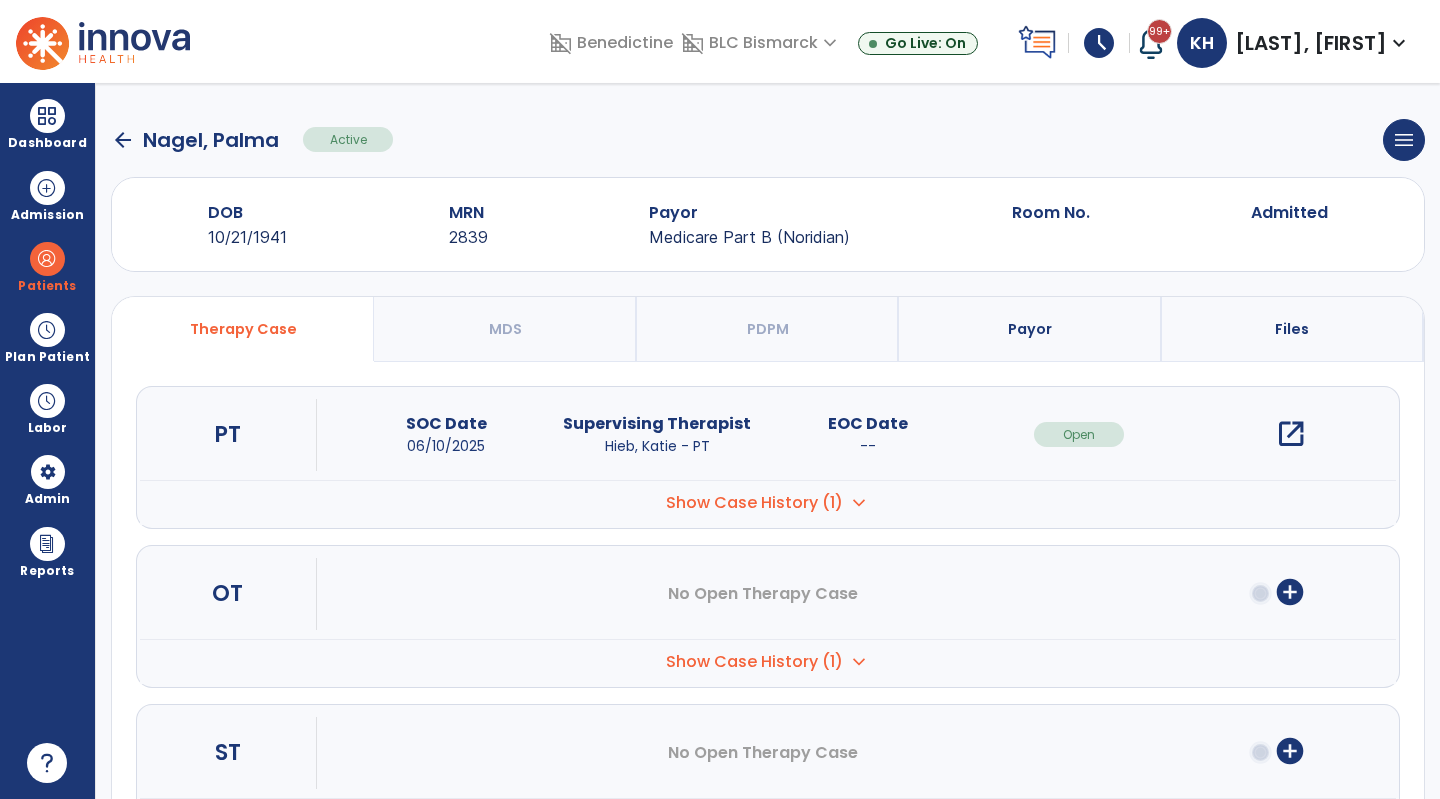 click on "open_in_new" at bounding box center (1291, 434) 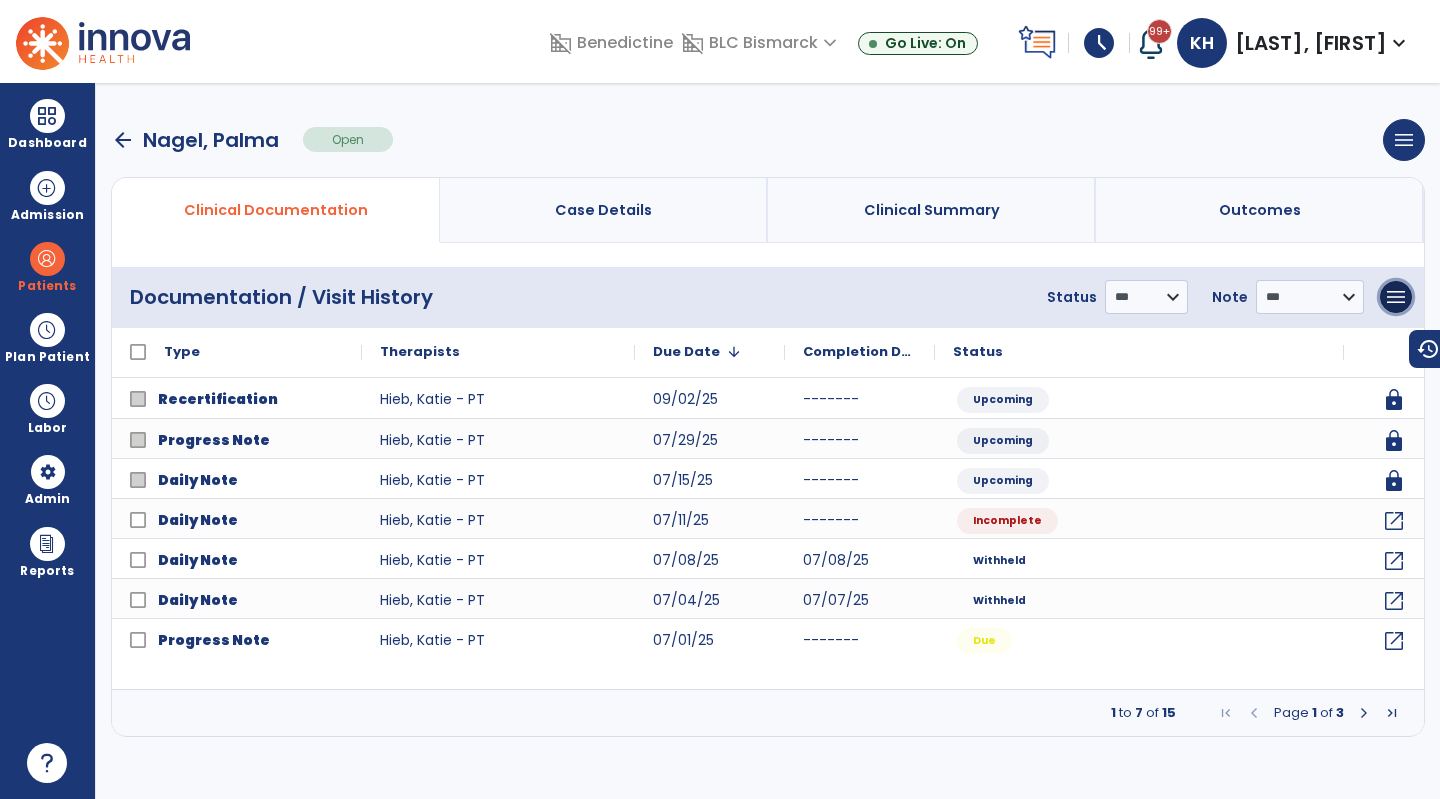 click on "menu" at bounding box center [1396, 297] 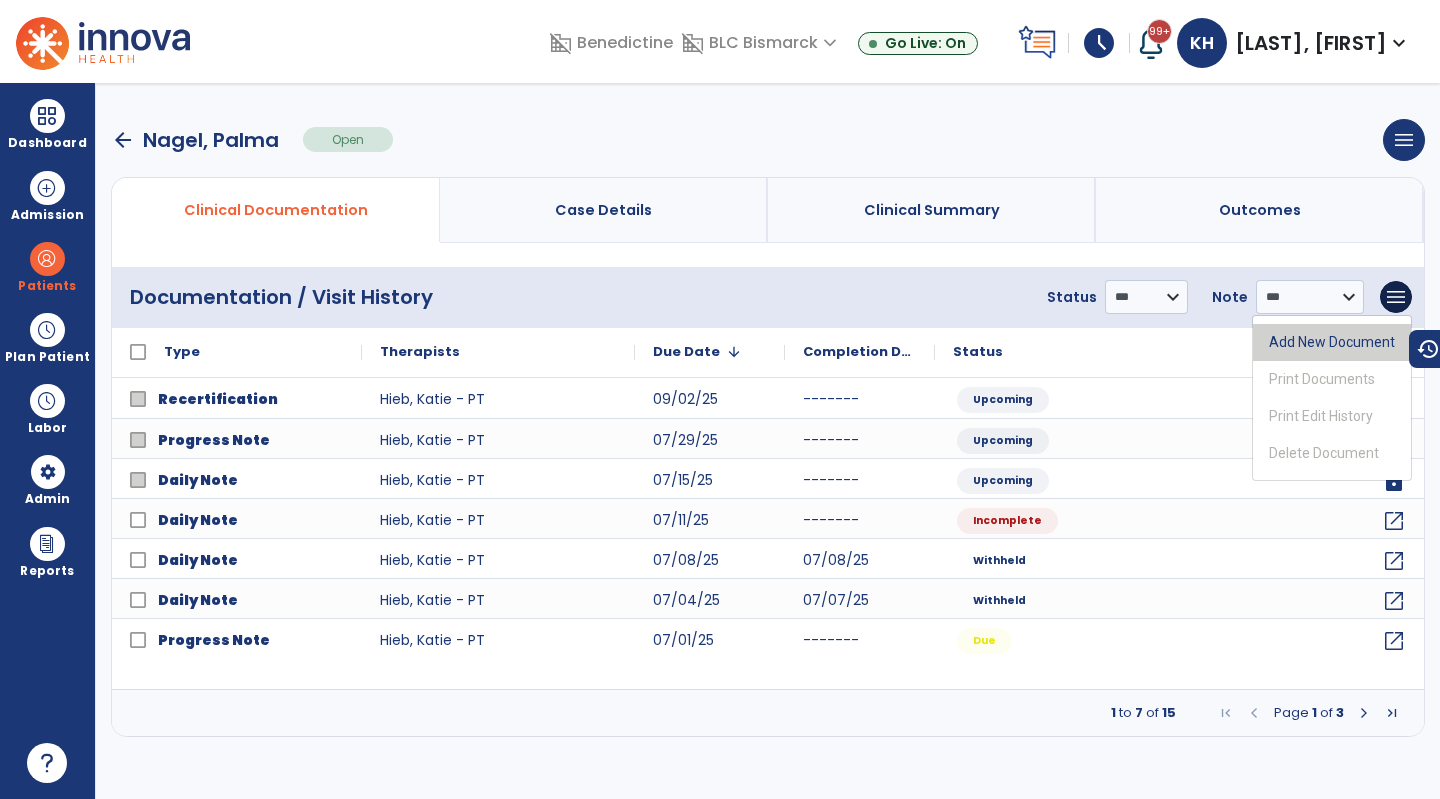 click on "Add New Document" at bounding box center [1332, 342] 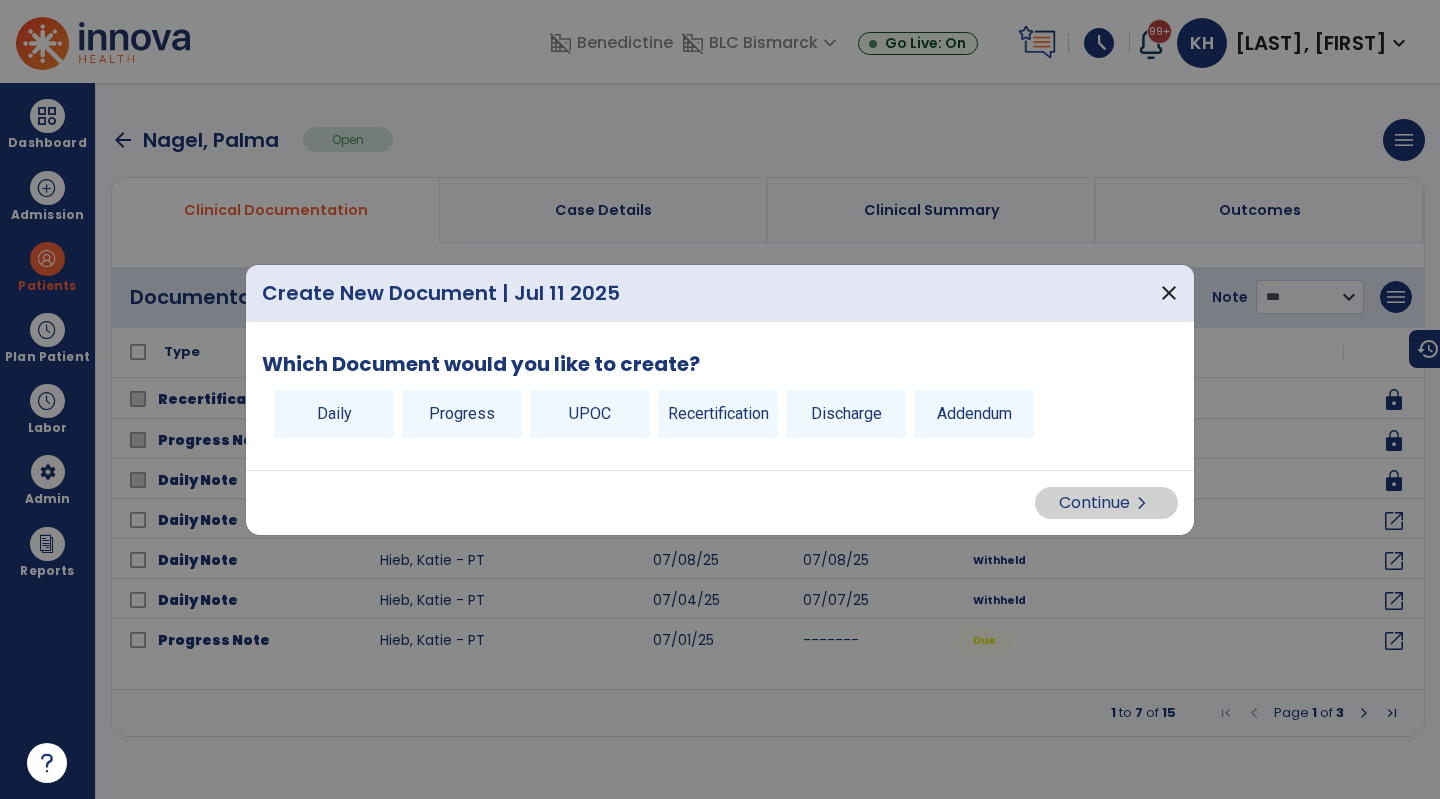 drag, startPoint x: 813, startPoint y: 409, endPoint x: 975, endPoint y: 446, distance: 166.1716 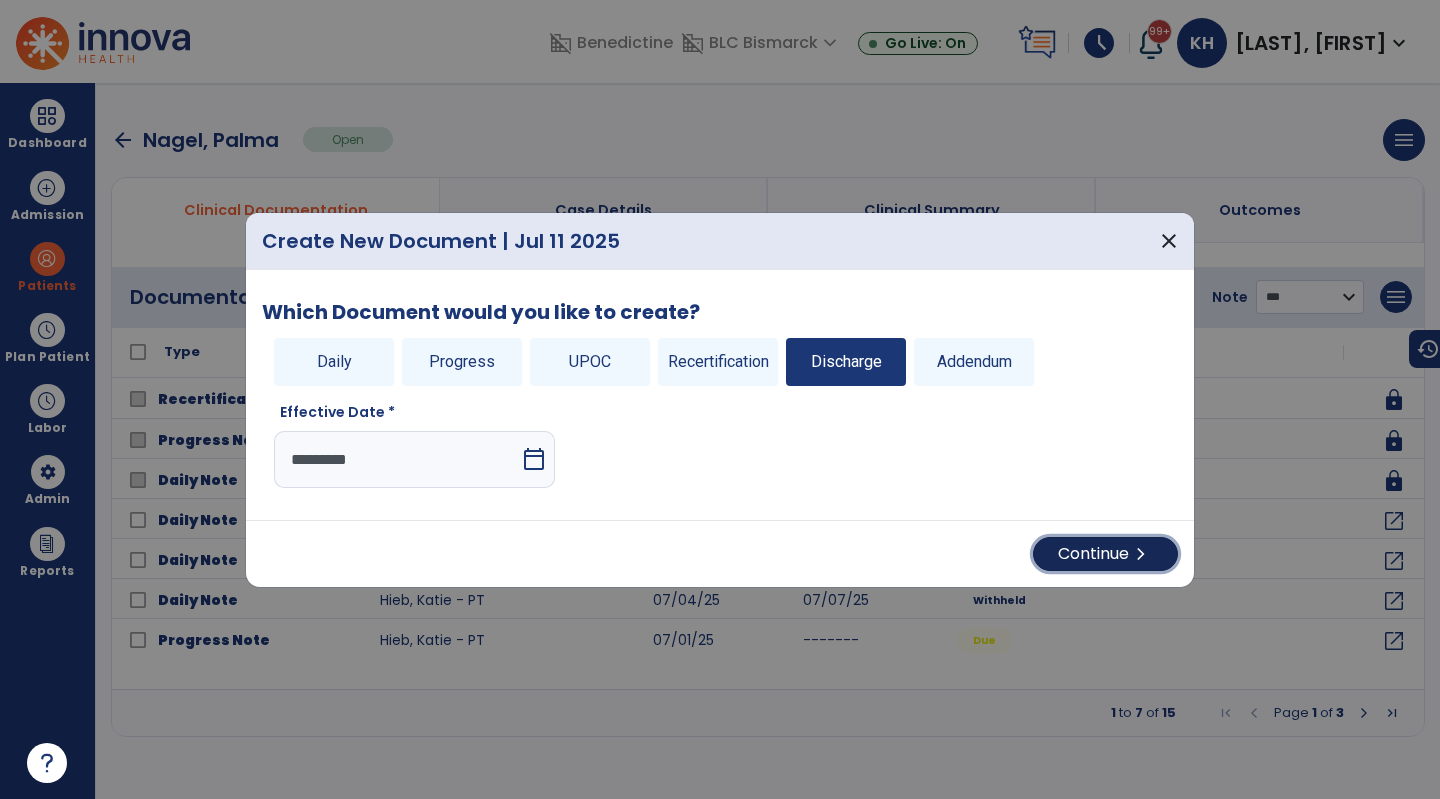click on "Continue   chevron_right" at bounding box center [1105, 554] 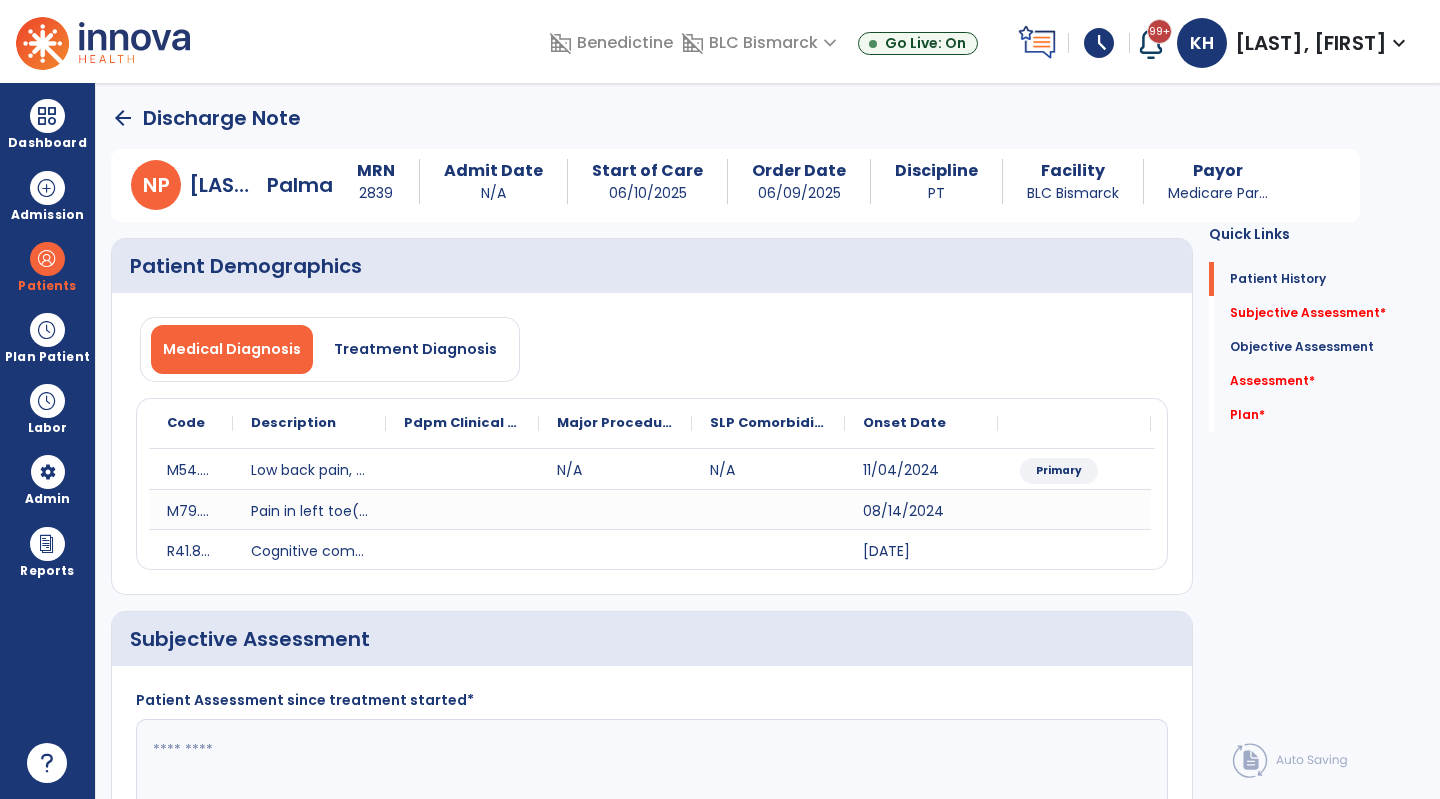 click at bounding box center [47, 116] 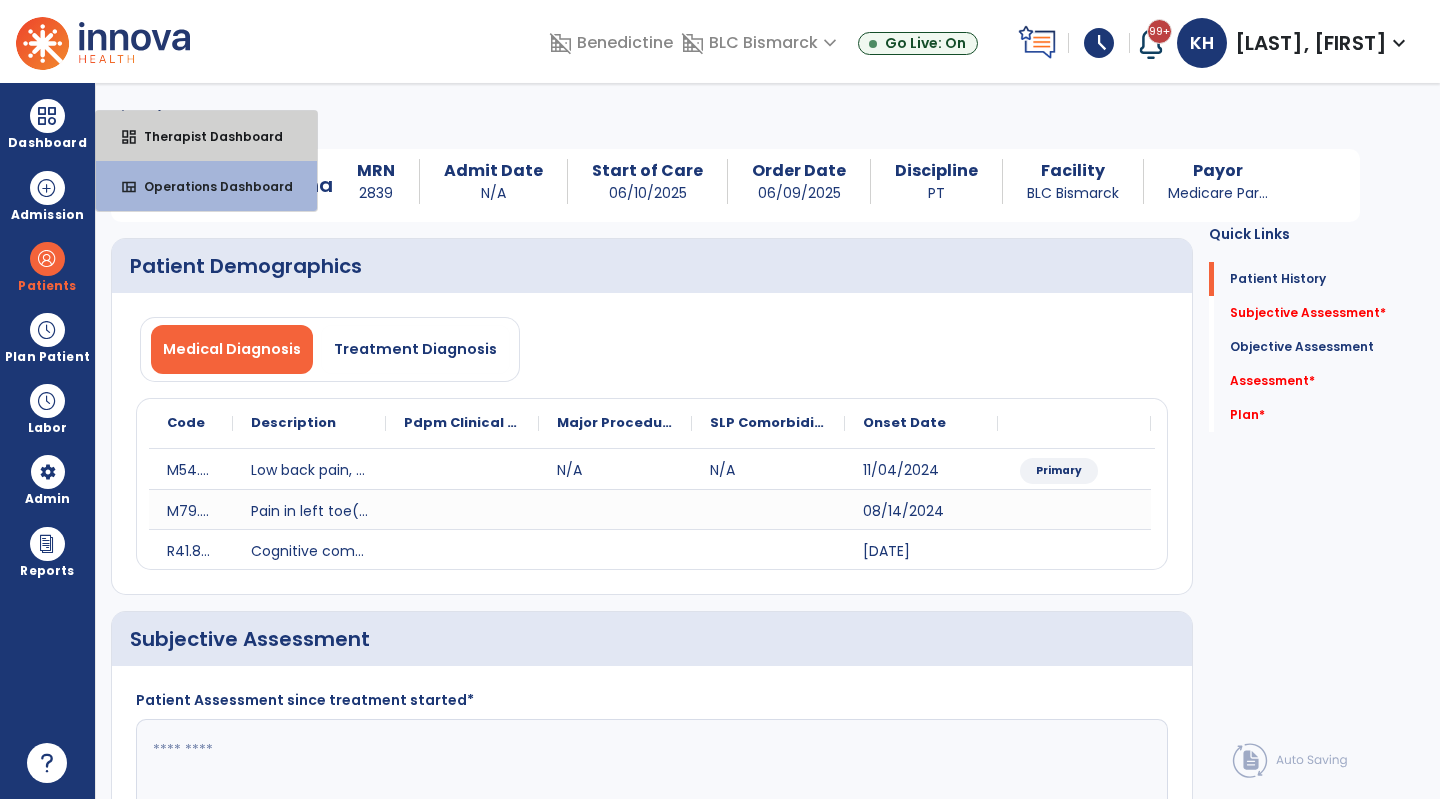 click on "Therapist Dashboard" at bounding box center (205, 136) 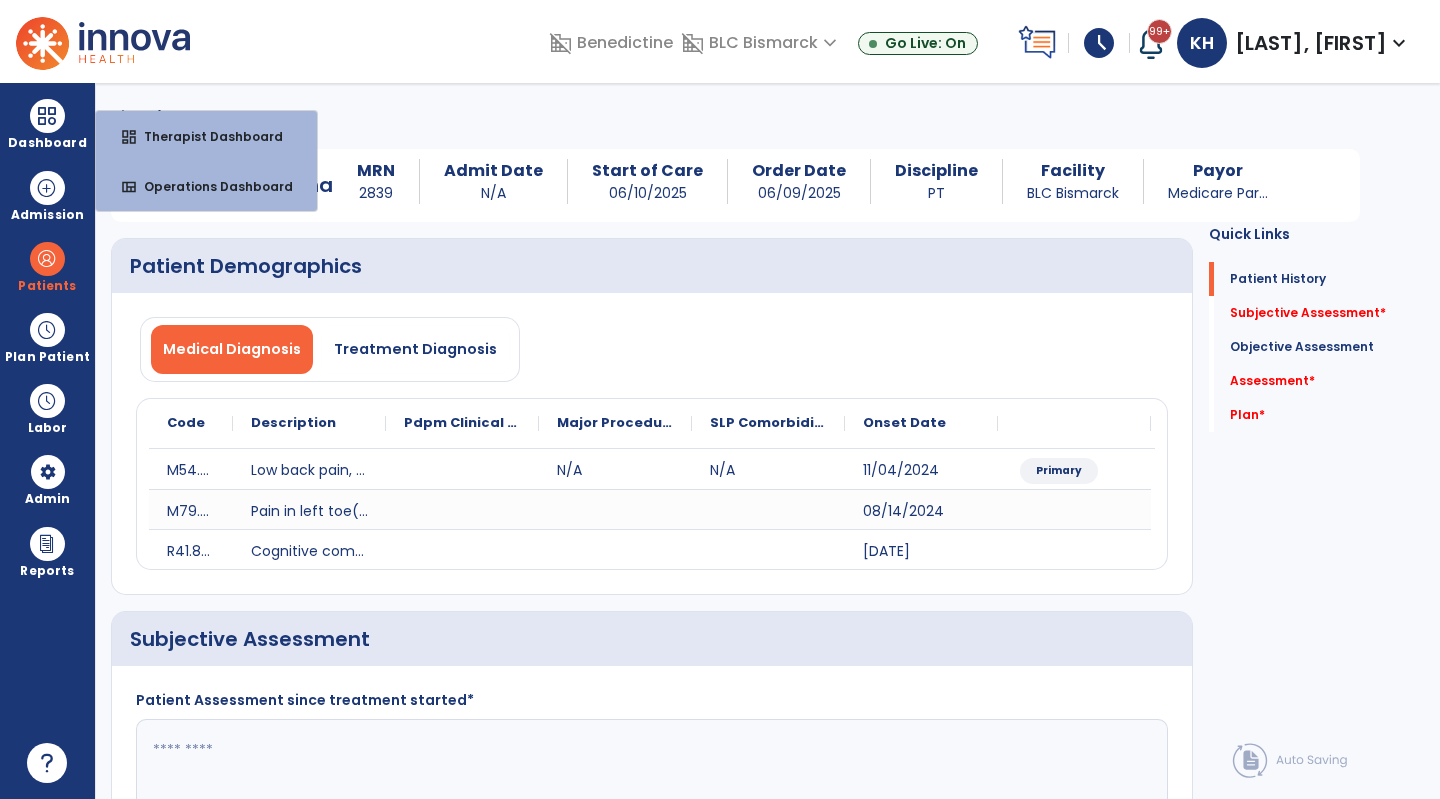 select on "****" 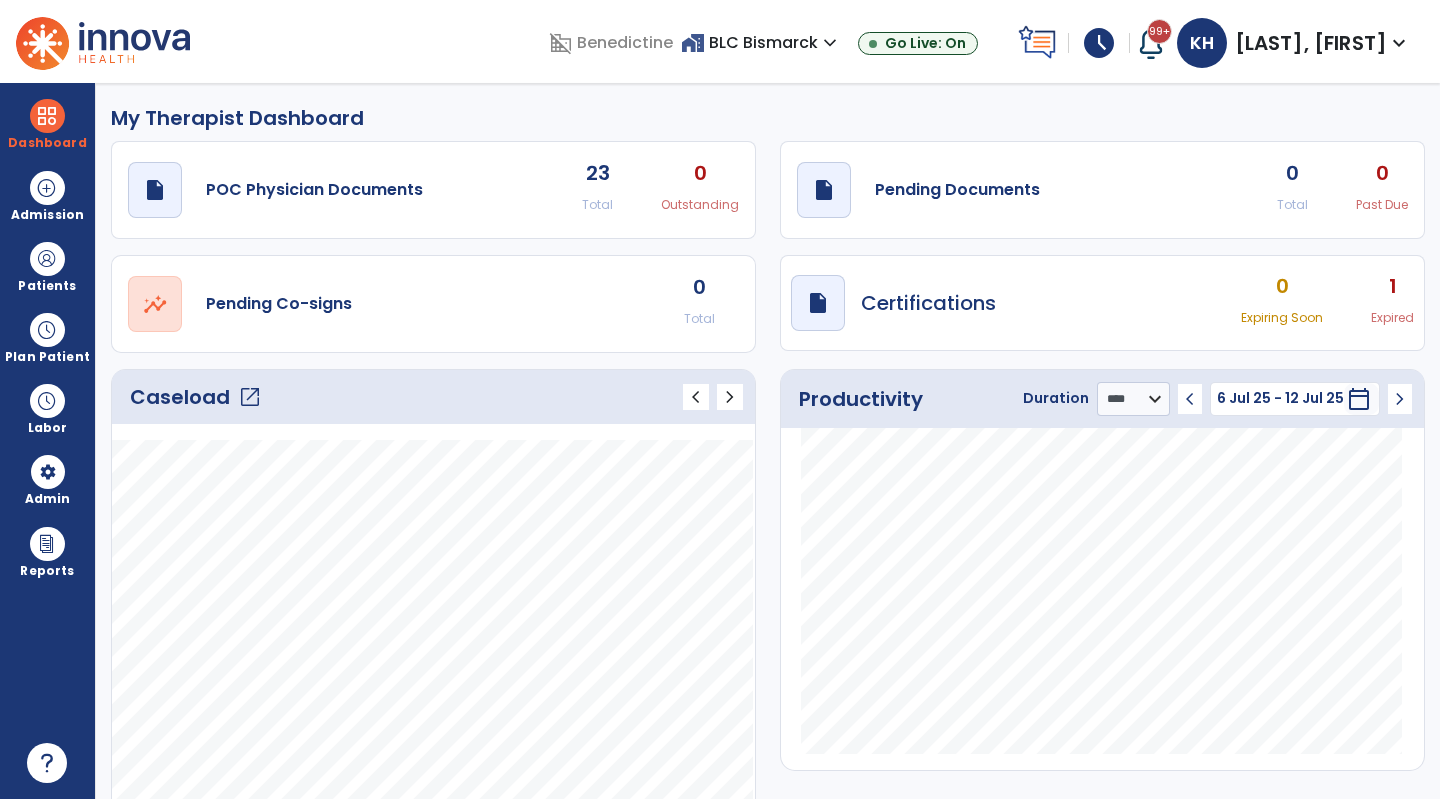 click on "draft   open_in_new  Pending Documents 0 Total 0 Past Due" 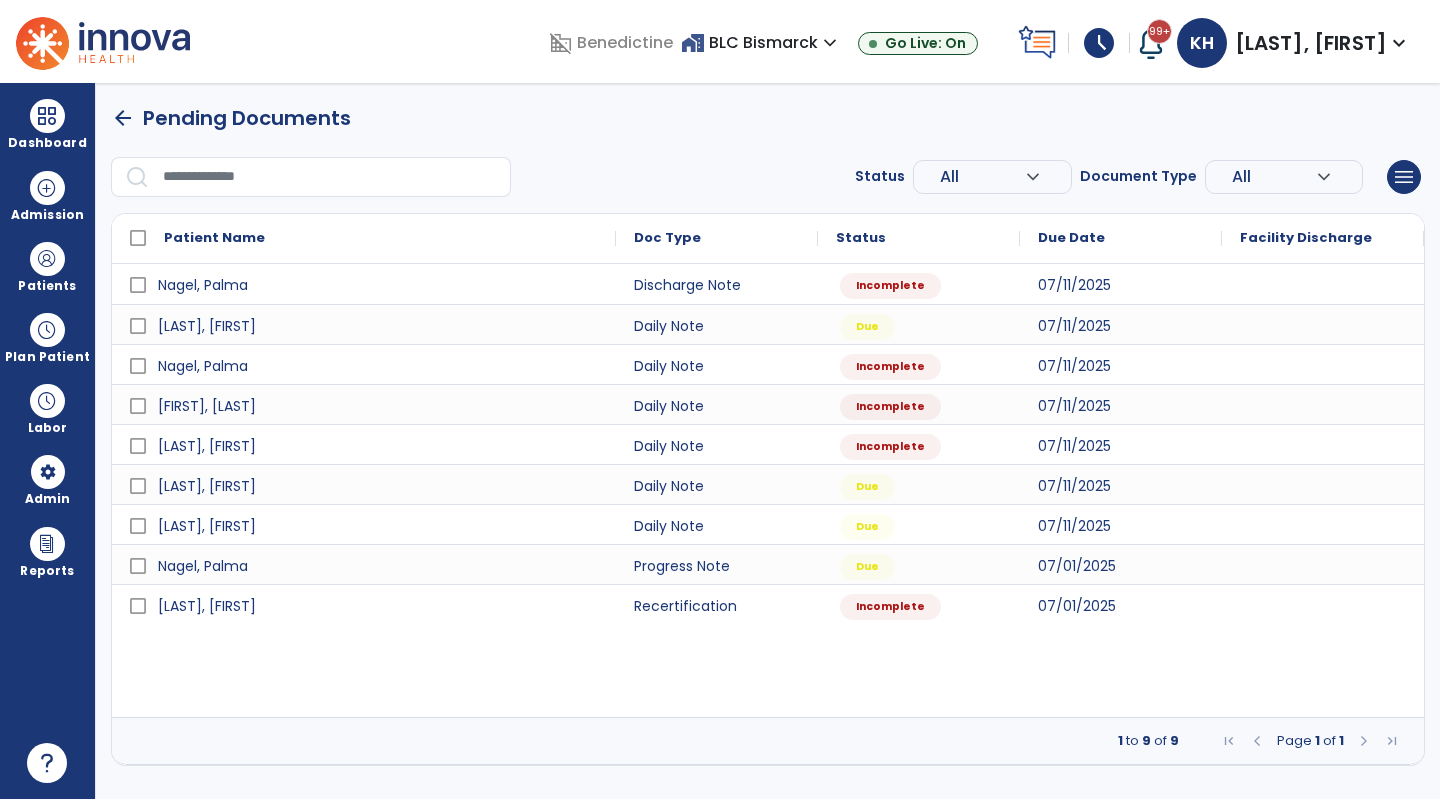 click at bounding box center (47, 116) 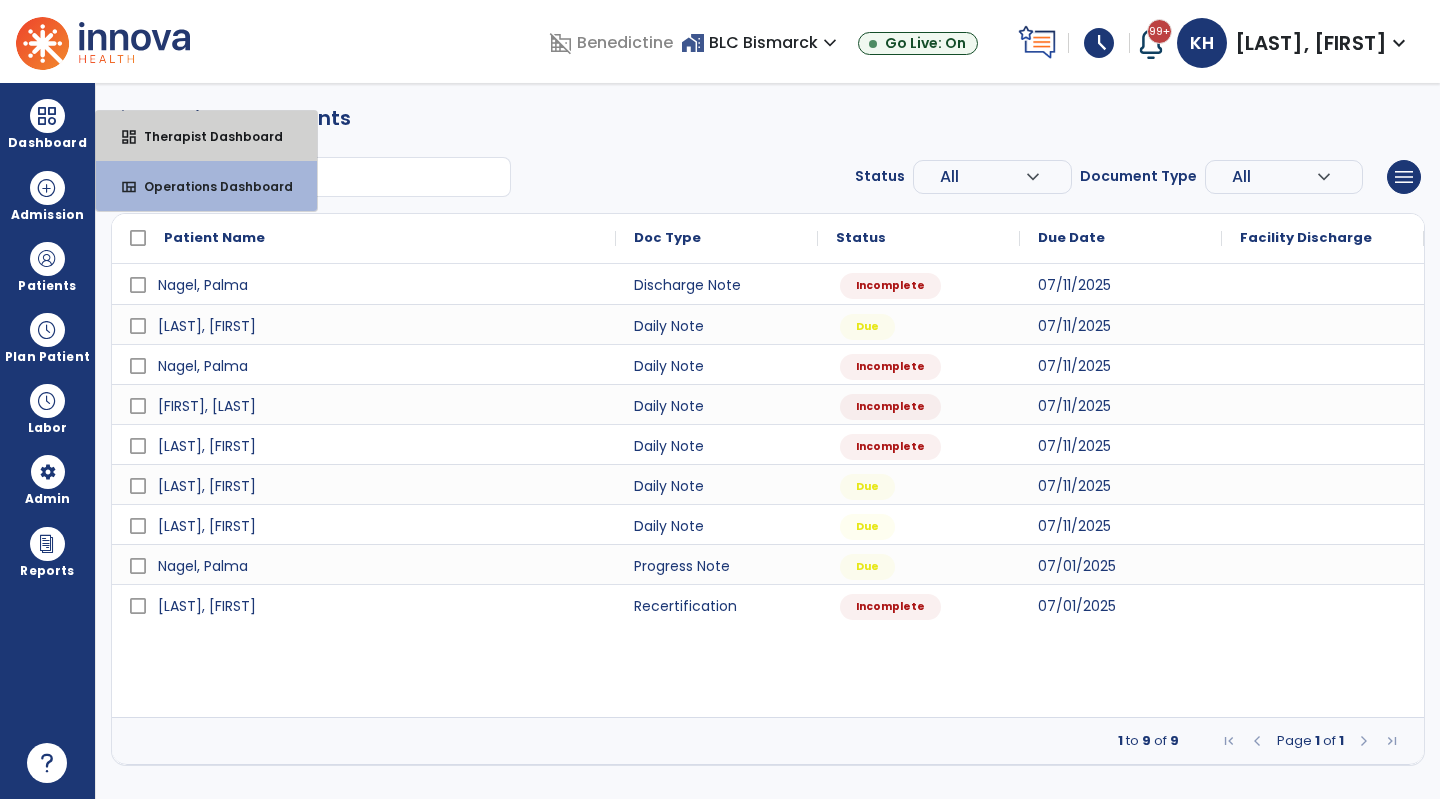 click on "Therapist Dashboard" at bounding box center [205, 136] 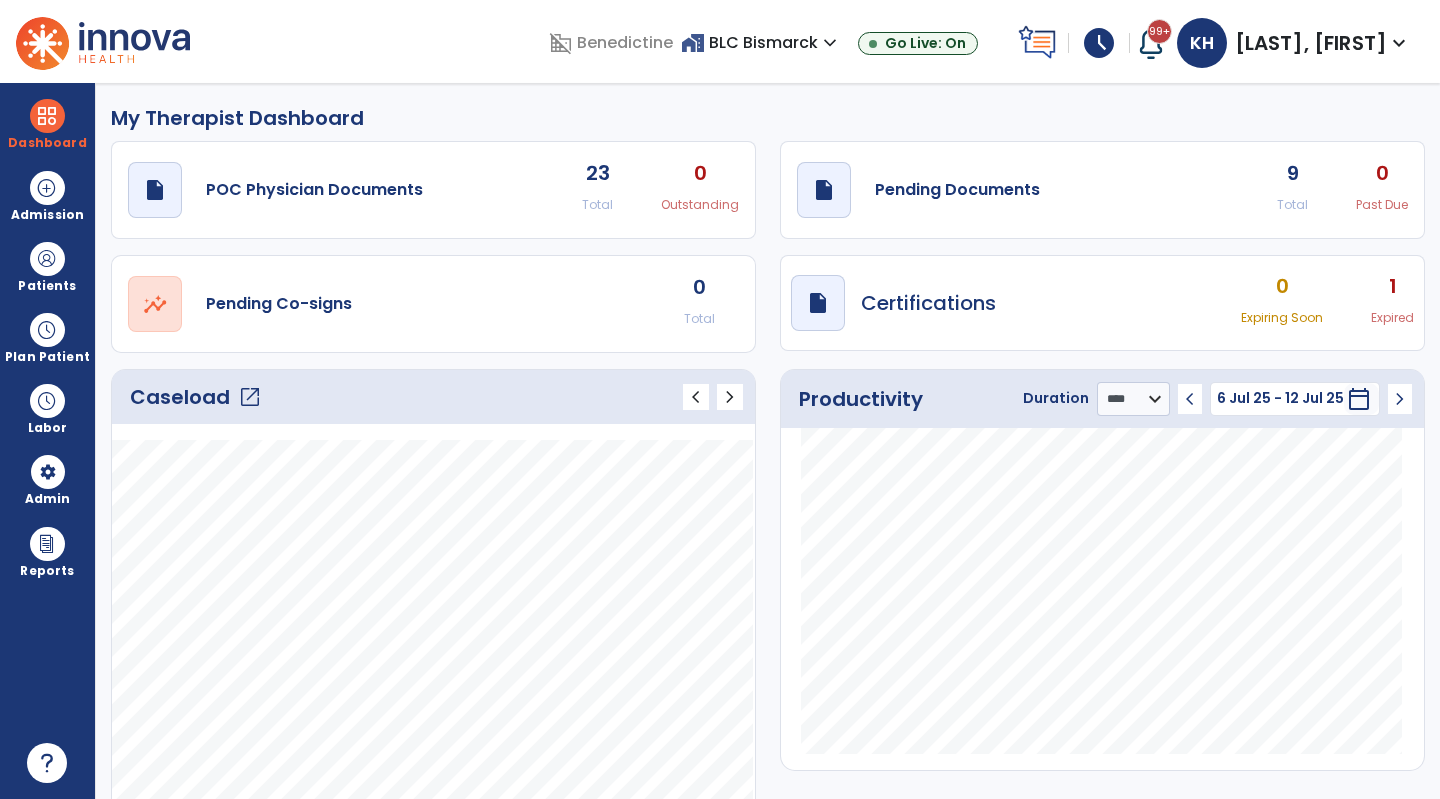 click at bounding box center (47, 116) 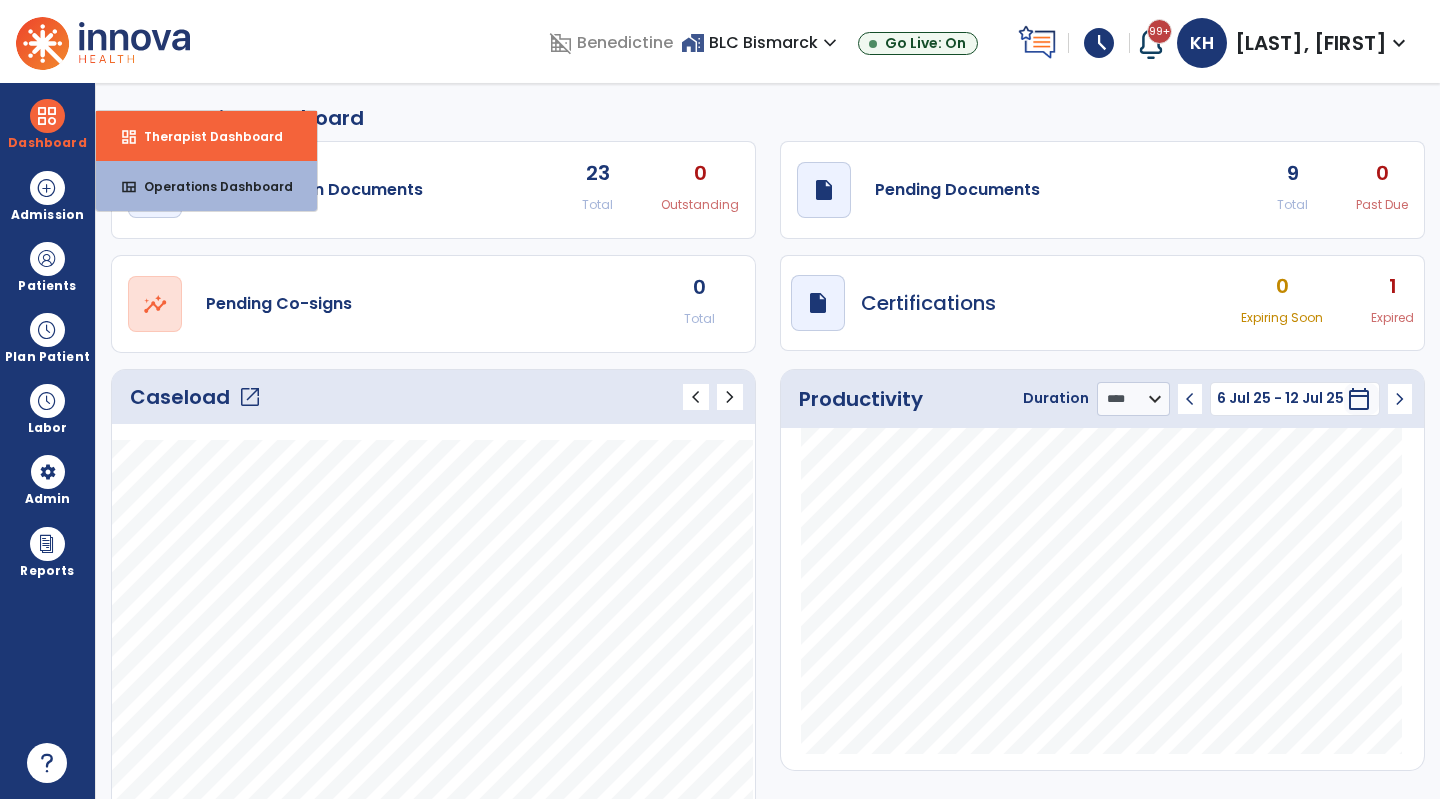 click on "draft   open_in_new  Pending Documents 9 Total 0 Past Due" 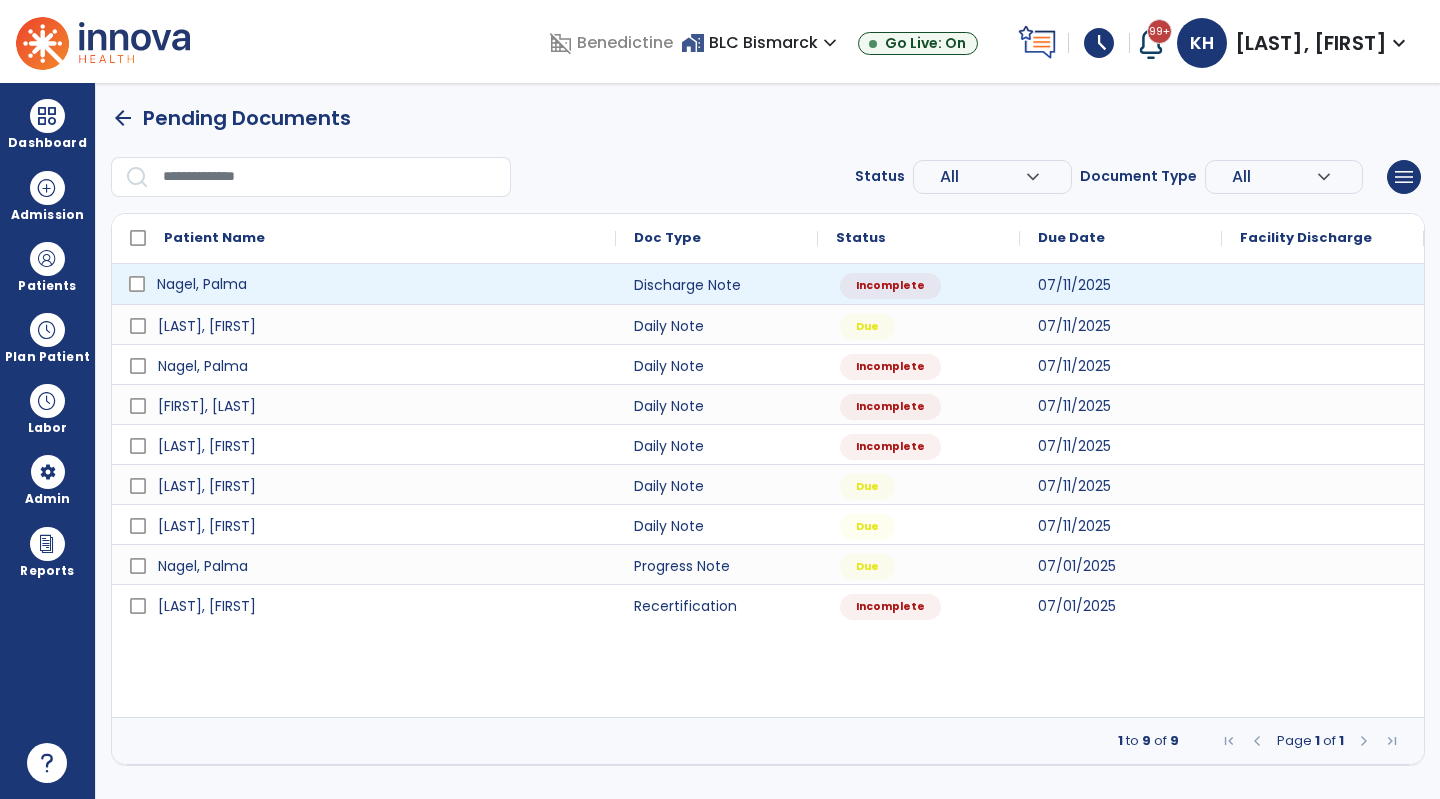 click on "Nagel, Palma" at bounding box center [364, 284] 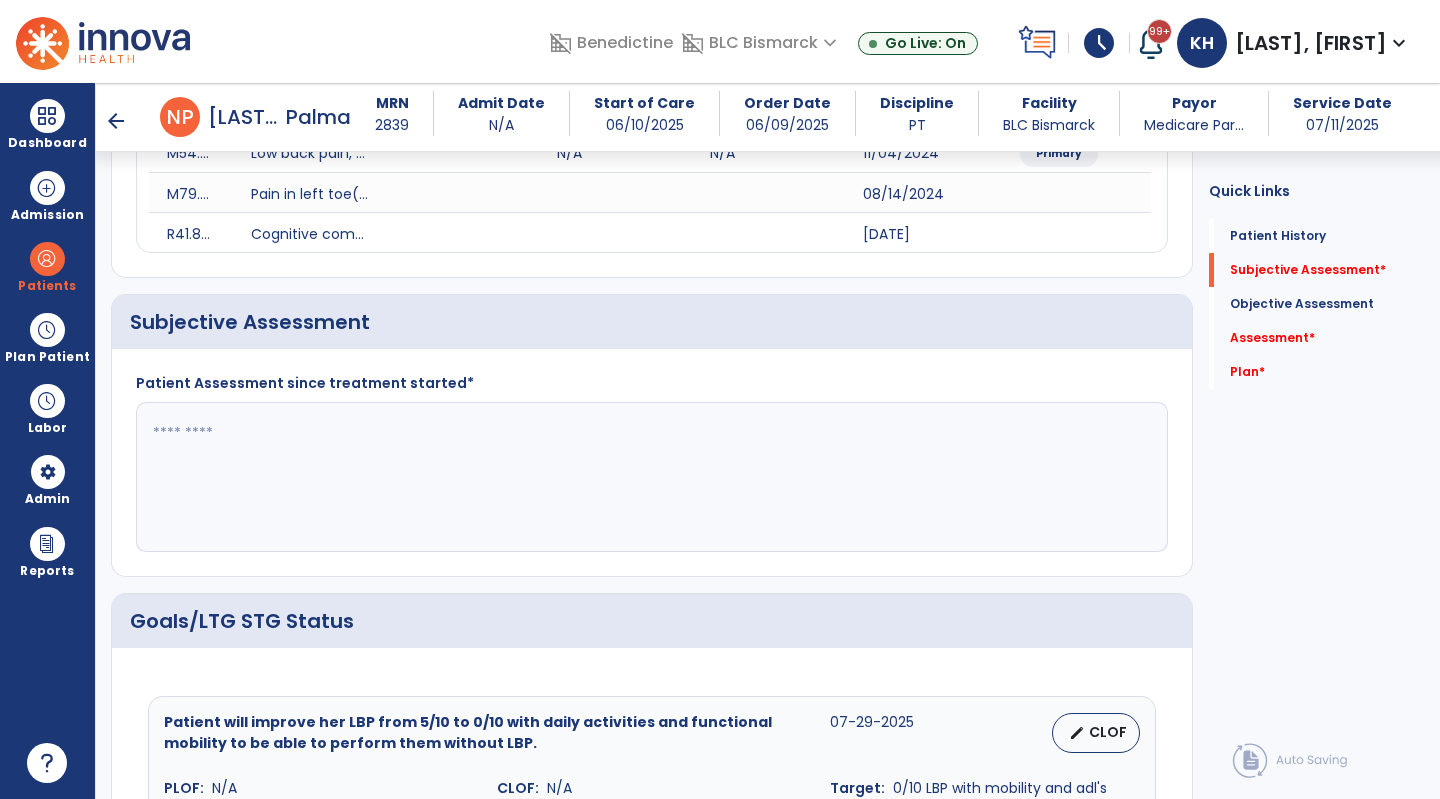 scroll, scrollTop: 300, scrollLeft: 0, axis: vertical 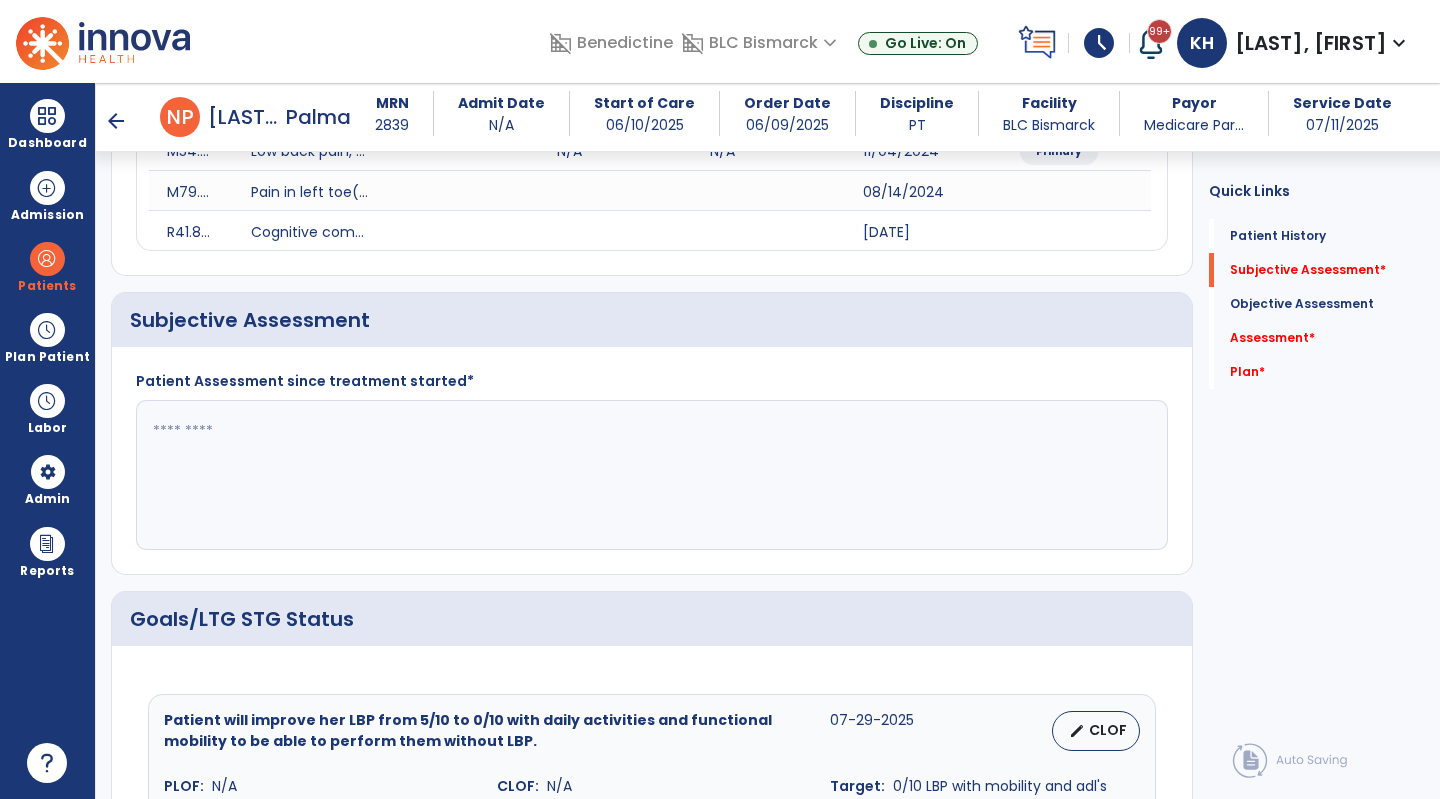 click 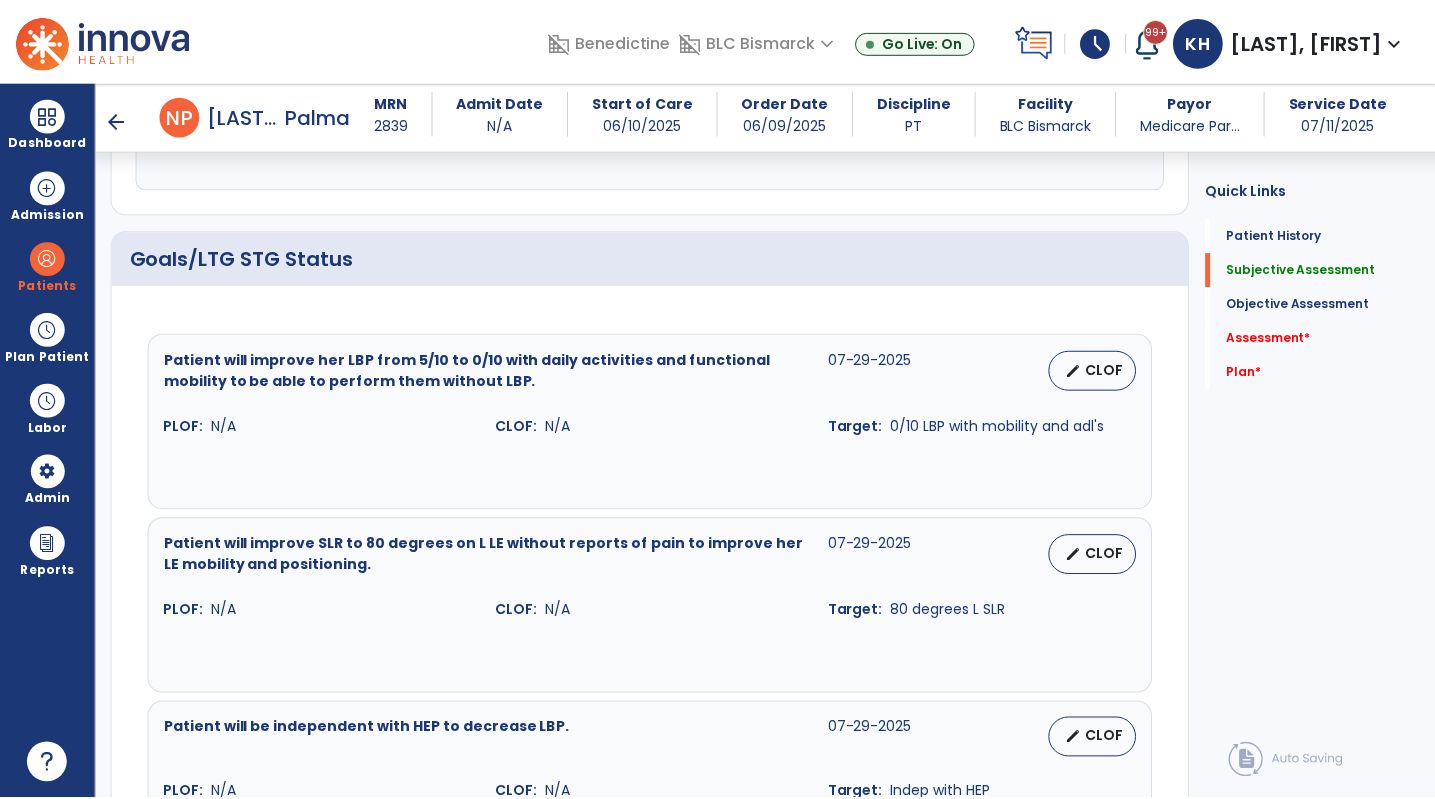 scroll, scrollTop: 700, scrollLeft: 0, axis: vertical 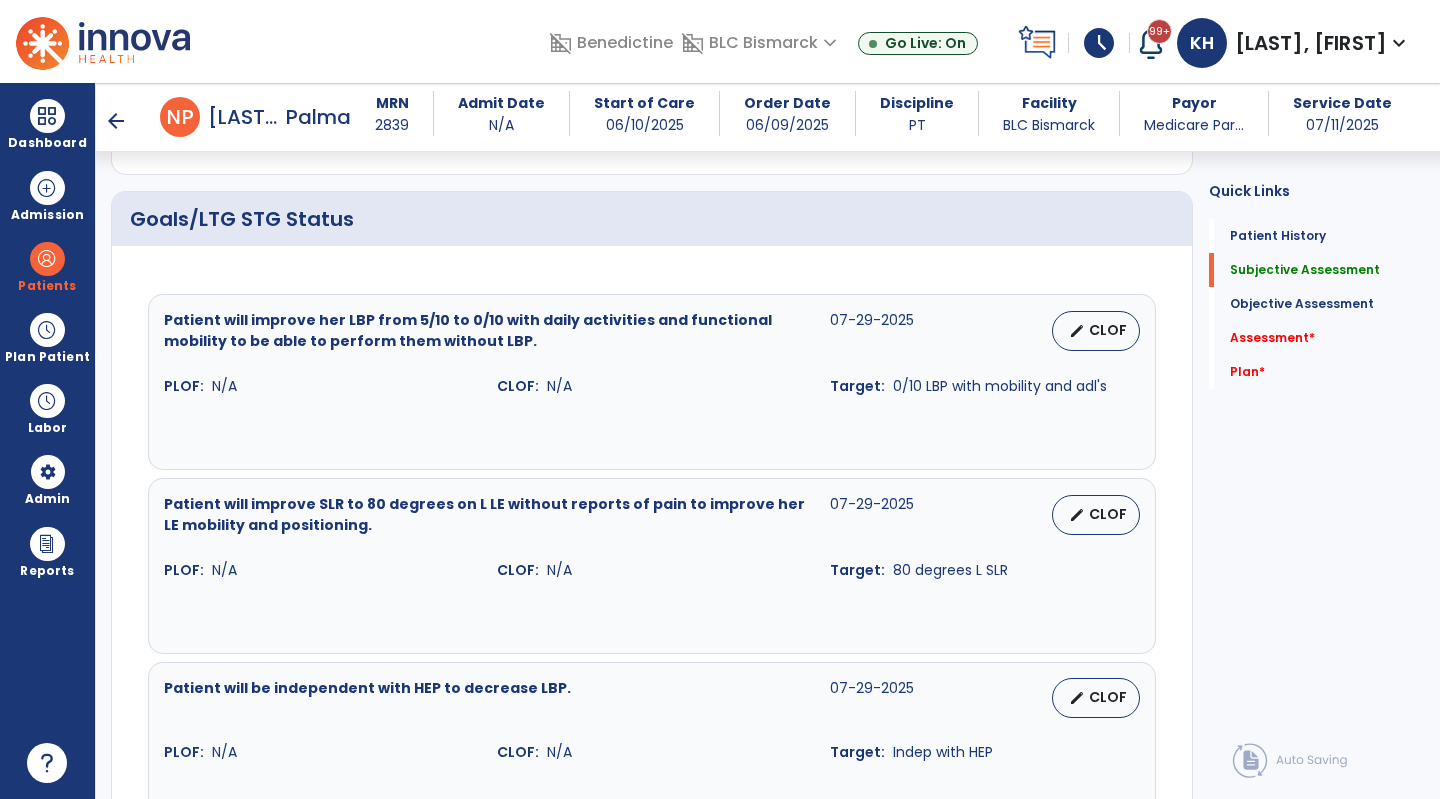 type on "**********" 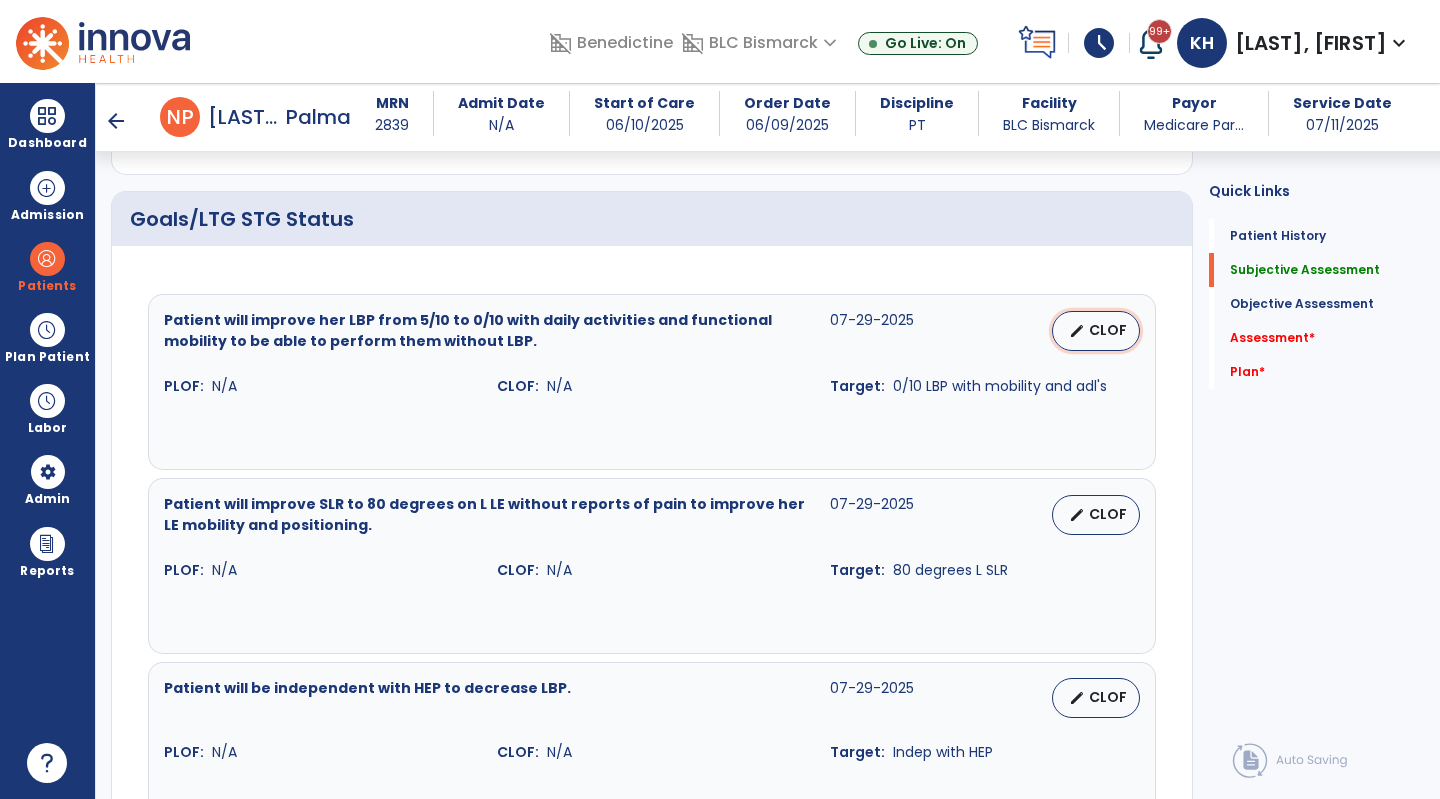 click on "CLOF" at bounding box center (1108, 330) 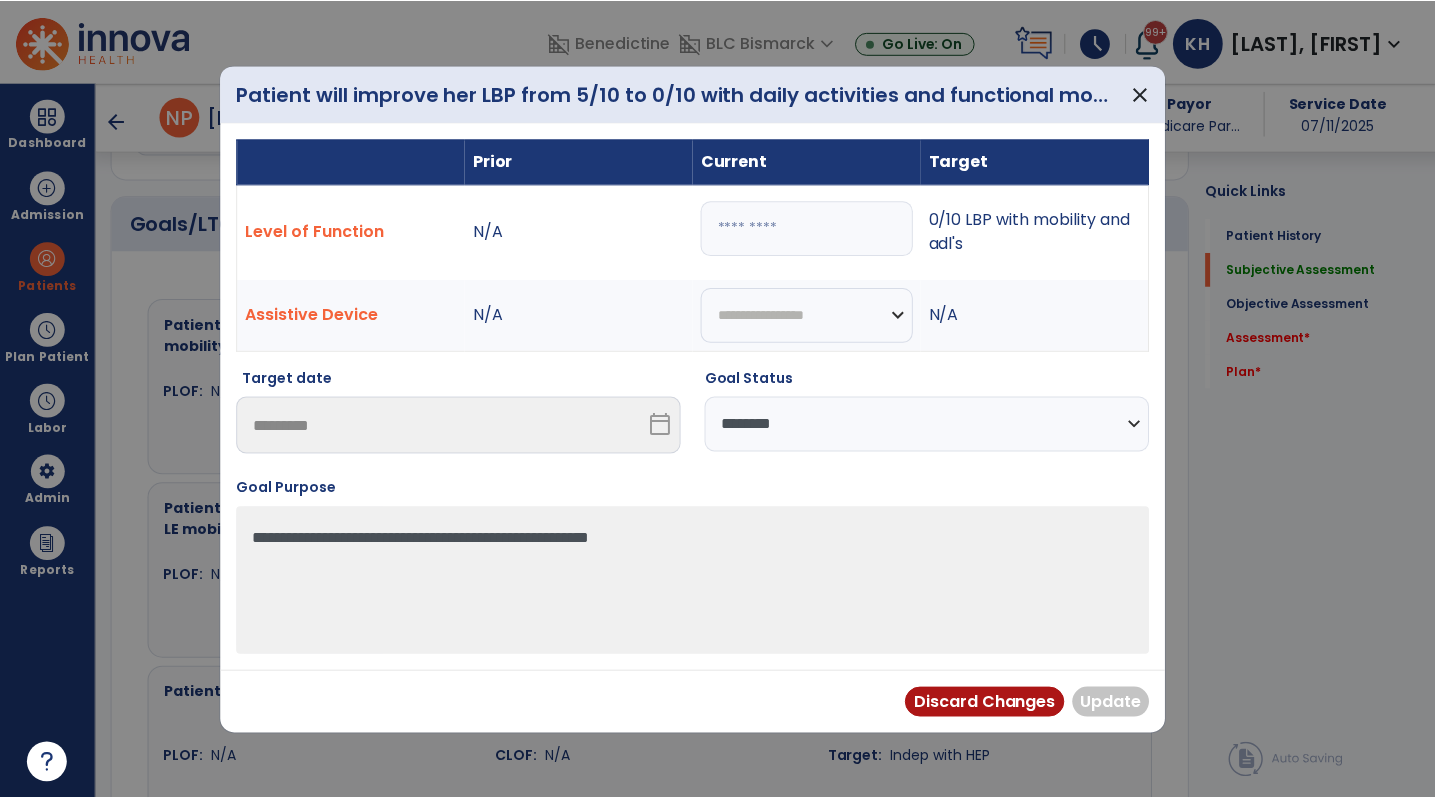 scroll, scrollTop: 700, scrollLeft: 0, axis: vertical 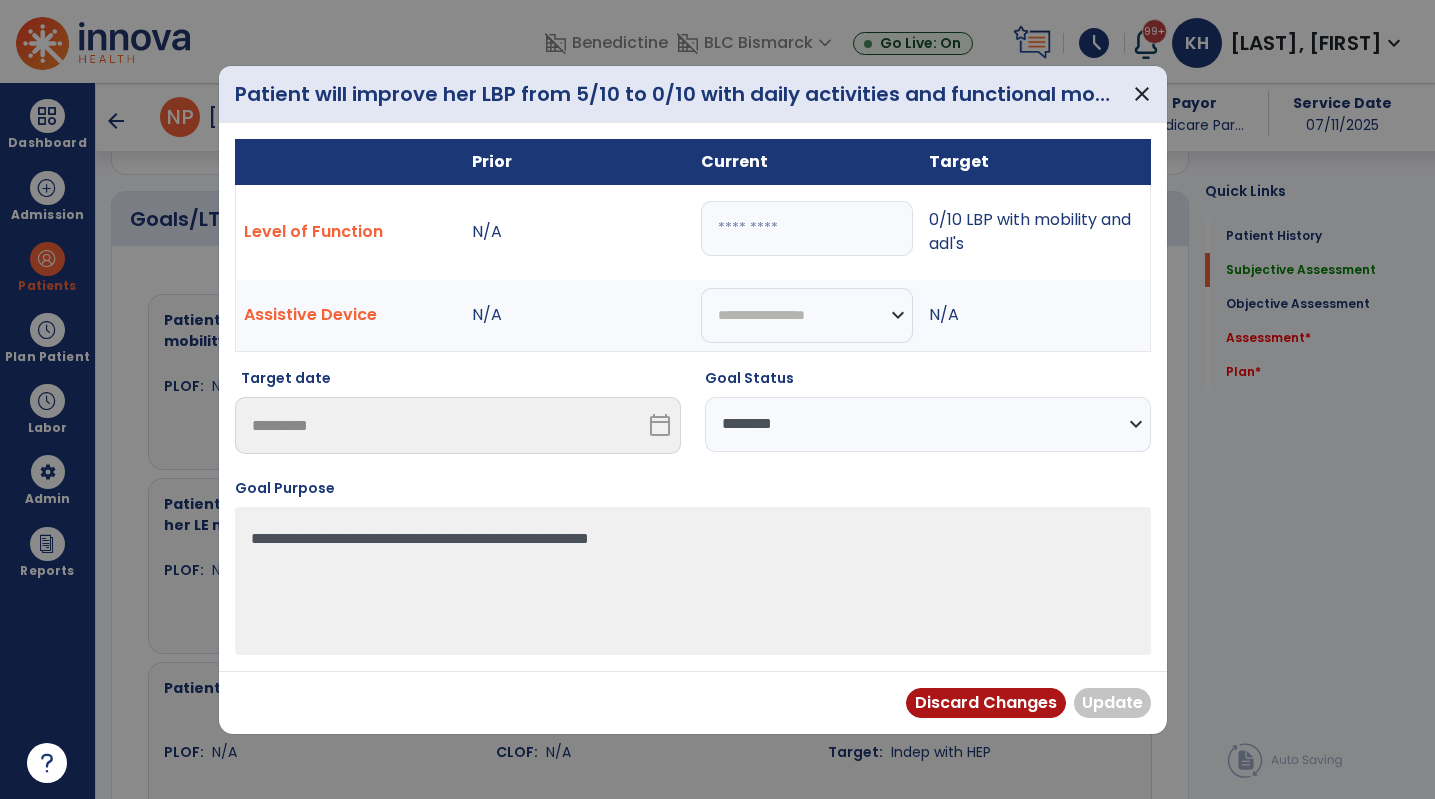click at bounding box center (807, 228) 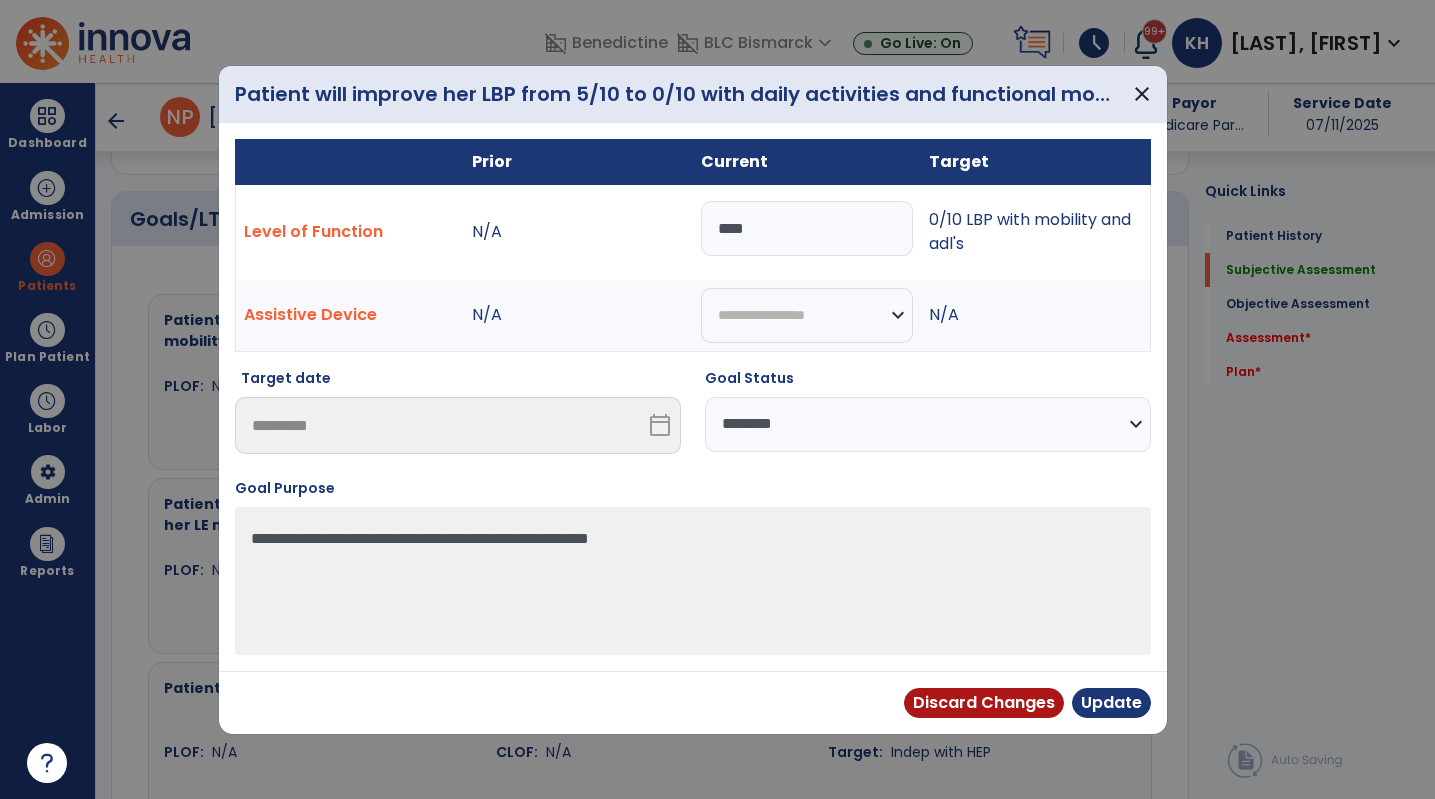 type on "****" 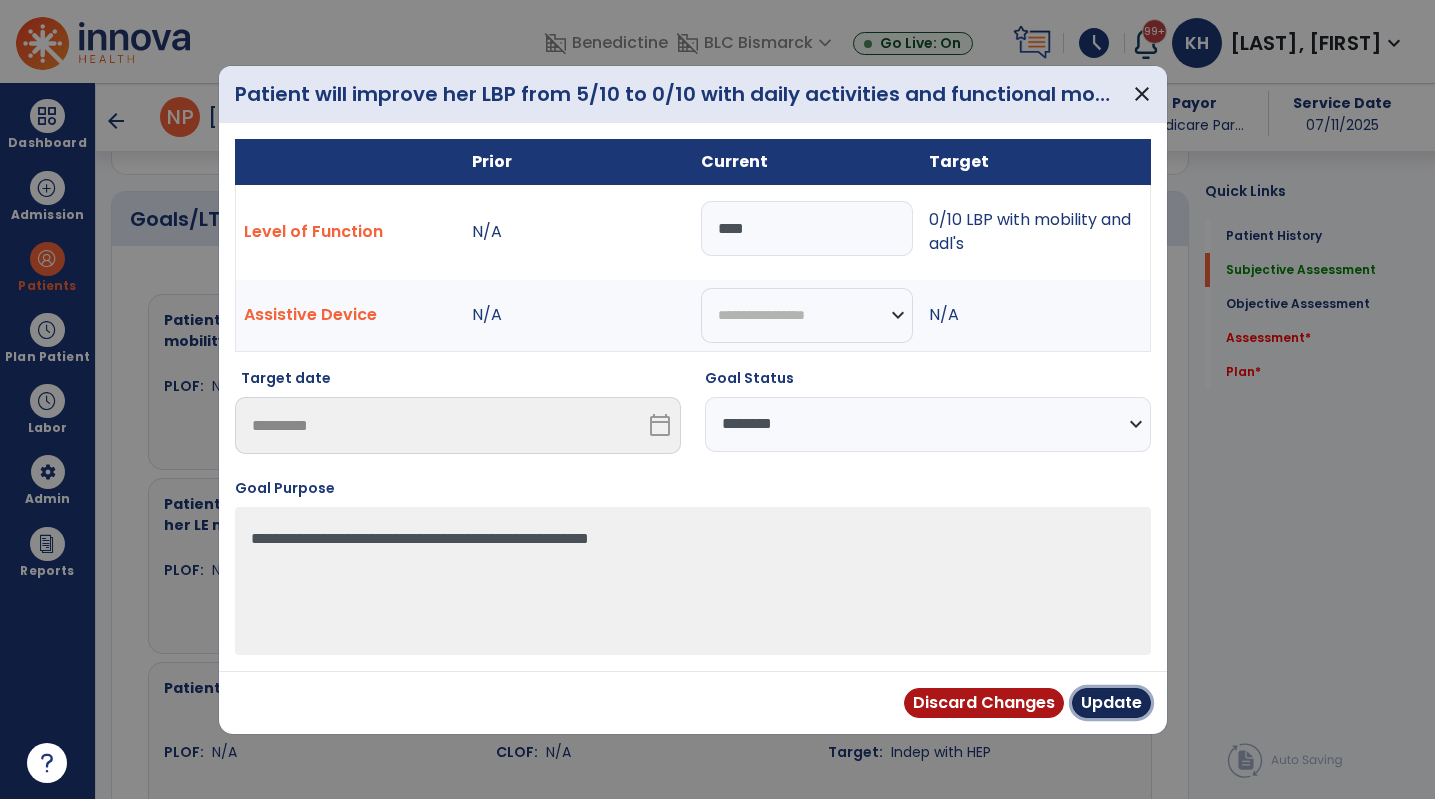 click on "Update" at bounding box center (1111, 703) 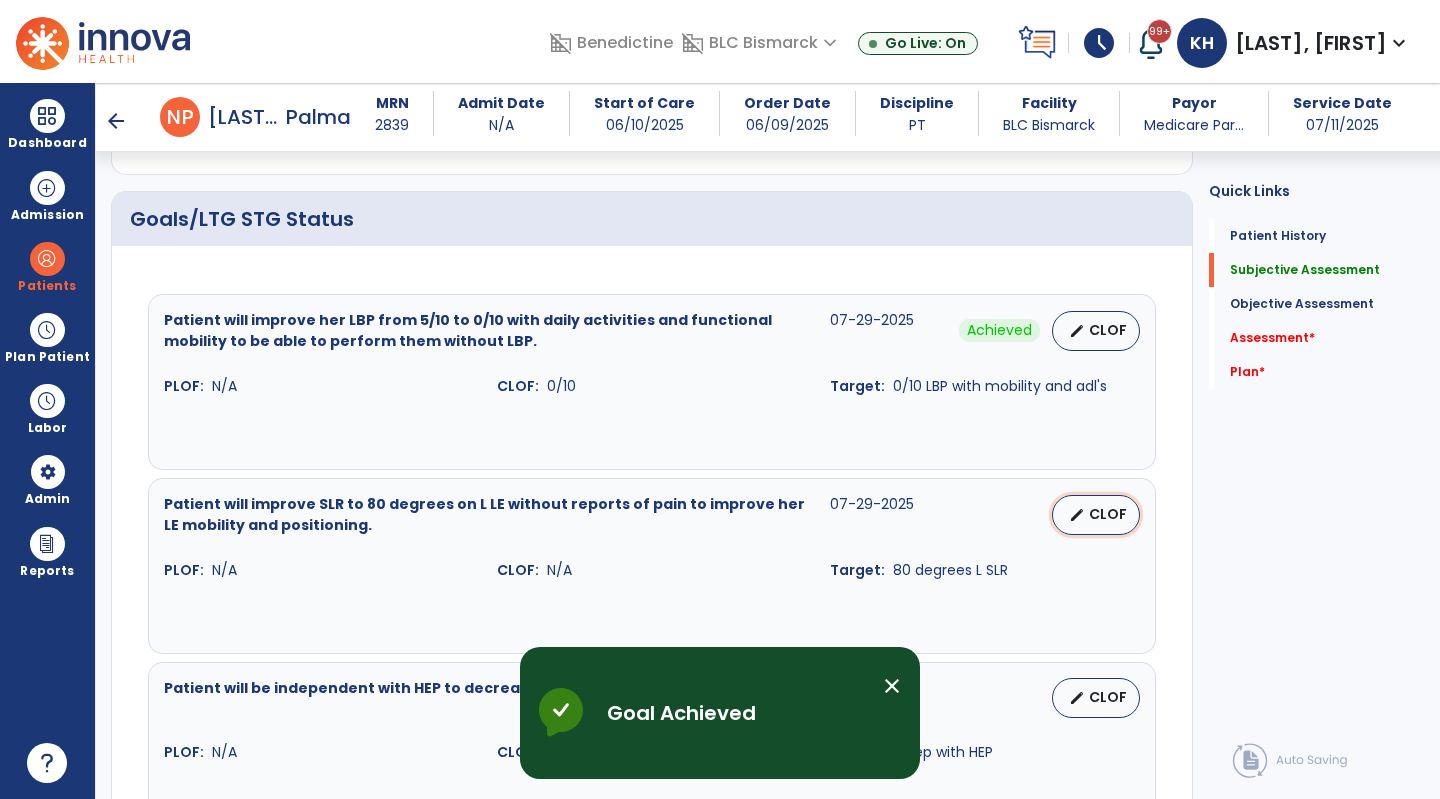 click on "CLOF" at bounding box center [1108, 514] 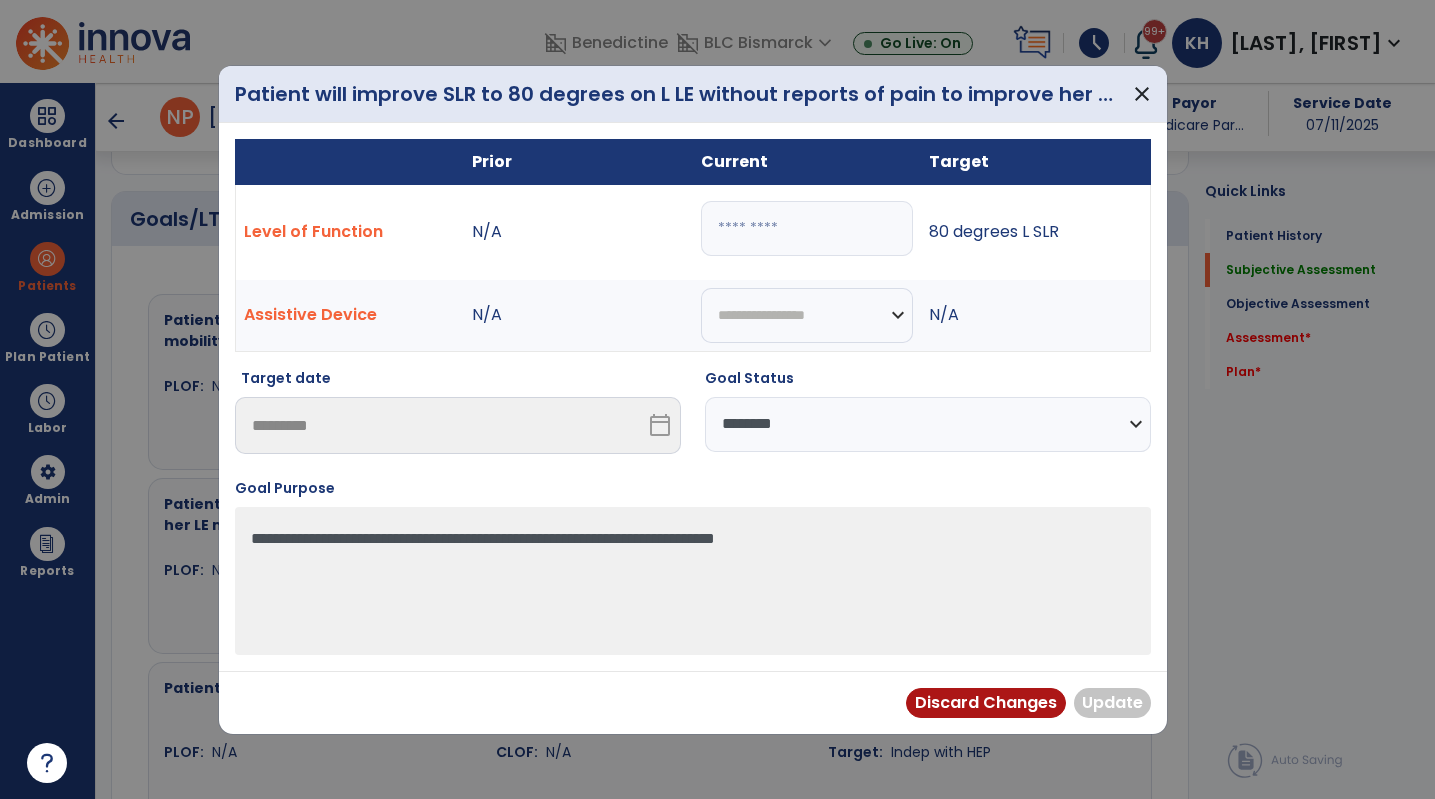scroll, scrollTop: 700, scrollLeft: 0, axis: vertical 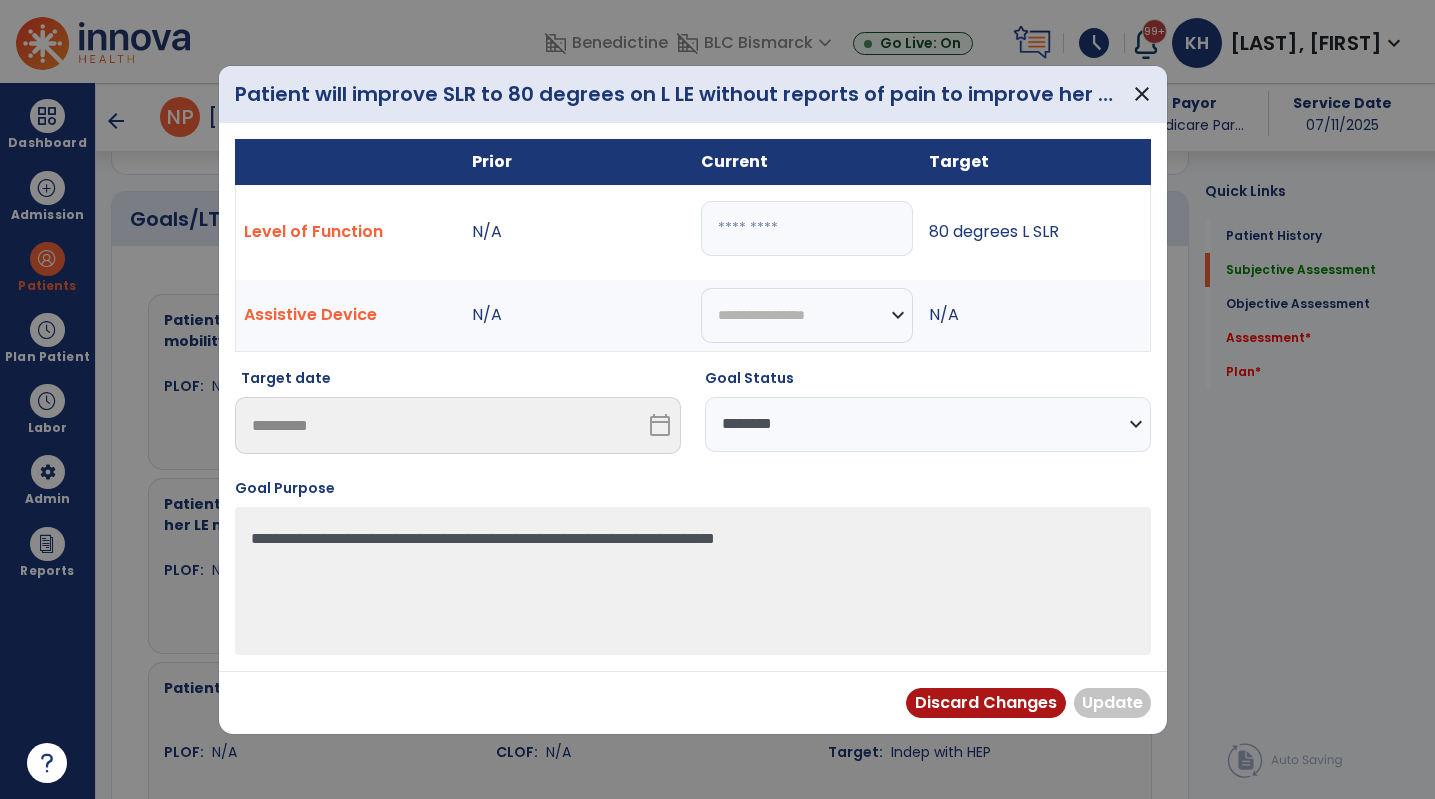 click at bounding box center (807, 228) 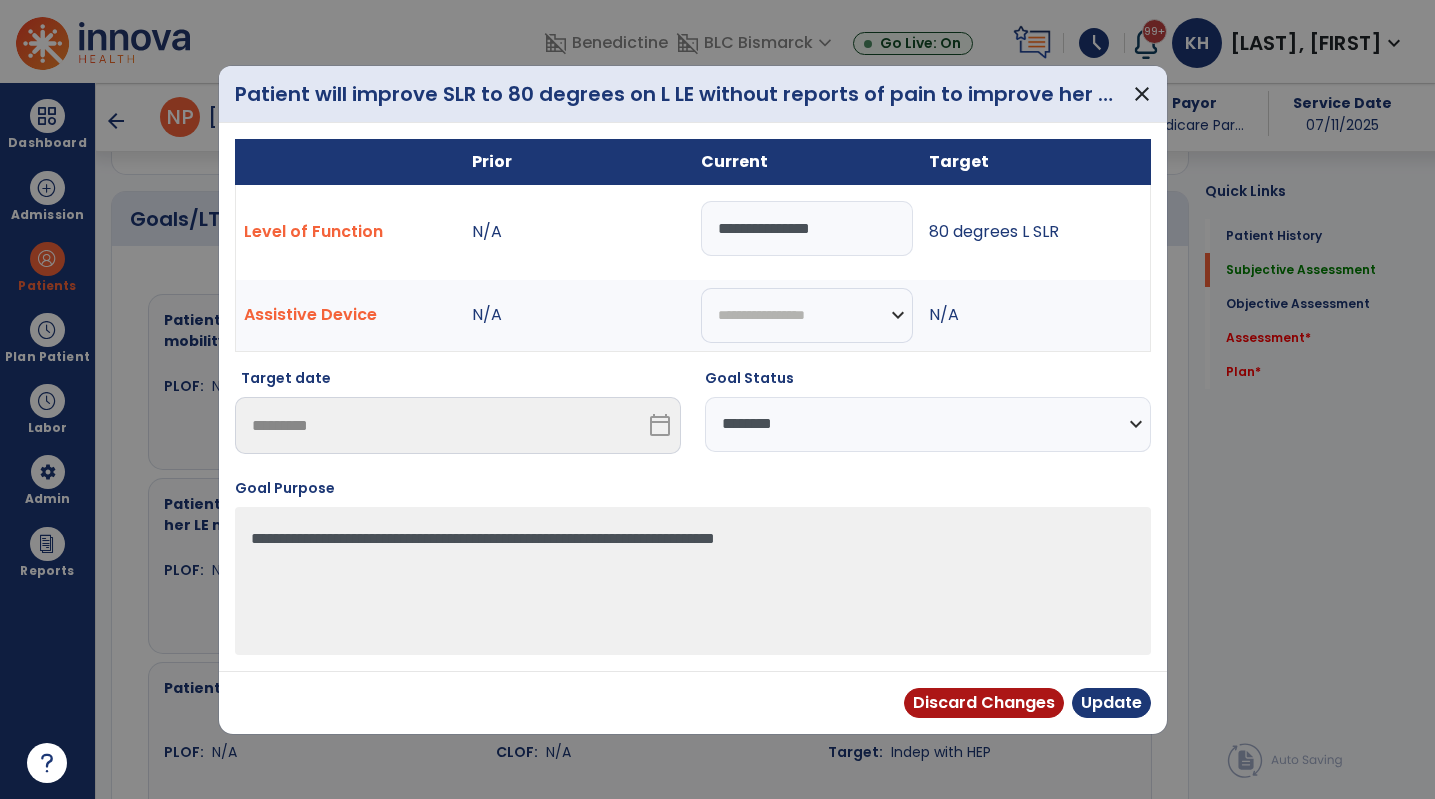 type on "**********" 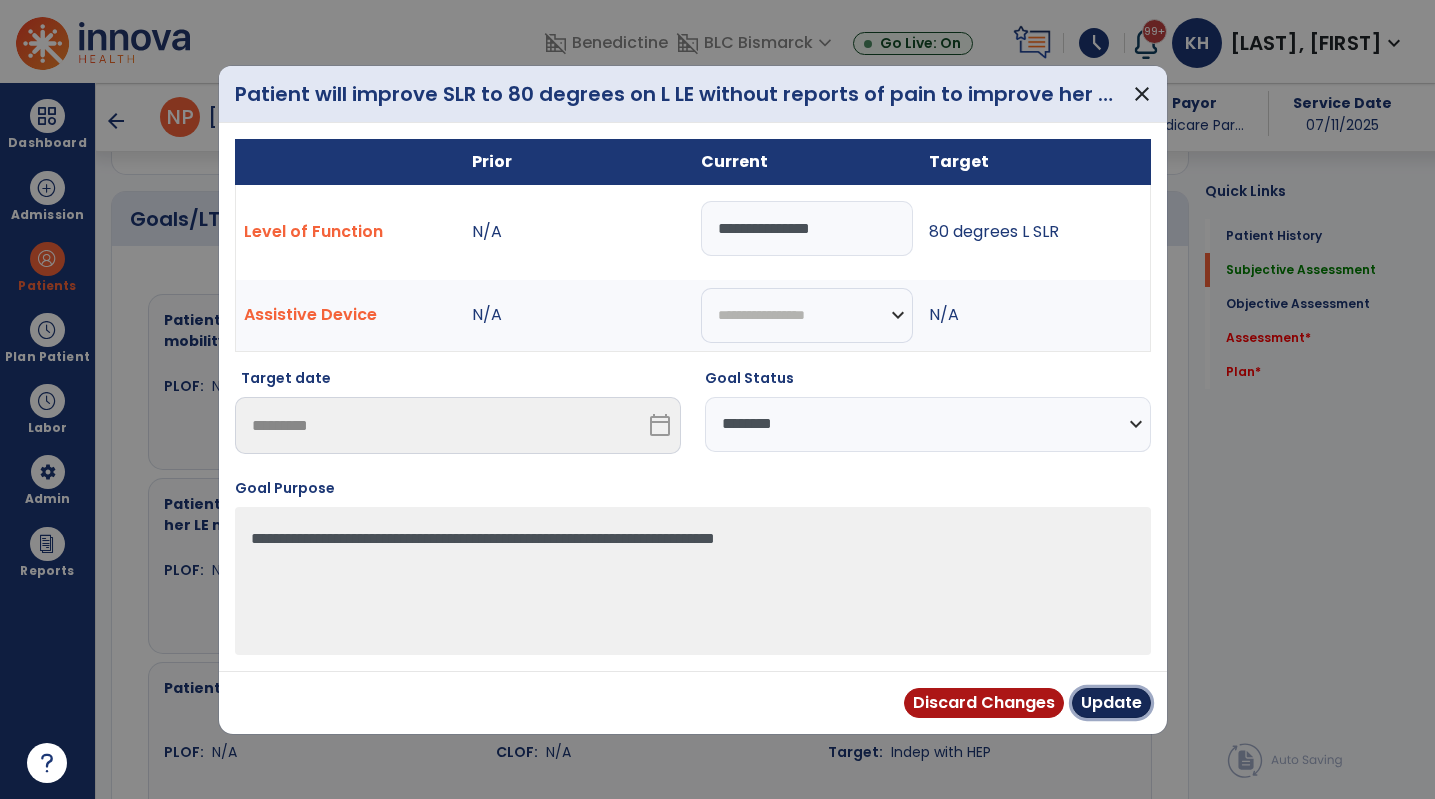 click on "Update" at bounding box center (1111, 703) 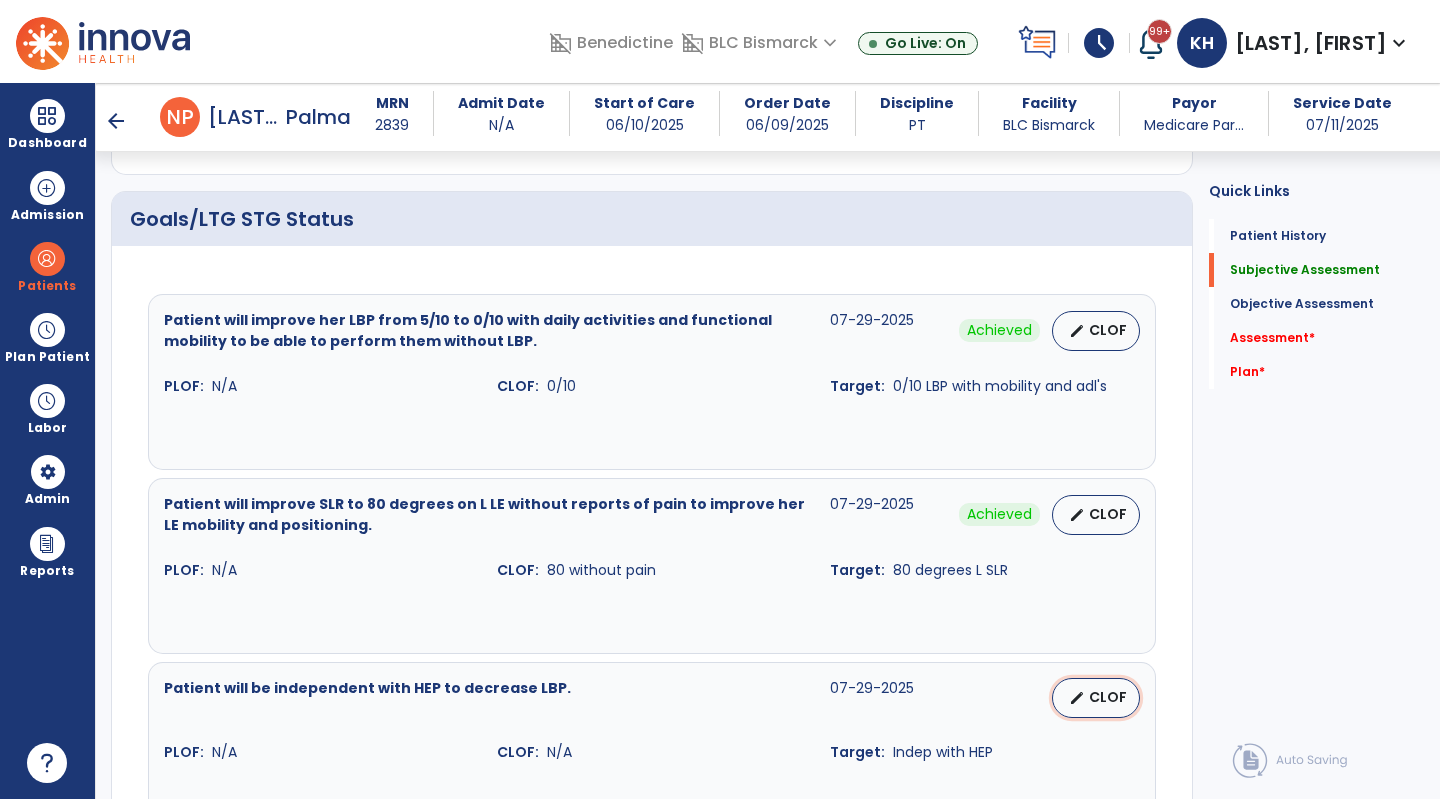 click on "CLOF" at bounding box center (1108, 697) 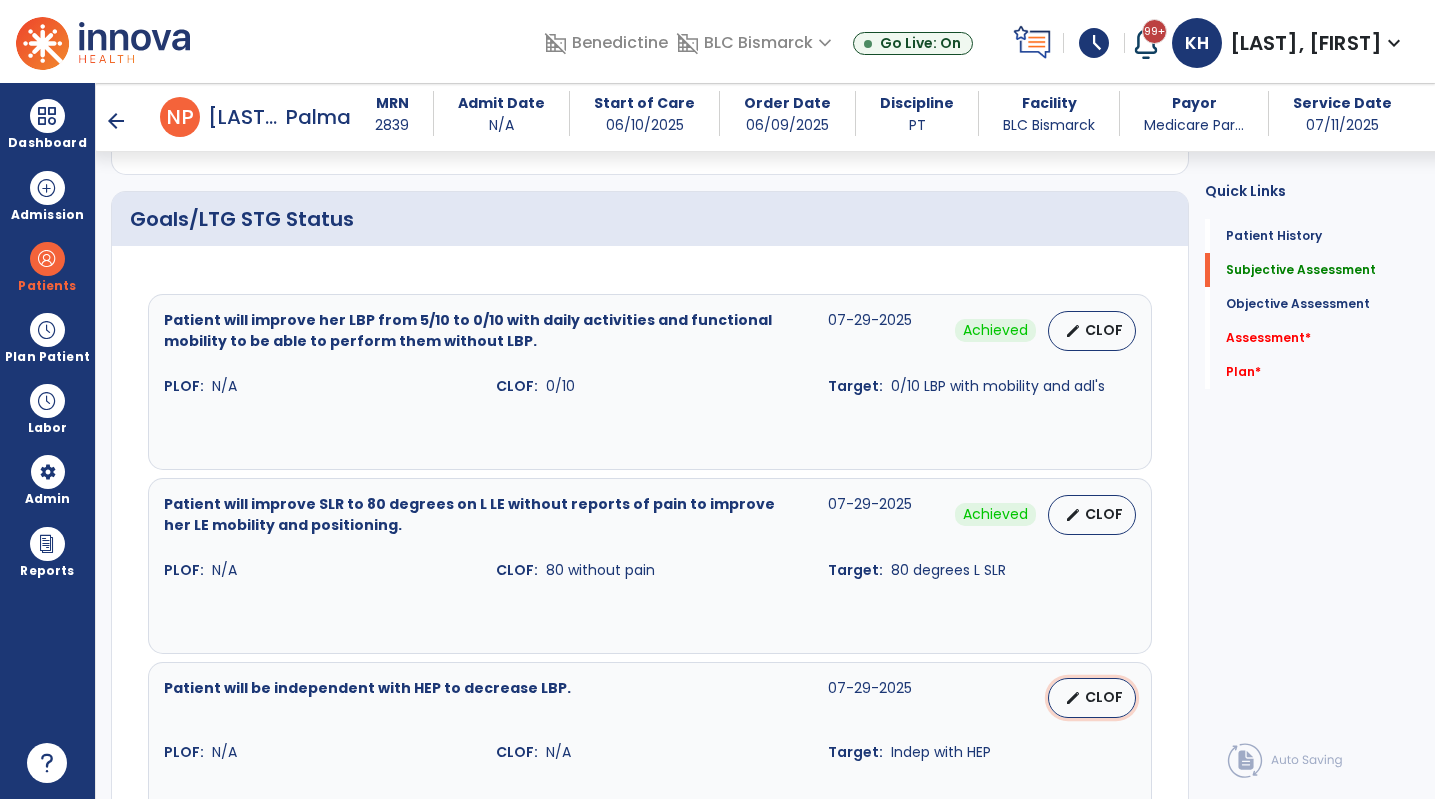 select on "********" 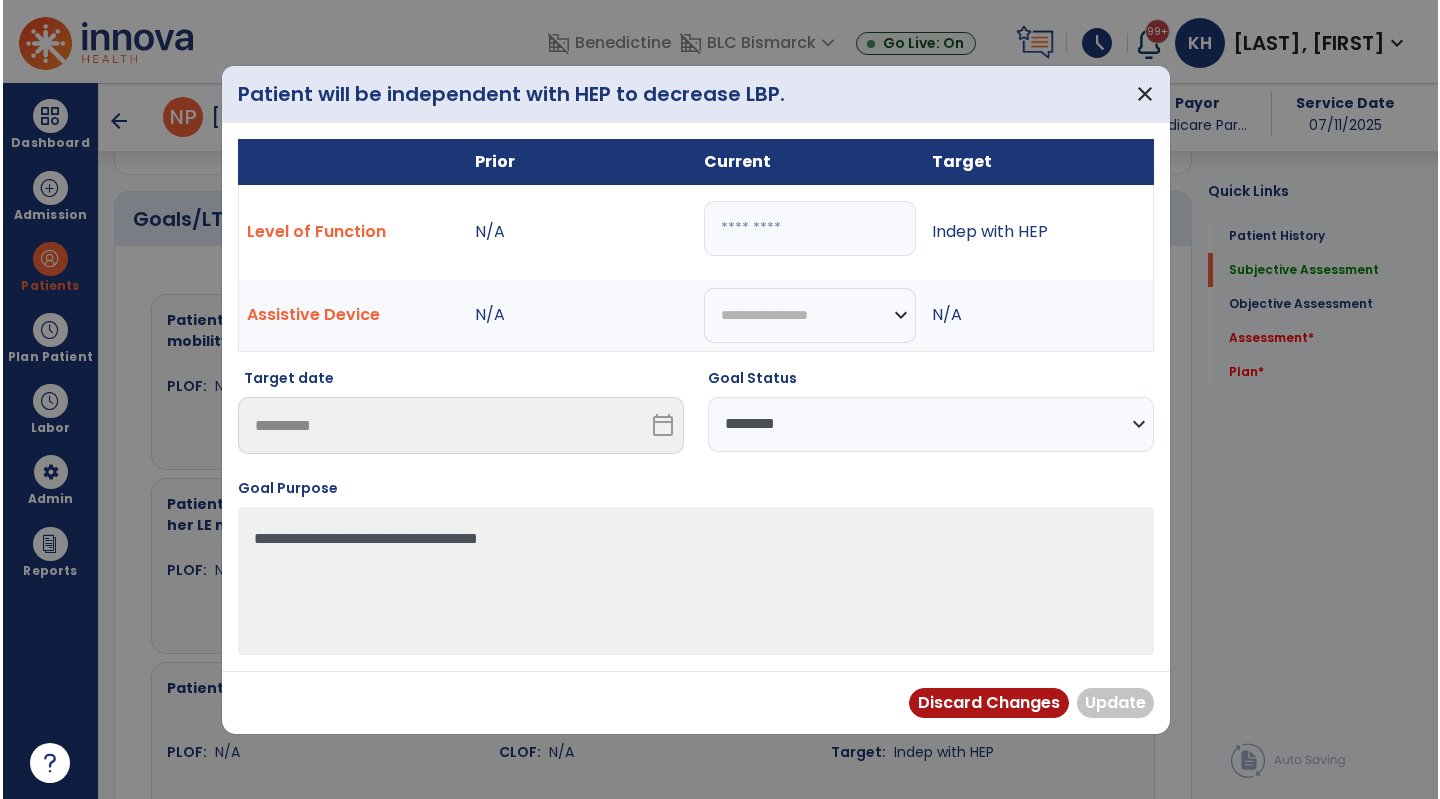 scroll, scrollTop: 700, scrollLeft: 0, axis: vertical 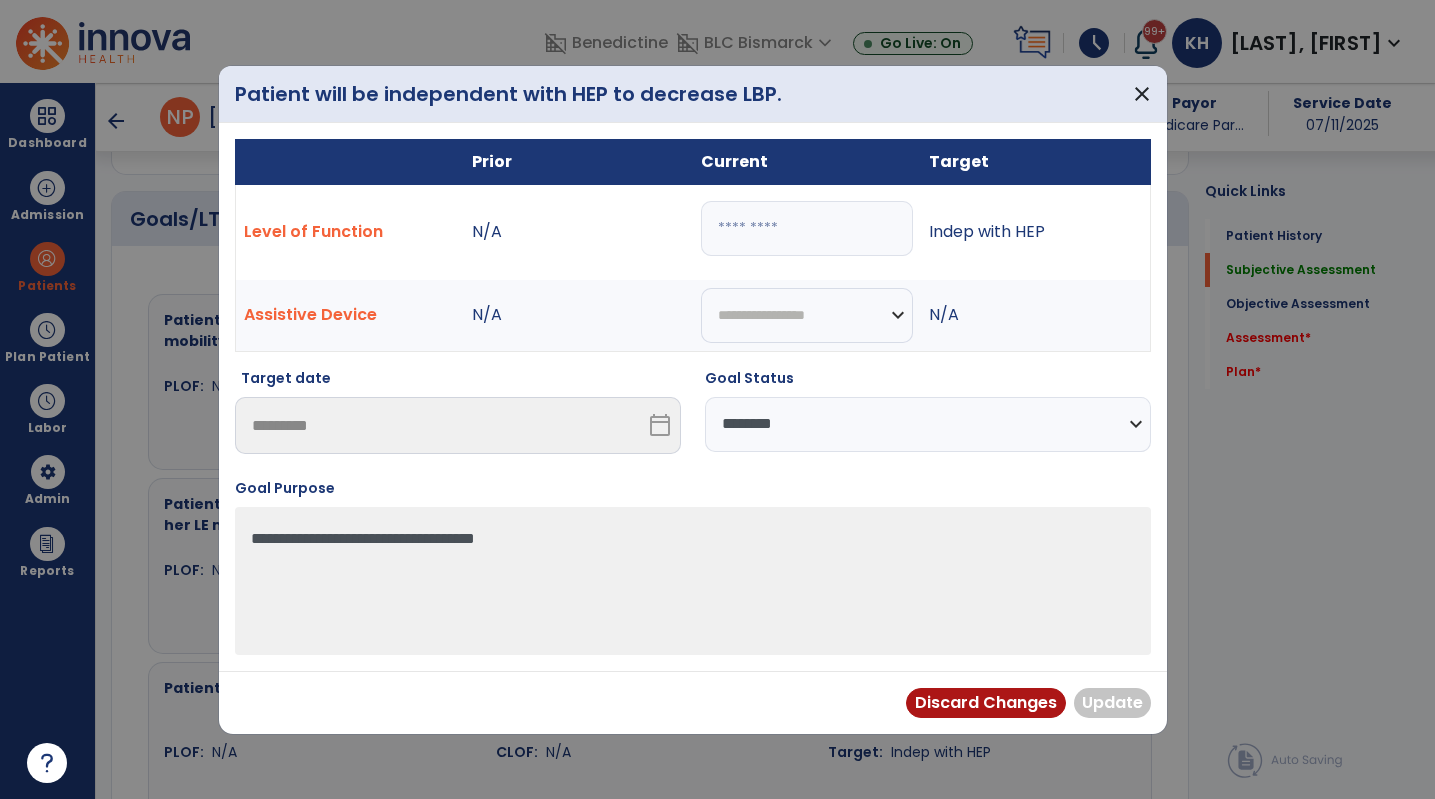 click at bounding box center (807, 228) 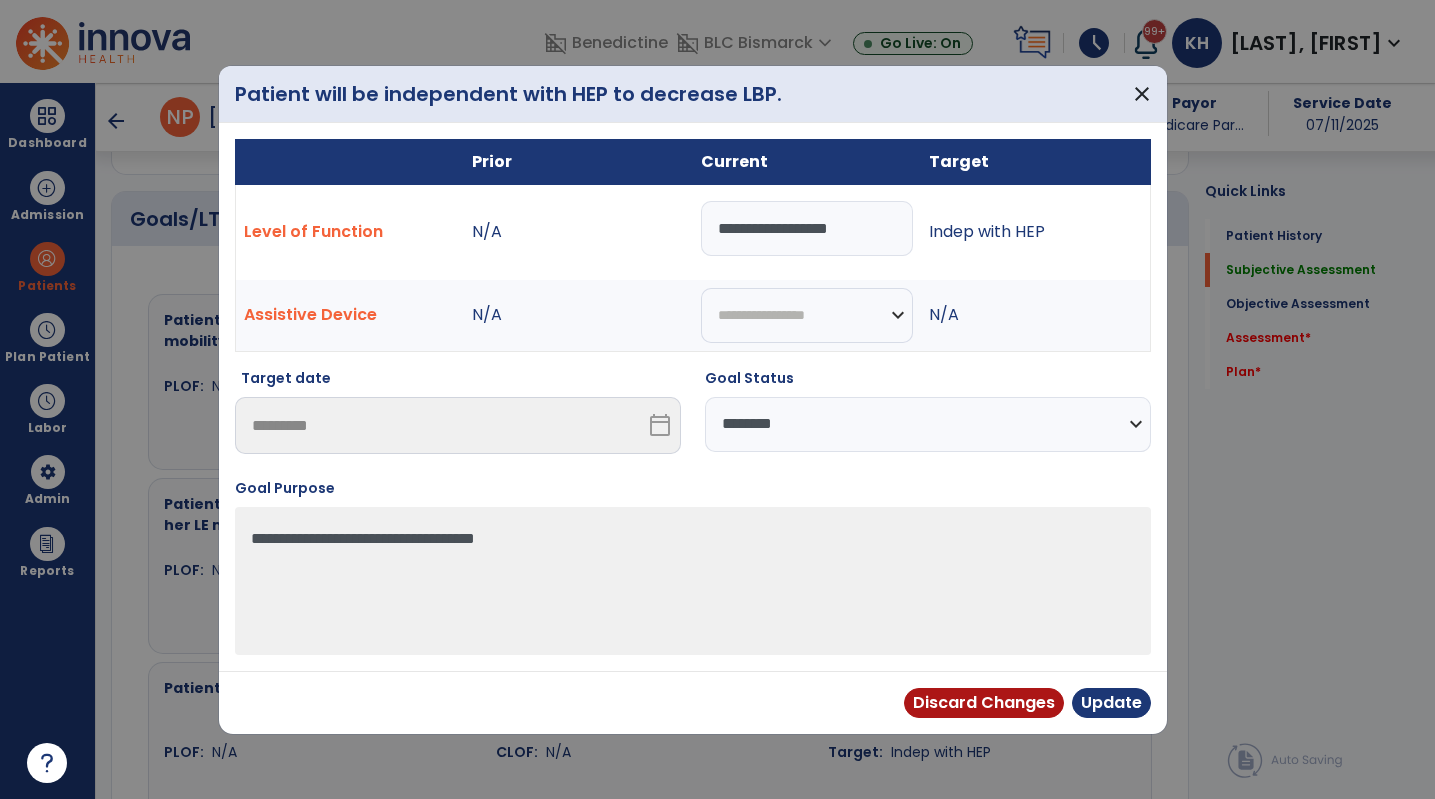 type on "**********" 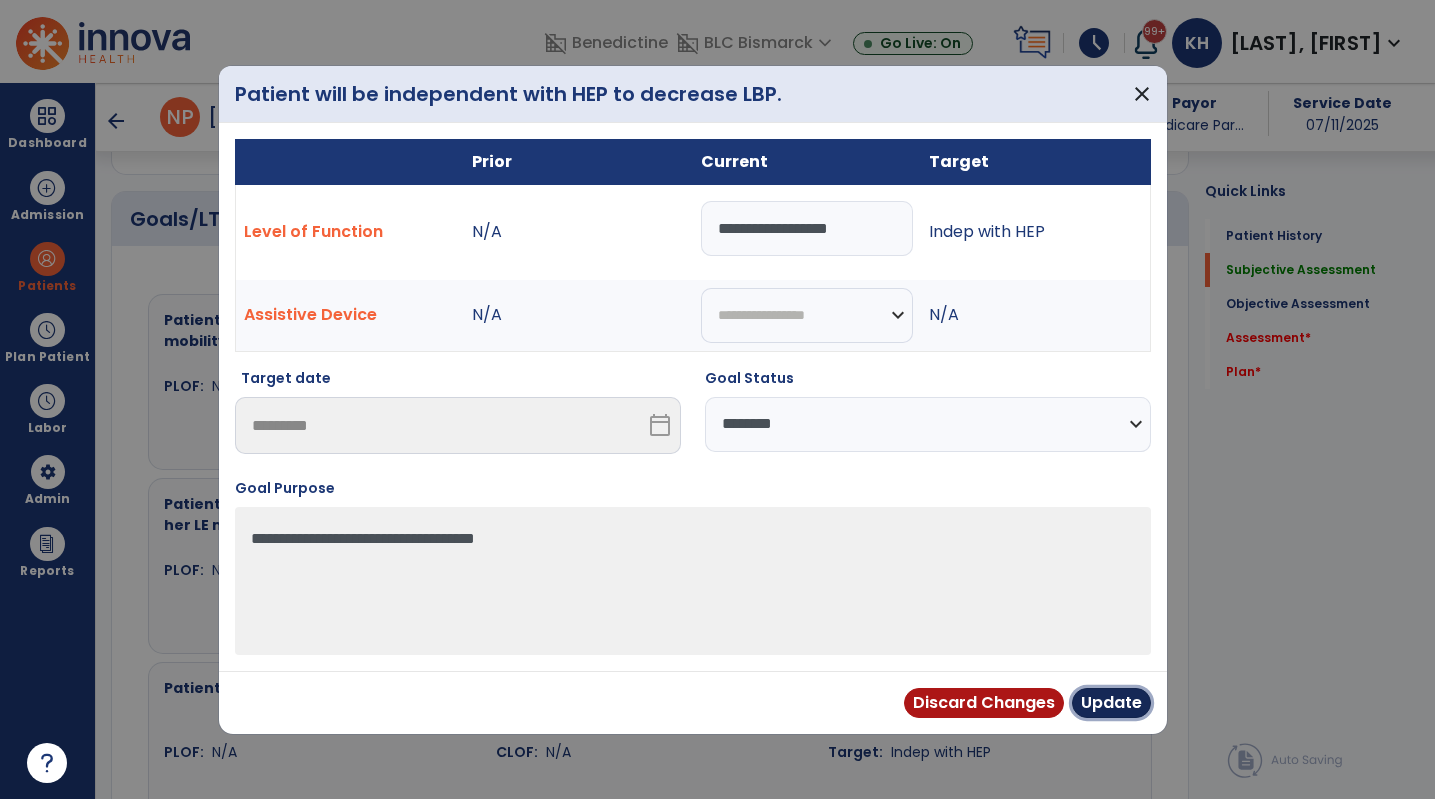 click on "Update" at bounding box center (1111, 703) 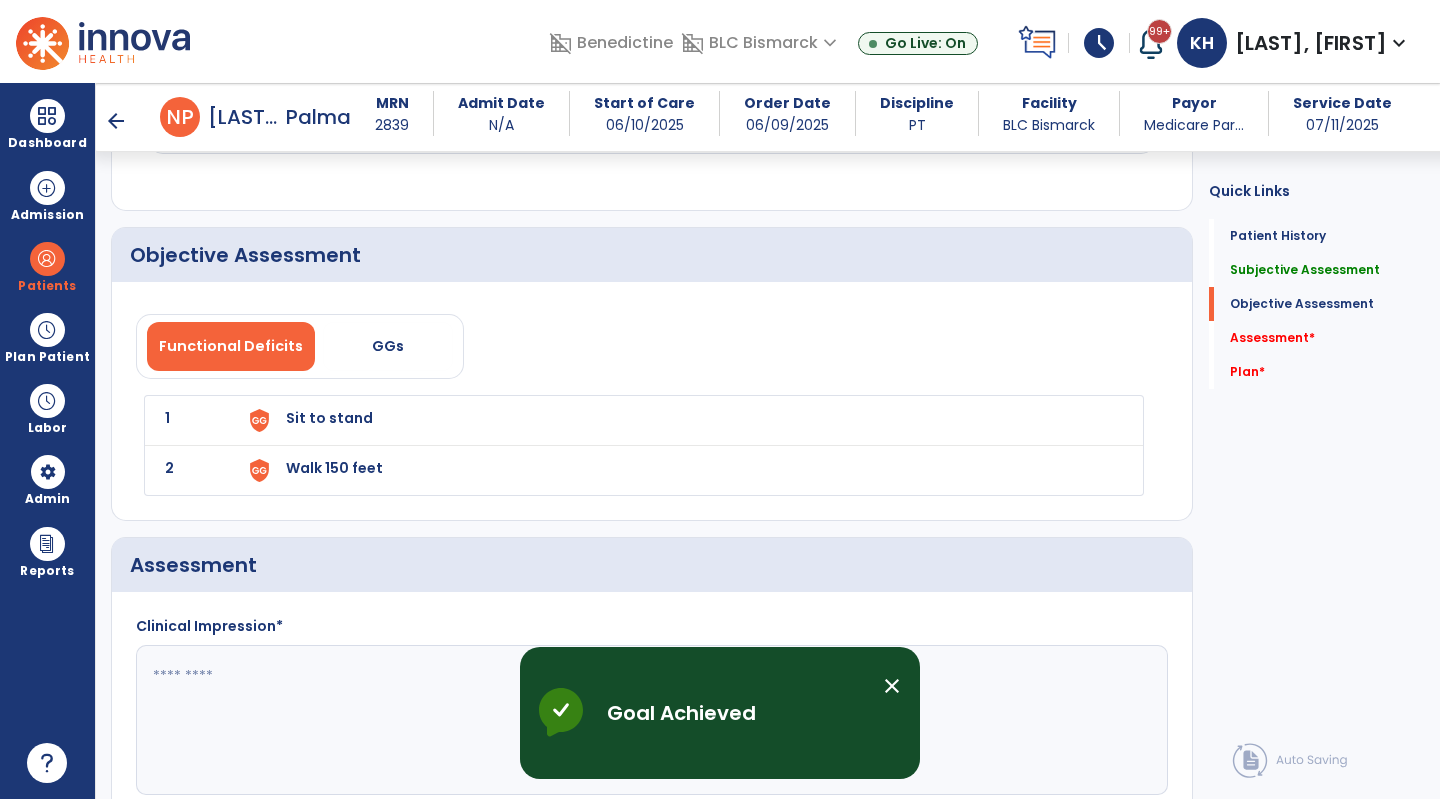 click on "Sit to stand" at bounding box center (682, 420) 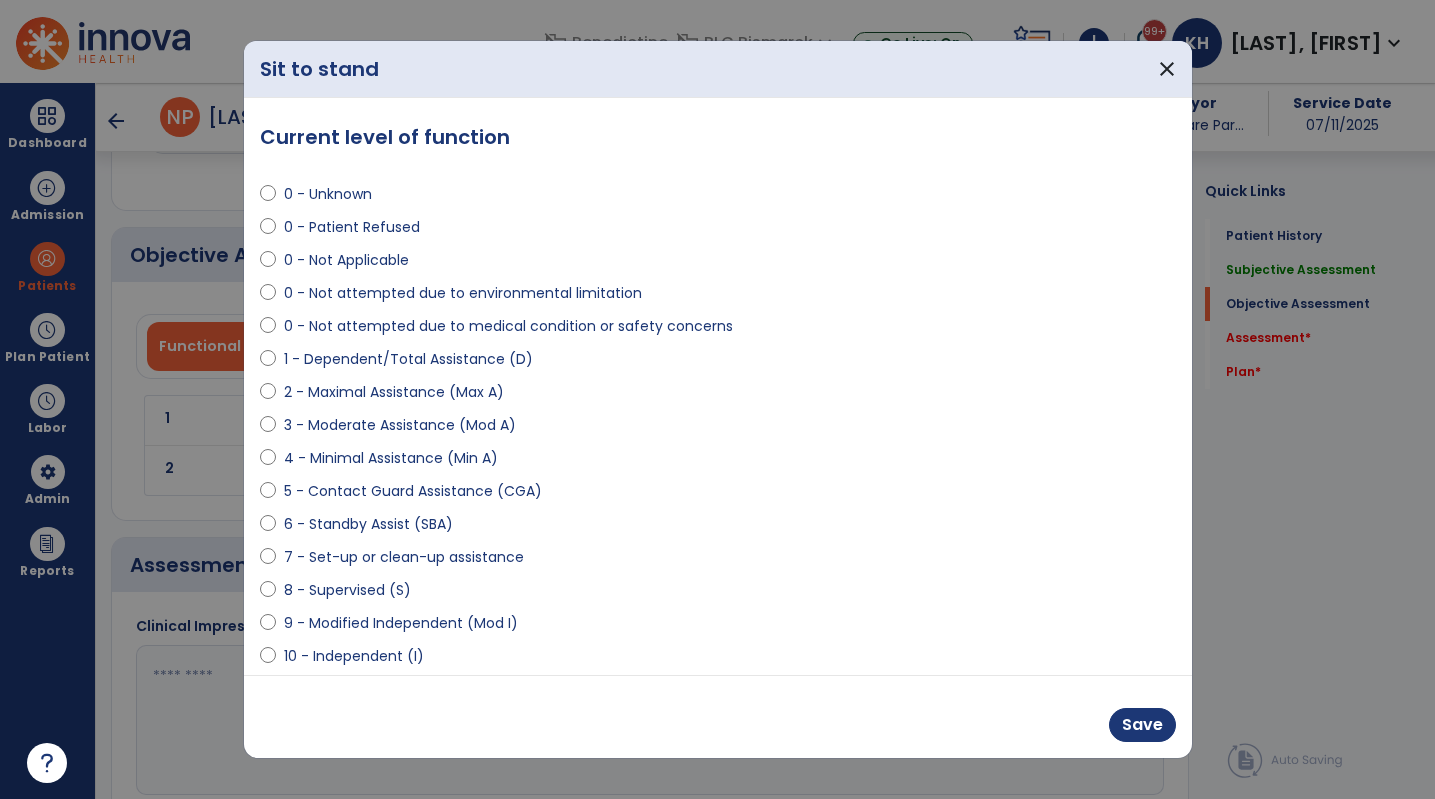 scroll, scrollTop: 1382, scrollLeft: 0, axis: vertical 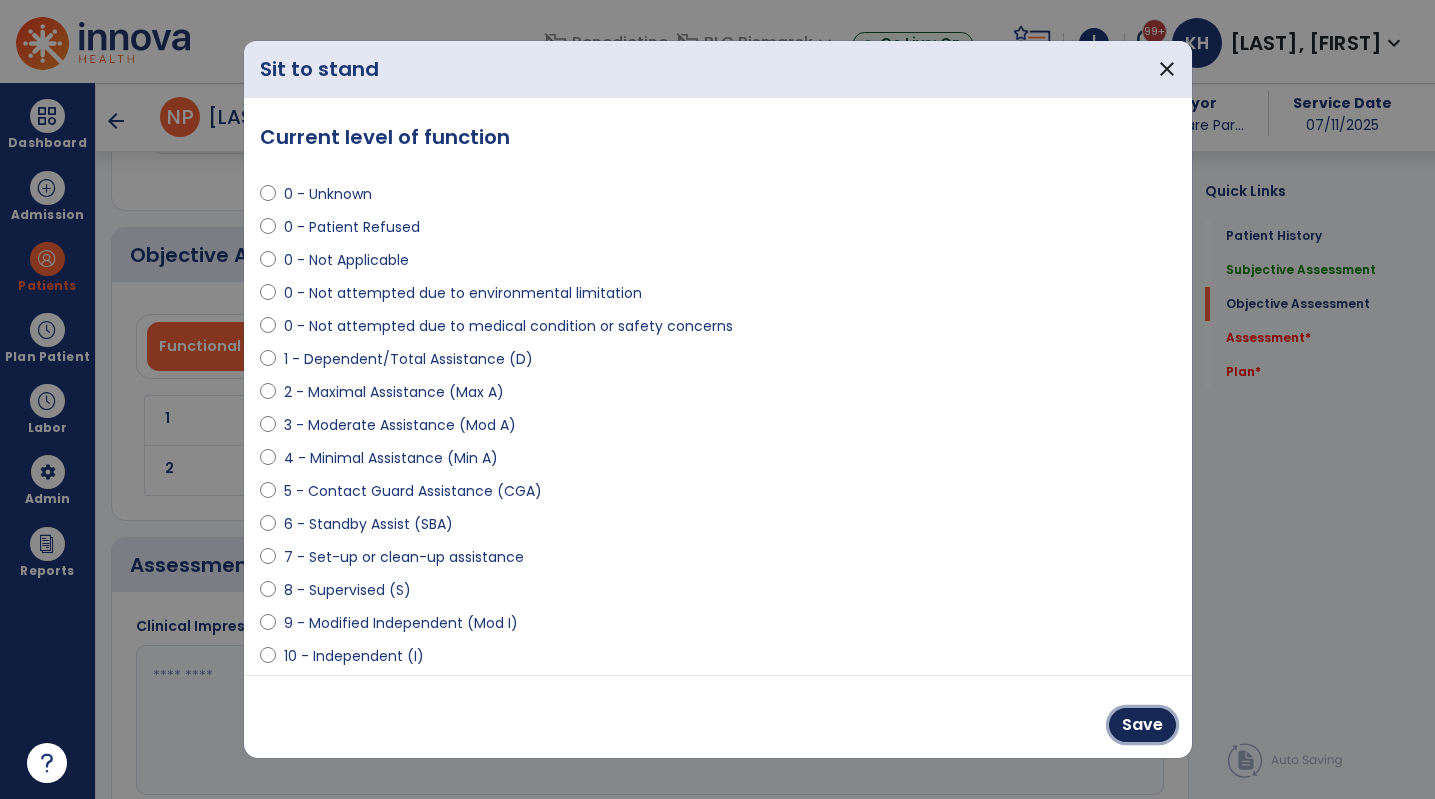 click on "Save" at bounding box center [1142, 725] 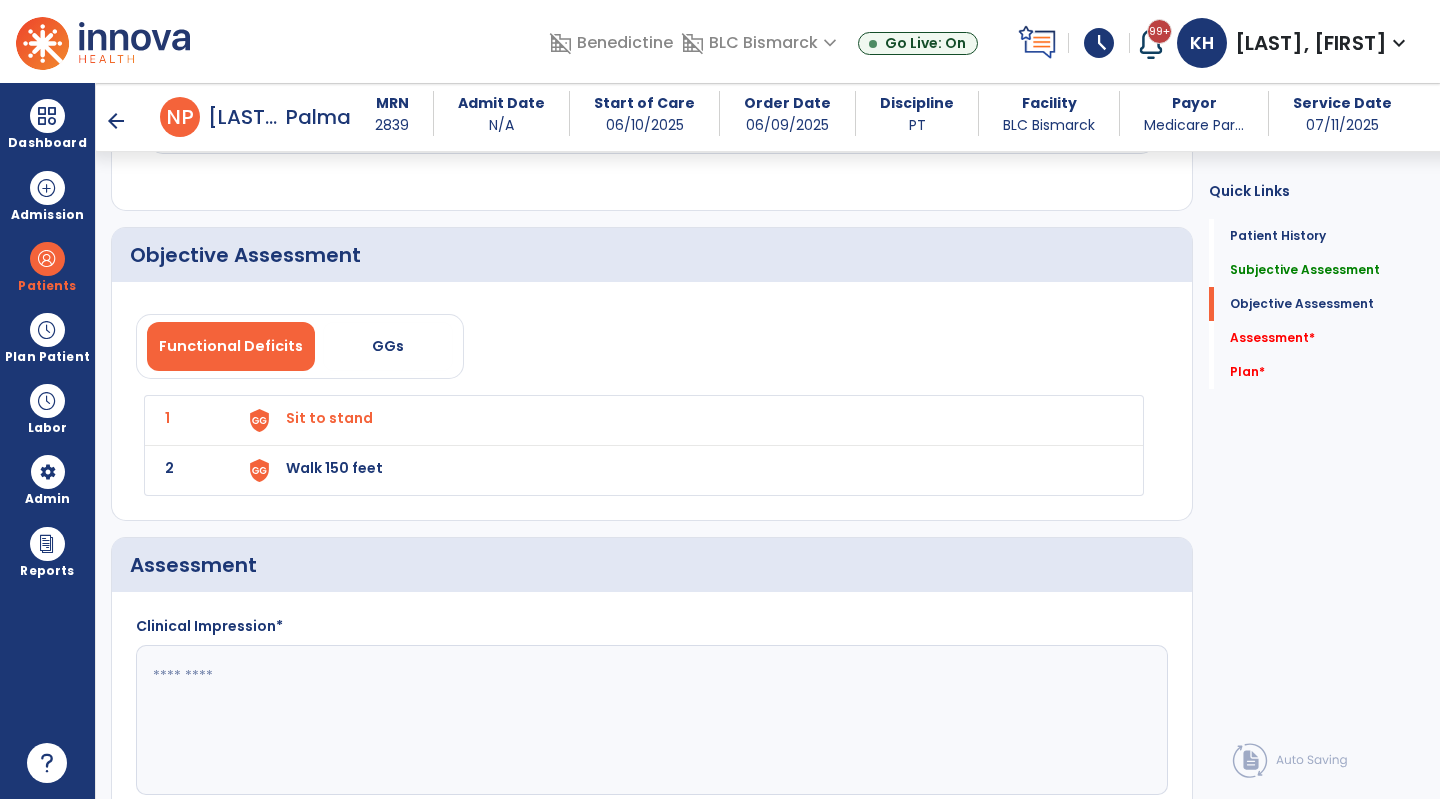 click on "Walk 150 feet" at bounding box center (682, 420) 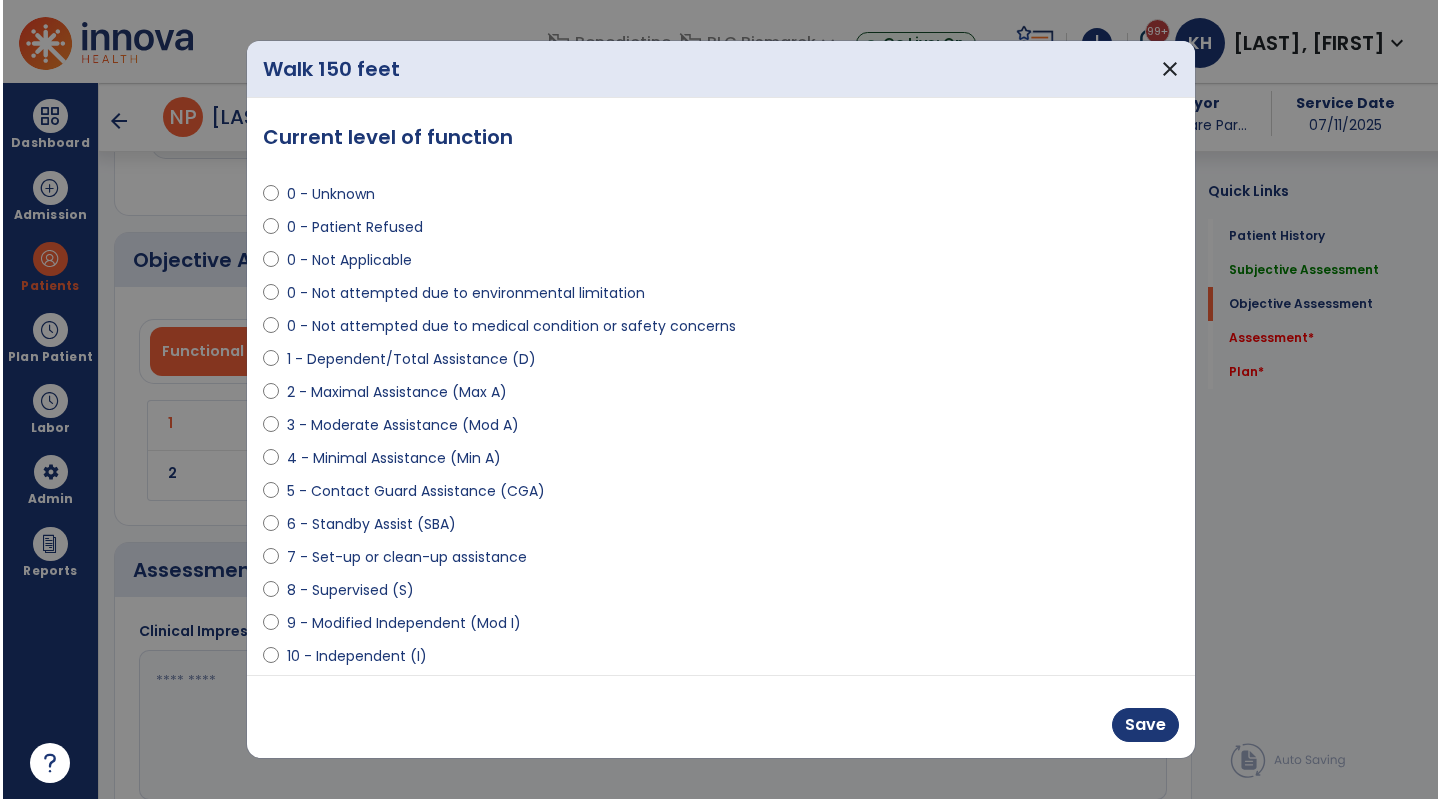 scroll, scrollTop: 1382, scrollLeft: 0, axis: vertical 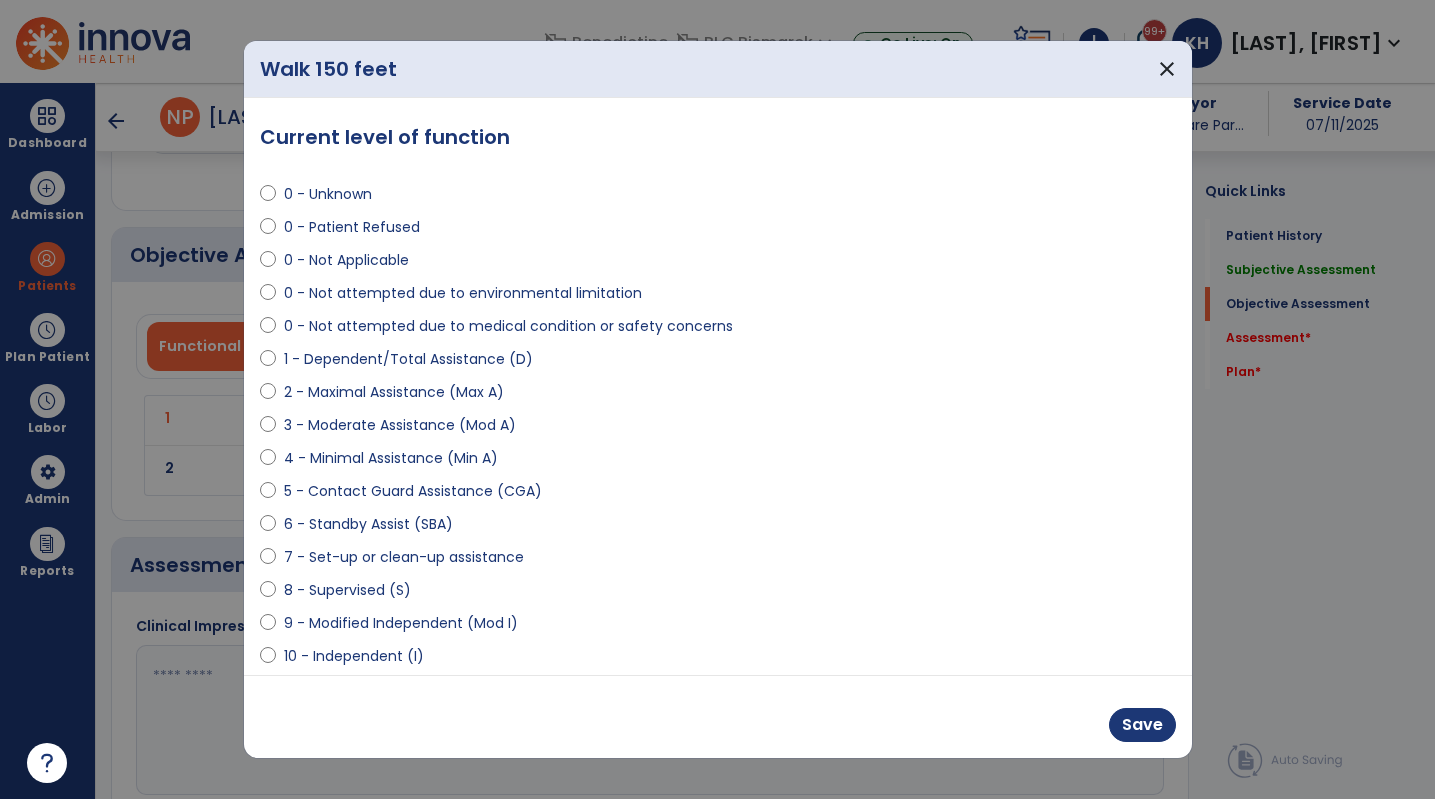 click on "10 - Independent (I)" at bounding box center (354, 656) 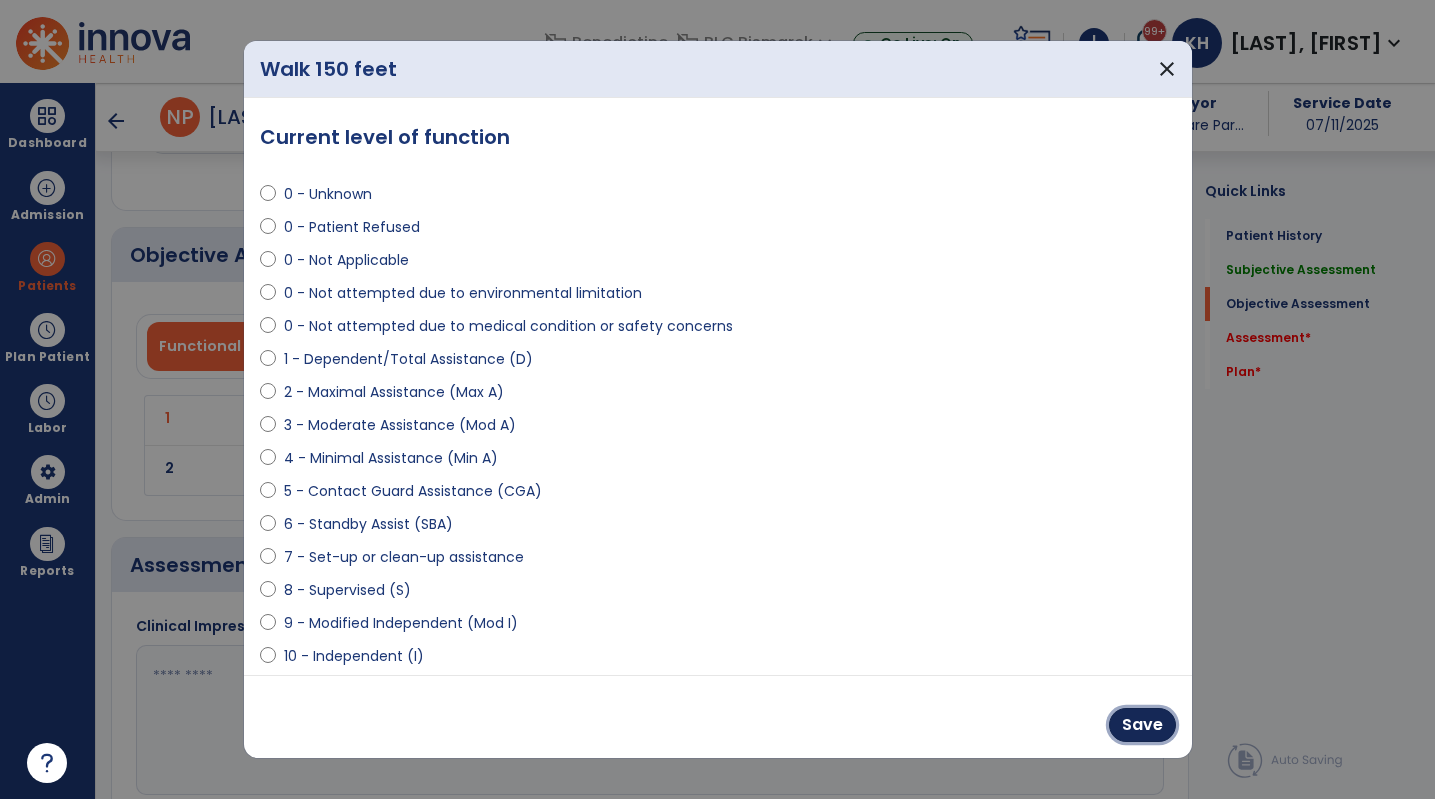 click on "Save" at bounding box center [1142, 725] 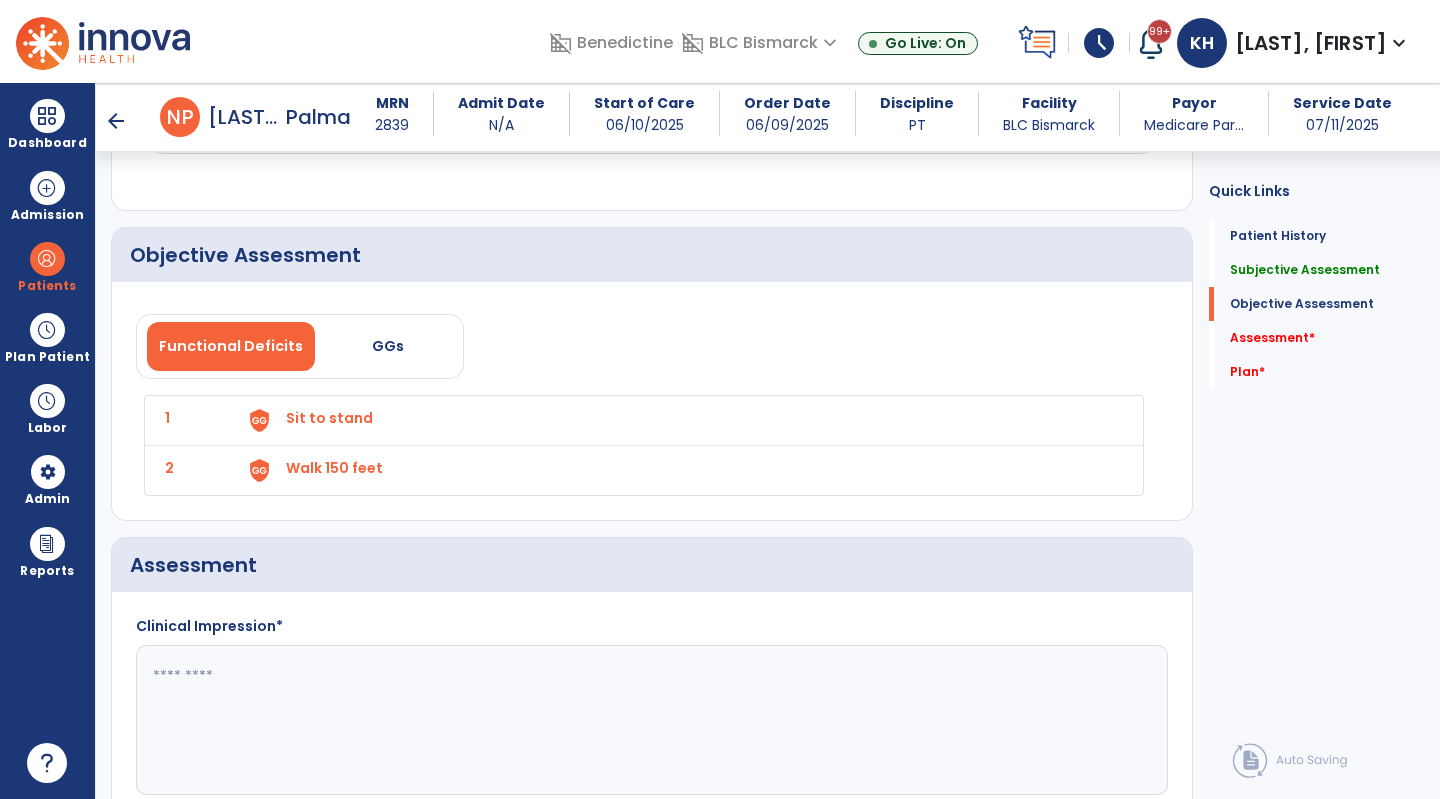 click 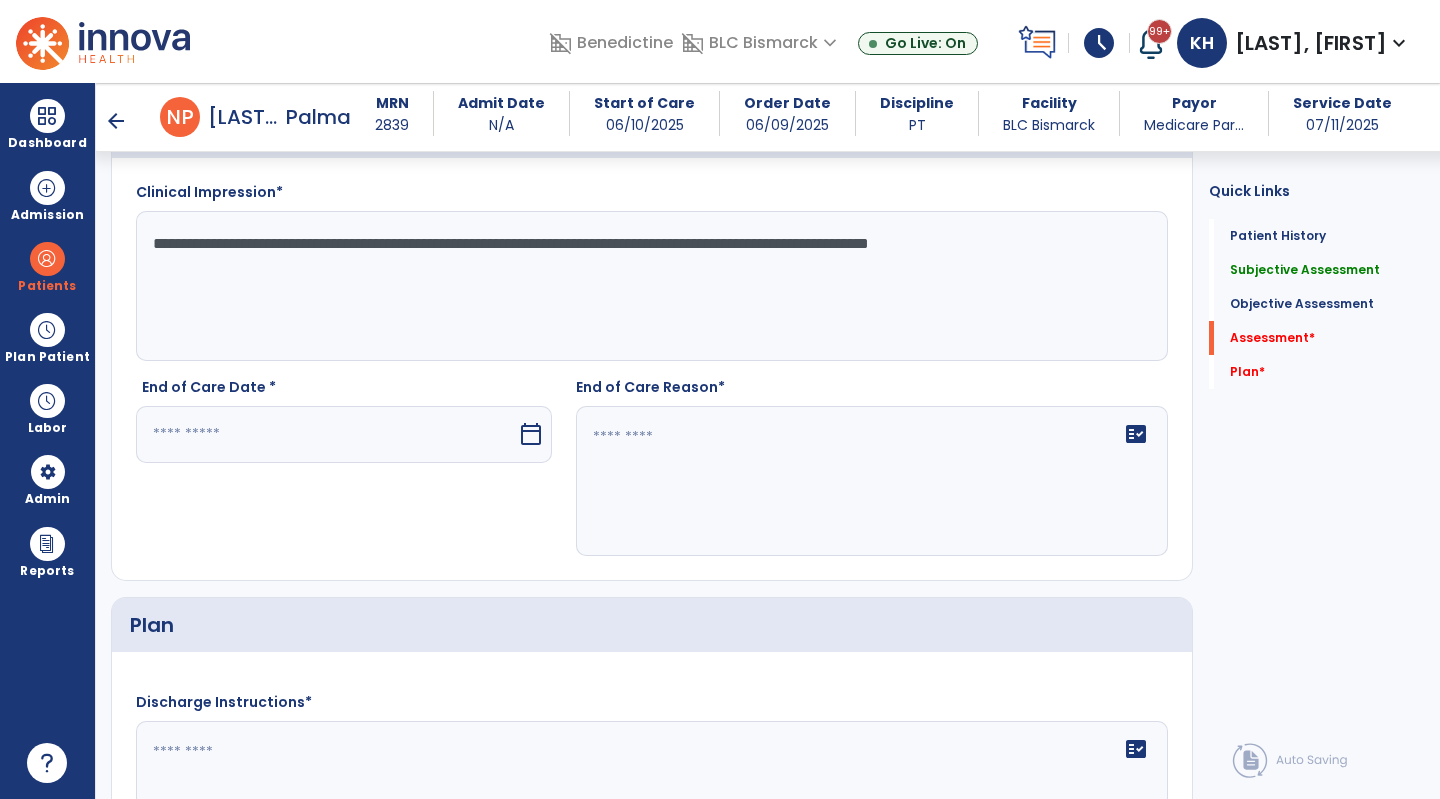 scroll, scrollTop: 1882, scrollLeft: 0, axis: vertical 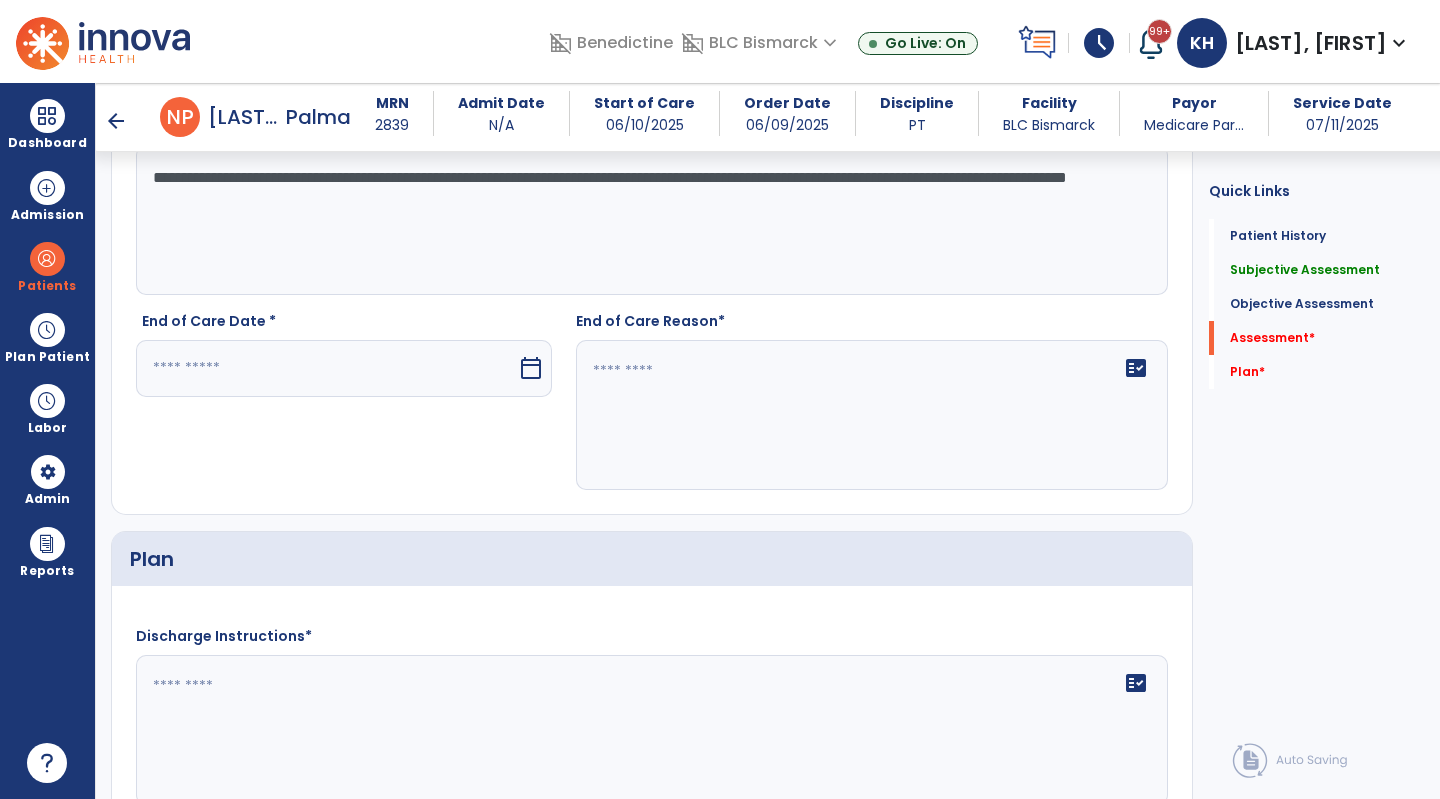 type on "**********" 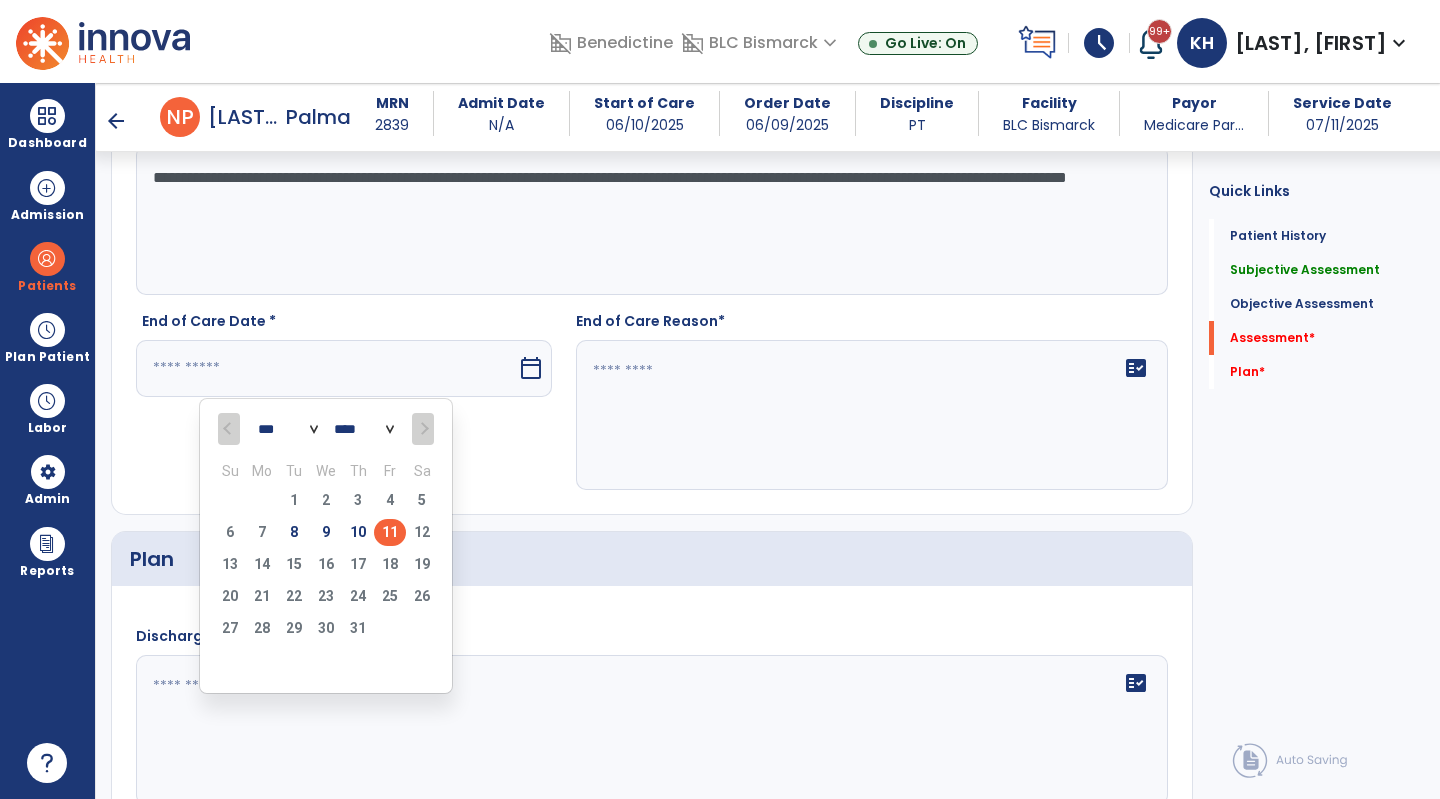 drag, startPoint x: 370, startPoint y: 526, endPoint x: 392, endPoint y: 520, distance: 22.803509 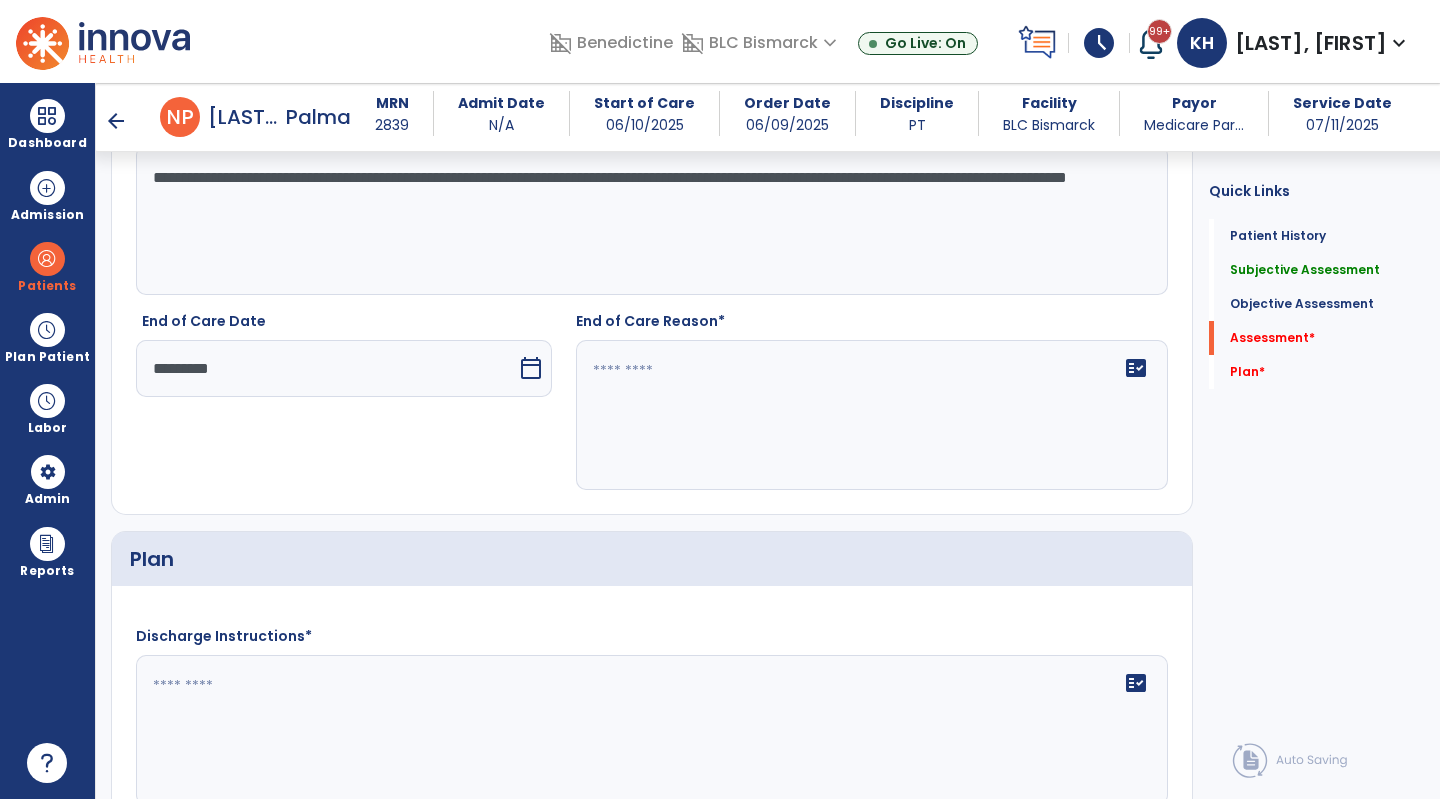 click on "*********" at bounding box center (326, 368) 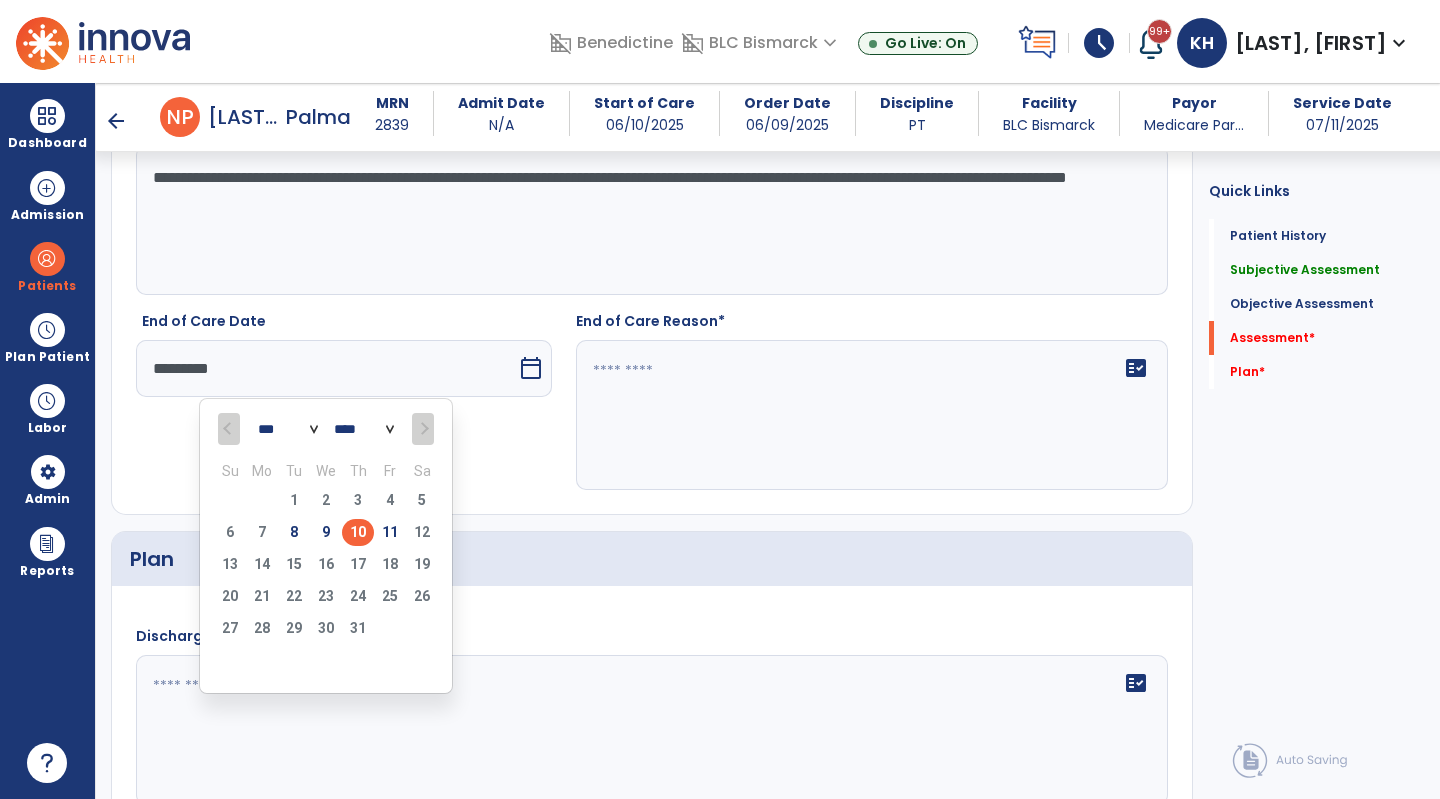drag, startPoint x: 392, startPoint y: 524, endPoint x: 429, endPoint y: 503, distance: 42.544094 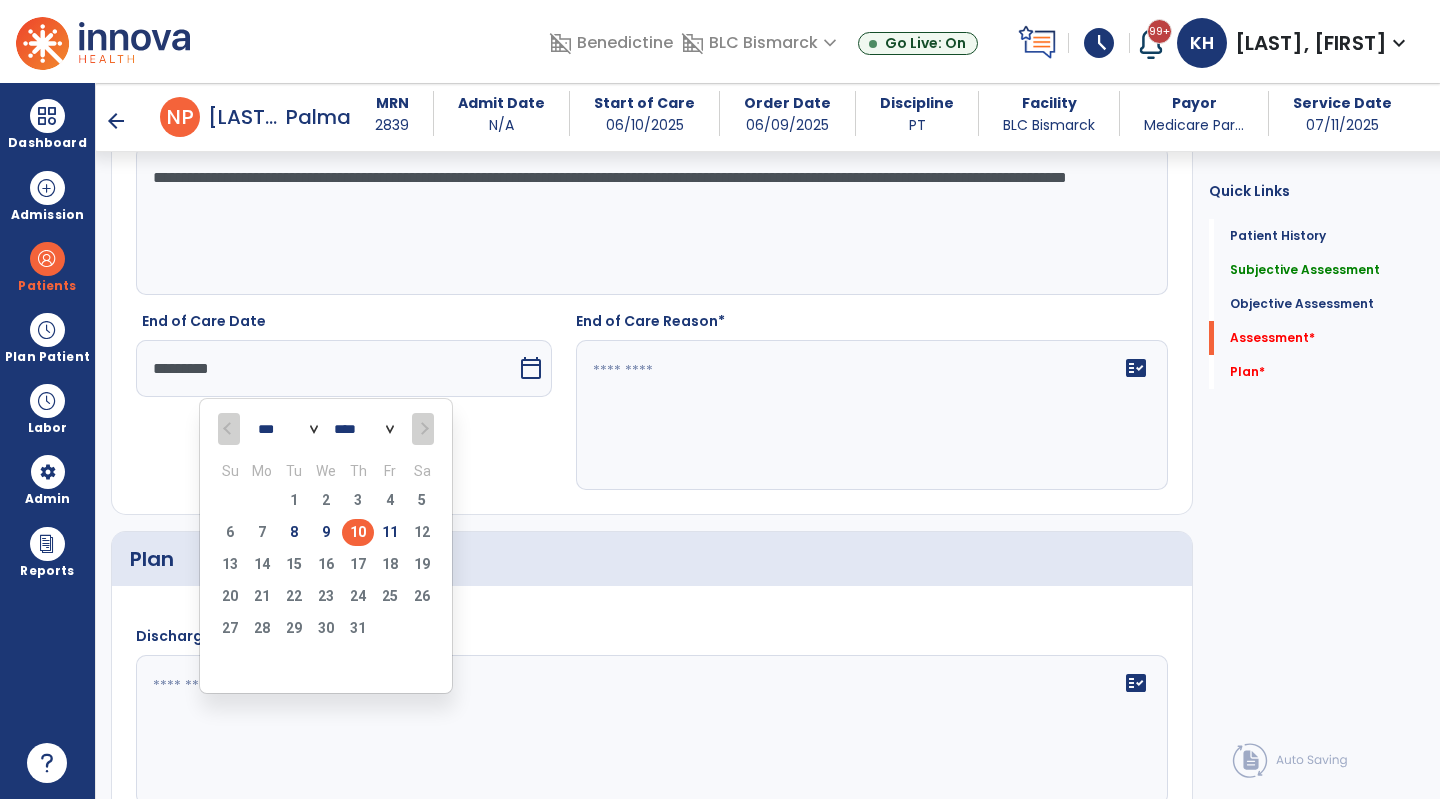 type on "*********" 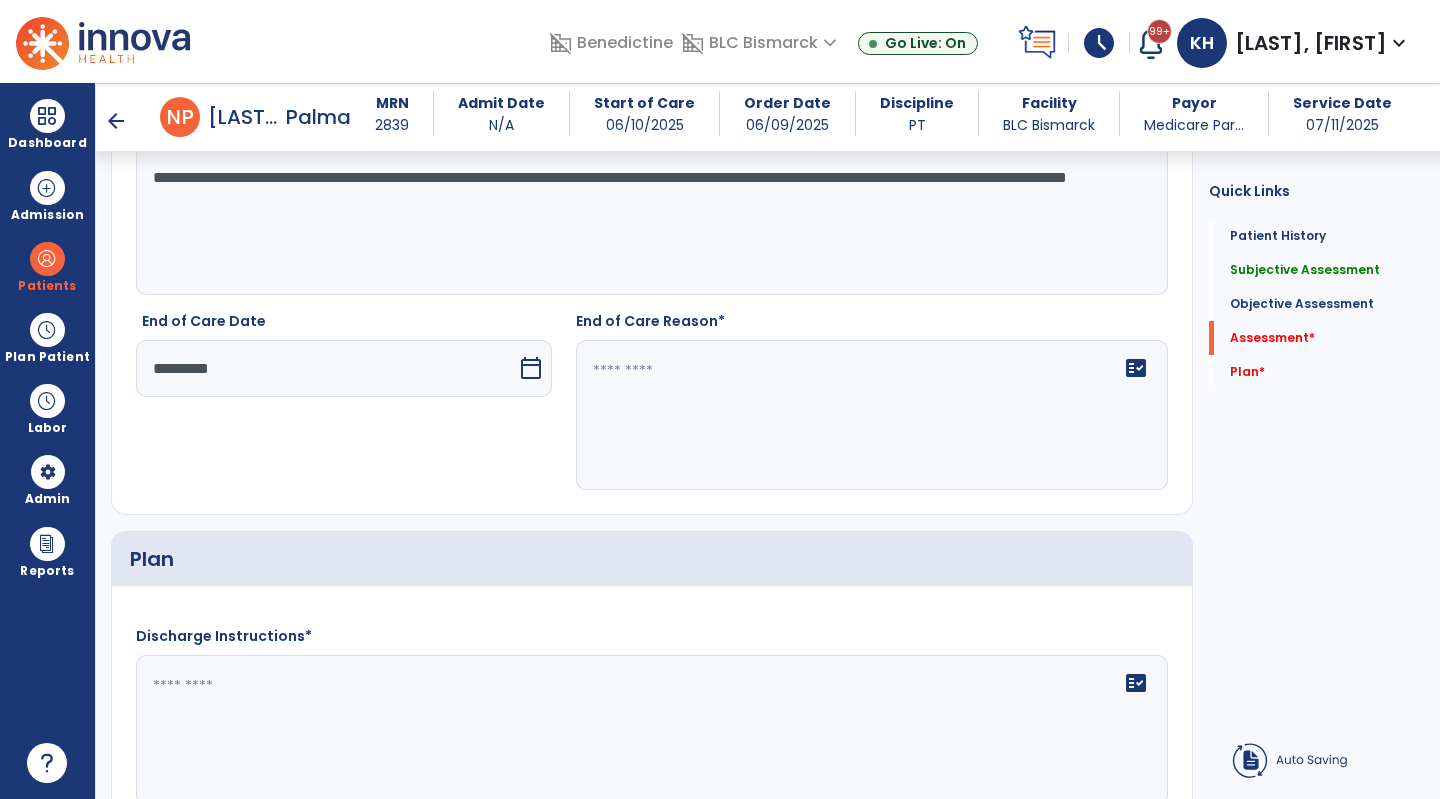 click 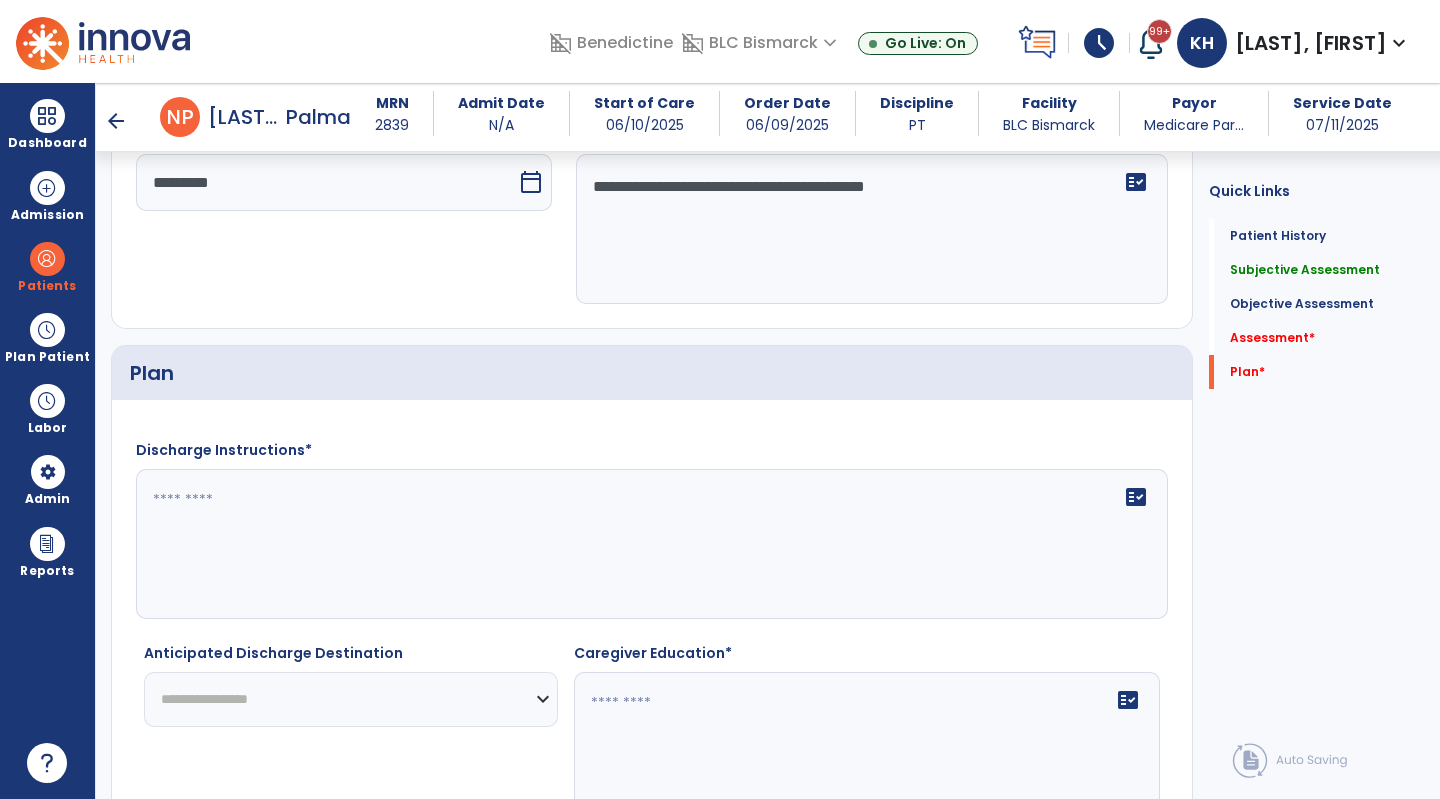 scroll, scrollTop: 2082, scrollLeft: 0, axis: vertical 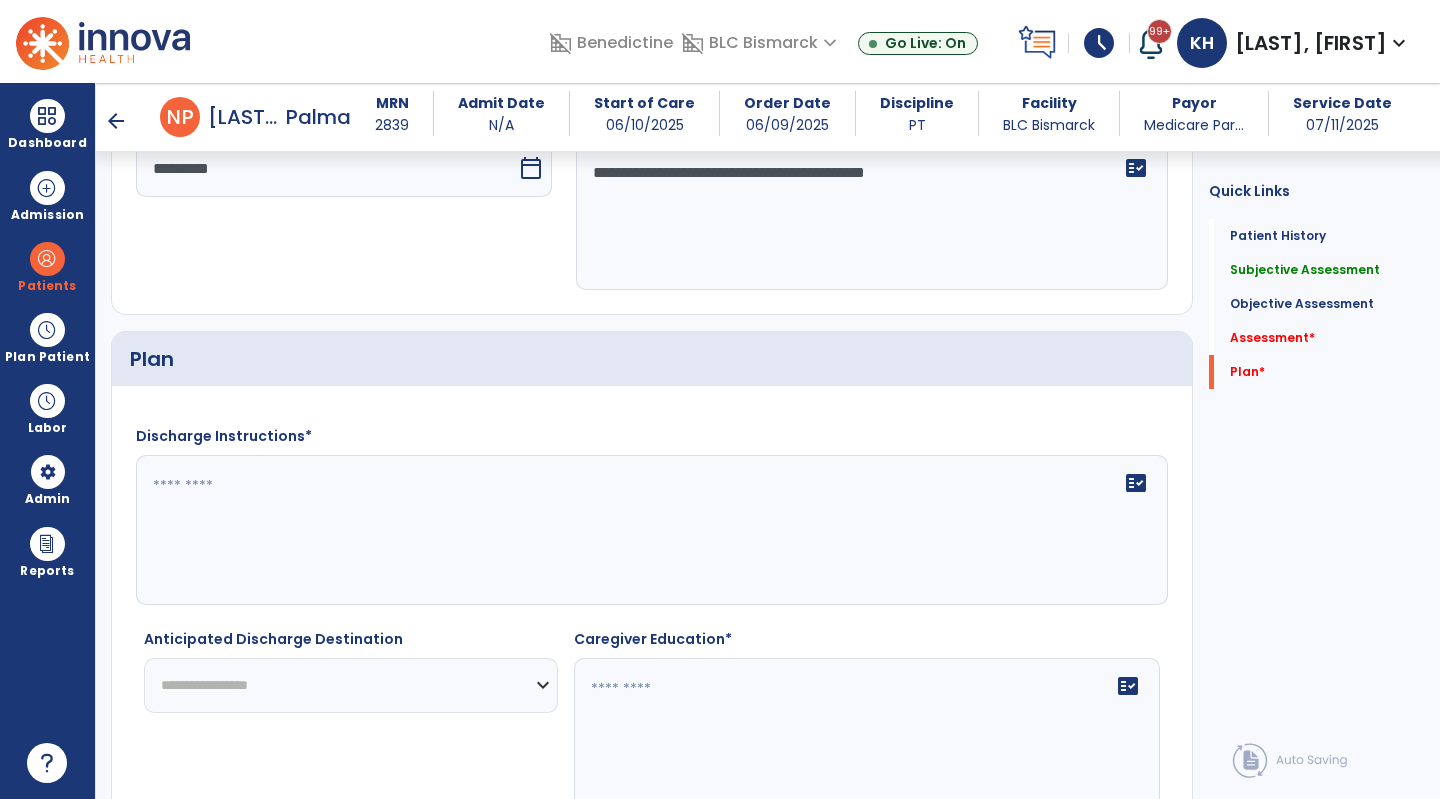type on "**********" 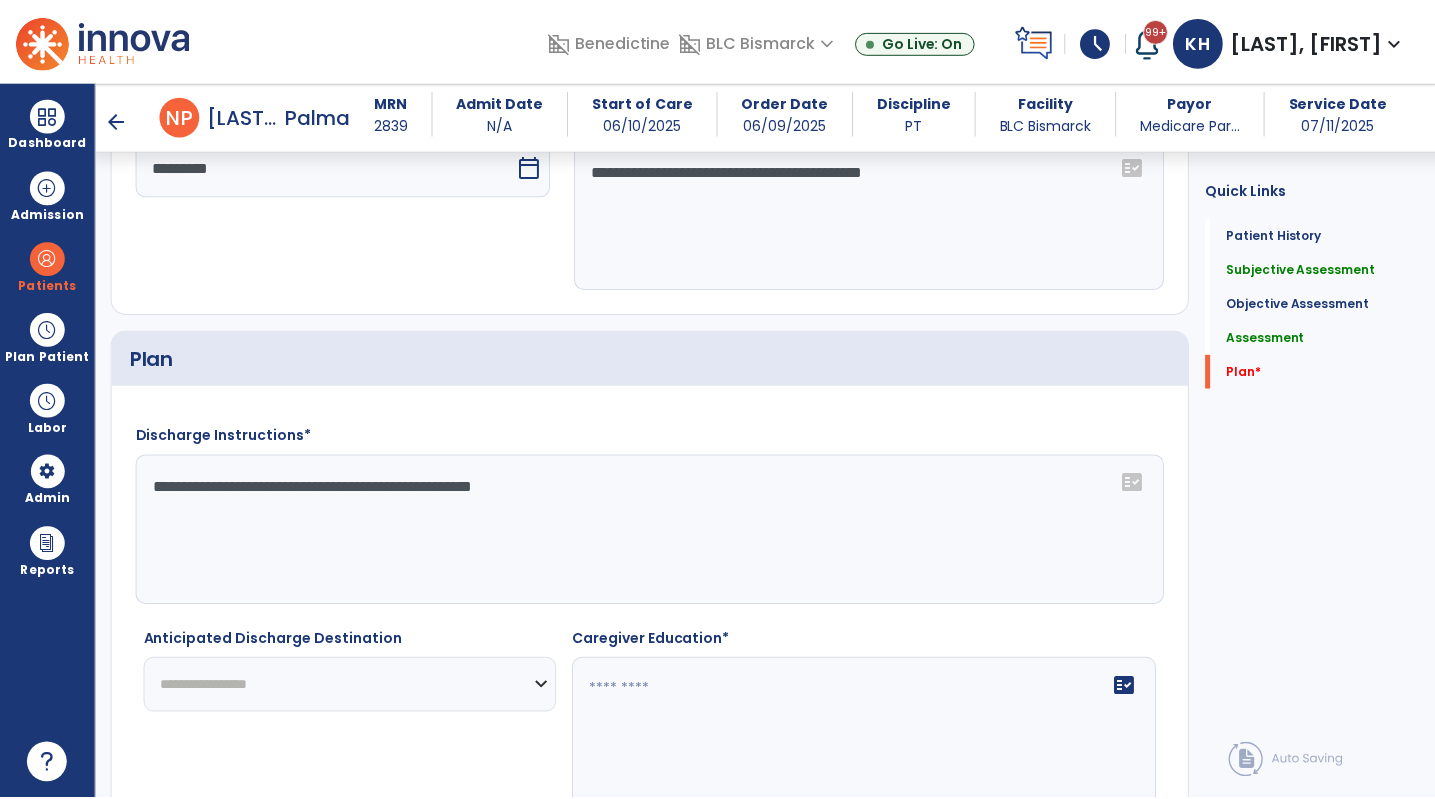 scroll, scrollTop: 2196, scrollLeft: 0, axis: vertical 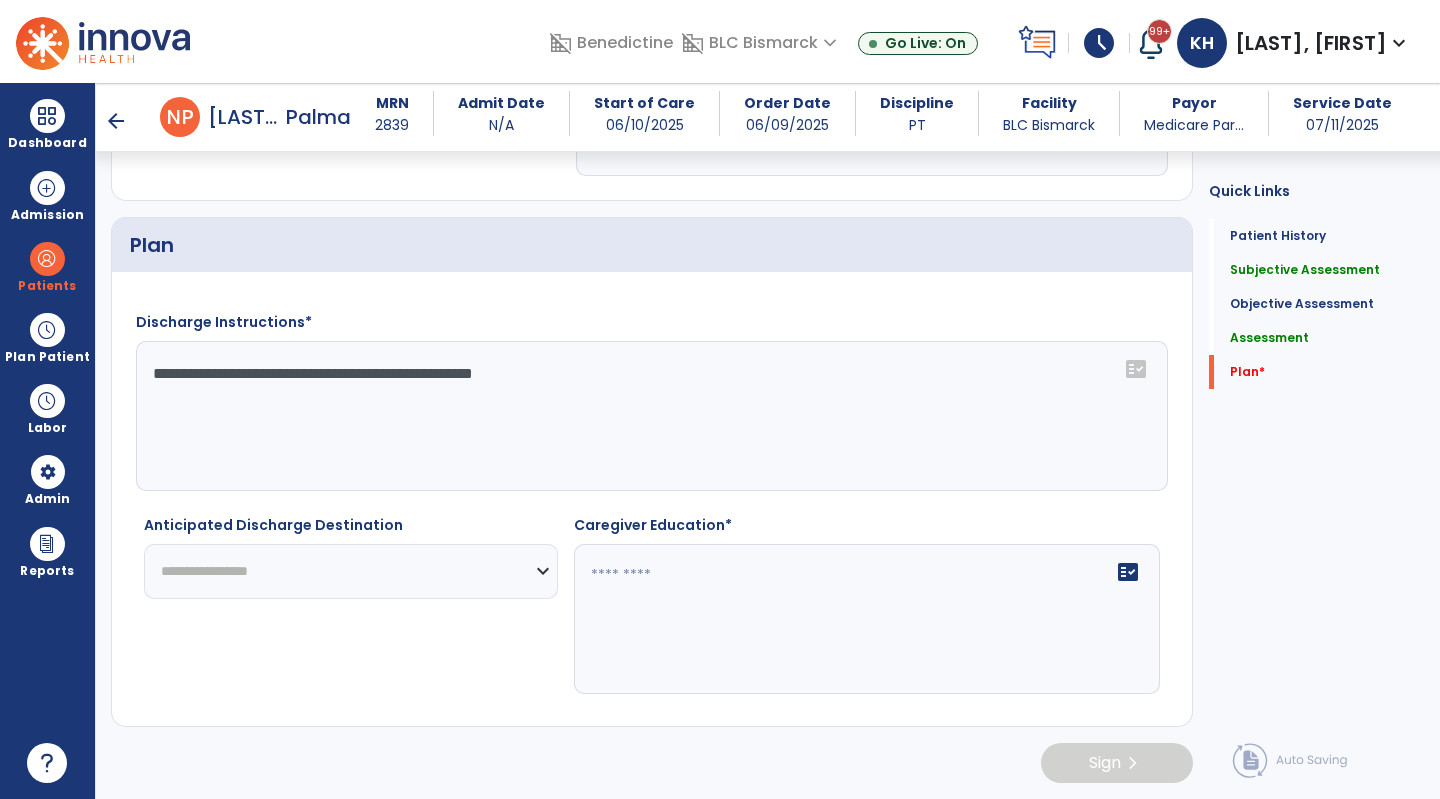 type on "**********" 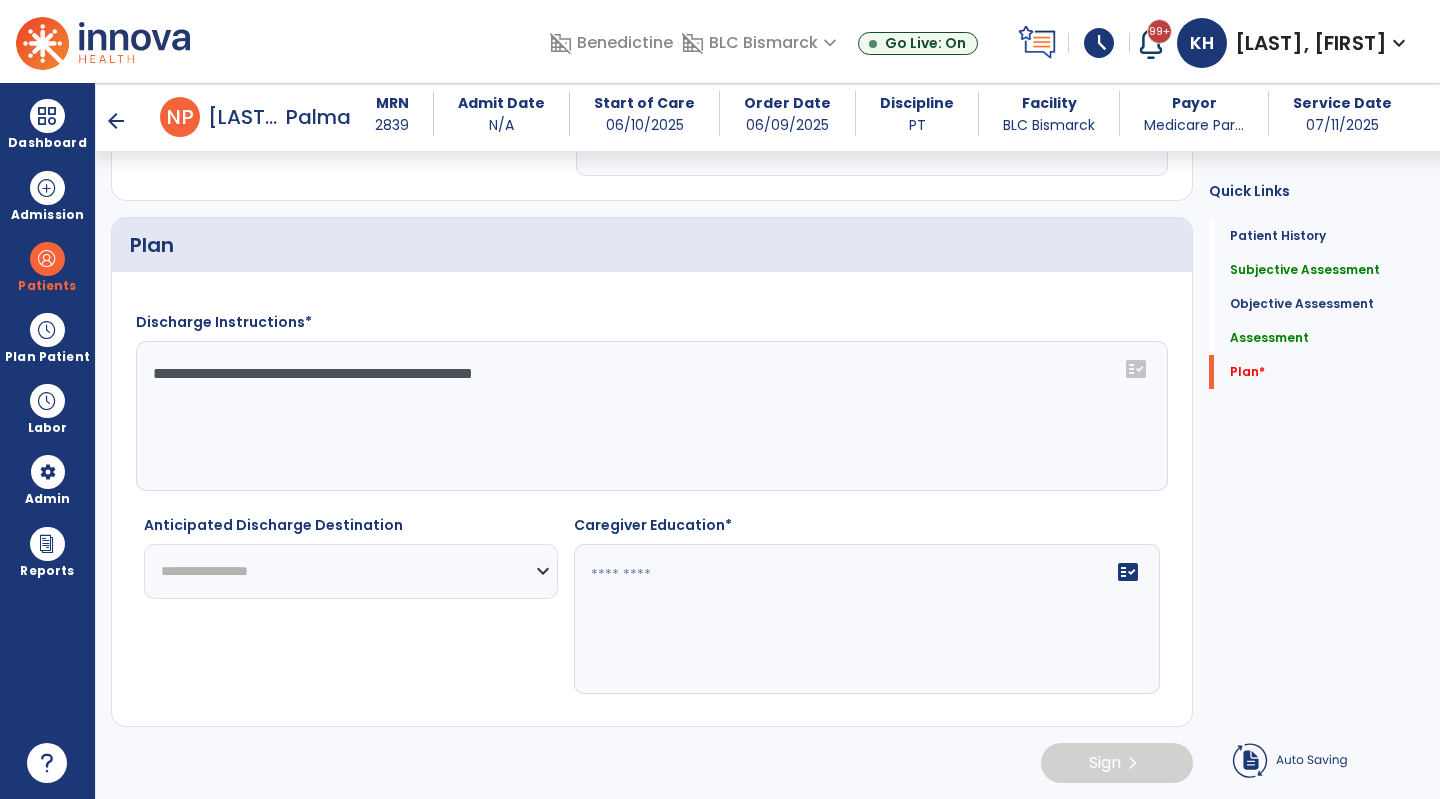 drag, startPoint x: 452, startPoint y: 599, endPoint x: 405, endPoint y: 451, distance: 155.28362 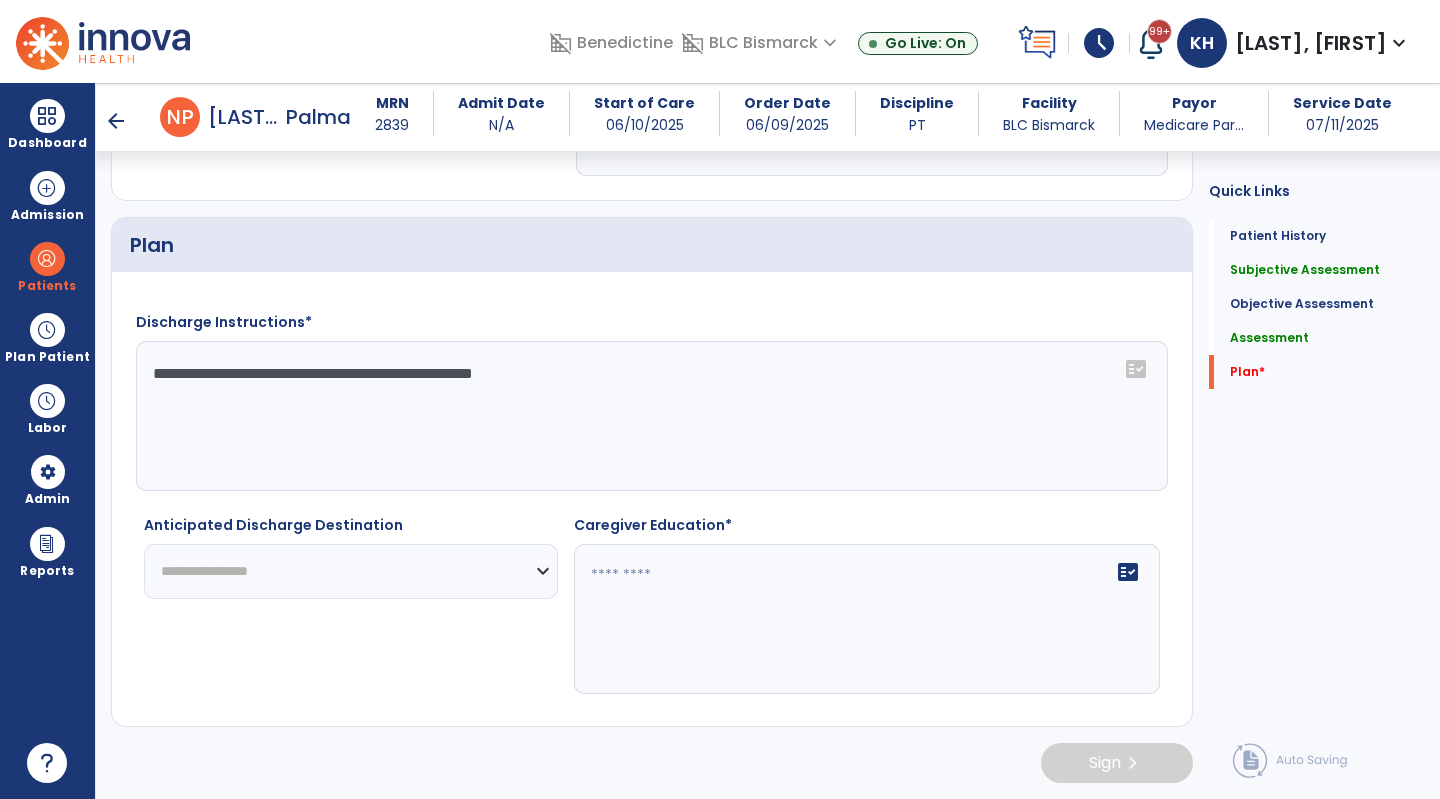 click on "Anticipated Discharge Destination" 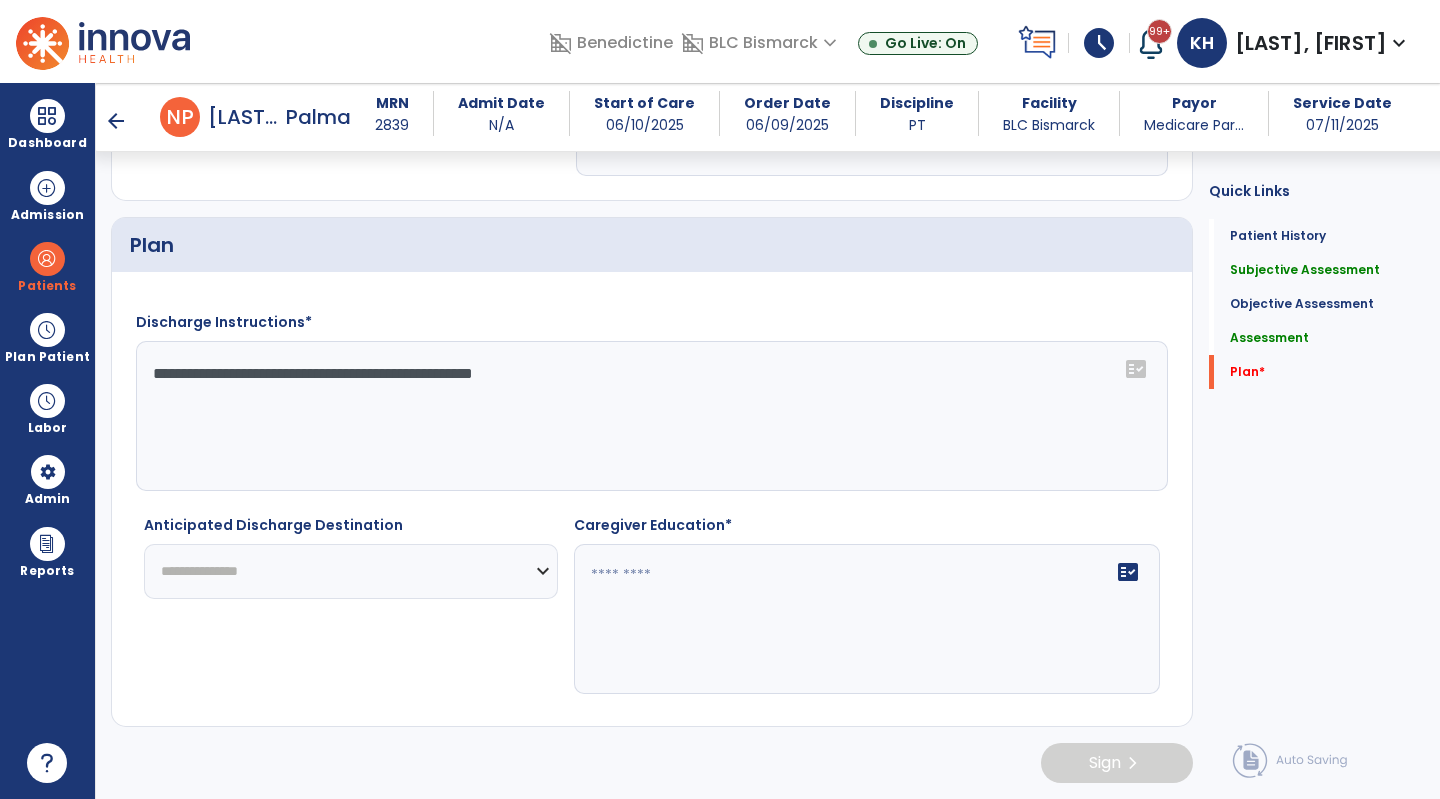 click on "**********" 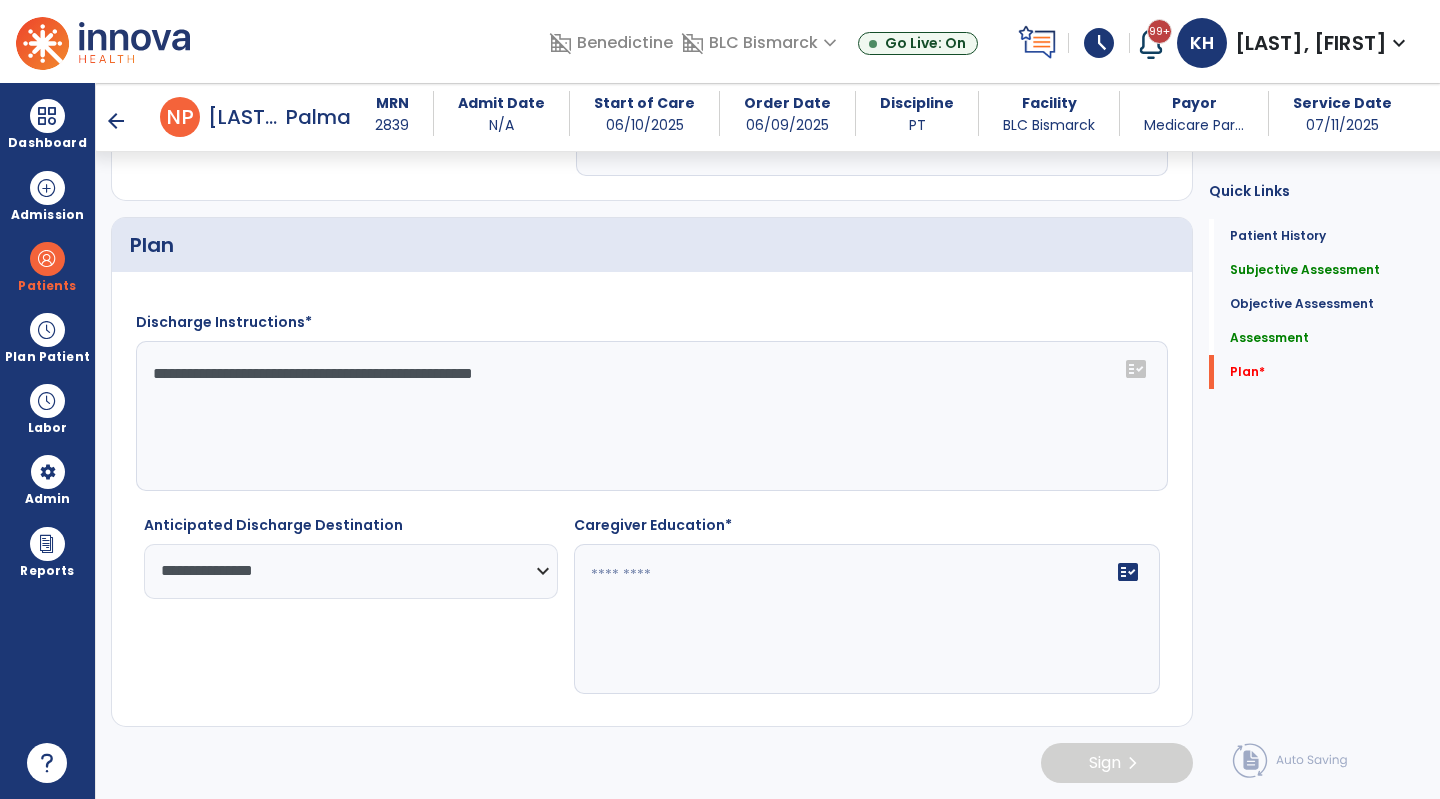 click on "fact_check" 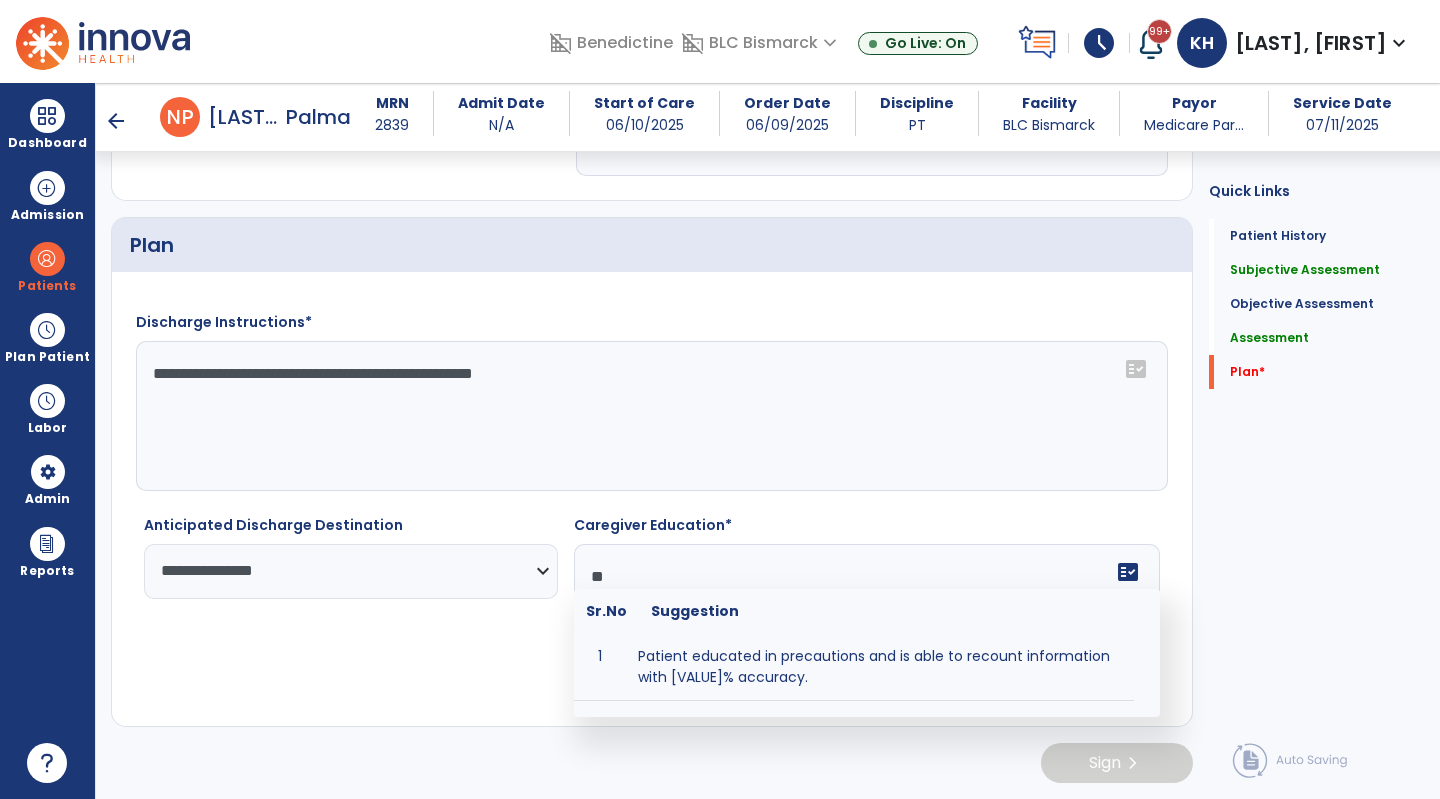 type on "*" 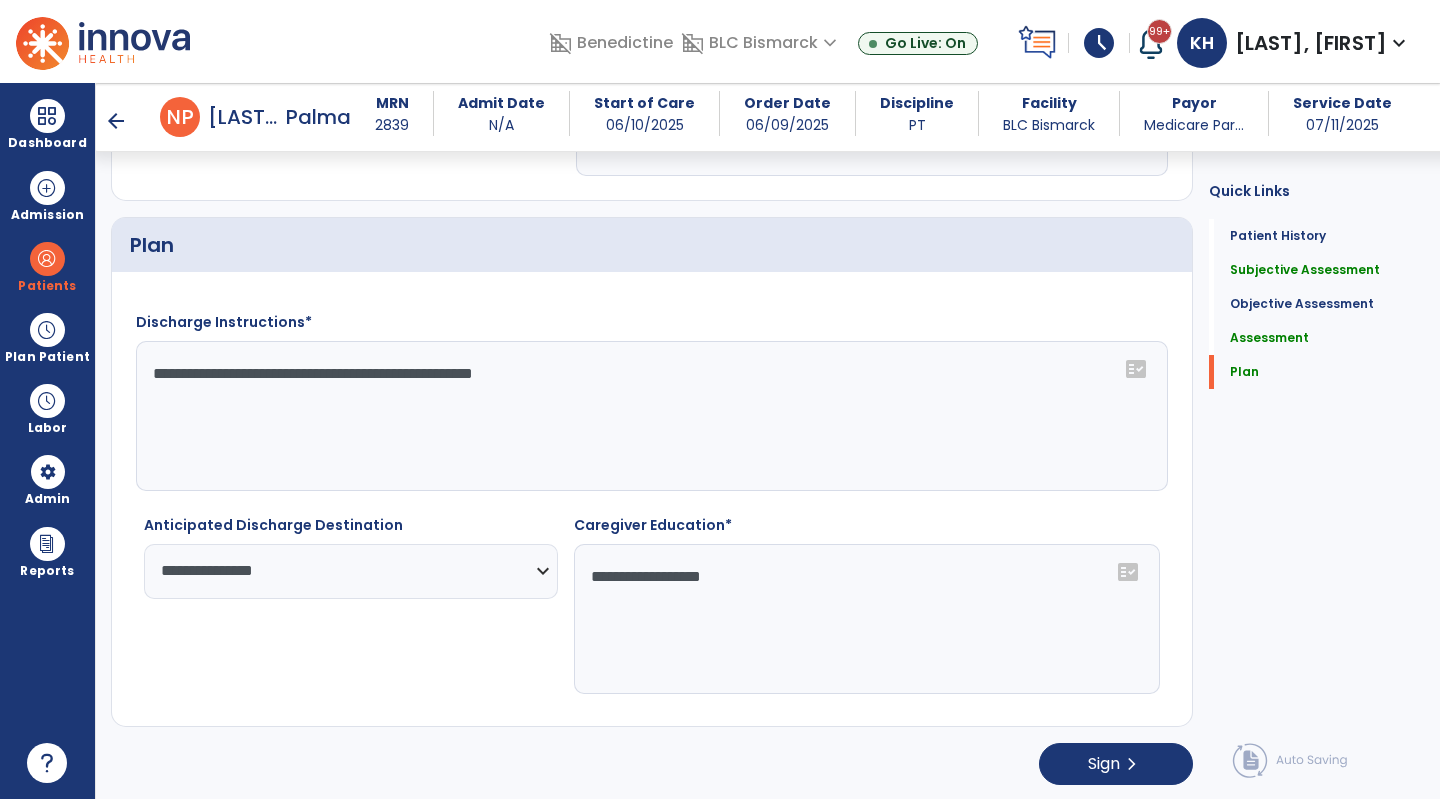 type on "**********" 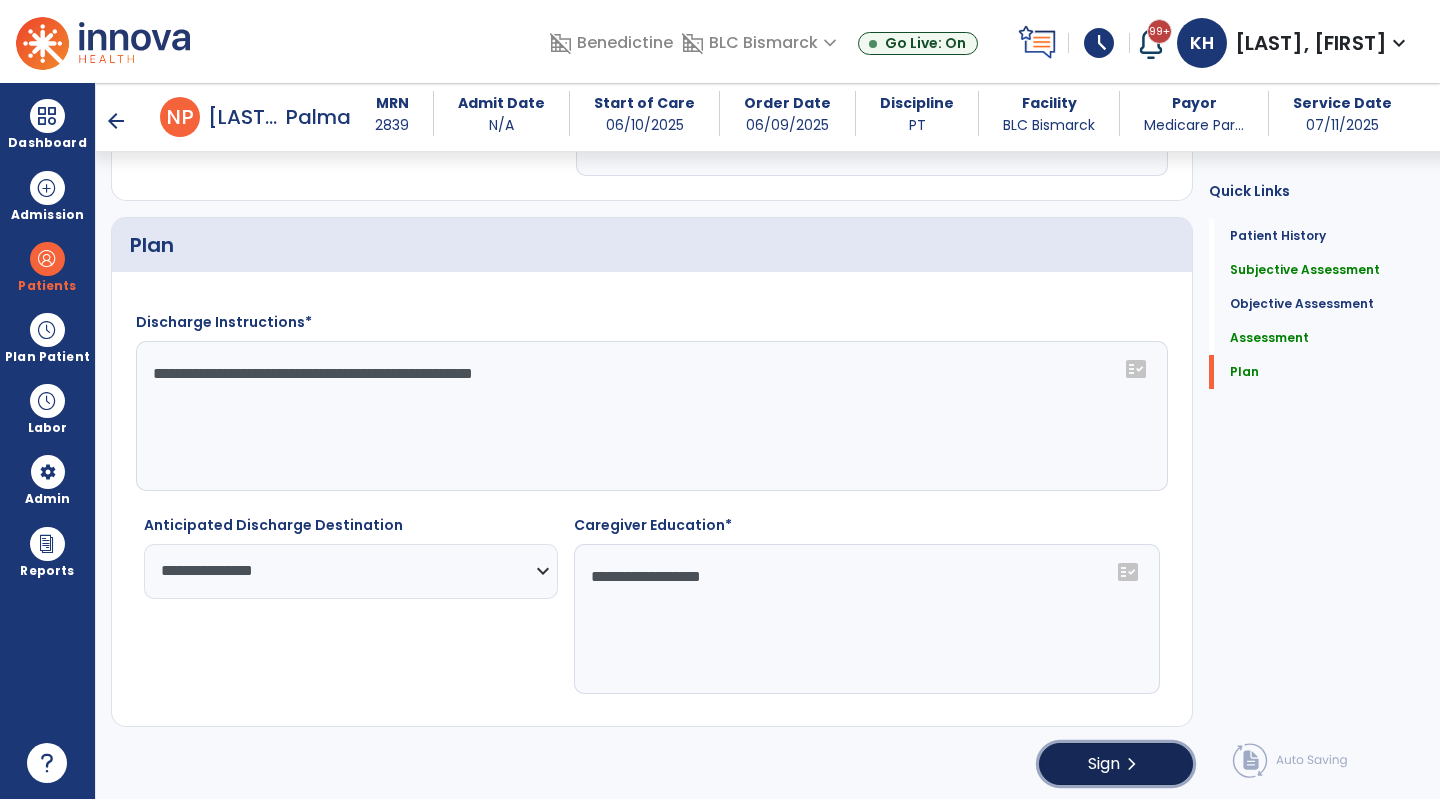 click on "Sign" 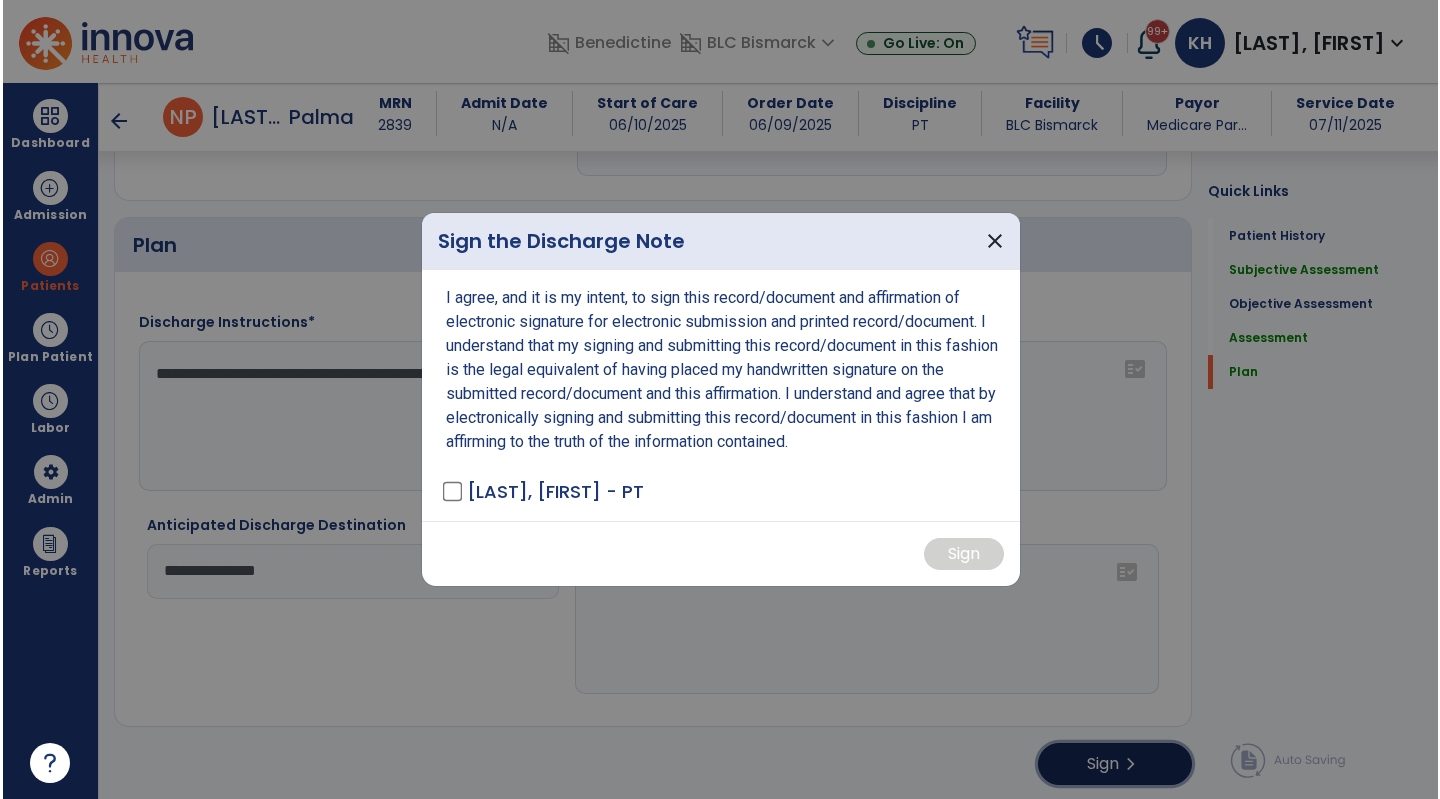 scroll, scrollTop: 2196, scrollLeft: 0, axis: vertical 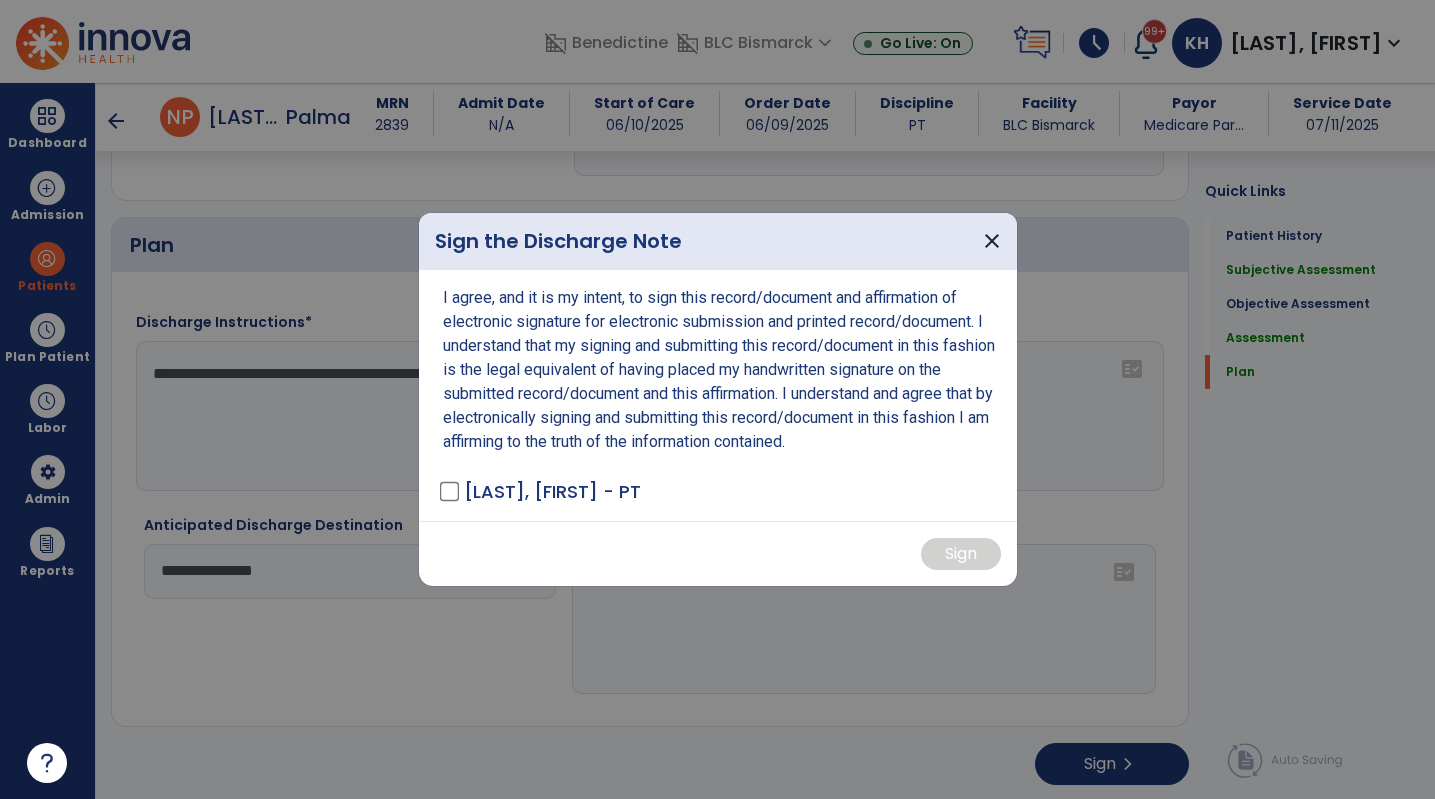 click on "[LAST], [FIRST]  - PT" at bounding box center (542, 491) 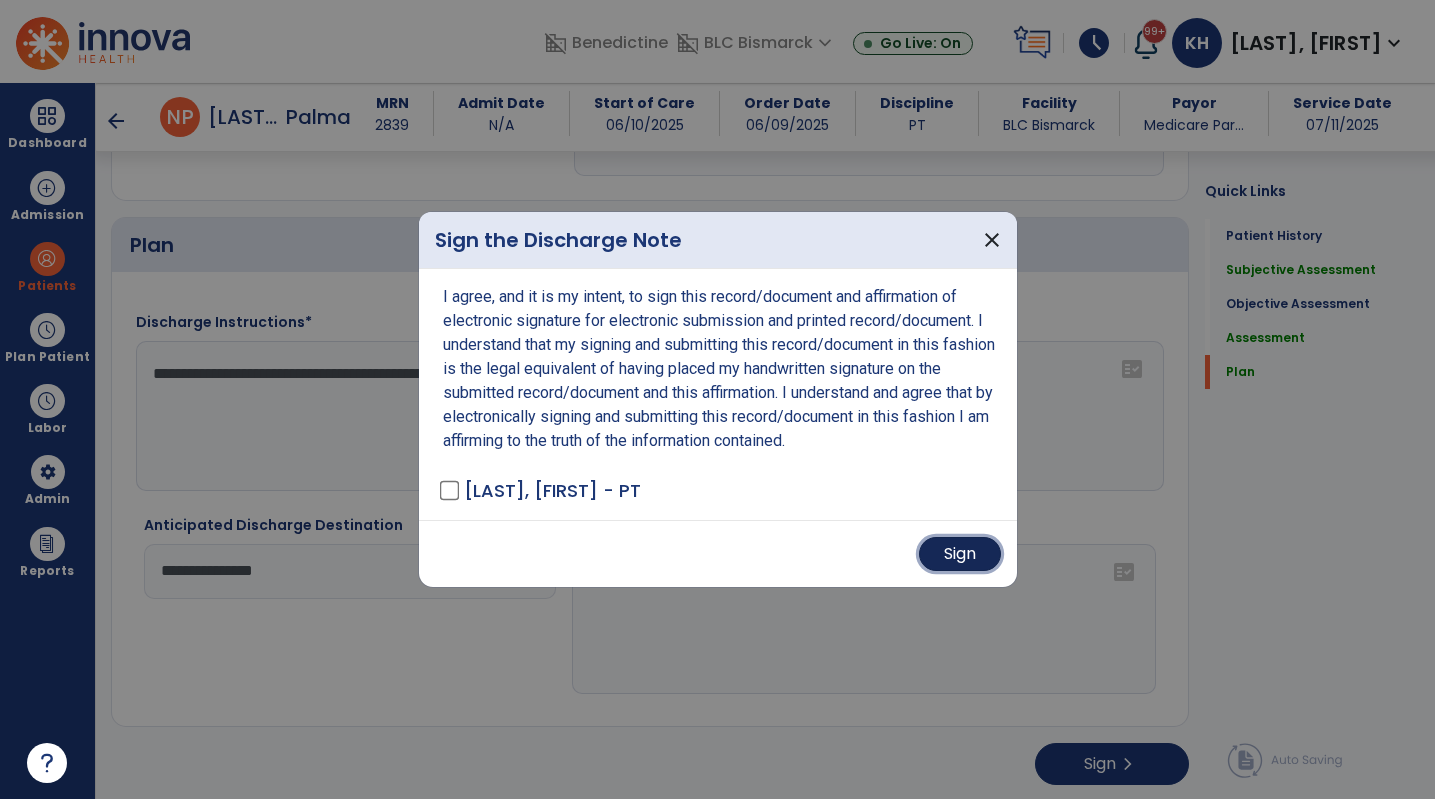click on "Sign" at bounding box center [960, 554] 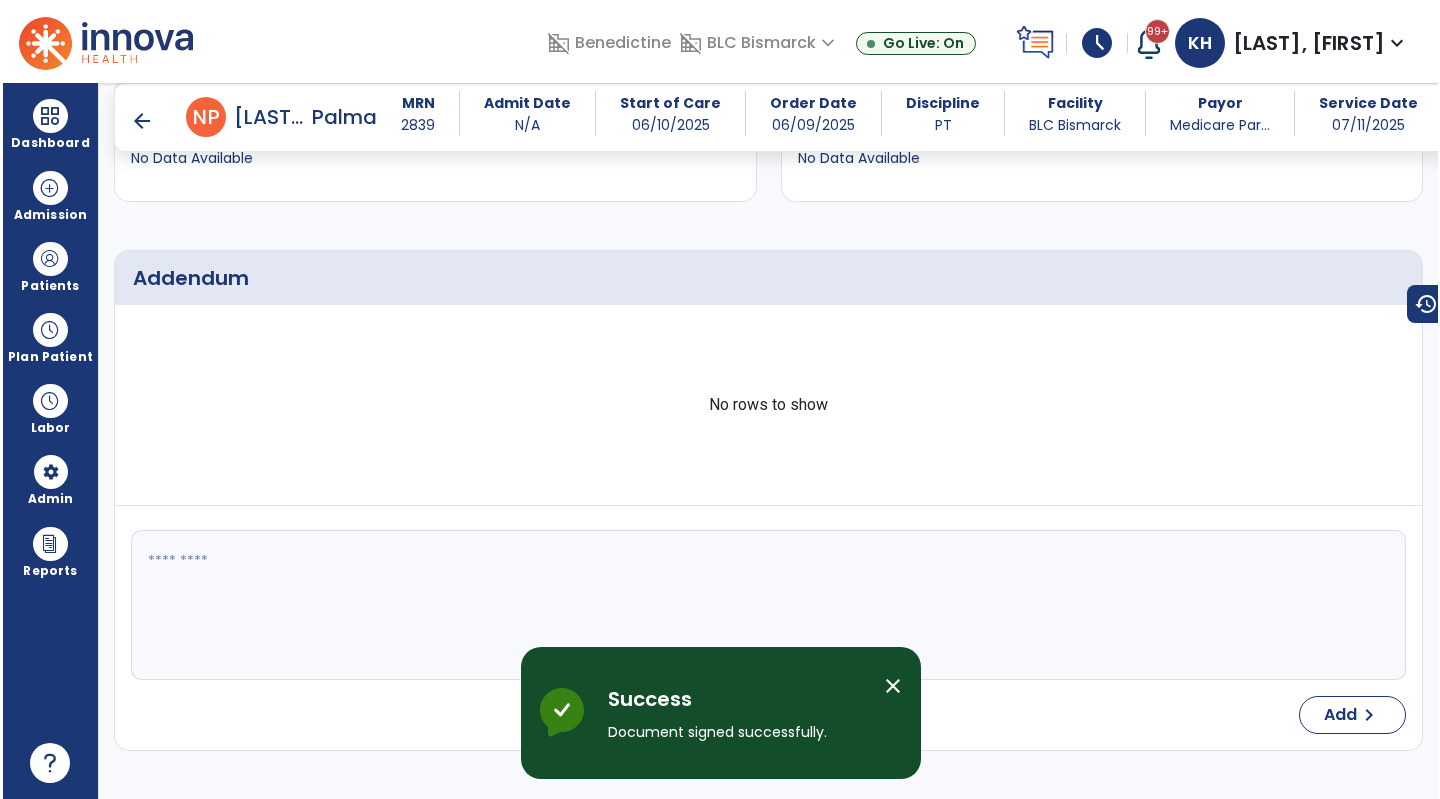 scroll, scrollTop: 0, scrollLeft: 0, axis: both 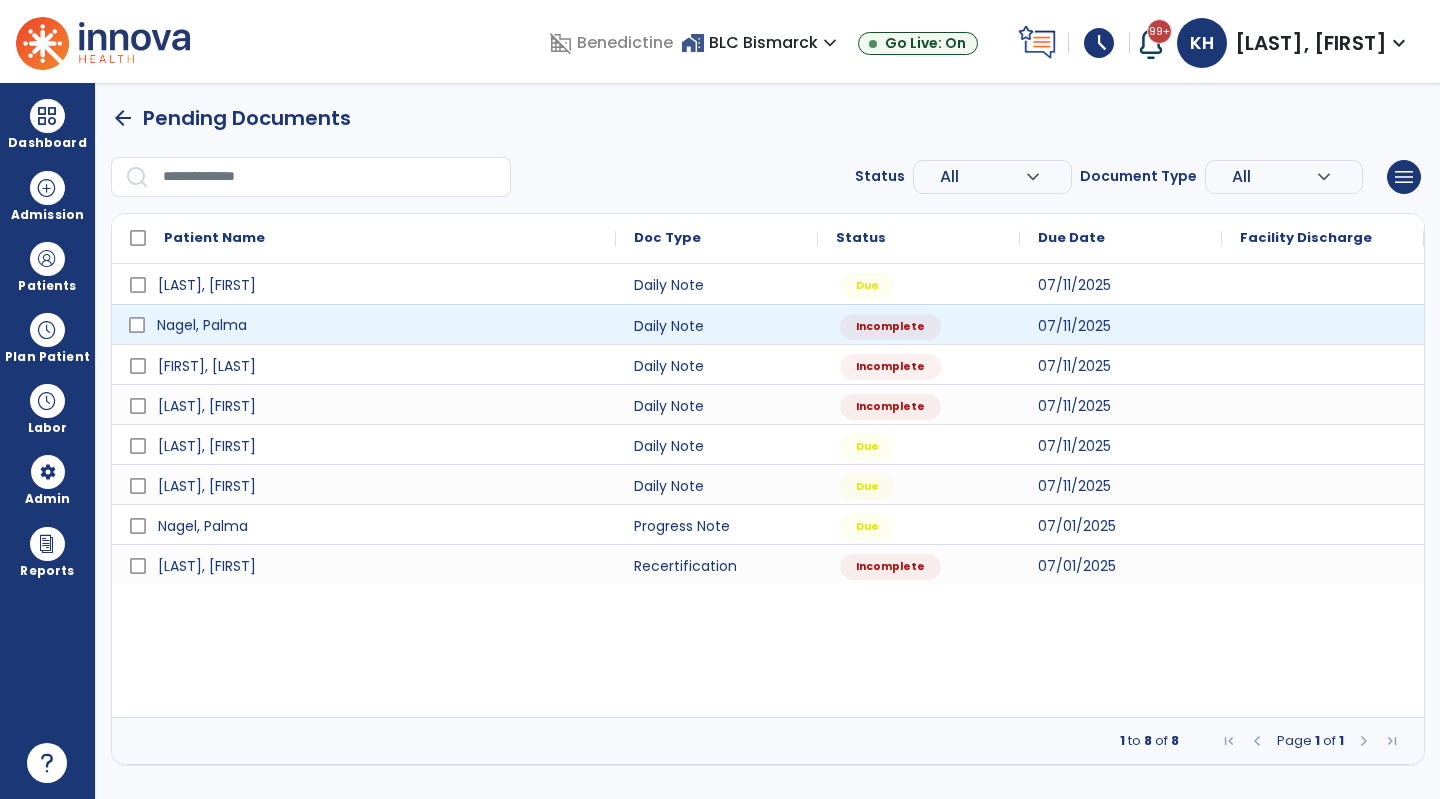 click on "Nagel, Palma" at bounding box center (202, 325) 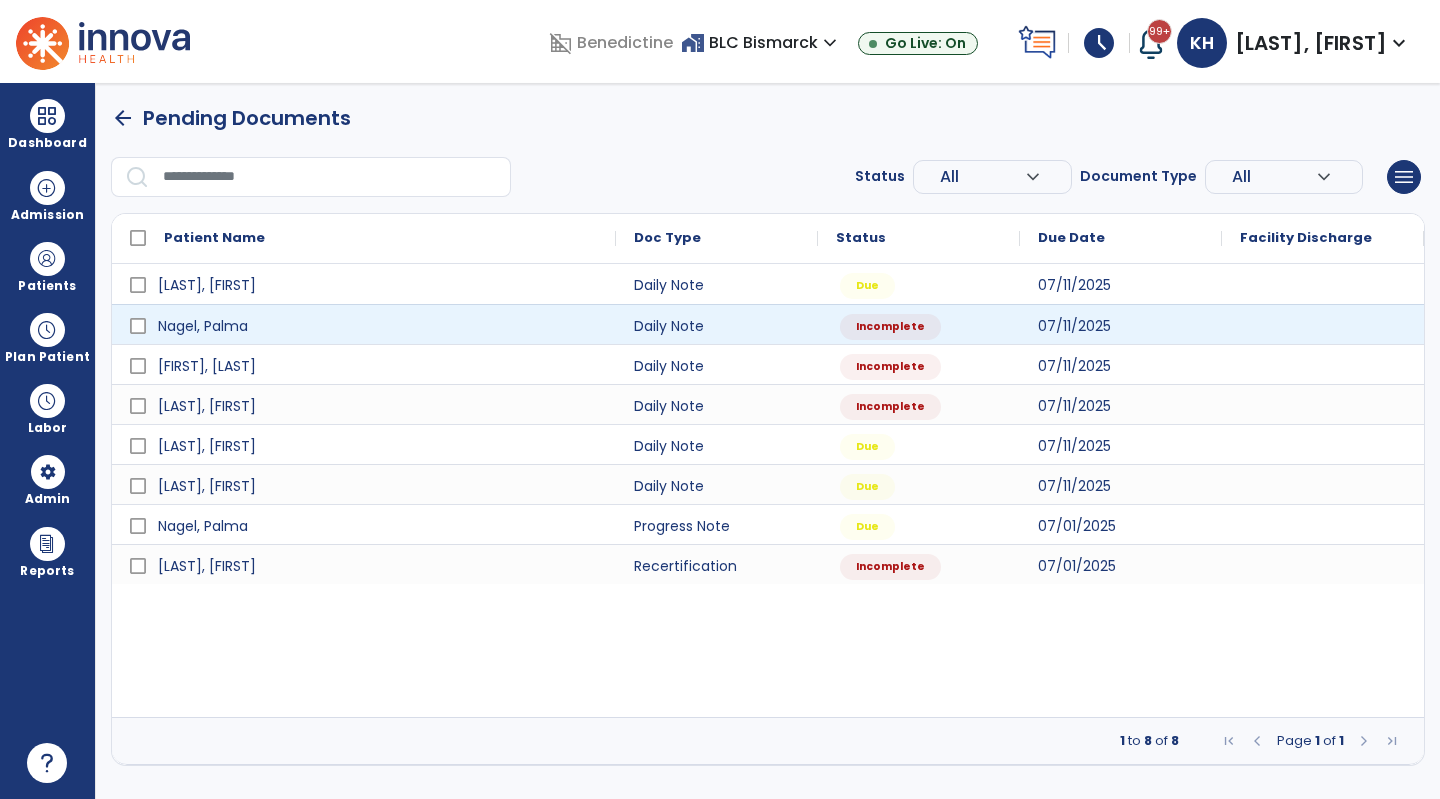 select on "*" 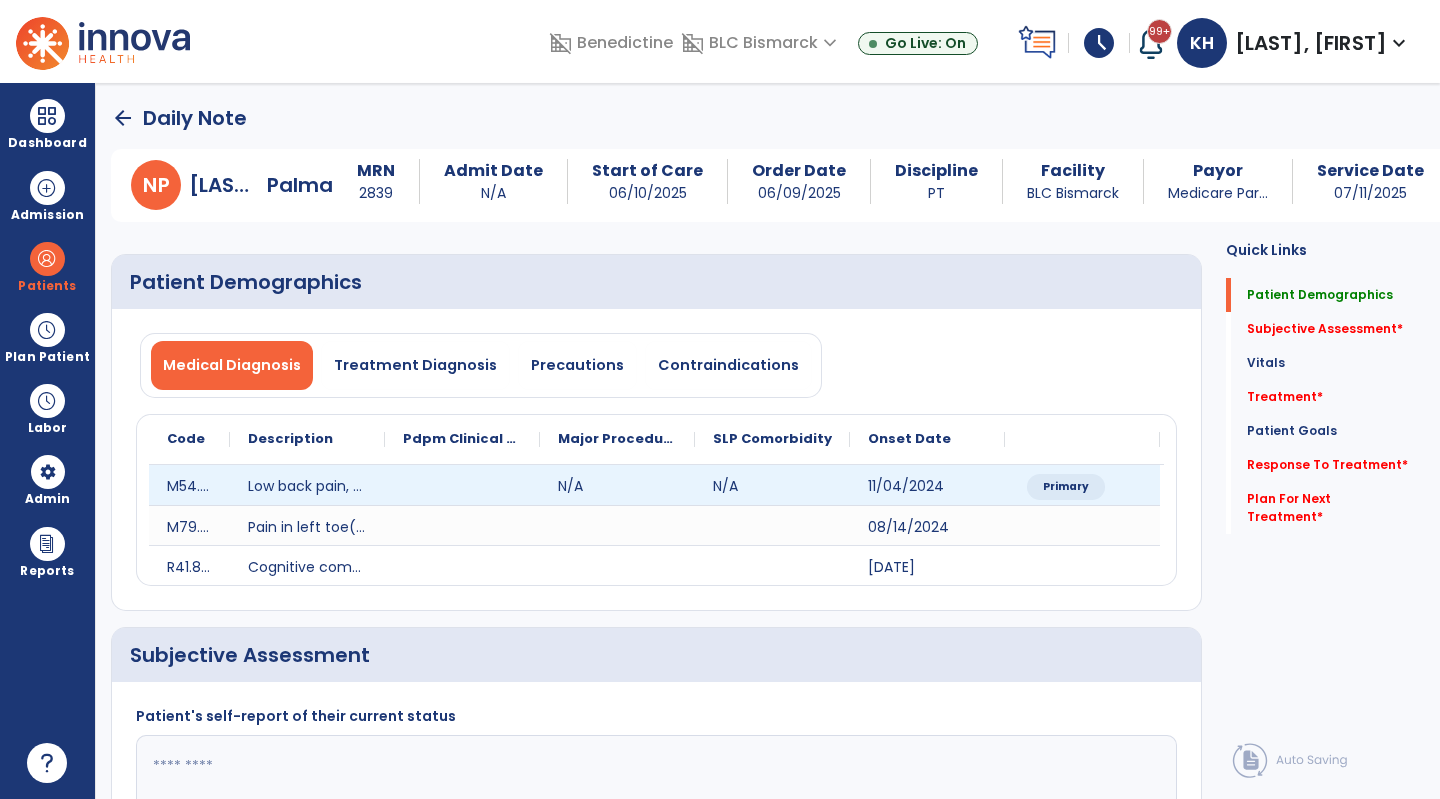 scroll, scrollTop: 400, scrollLeft: 0, axis: vertical 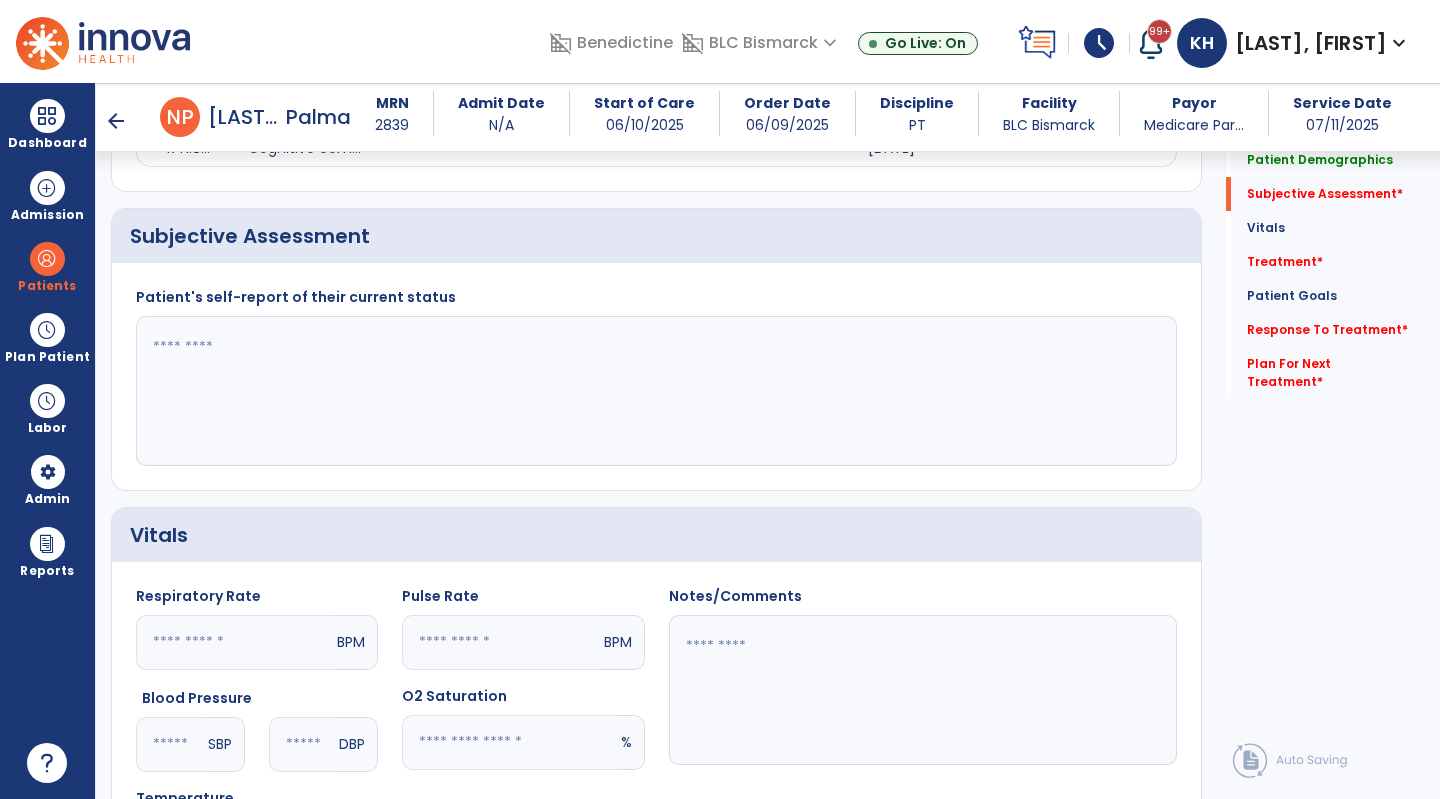 click 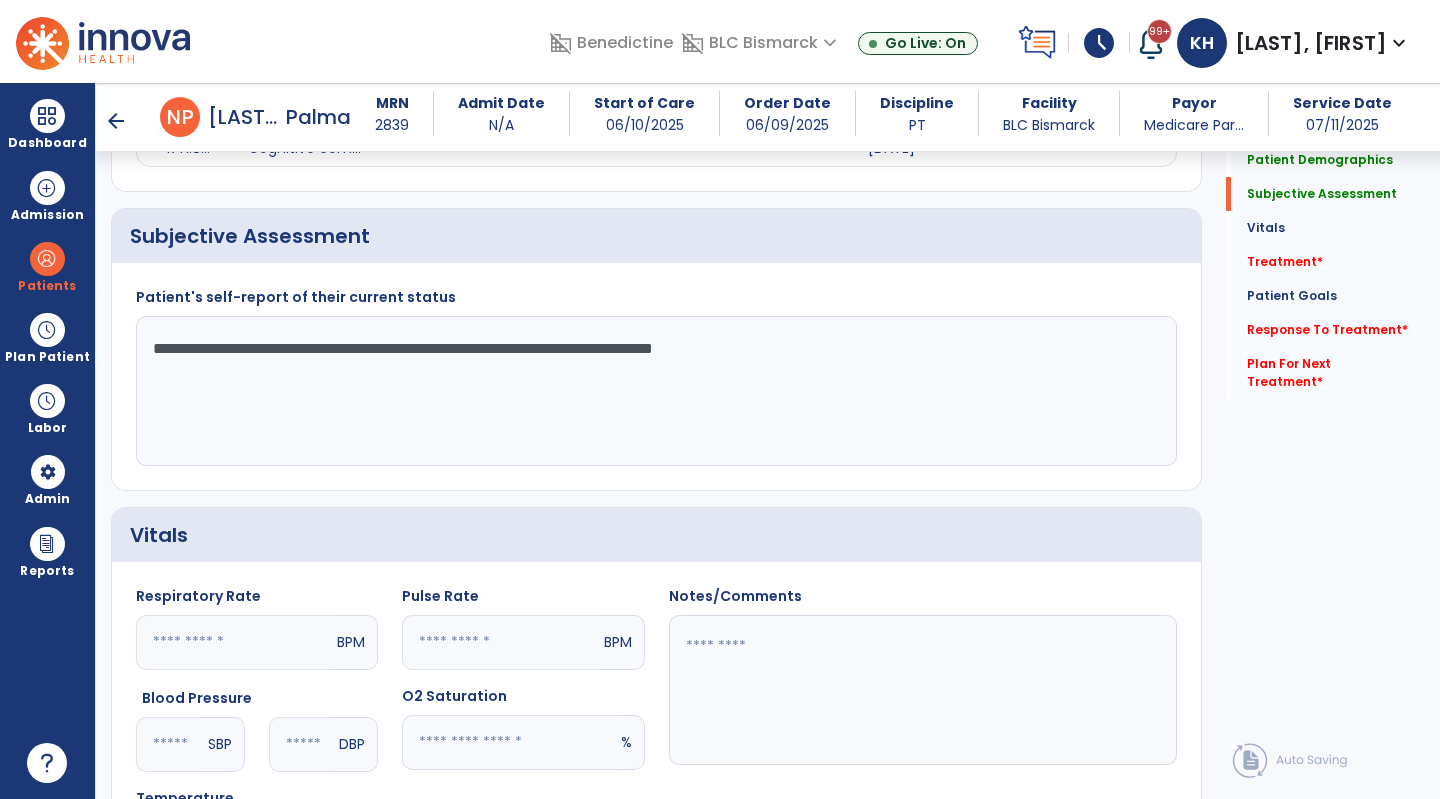 click on "**********" 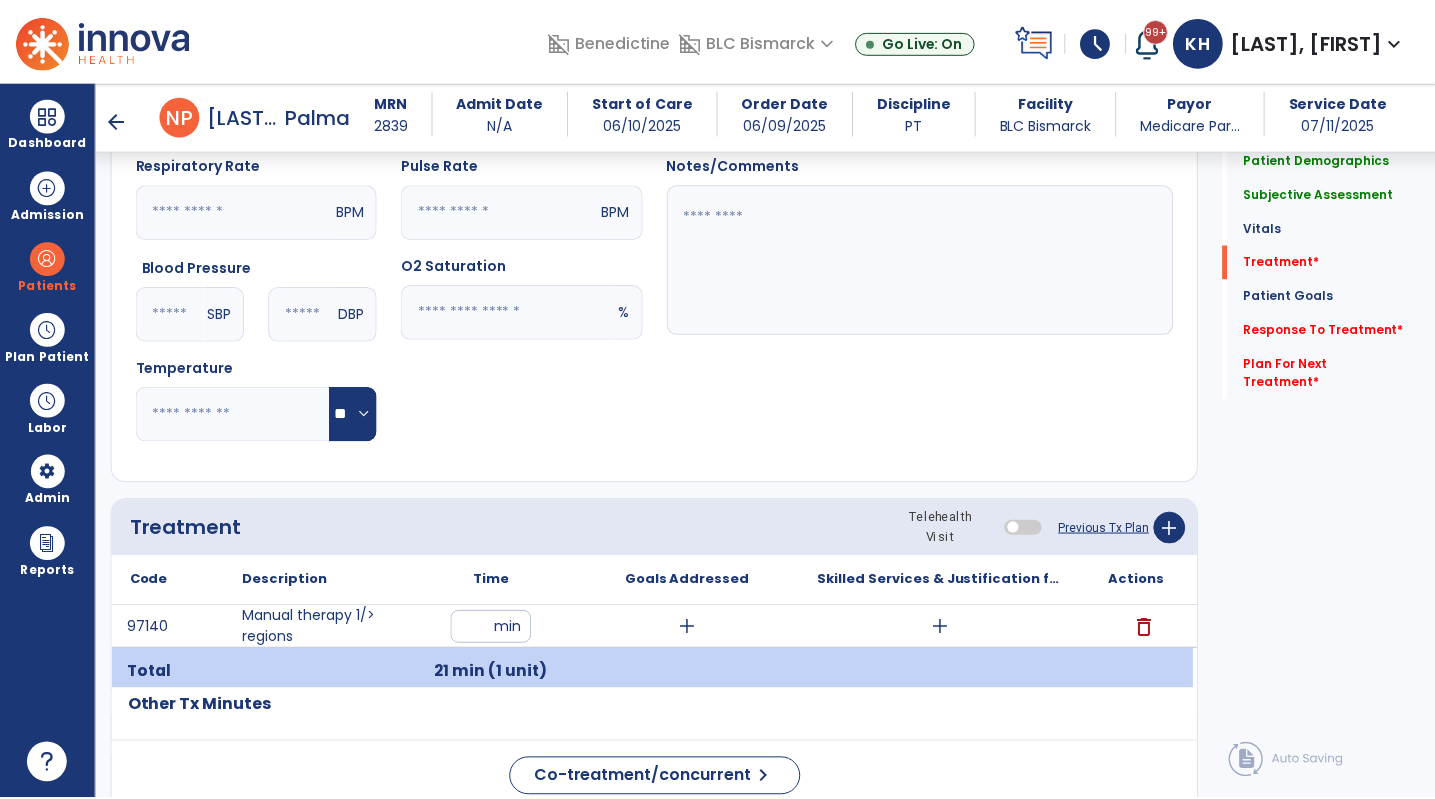 scroll, scrollTop: 1000, scrollLeft: 0, axis: vertical 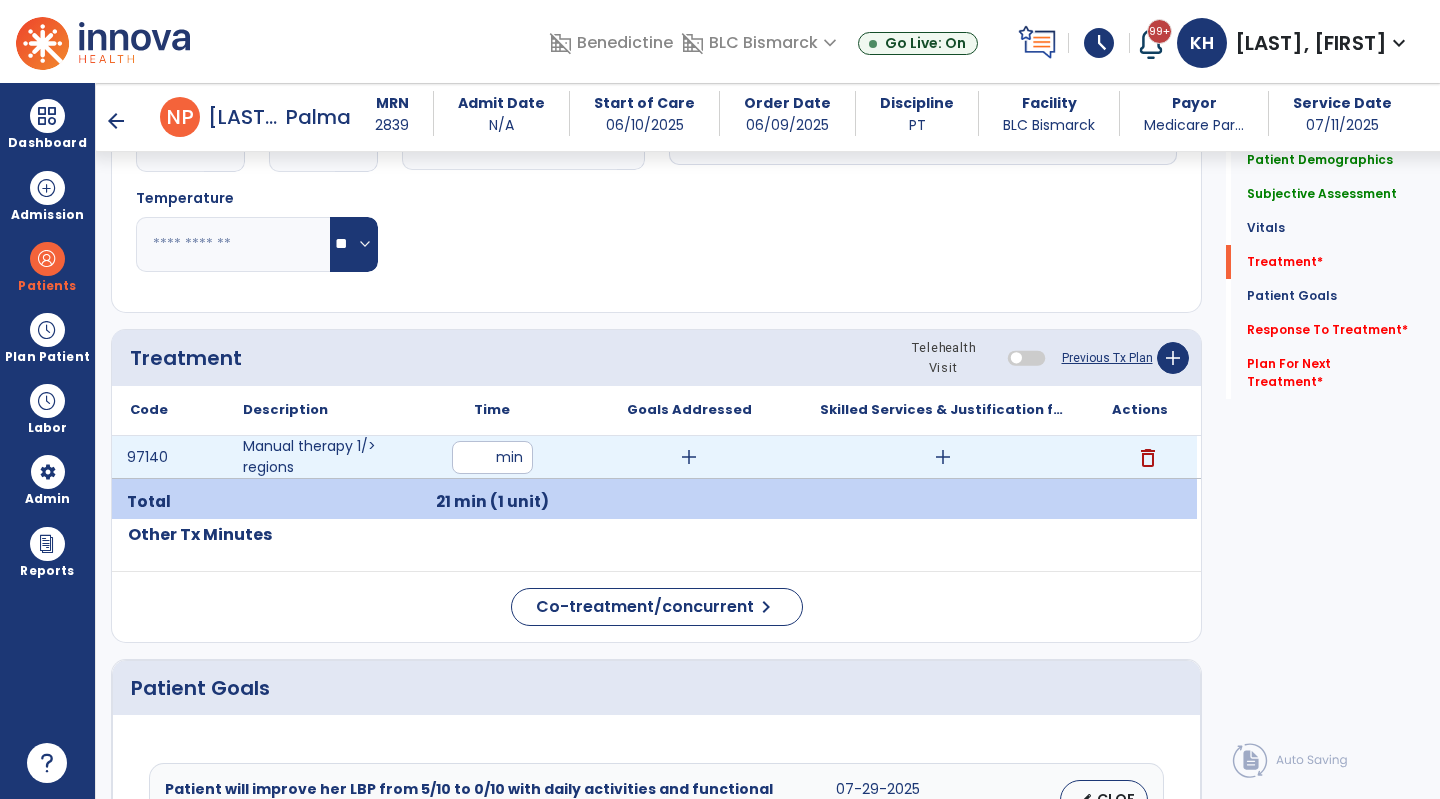 type on "**********" 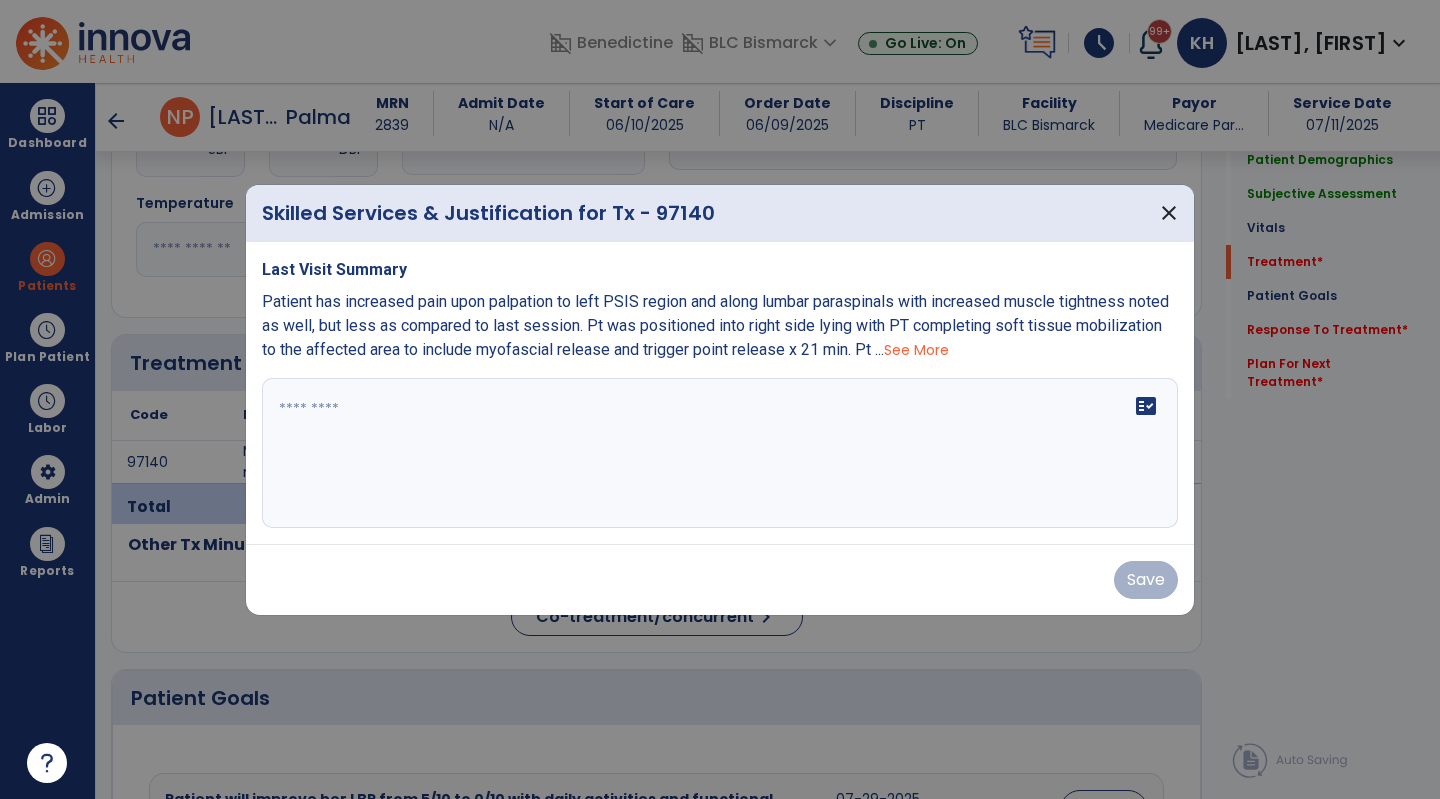 scroll, scrollTop: 1000, scrollLeft: 0, axis: vertical 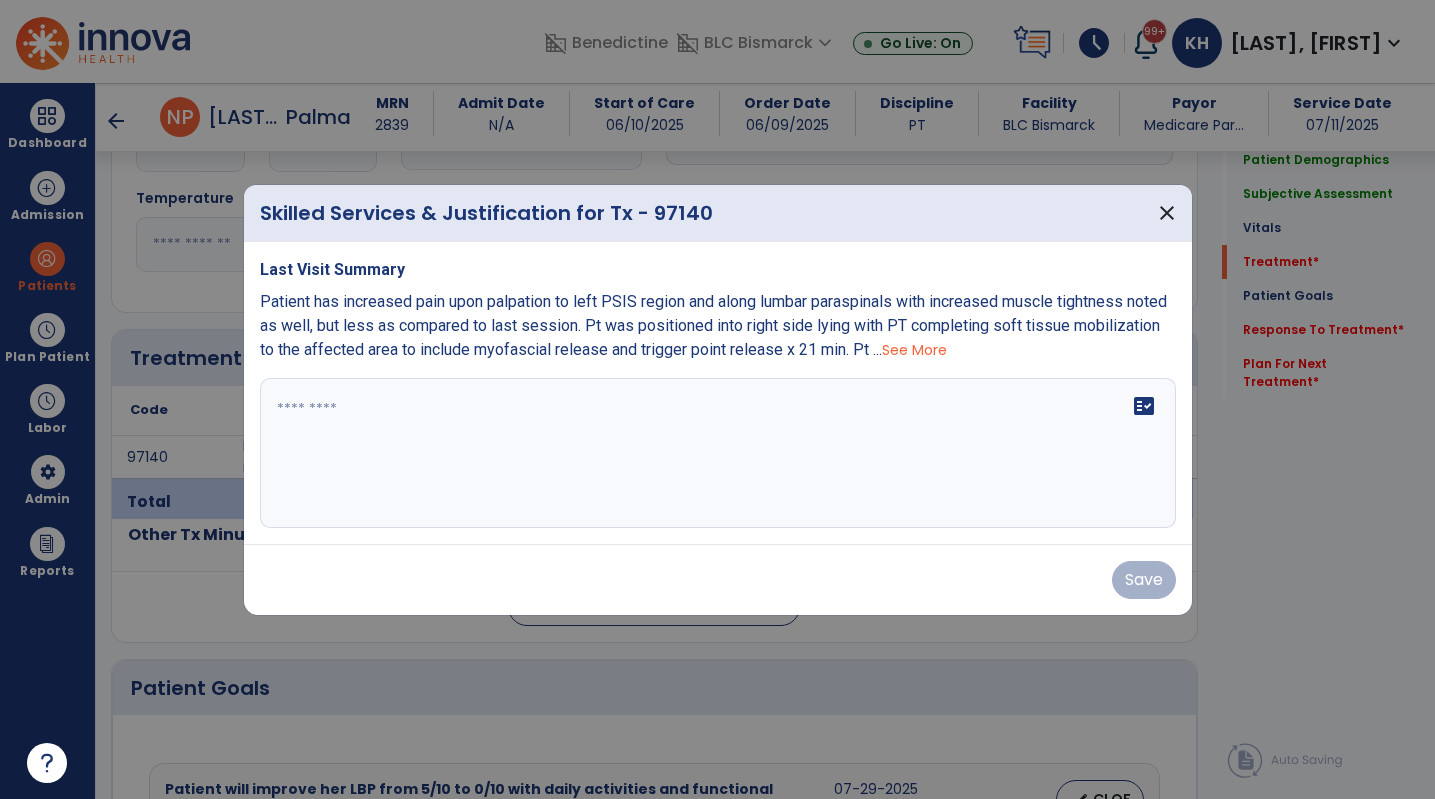 click on "fact_check" at bounding box center (718, 453) 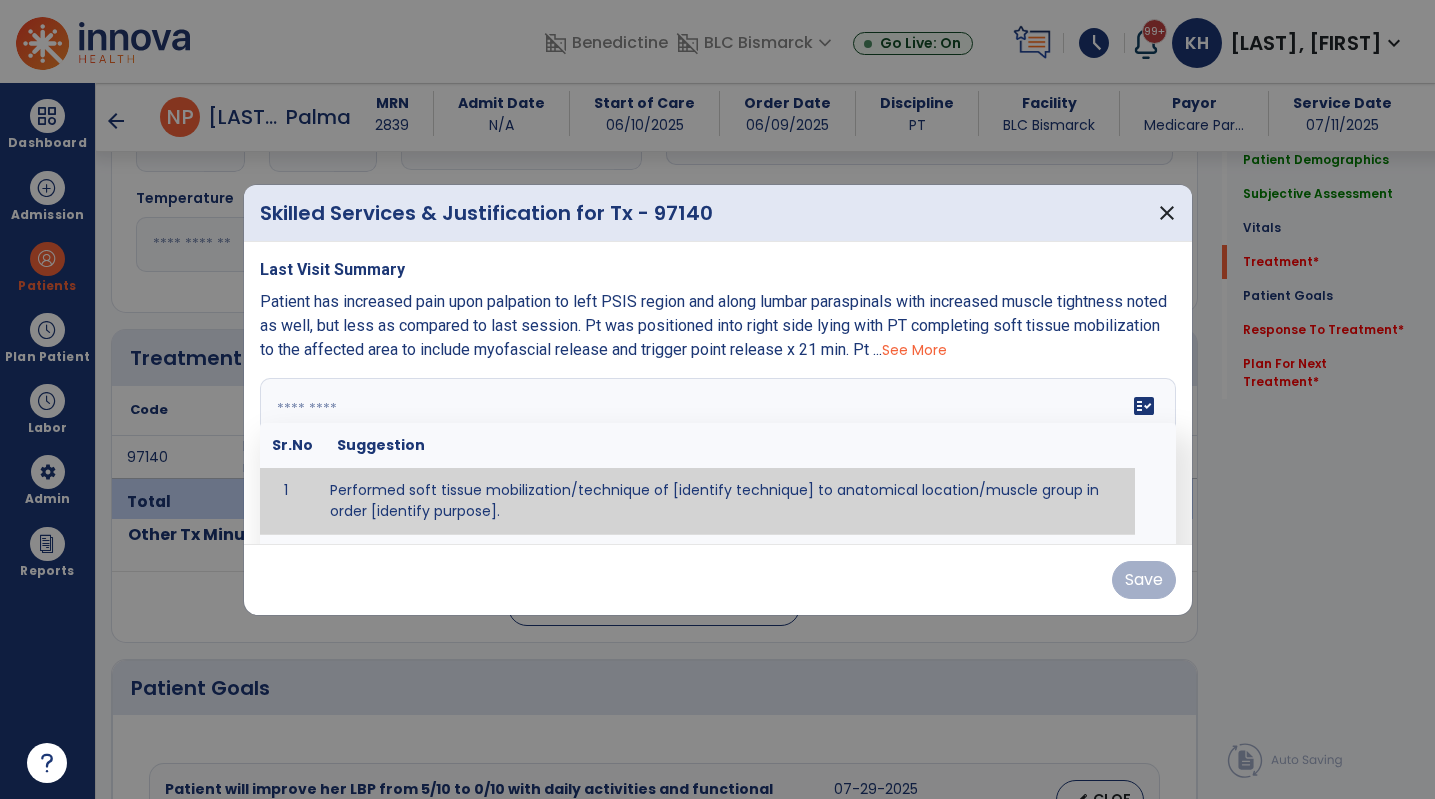 click on "Patient has increased pain upon palpation to left PSIS region and along lumbar paraspinals with increased muscle tightness noted as well, but less as compared to last session. Pt was positioned into right side lying with PT completing soft tissue mobilization to the affected area to include myofascial release and trigger point release x 21 min. Pt  ...  See More" at bounding box center (718, 326) 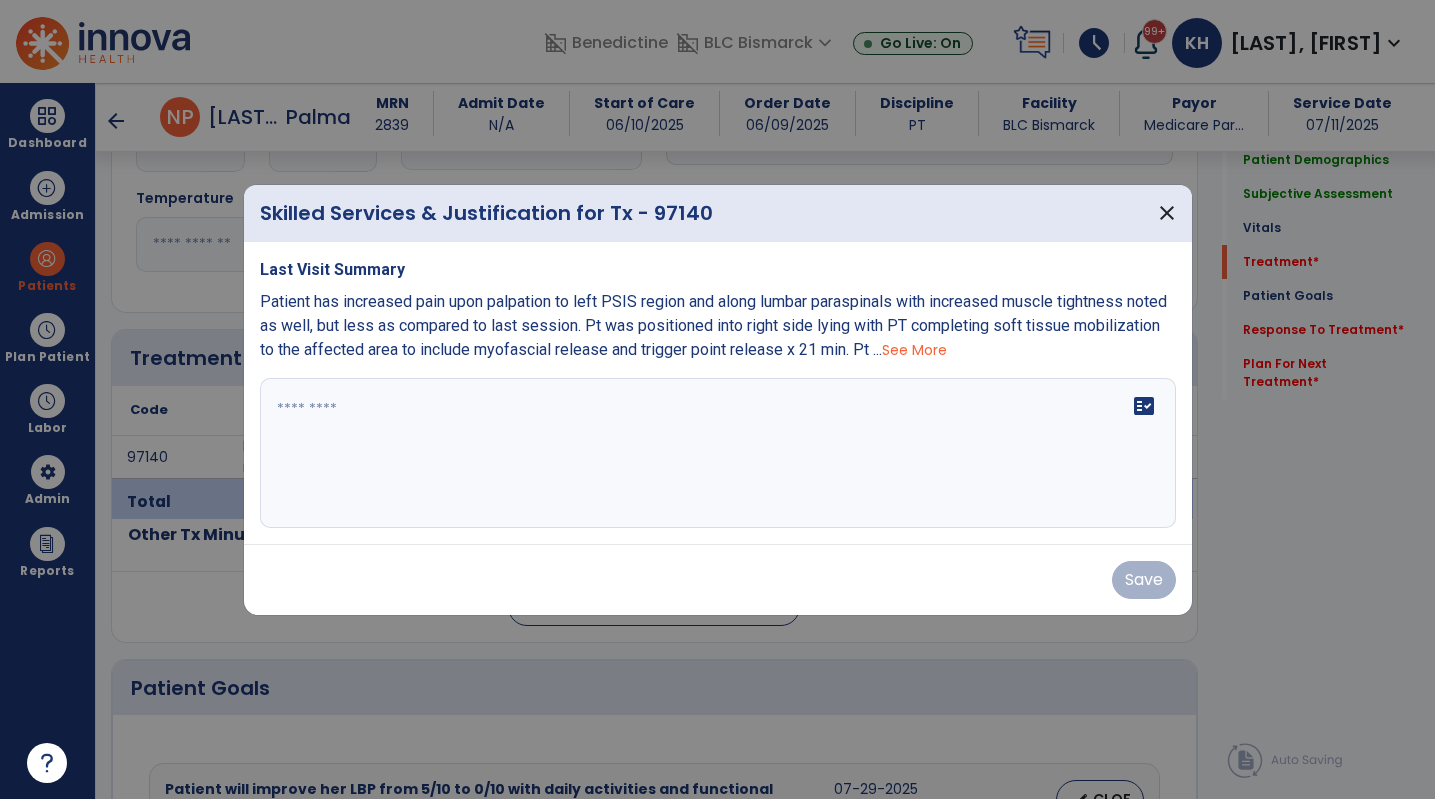 click on "See More" at bounding box center (914, 350) 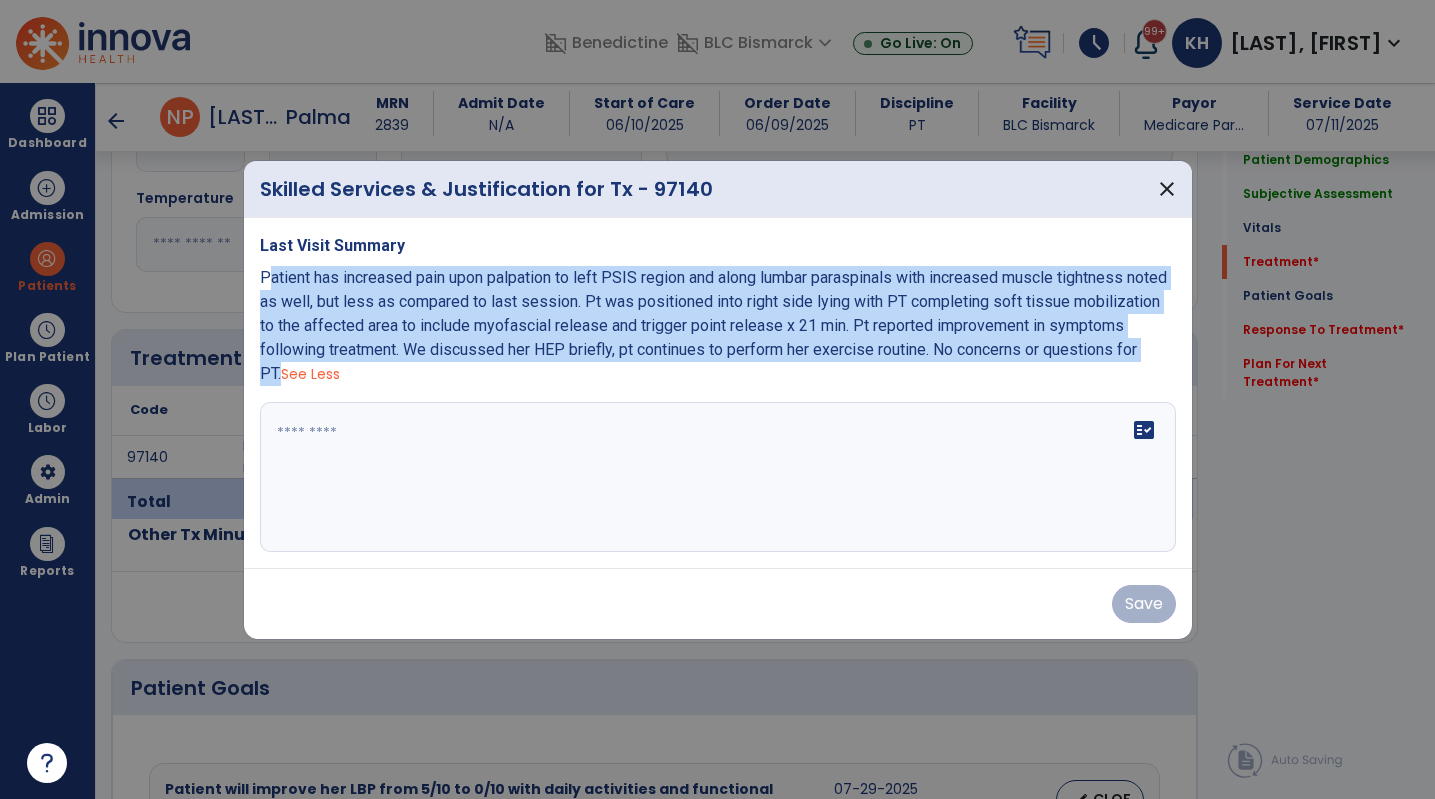 drag, startPoint x: 1166, startPoint y: 348, endPoint x: 264, endPoint y: 274, distance: 905.0304 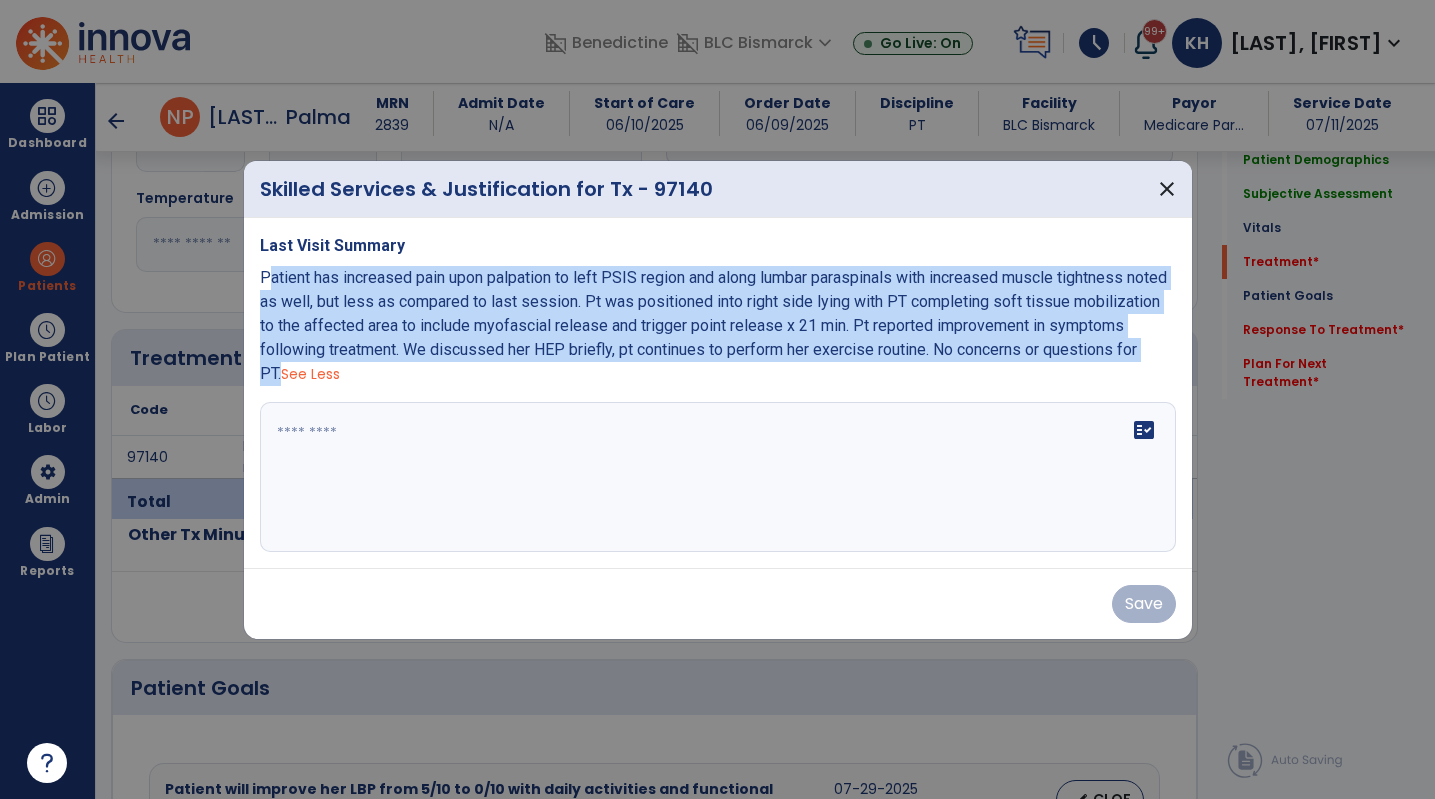 click on "Patient has increased pain upon palpation to left PSIS region and along lumbar paraspinals with increased muscle tightness noted as well, but less as compared to last session. Pt was positioned into right side lying with PT completing soft tissue mobilization to the affected area to include myofascial release and trigger point release x 21 min. Pt reported improvement in symptoms following treatment. We discussed her HEP briefly, pt continues to perform her exercise routine. No concerns or questions for PT." at bounding box center [713, 325] 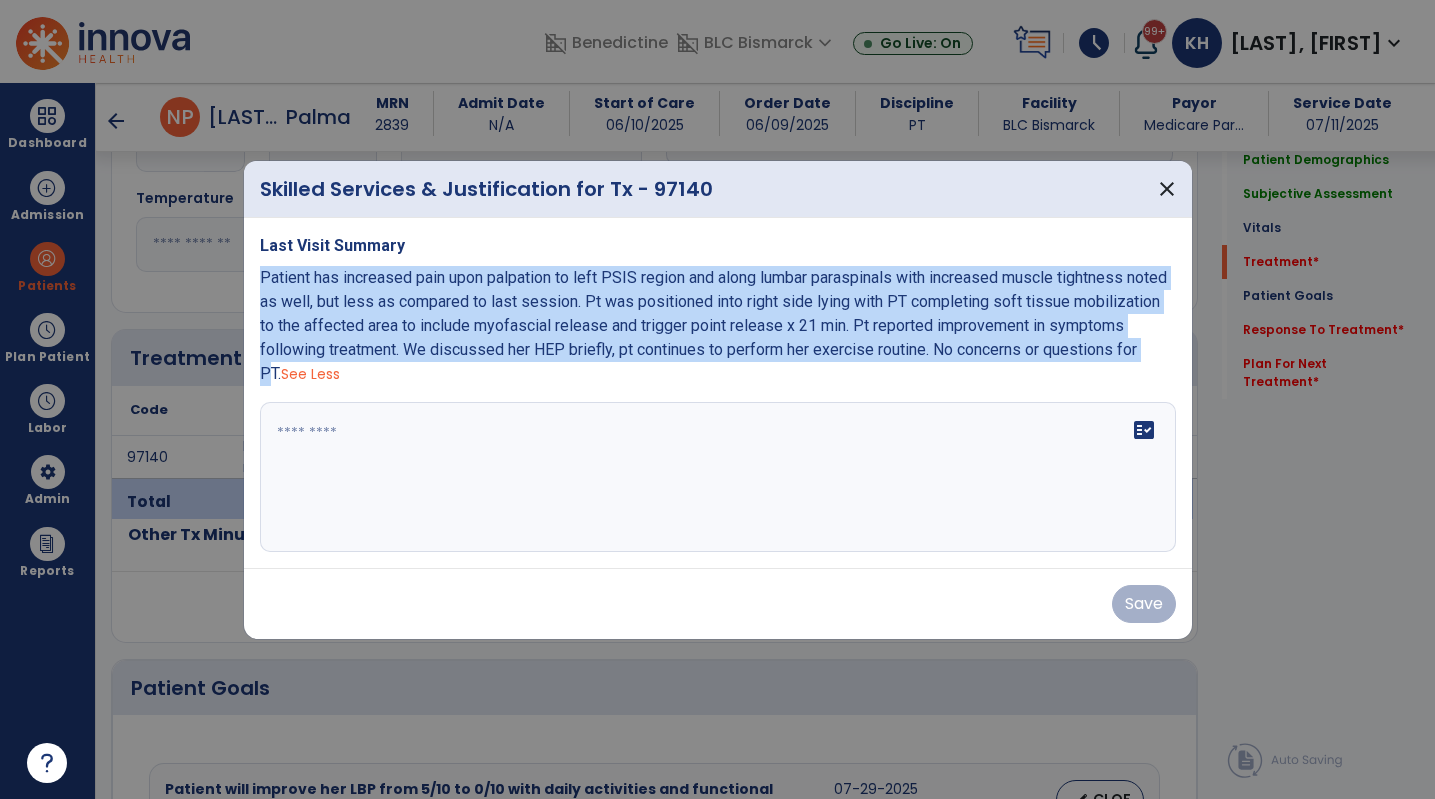 drag, startPoint x: 262, startPoint y: 279, endPoint x: 1155, endPoint y: 357, distance: 896.4 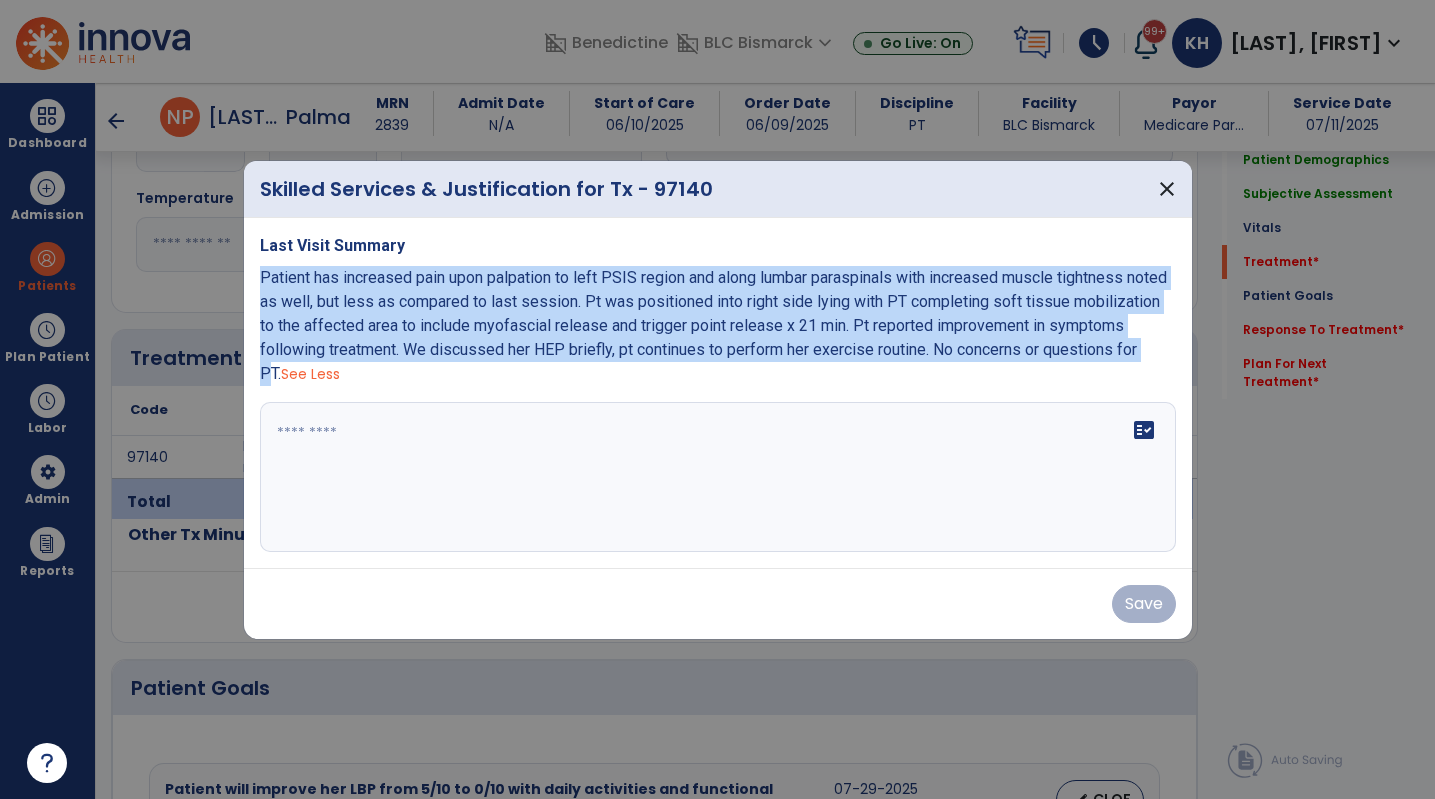 click on "Patient has increased pain upon palpation to left PSIS region and along lumbar paraspinals with increased muscle tightness noted as well, but less as compared to last session. Pt was positioned into right side lying with PT completing soft tissue mobilization to the affected area to include myofascial release and trigger point release x 21 min. Pt reported improvement in symptoms following treatment. We discussed her HEP briefly, pt continues to perform her exercise routine. No concerns or questions for PT." at bounding box center [713, 325] 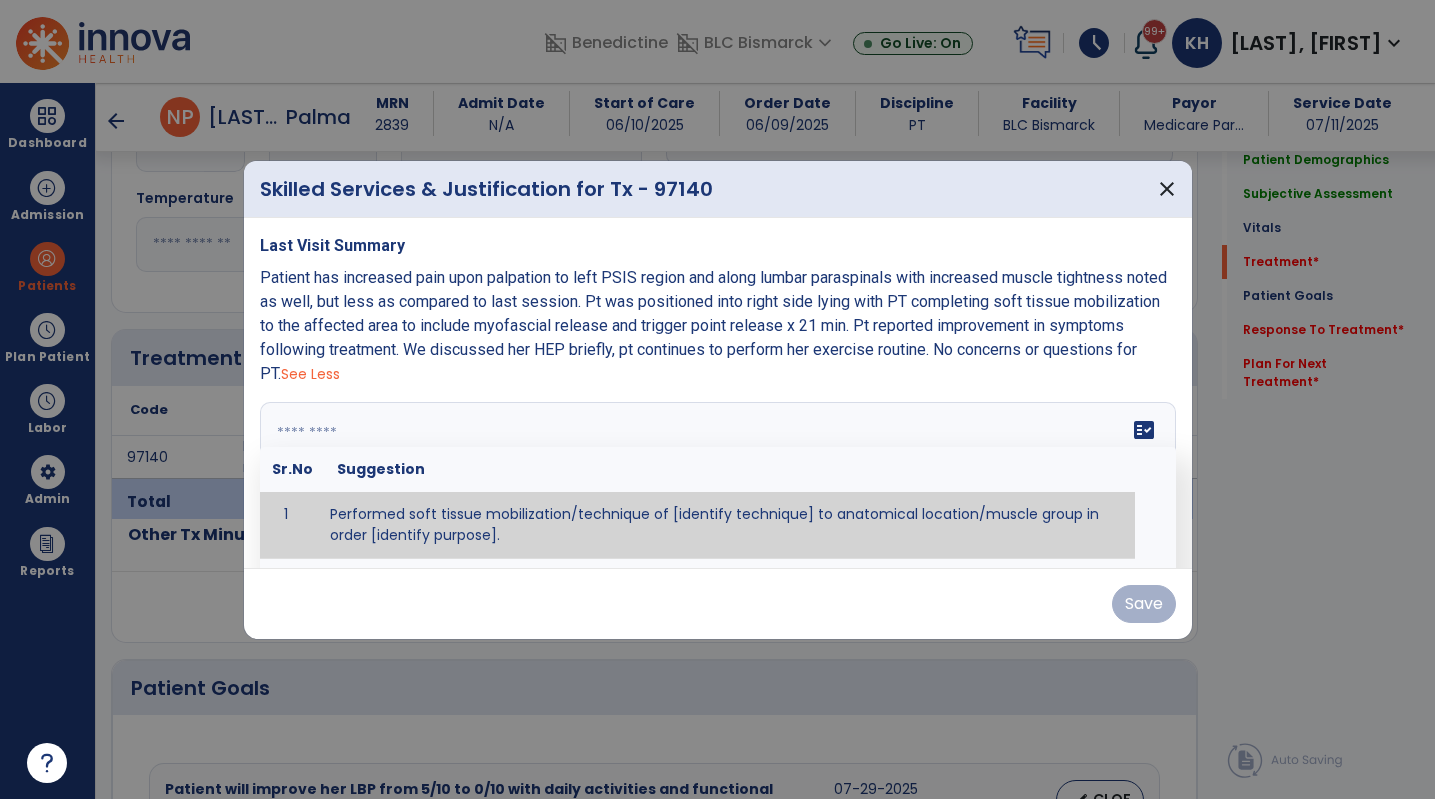 drag, startPoint x: 688, startPoint y: 491, endPoint x: 687, endPoint y: 459, distance: 32.01562 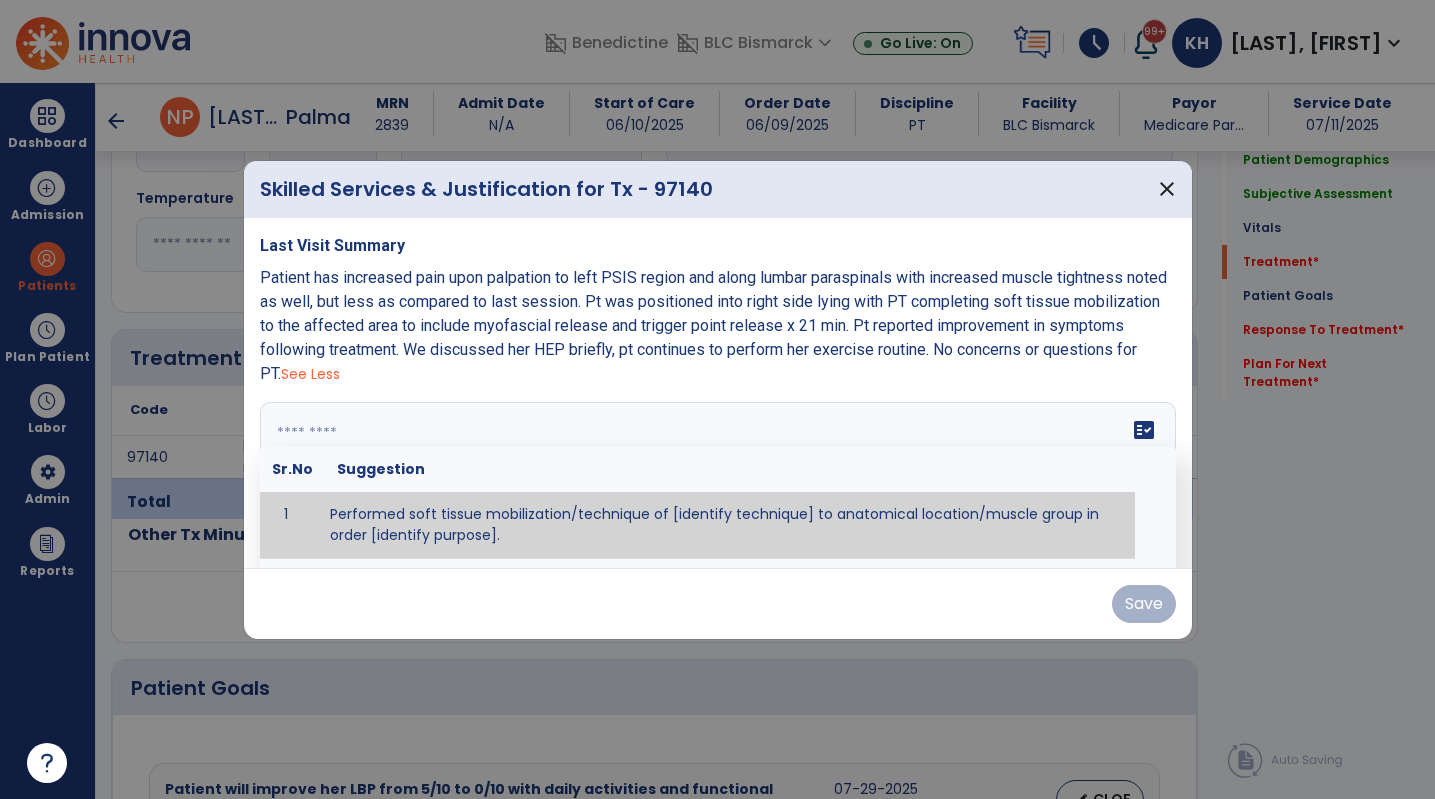 click on "fact_check  Sr.No Suggestion 1 Performed soft tissue mobilization/technique of [identify technique] to anatomical location/muscle group in order [identify purpose]. 2 Performed [anterior glide, posterior glide, inferior glide, distraction, caudal glide, other] joint mobilization of [grade I, II, III, IV] to [identify joint] in order to [identify purpose] 3 Performed neuro-tension technique of [identify technique] to [identify nerve] in order to [identify purpose] 4 Instructed [patient/caregiver/spouse] in [identify technique] in order to [identify purpose]." at bounding box center (718, 477) 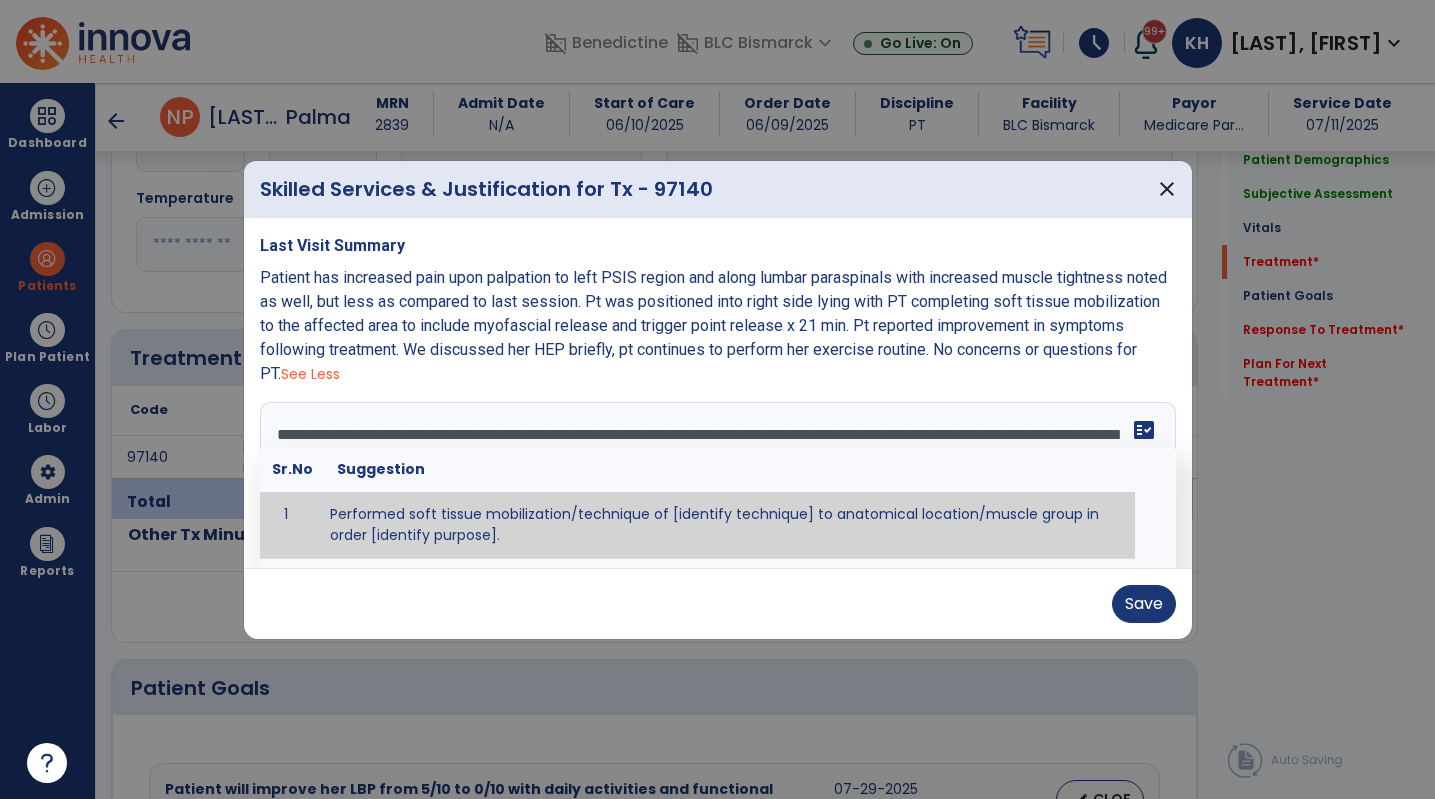 drag, startPoint x: 1151, startPoint y: 426, endPoint x: 1124, endPoint y: 438, distance: 29.546574 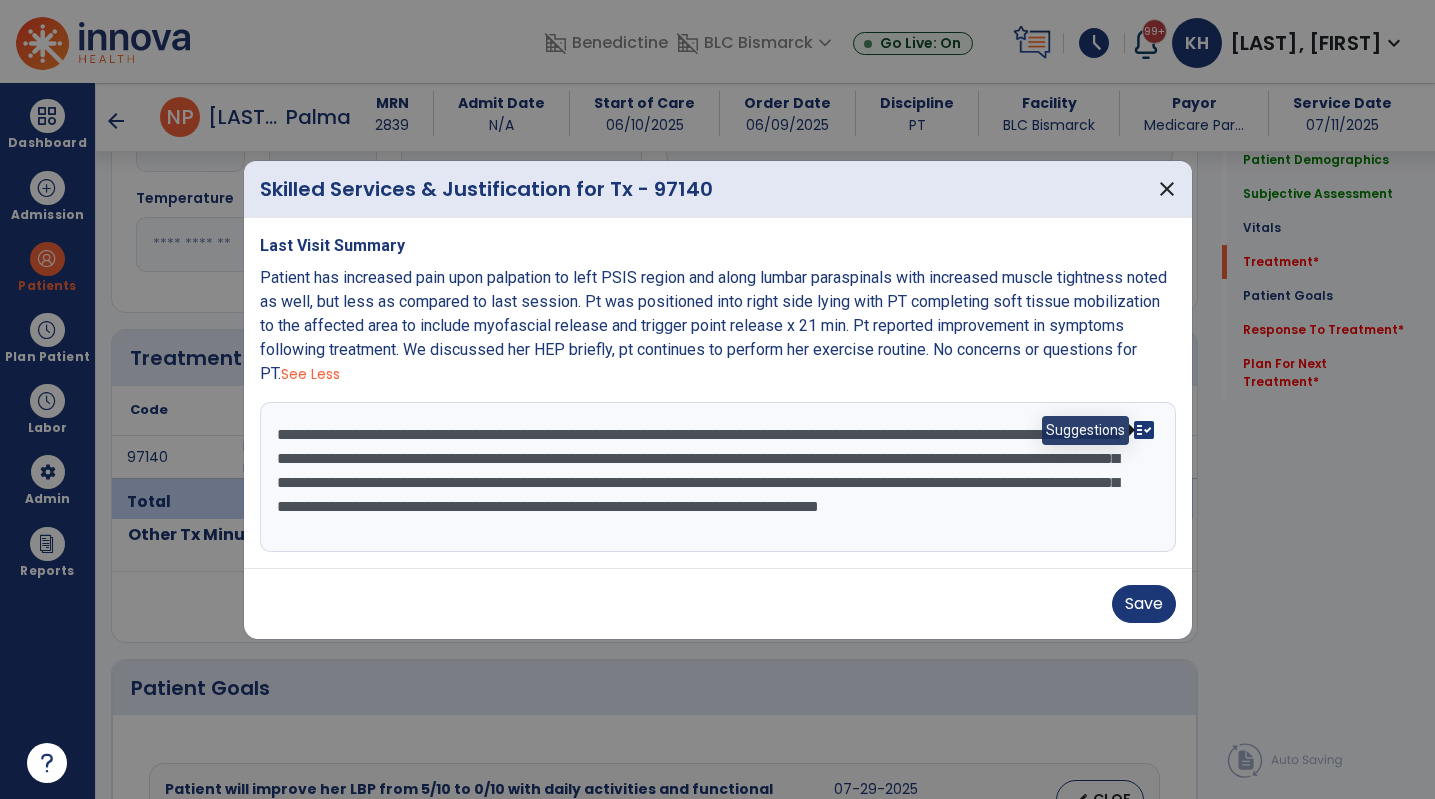 click on "fact_check" at bounding box center (1144, 430) 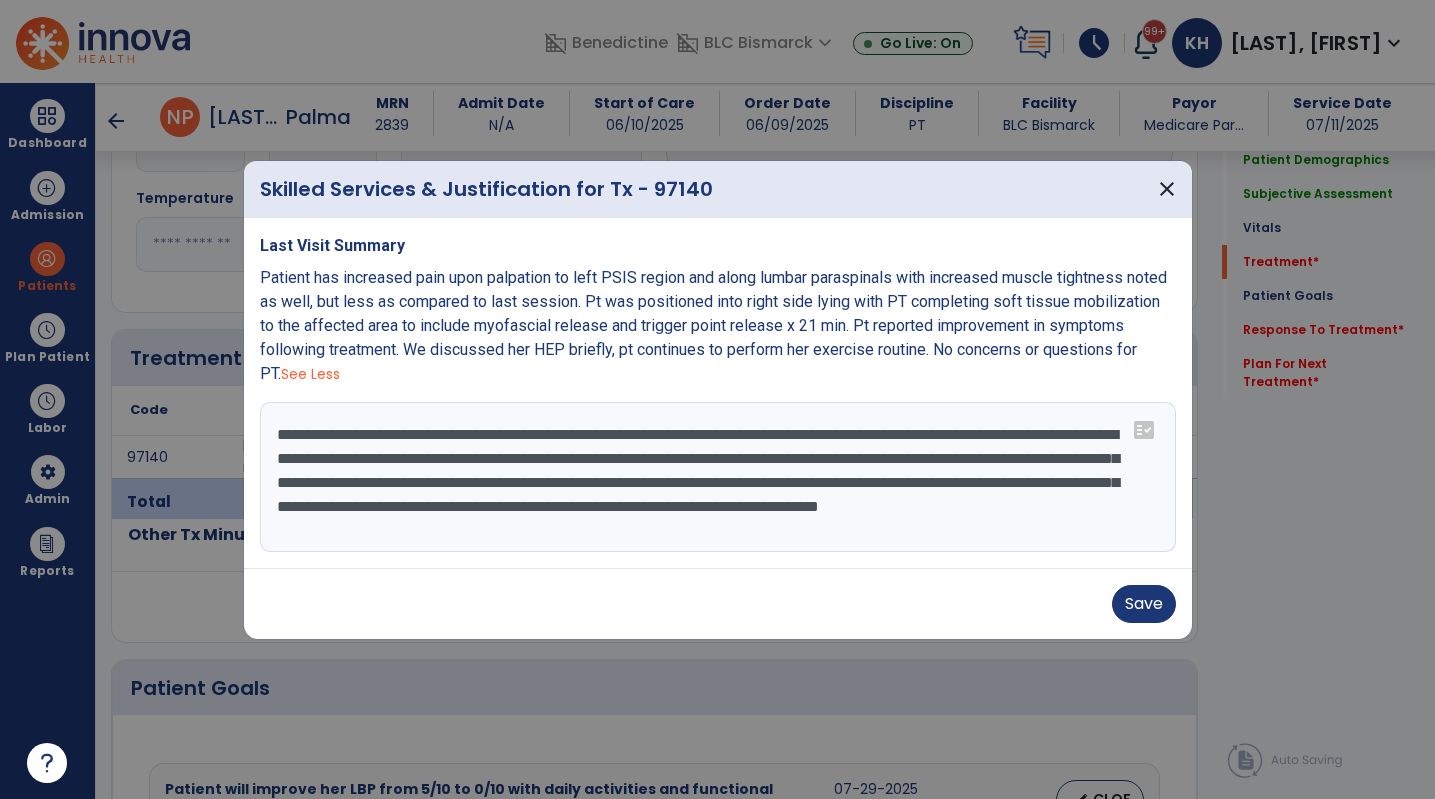 click on "**********" at bounding box center (718, 477) 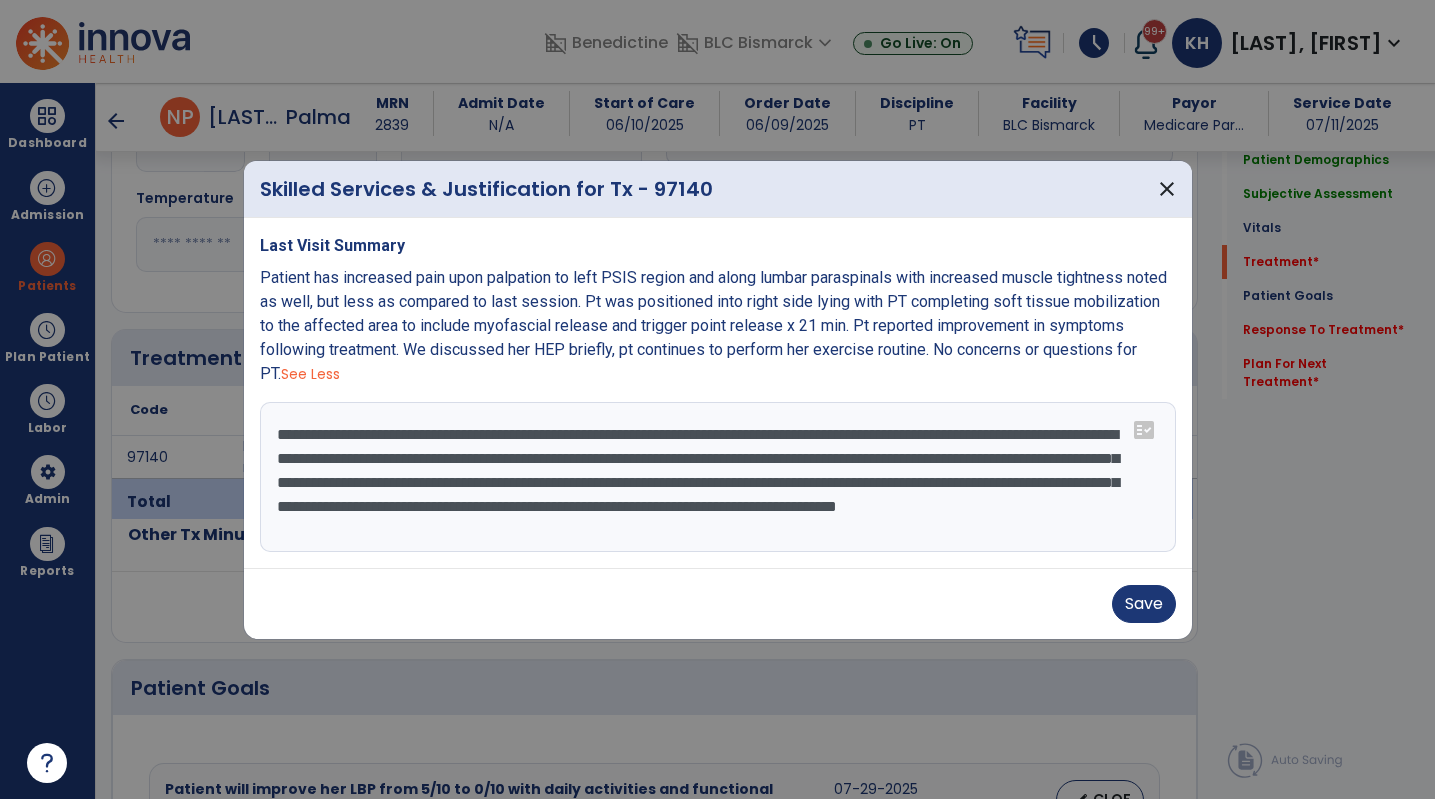 drag, startPoint x: 450, startPoint y: 434, endPoint x: 369, endPoint y: 433, distance: 81.00617 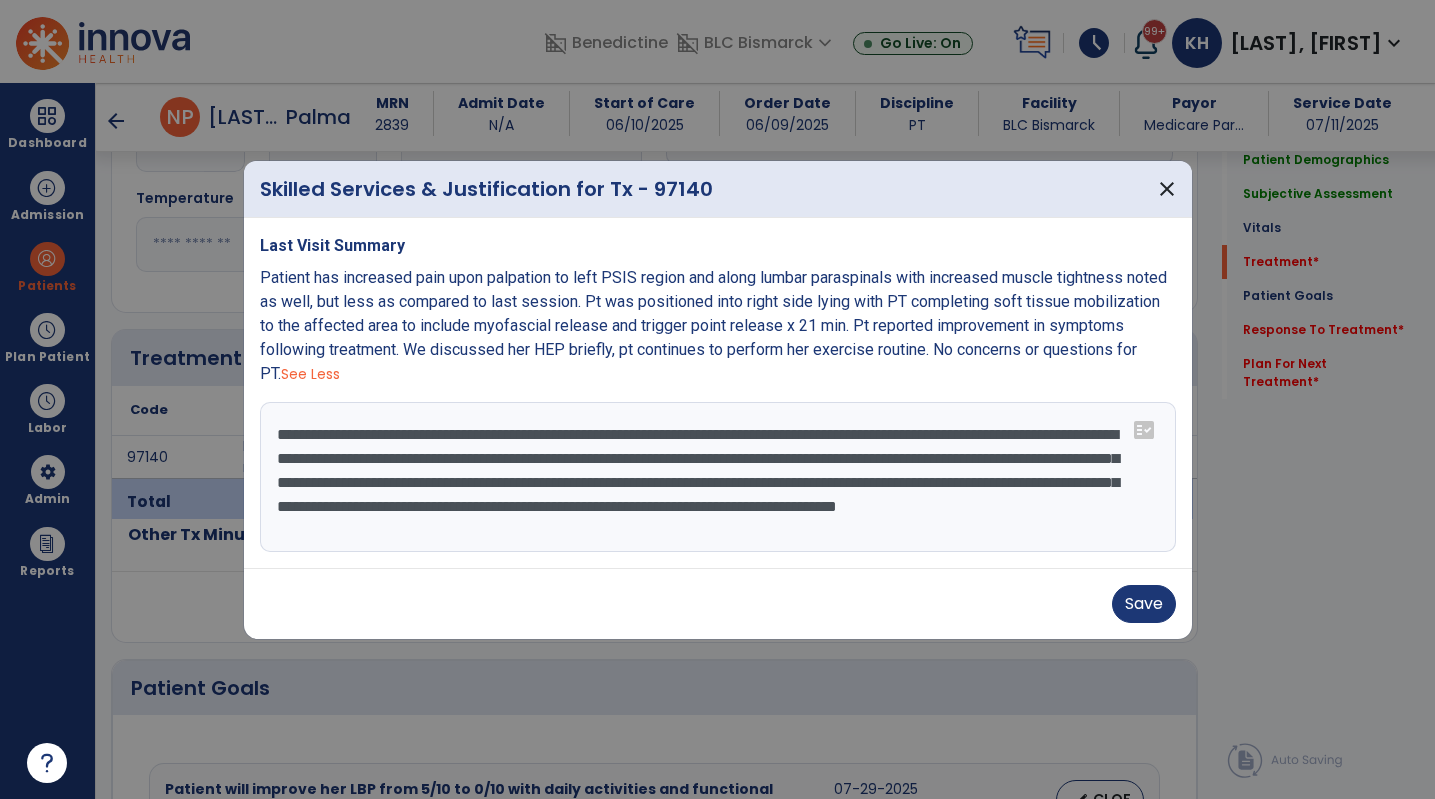 drag, startPoint x: 340, startPoint y: 457, endPoint x: 278, endPoint y: 453, distance: 62.1289 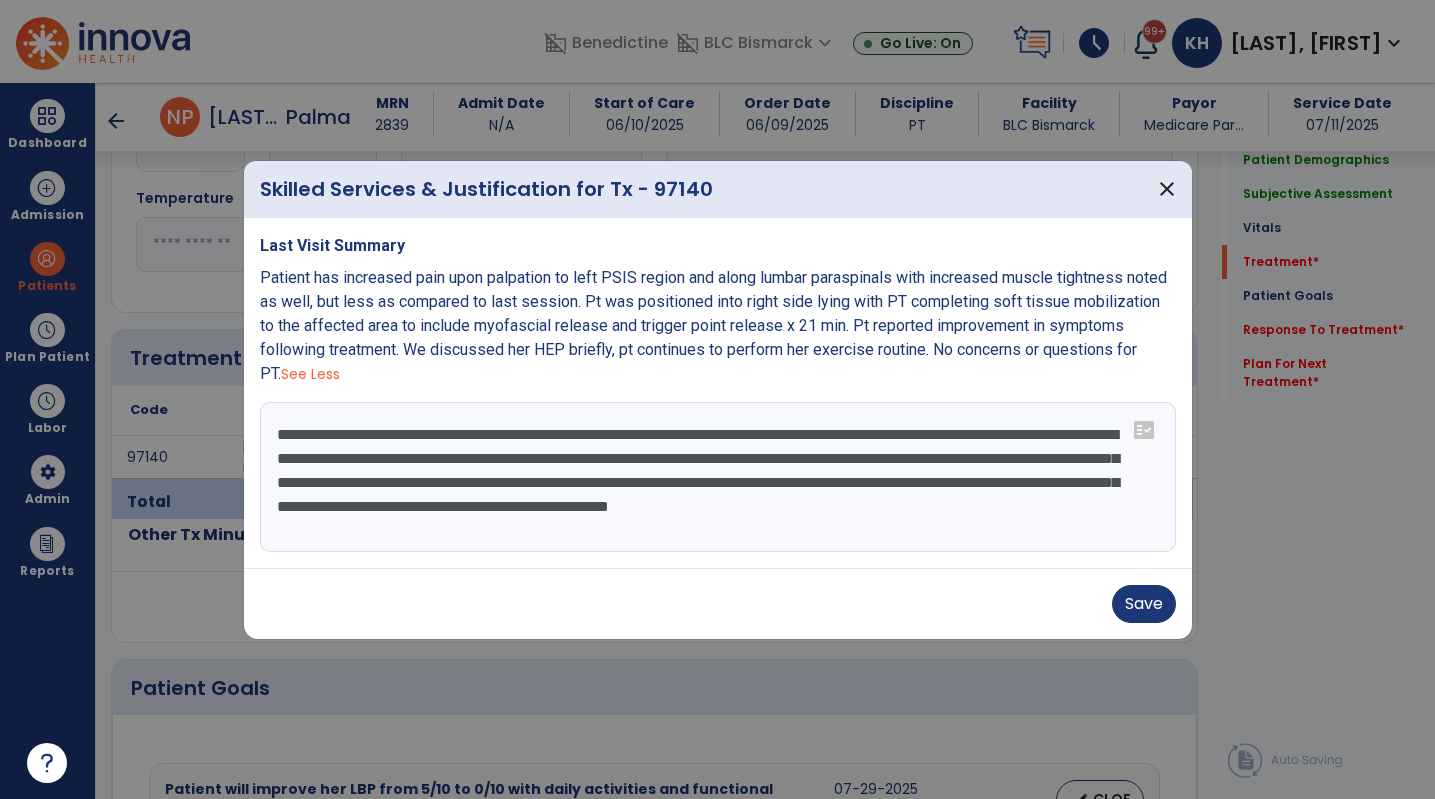 type on "**********" 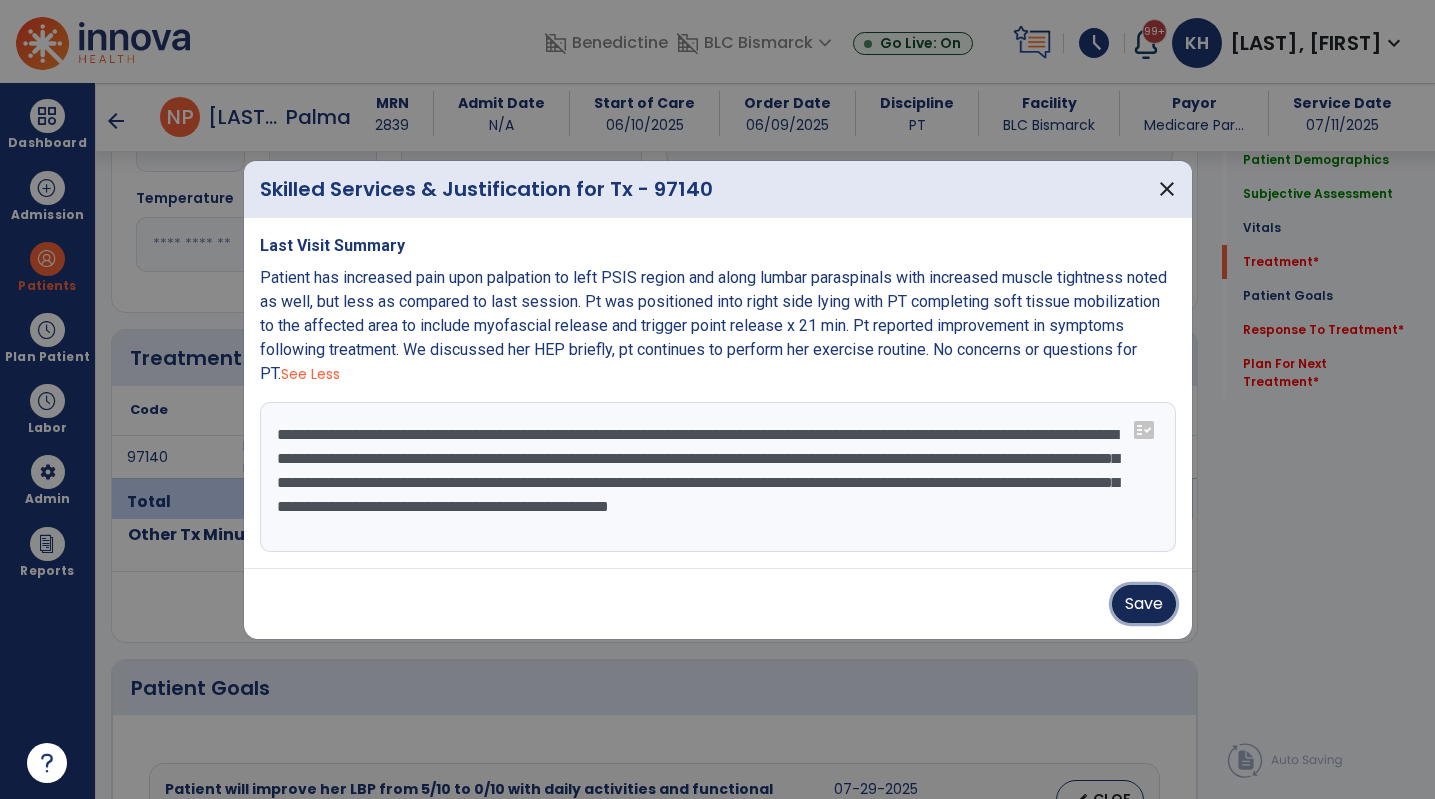 click on "Save" at bounding box center [1144, 604] 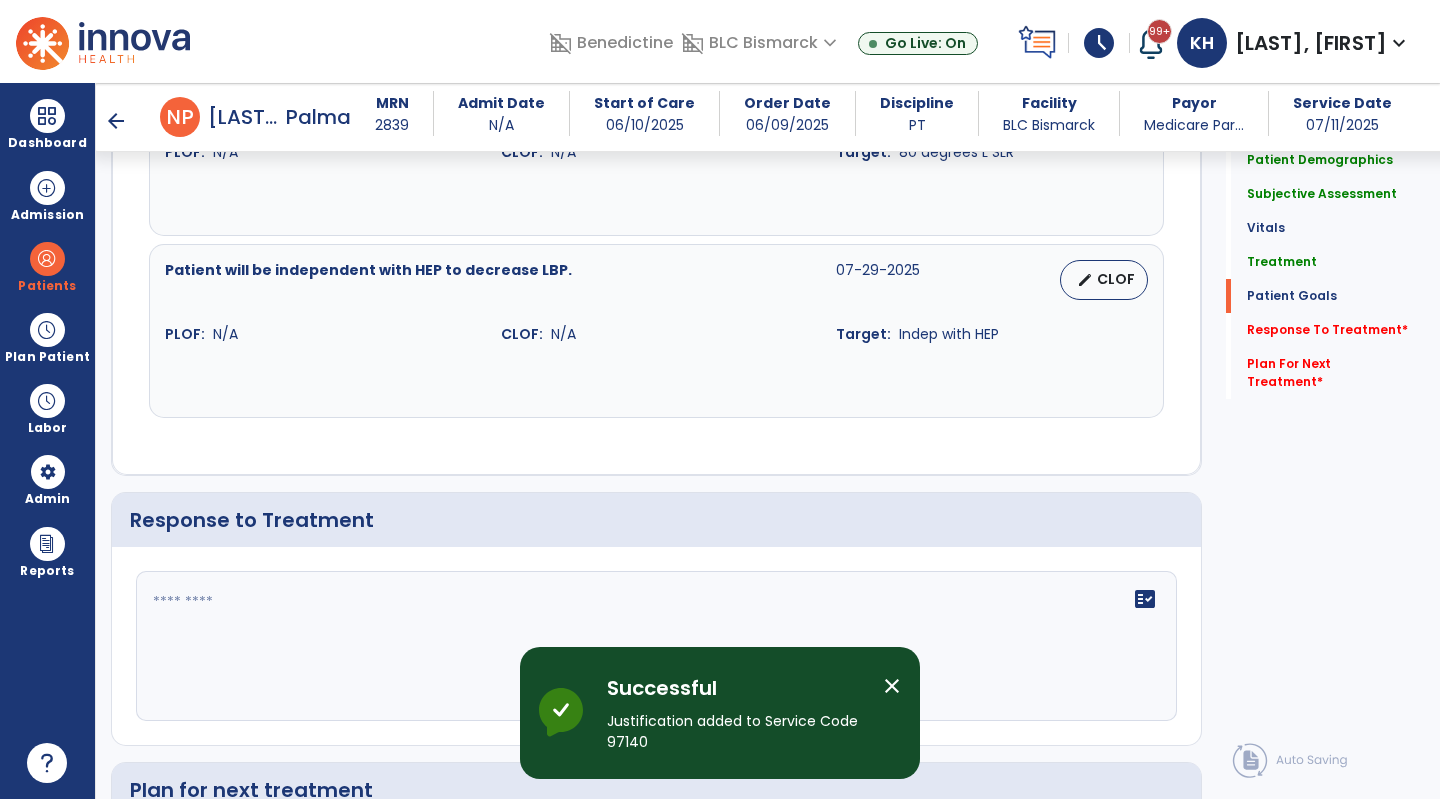 scroll, scrollTop: 2000, scrollLeft: 0, axis: vertical 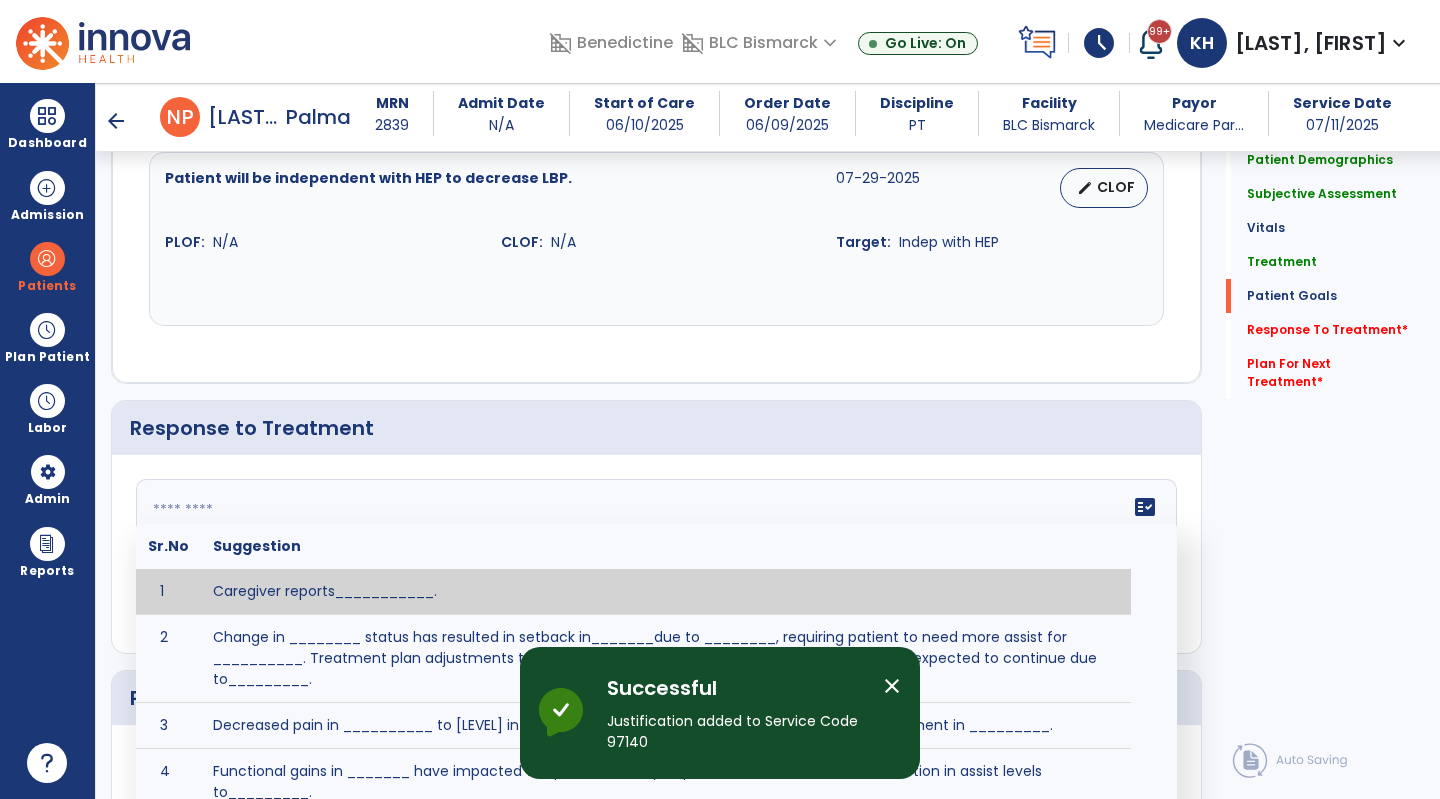click on "fact_check  Sr.No Suggestion 1 Caregiver reports___________. 2 Change in ________ status has resulted in setback in_______due to ________, requiring patient to need more assist for __________.   Treatment plan adjustments to be made include________.  Progress towards goals is expected to continue due to_________. 3 Decreased pain in __________ to [LEVEL] in response to [MODALITY/TREATMENT] allows for improvement in _________. 4 Functional gains in _______ have impacted the patient's ability to perform_________ with a reduction in assist levels to_________. 5 Functional progress this week has been significant due to__________. 6 Gains in ________ have improved the patient's ability to perform ______with decreased levels of assist to___________. 7 Improvement in ________allows patient to tolerate higher levels of challenges in_________. 8 Pain in [AREA] has decreased to [LEVEL] in response to [TREATMENT/MODALITY], allowing fore ease in completing__________. 9 10 11 12 13 14 15 16 17 18 19 20 21" 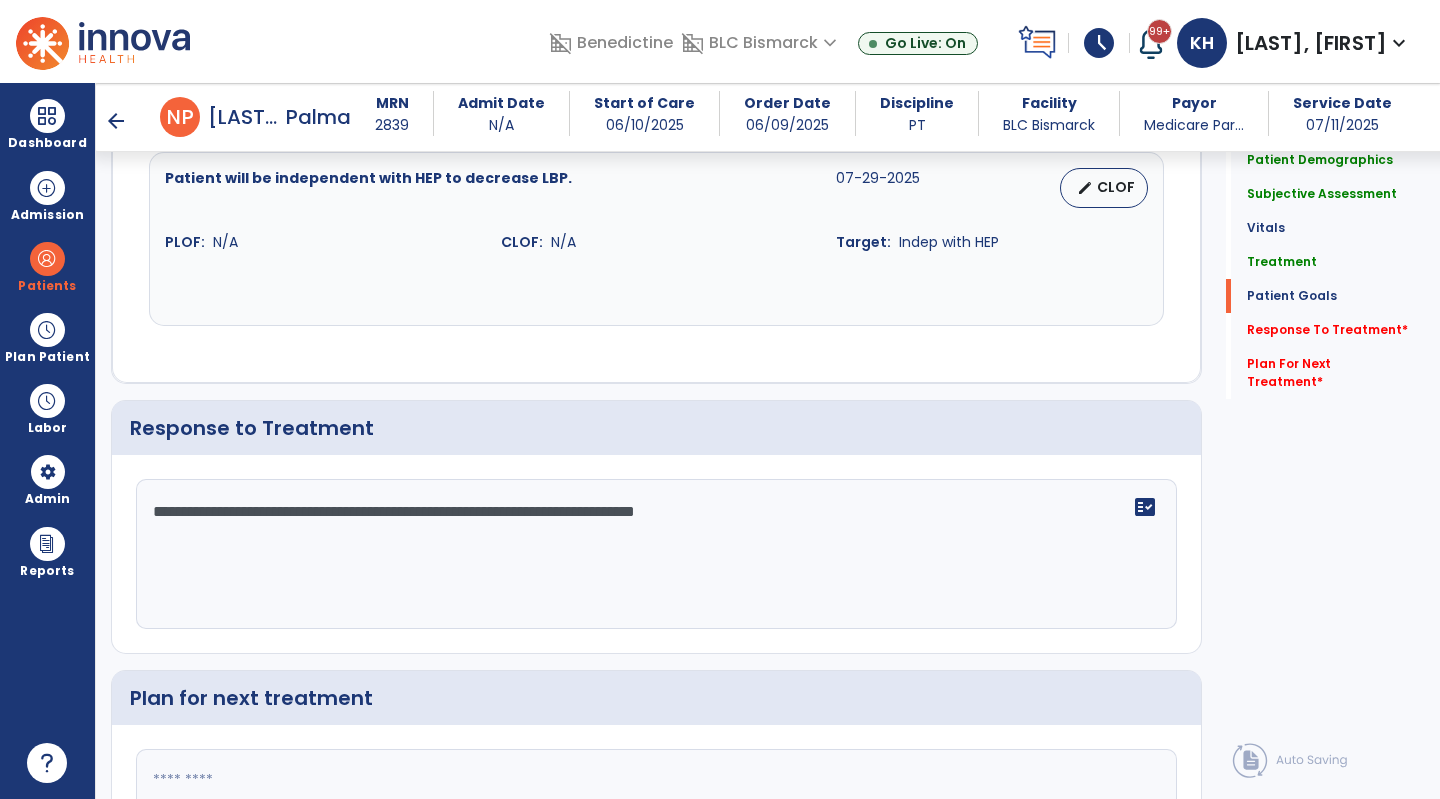 type on "**********" 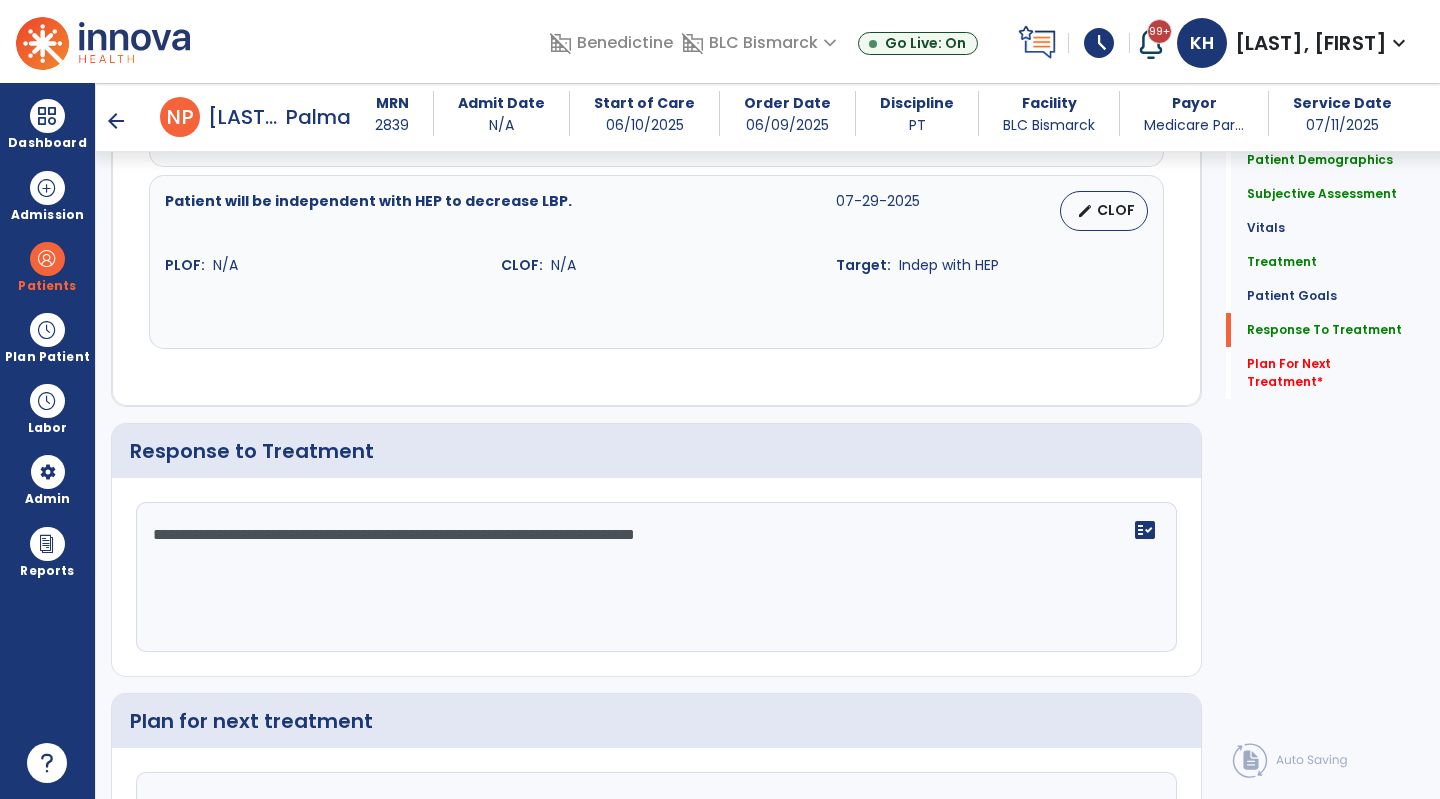 scroll, scrollTop: 2192, scrollLeft: 0, axis: vertical 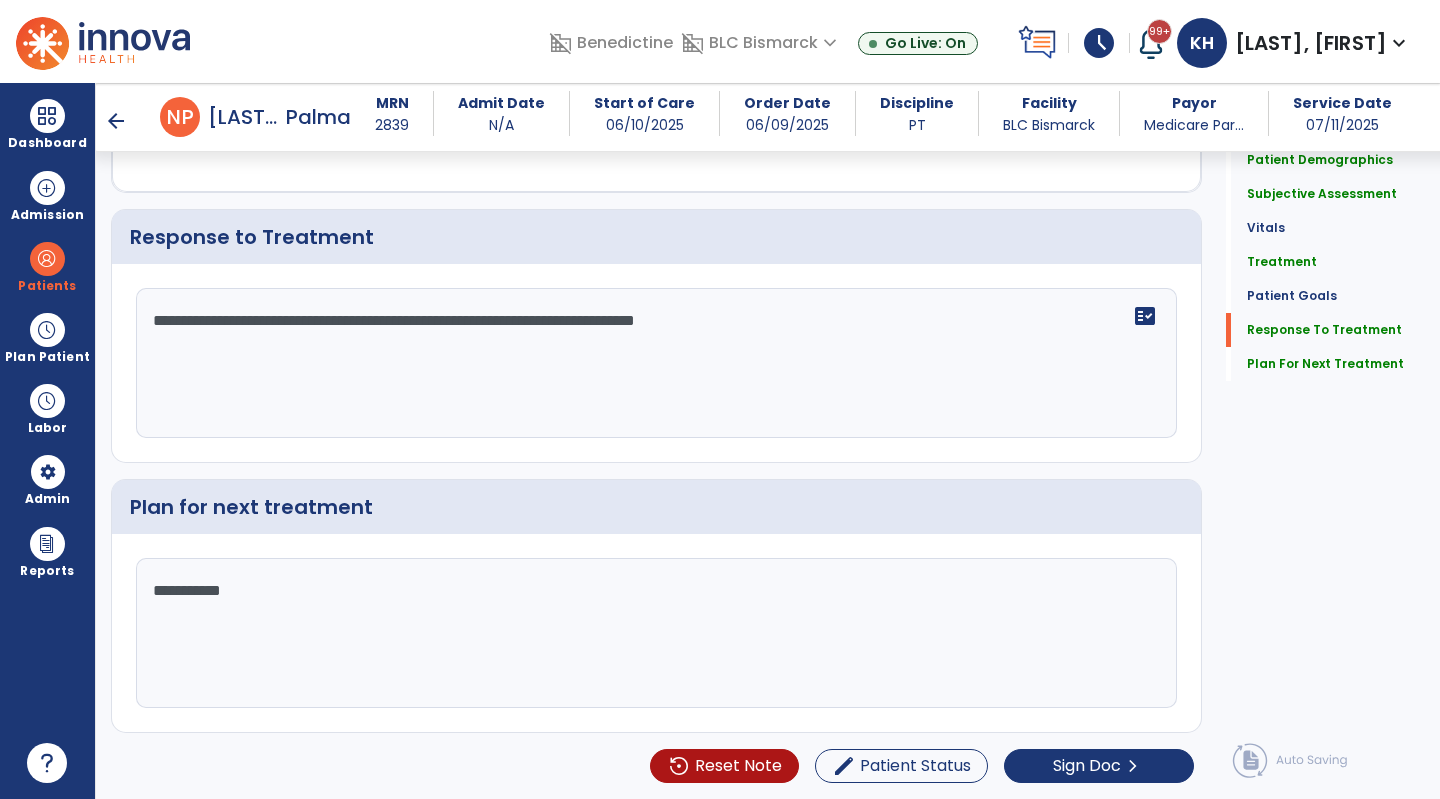 type on "**********" 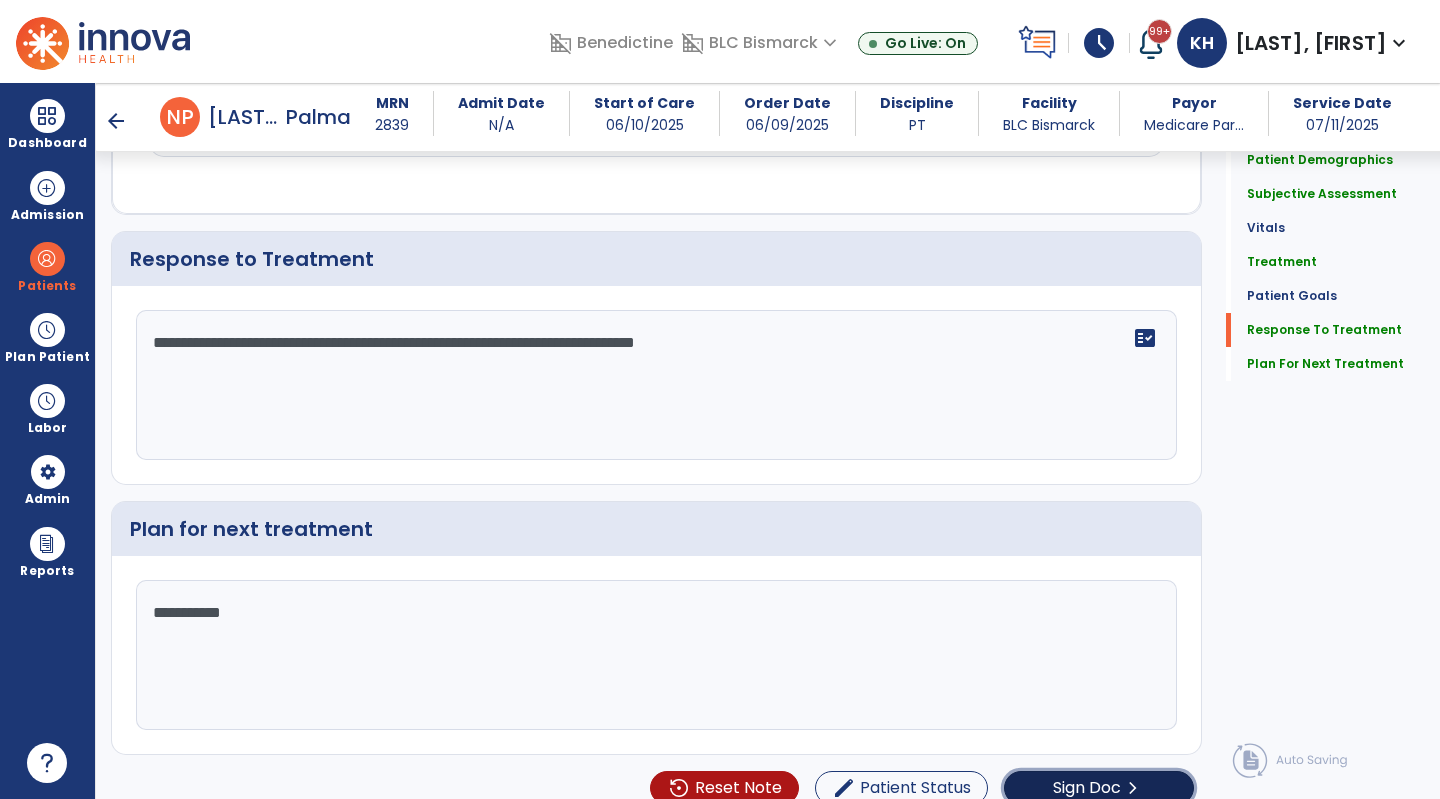 click on "Sign Doc" 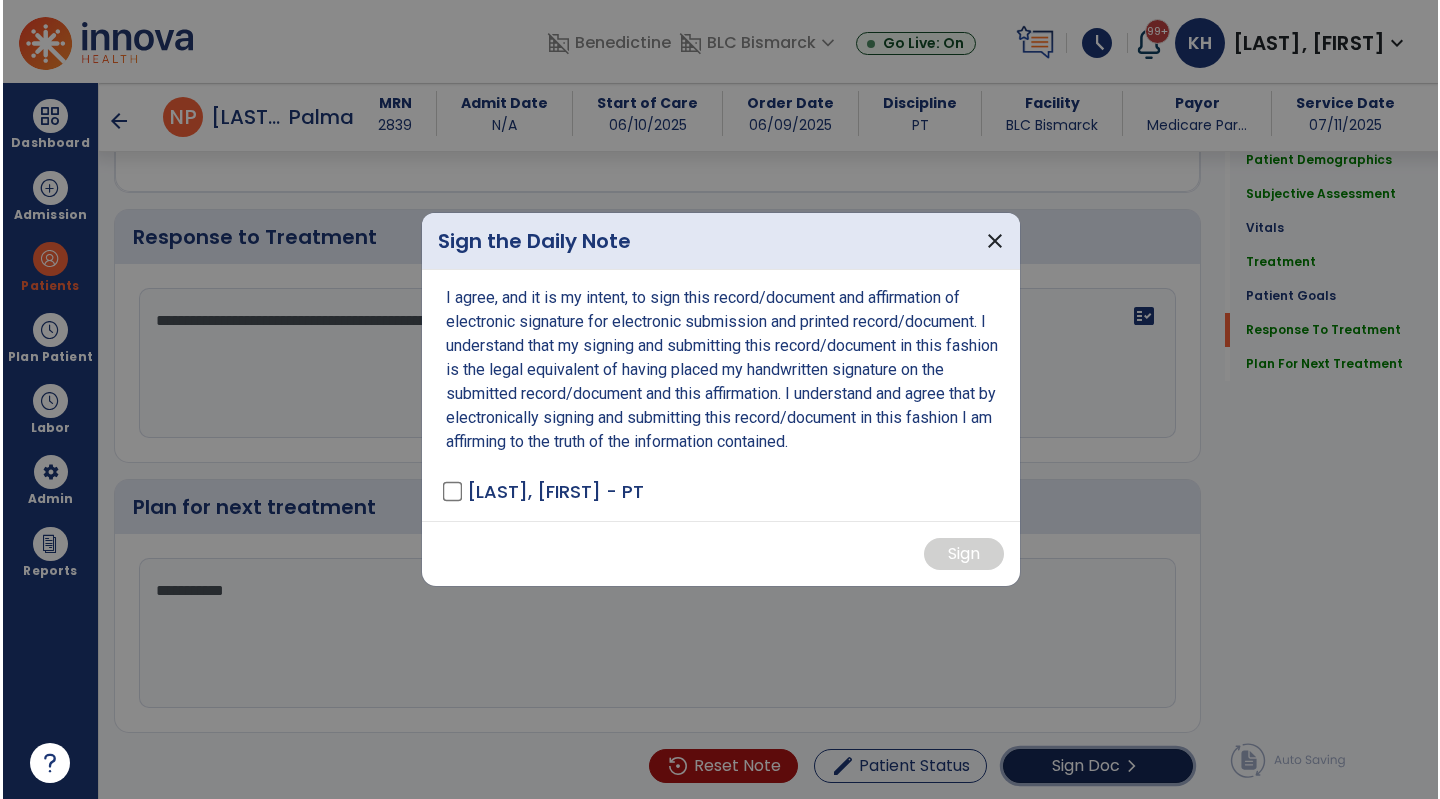 scroll, scrollTop: 2192, scrollLeft: 0, axis: vertical 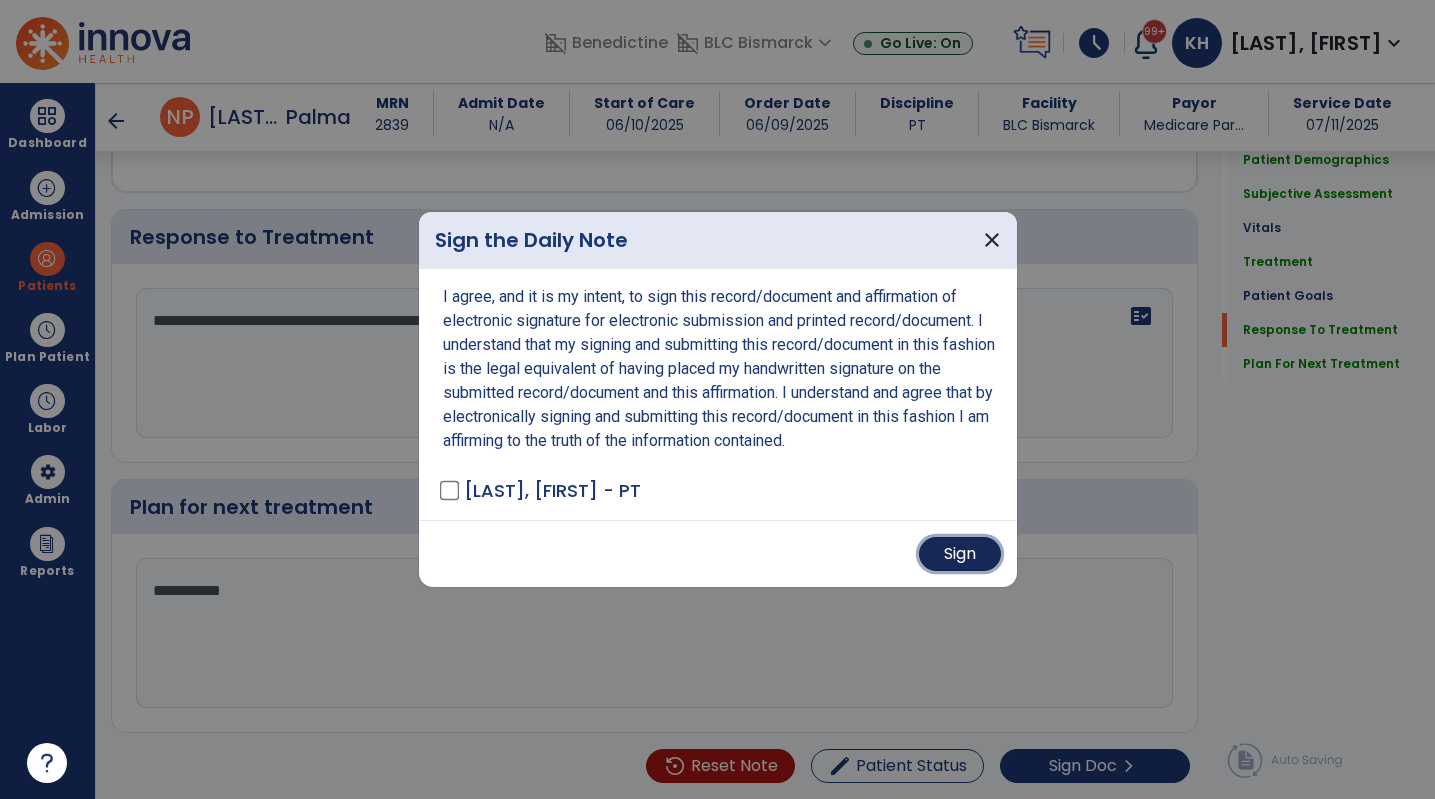 click on "Sign" at bounding box center (960, 554) 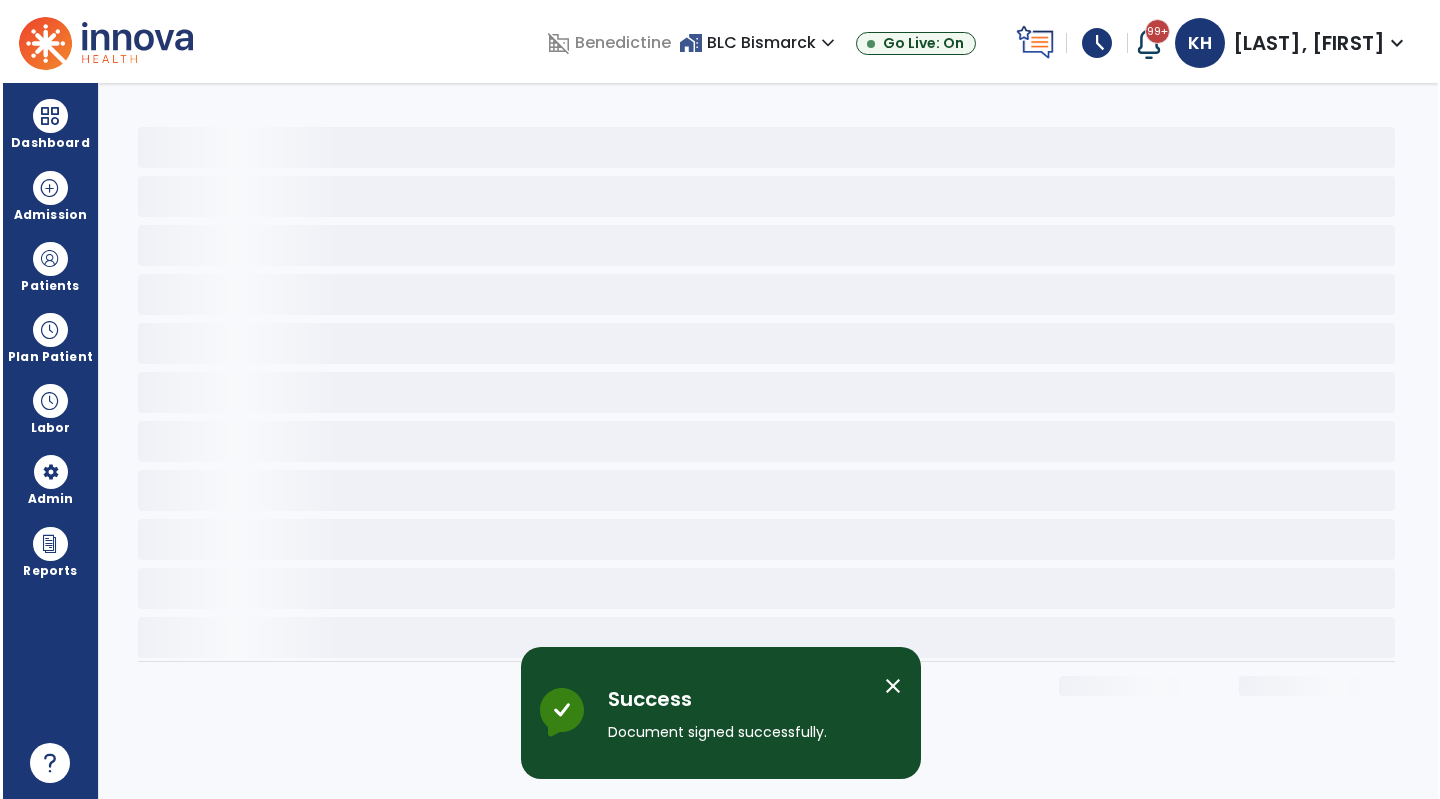scroll, scrollTop: 0, scrollLeft: 0, axis: both 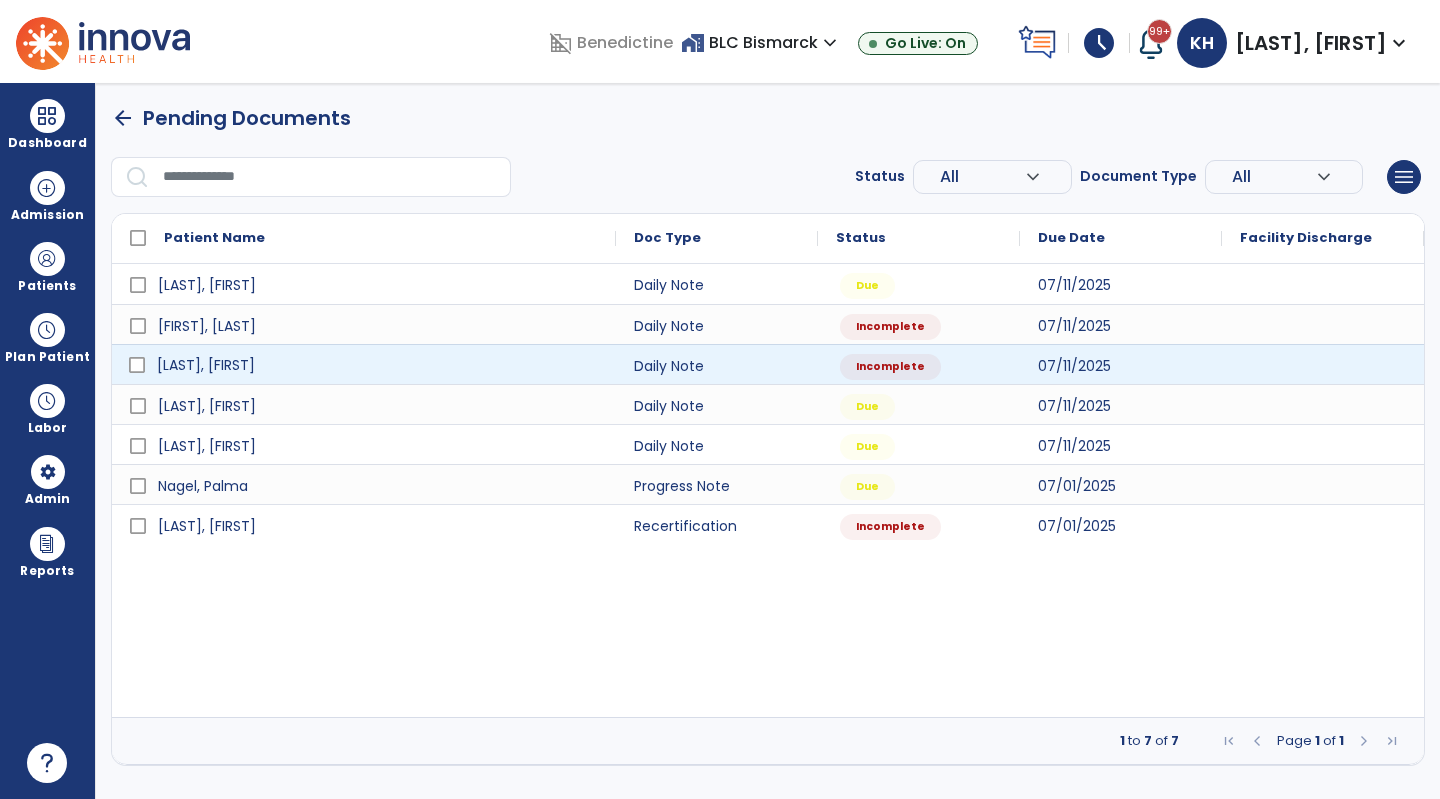 click on "[LAST], [FIRST]" at bounding box center (378, 365) 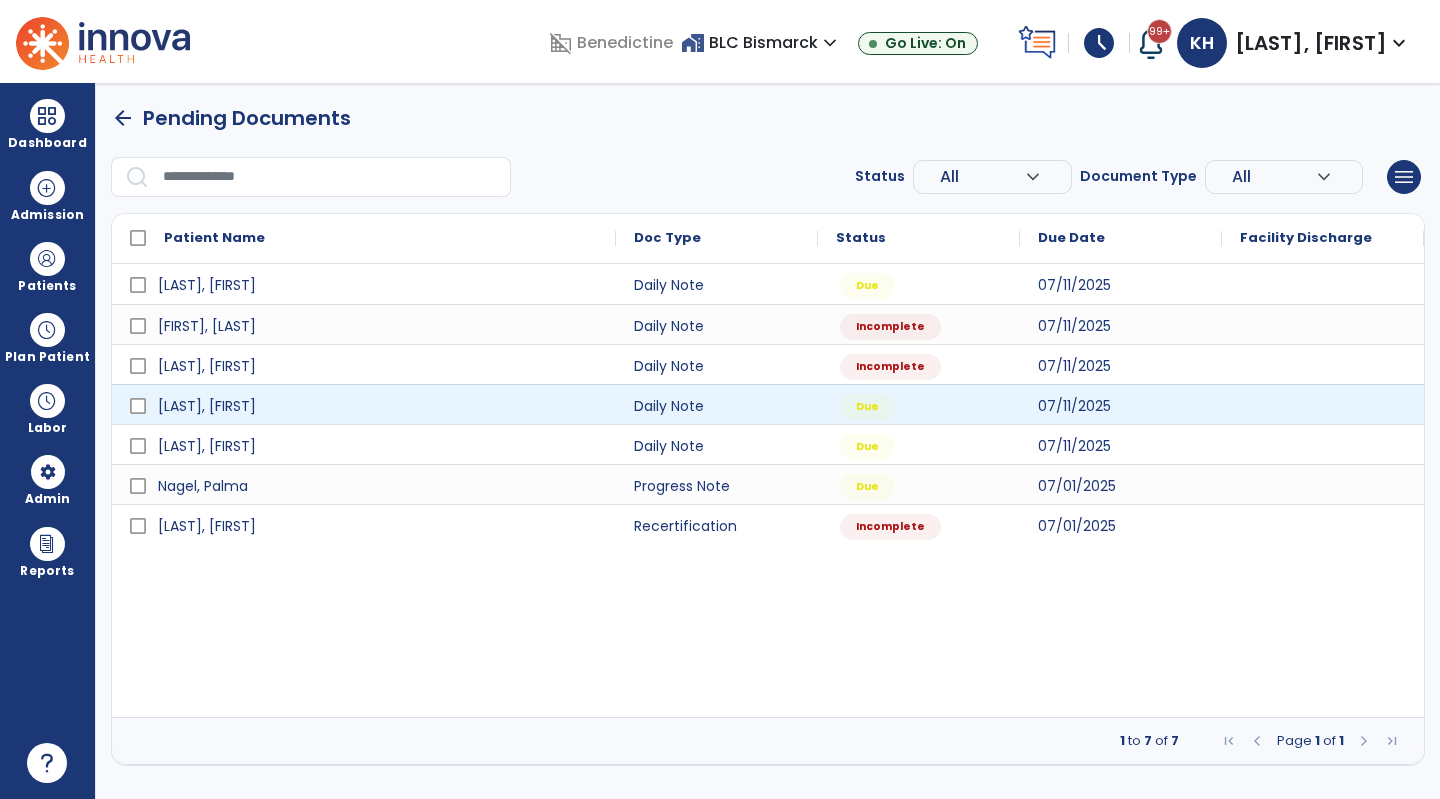 select on "*" 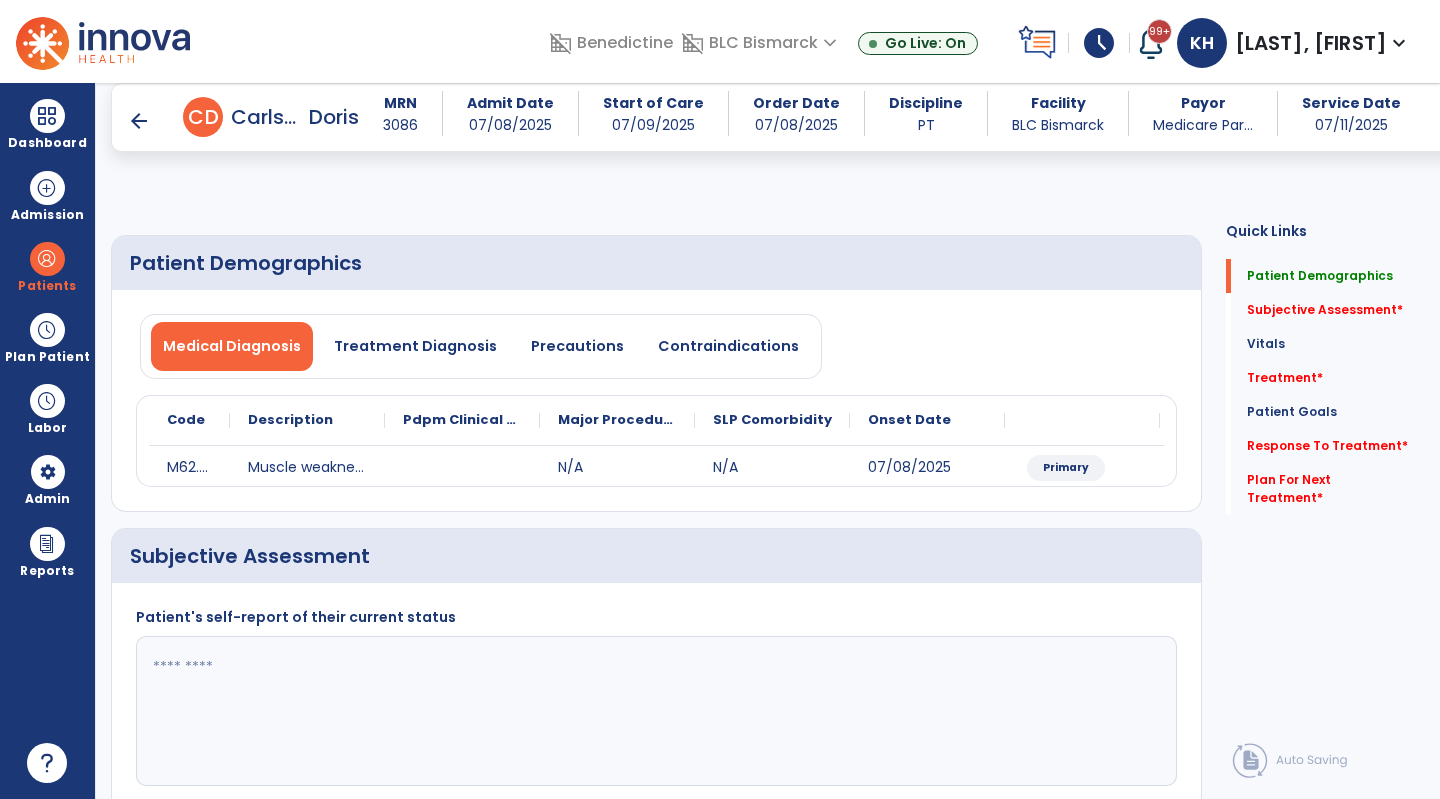scroll, scrollTop: 200, scrollLeft: 0, axis: vertical 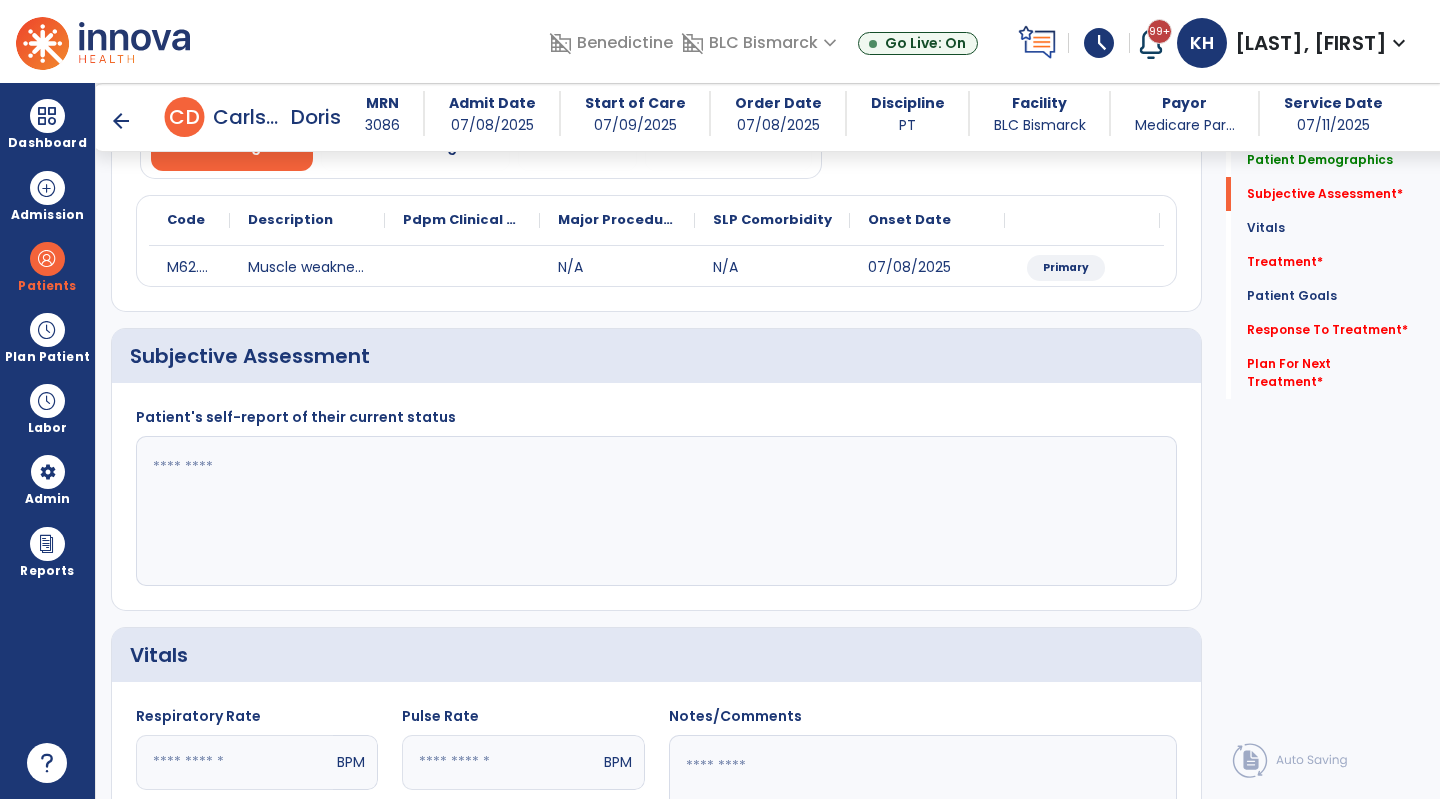 click 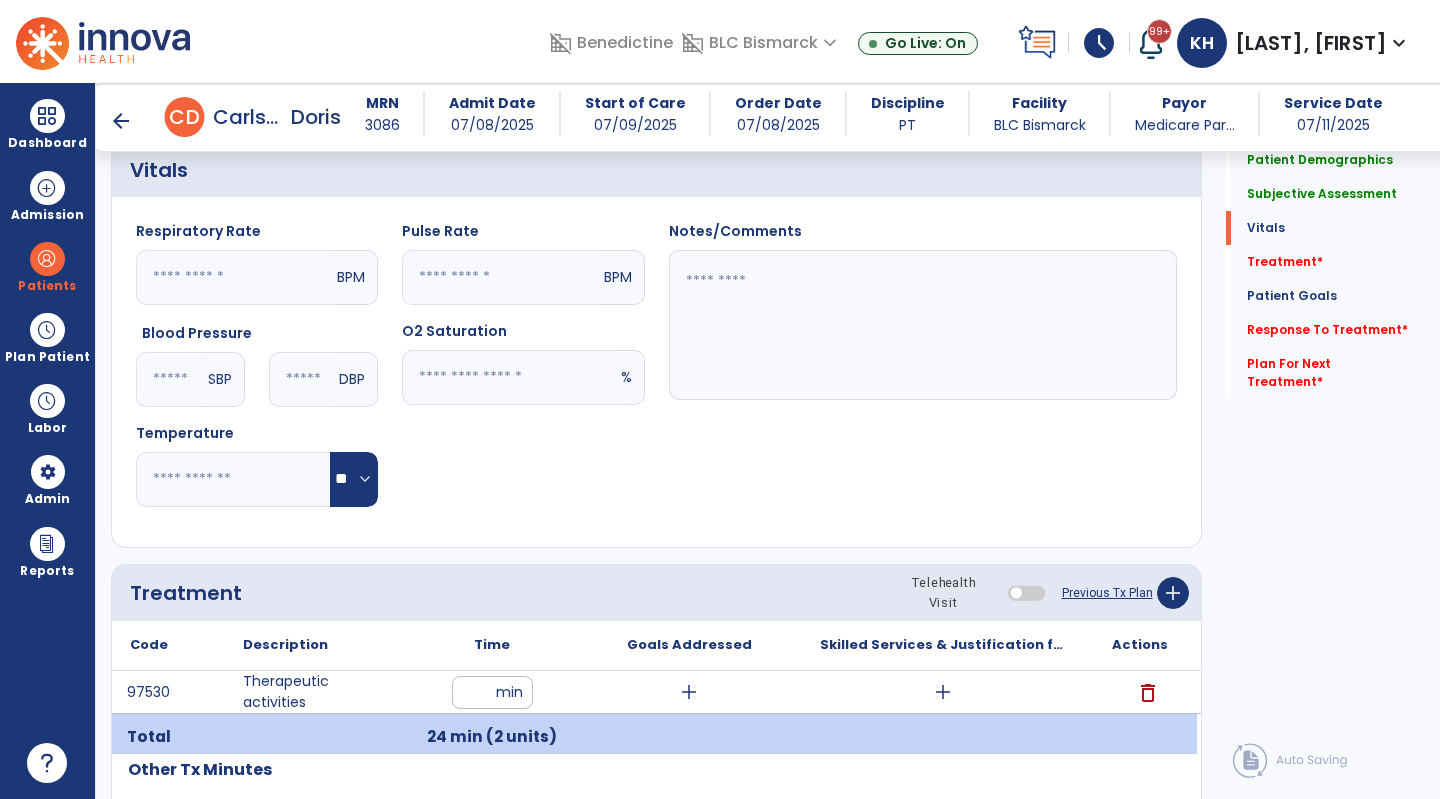 scroll, scrollTop: 800, scrollLeft: 0, axis: vertical 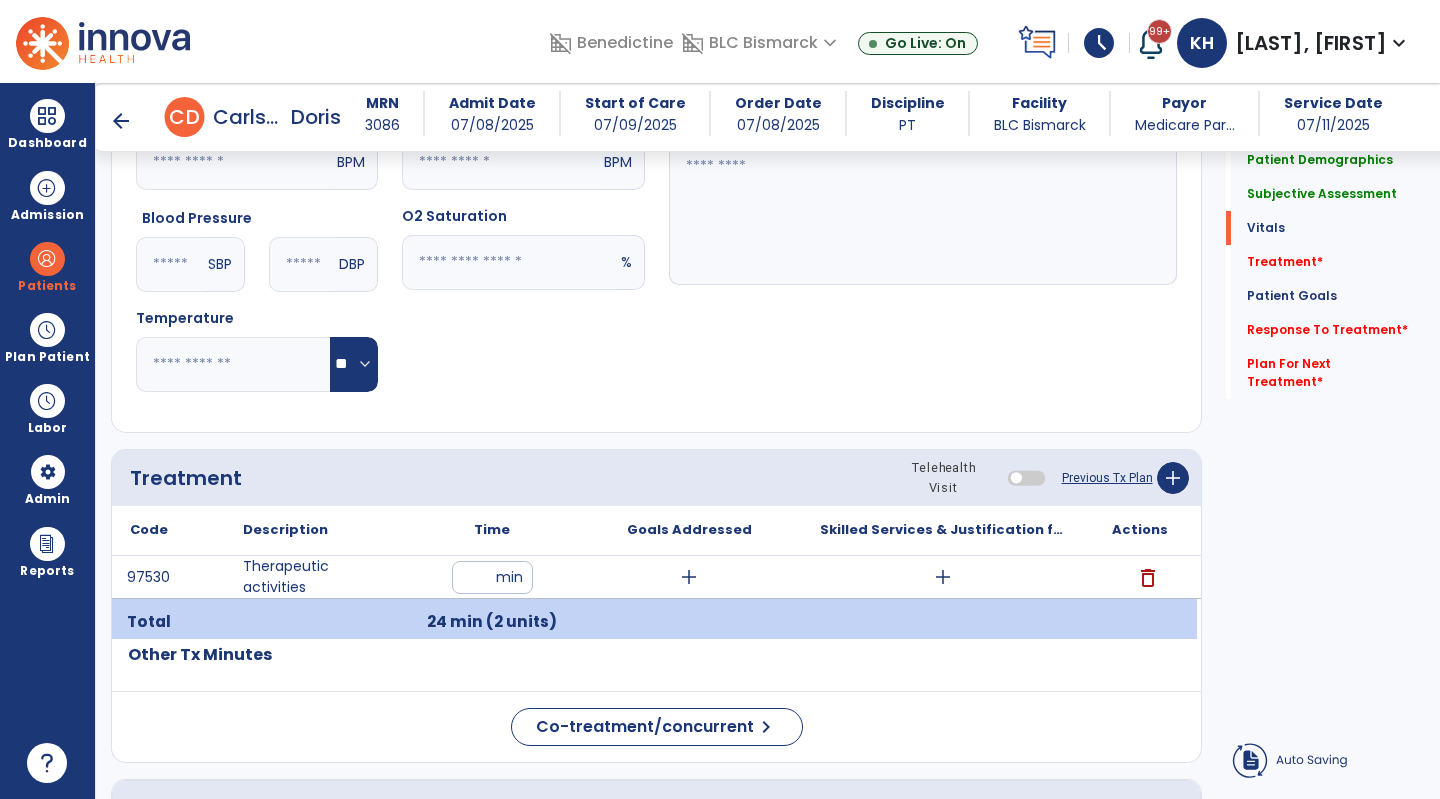type on "**********" 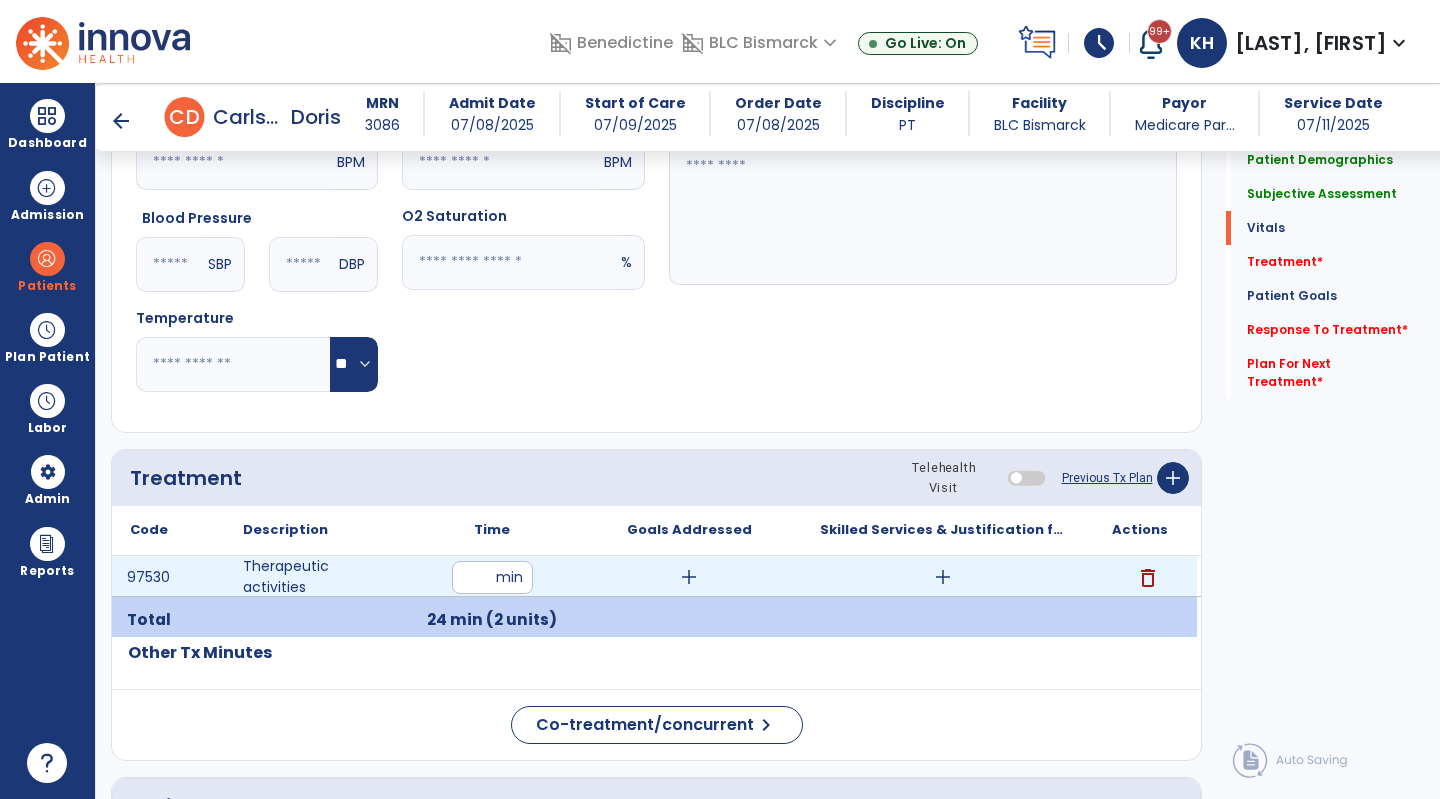 click on "add" at bounding box center (943, 577) 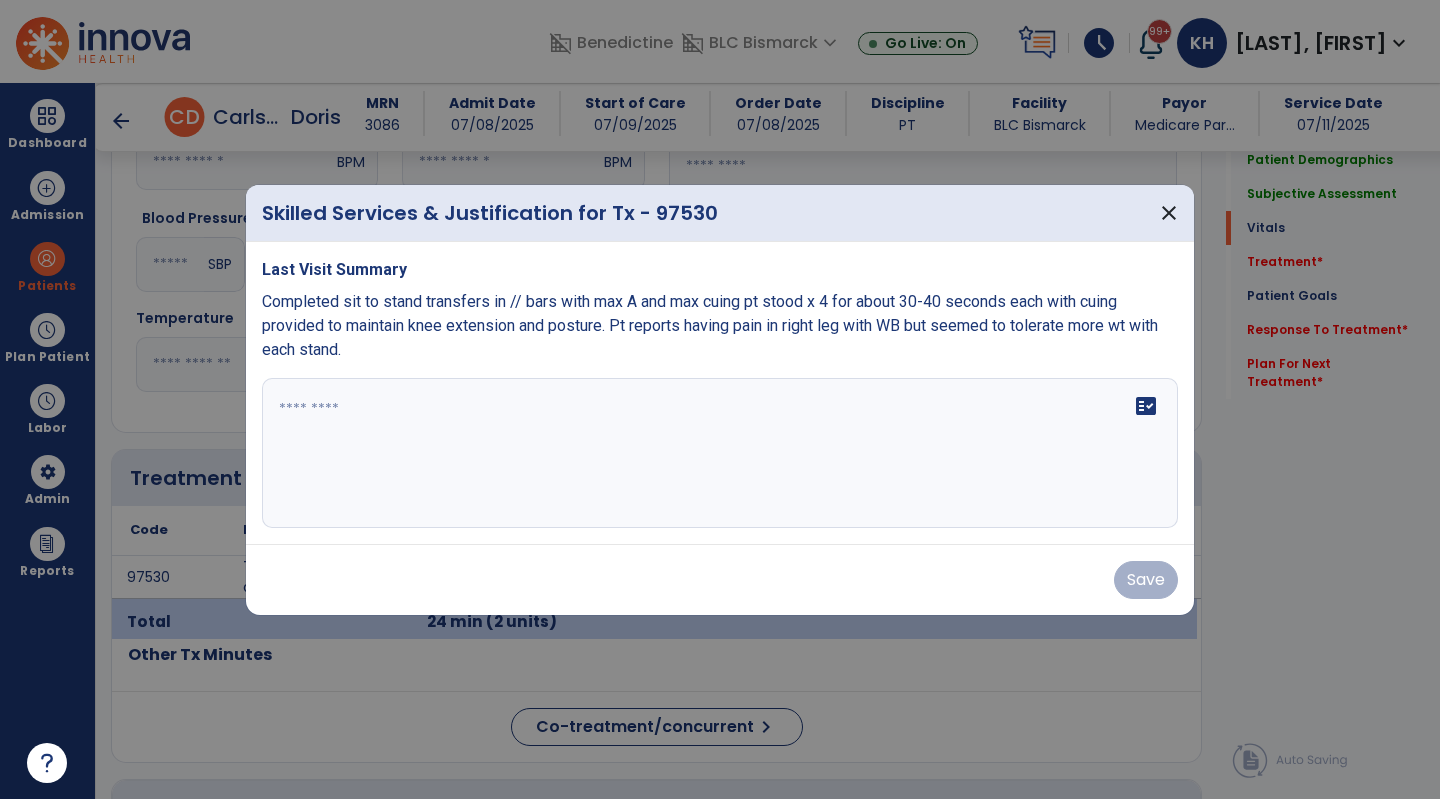 click on "fact_check" at bounding box center [720, 453] 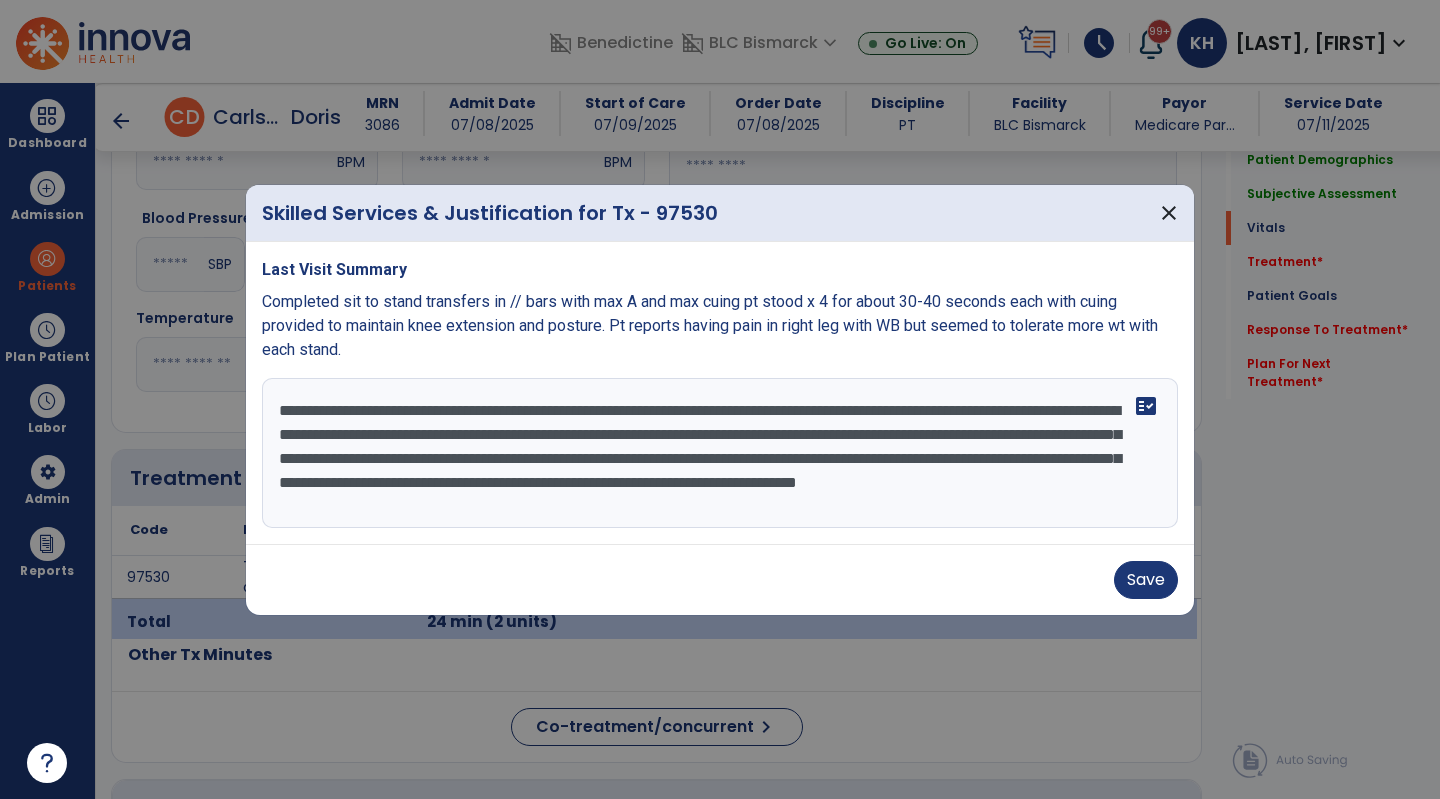 drag, startPoint x: 831, startPoint y: 504, endPoint x: 933, endPoint y: 120, distance: 397.316 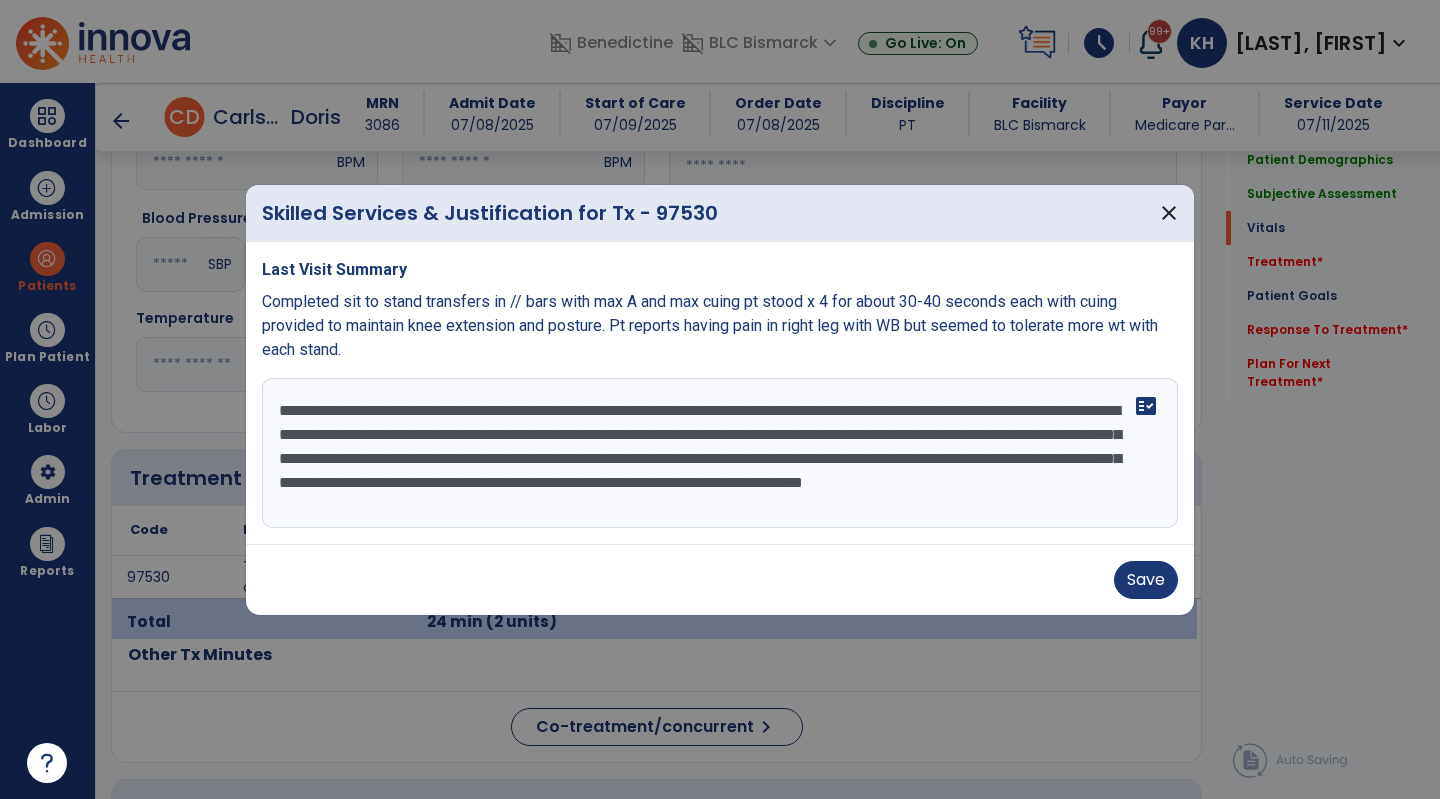 click on "**********" at bounding box center [720, 453] 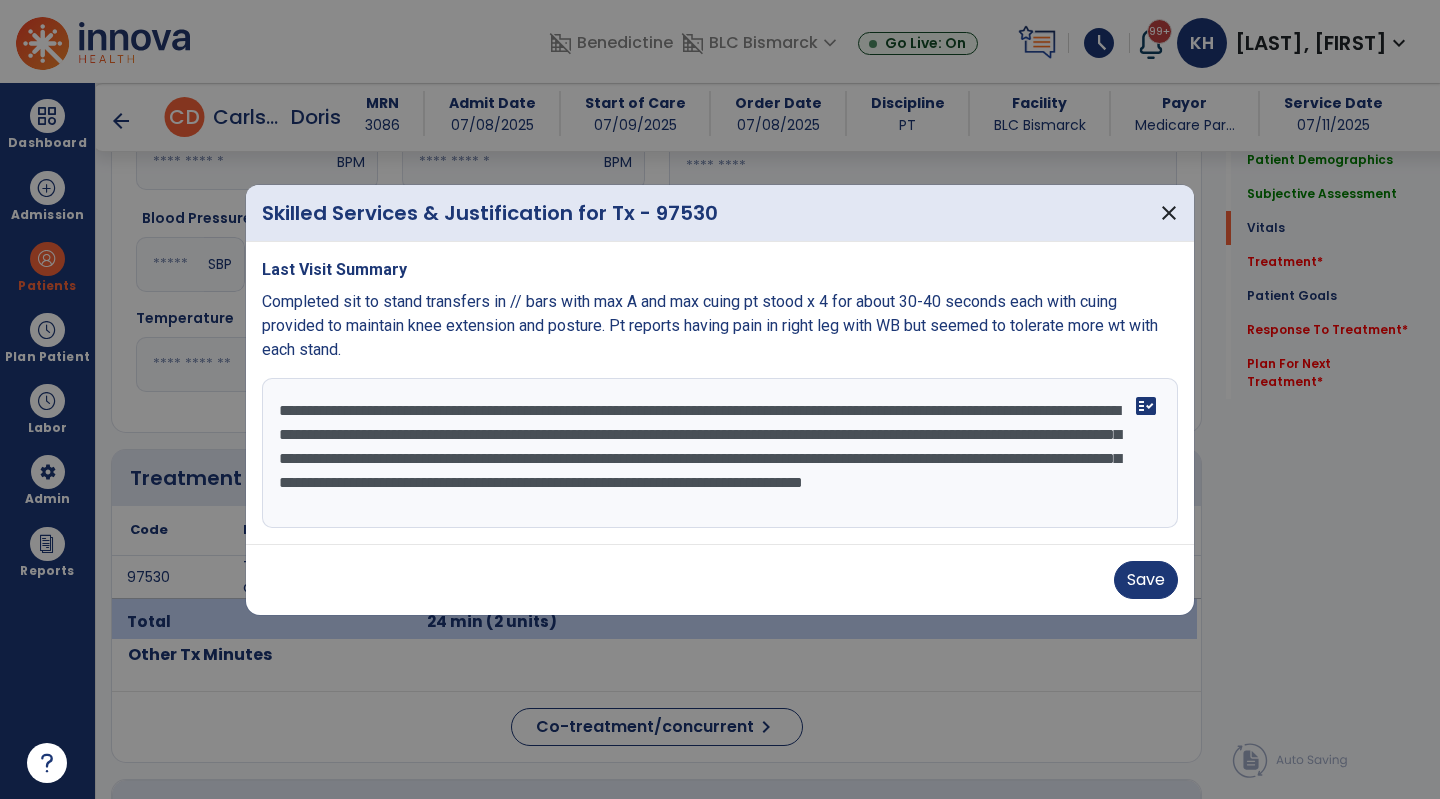 click on "**********" at bounding box center [720, 453] 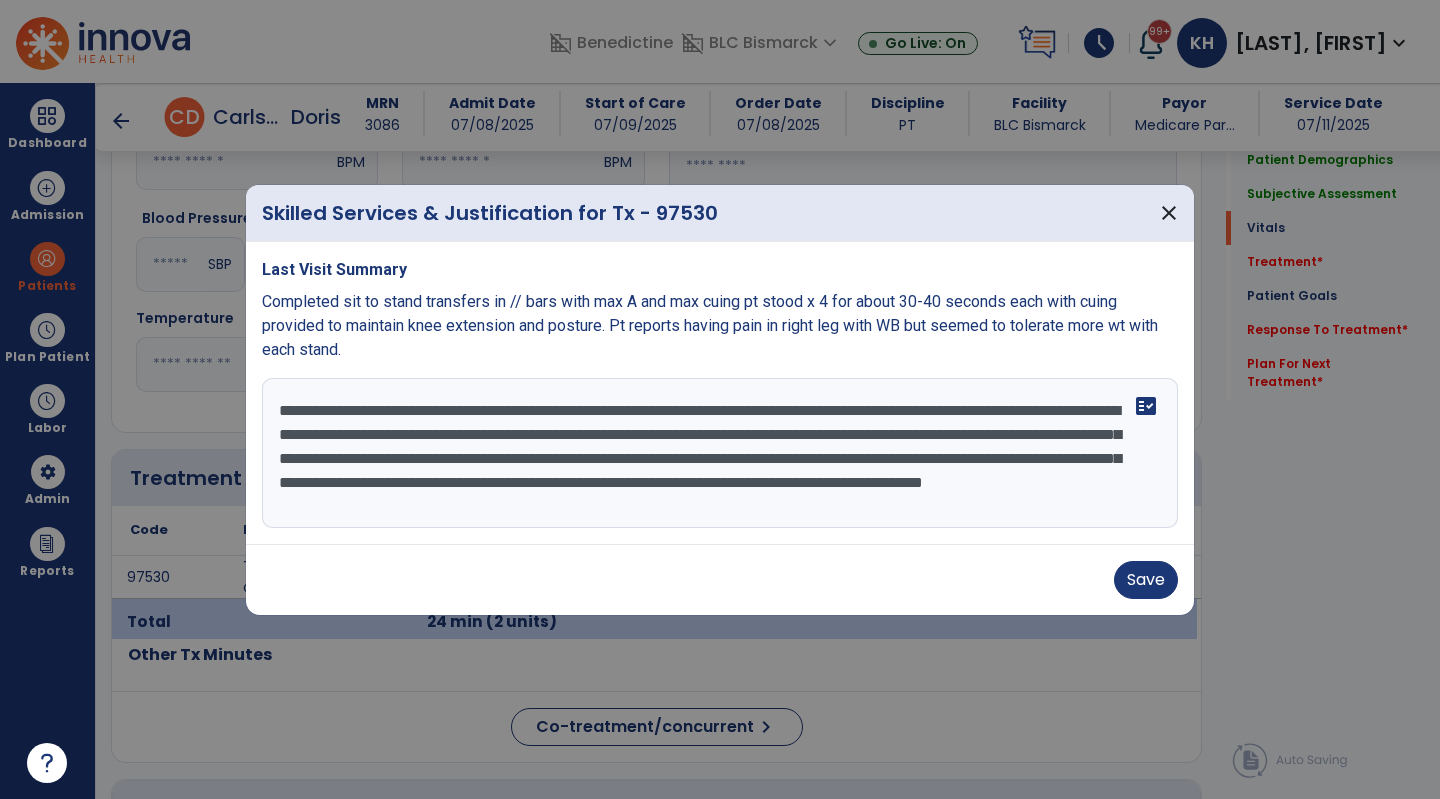 scroll, scrollTop: 15, scrollLeft: 0, axis: vertical 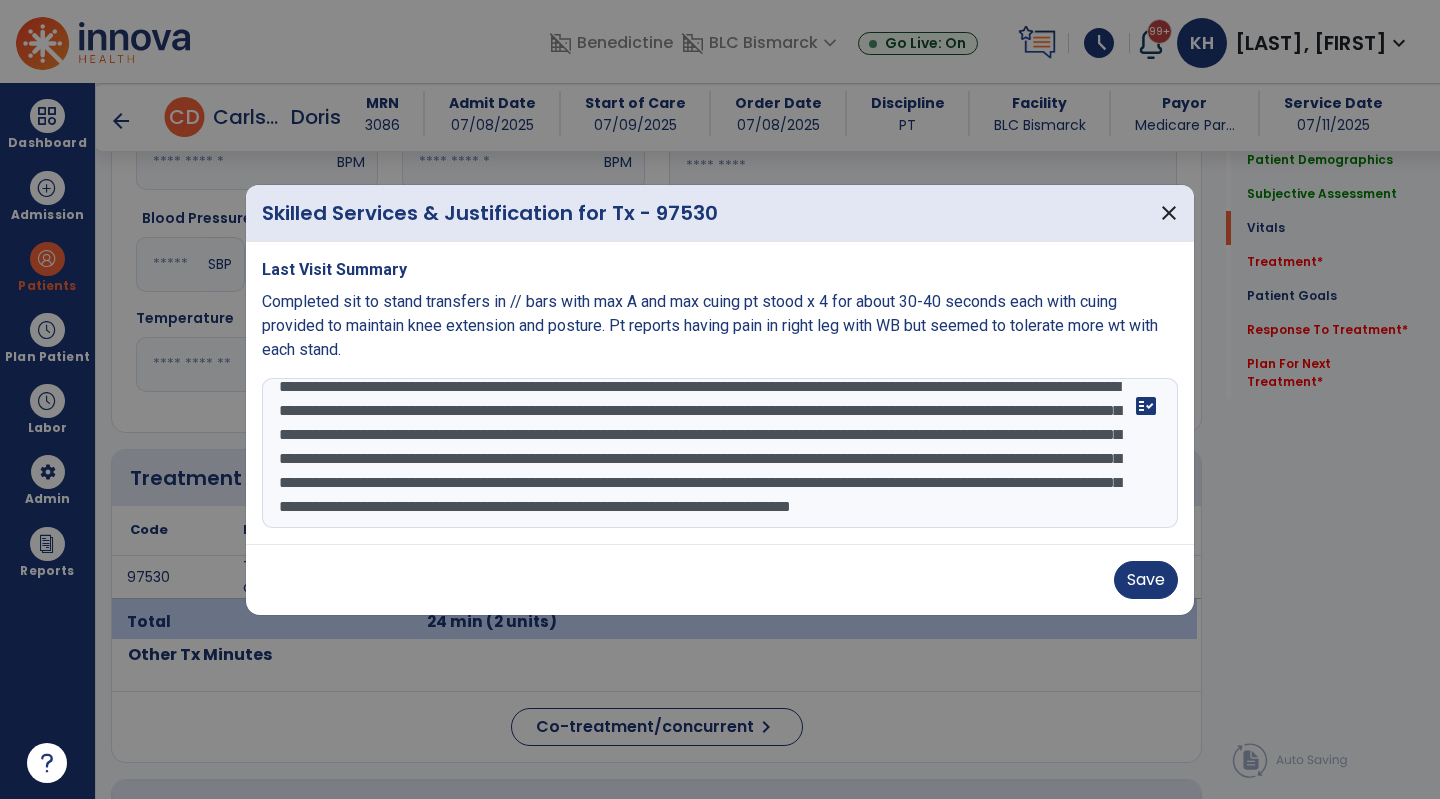 type on "**********" 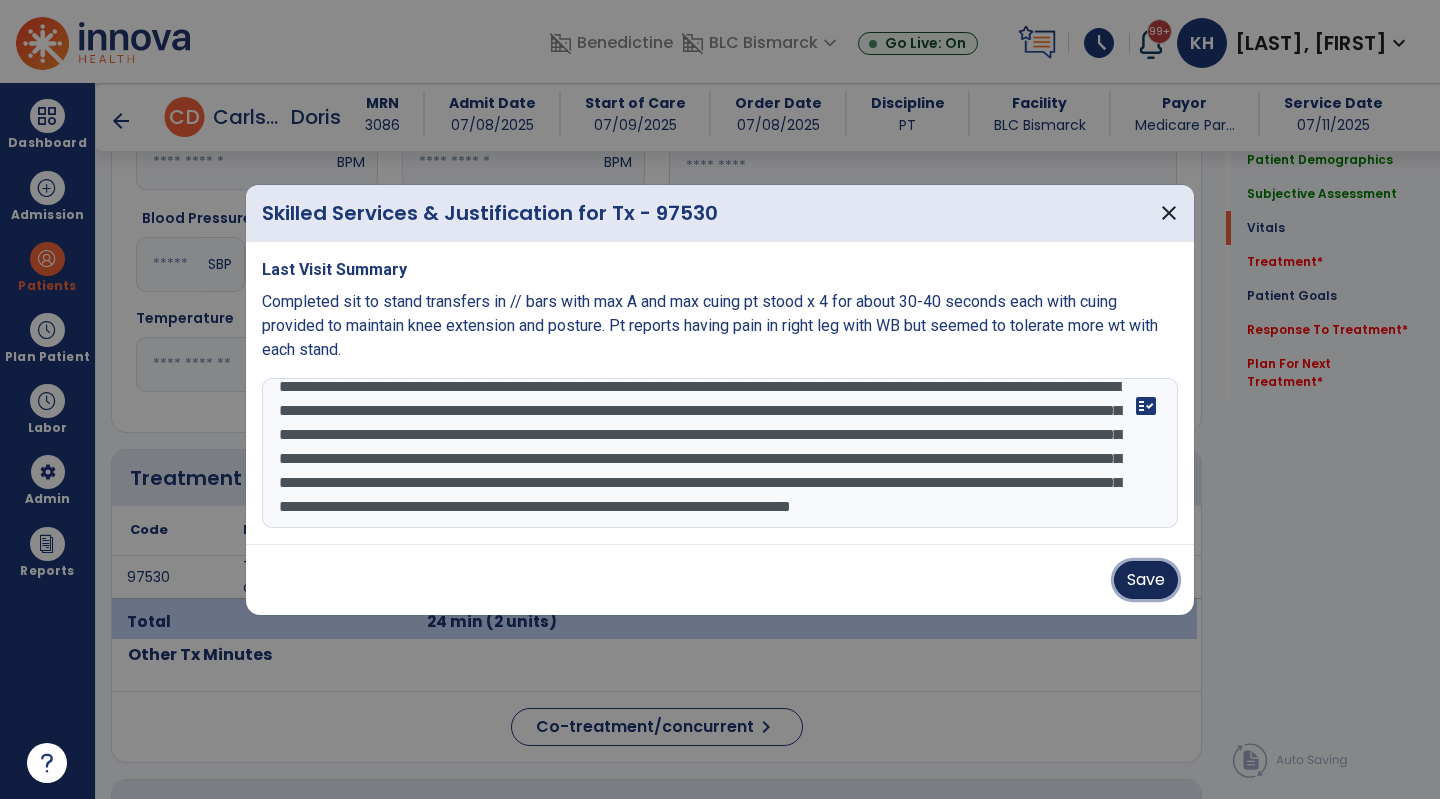 click on "Save" at bounding box center (1146, 580) 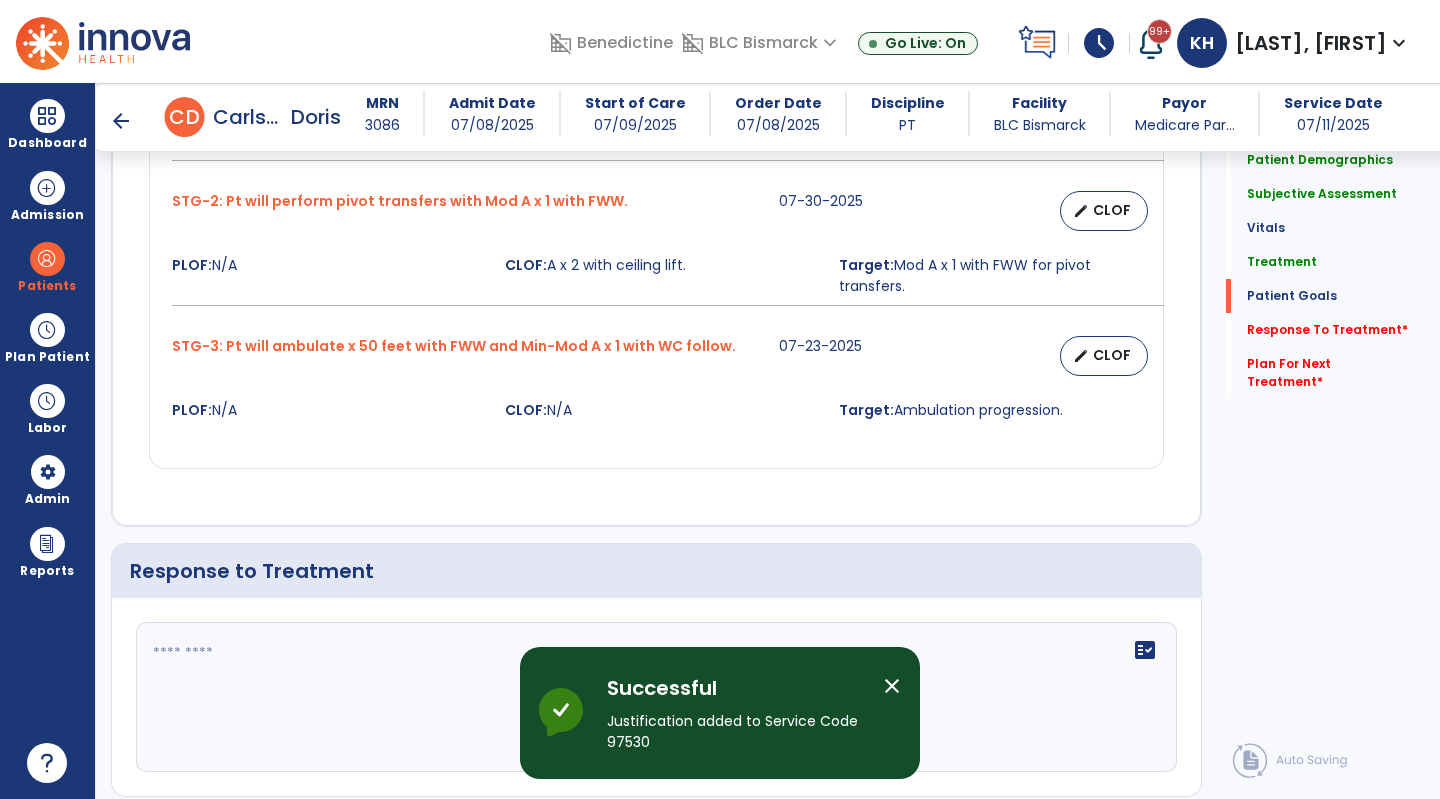 scroll, scrollTop: 1900, scrollLeft: 0, axis: vertical 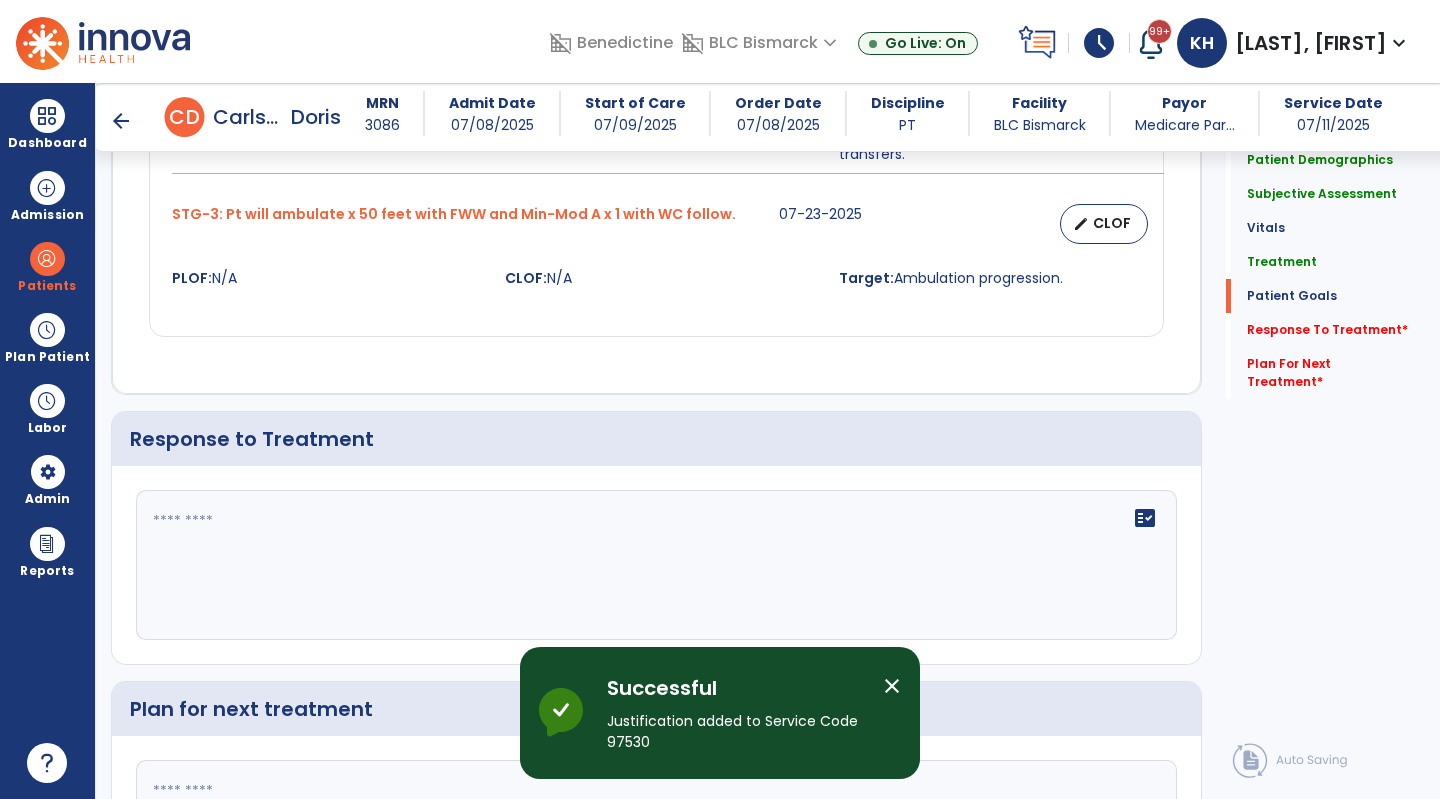click on "fact_check" 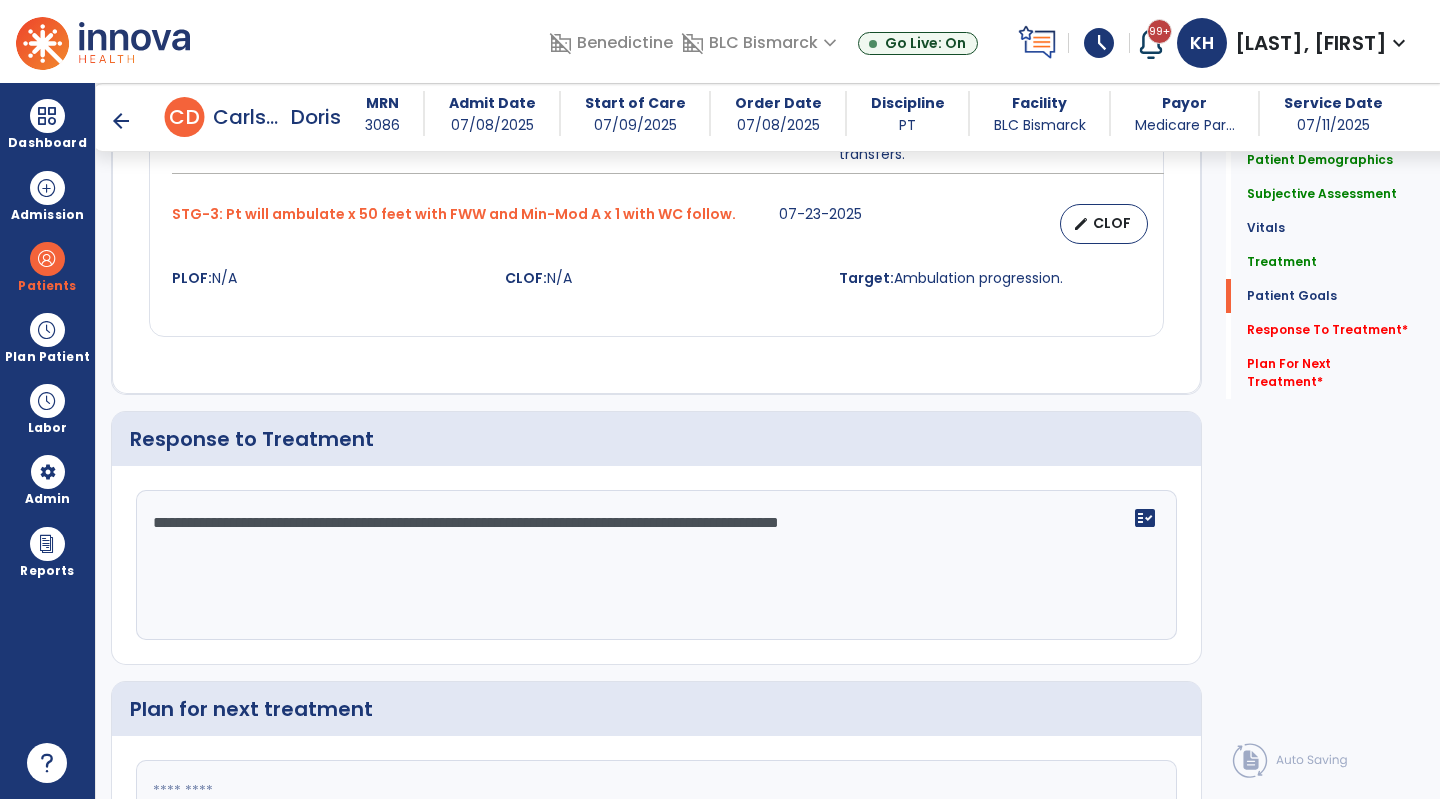 type on "**********" 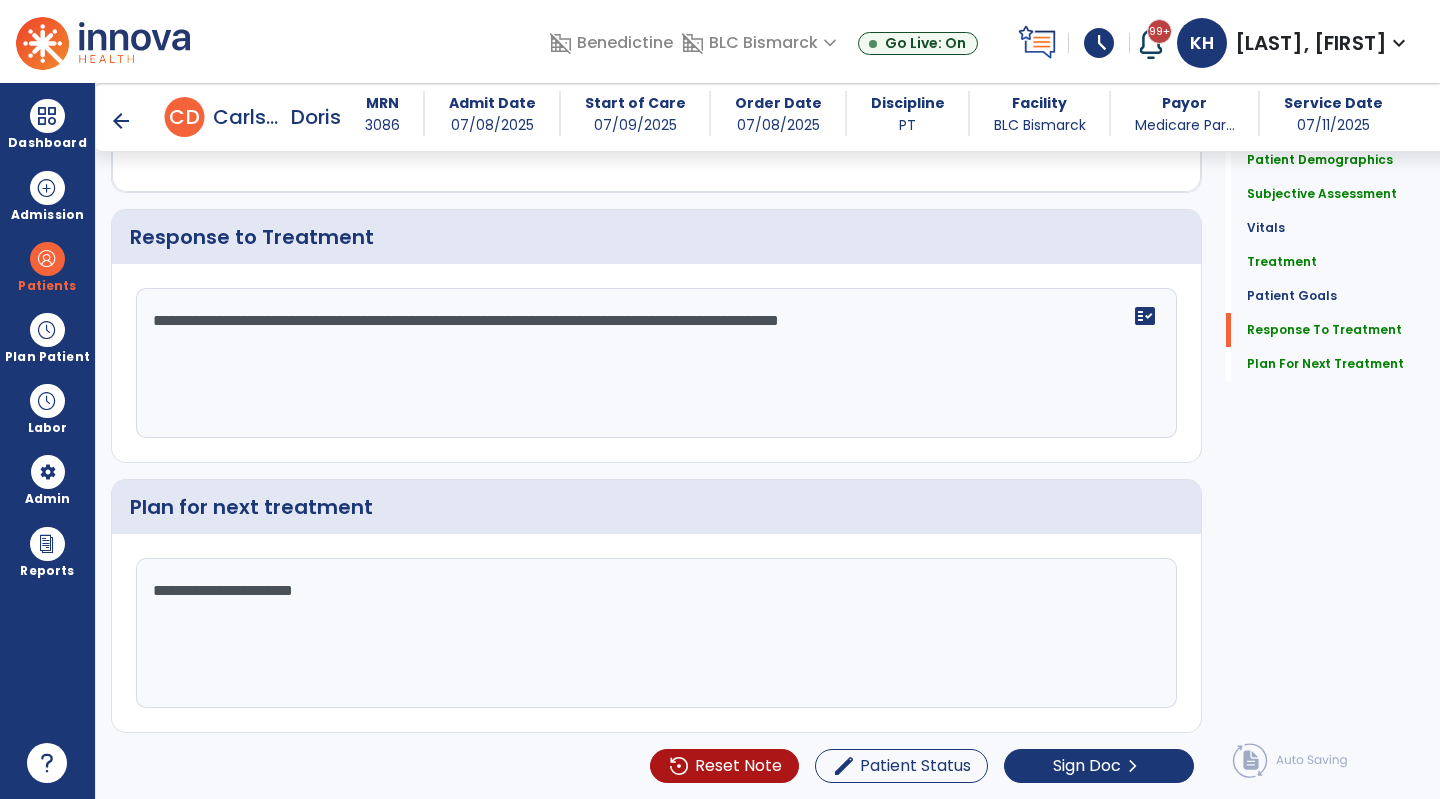 scroll, scrollTop: 2103, scrollLeft: 0, axis: vertical 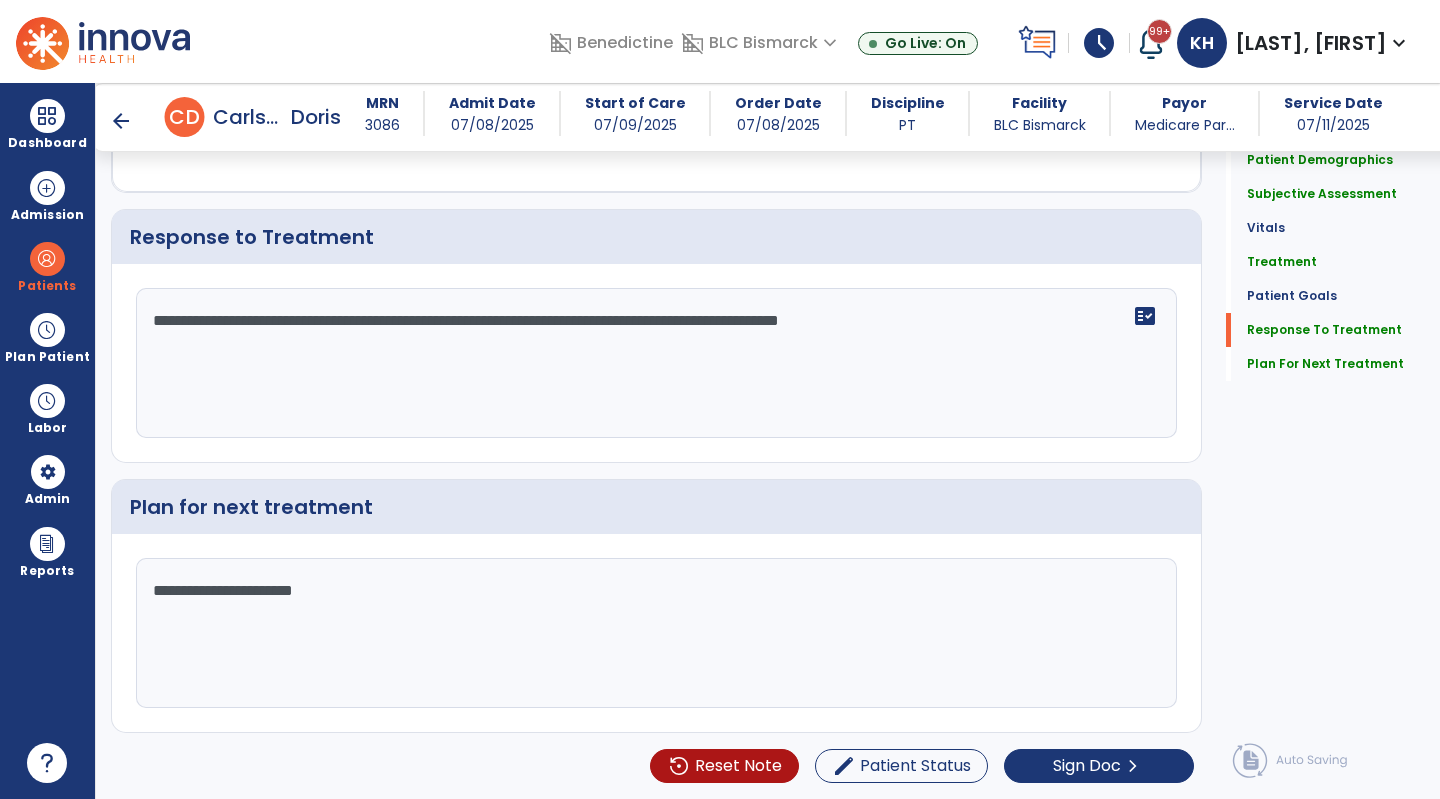 type on "**********" 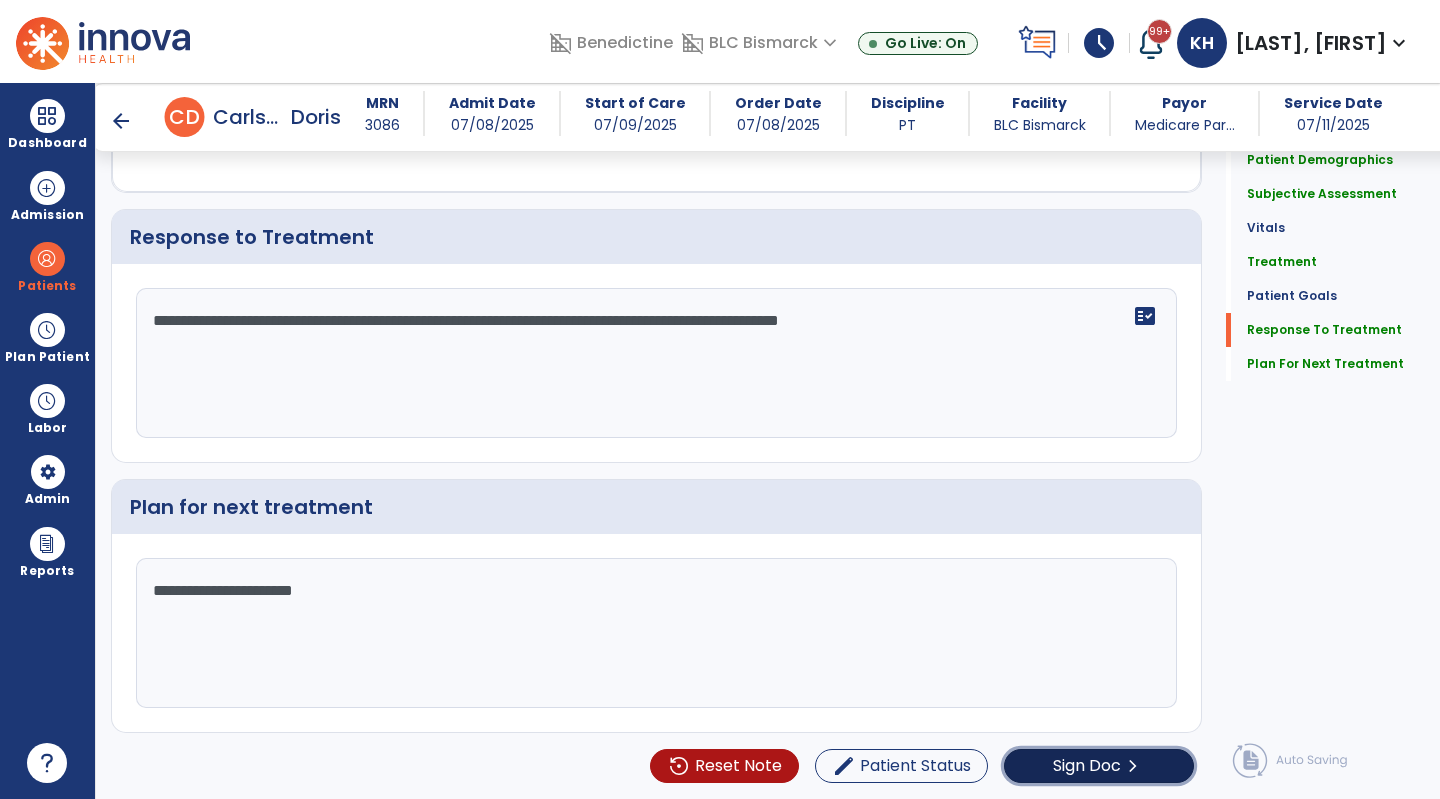 click on "Sign Doc" 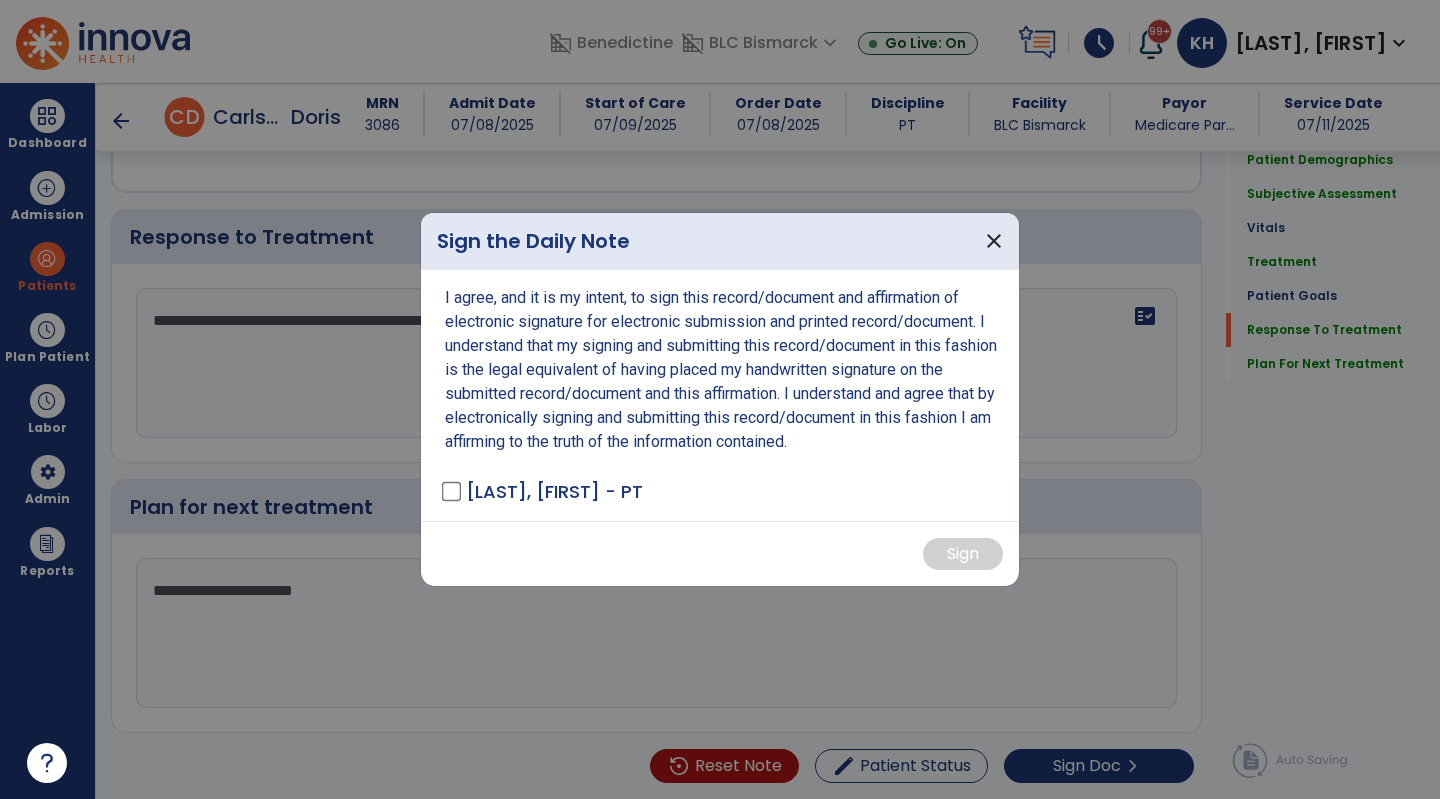 click on "I agree, and it is my intent, to sign this record/document and affirmation of electronic signature for electronic submission and printed record/document. I understand that my signing and submitting this record/document in this fashion is the legal equivalent of having placed my handwritten signature on the submitted record/document and this affirmation. I understand and agree that by electronically signing and submitting this record/document in this fashion I am affirming to the truth of the information contained.  [LAST], [FIRST]  - PT" at bounding box center (720, 395) 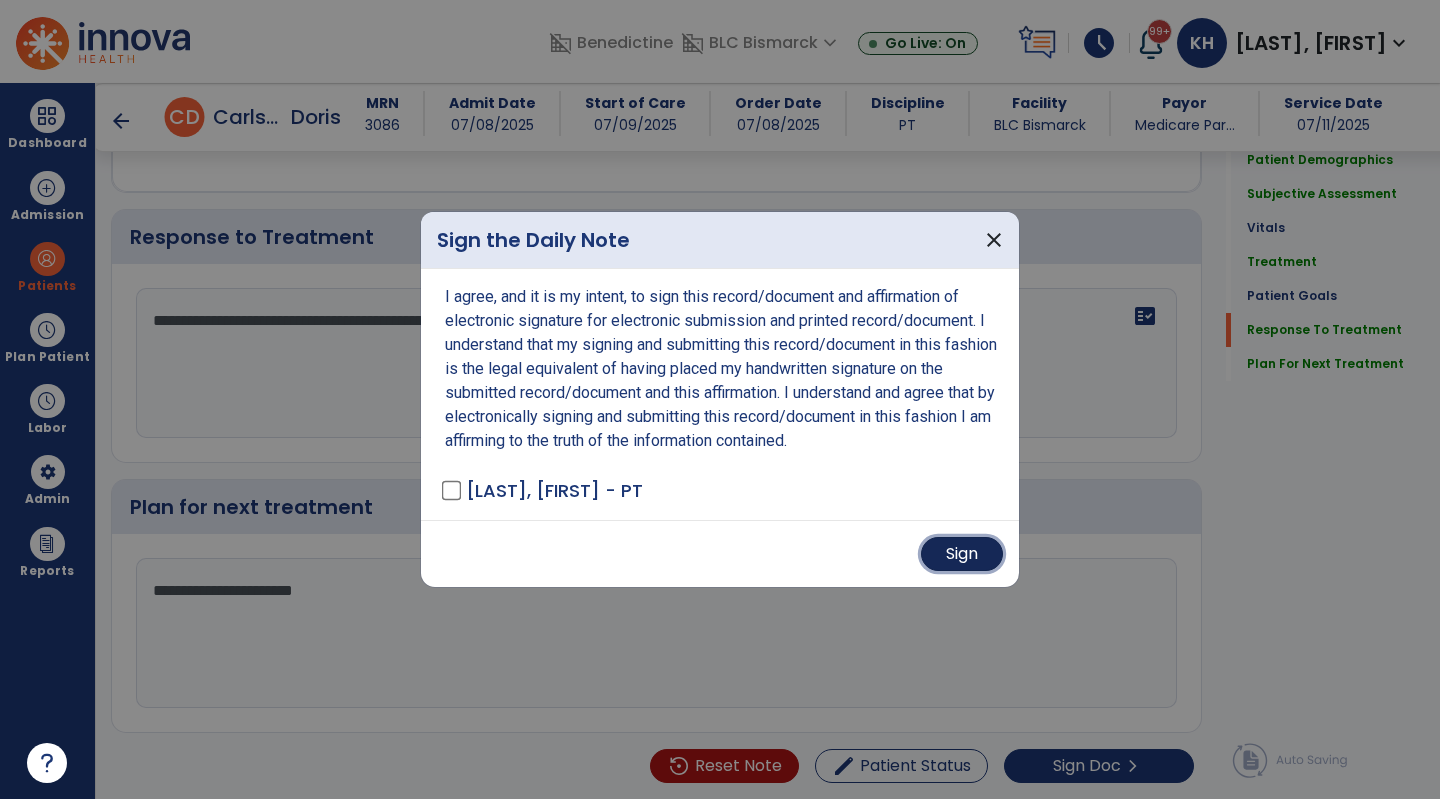 click on "Sign" at bounding box center [962, 554] 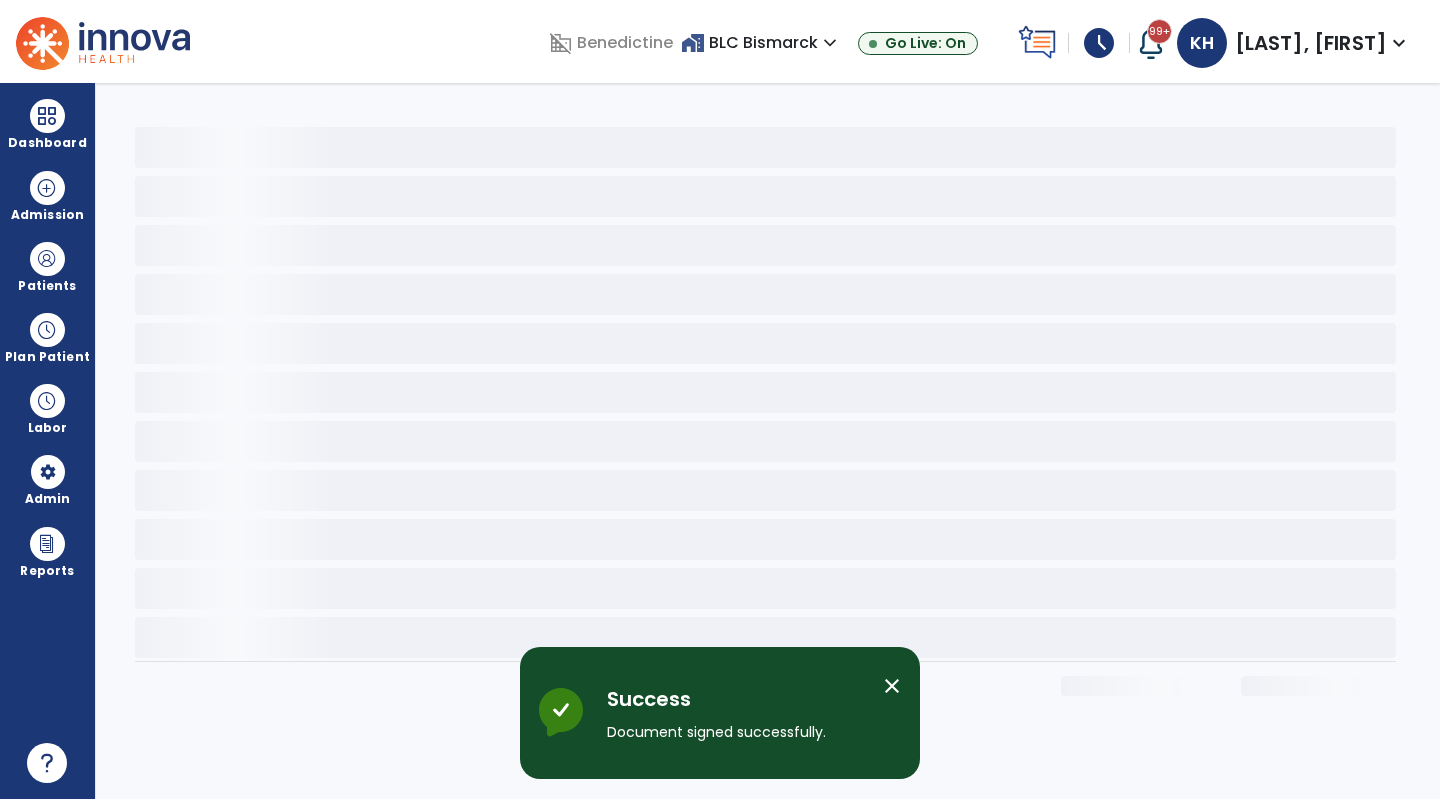 scroll, scrollTop: 0, scrollLeft: 0, axis: both 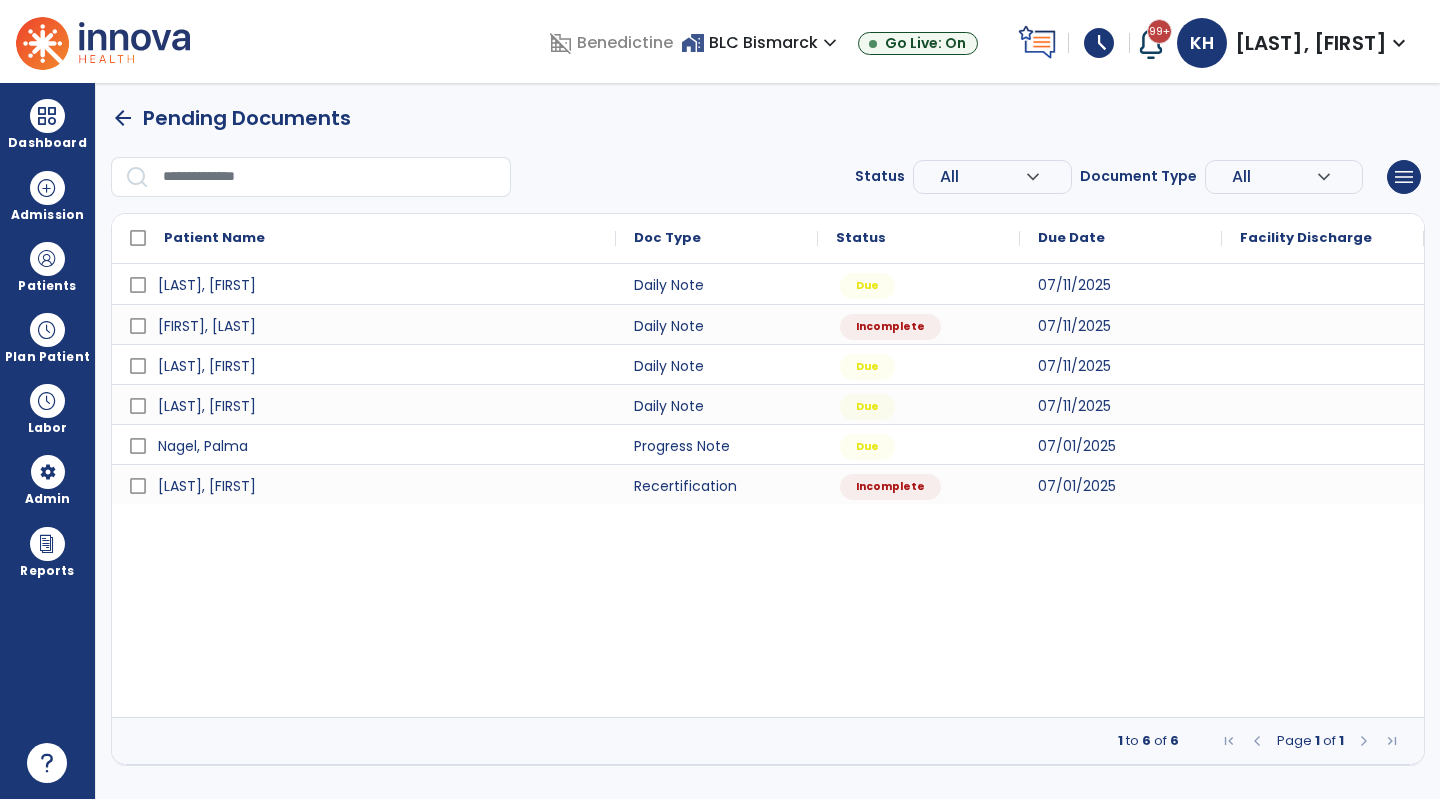 drag, startPoint x: 61, startPoint y: 278, endPoint x: 120, endPoint y: 283, distance: 59.211487 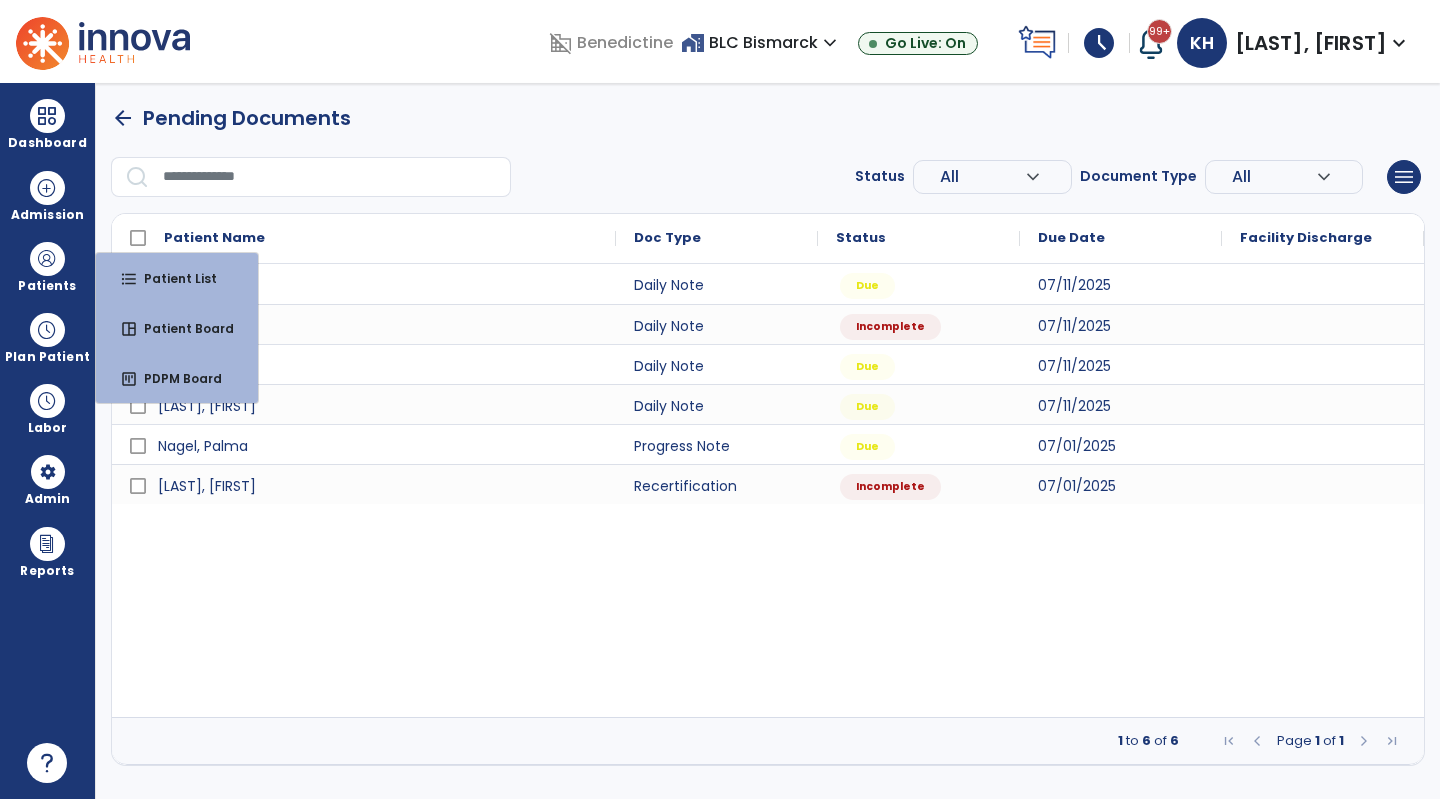 click on "format_list_bulleted  Patient List" at bounding box center [177, 278] 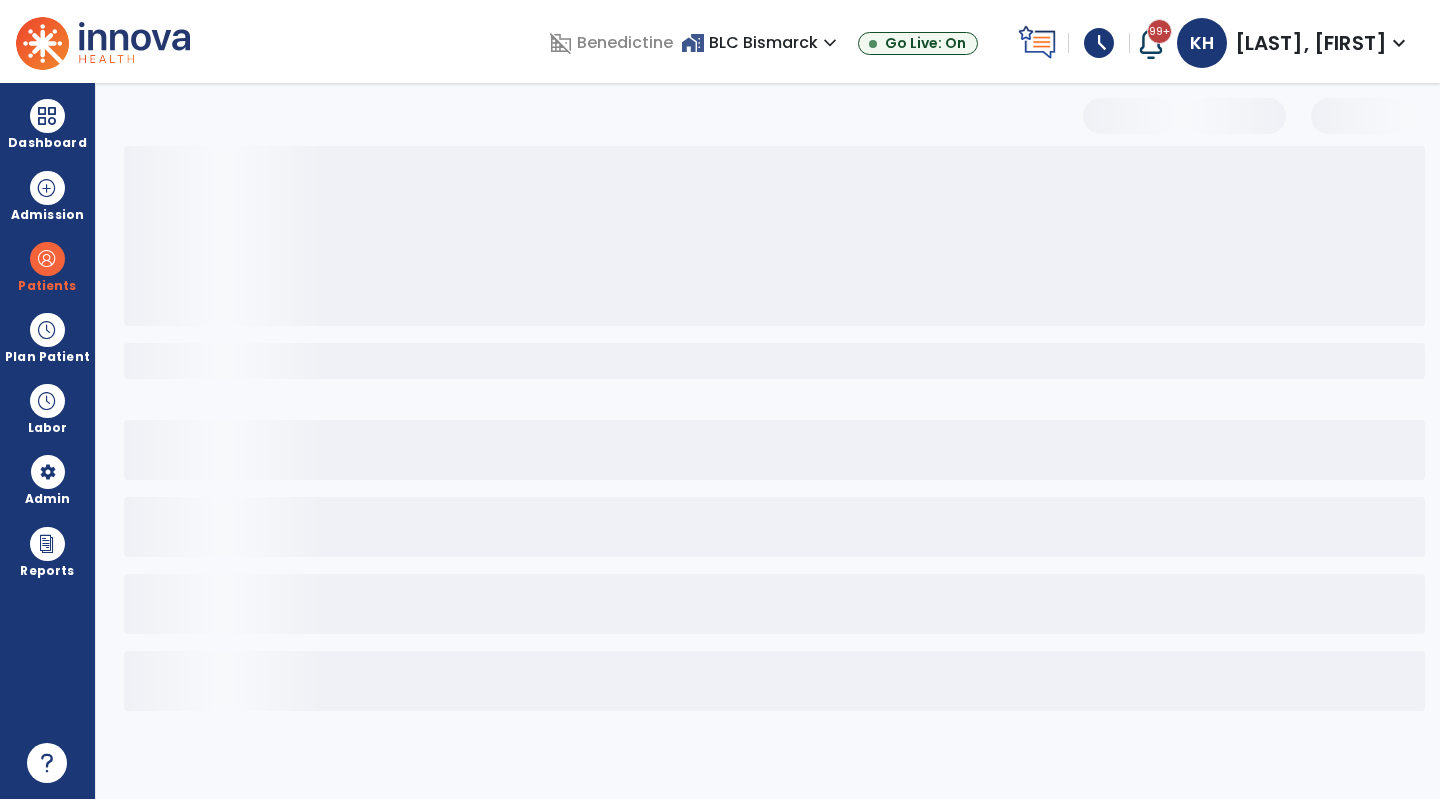 select on "***" 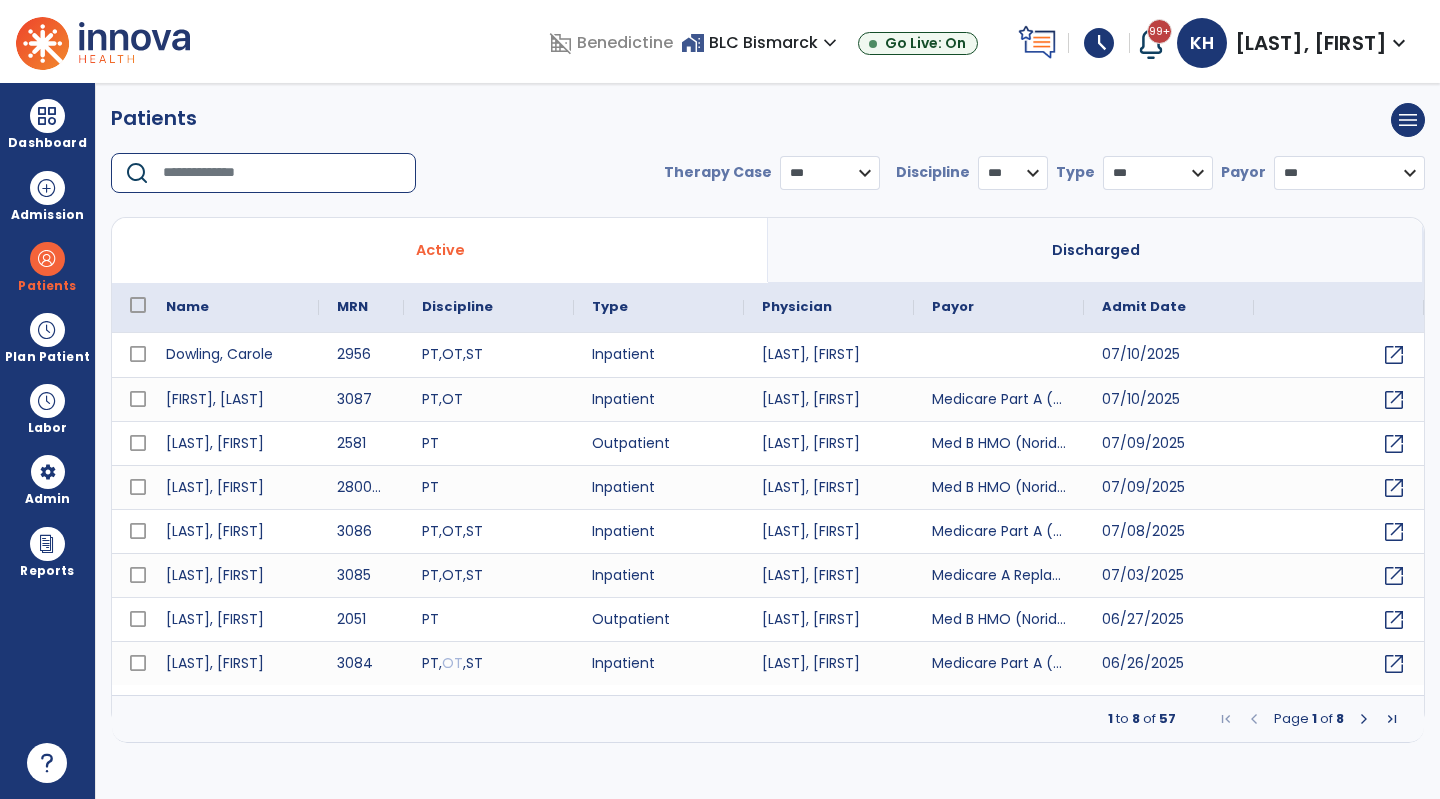 click at bounding box center (282, 173) 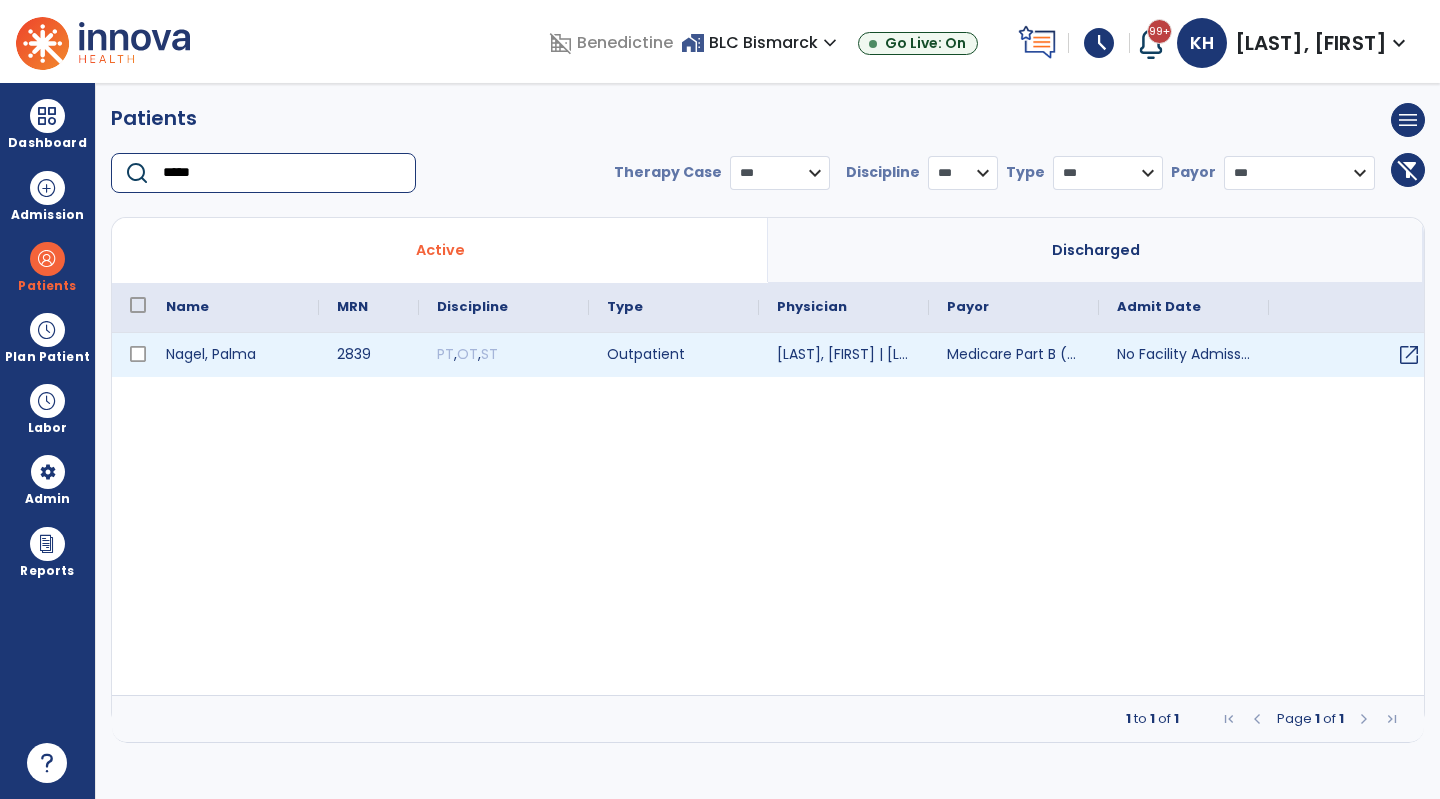 type on "*****" 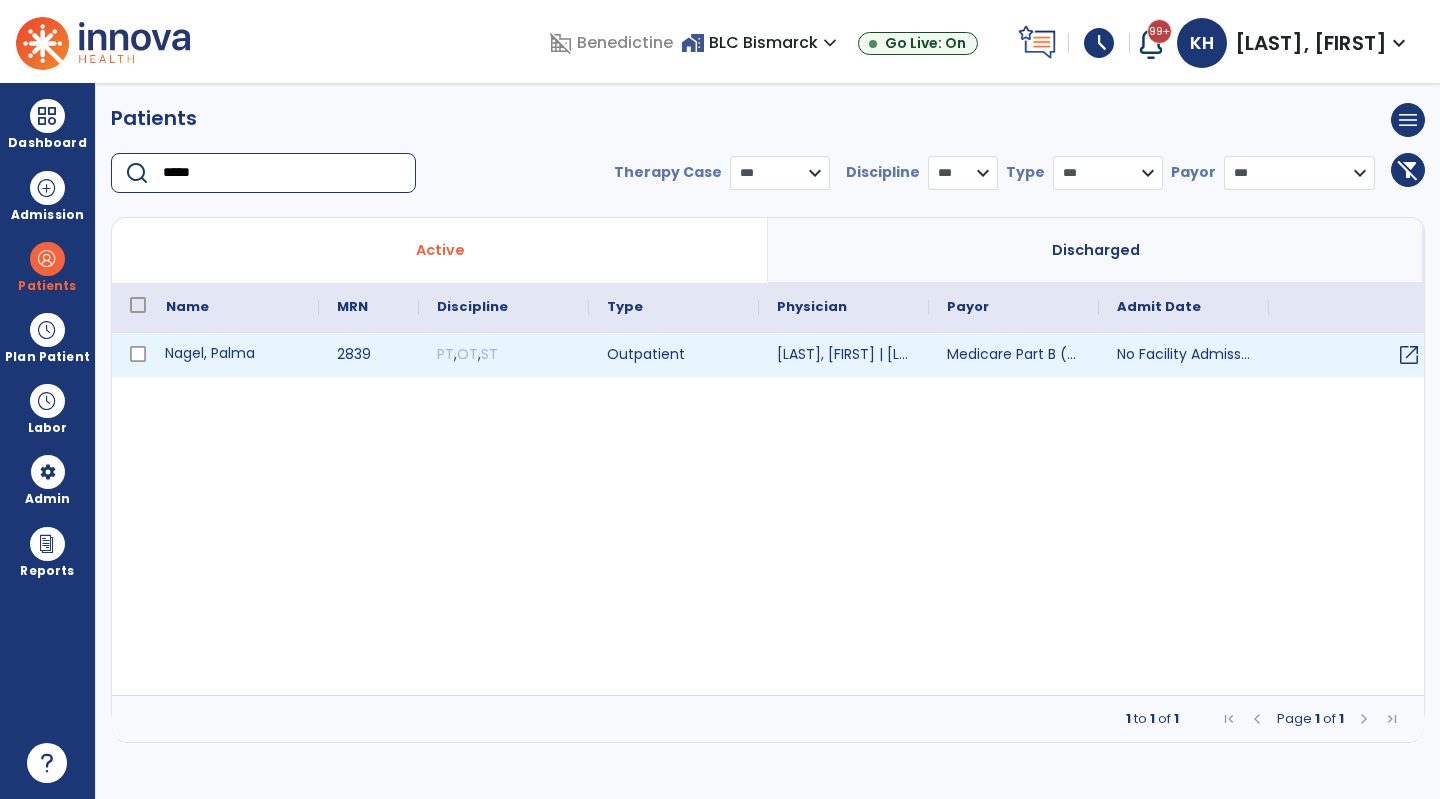 click on "Nagel, Palma" at bounding box center [233, 355] 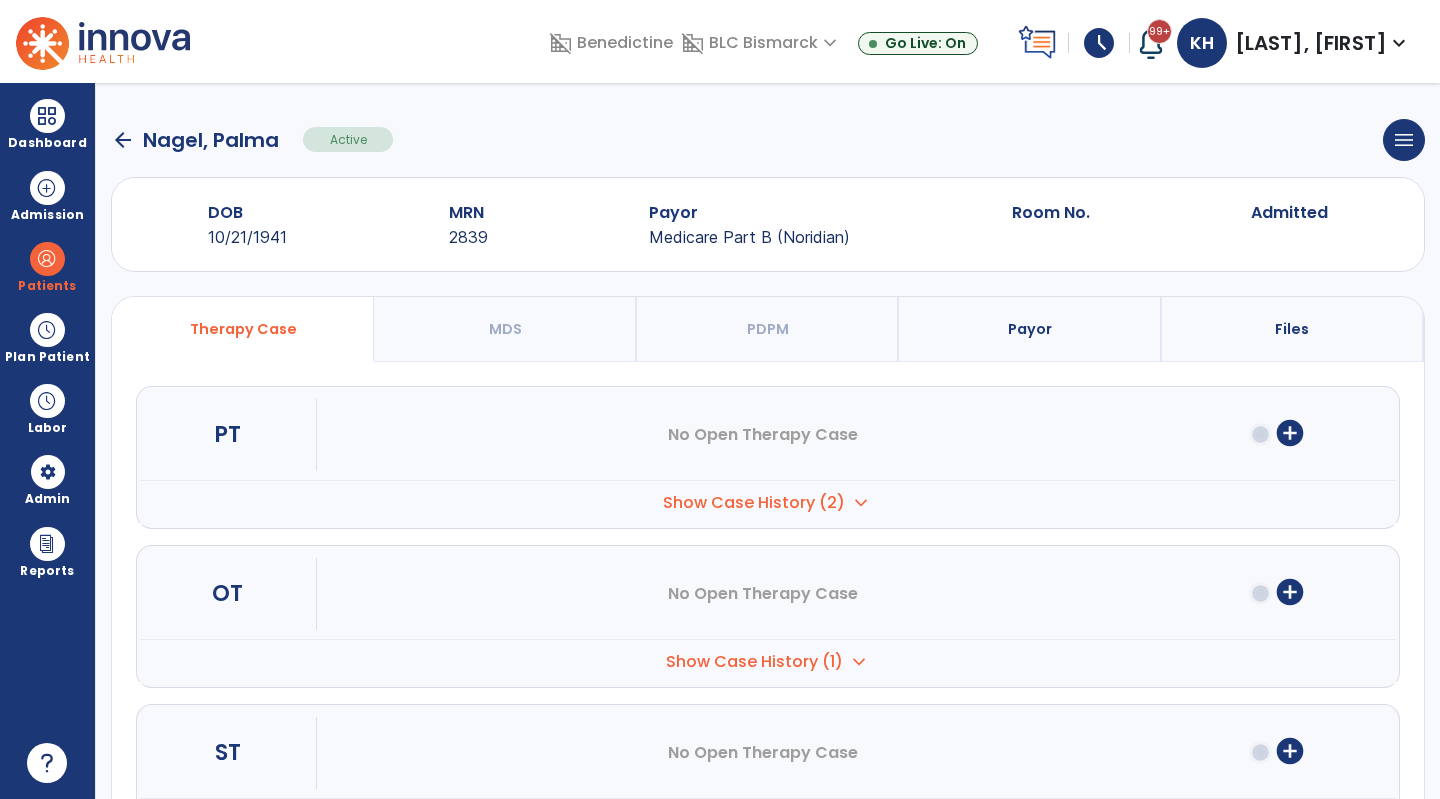 click on "expand_more" at bounding box center (861, 503) 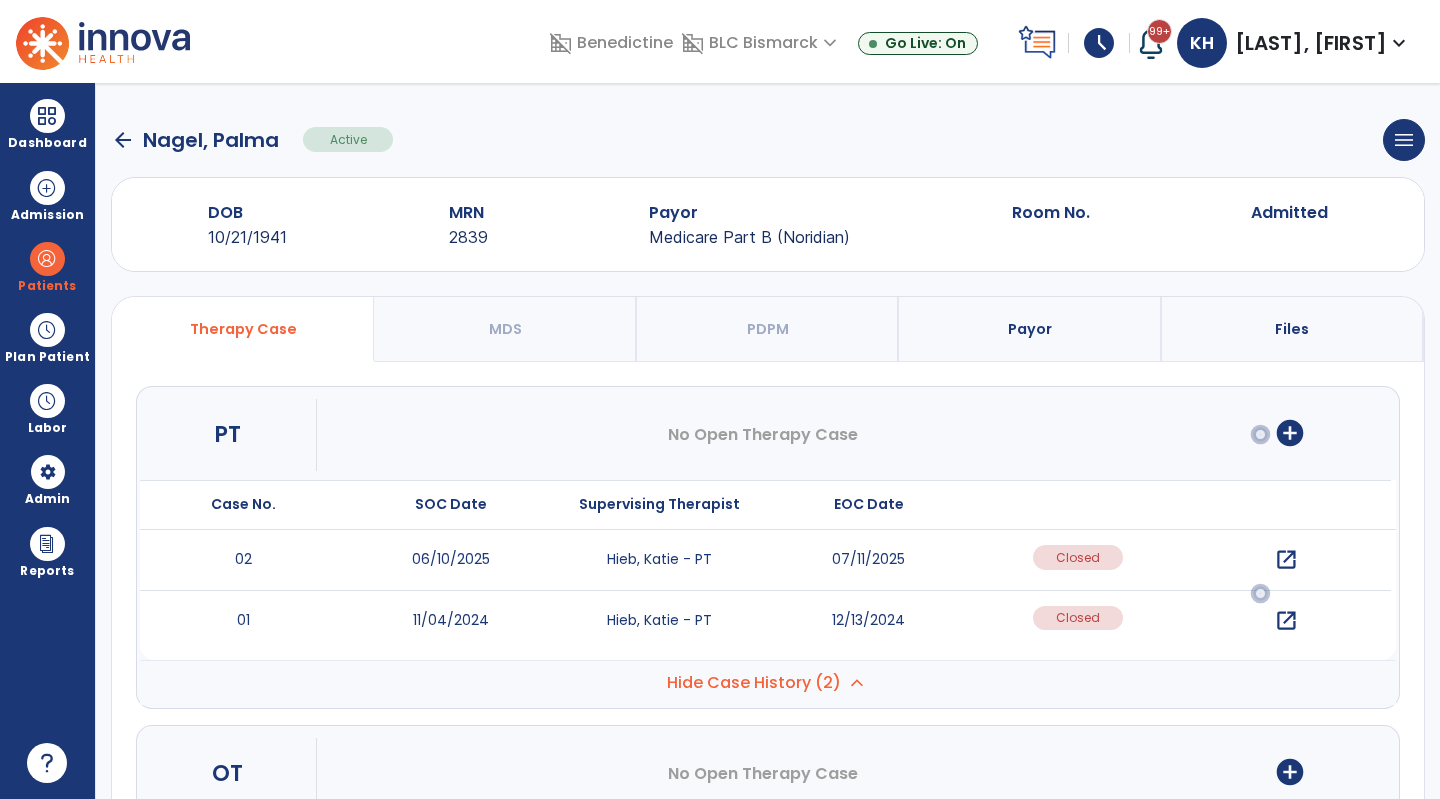 click on "open_in_new" at bounding box center [1286, 560] 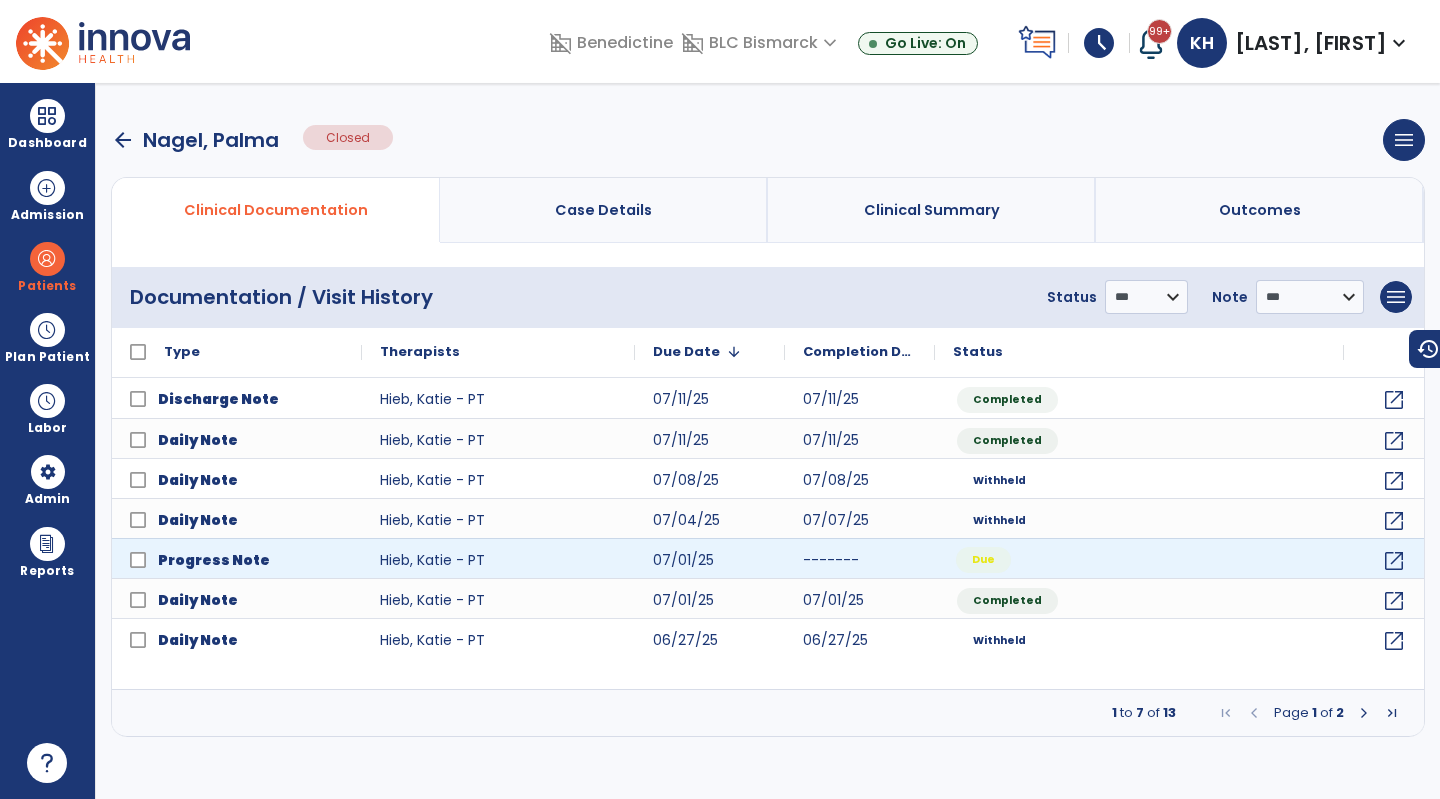 click on "Due" 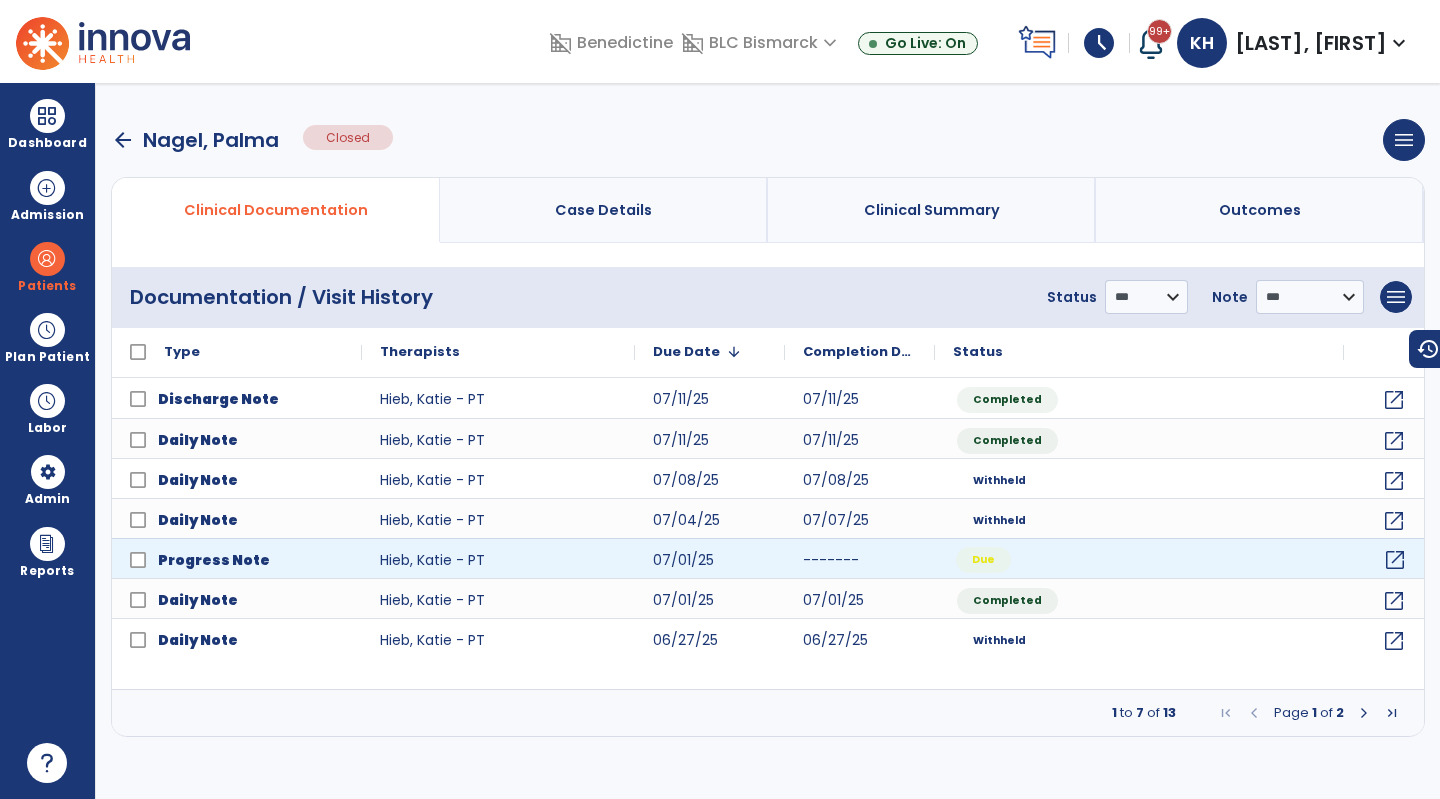 click on "open_in_new" 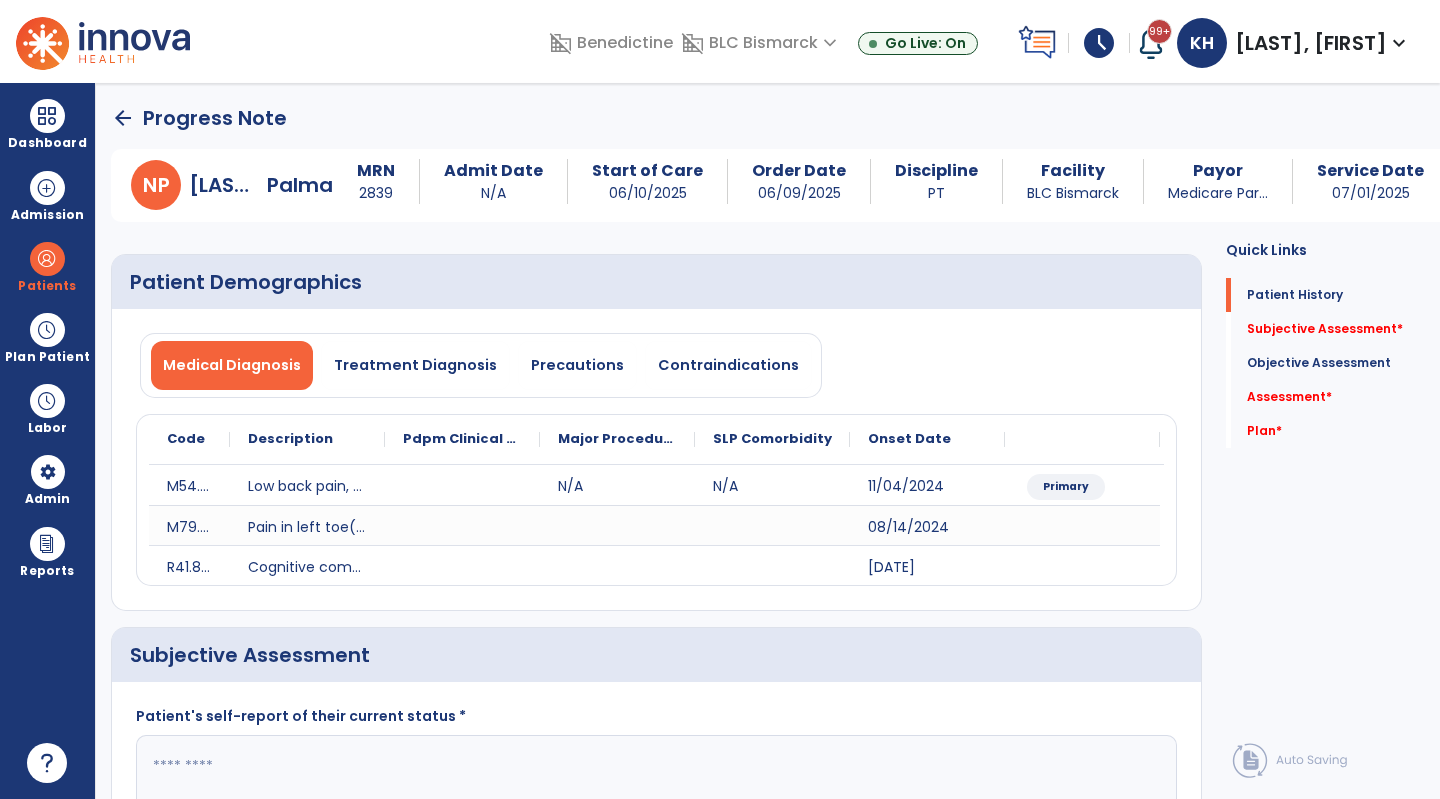 scroll, scrollTop: 300, scrollLeft: 0, axis: vertical 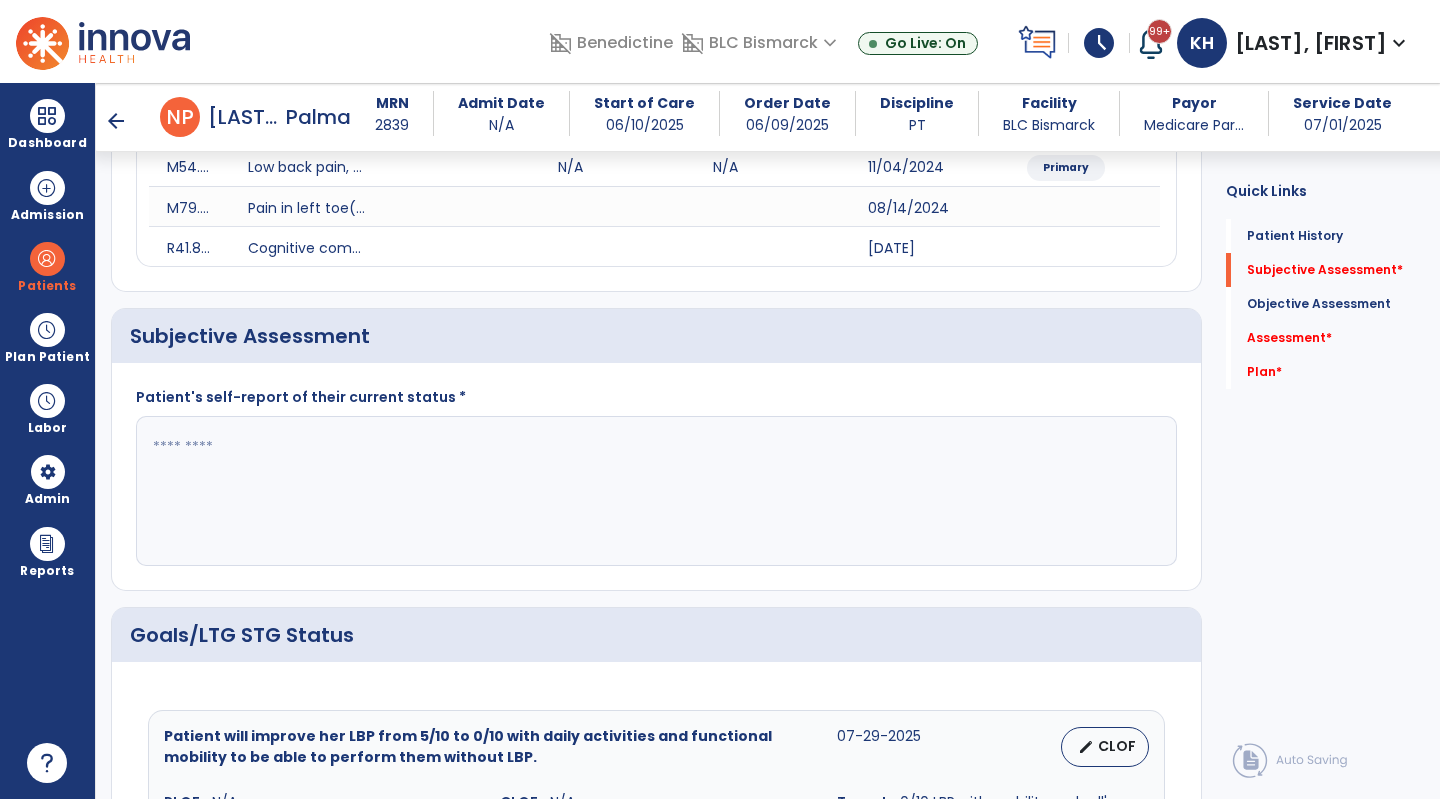click 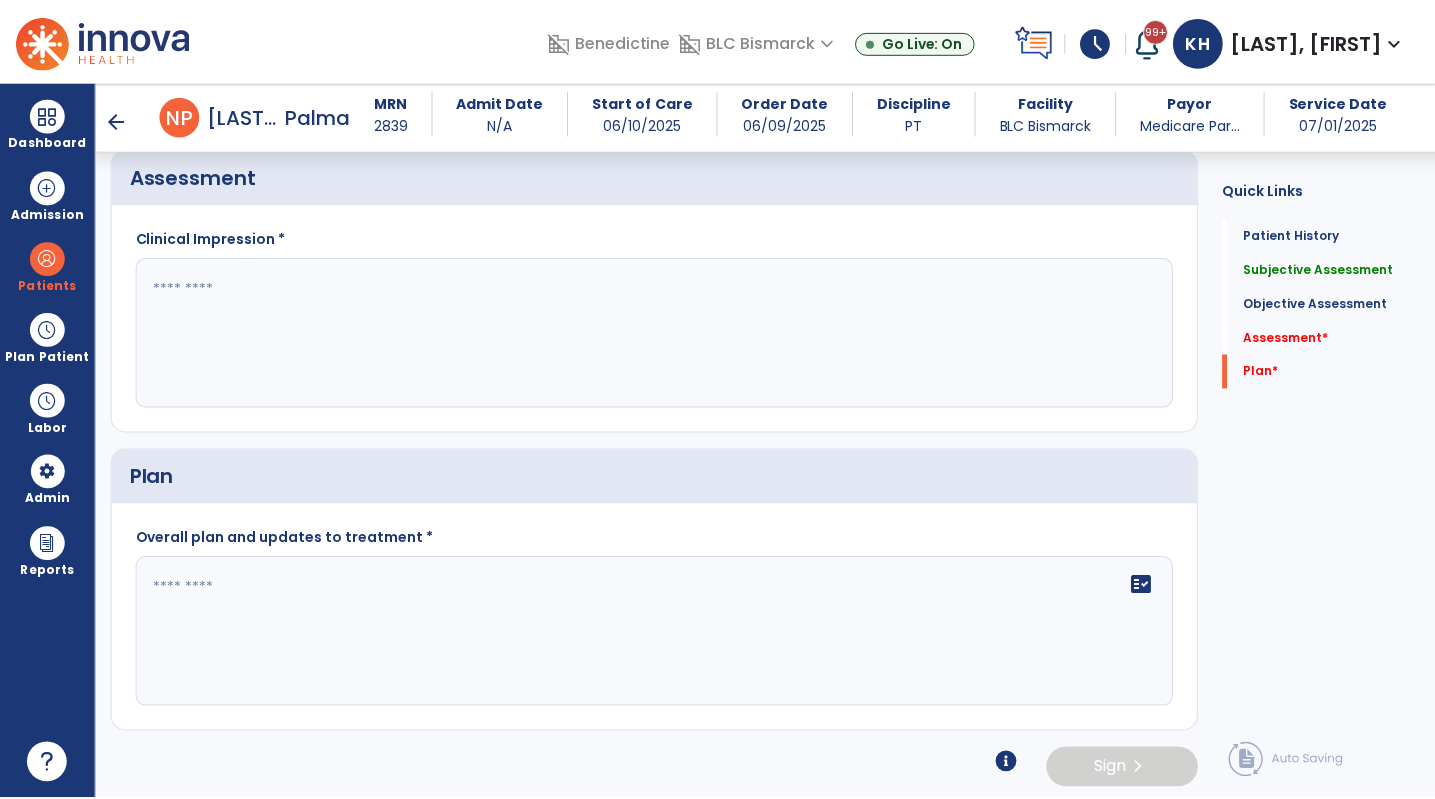 scroll, scrollTop: 1594, scrollLeft: 0, axis: vertical 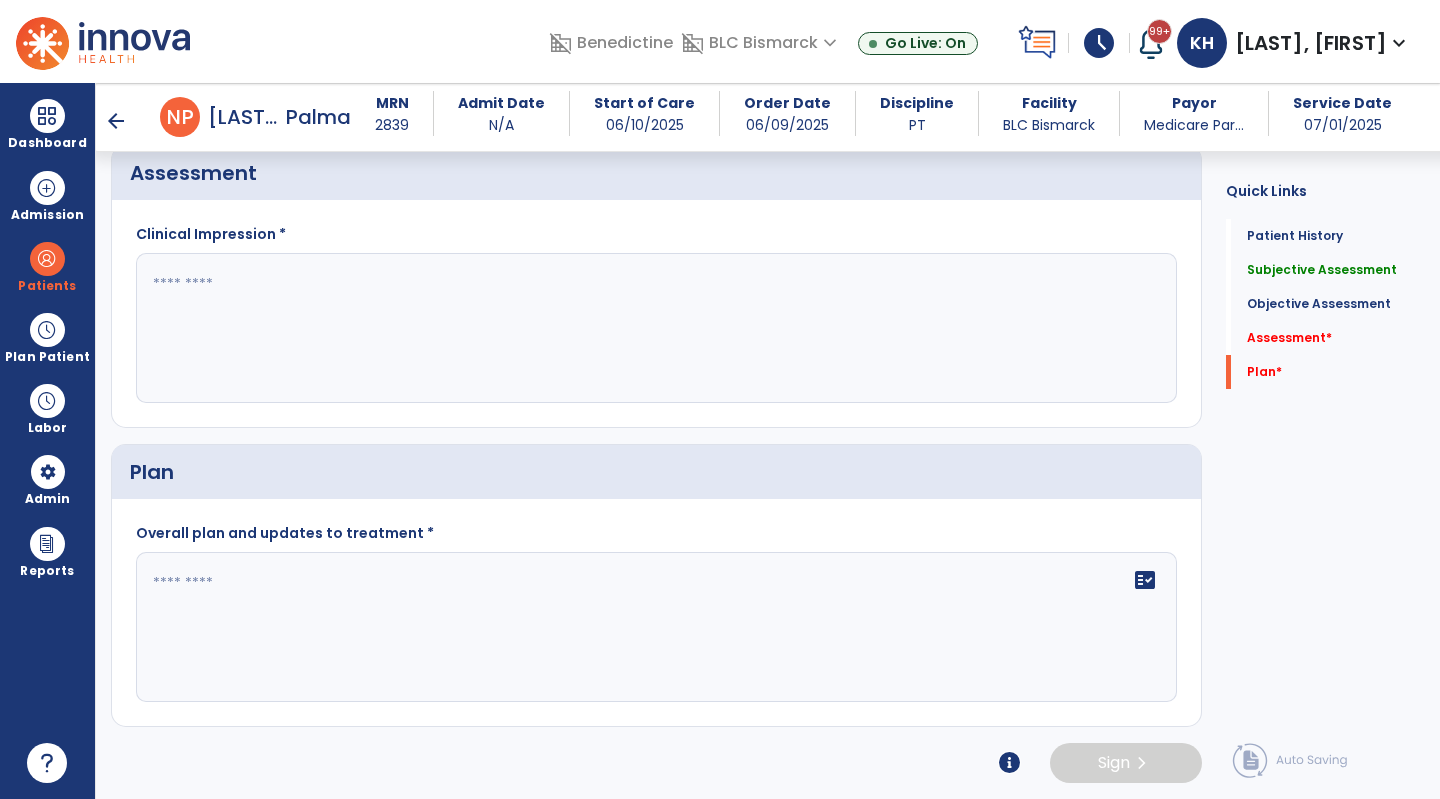 type on "**********" 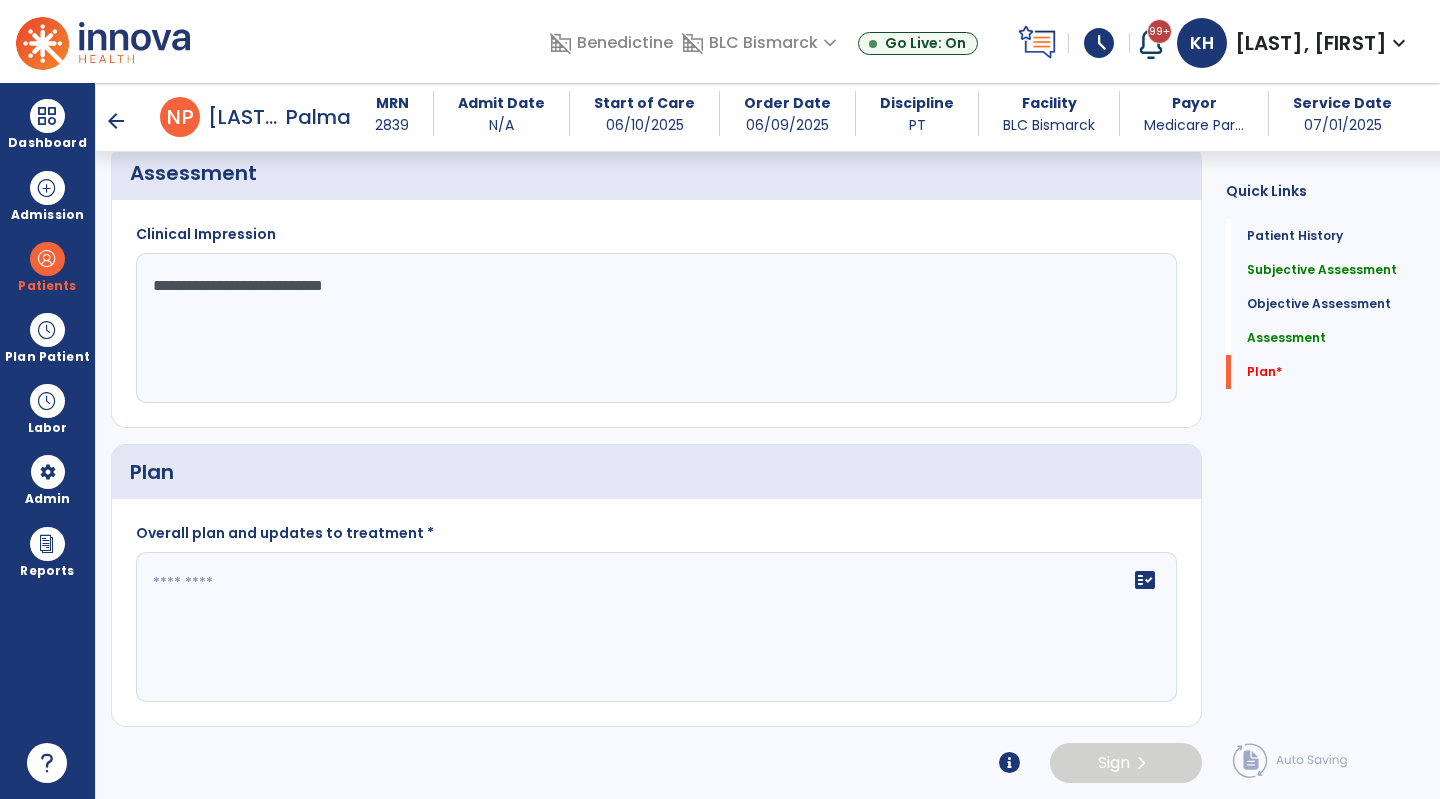 type on "**********" 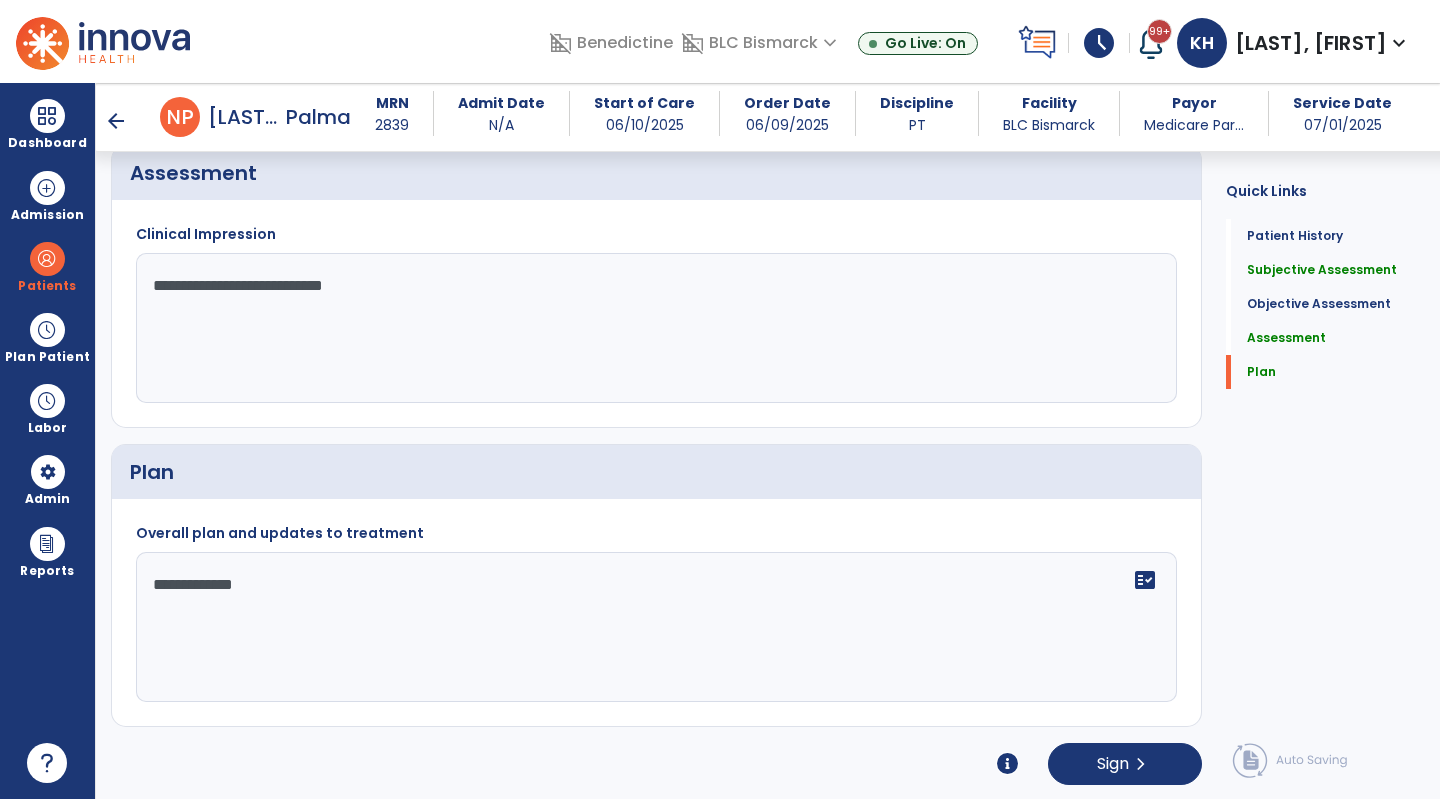 type on "**********" 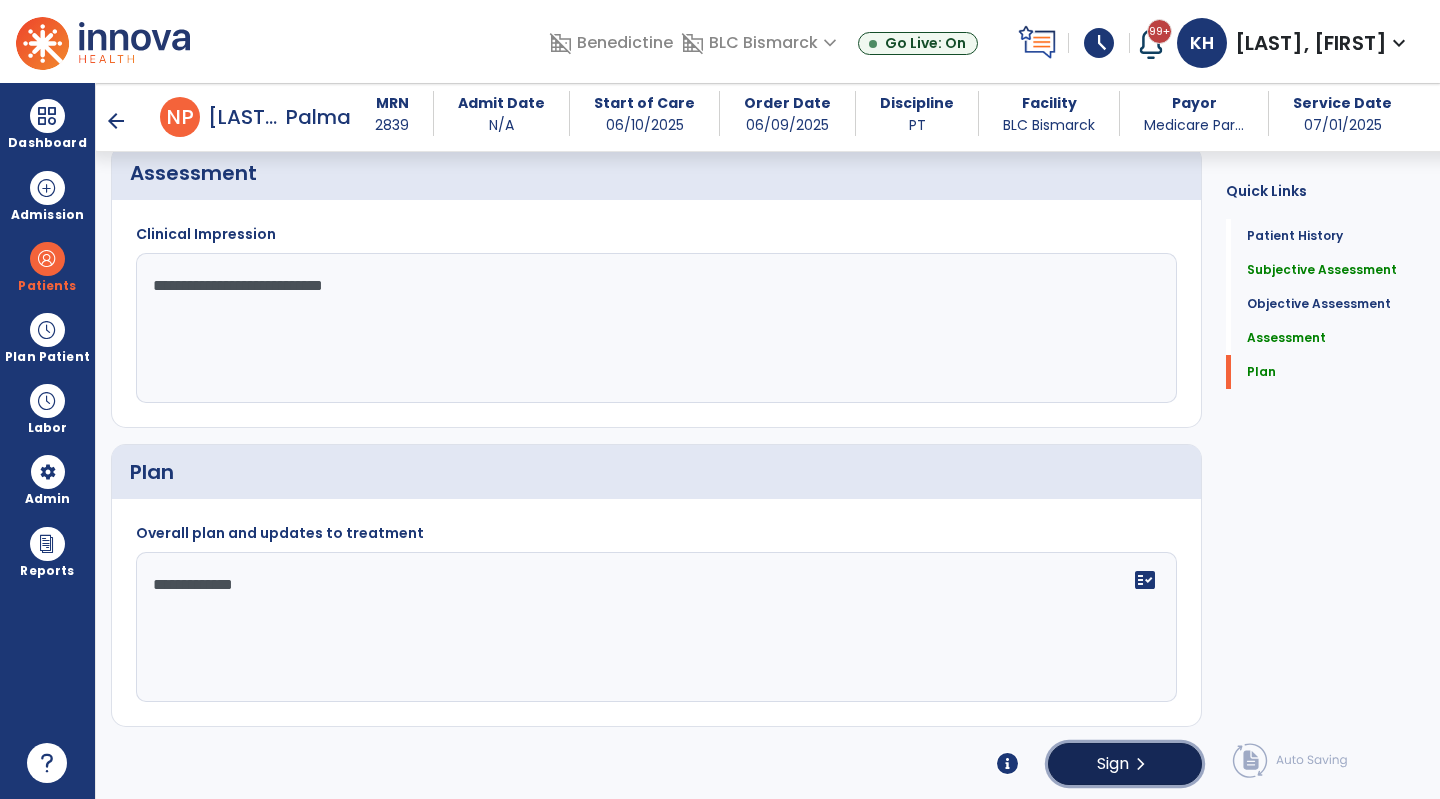 click on "chevron_right" 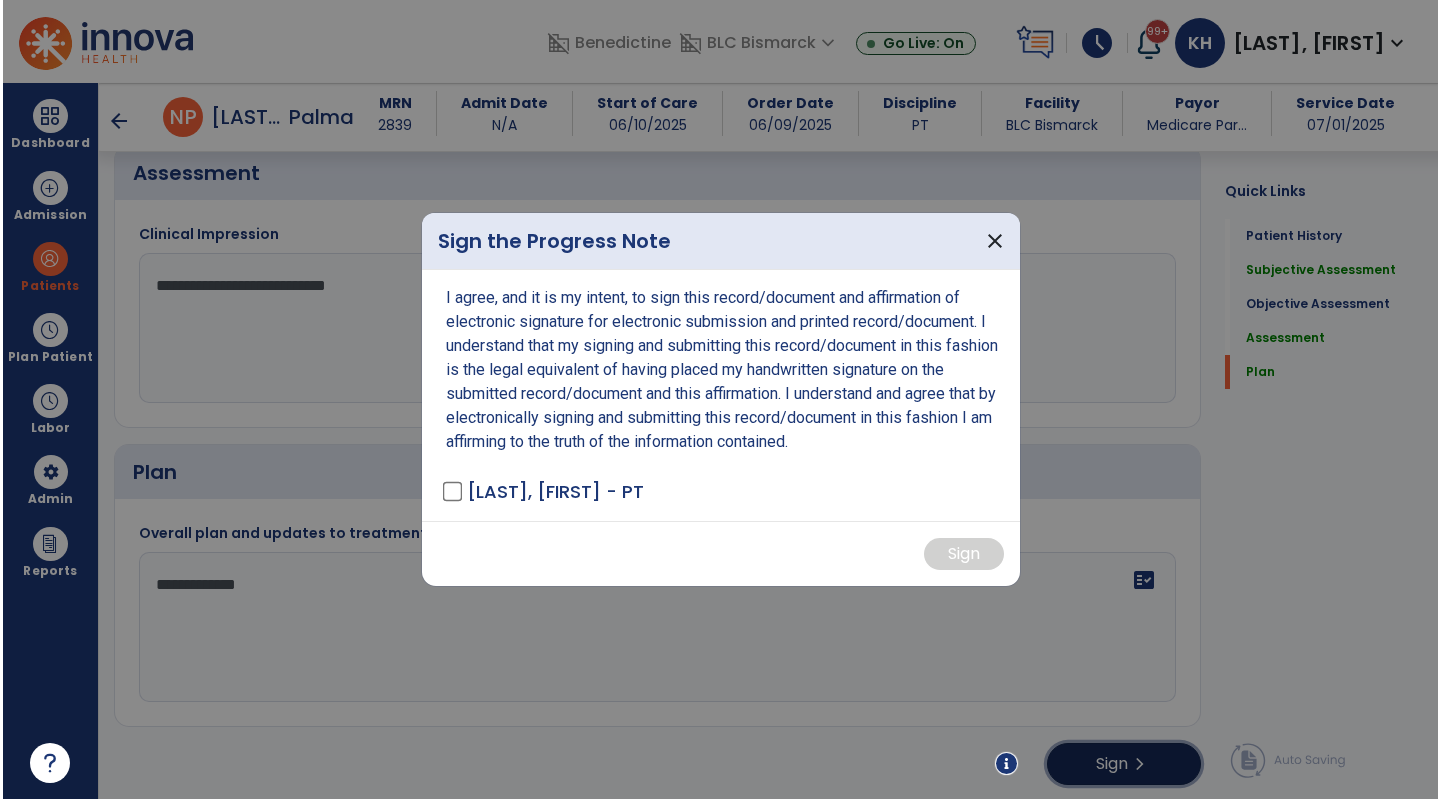 scroll, scrollTop: 1594, scrollLeft: 0, axis: vertical 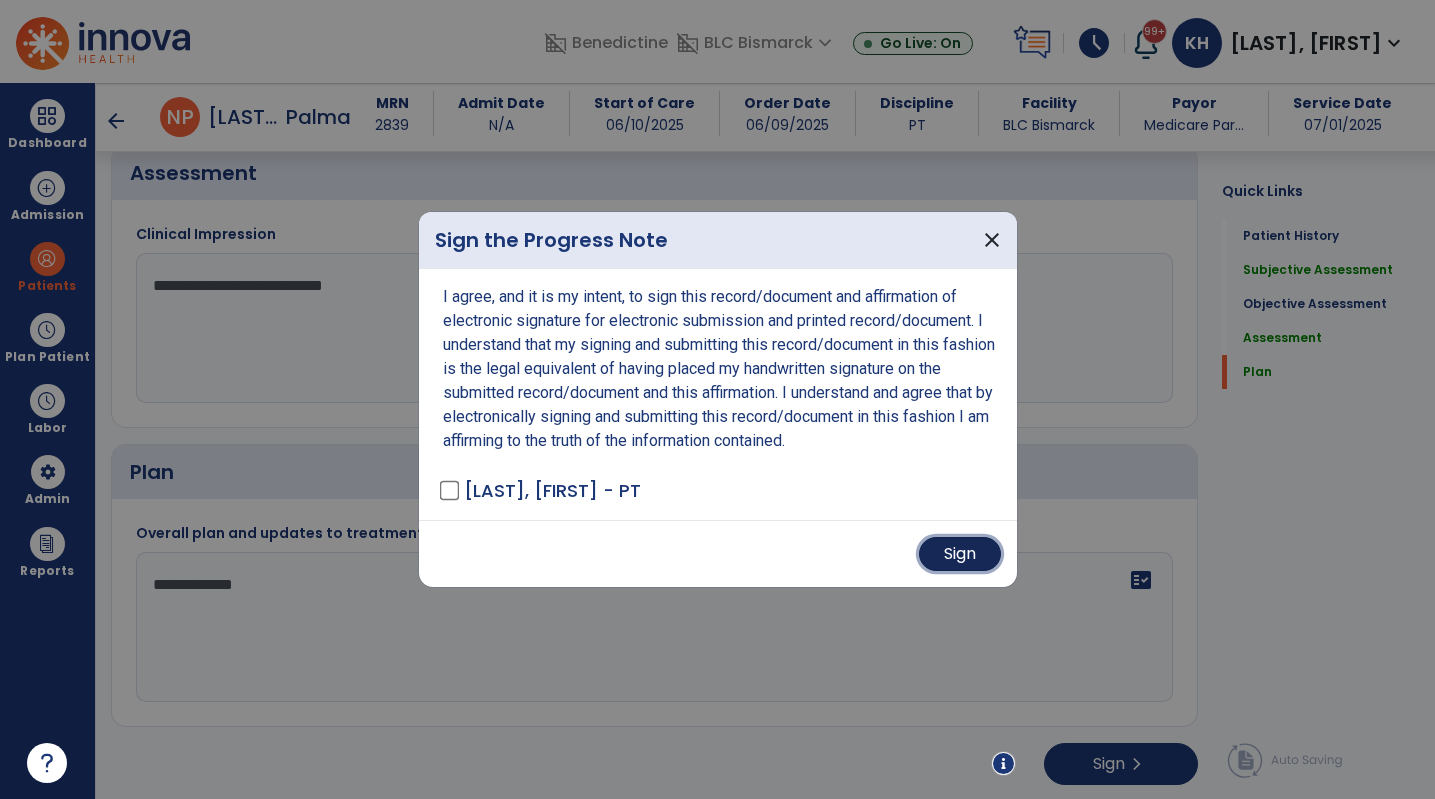 click on "Sign" at bounding box center (960, 554) 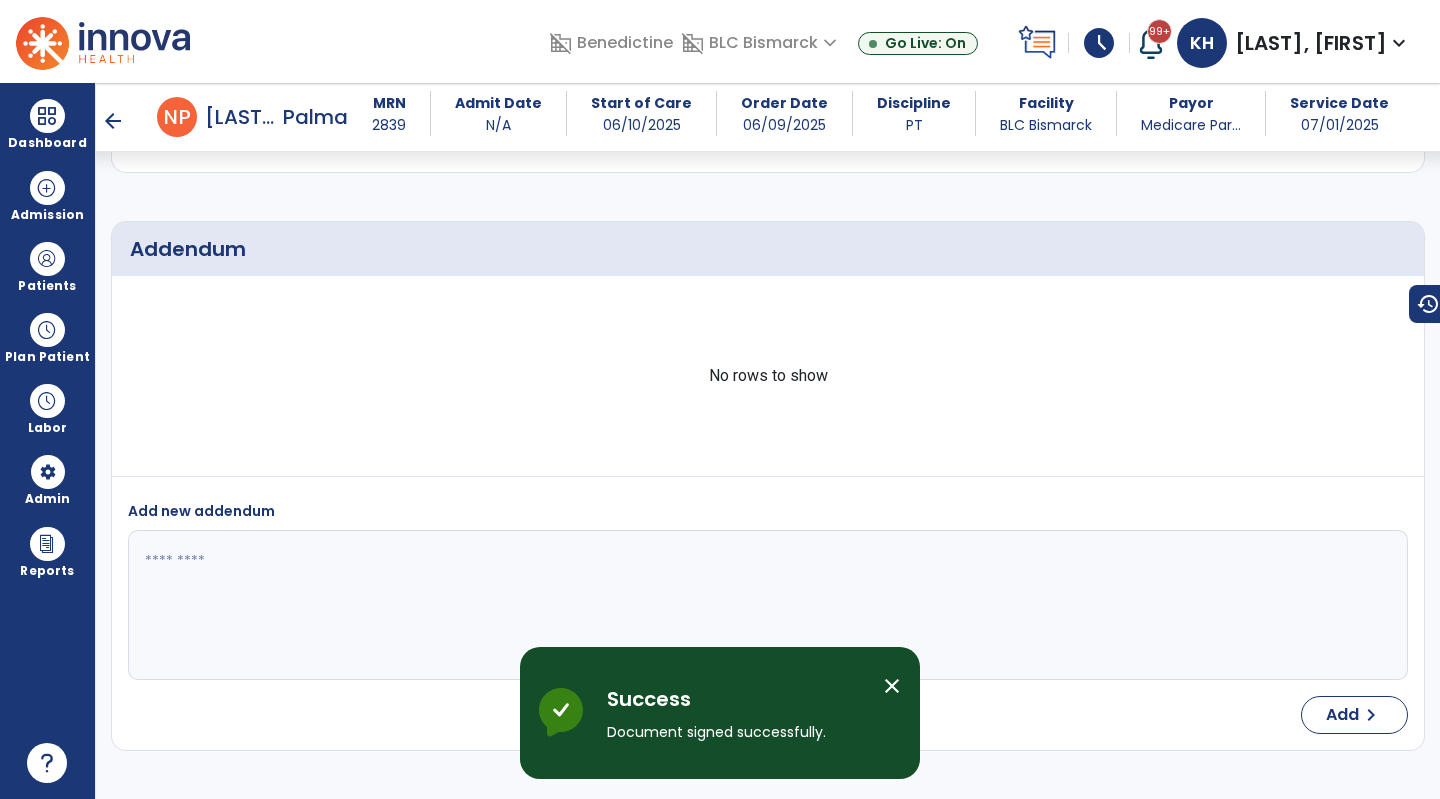 scroll, scrollTop: 1770, scrollLeft: 0, axis: vertical 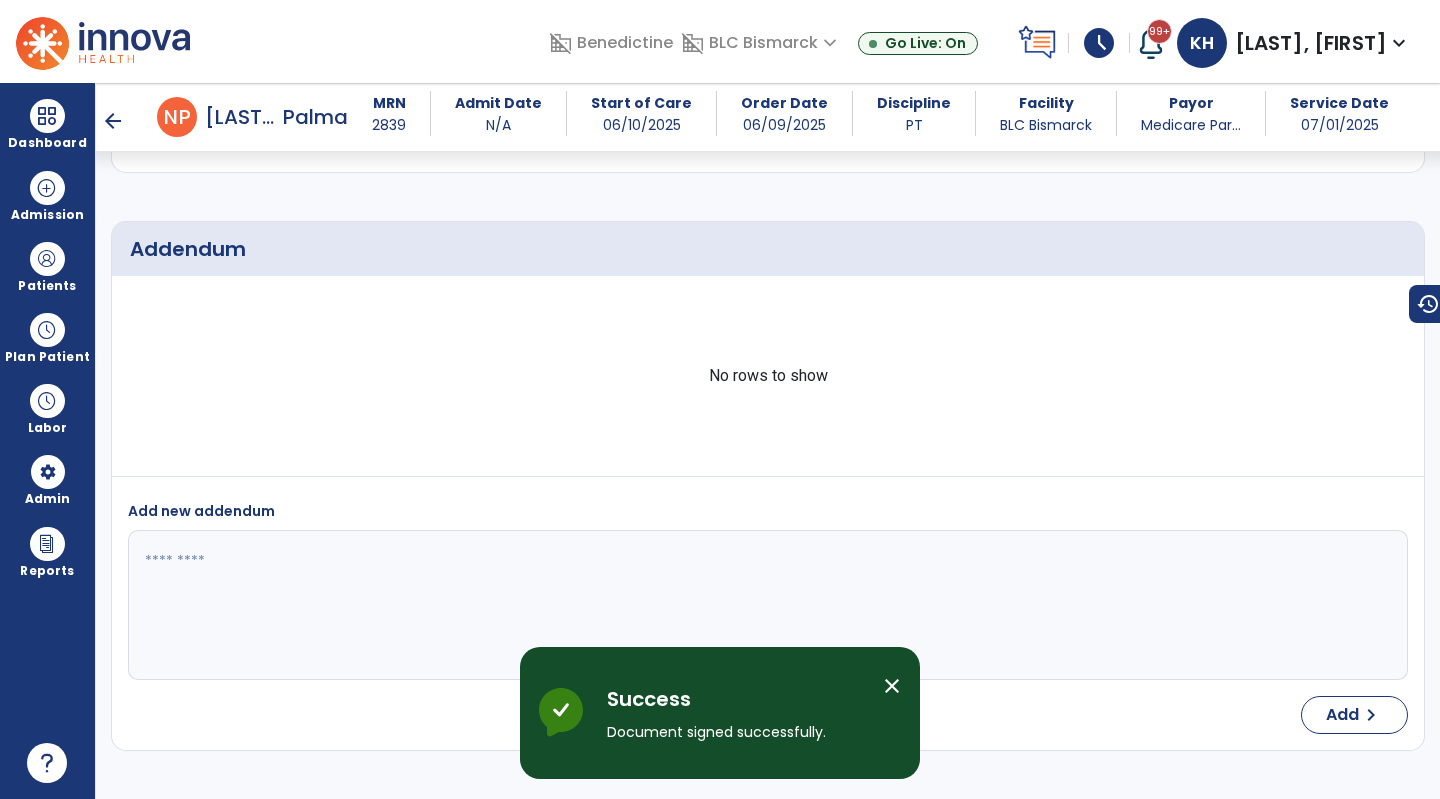click on "arrow_back" at bounding box center (113, 121) 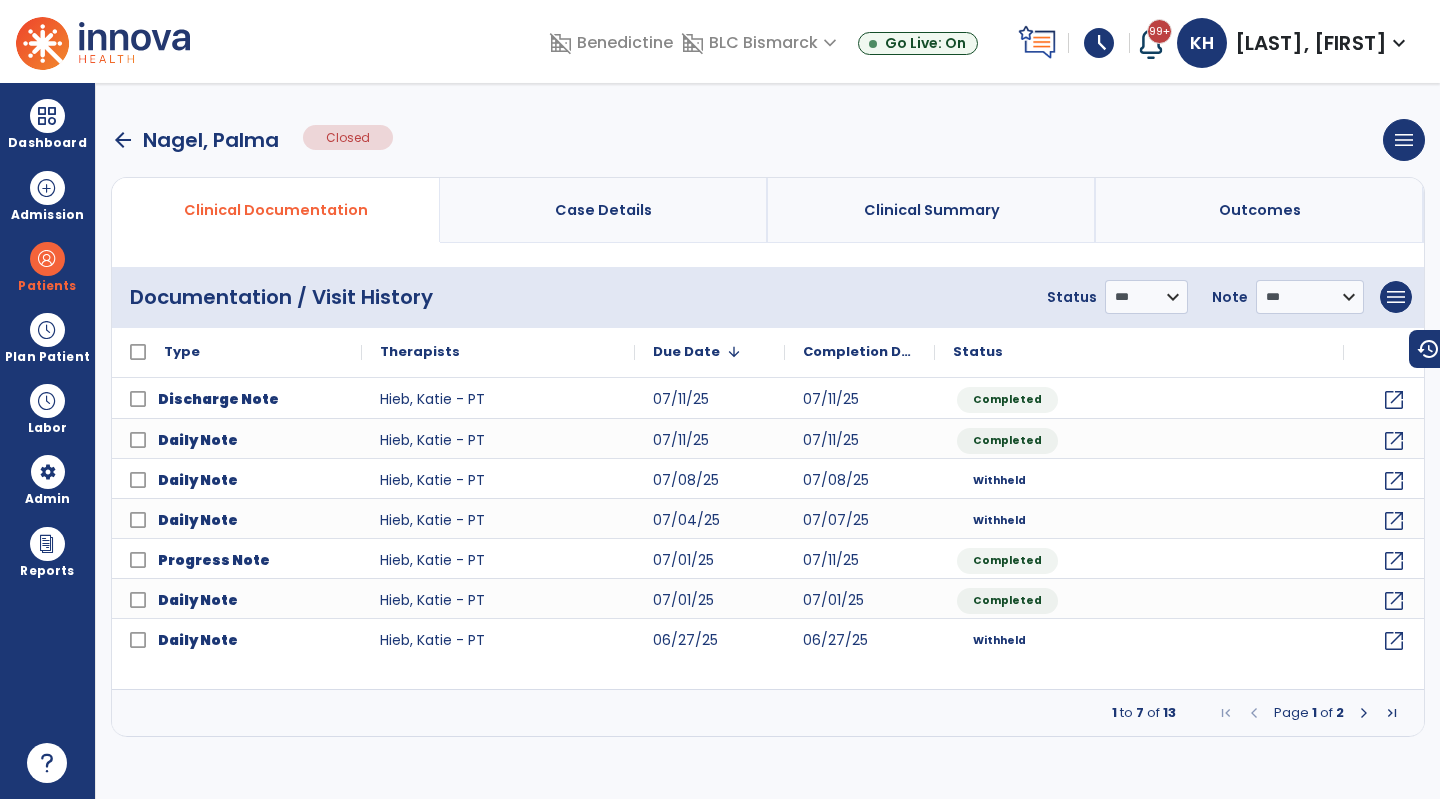 scroll, scrollTop: 0, scrollLeft: 0, axis: both 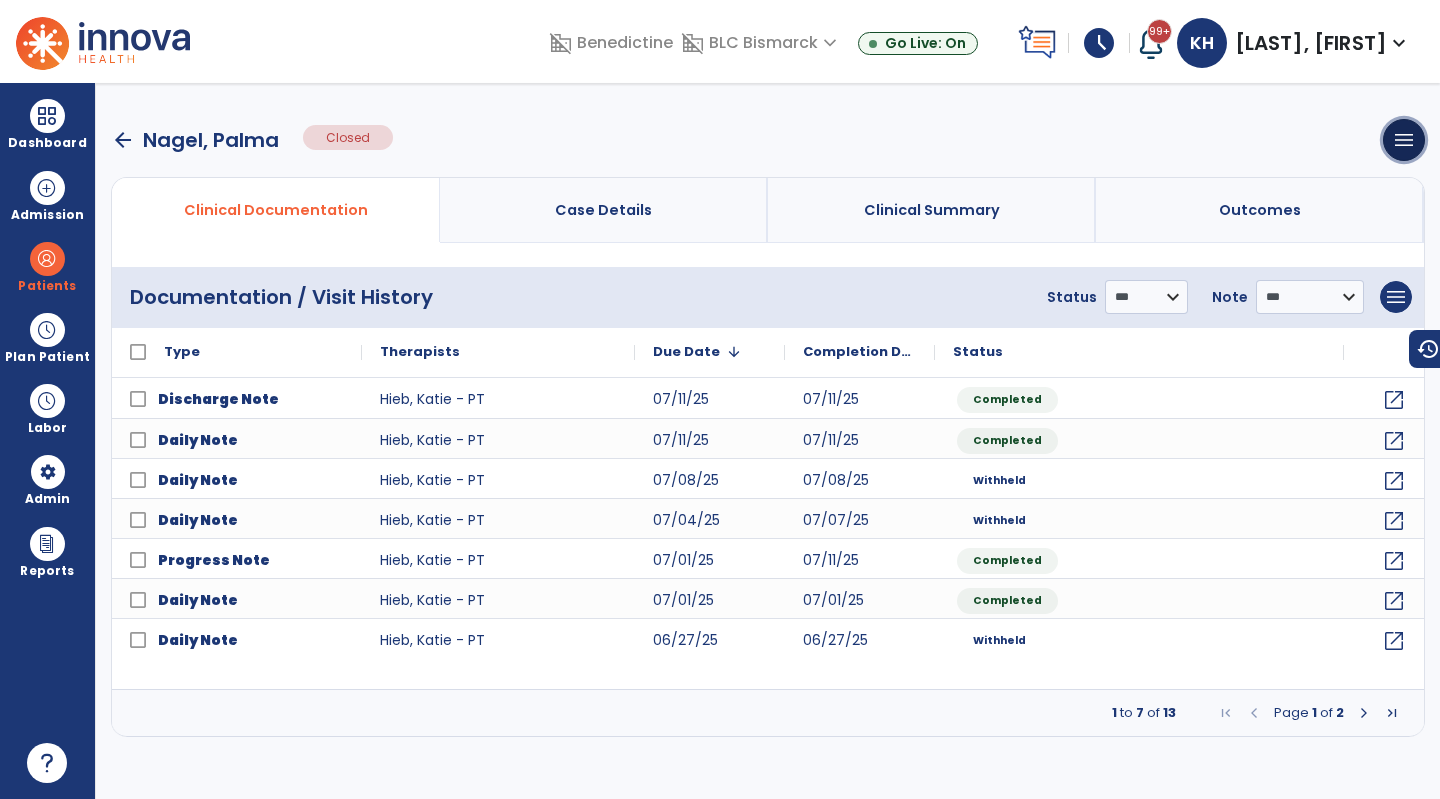 click on "menu" at bounding box center [1404, 140] 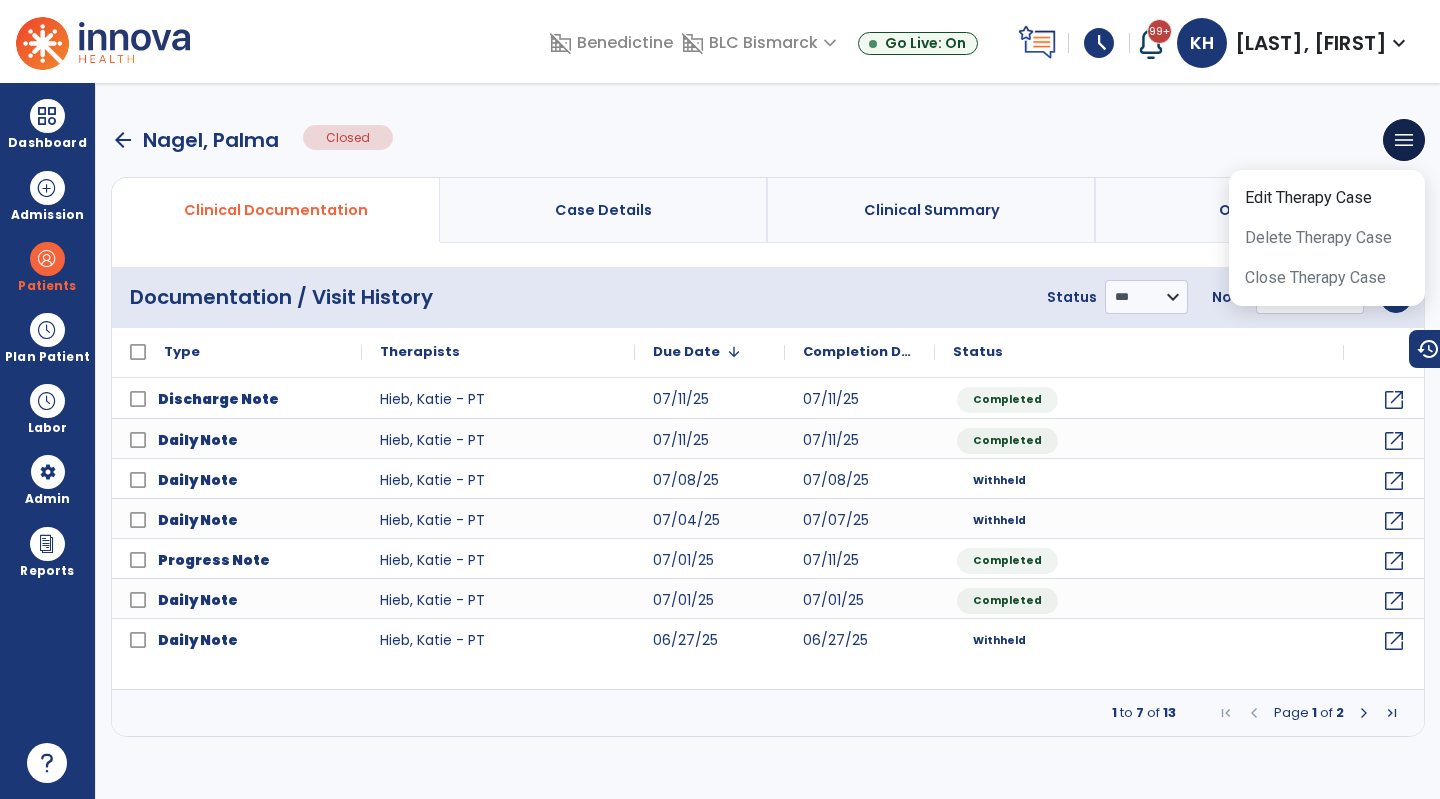 click on "Outcomes" at bounding box center (1260, 210) 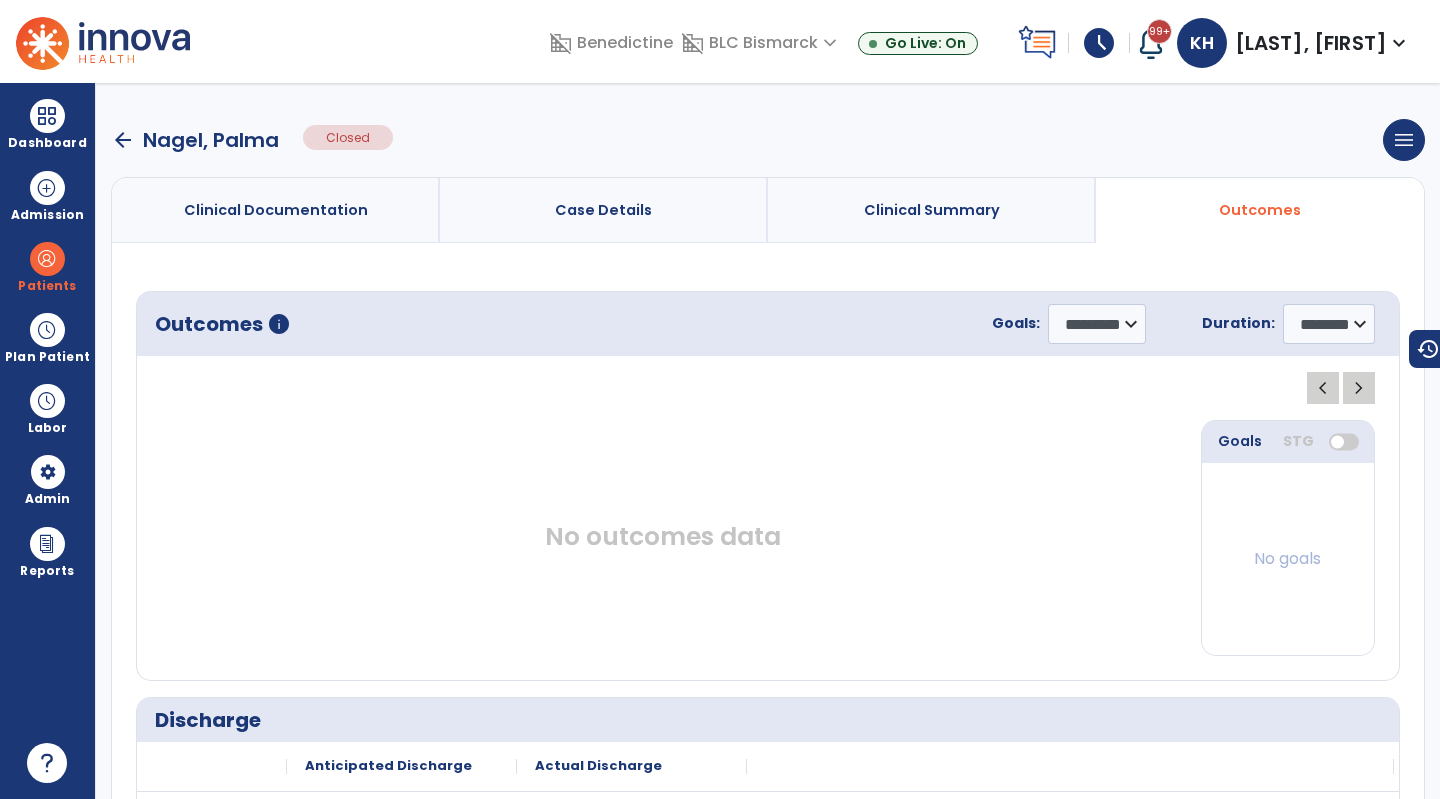 click on "arrow_back [LAST], [FIRST] Closed menu Edit Therapy Case Delete Therapy Case Close Therapy Case Clinical Documentation Case Details Clinical Summary Outcomes Outcomes info Goals: ********* Duration: ******** **** chevron_left chevron_right No outcomes data Goals STG No goals Discharge Date NA" at bounding box center (768, 441) 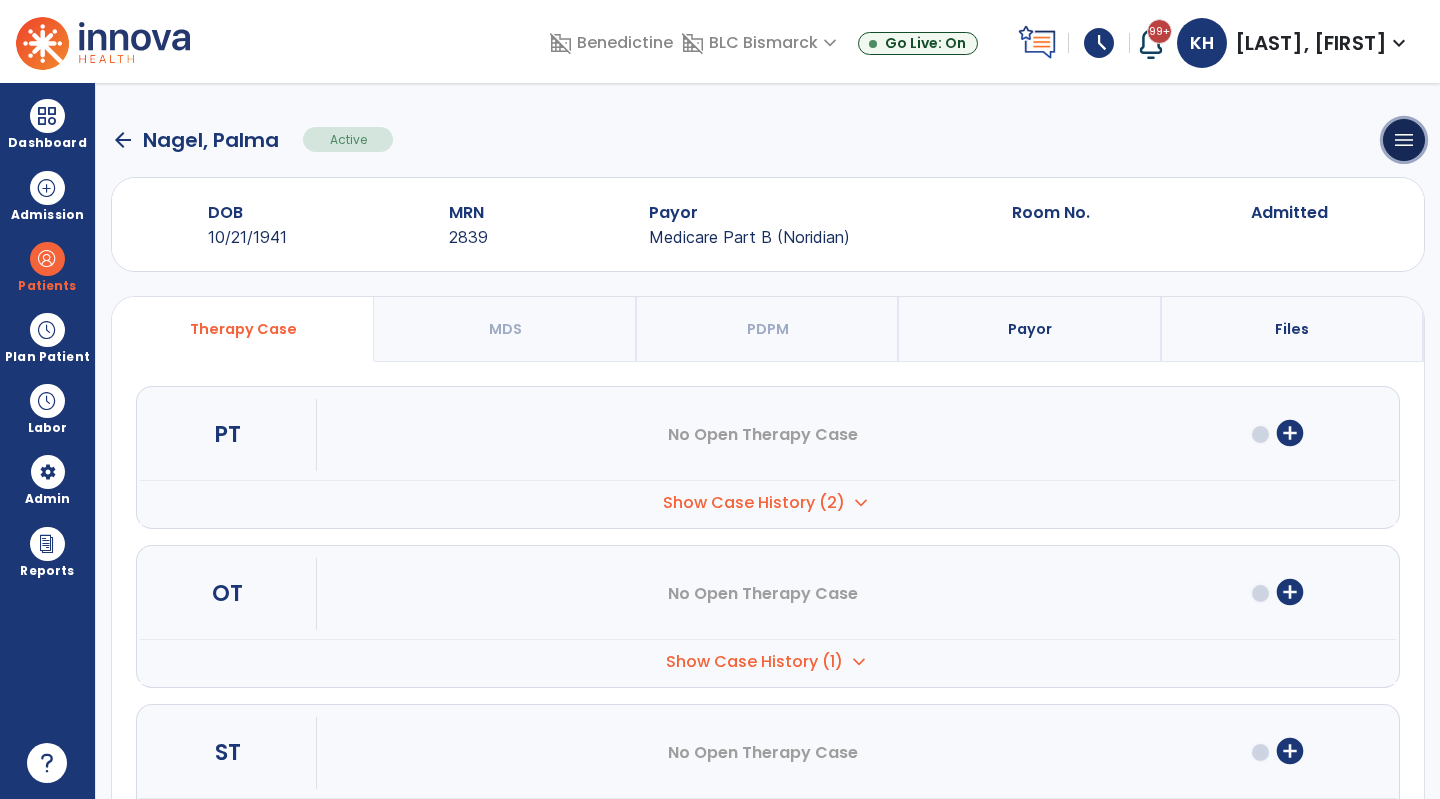 click on "menu" at bounding box center [1404, 140] 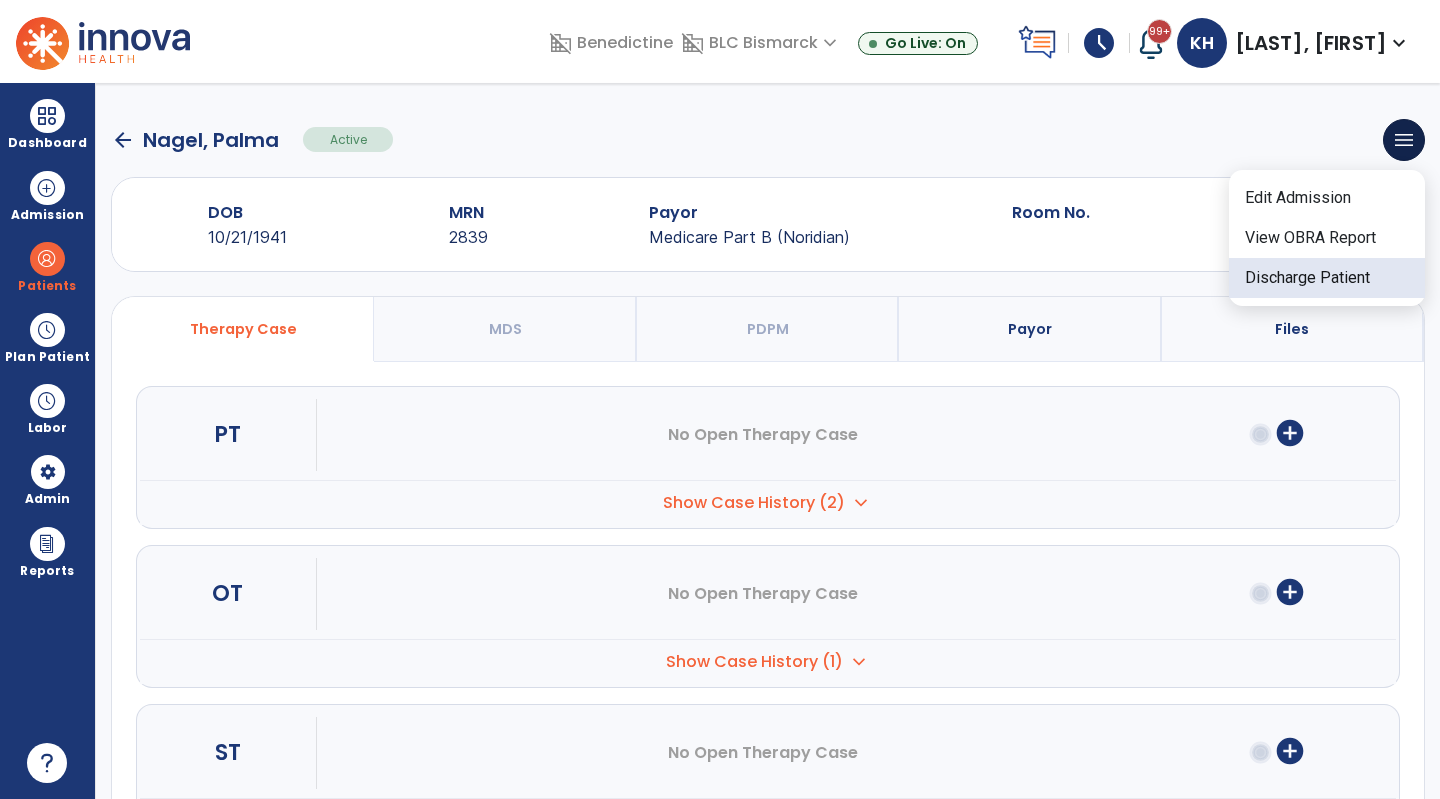 click on "Discharge Patient" 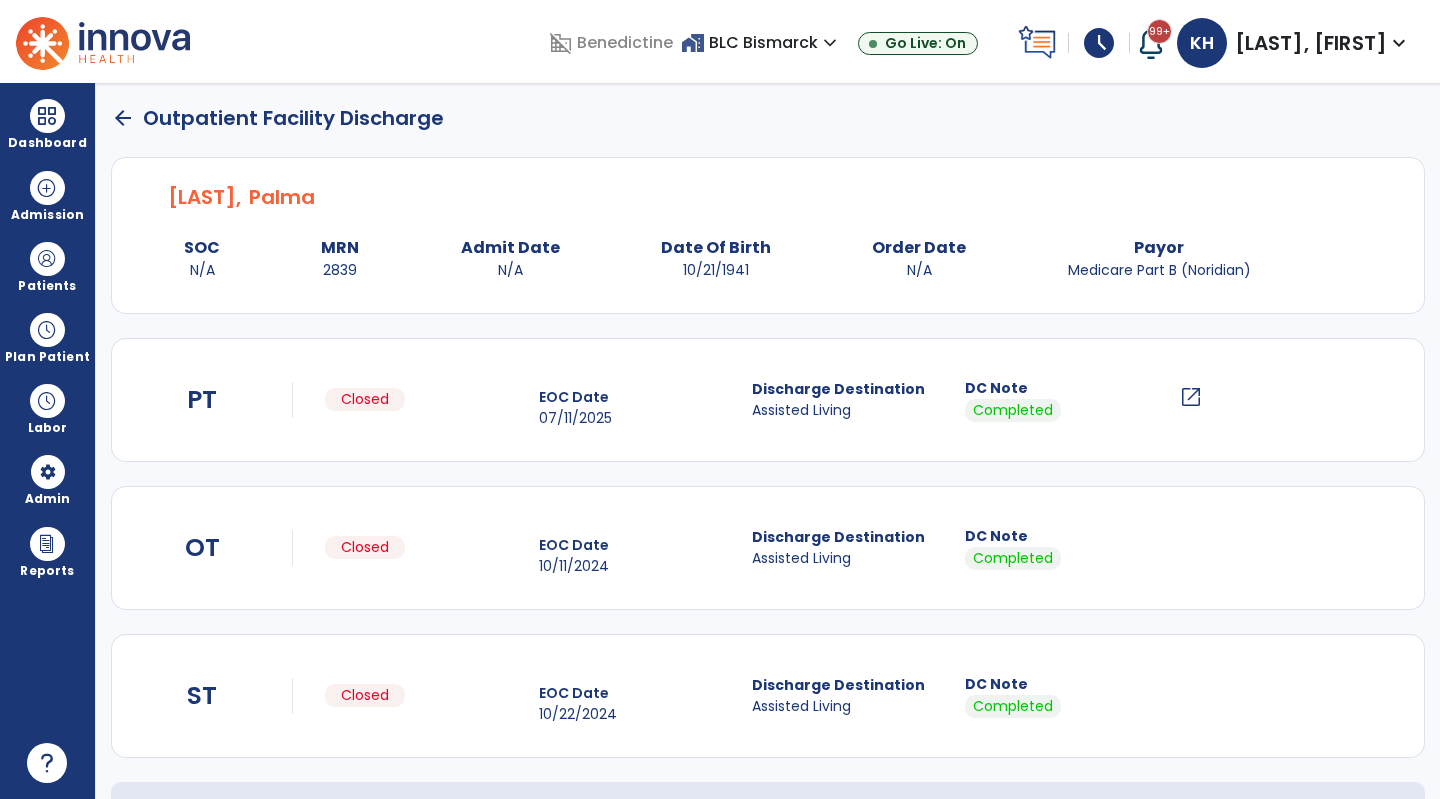 scroll, scrollTop: 141, scrollLeft: 0, axis: vertical 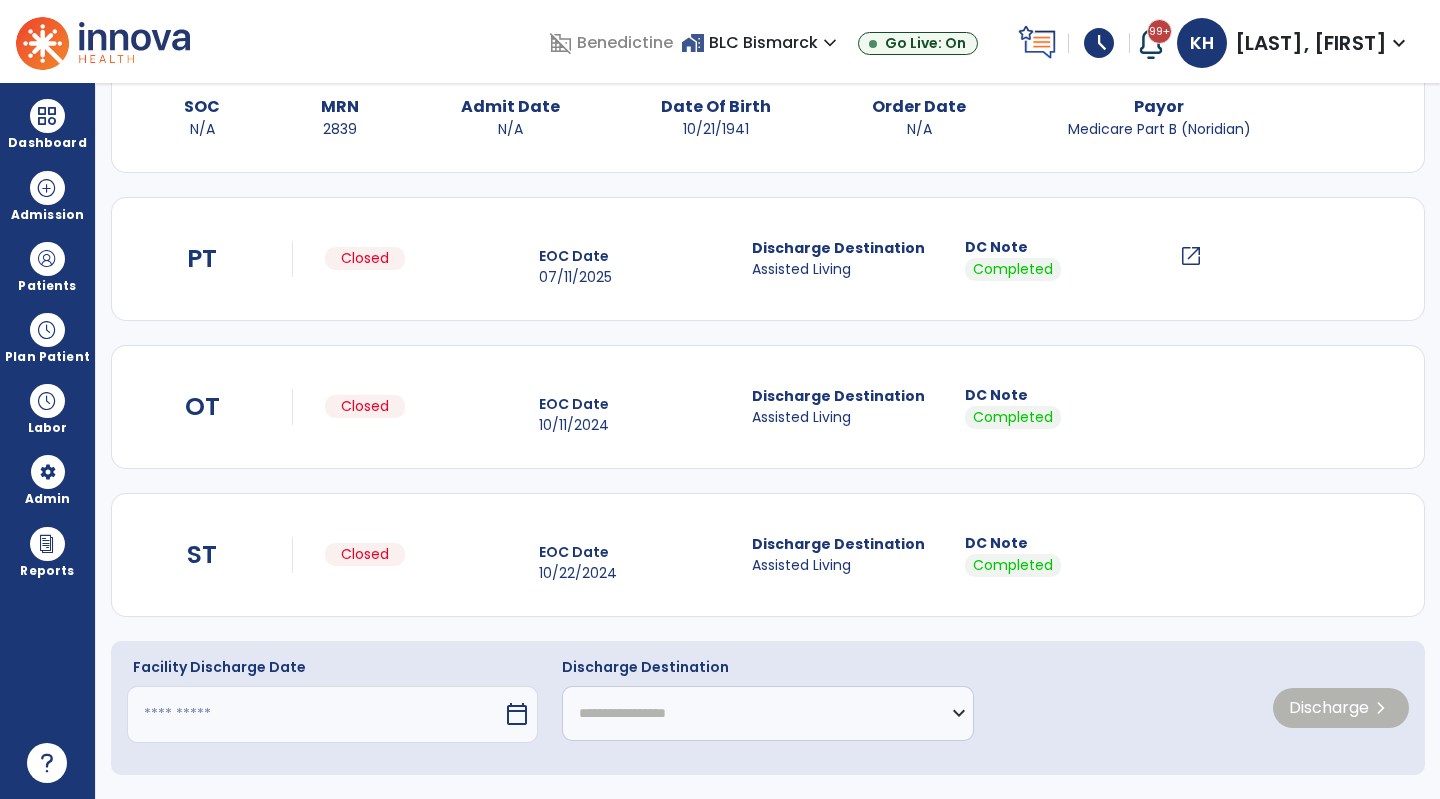 click at bounding box center [315, 714] 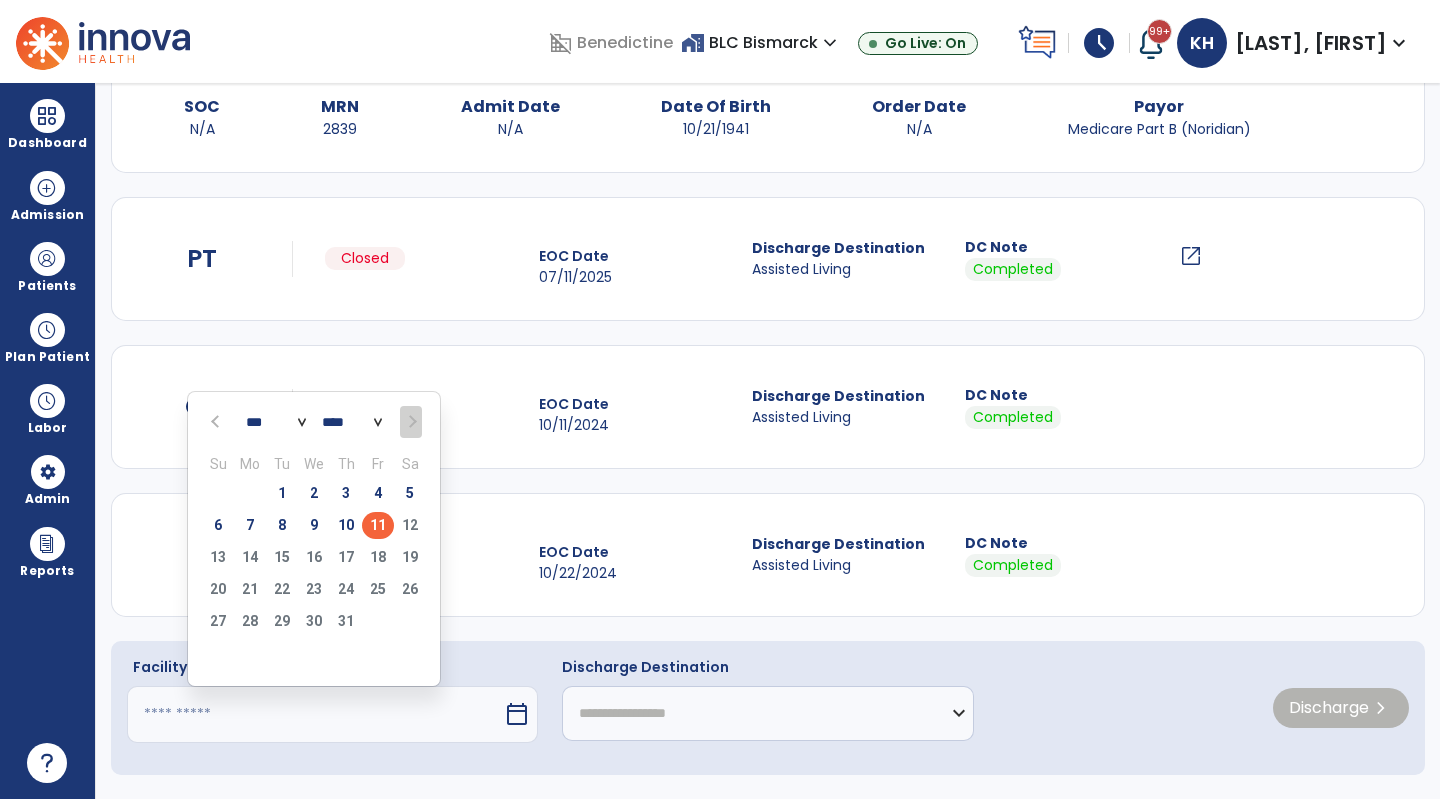 click on "11" at bounding box center [378, 525] 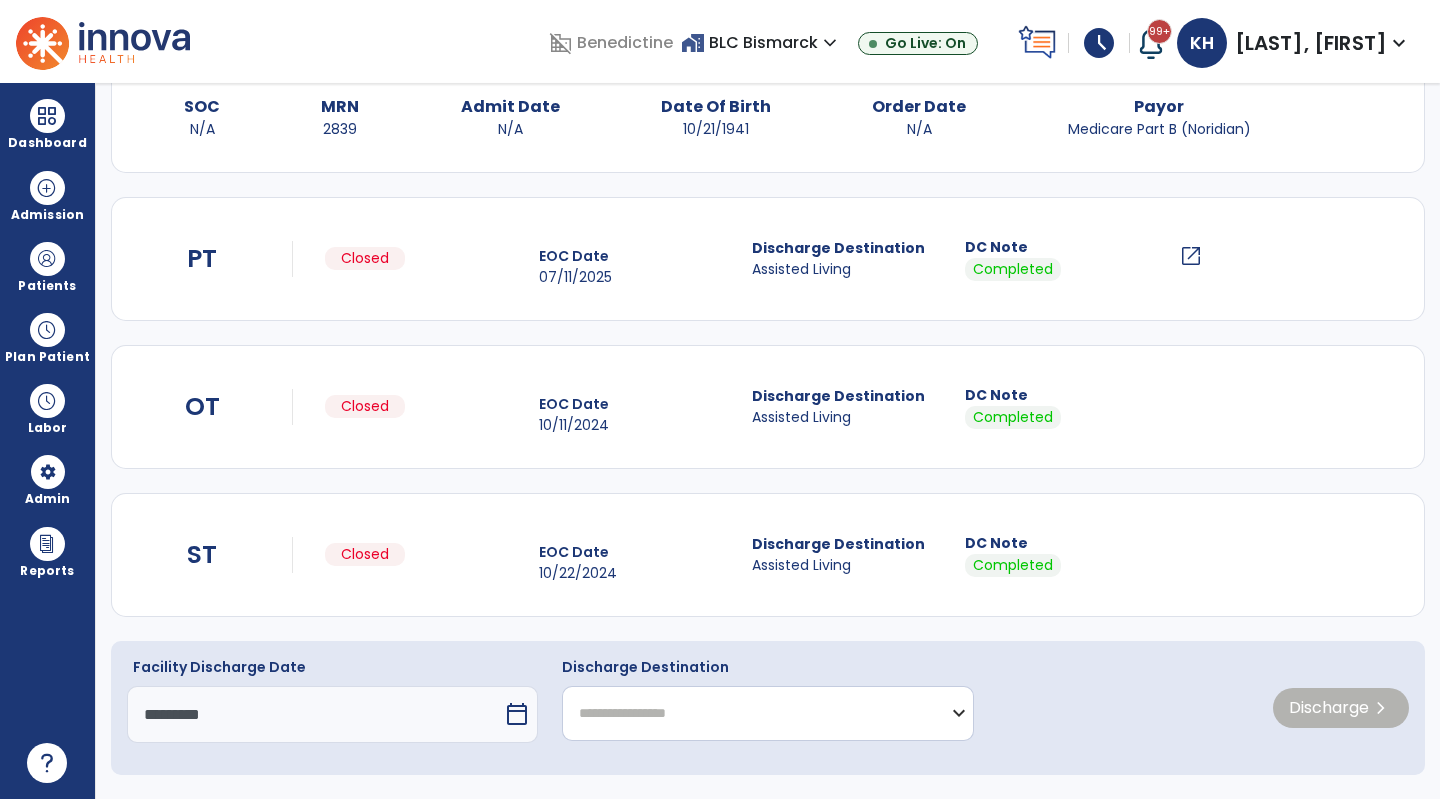 click on "**********" 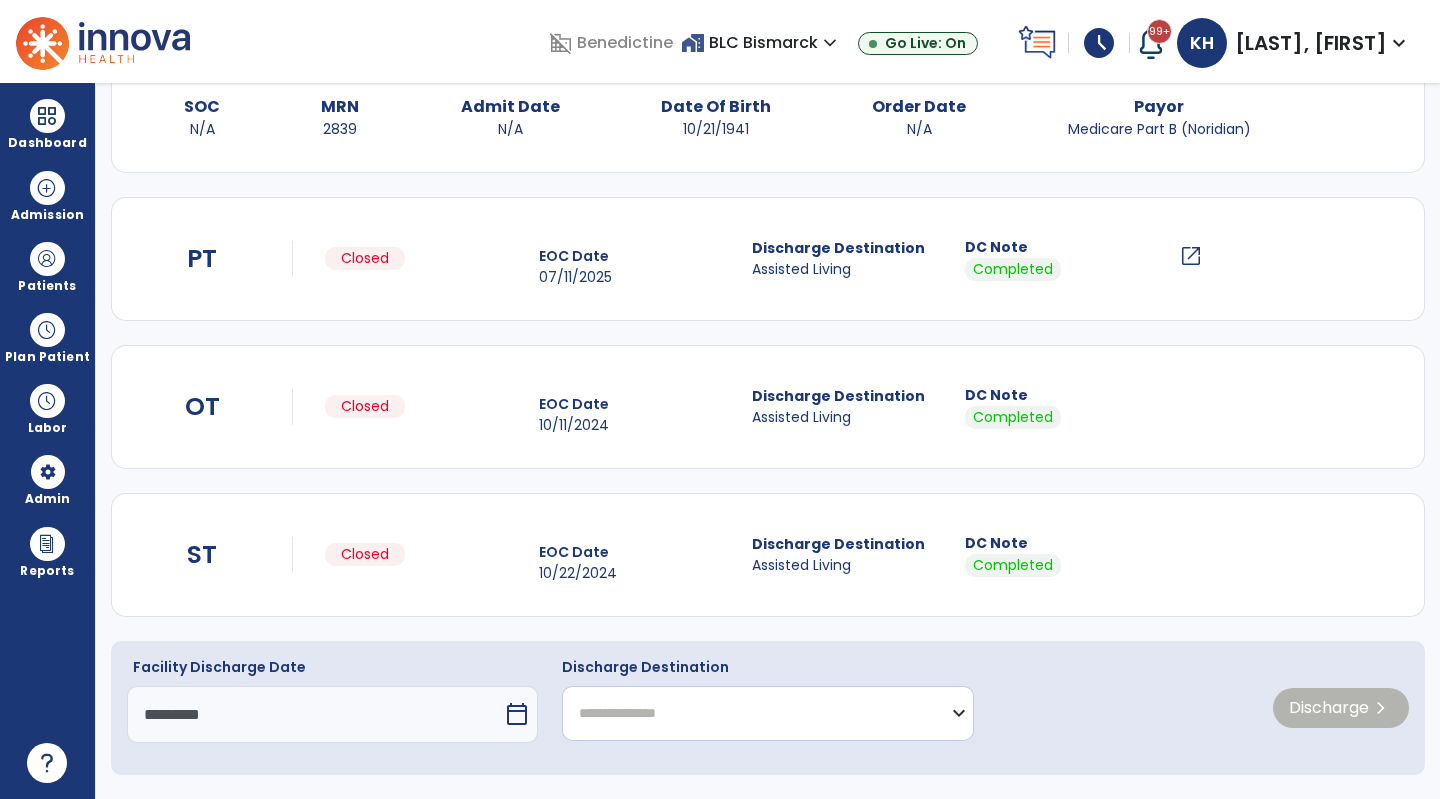 click on "**********" 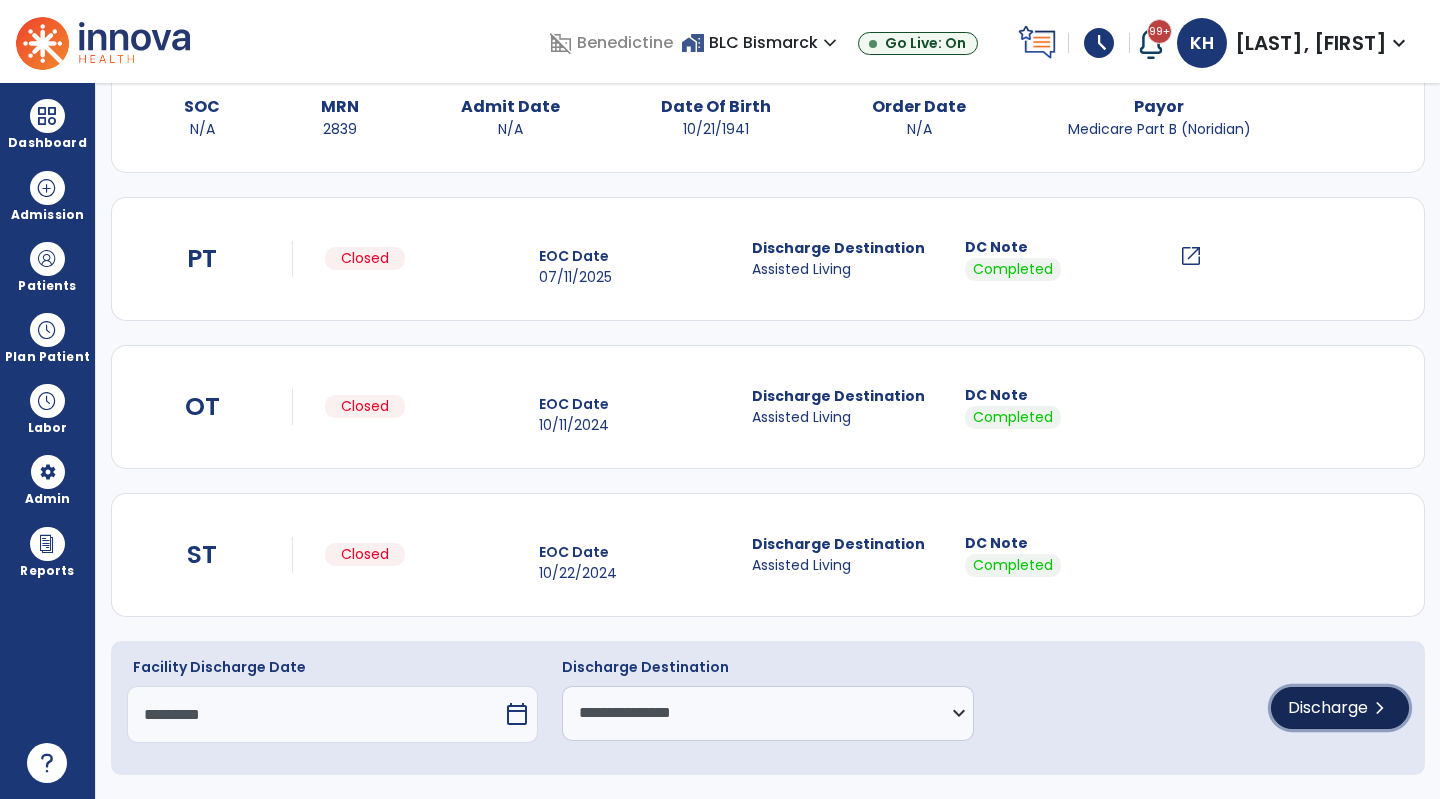 click on "Discharge" 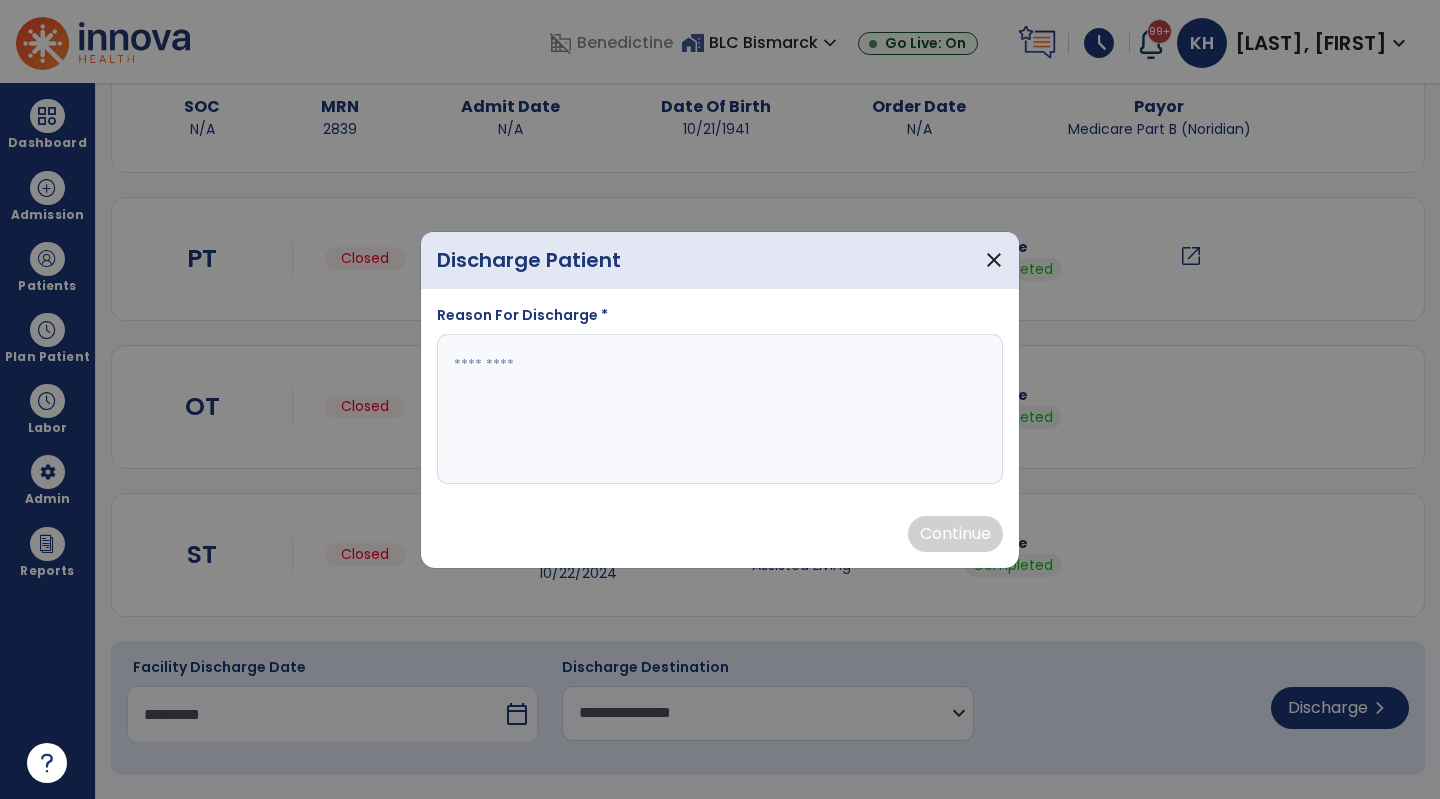 click at bounding box center [720, 409] 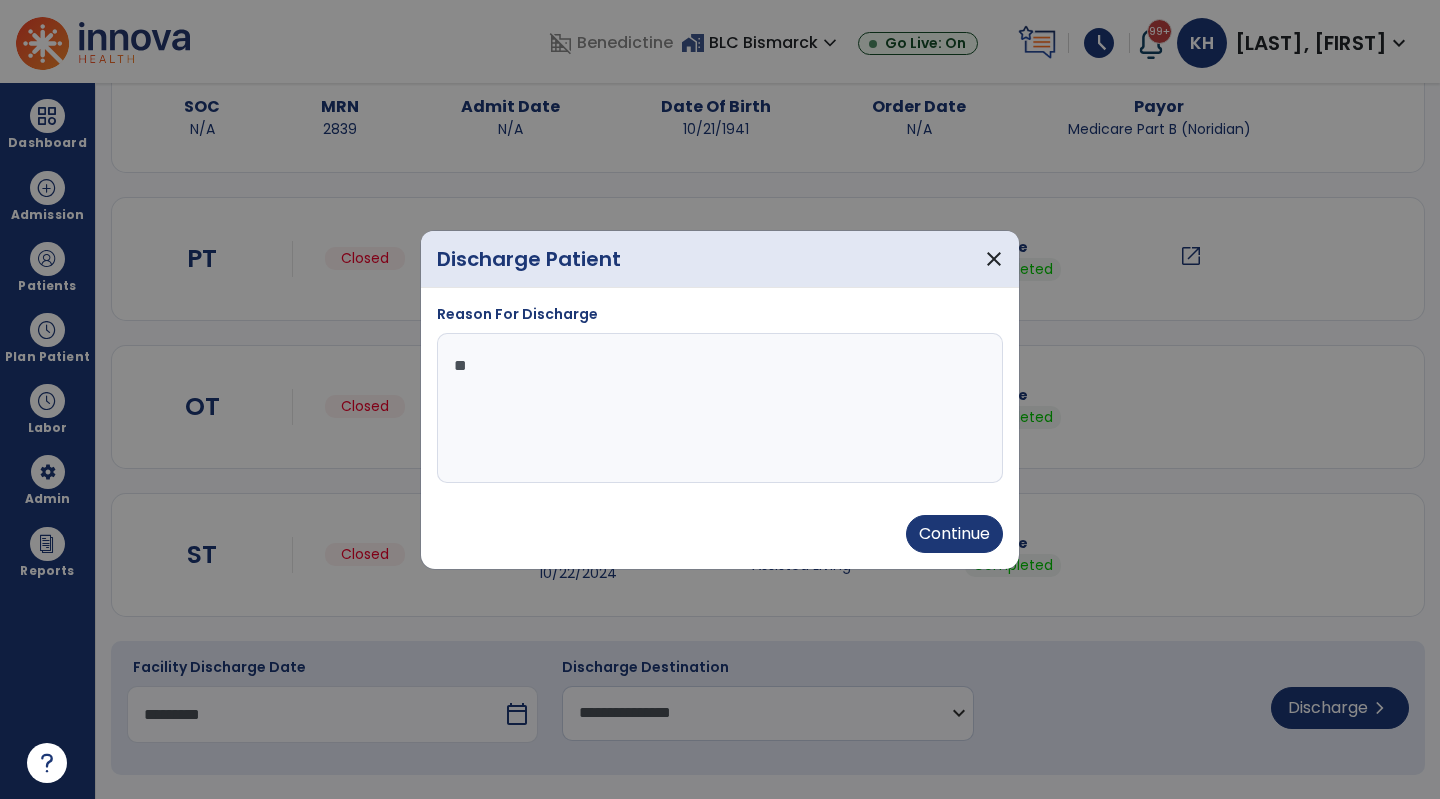 type on "*" 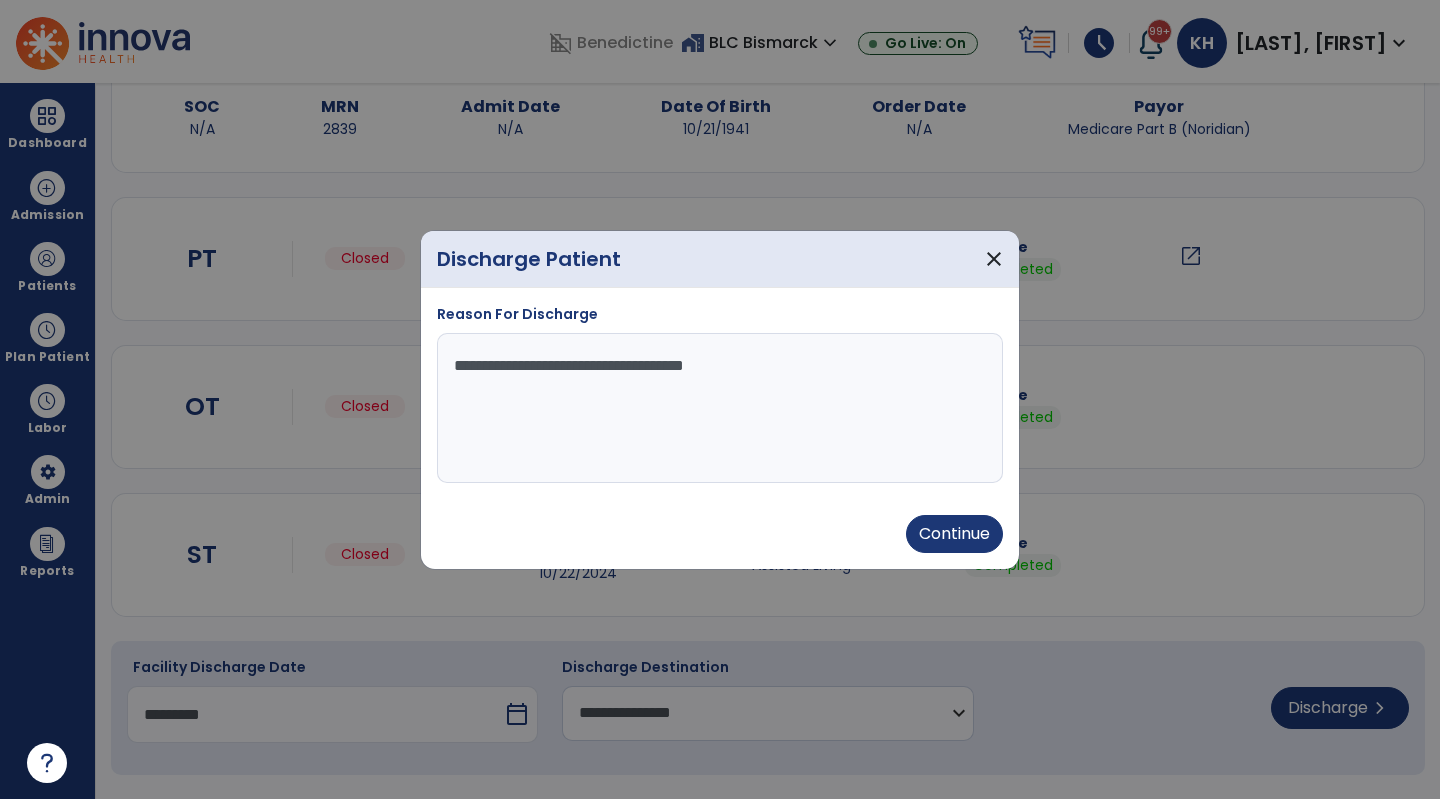type on "**********" 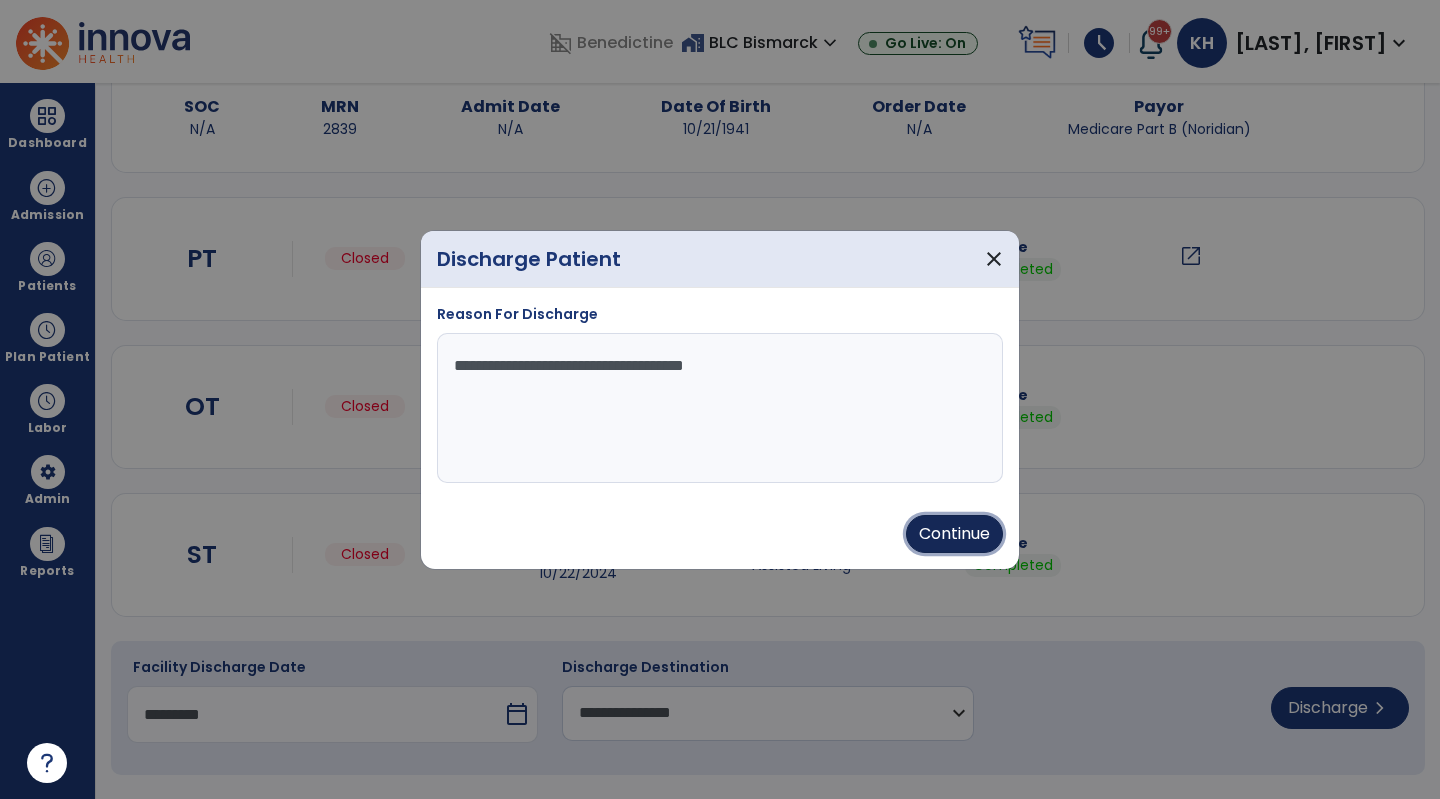 click on "Continue" at bounding box center (954, 534) 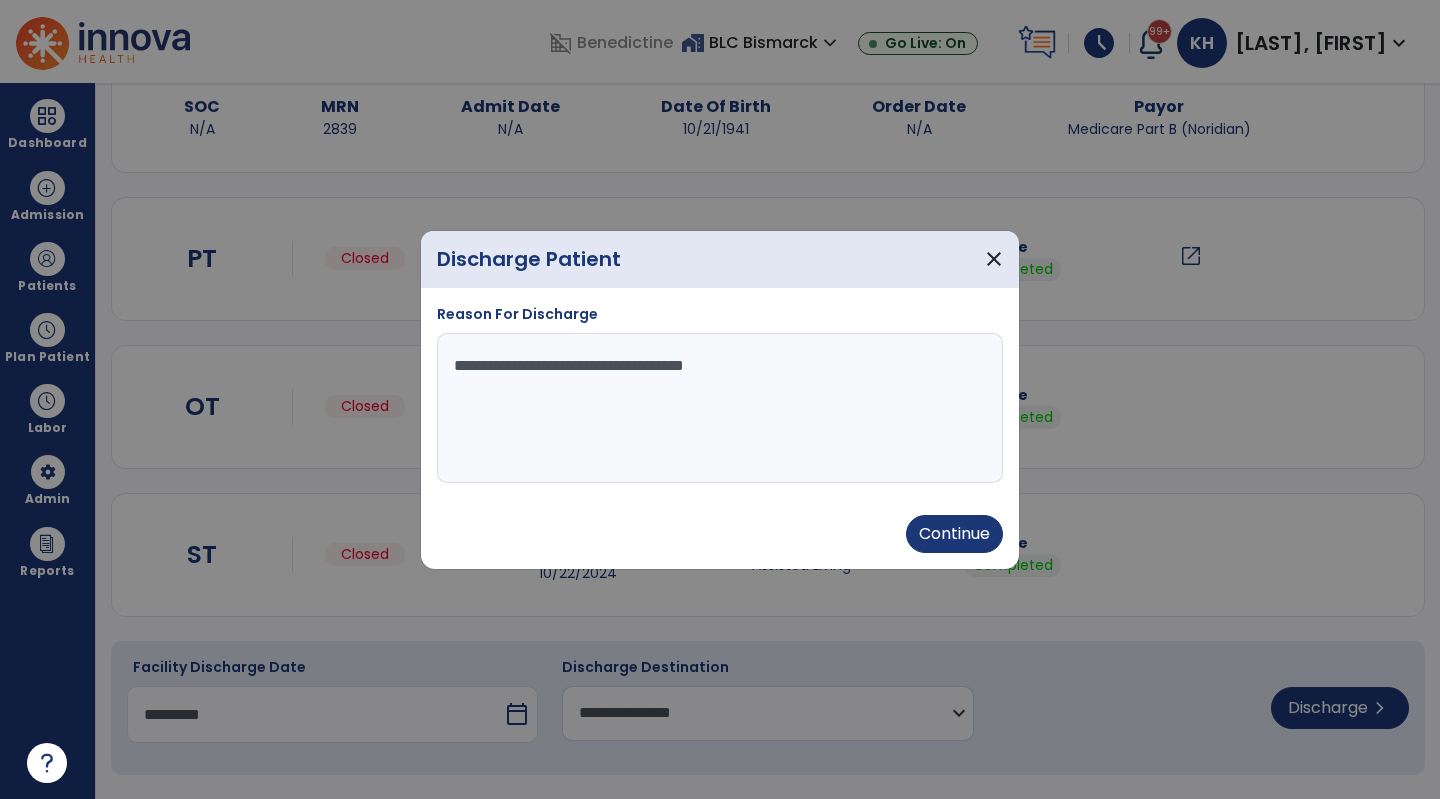 type on "*********" 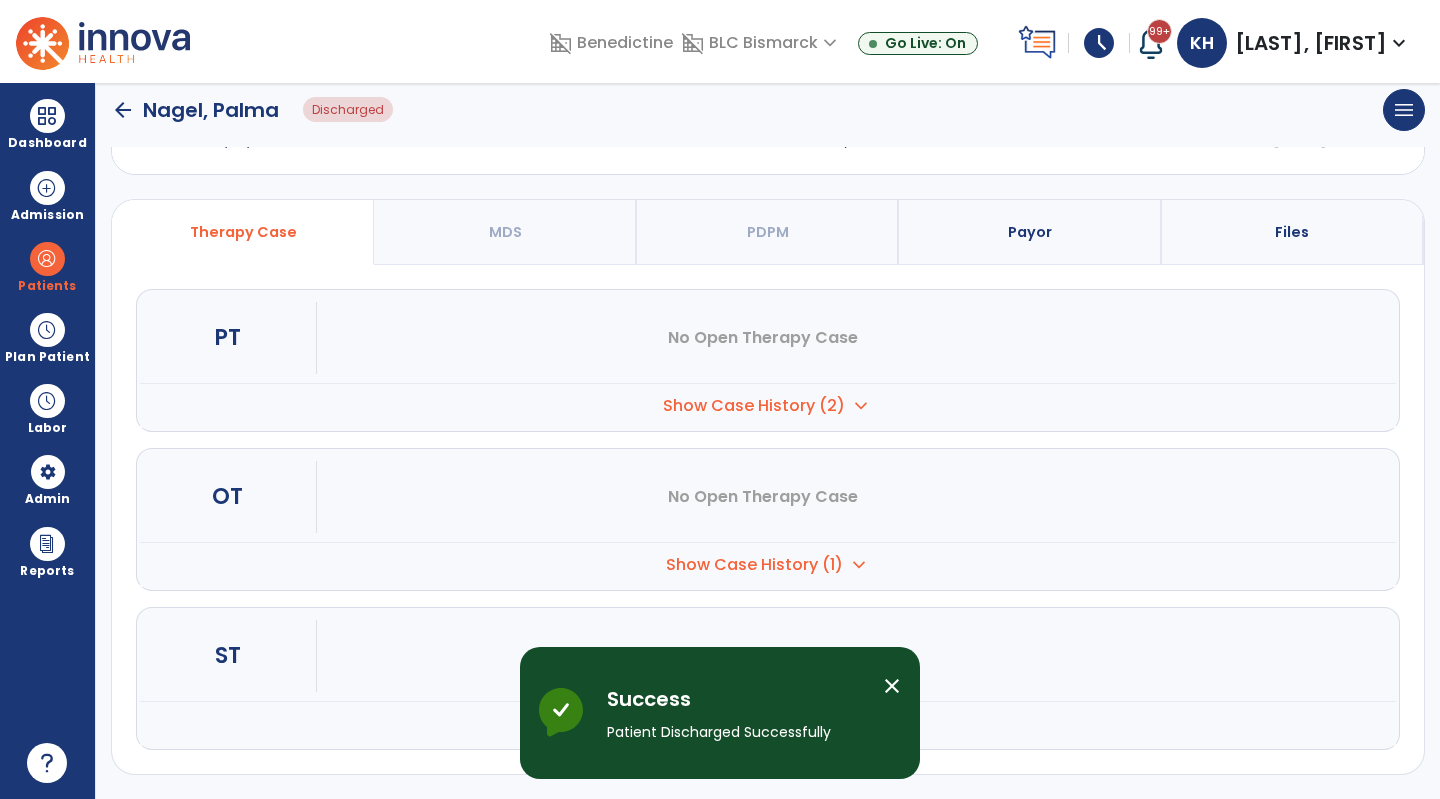 scroll, scrollTop: 0, scrollLeft: 0, axis: both 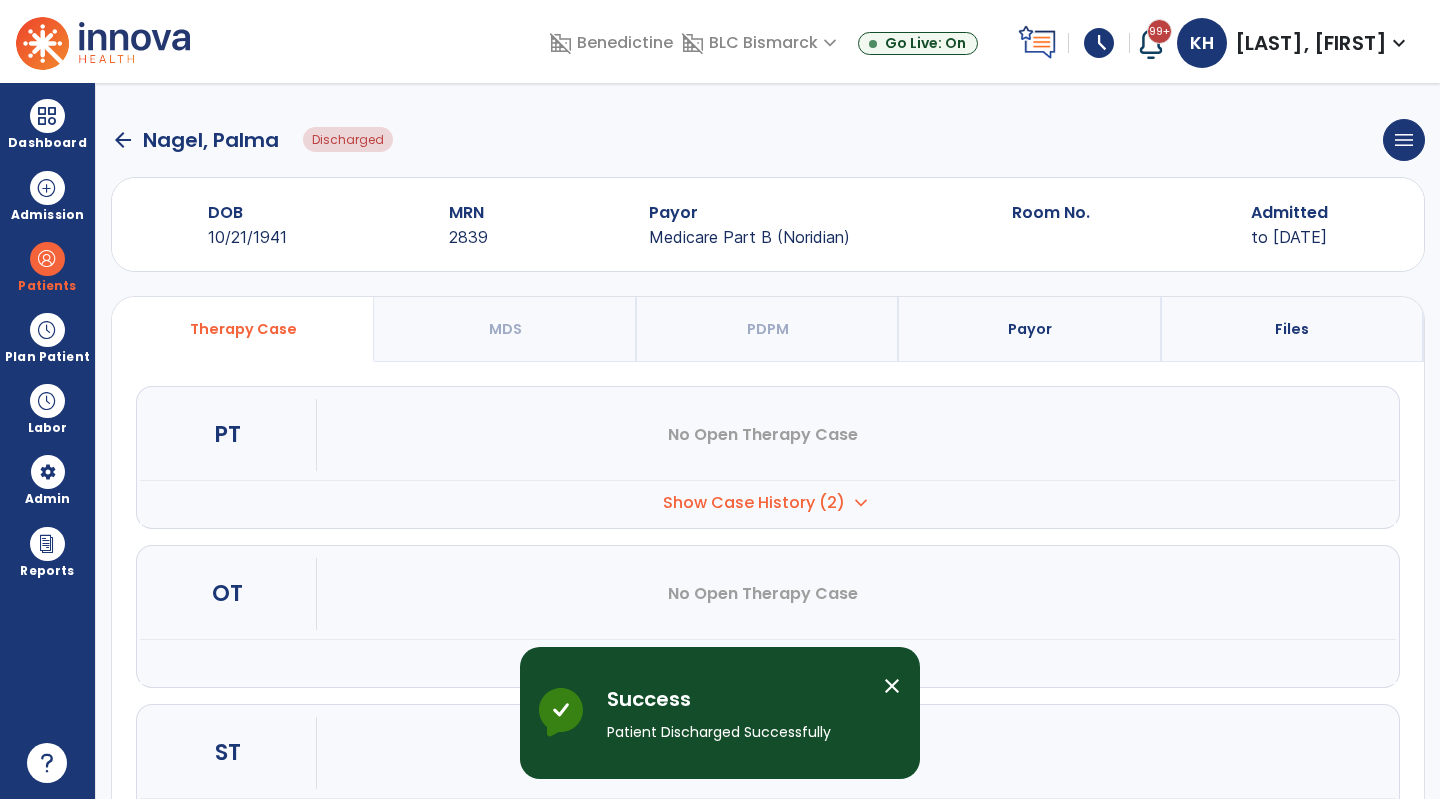 click at bounding box center (47, 116) 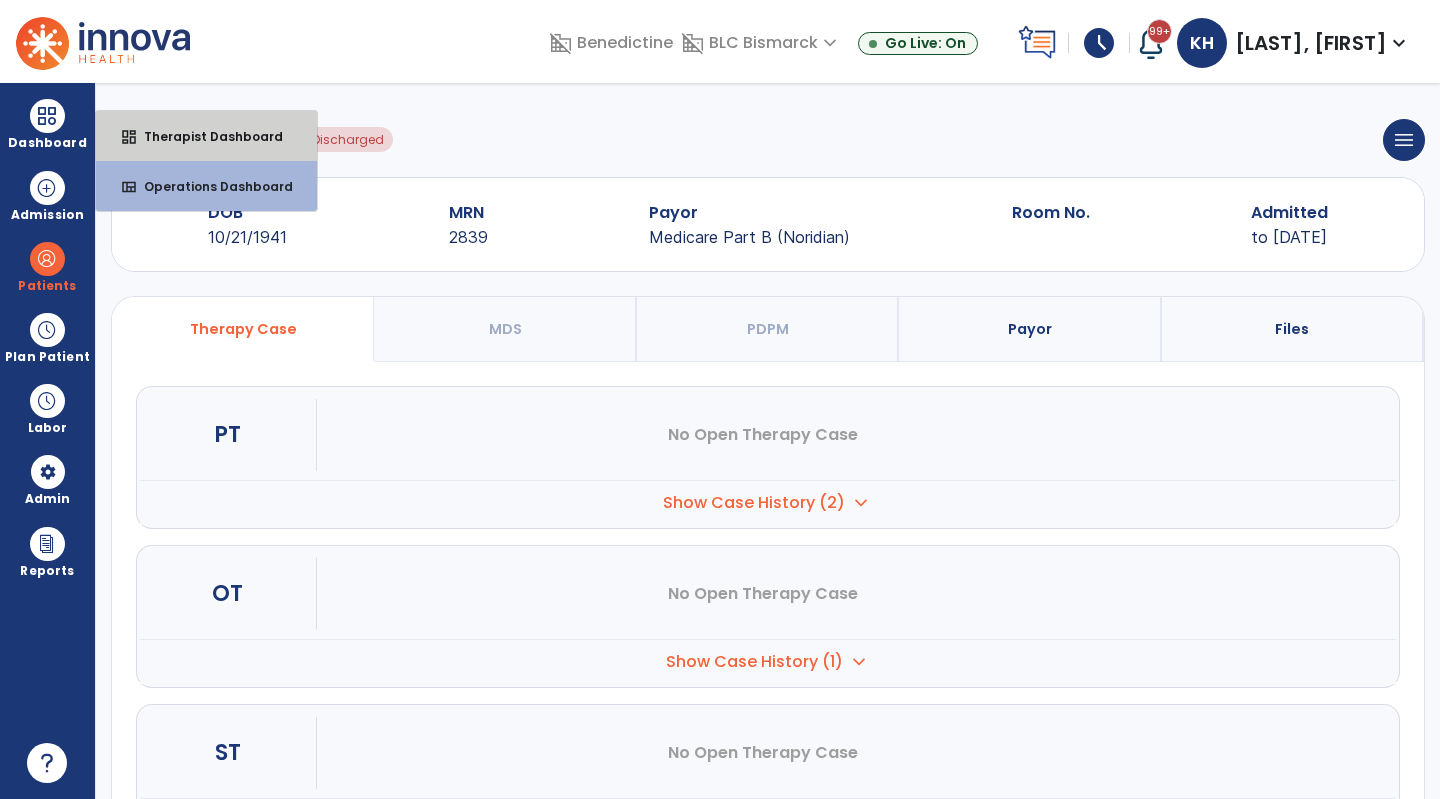 click on "dashboard  Therapist Dashboard" at bounding box center [206, 136] 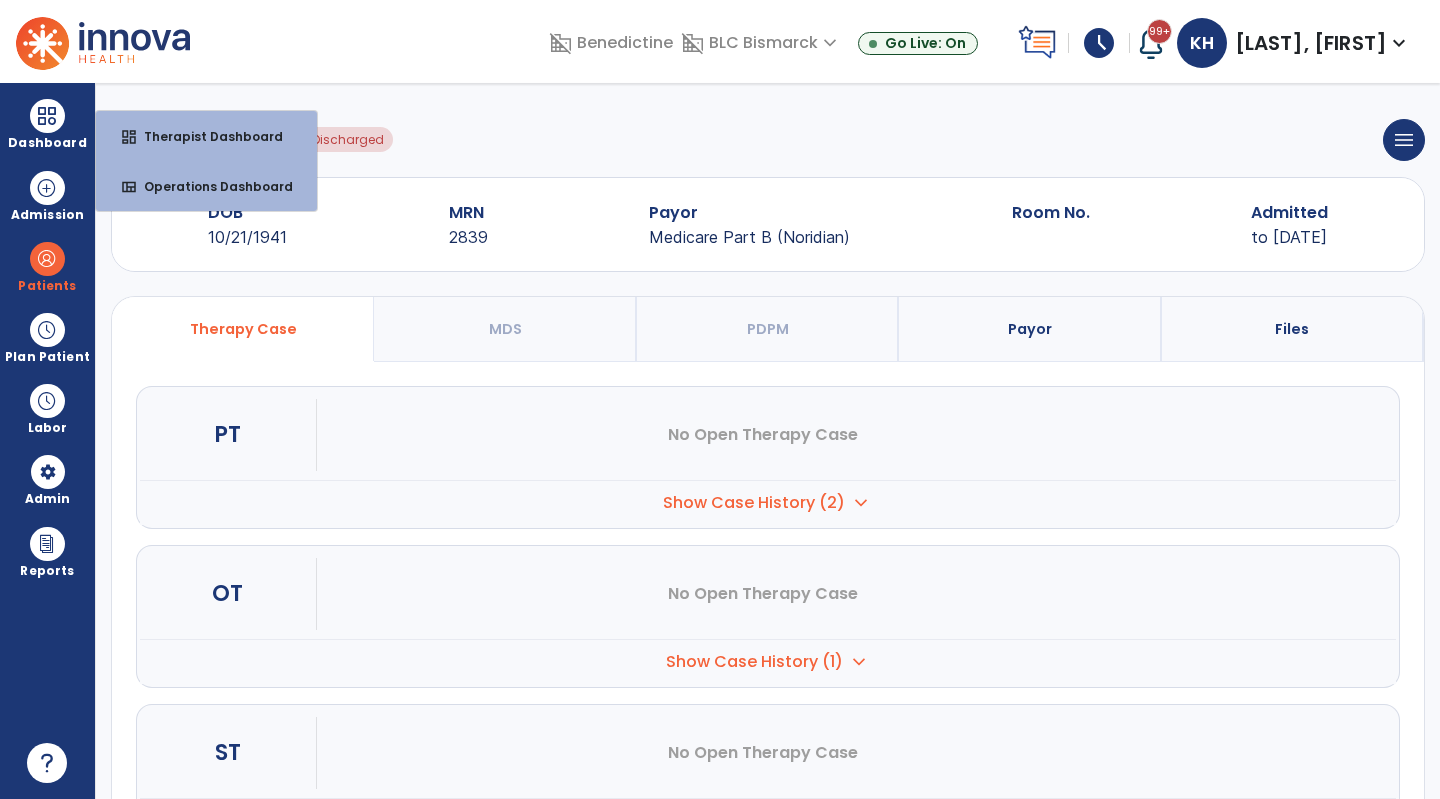 select on "****" 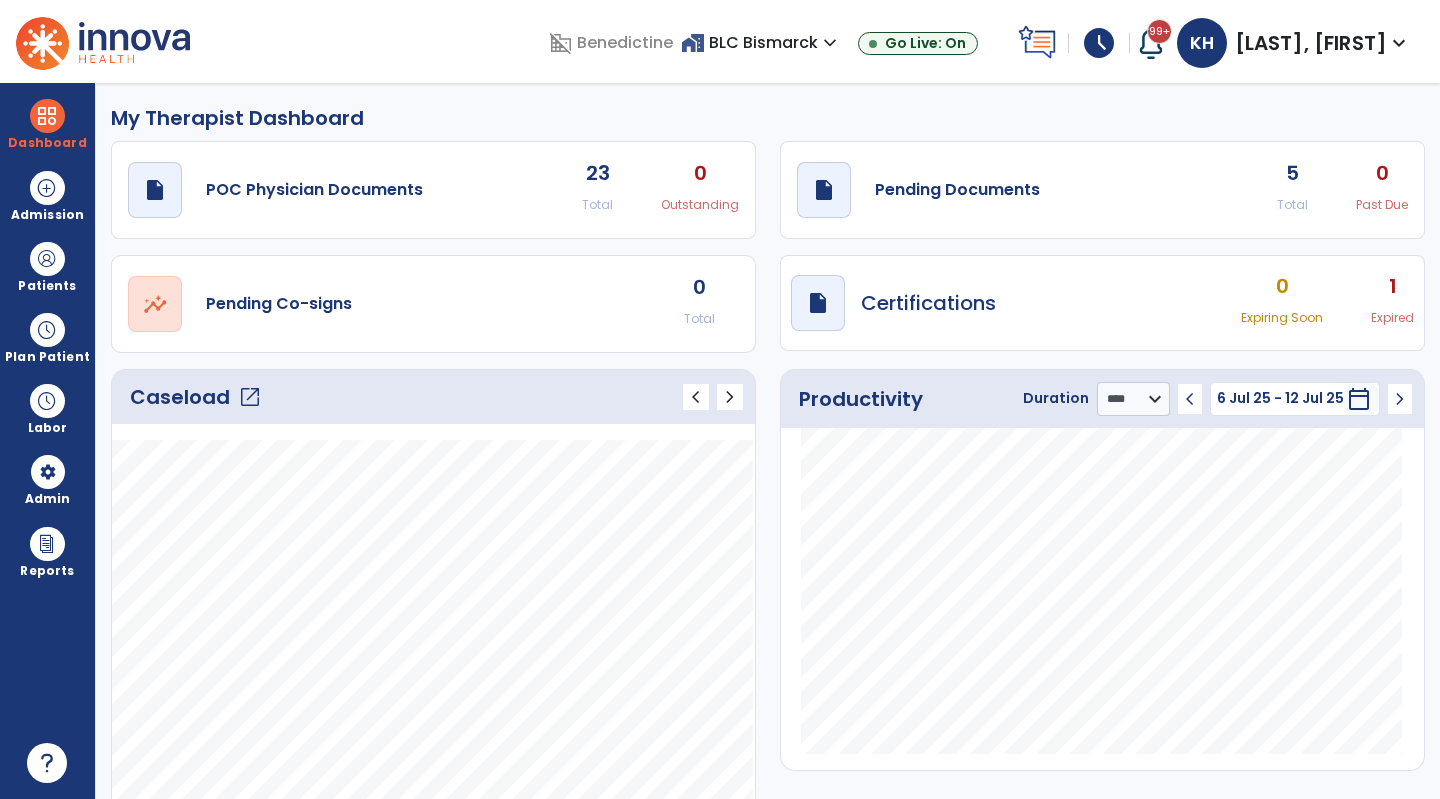click on "draft   open_in_new  Pending Documents 5 Total 0 Past Due" 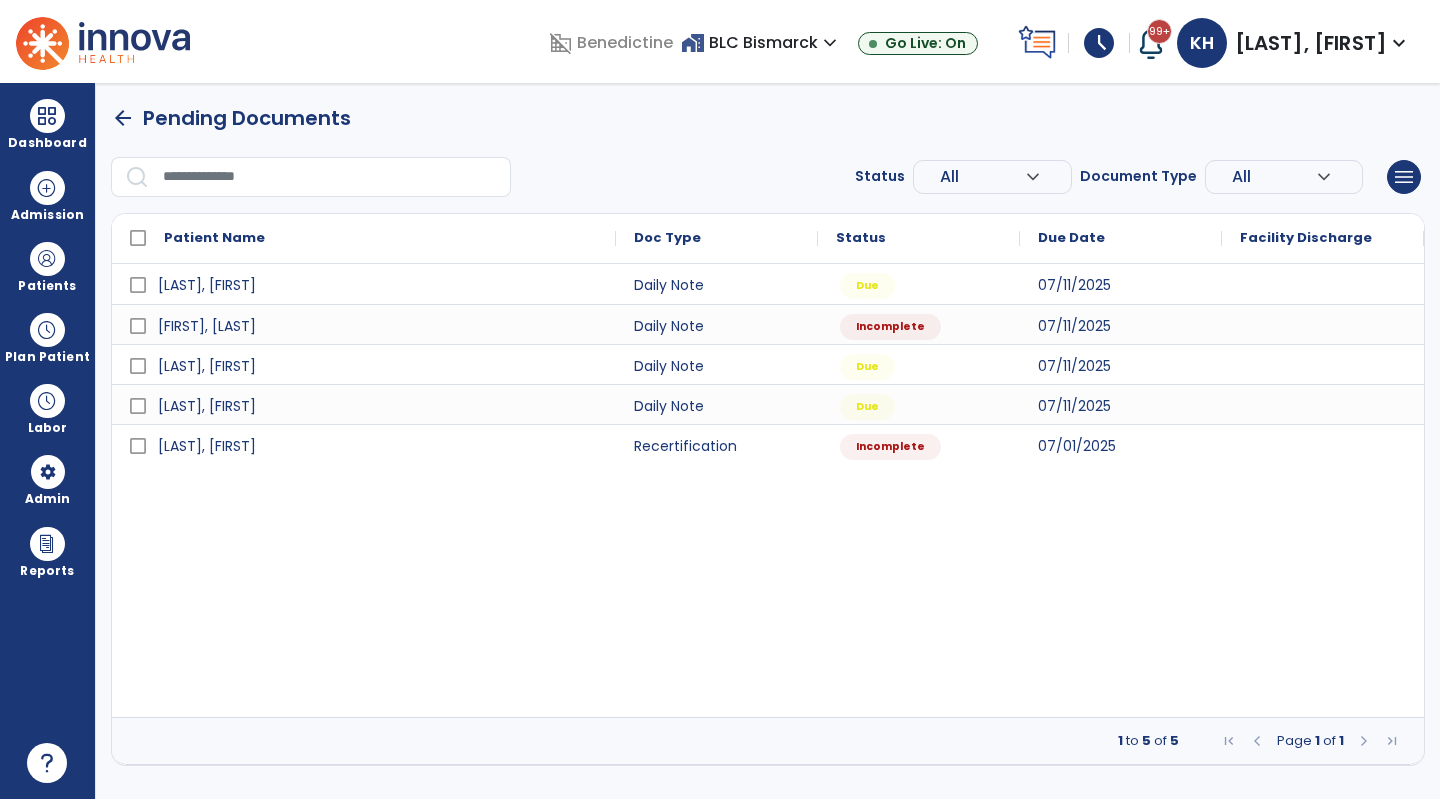 click at bounding box center [47, 259] 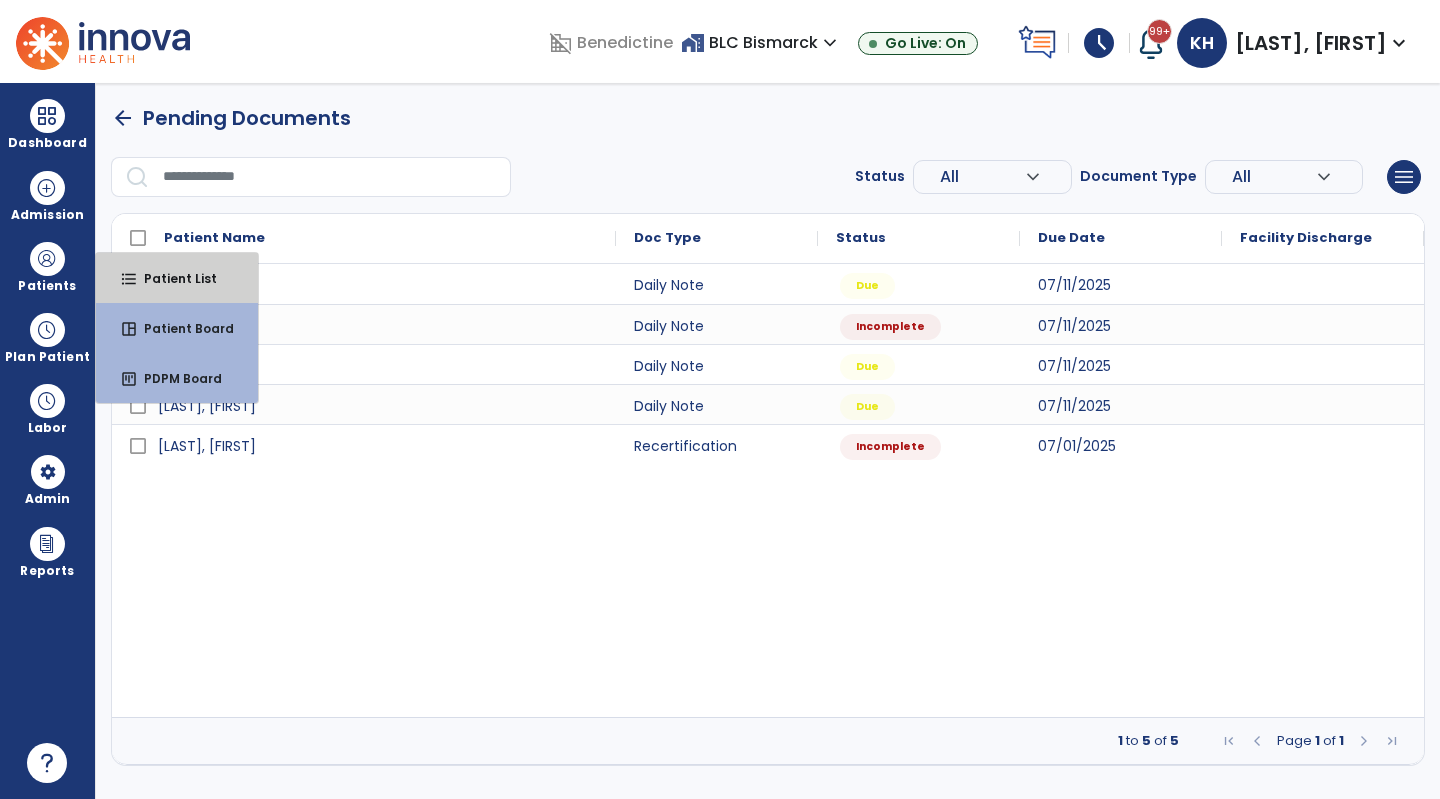 click on "Patient List" at bounding box center (172, 278) 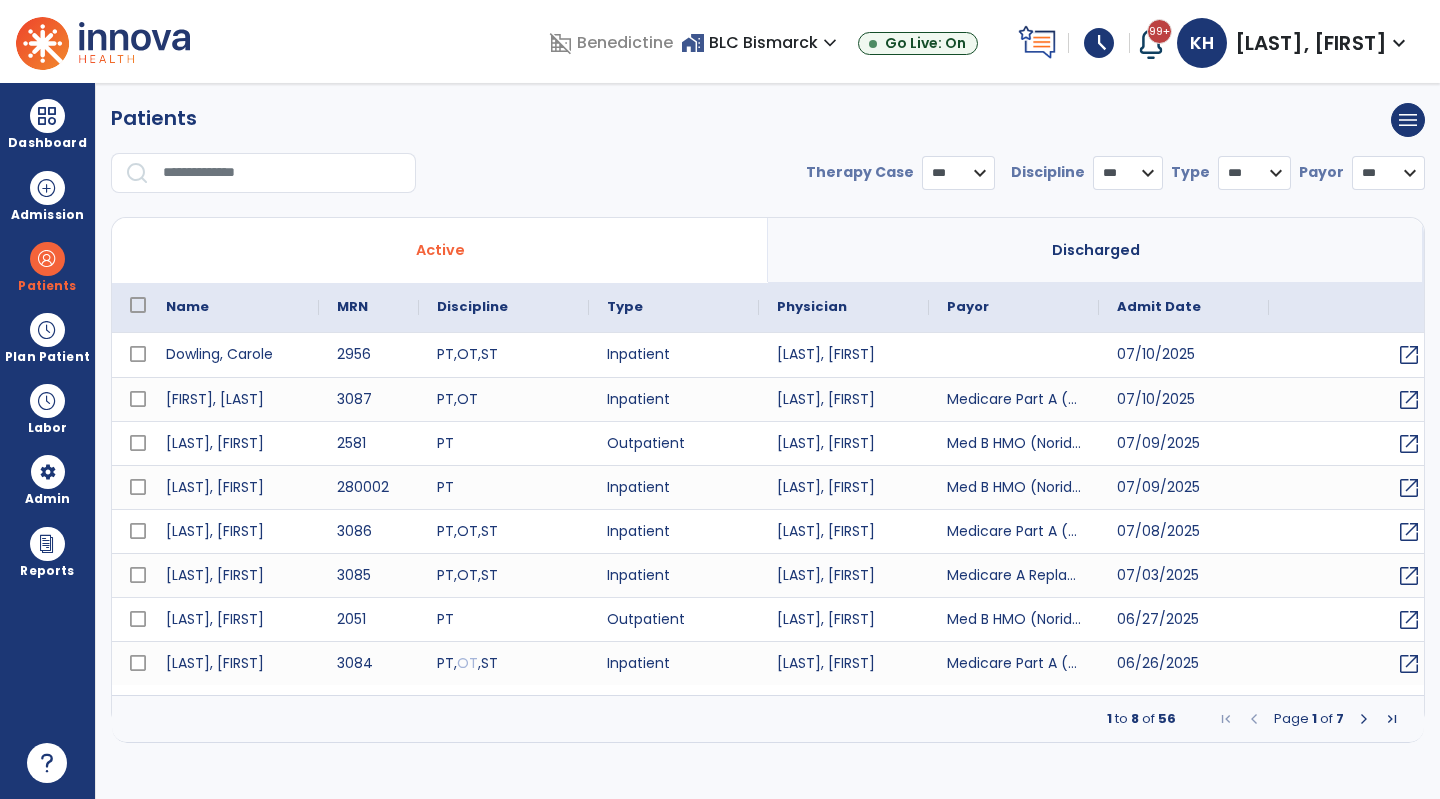 select on "***" 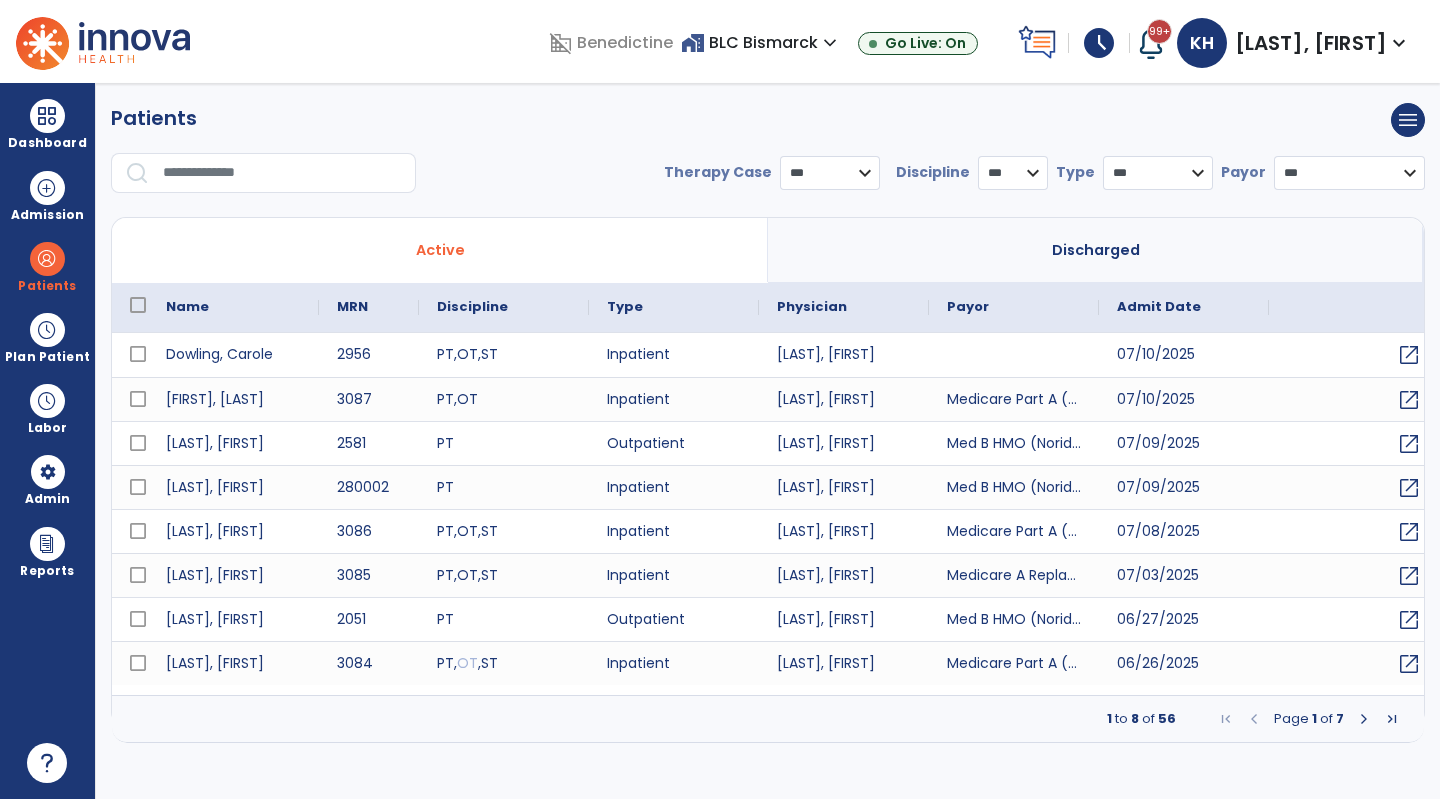 click on "Discharged" at bounding box center [1096, 250] 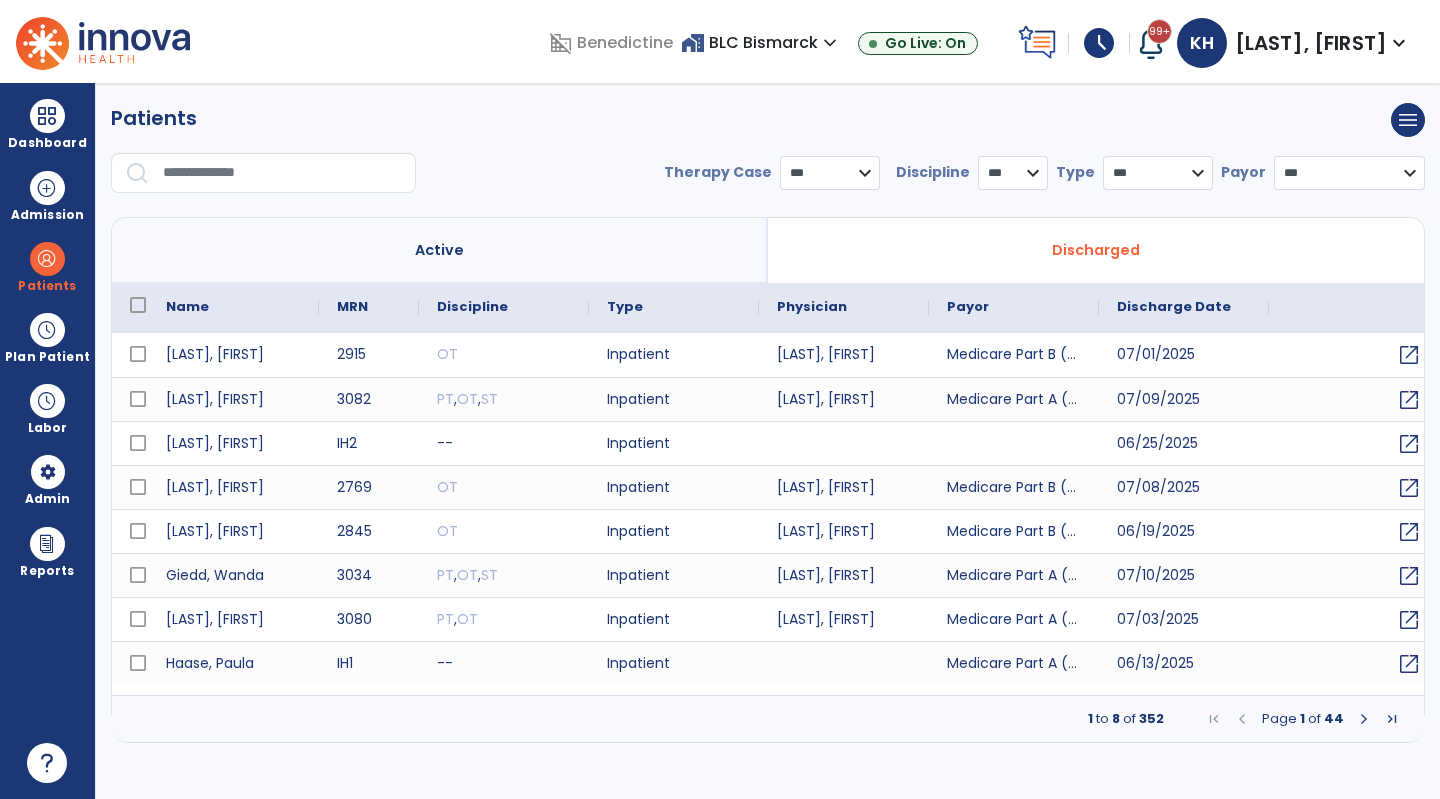 click at bounding box center (282, 173) 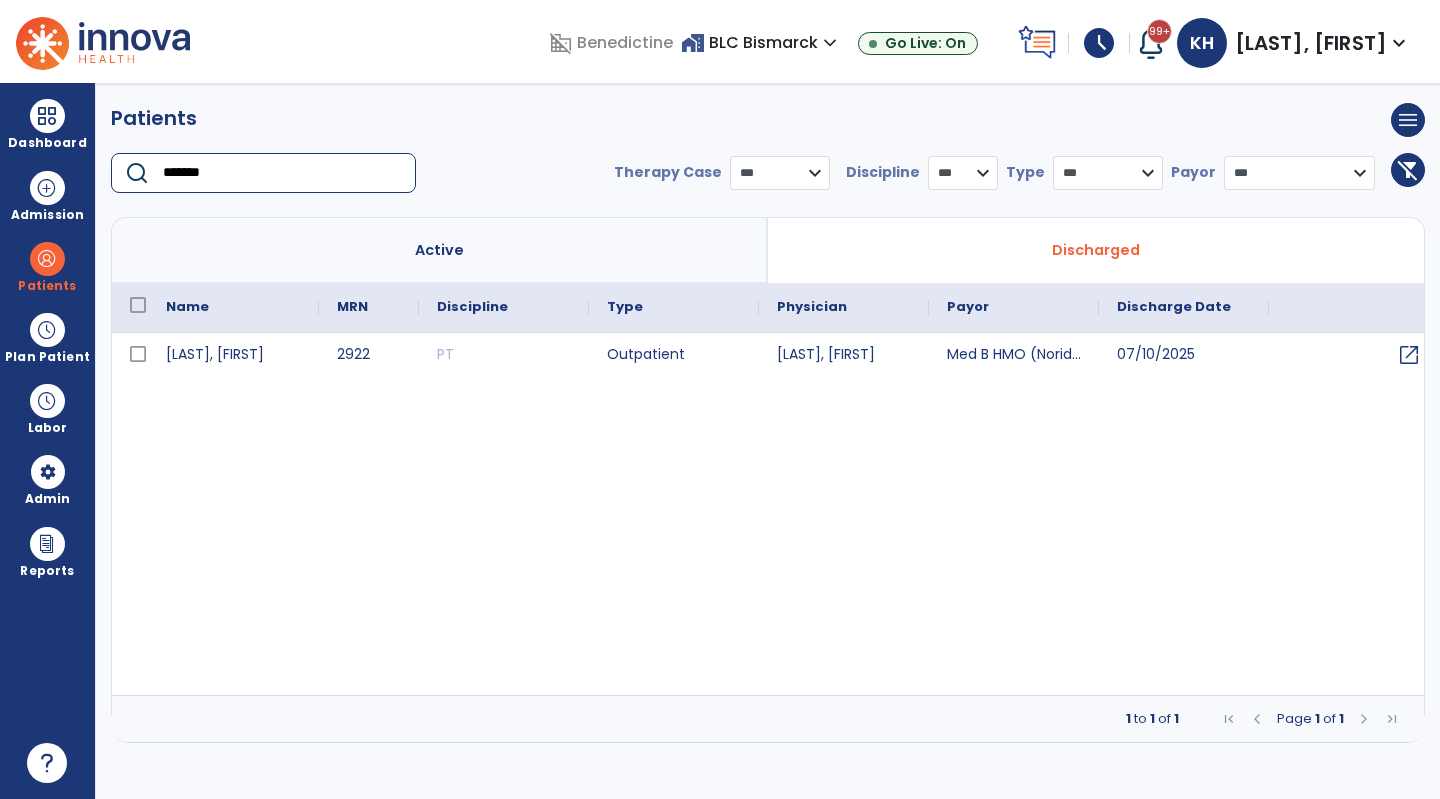type on "*******" 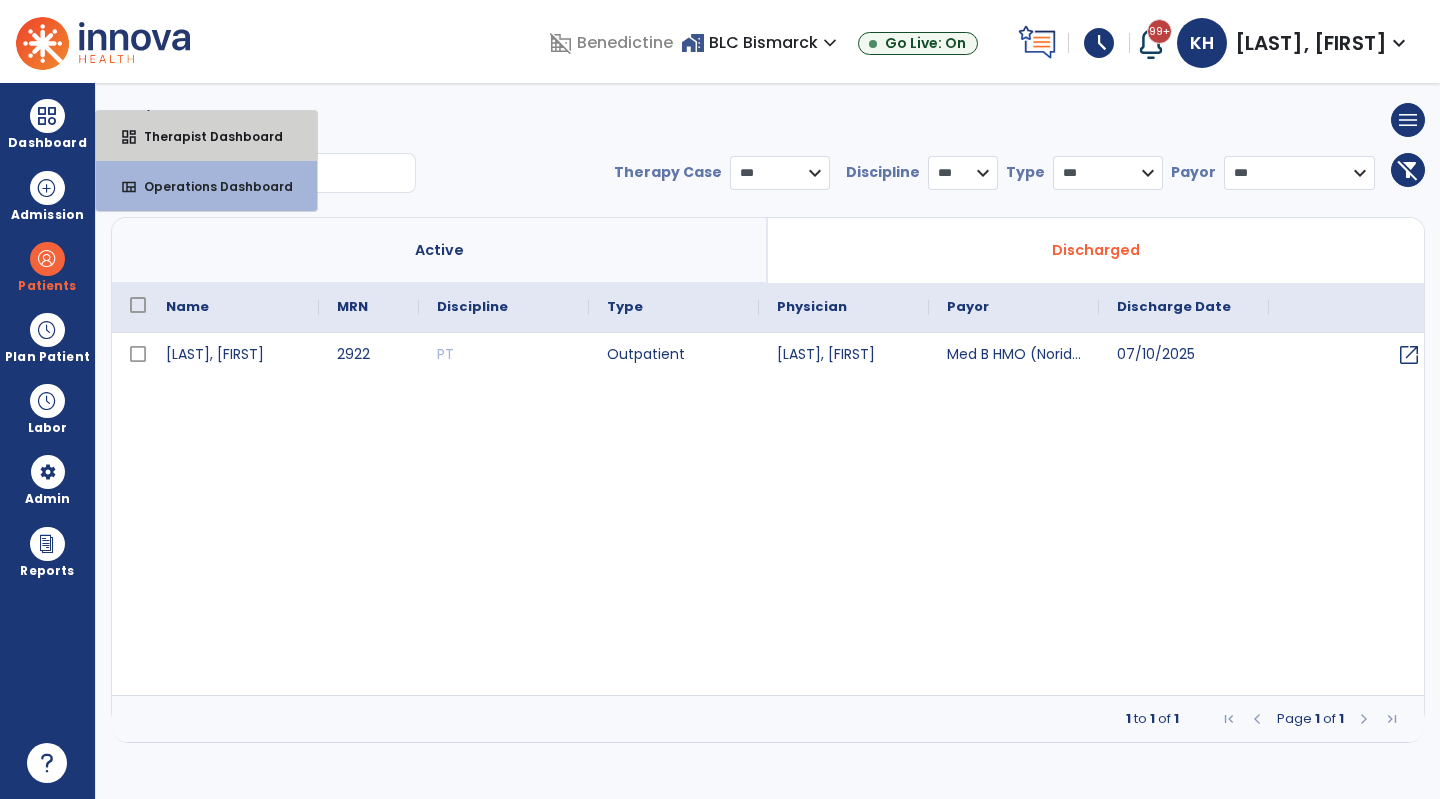 click on "Therapist Dashboard" at bounding box center (205, 136) 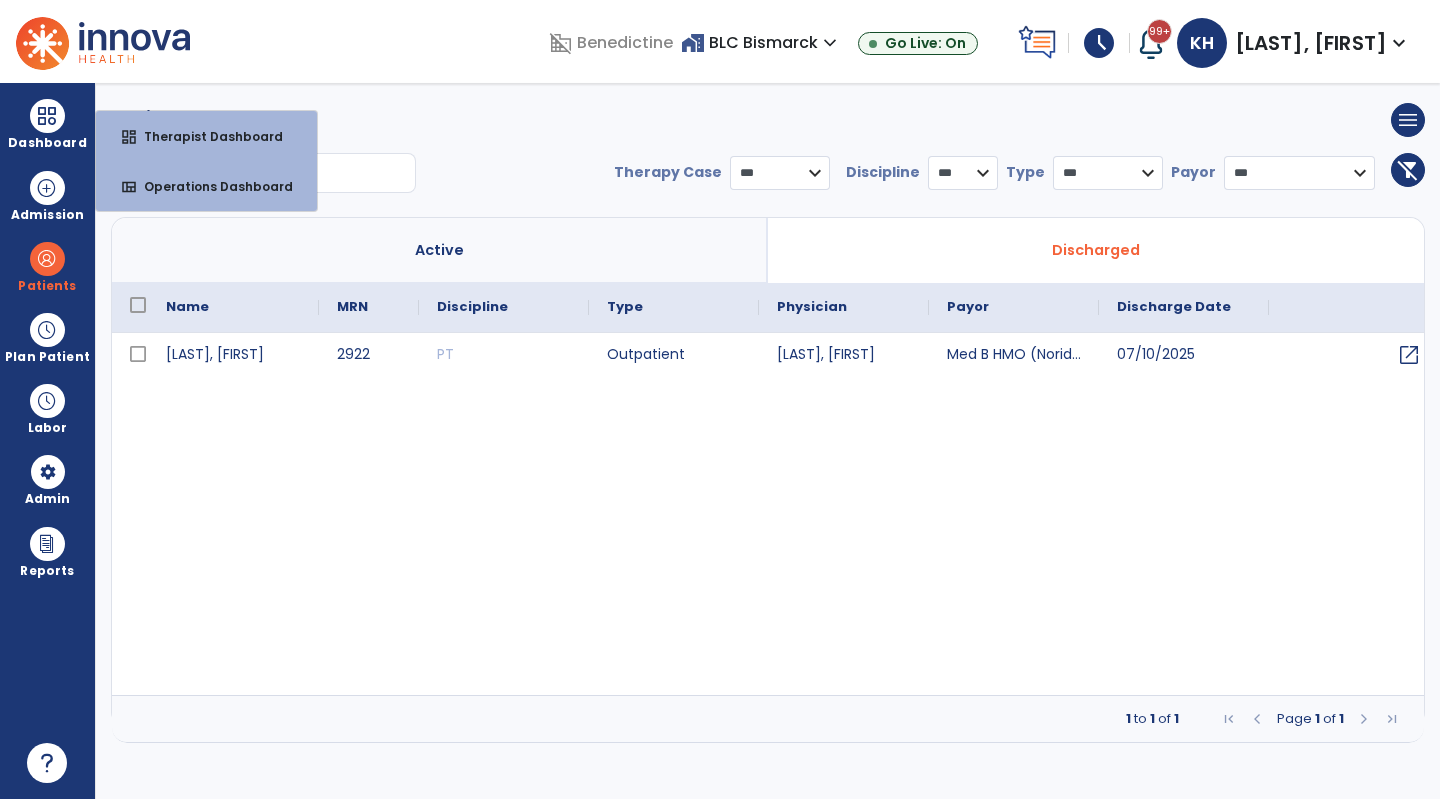 select on "****" 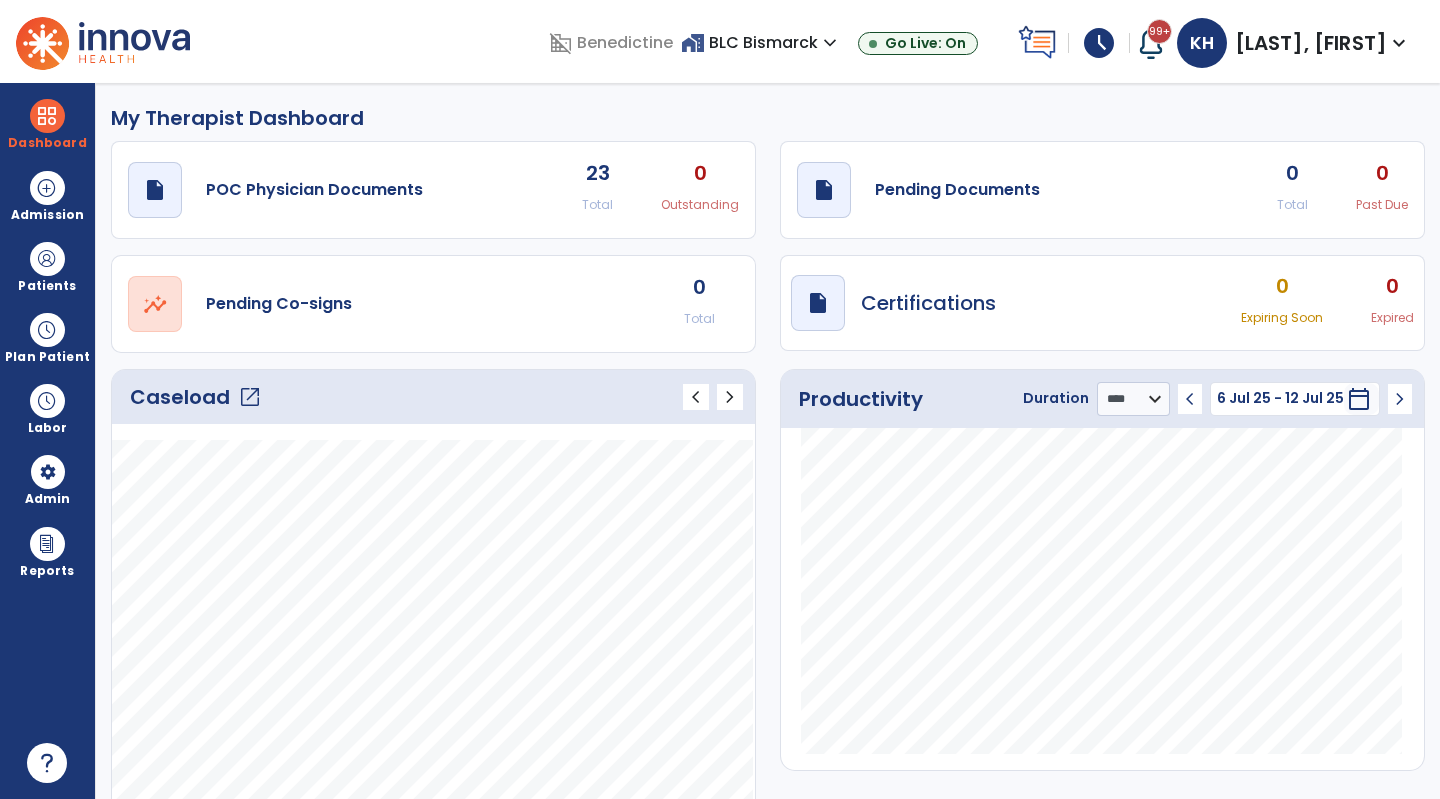 click on "Pending Documents" 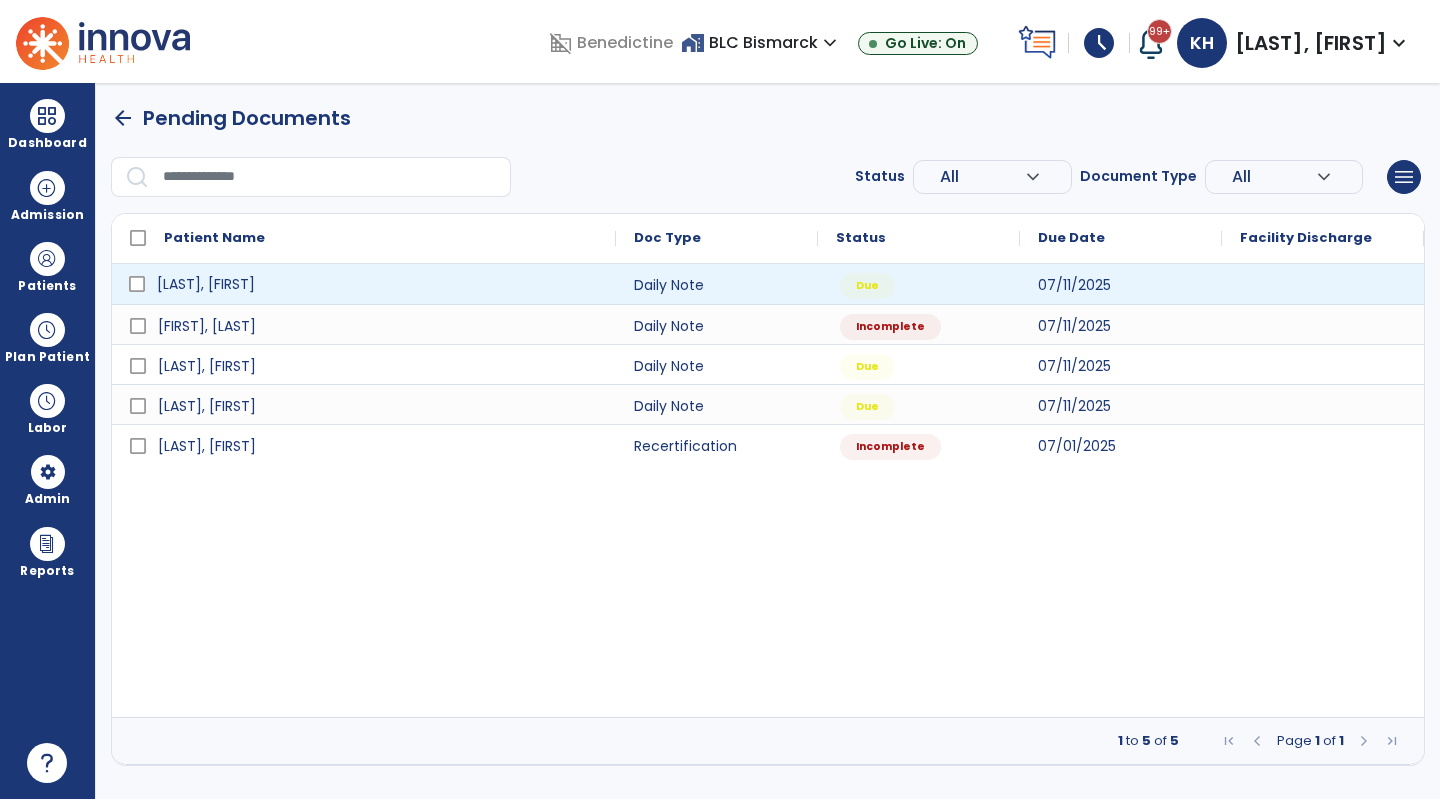click on "[LAST], [FIRST]" at bounding box center (206, 284) 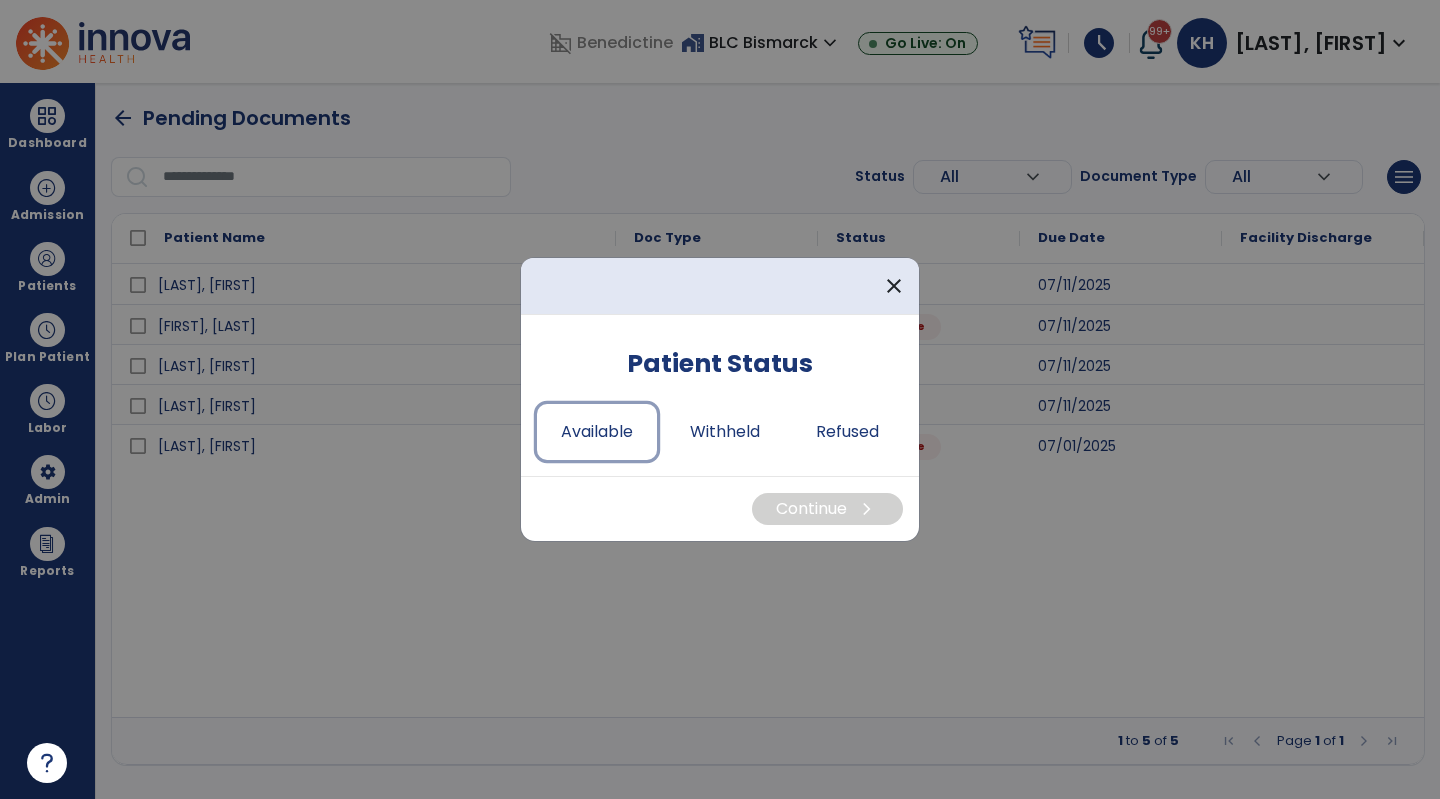 click on "Available" at bounding box center (597, 432) 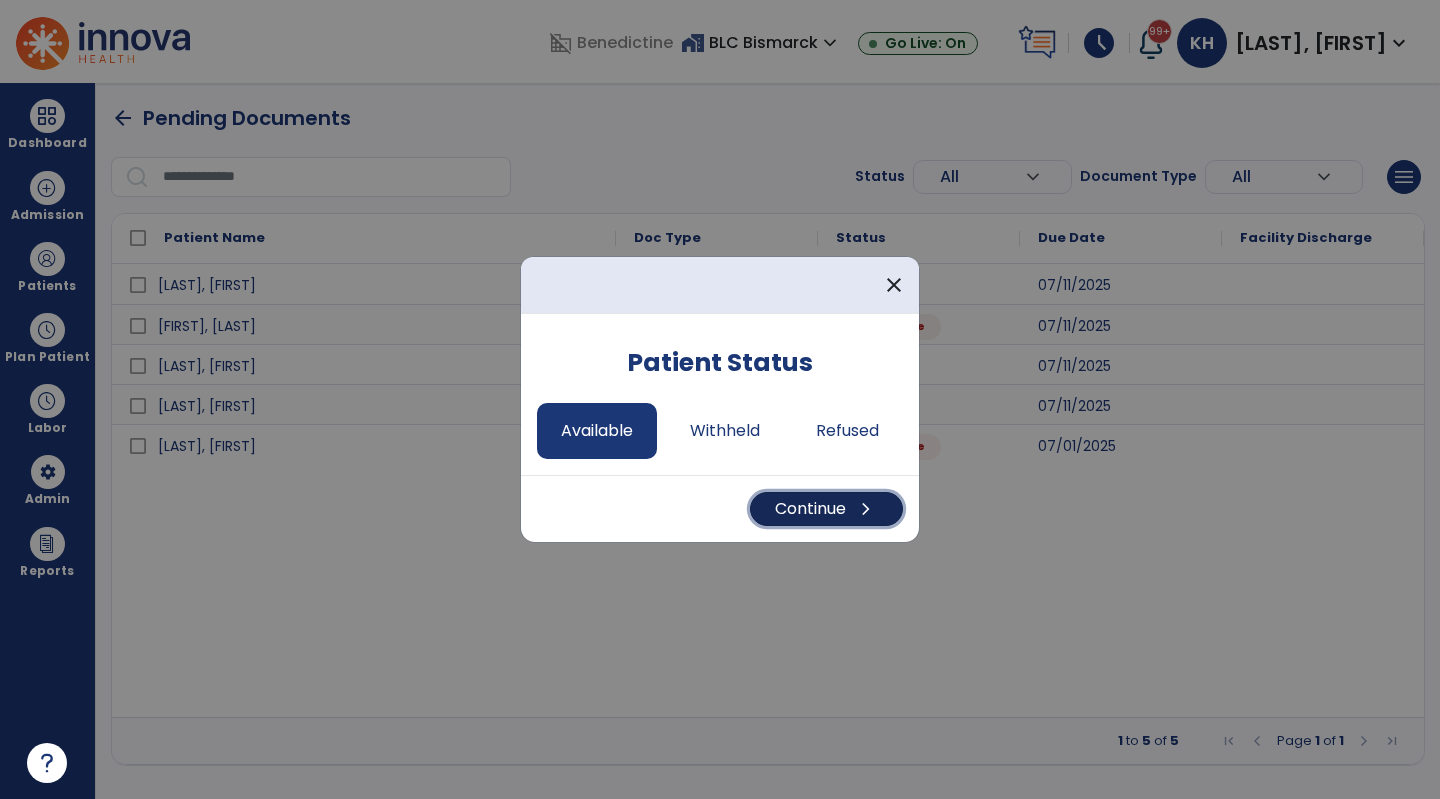 click on "Continue   chevron_right" at bounding box center (826, 509) 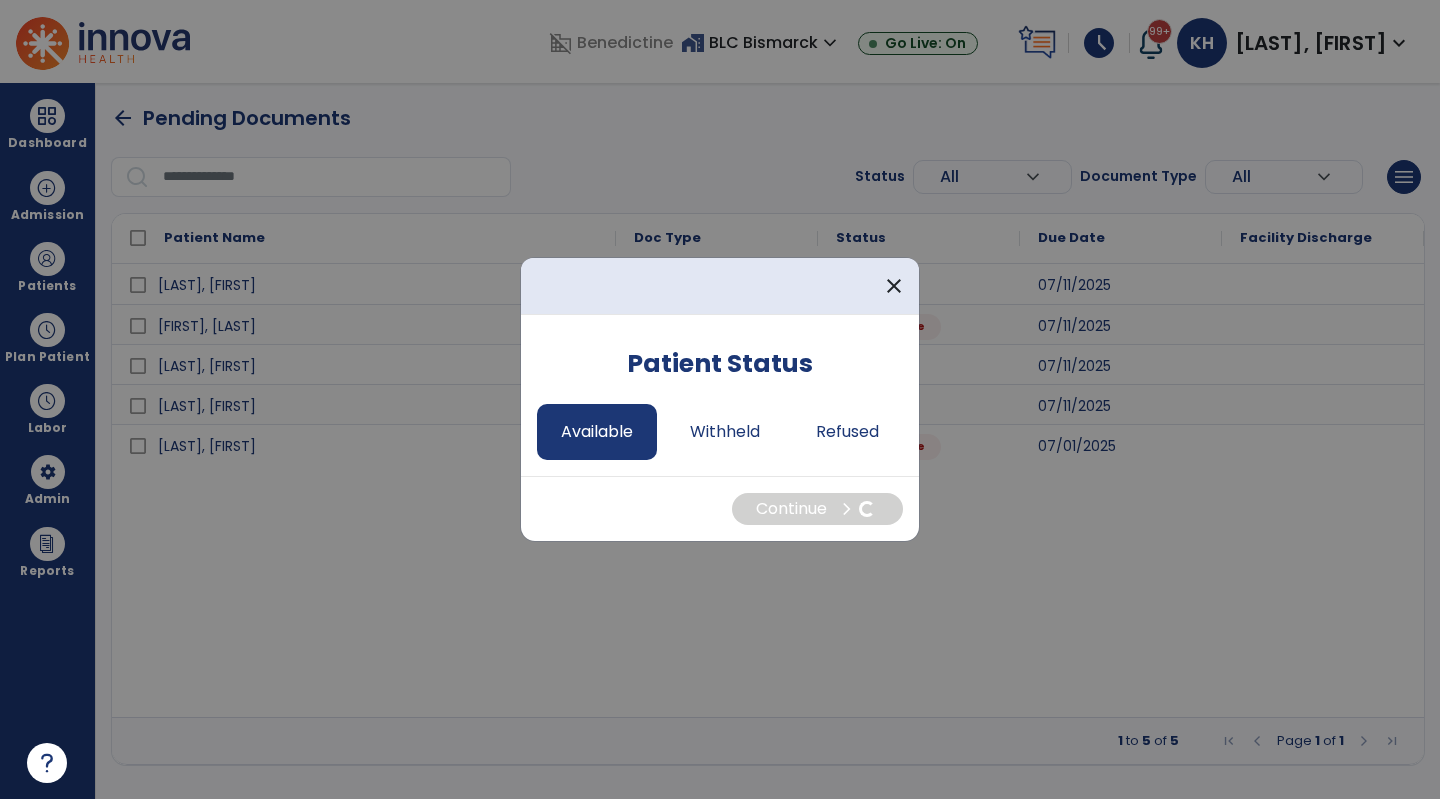 select on "*" 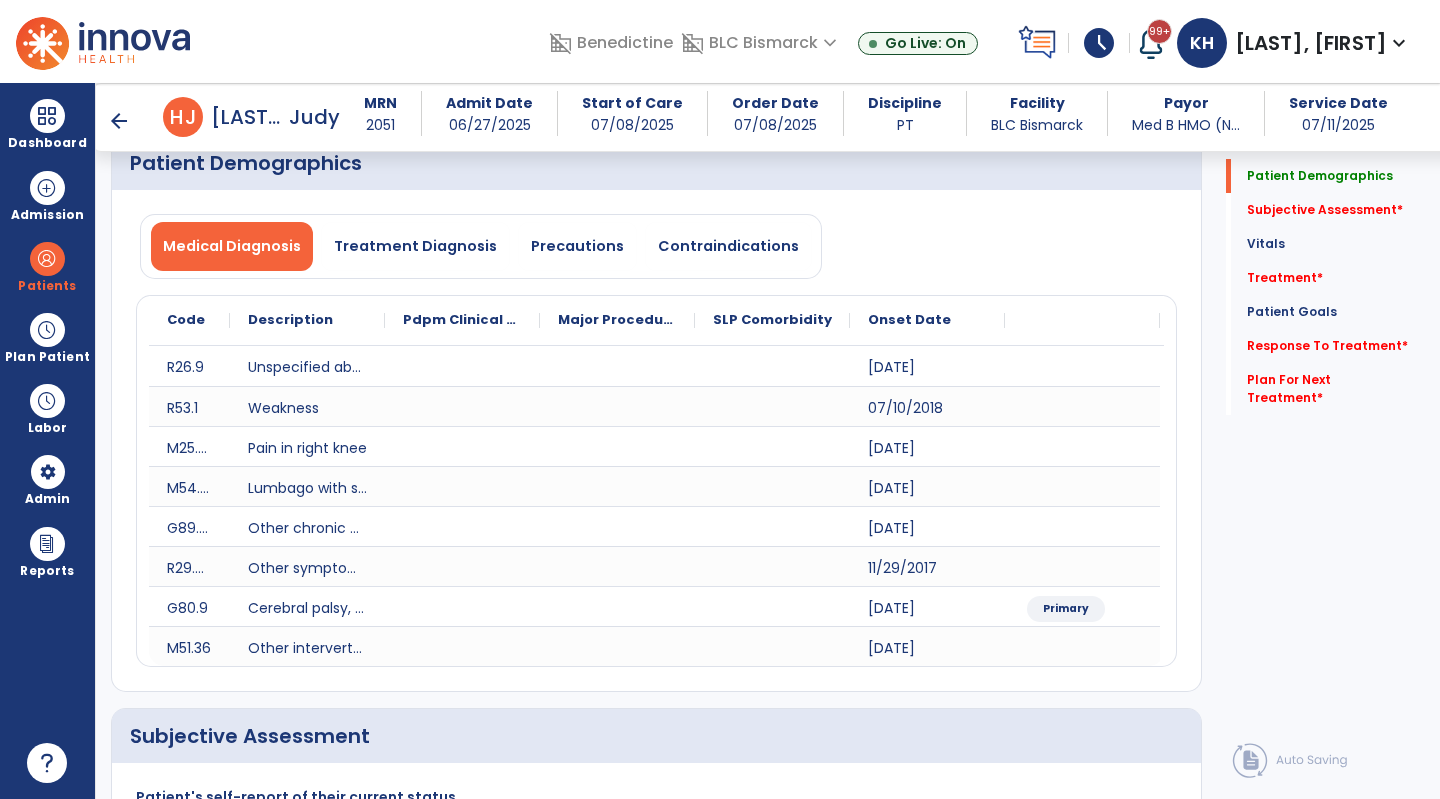 scroll, scrollTop: 600, scrollLeft: 0, axis: vertical 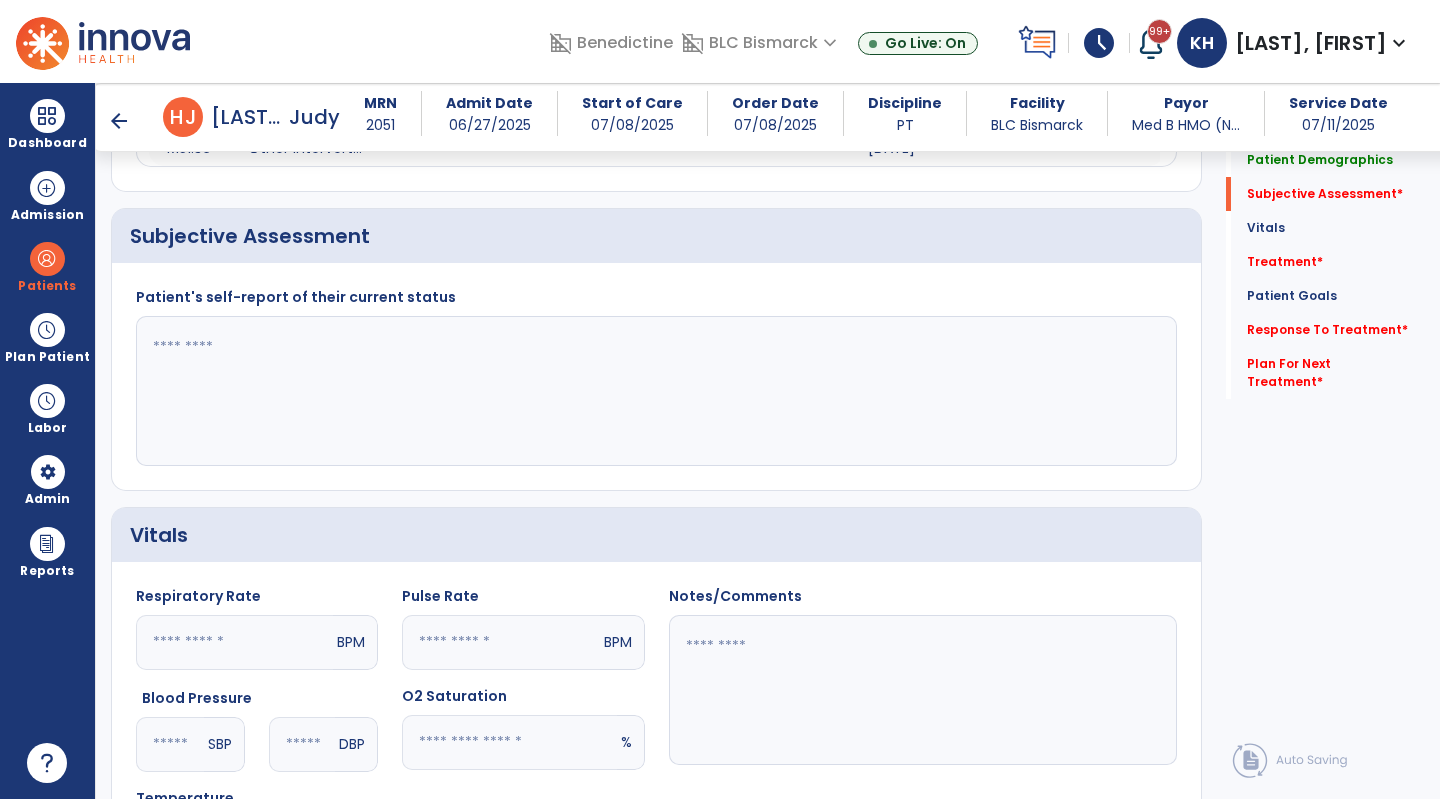 click 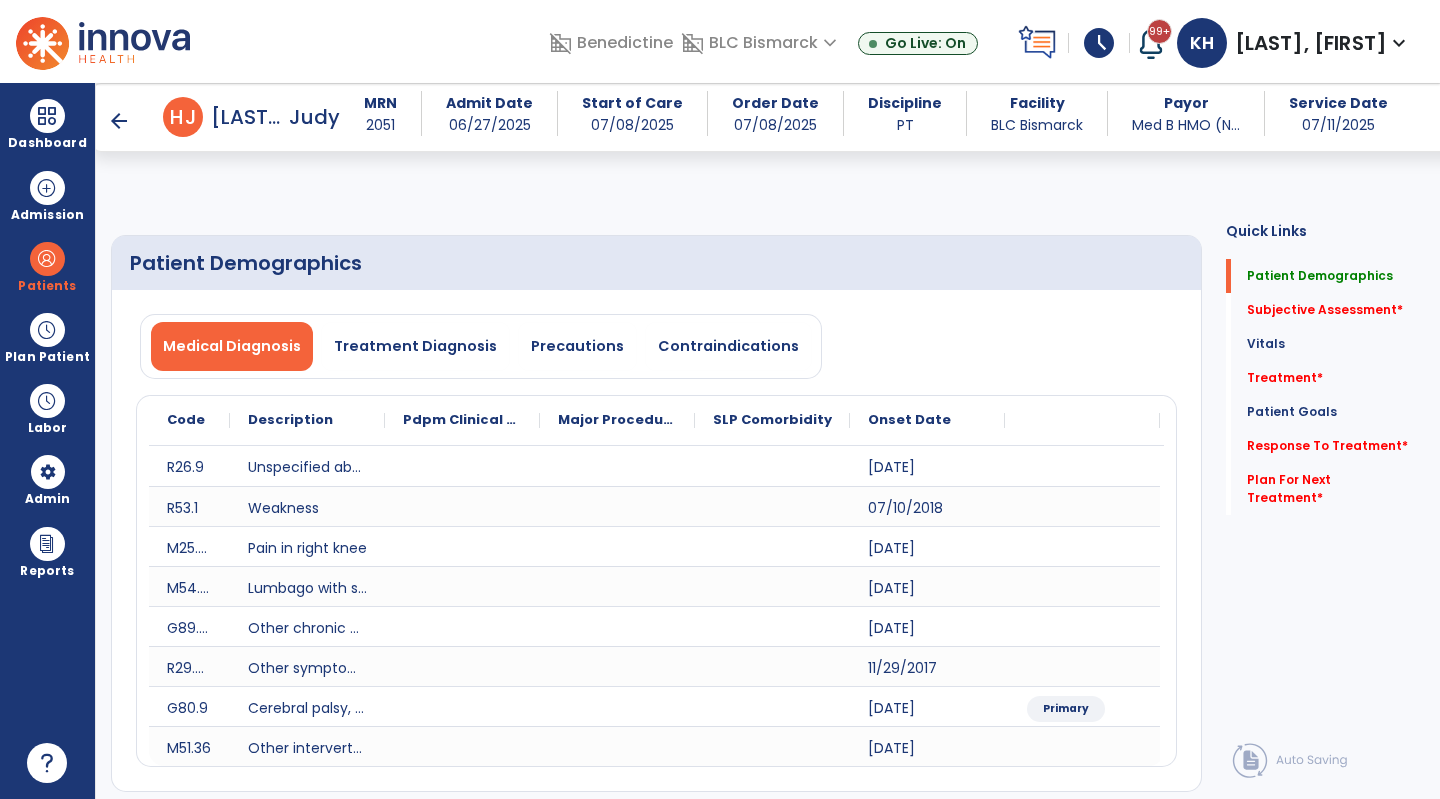 scroll, scrollTop: 600, scrollLeft: 0, axis: vertical 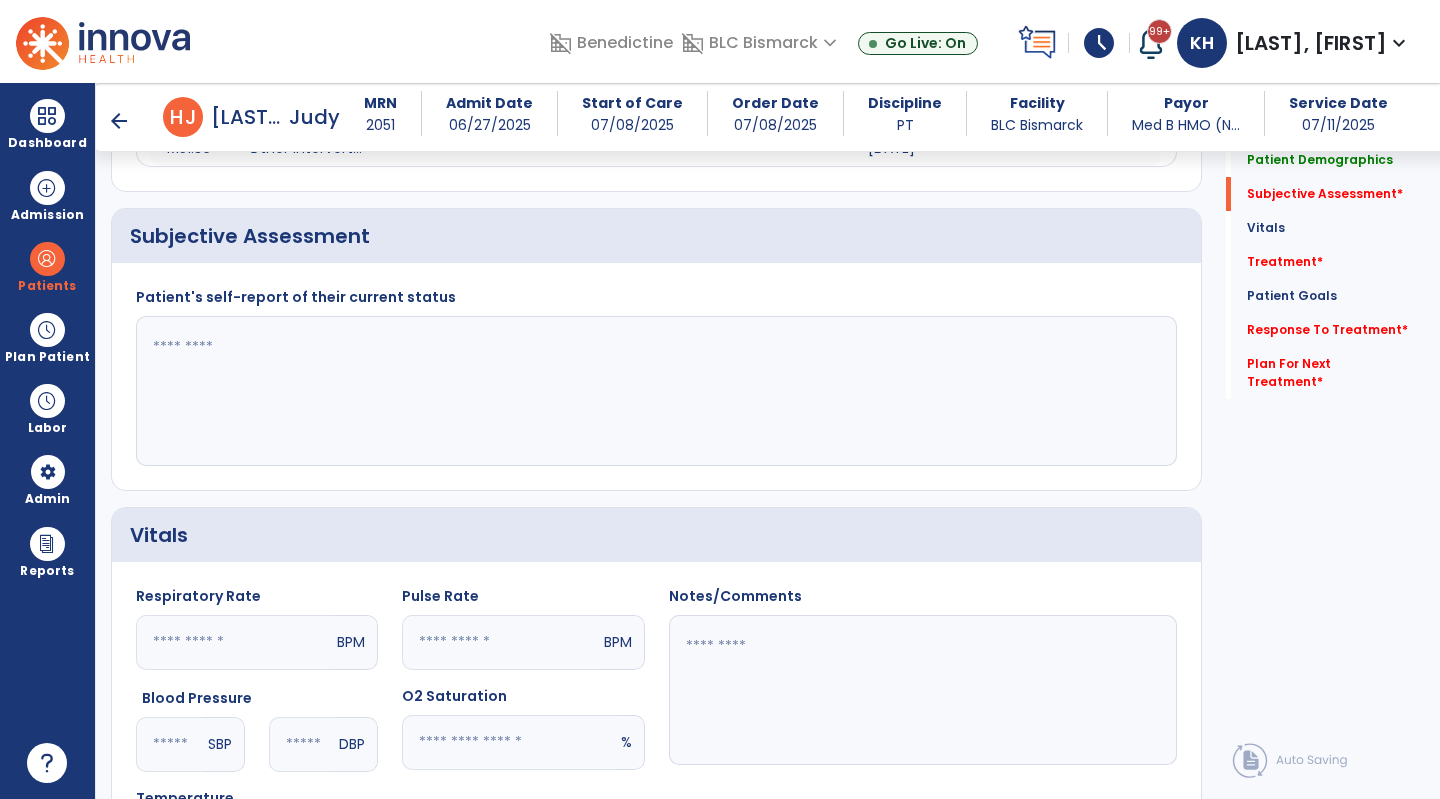 click 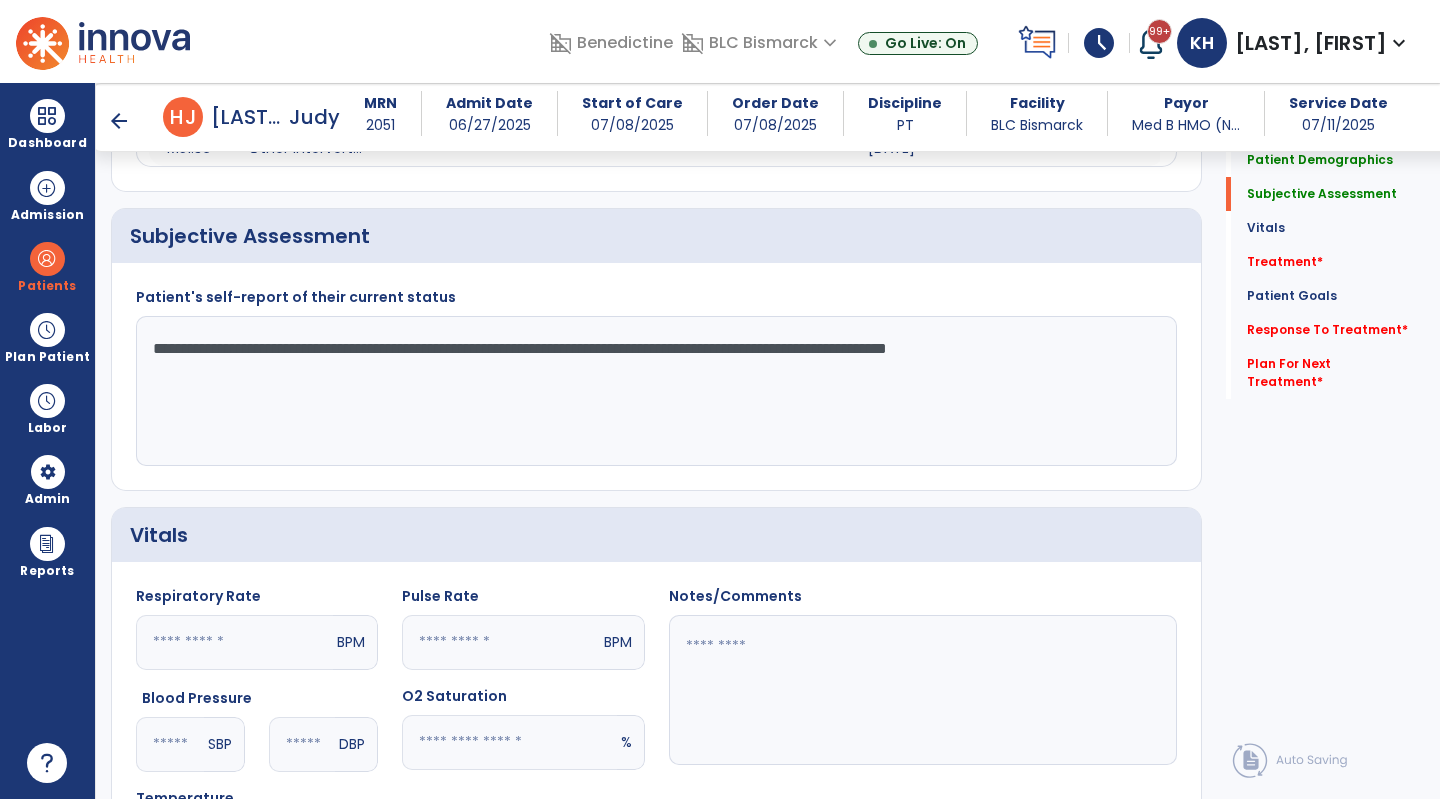 type on "**********" 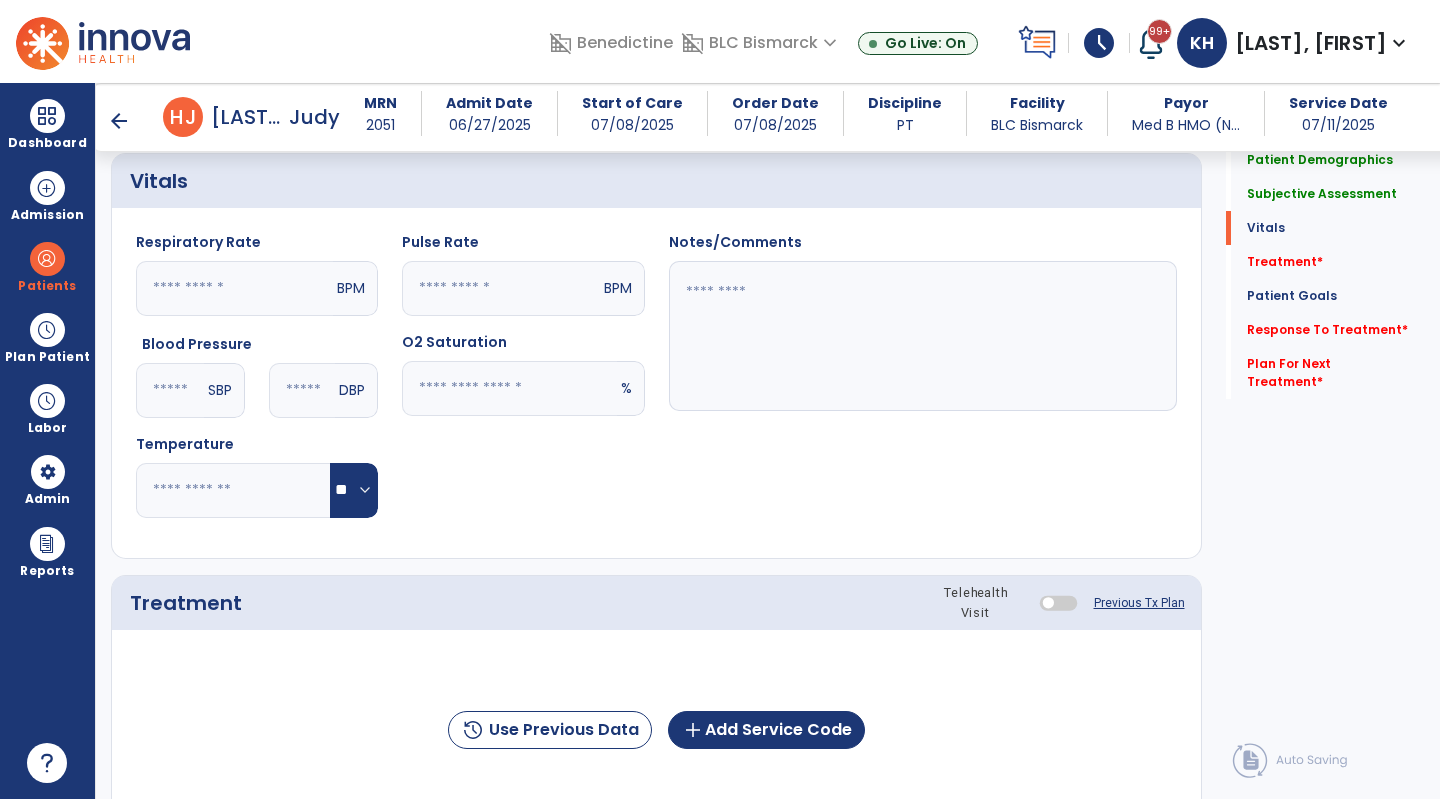 scroll, scrollTop: 1000, scrollLeft: 0, axis: vertical 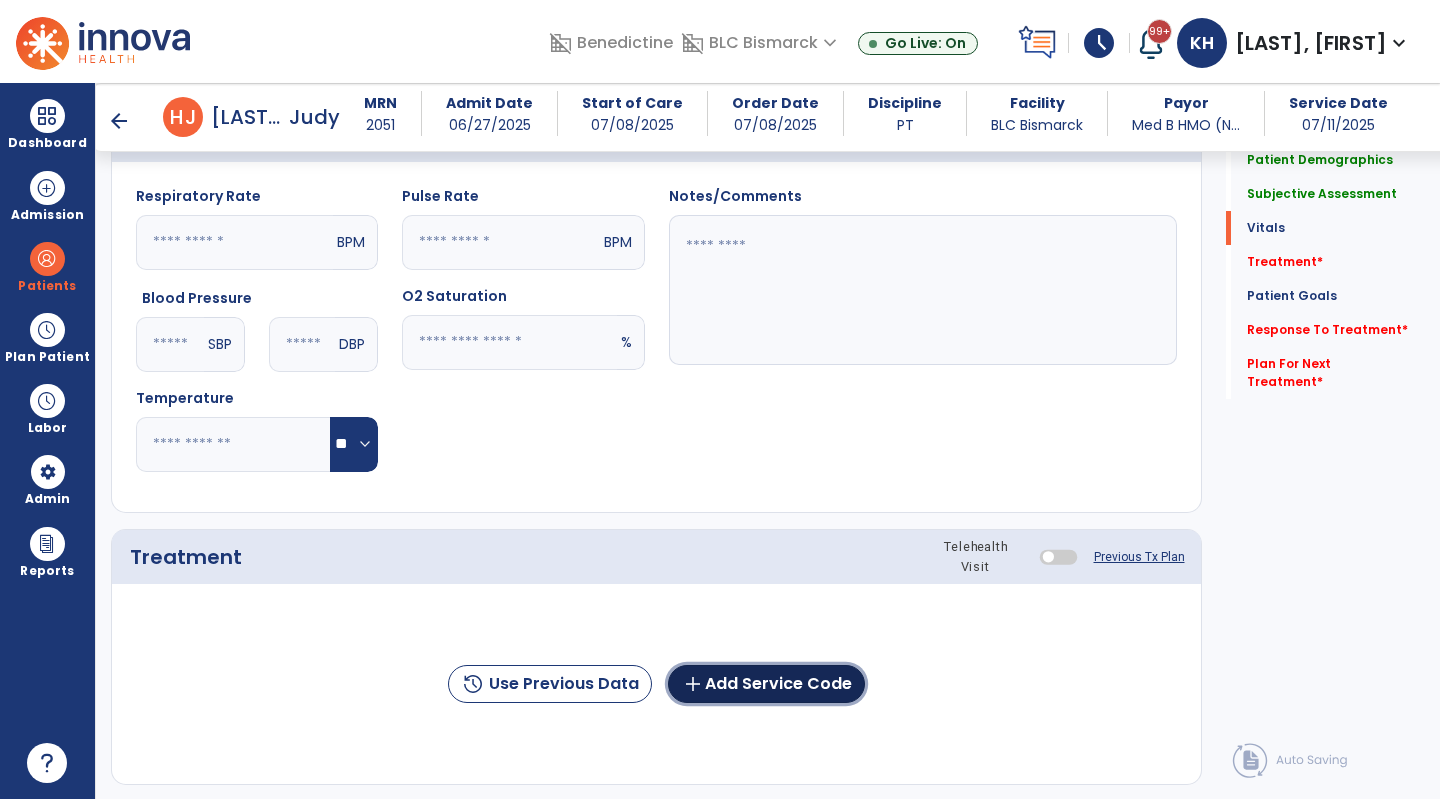 click on "add  Add Service Code" 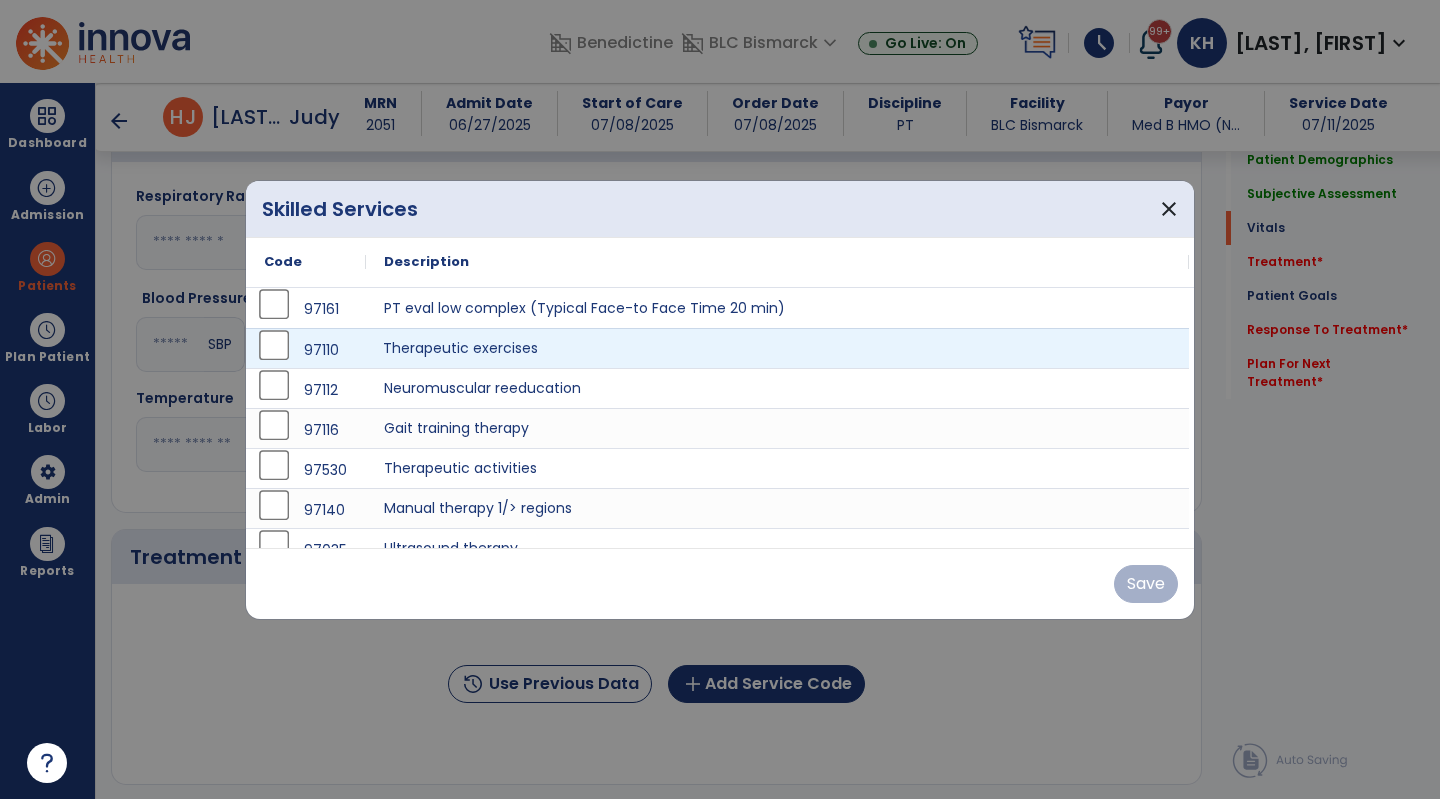click on "Therapeutic exercises" at bounding box center [777, 348] 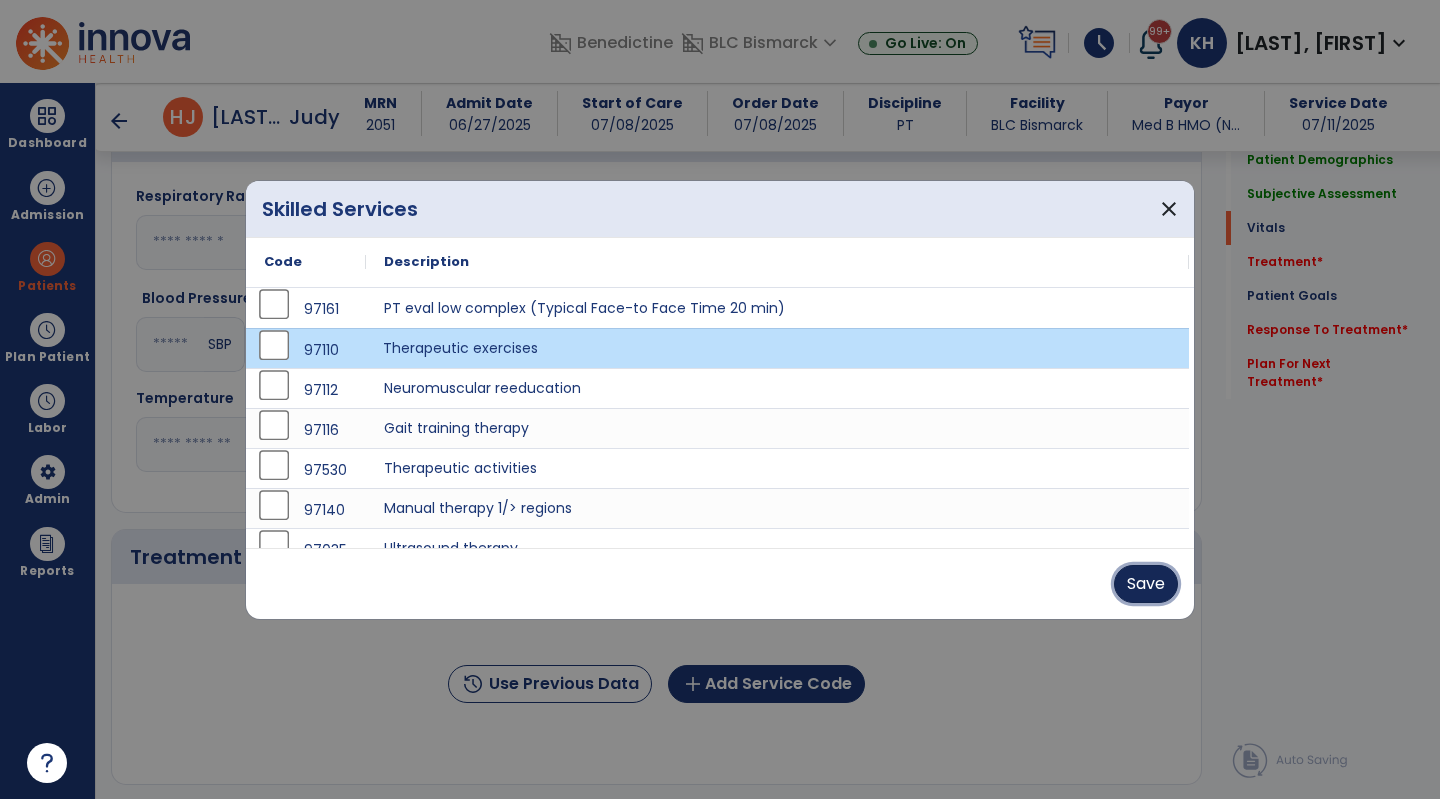 click on "Save" at bounding box center (1146, 584) 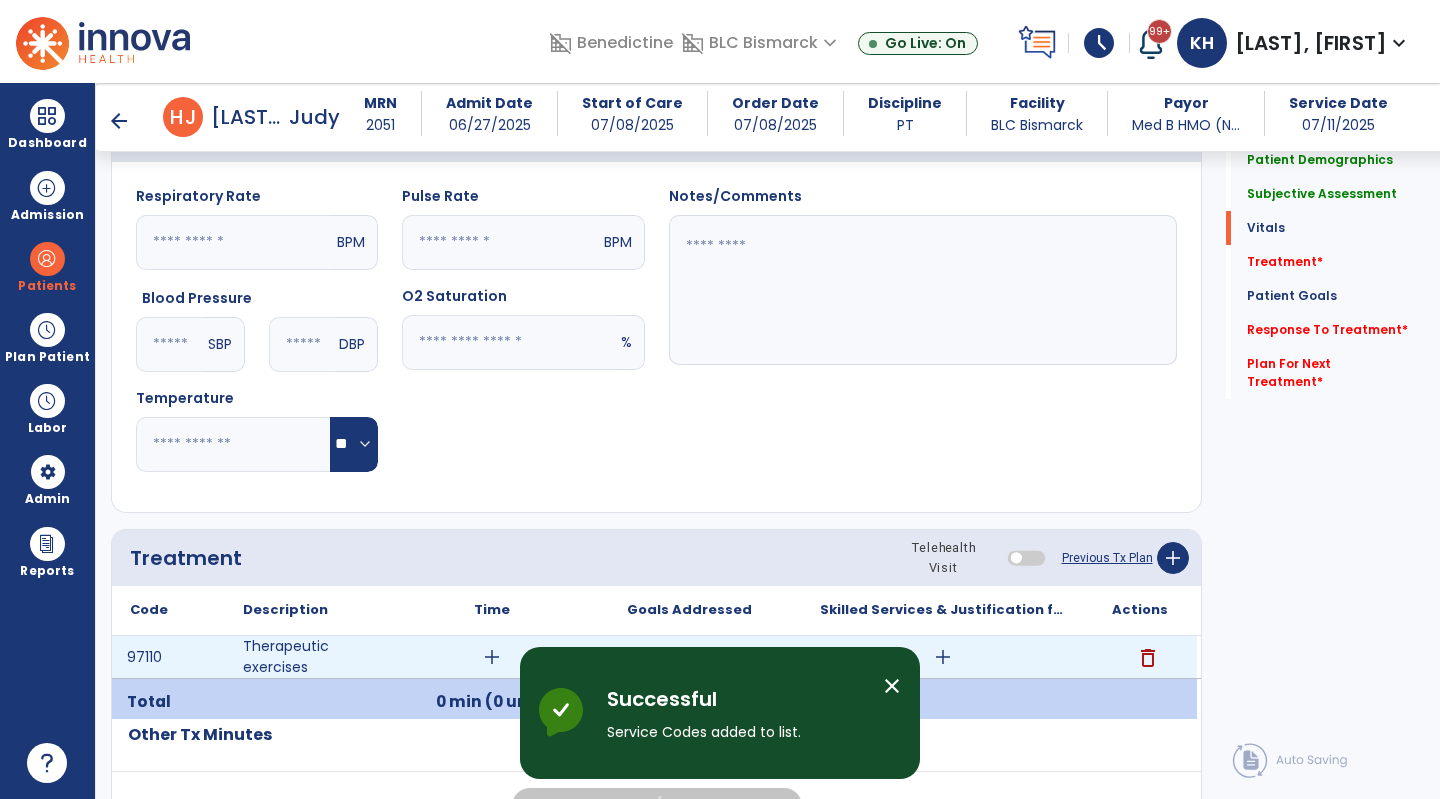 click on "add" at bounding box center [492, 657] 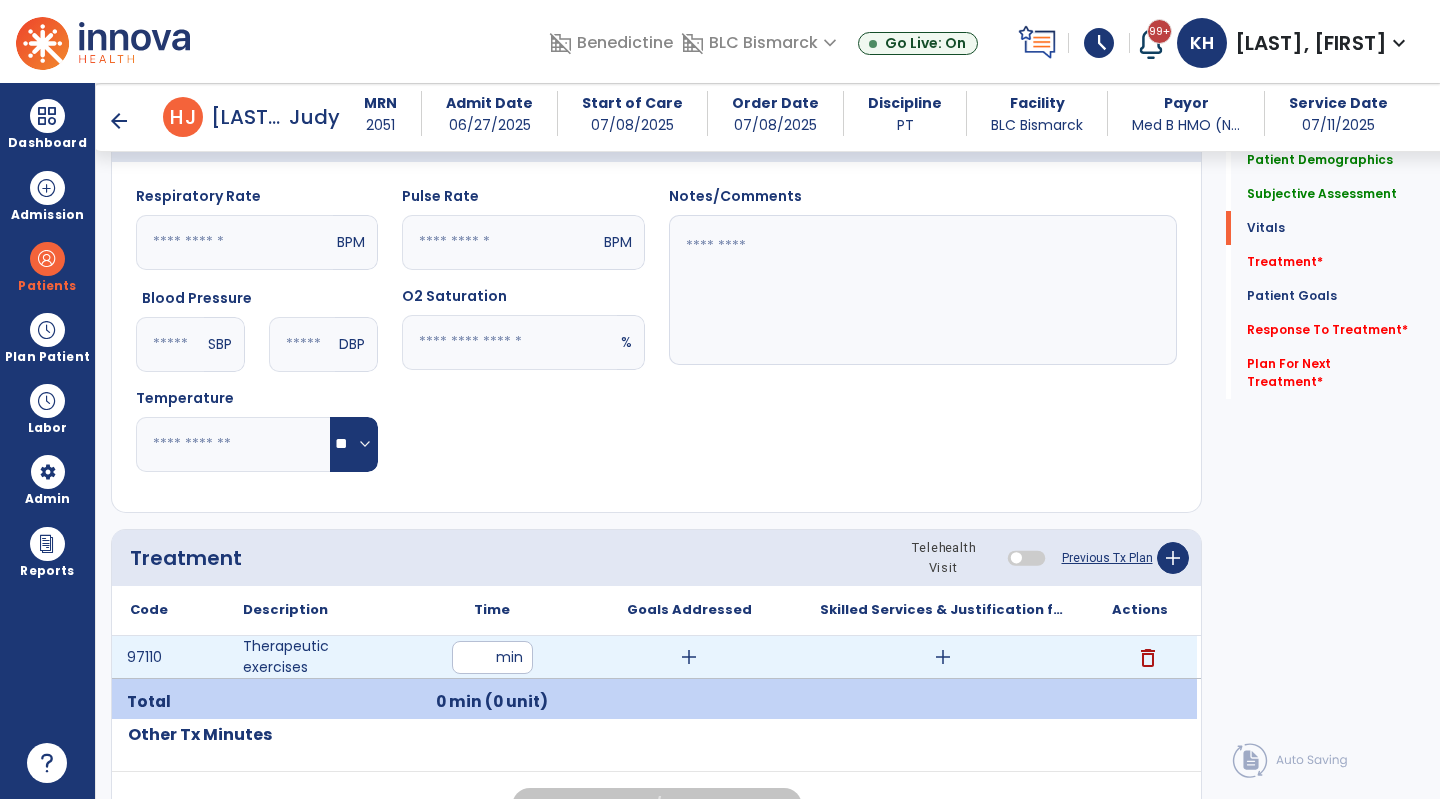 type on "*" 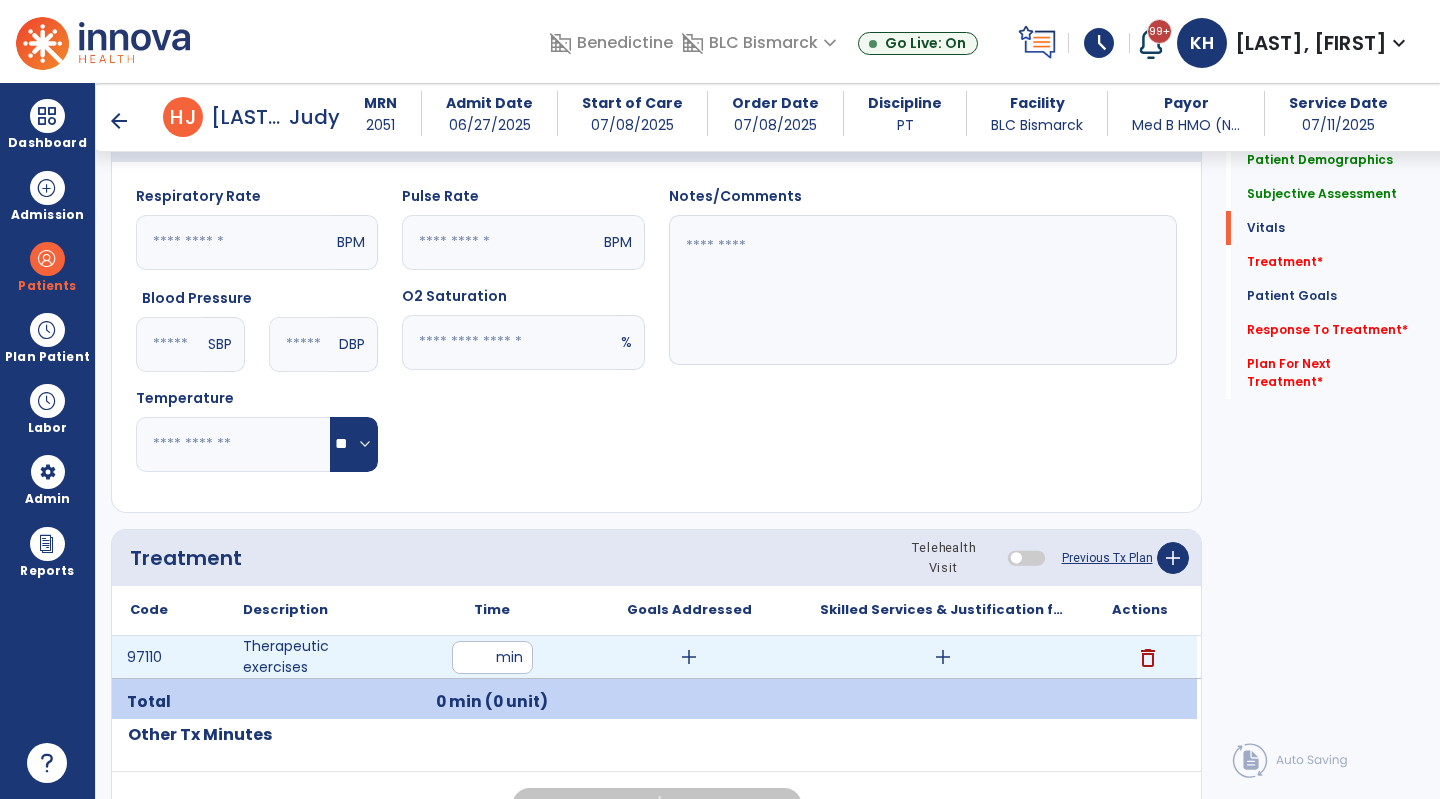 type on "**" 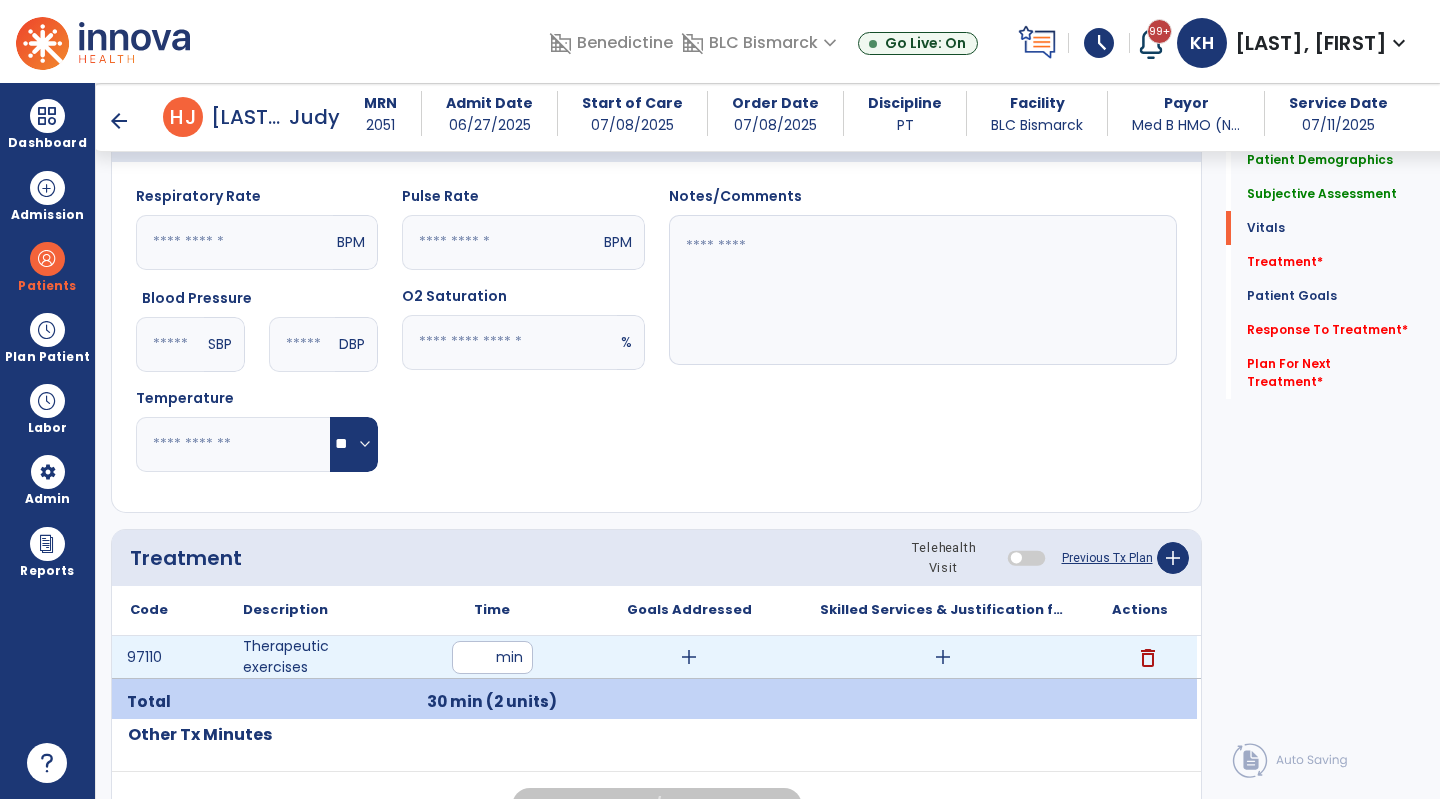 click on "add" at bounding box center [943, 657] 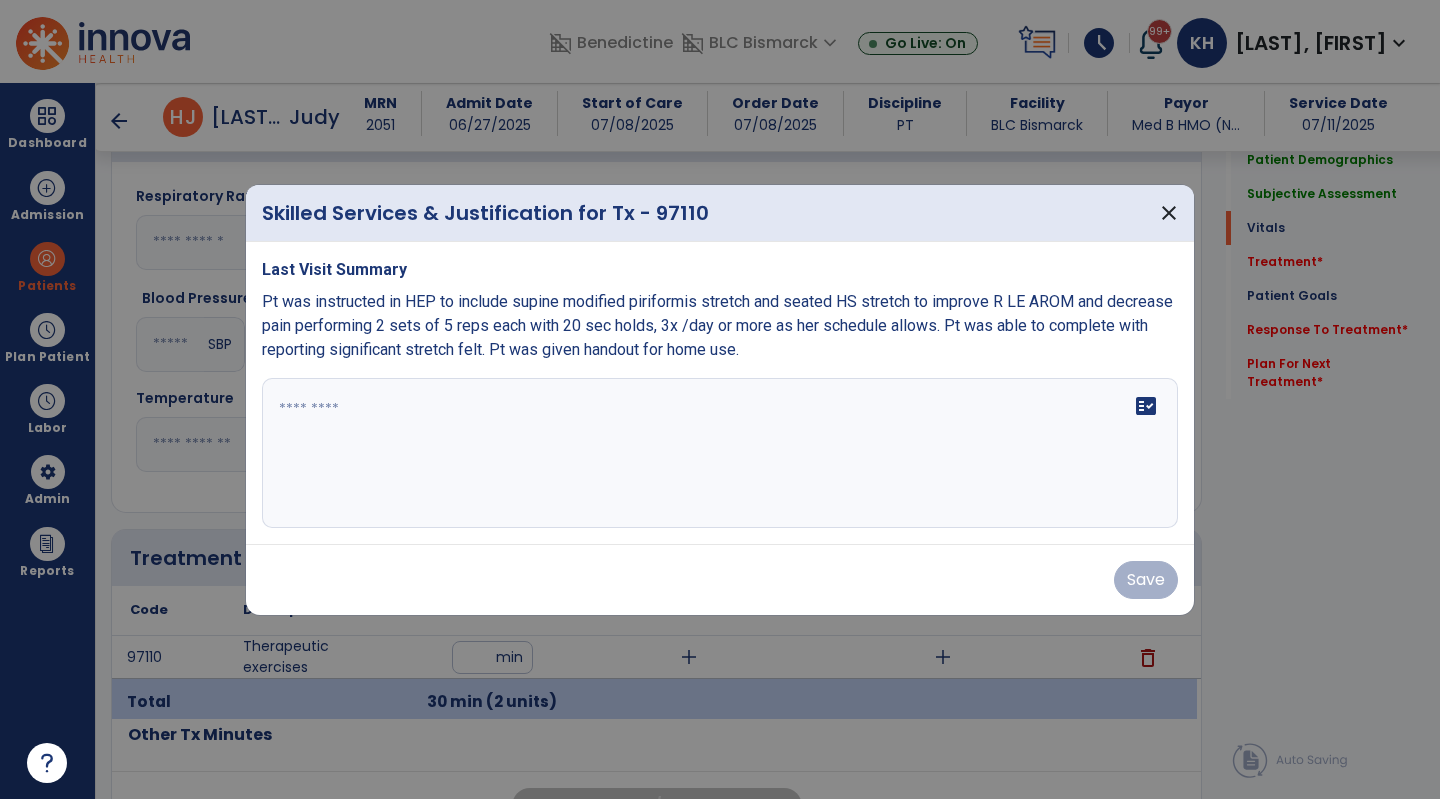 click on "fact_check" at bounding box center (720, 453) 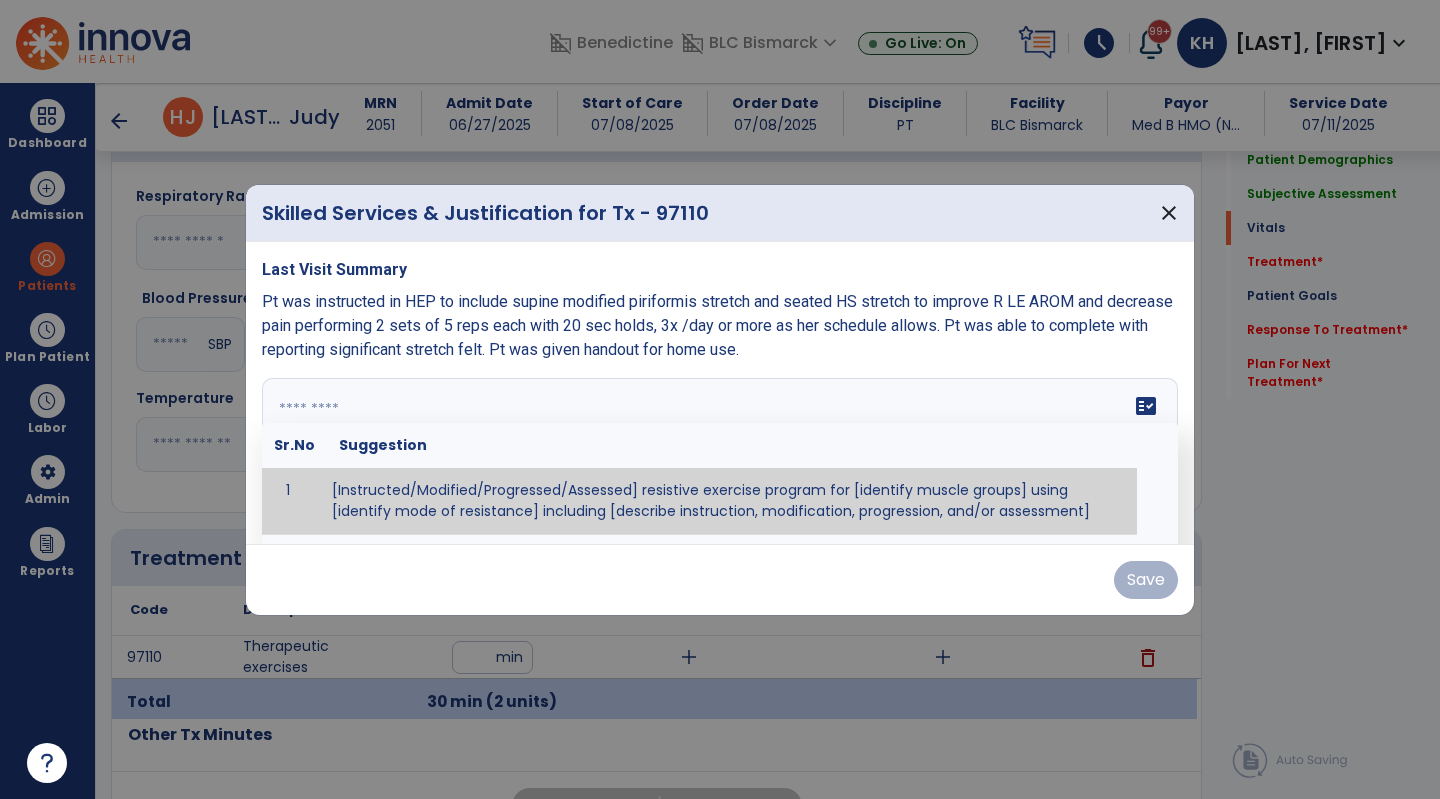 type on "*" 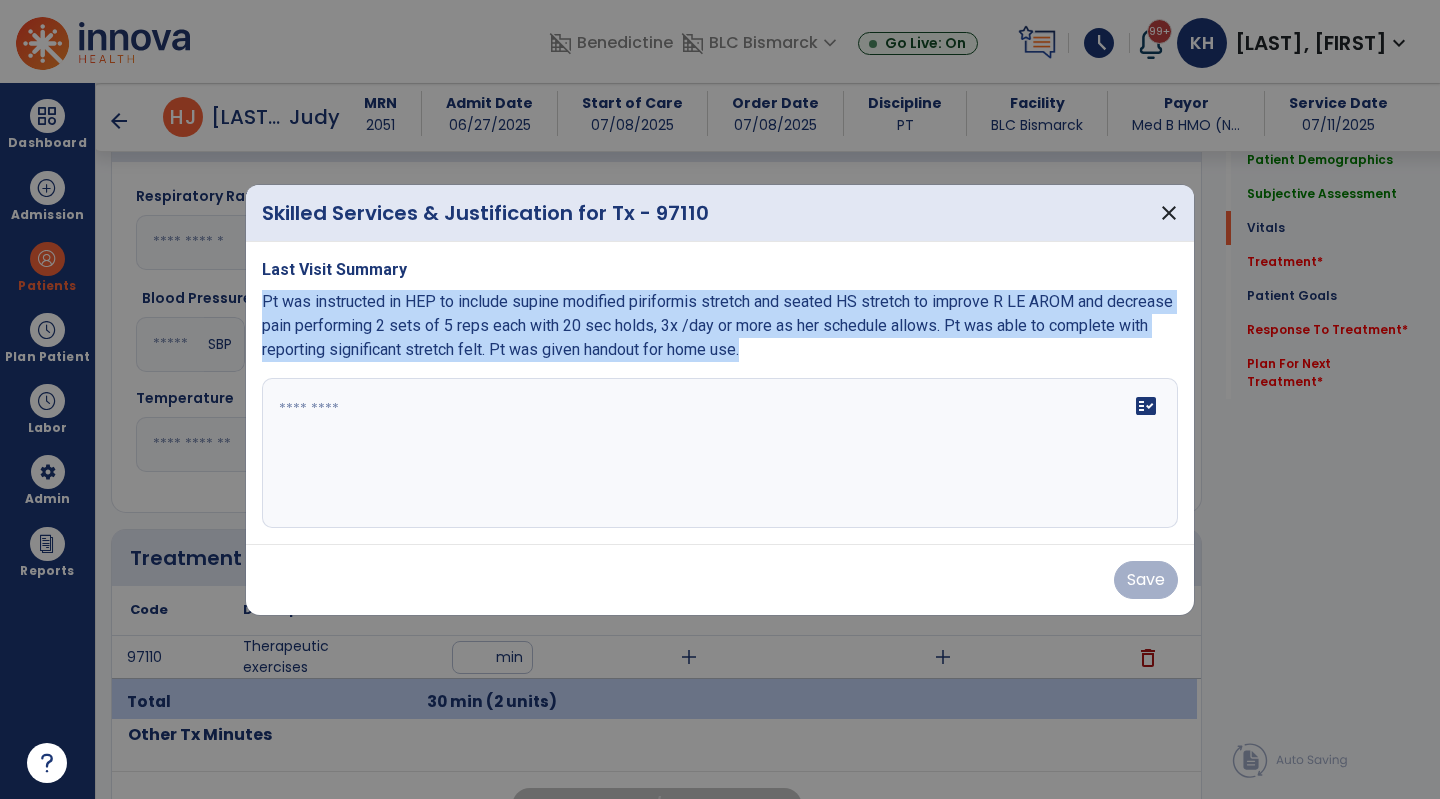 drag, startPoint x: 644, startPoint y: 356, endPoint x: 270, endPoint y: 301, distance: 378.0225 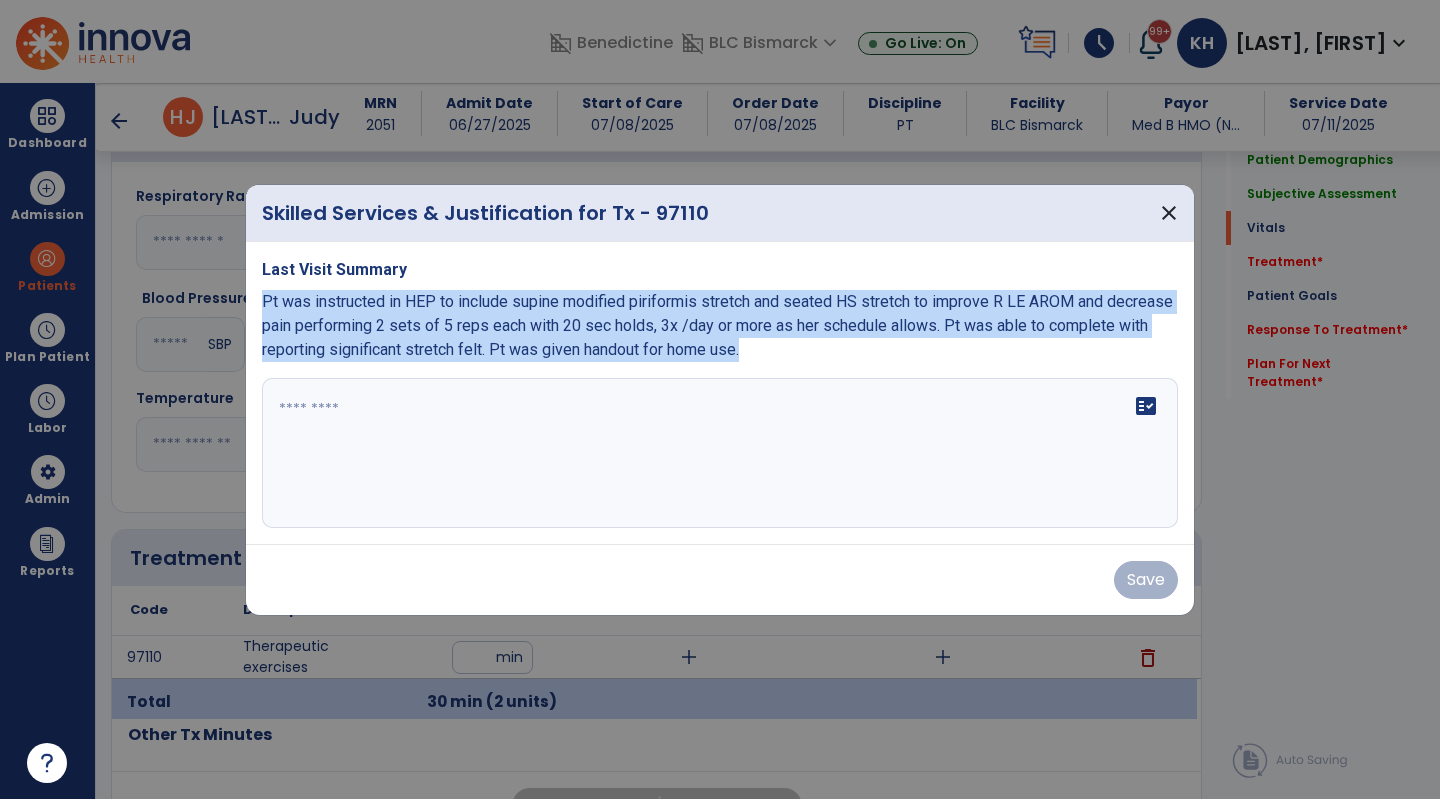 click on "Last Visit Summary Pt was instructed in HEP to include supine modified piriformis stretch and seated HS stretch to improve R LE AROM and decrease pain performing 2 sets of 5 reps each with 20 sec holds, 3x /day or more as her schedule allows. Pt was able to complete with reporting significant stretch felt. Pt was given handout for home use.   fact_check" at bounding box center [720, 393] 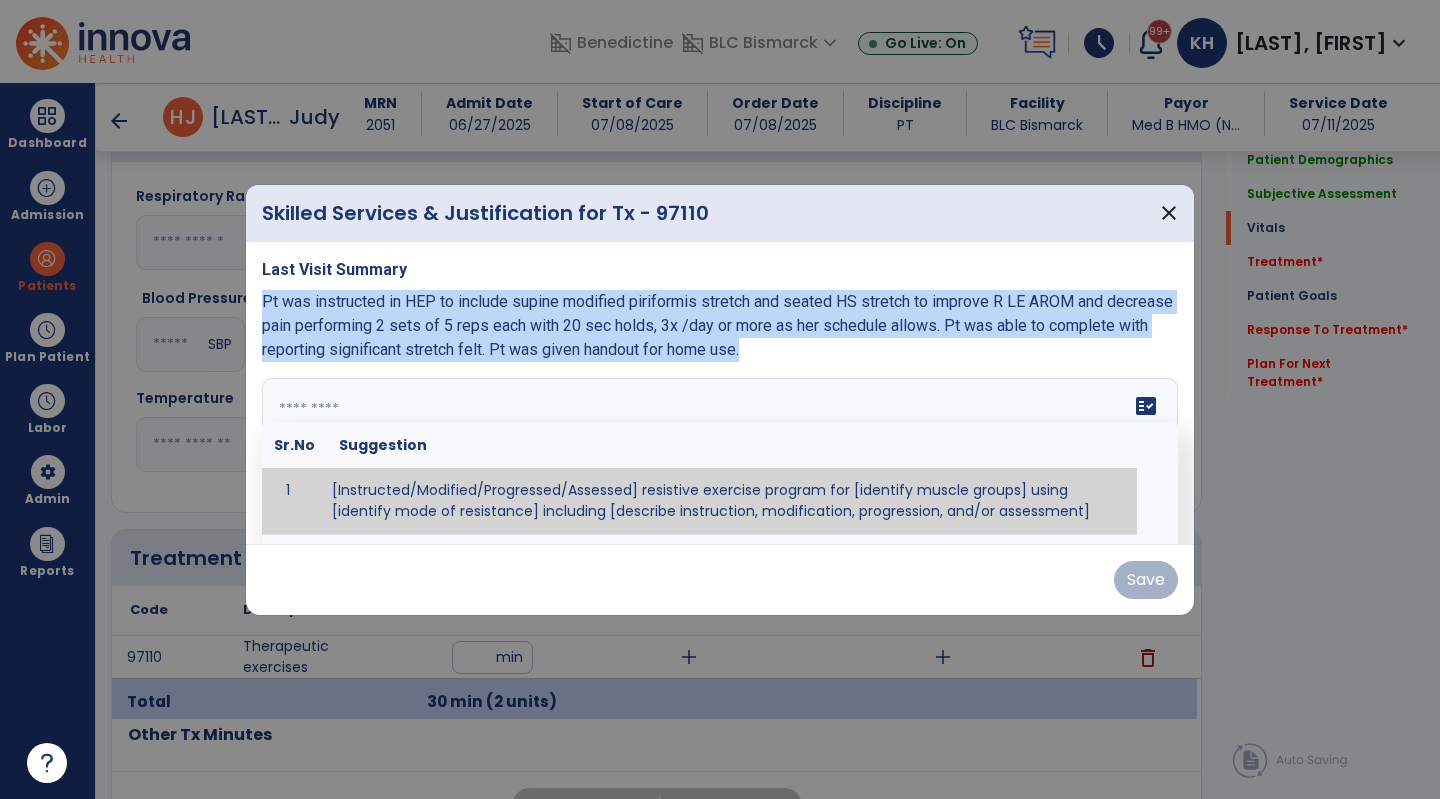 drag, startPoint x: 278, startPoint y: 302, endPoint x: 810, endPoint y: 421, distance: 545.1468 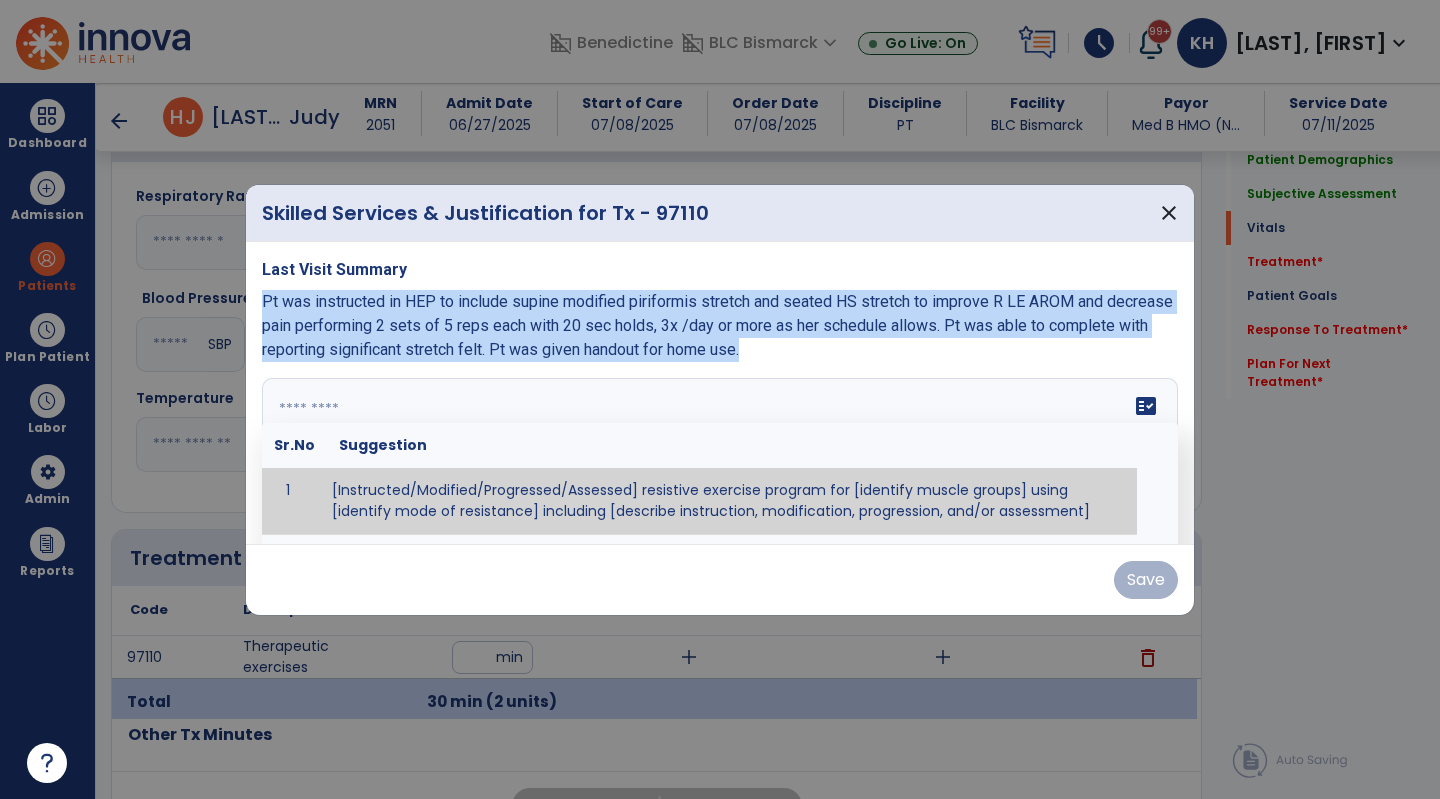 click at bounding box center [720, 453] 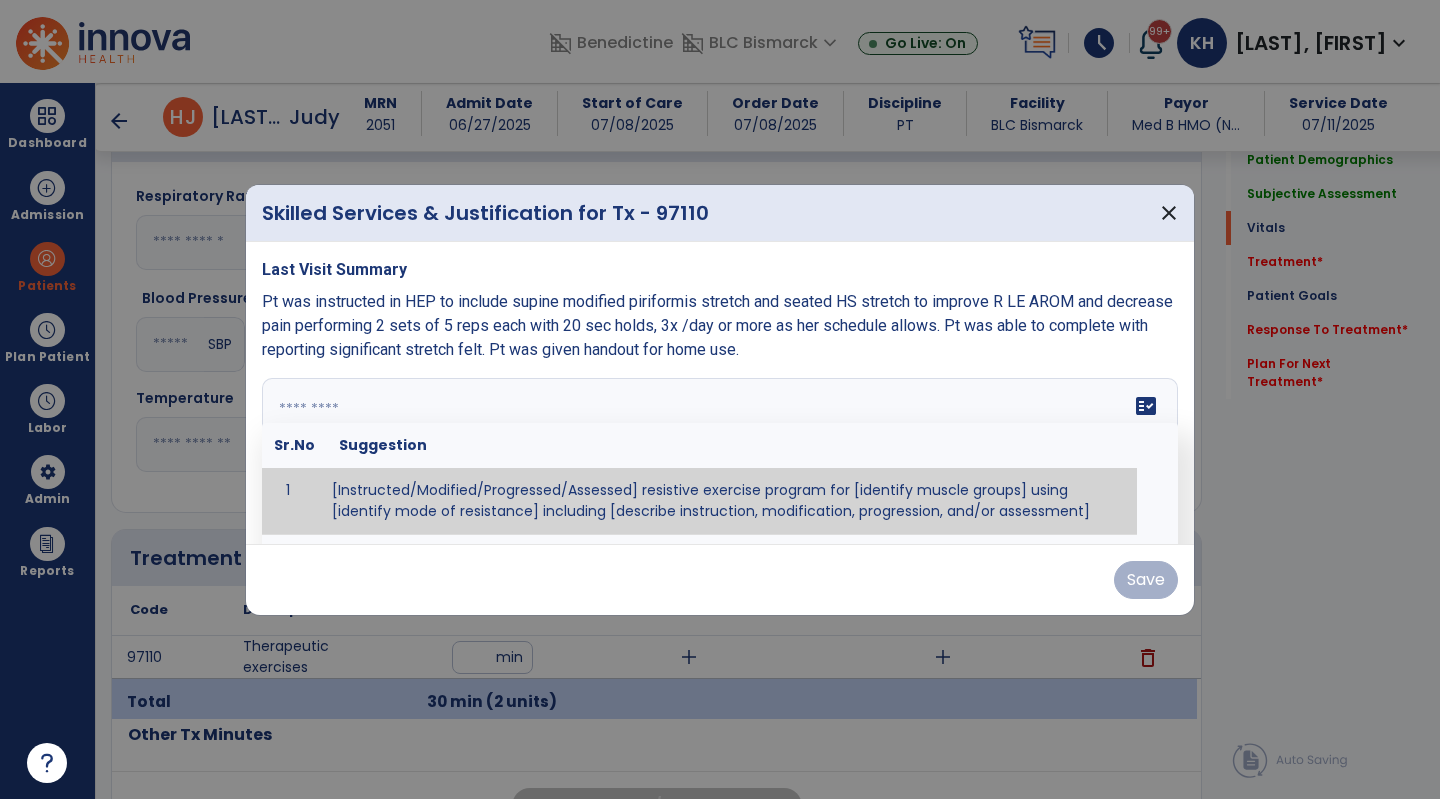 click at bounding box center (717, 453) 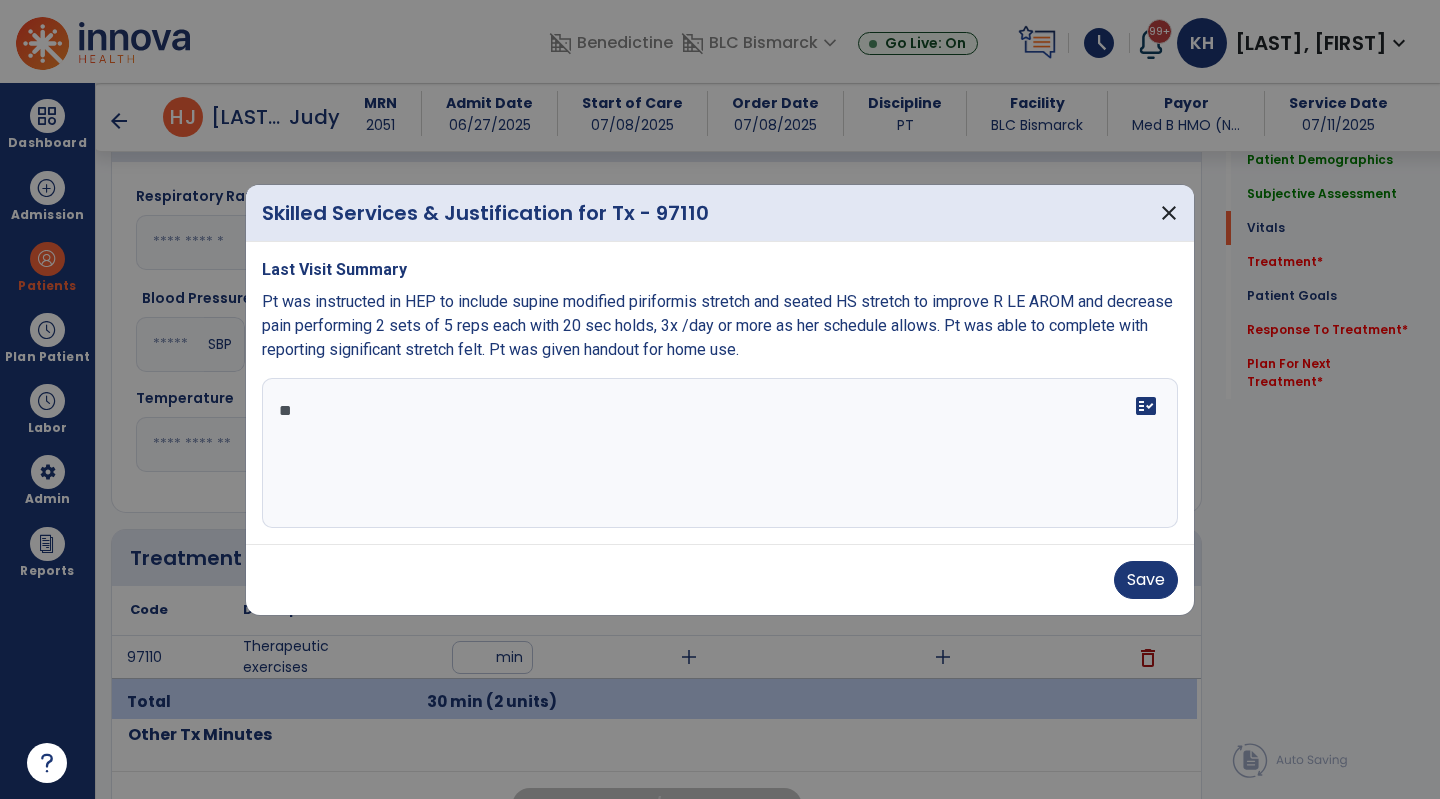 type on "*" 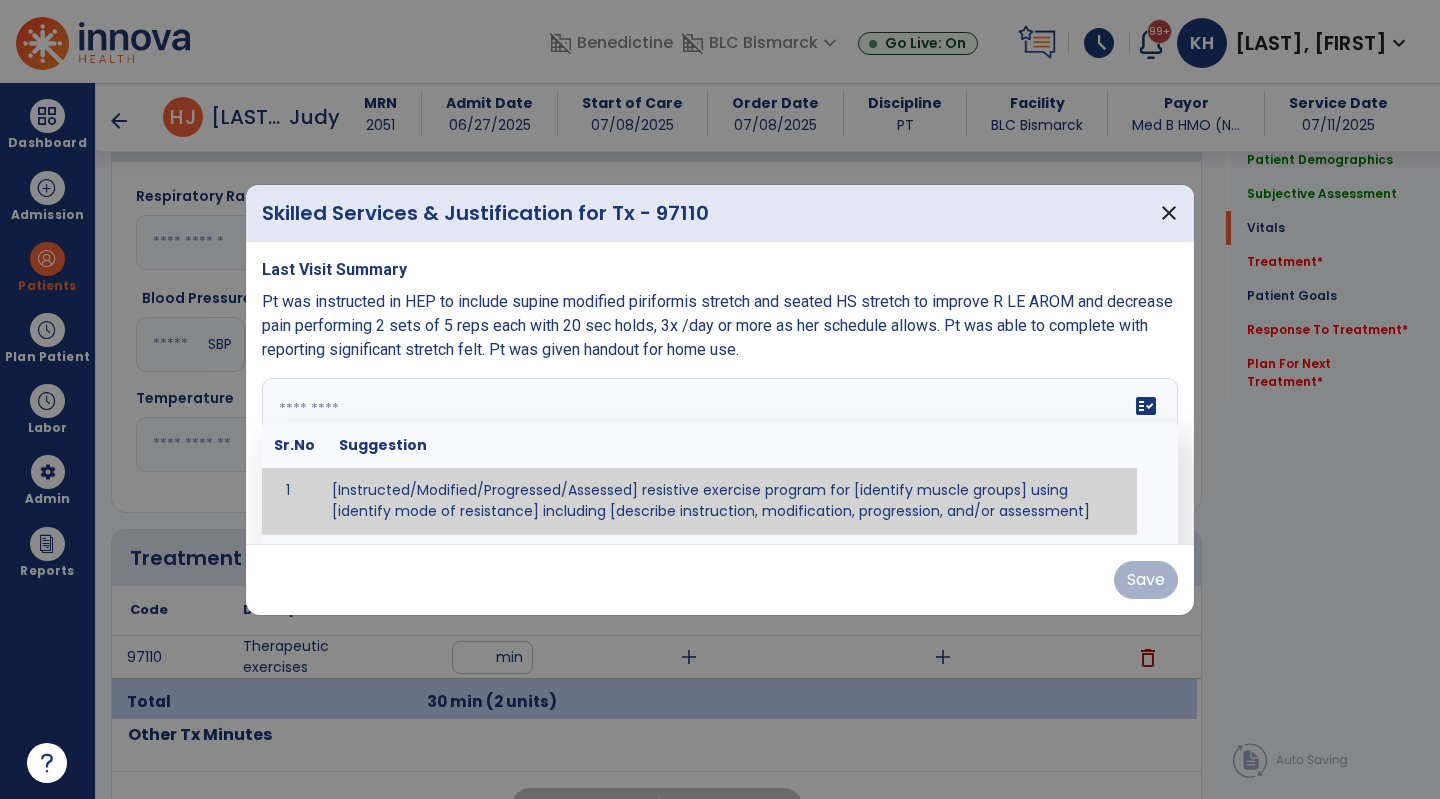 type on "*" 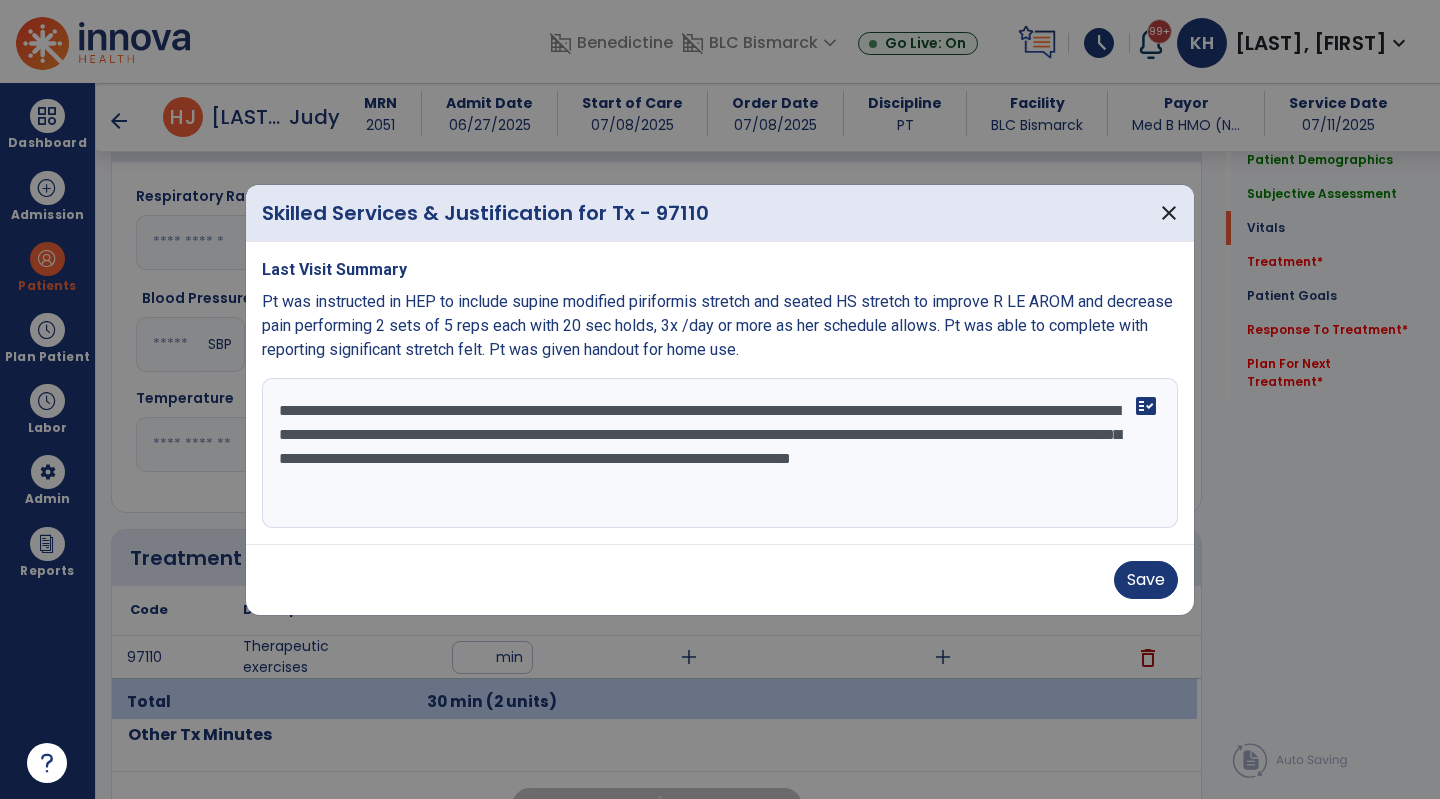 type on "**********" 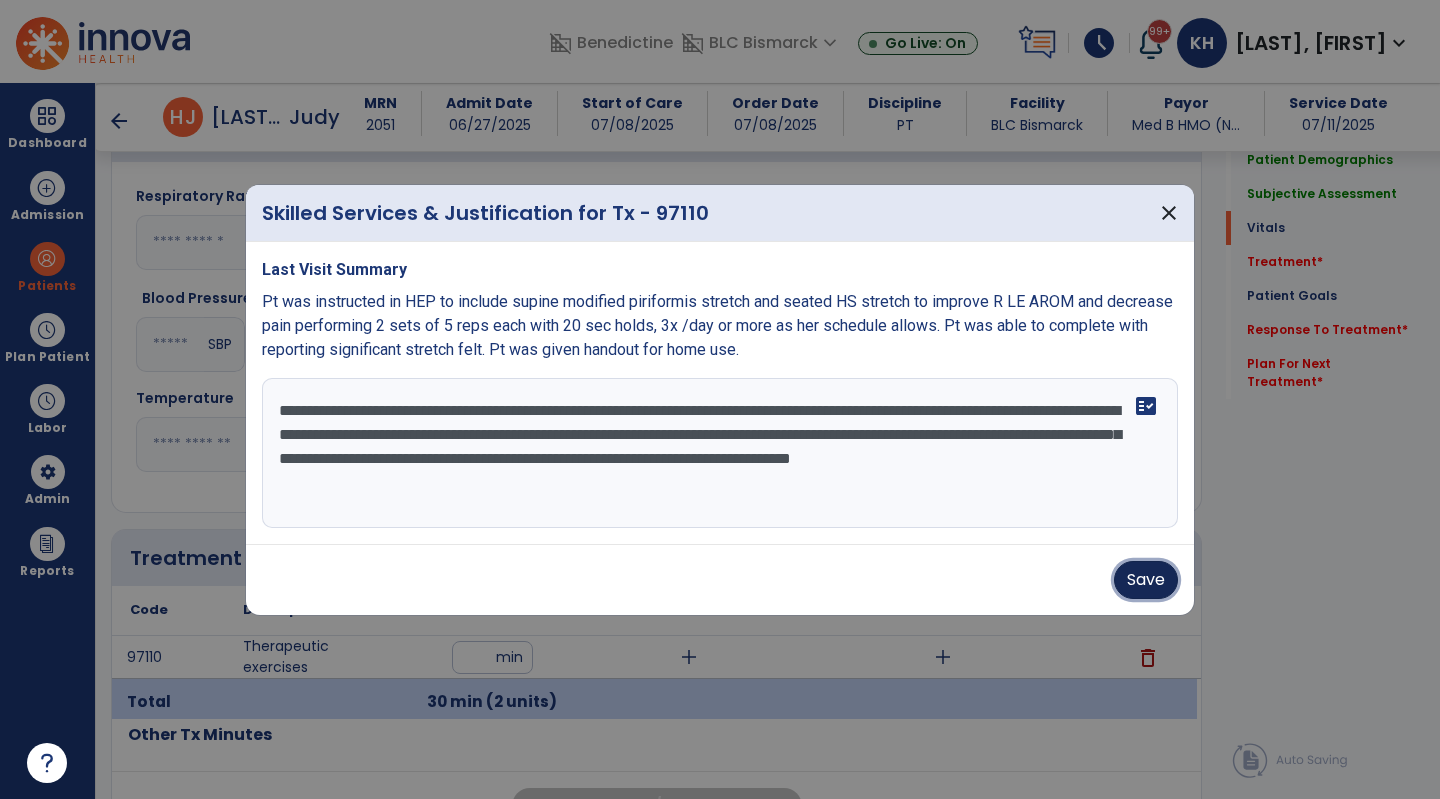drag, startPoint x: 1169, startPoint y: 578, endPoint x: 1149, endPoint y: 576, distance: 20.09975 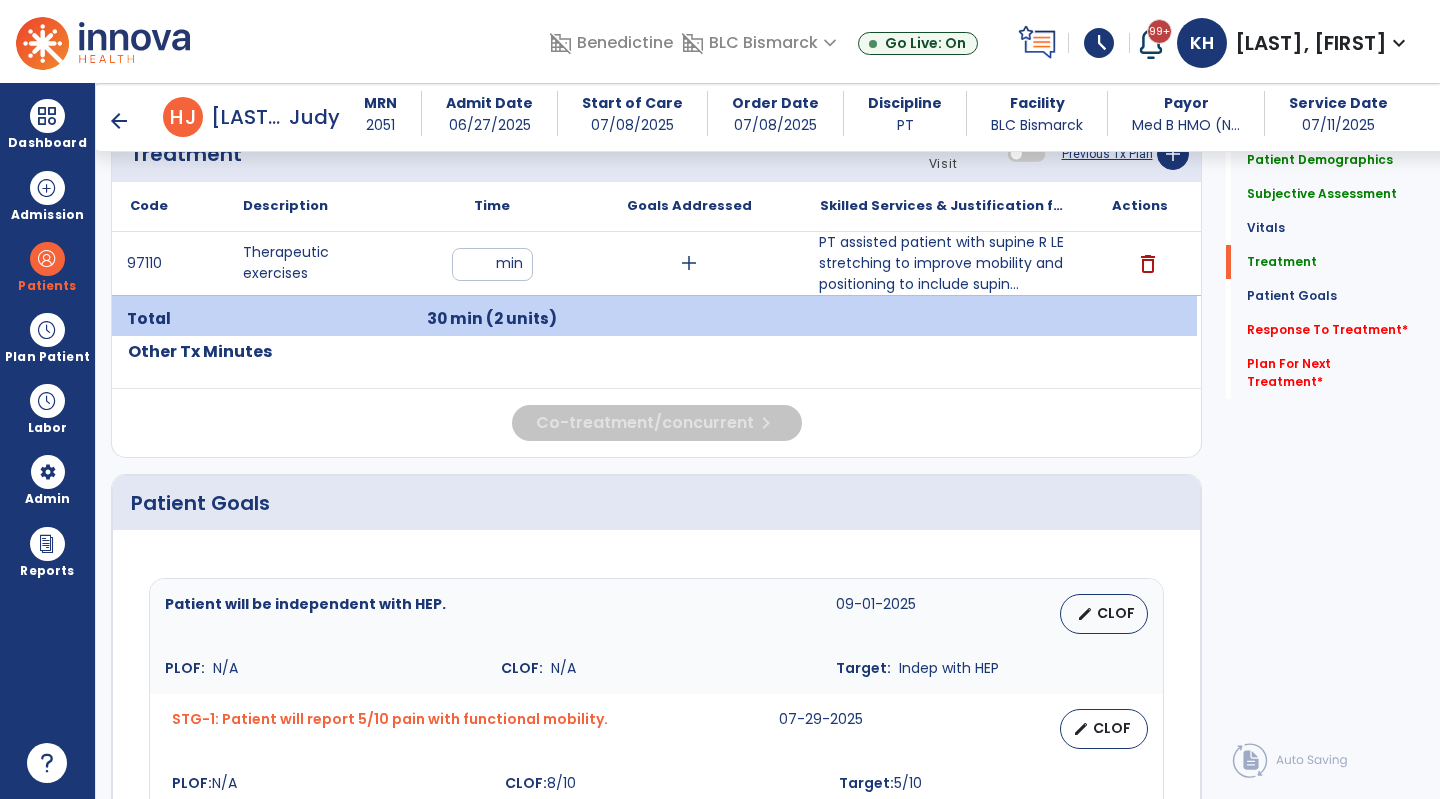 scroll, scrollTop: 1300, scrollLeft: 0, axis: vertical 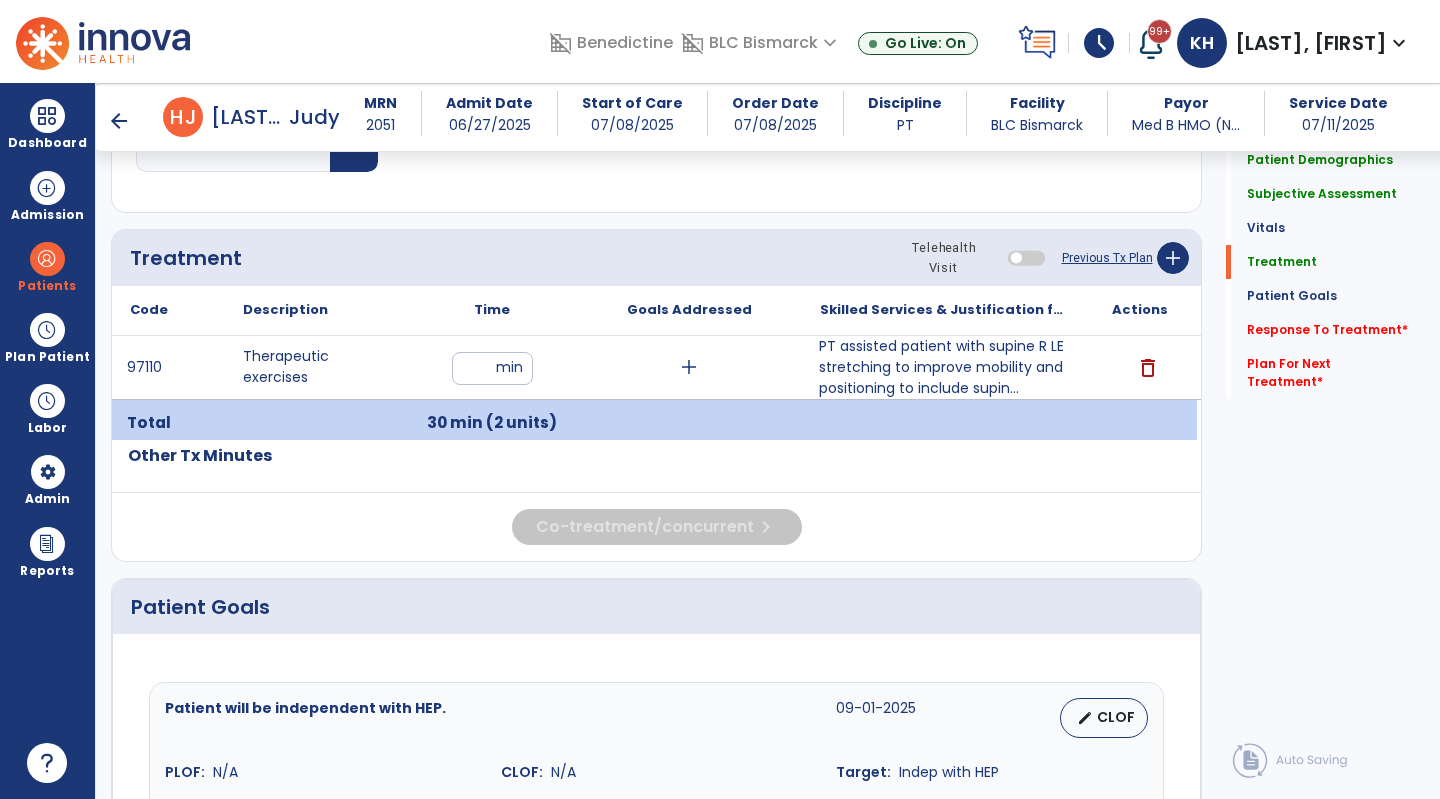 click on "PT assisted patient with supine R LE stretching to improve mobility and positioning to include supin..." at bounding box center [943, 367] 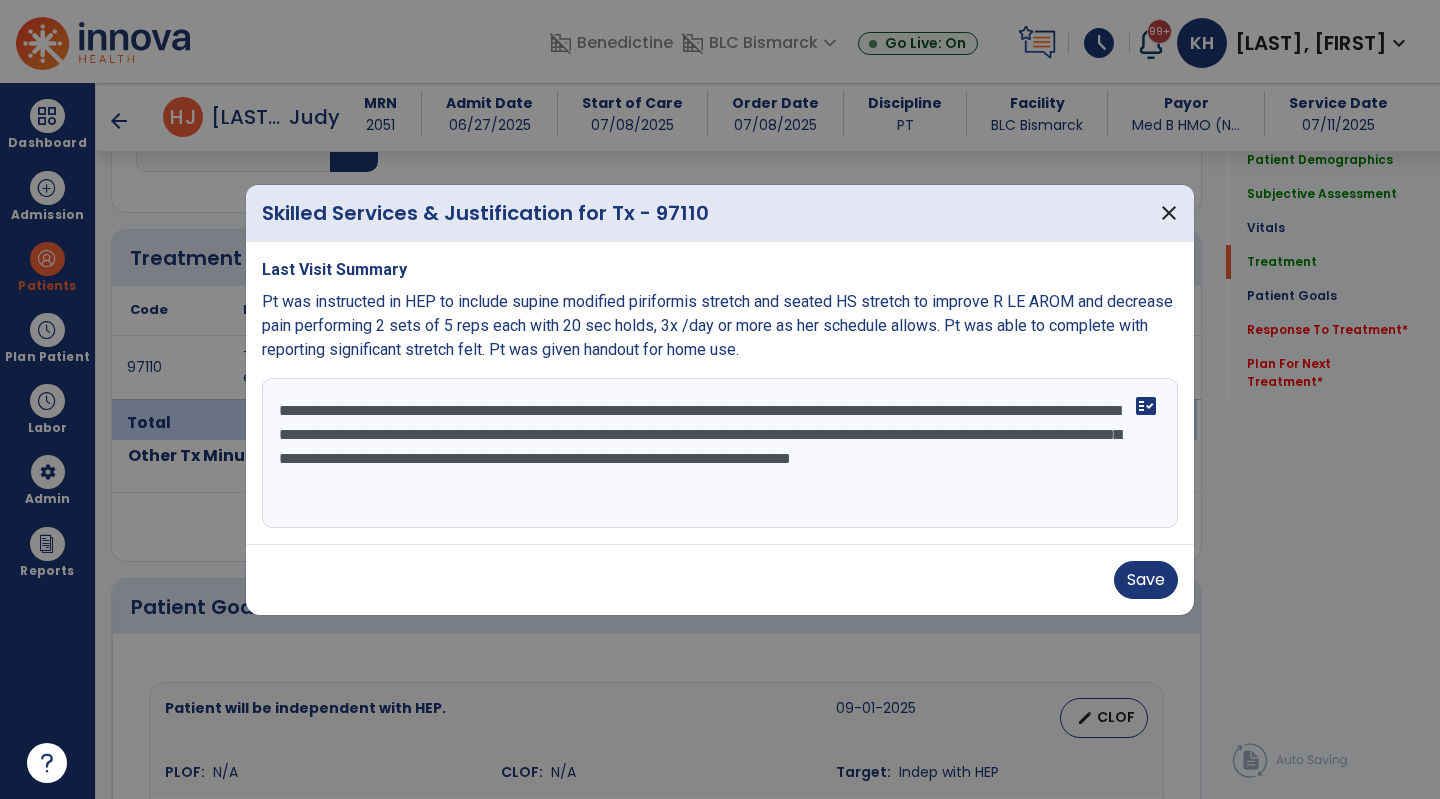 click on "**********" at bounding box center (720, 453) 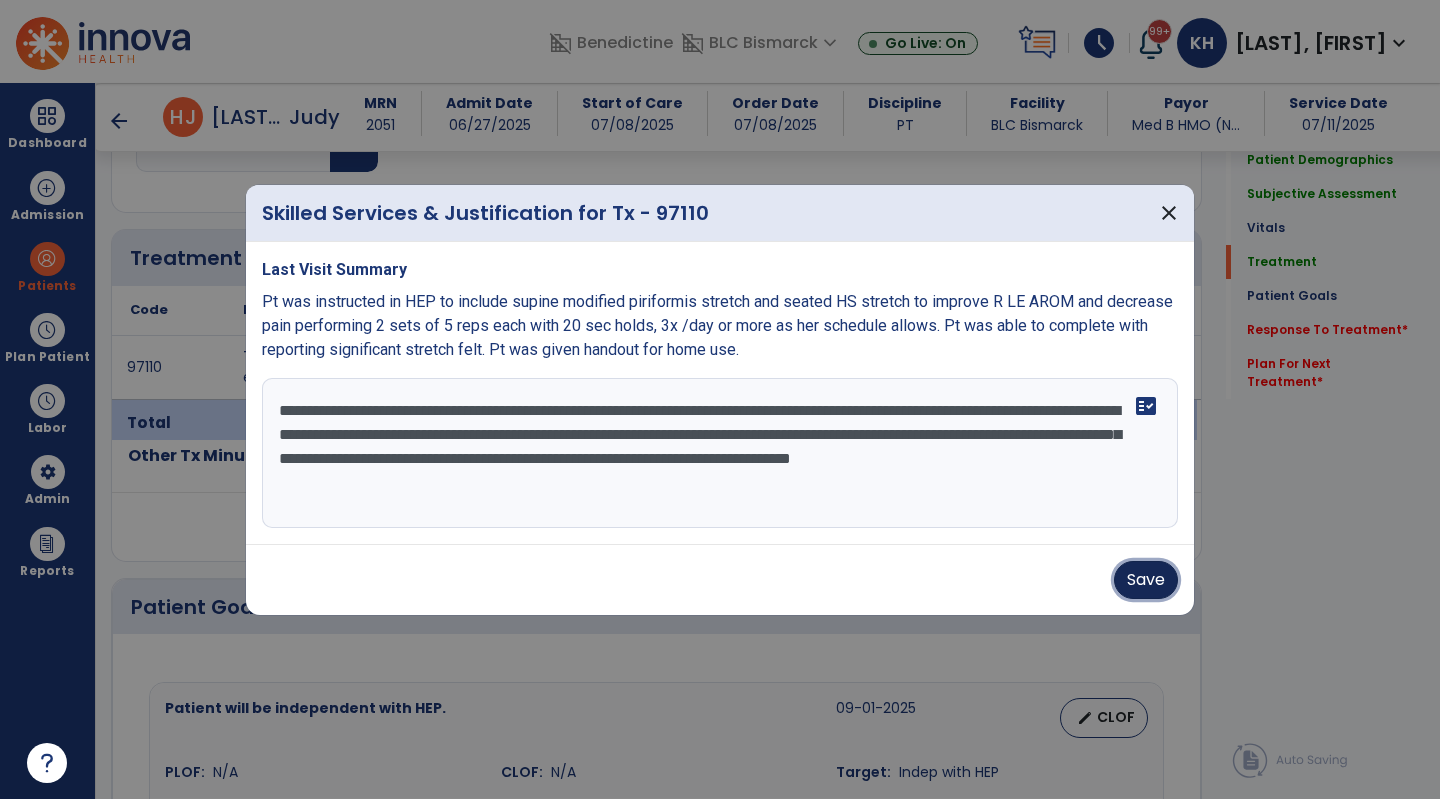 click on "Save" at bounding box center [1146, 580] 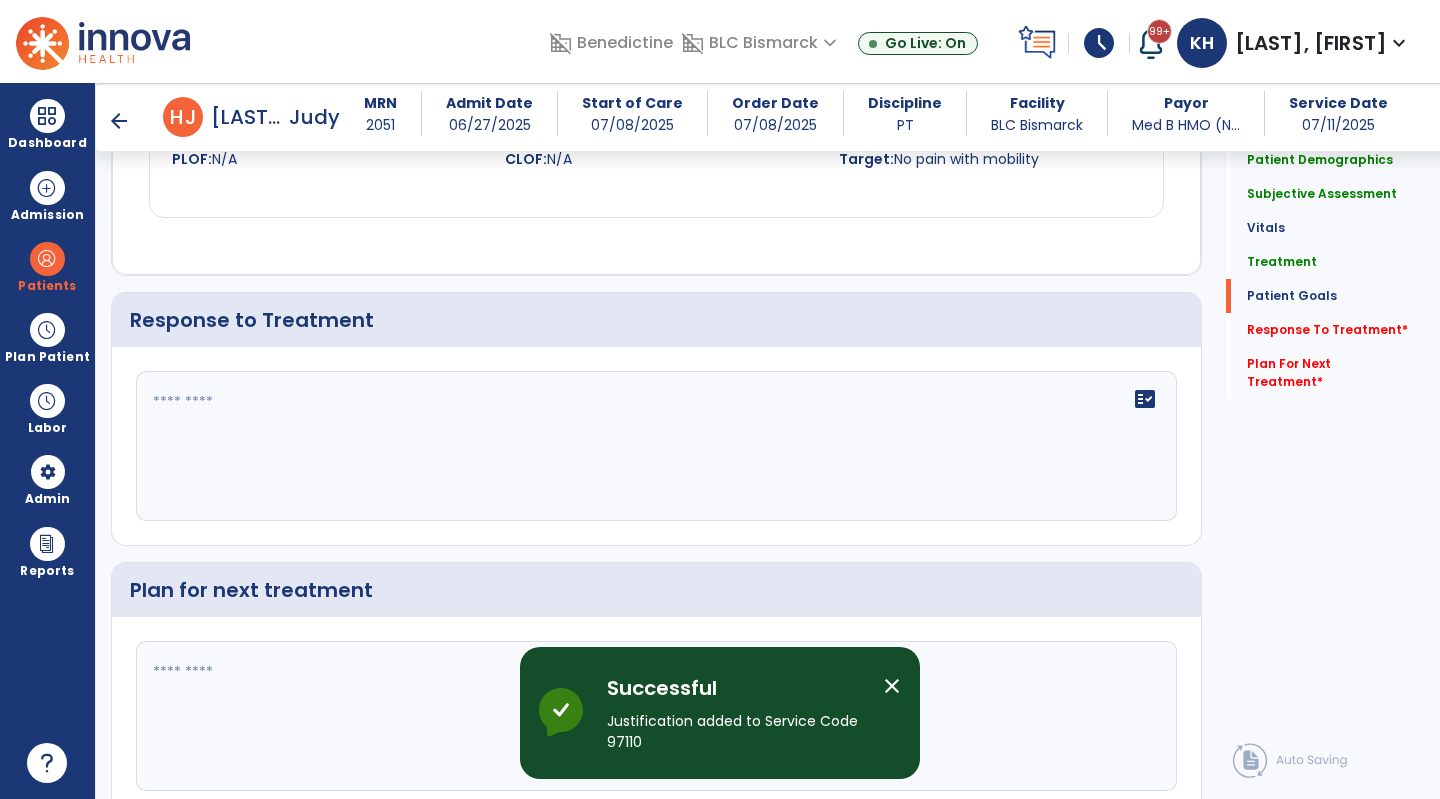 scroll, scrollTop: 2600, scrollLeft: 0, axis: vertical 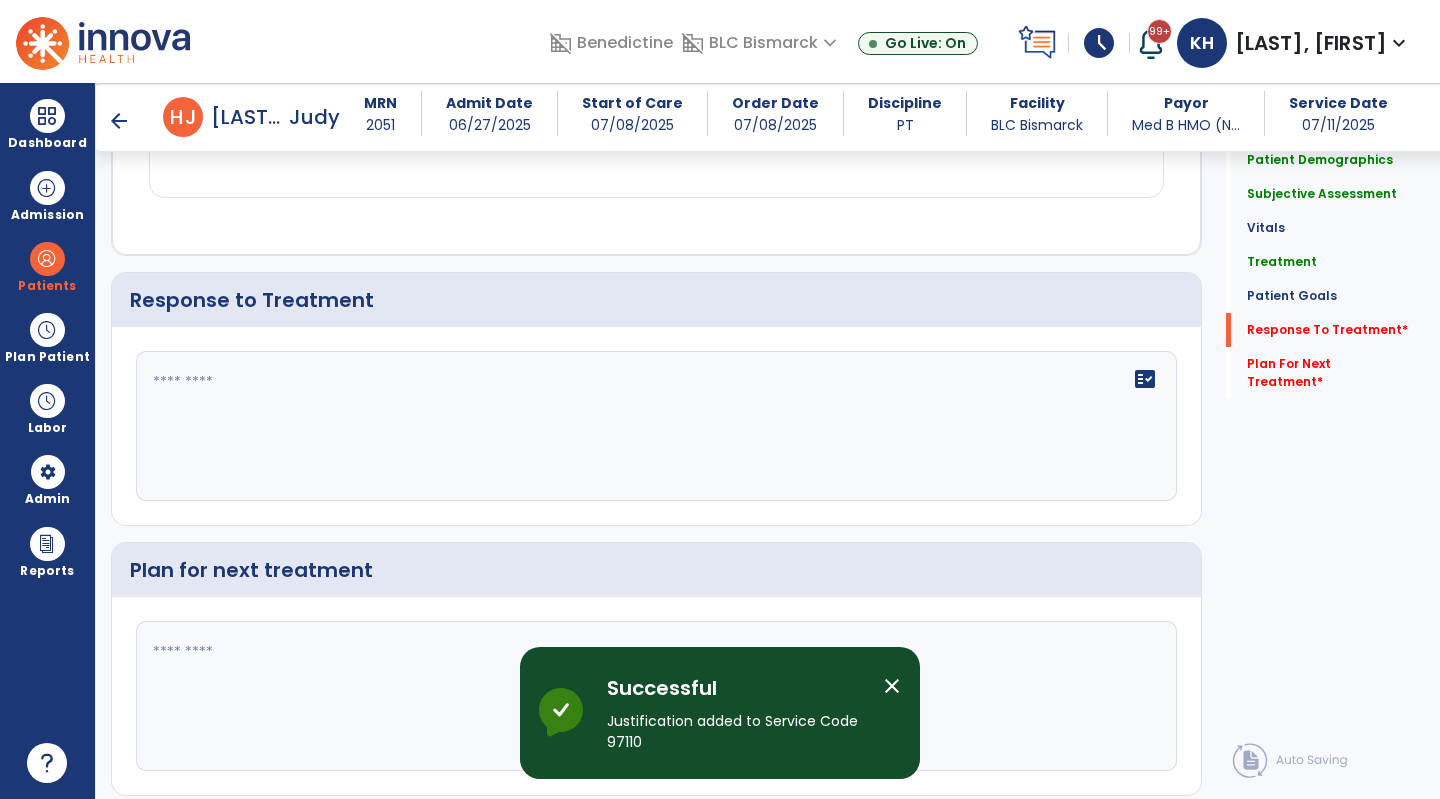 click on "fact_check" 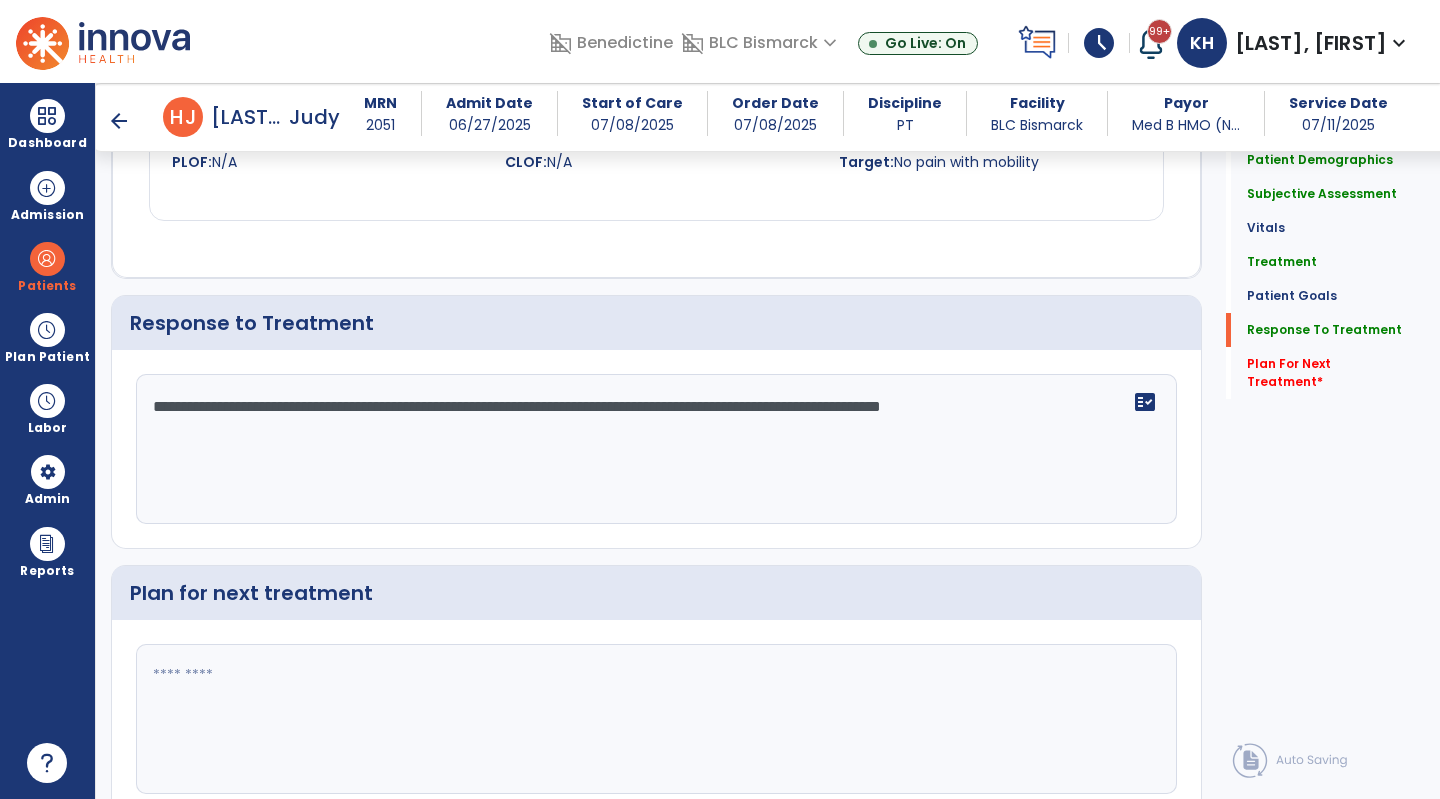 scroll, scrollTop: 2600, scrollLeft: 0, axis: vertical 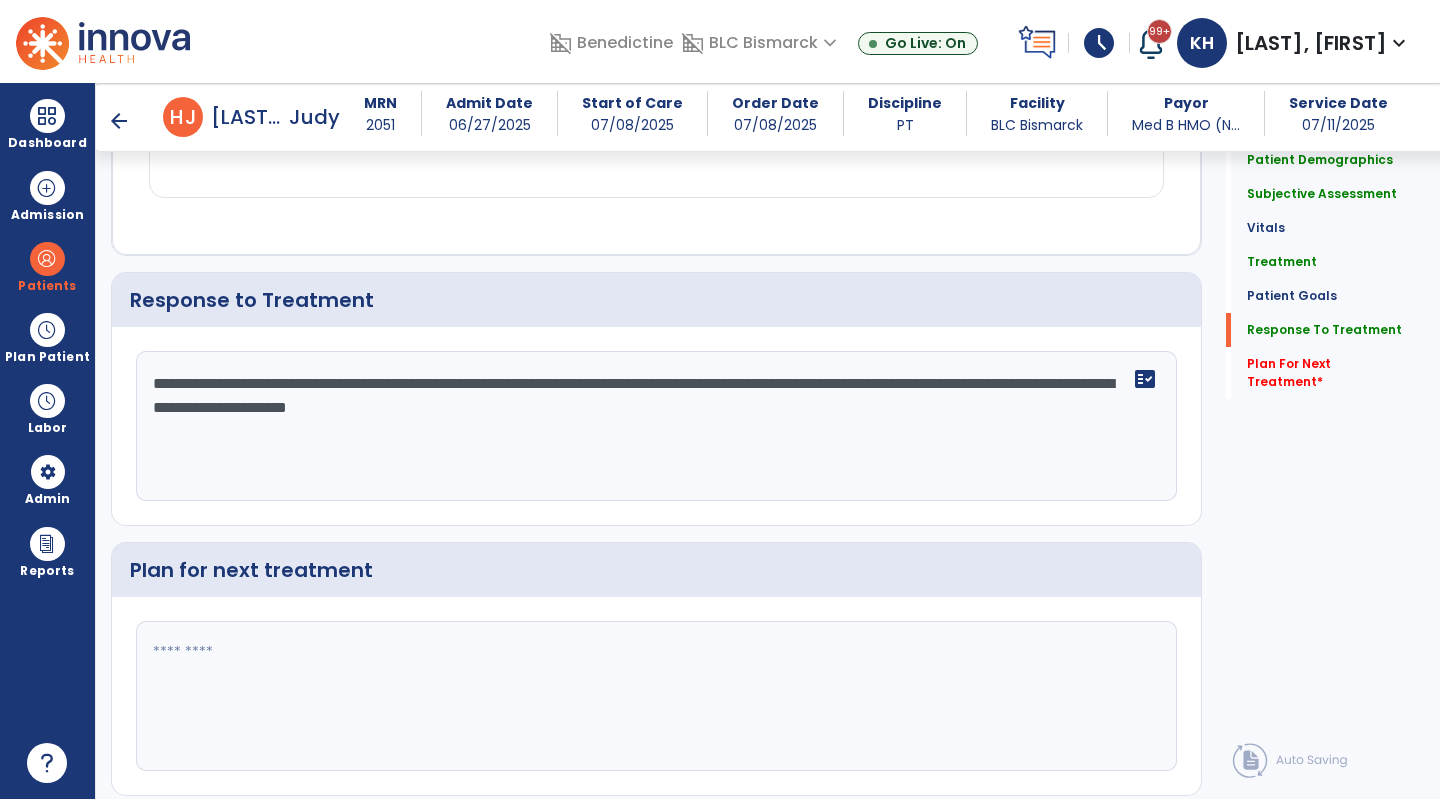 type on "**********" 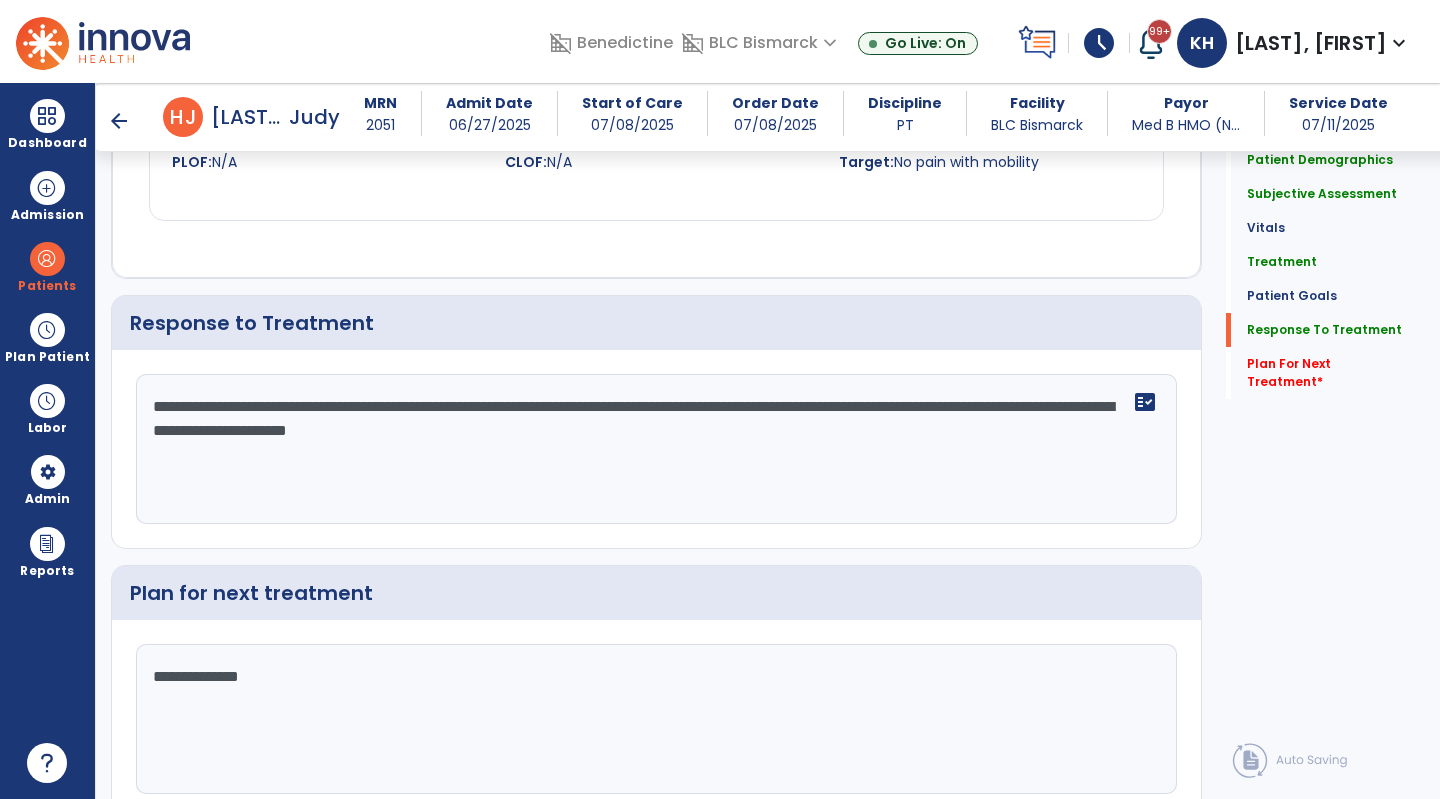scroll, scrollTop: 2600, scrollLeft: 0, axis: vertical 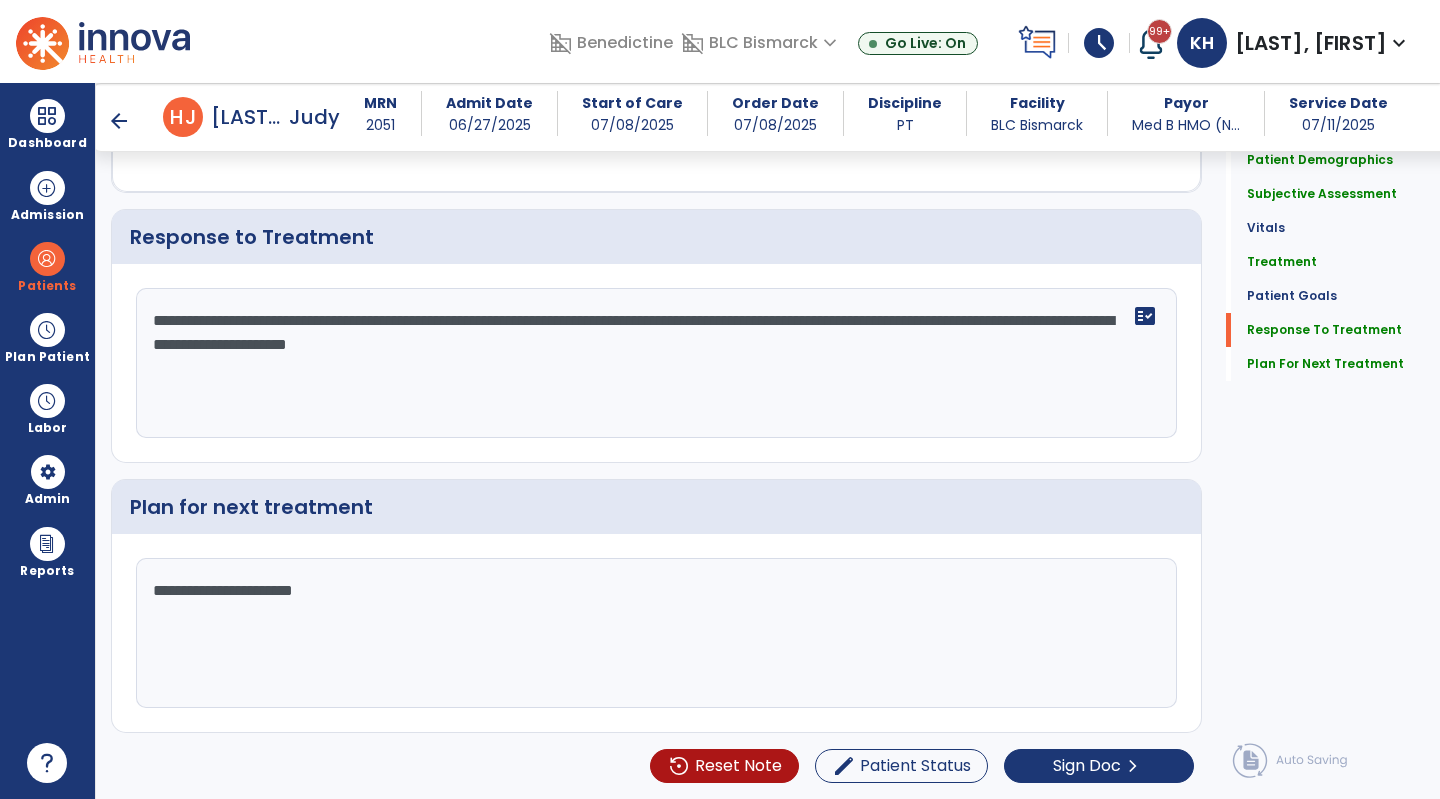 type on "**********" 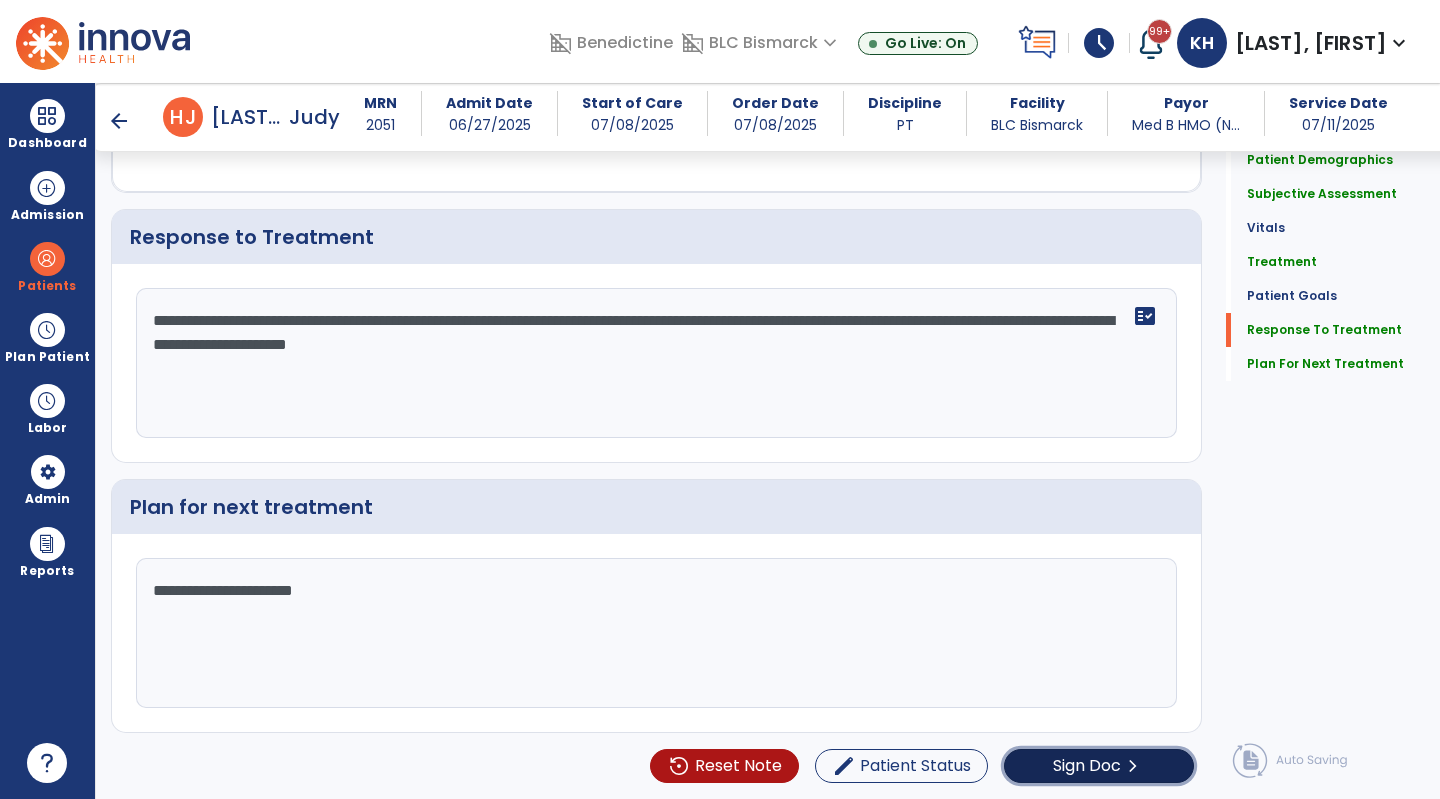 click on "Sign Doc  chevron_right" 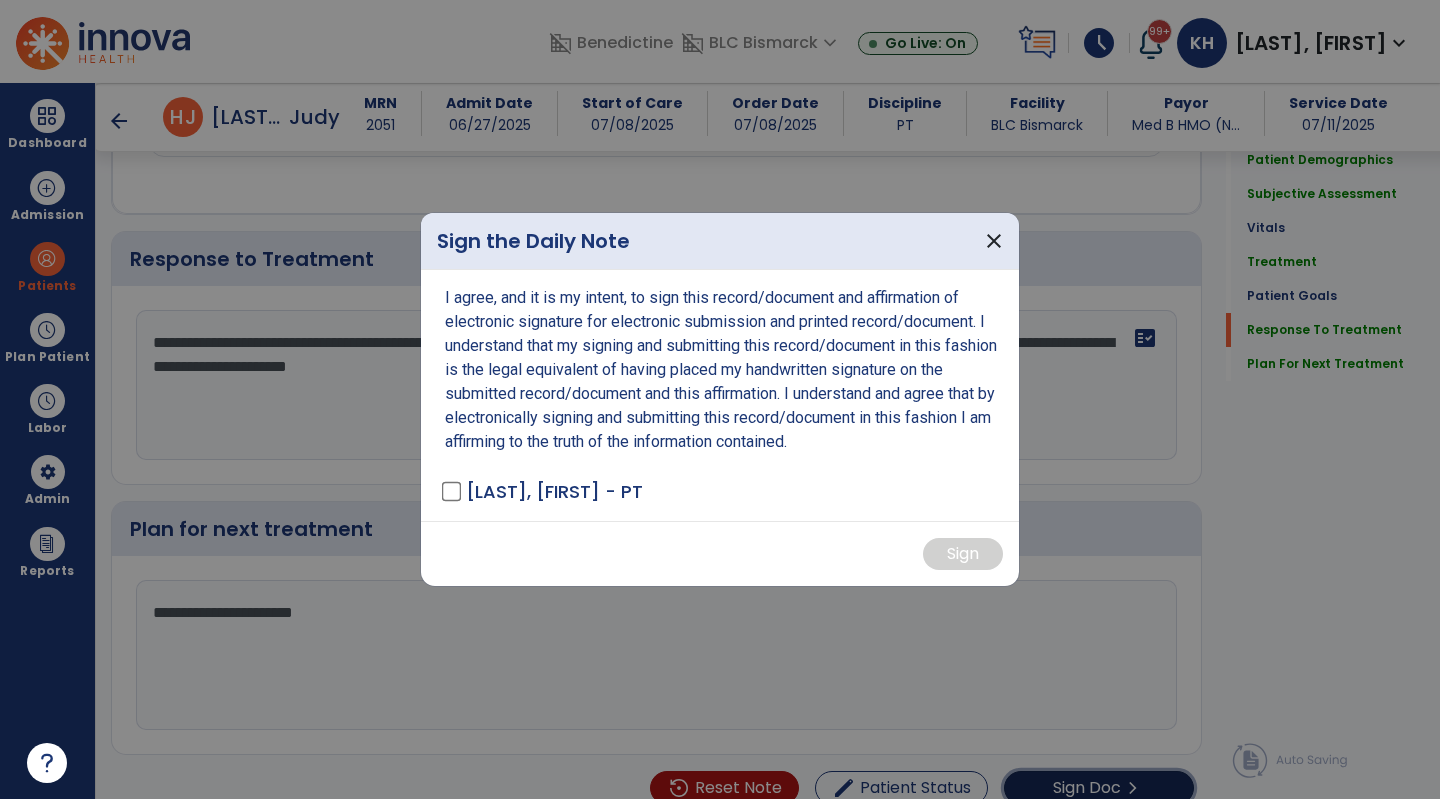 scroll, scrollTop: 2664, scrollLeft: 0, axis: vertical 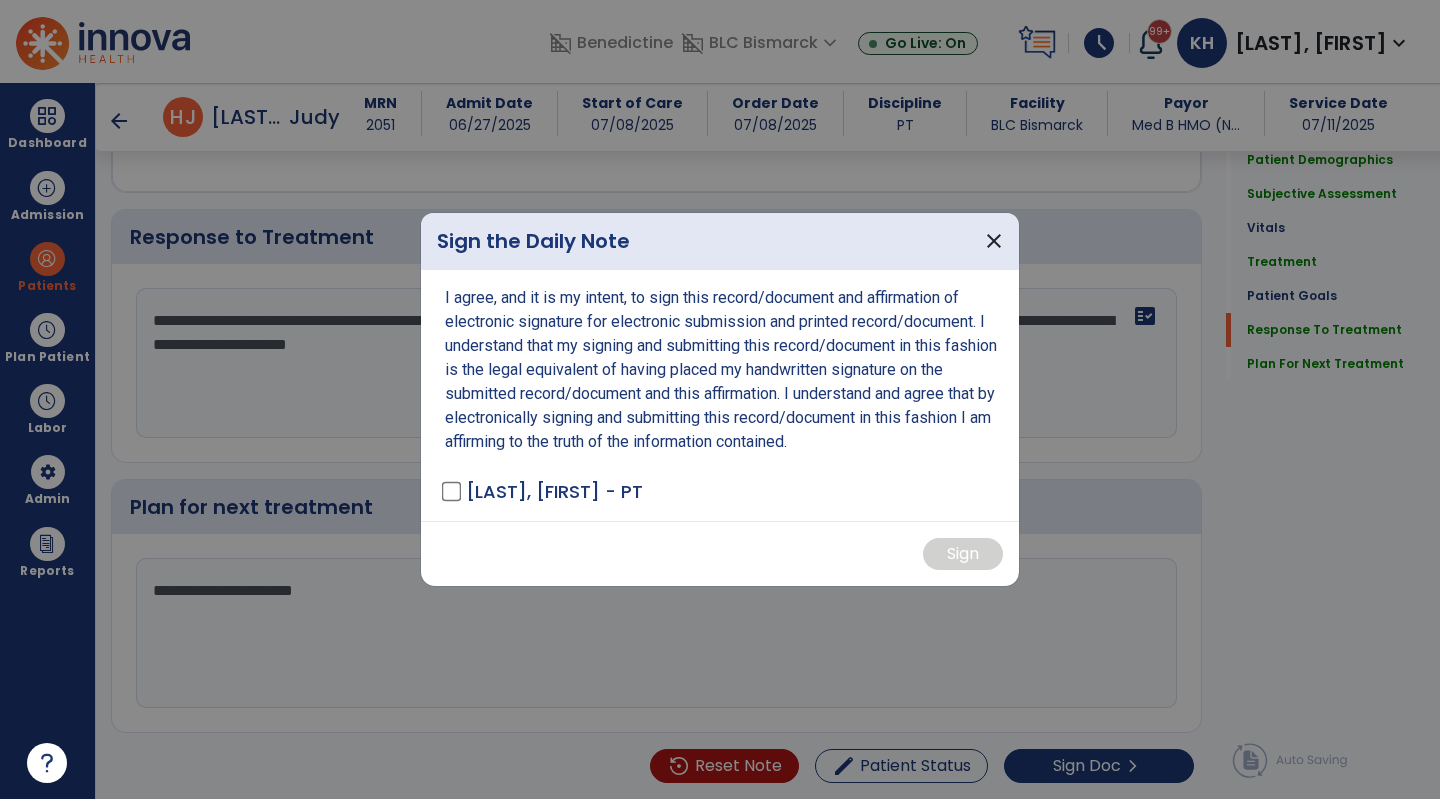 click on "I agree, and it is my intent, to sign this record/document and affirmation of electronic signature for electronic submission and printed record/document. I understand that my signing and submitting this record/document in this fashion is the legal equivalent of having placed my handwritten signature on the submitted record/document and this affirmation. I understand and agree that by electronically signing and submitting this record/document in this fashion I am affirming to the truth of the information contained.  [LAST], [FIRST]  - PT" at bounding box center (720, 395) 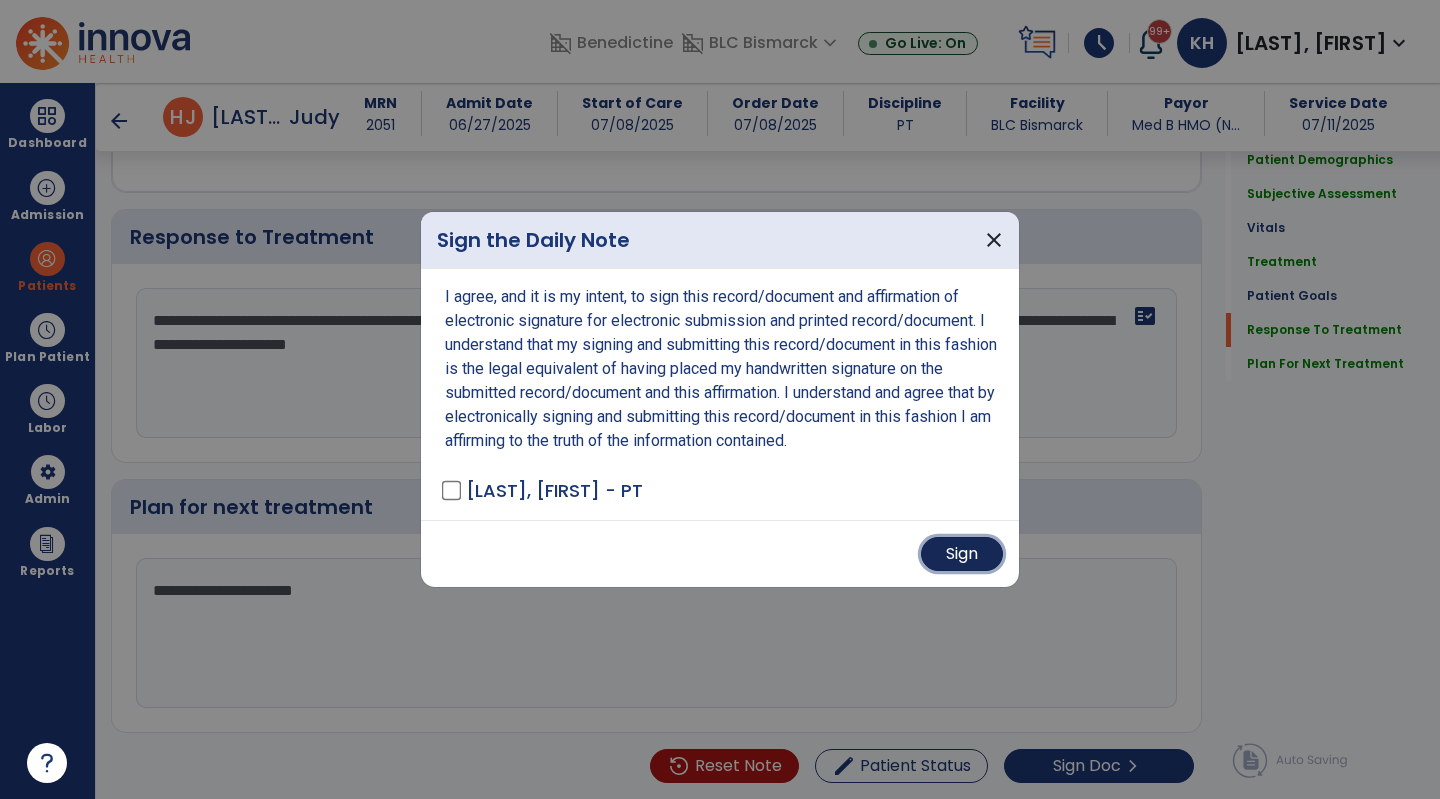click on "Sign" at bounding box center [962, 554] 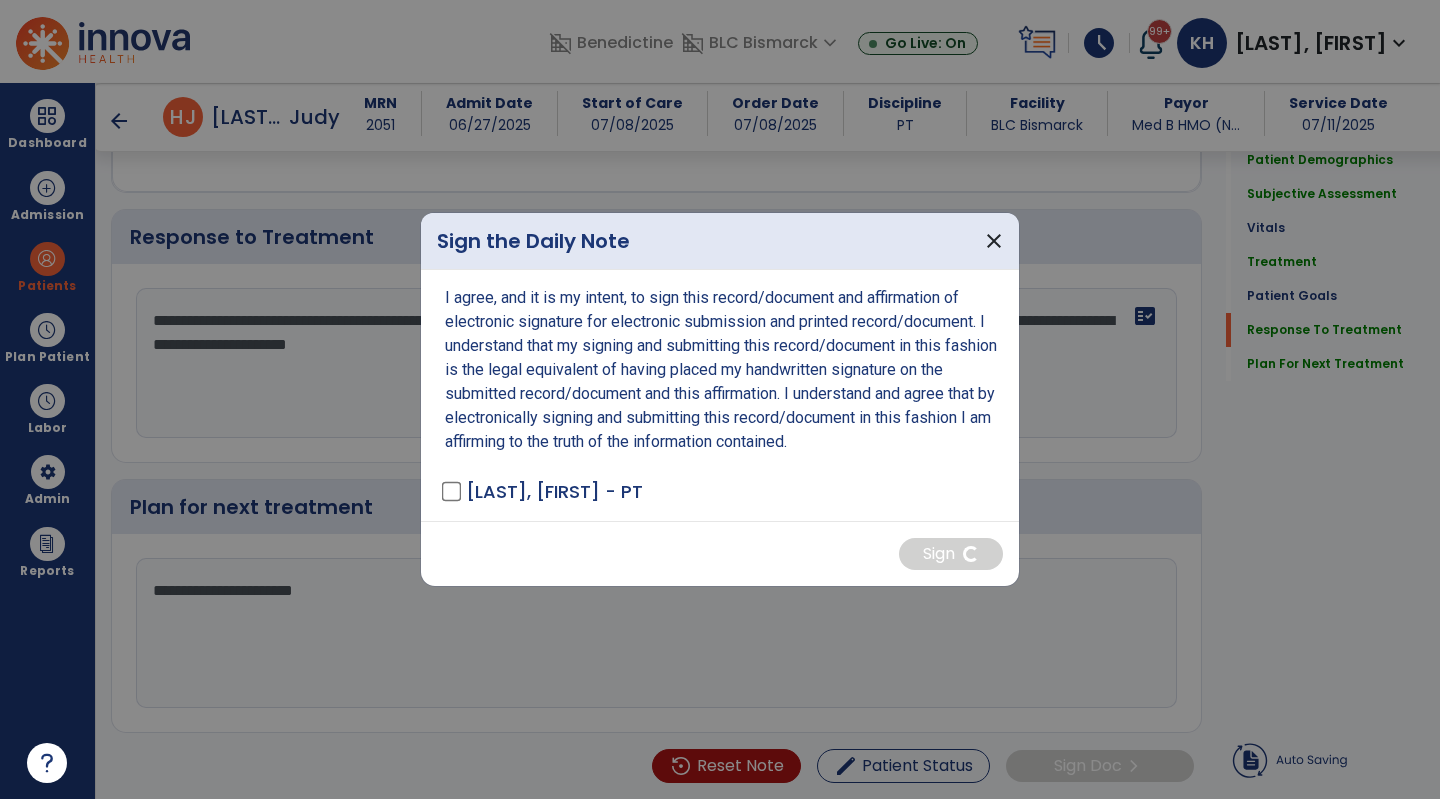 scroll, scrollTop: 0, scrollLeft: 0, axis: both 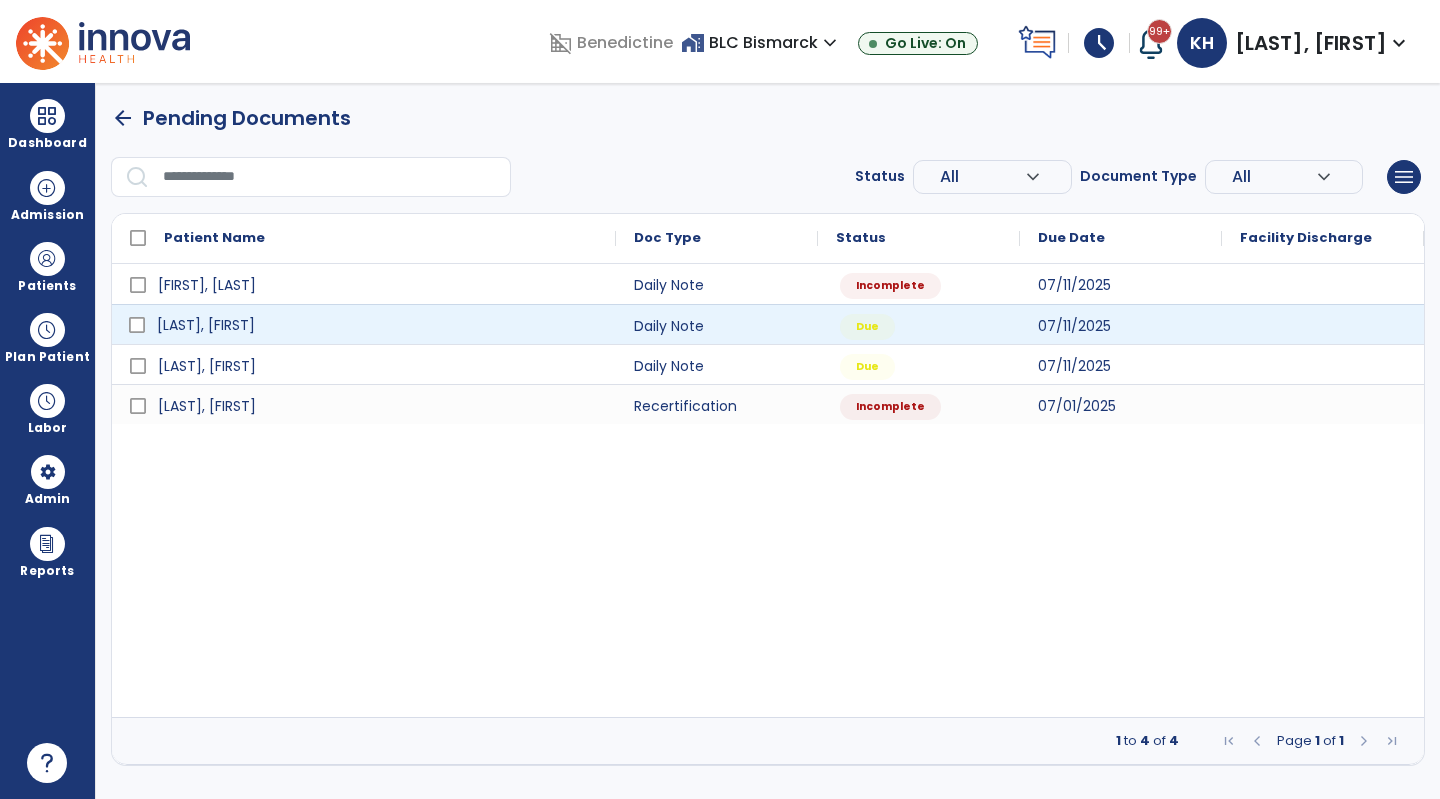 click on "[LAST], [FIRST]" at bounding box center (206, 325) 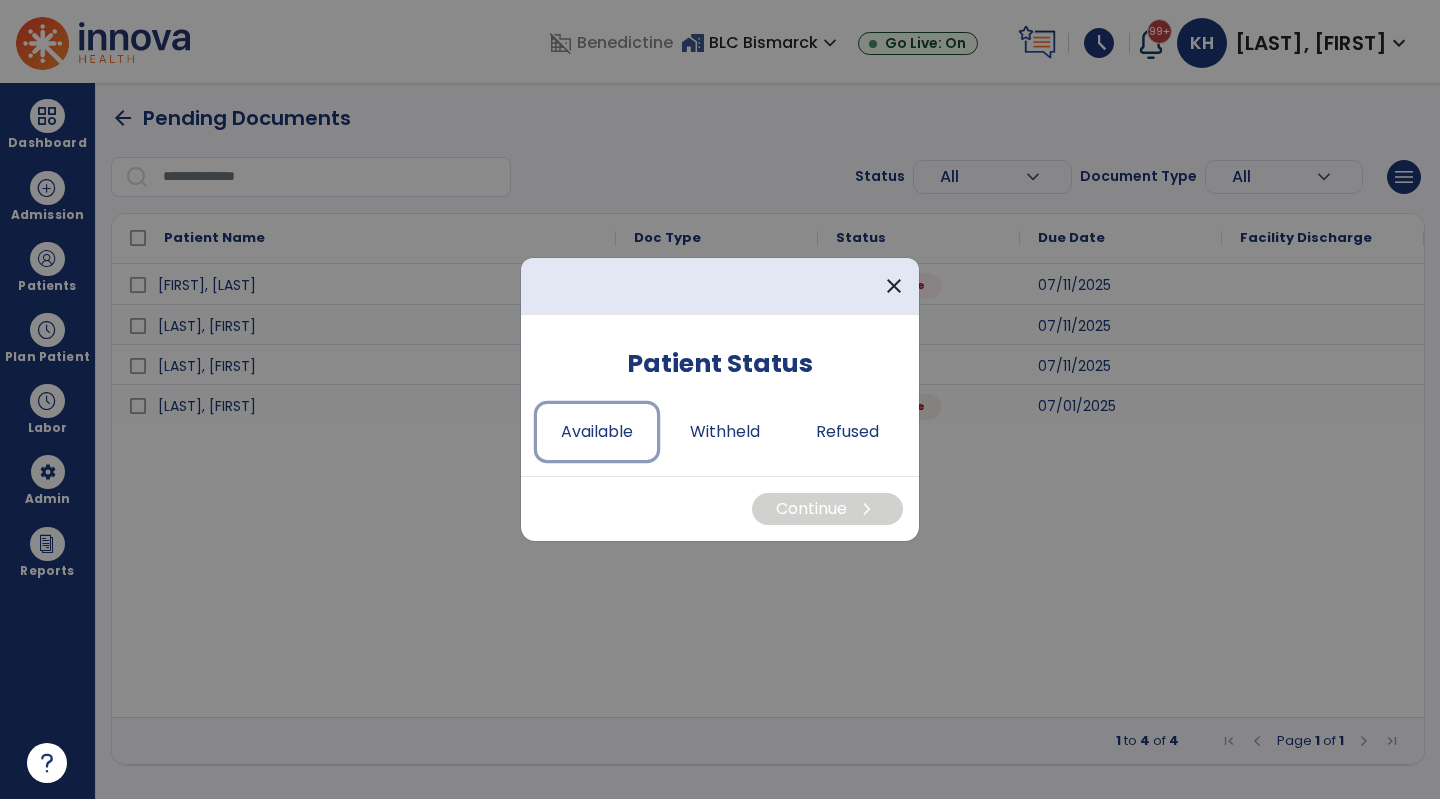 drag, startPoint x: 600, startPoint y: 450, endPoint x: 619, endPoint y: 452, distance: 19.104973 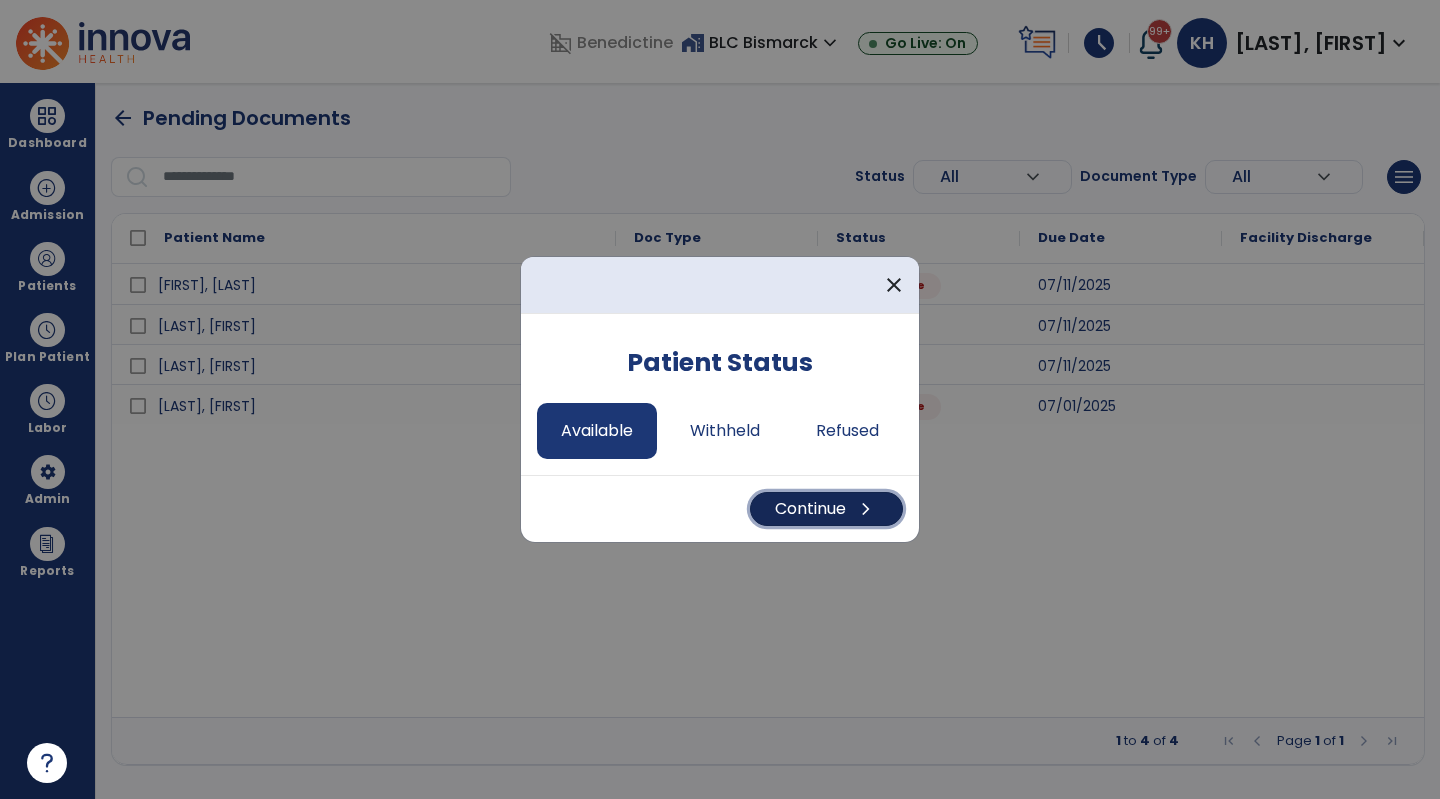 click on "Continue   chevron_right" at bounding box center [826, 509] 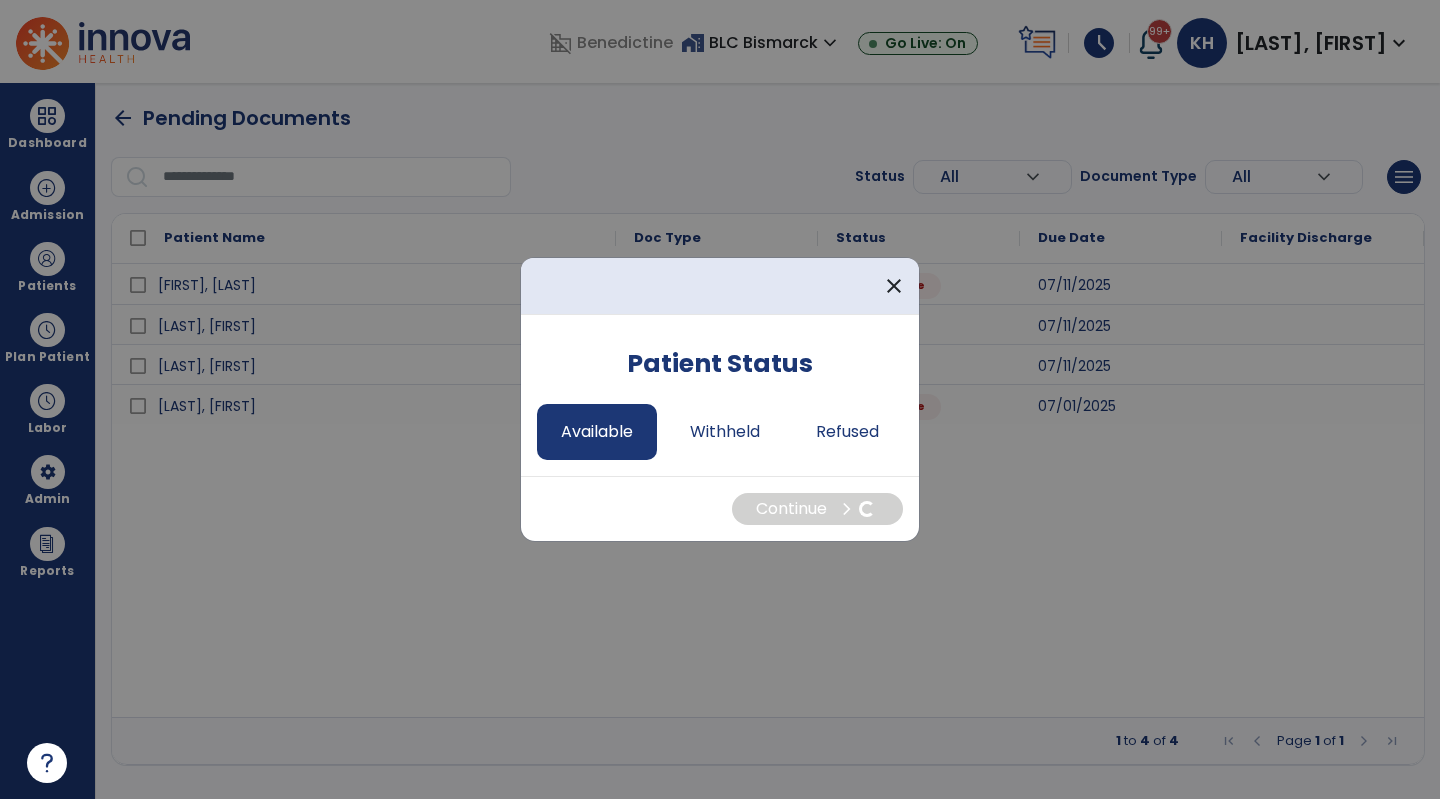 select on "*" 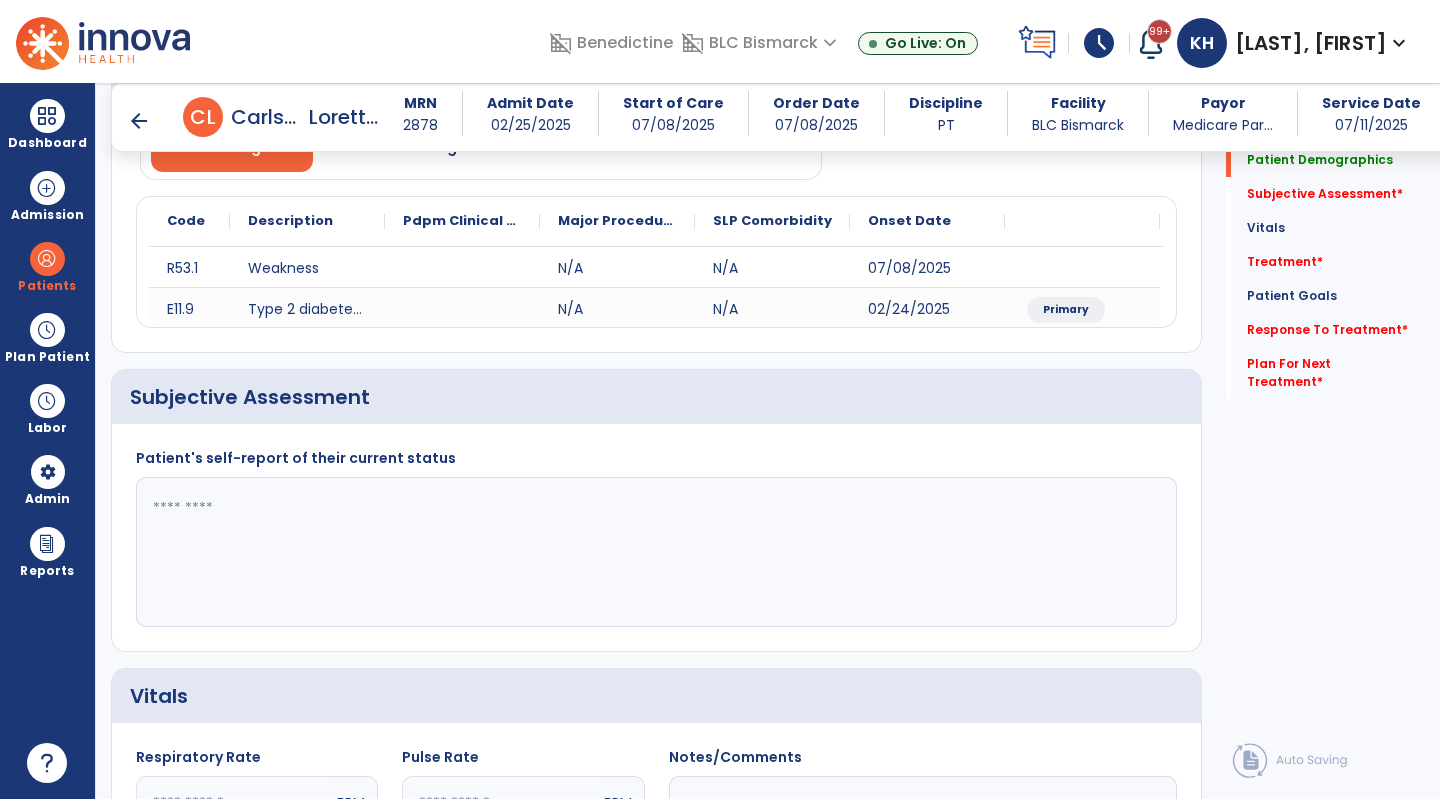 scroll, scrollTop: 200, scrollLeft: 0, axis: vertical 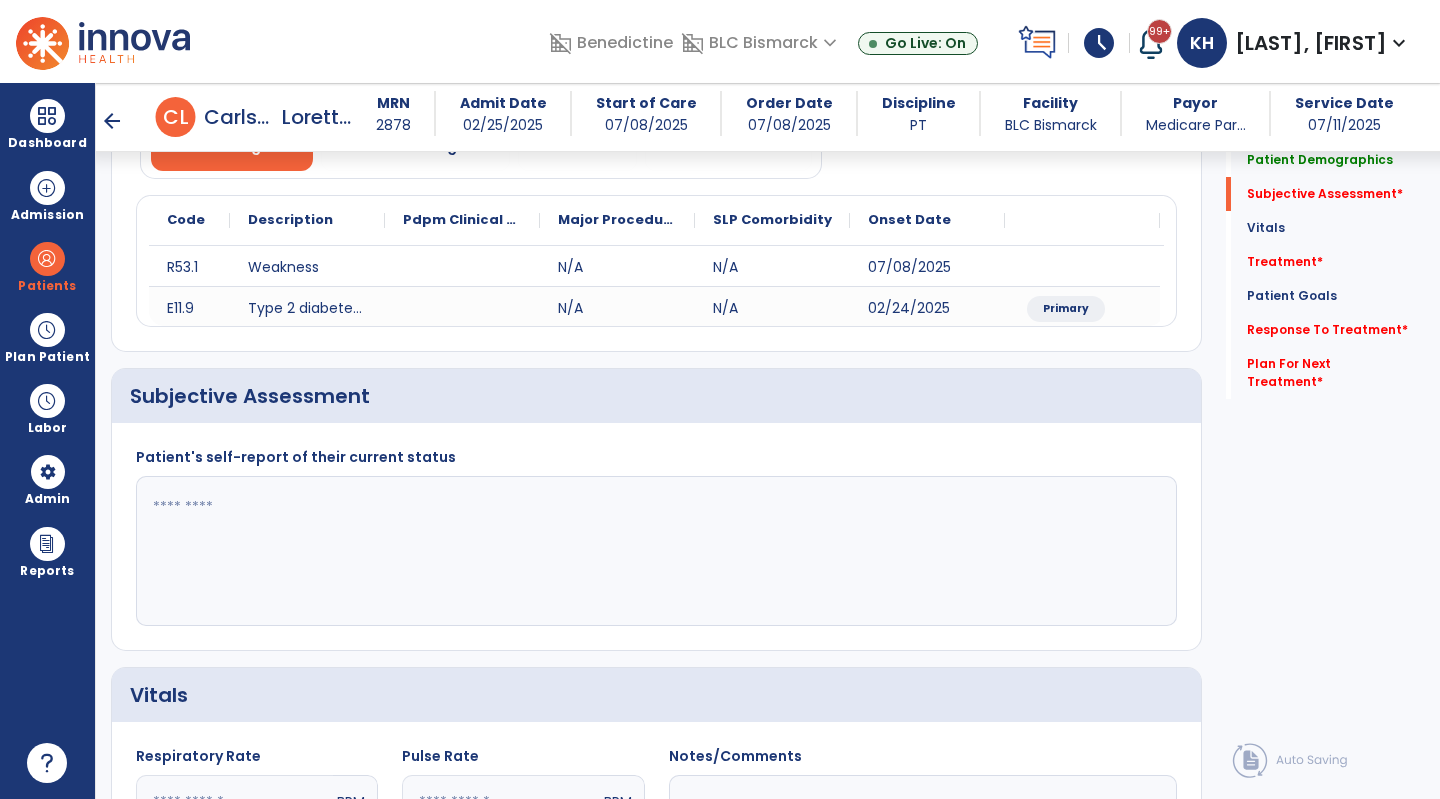 click on "Patient's self-report of their current status" 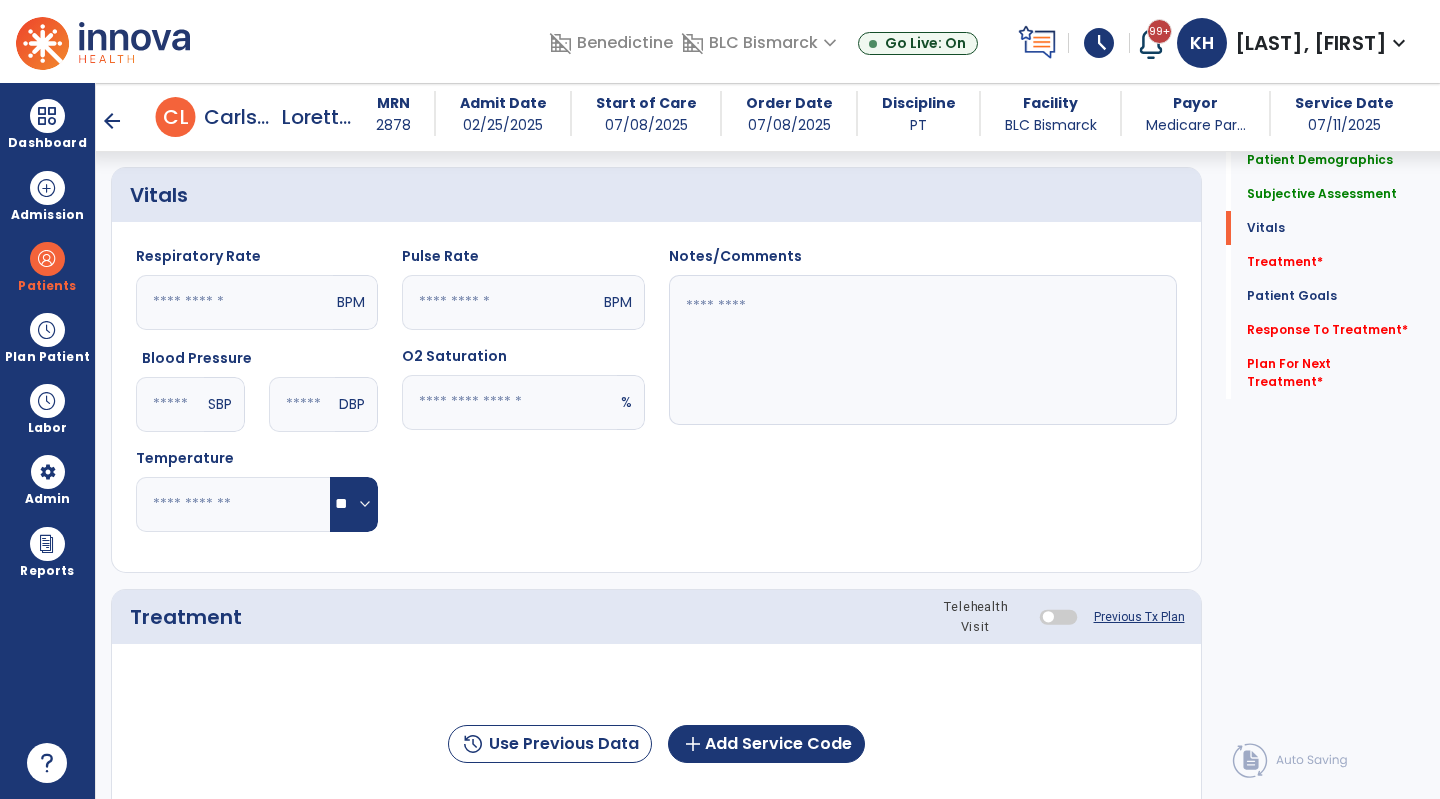 type on "**********" 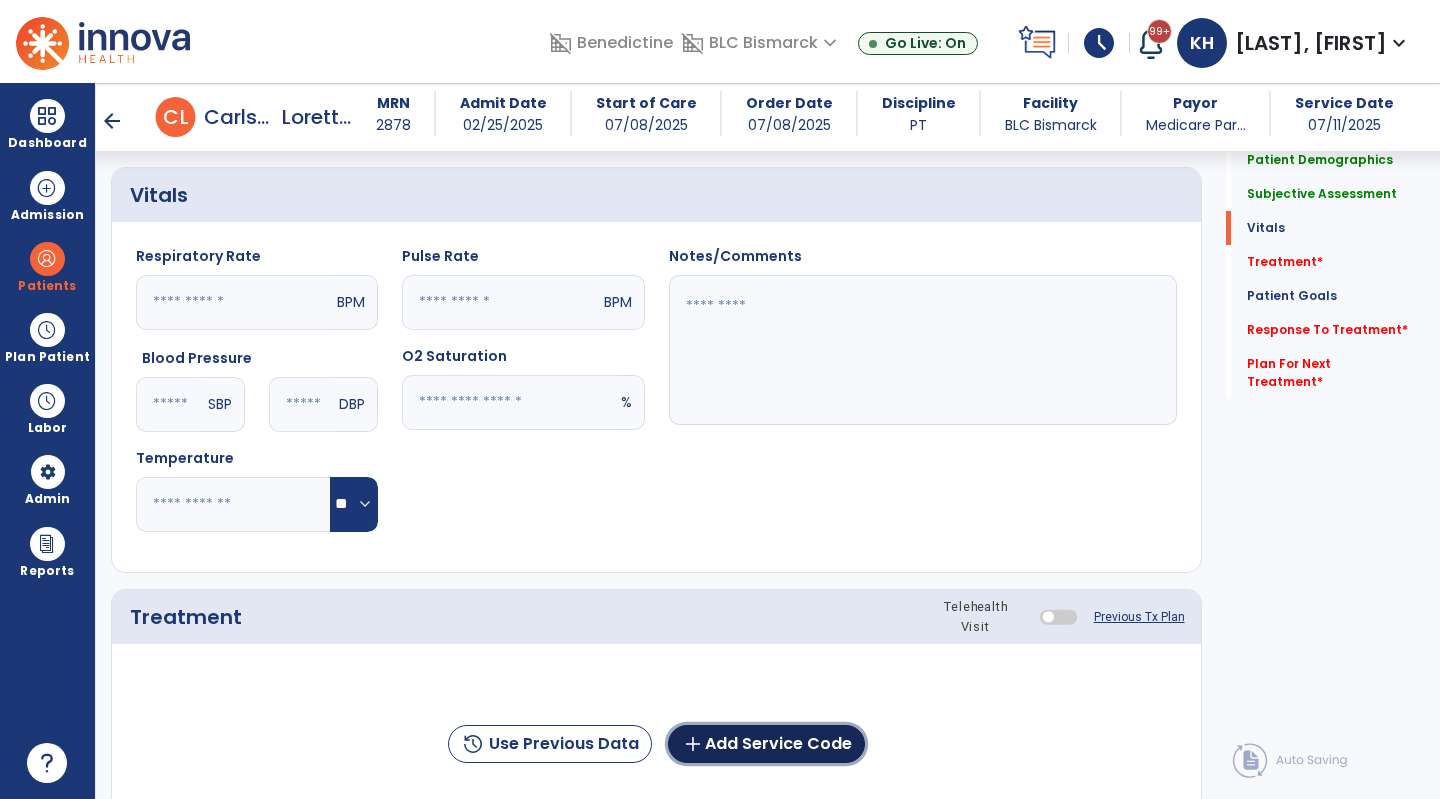 click on "add  Add Service Code" 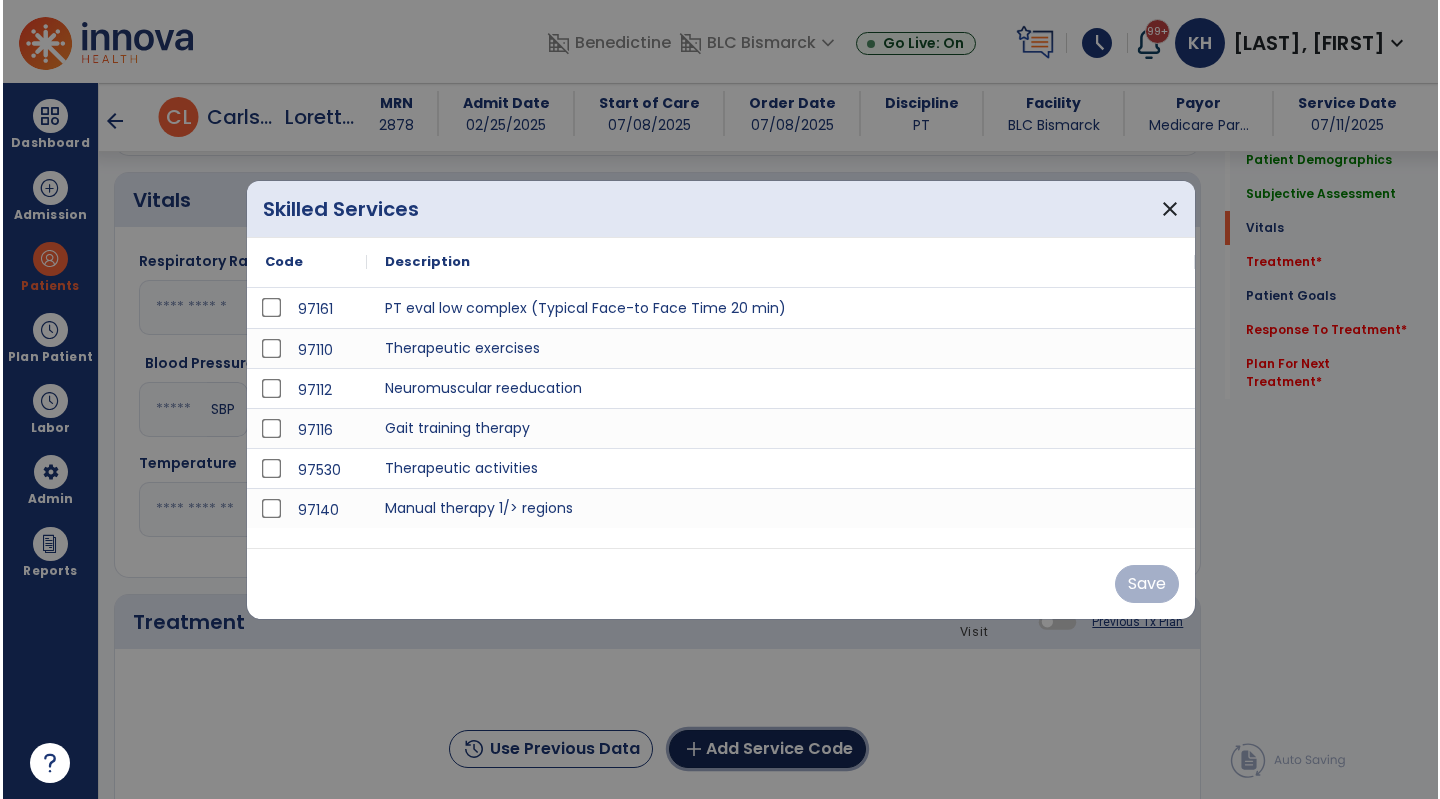 scroll, scrollTop: 700, scrollLeft: 0, axis: vertical 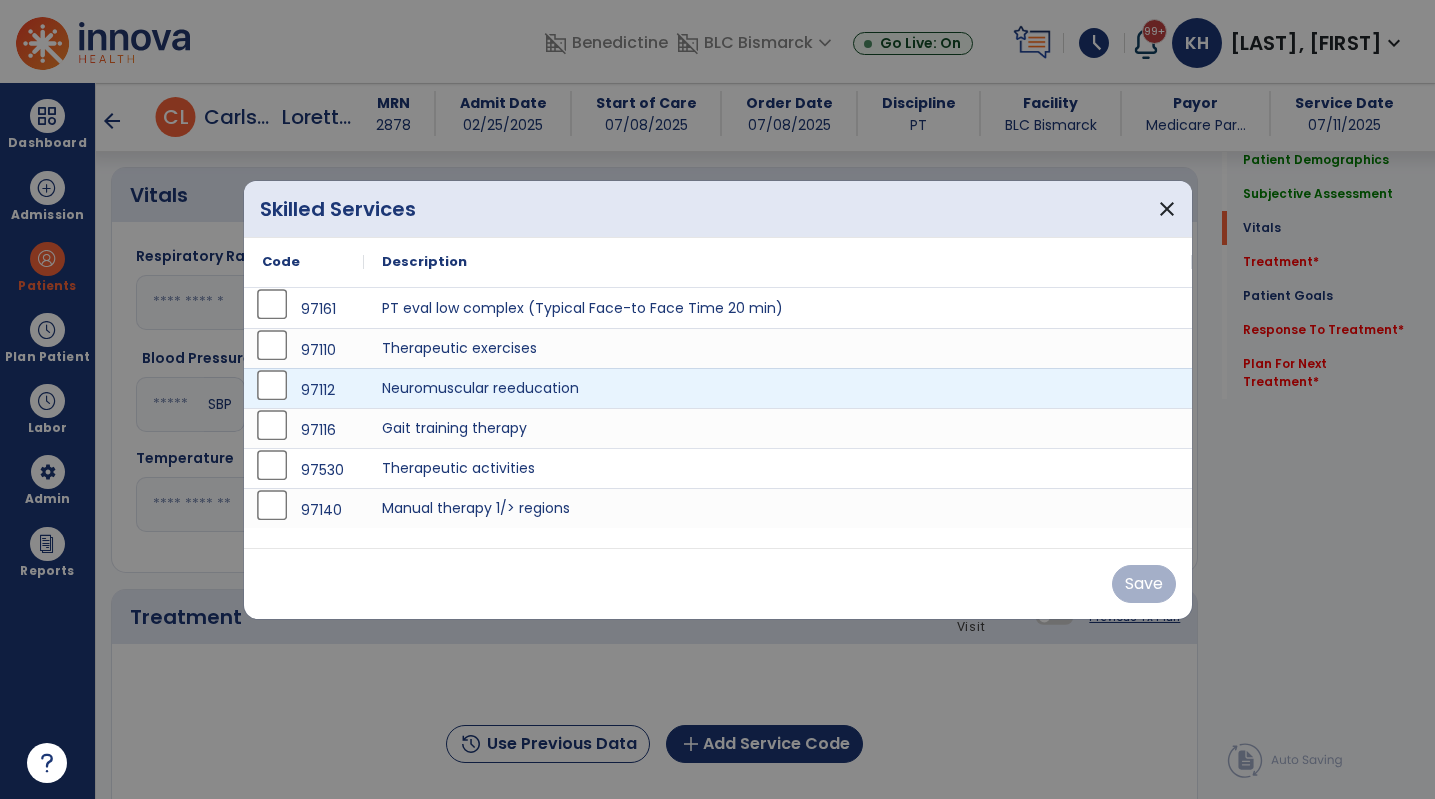 click on "97112 Neuromuscular reeducation" at bounding box center [718, 388] 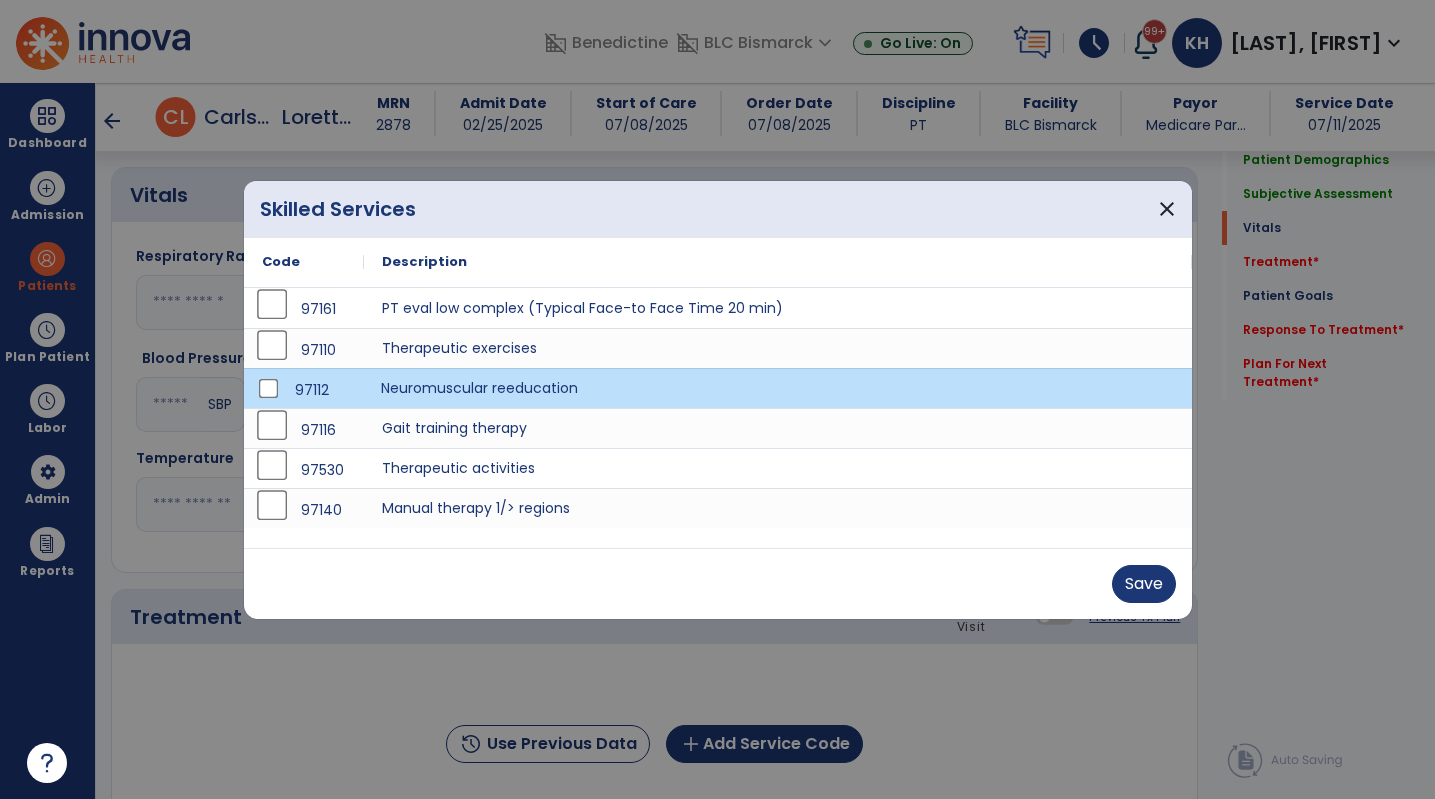 click on "Neuromuscular reeducation" at bounding box center (778, 388) 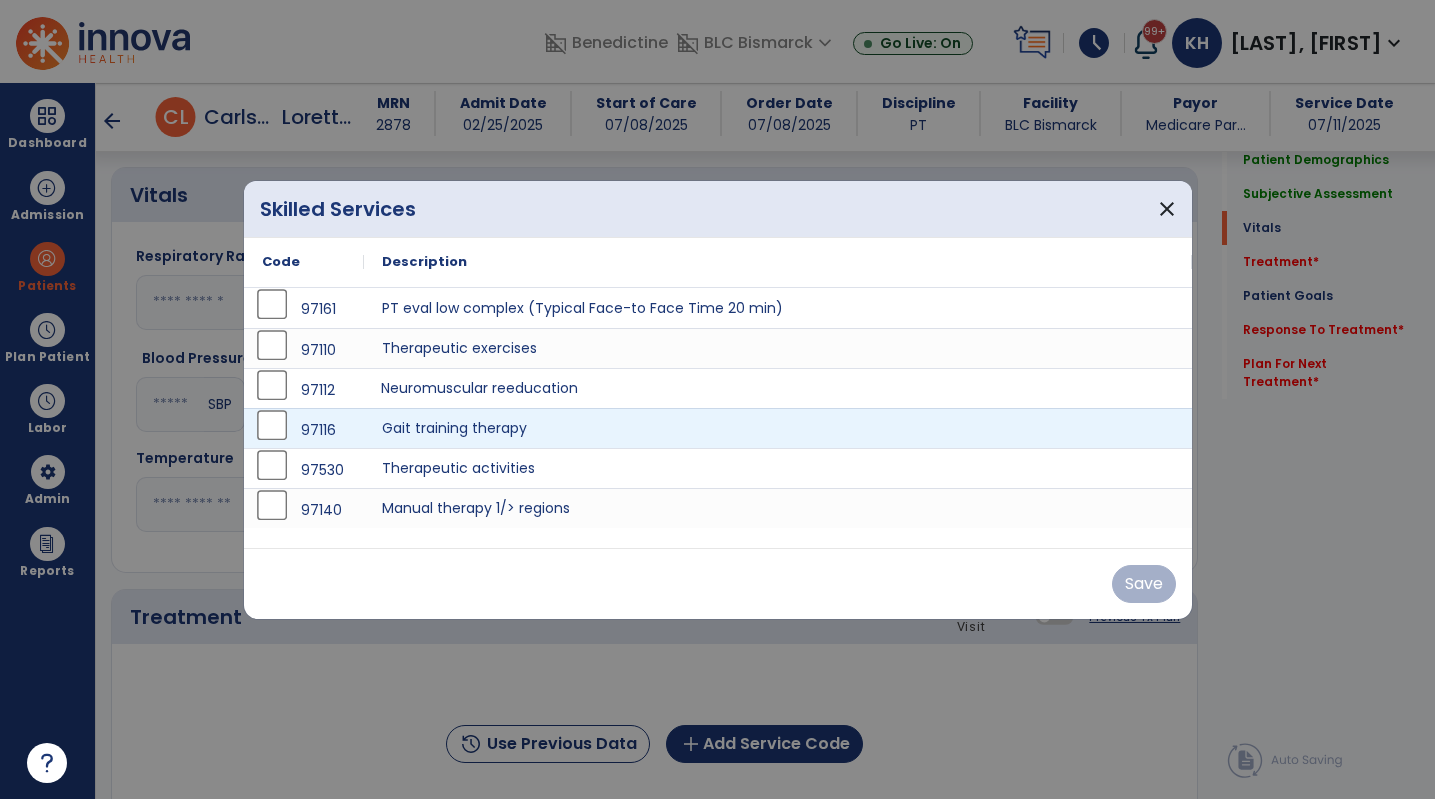 click on "97116 Gait training therapy" at bounding box center (718, 428) 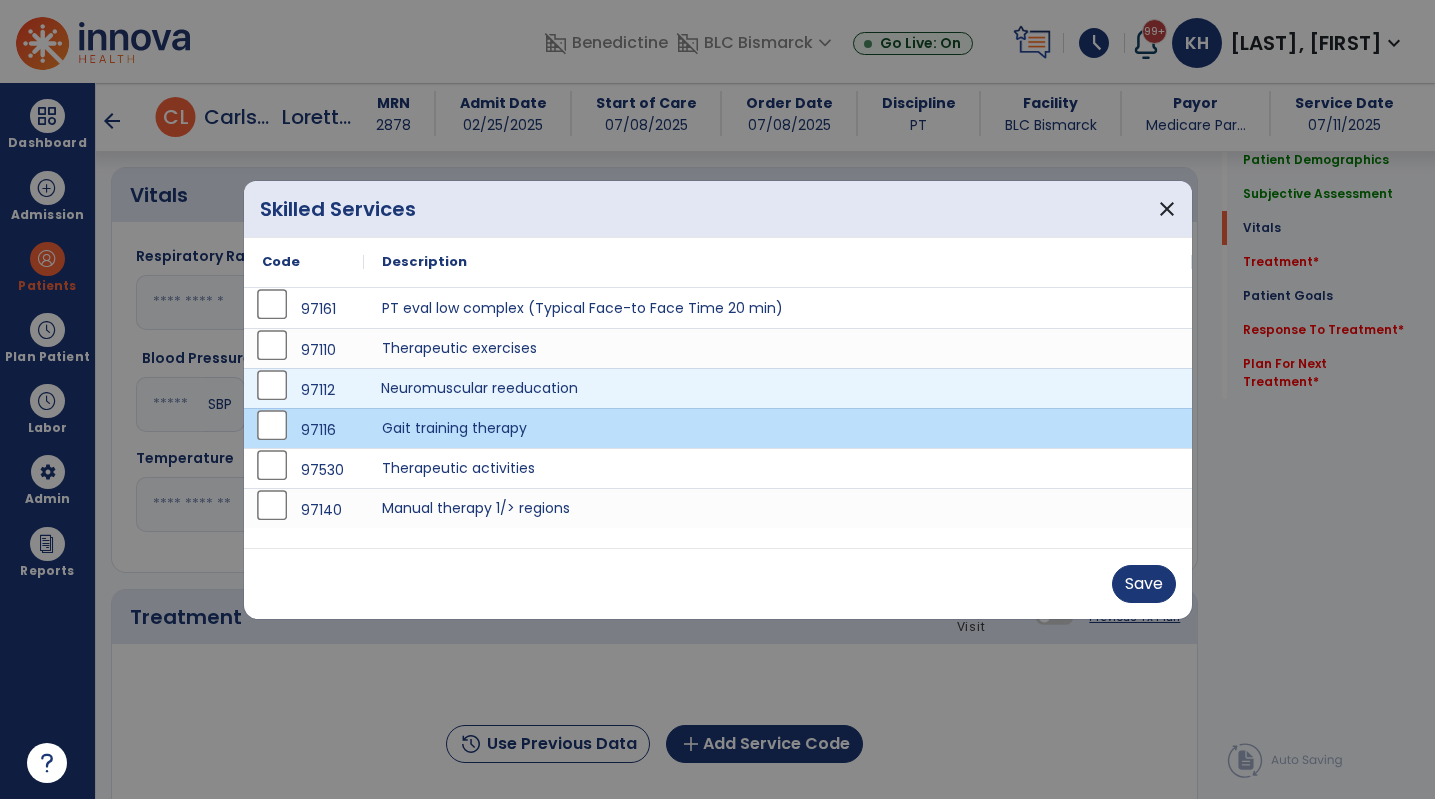 drag, startPoint x: 623, startPoint y: 394, endPoint x: 629, endPoint y: 425, distance: 31.575306 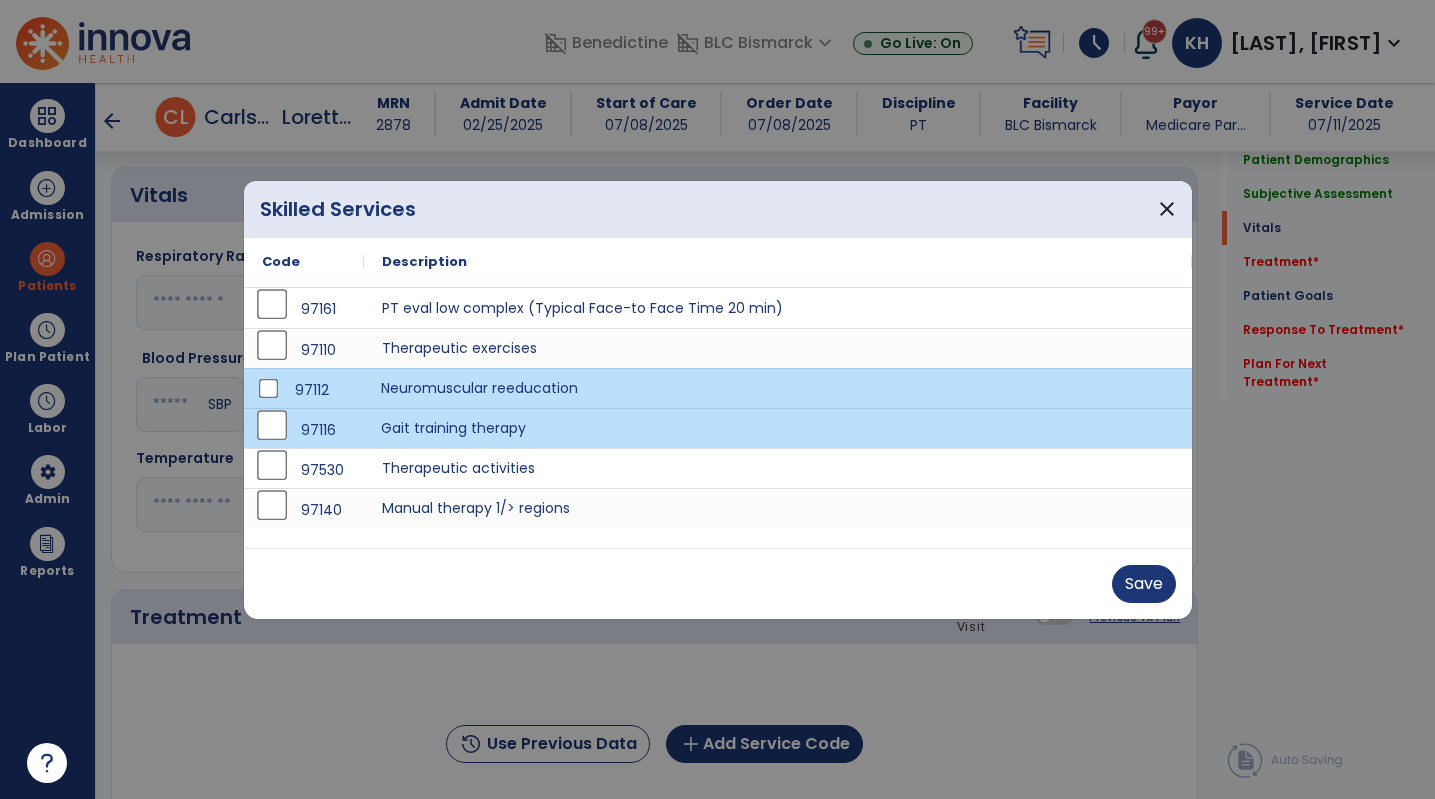 click on "Gait training therapy" at bounding box center (778, 428) 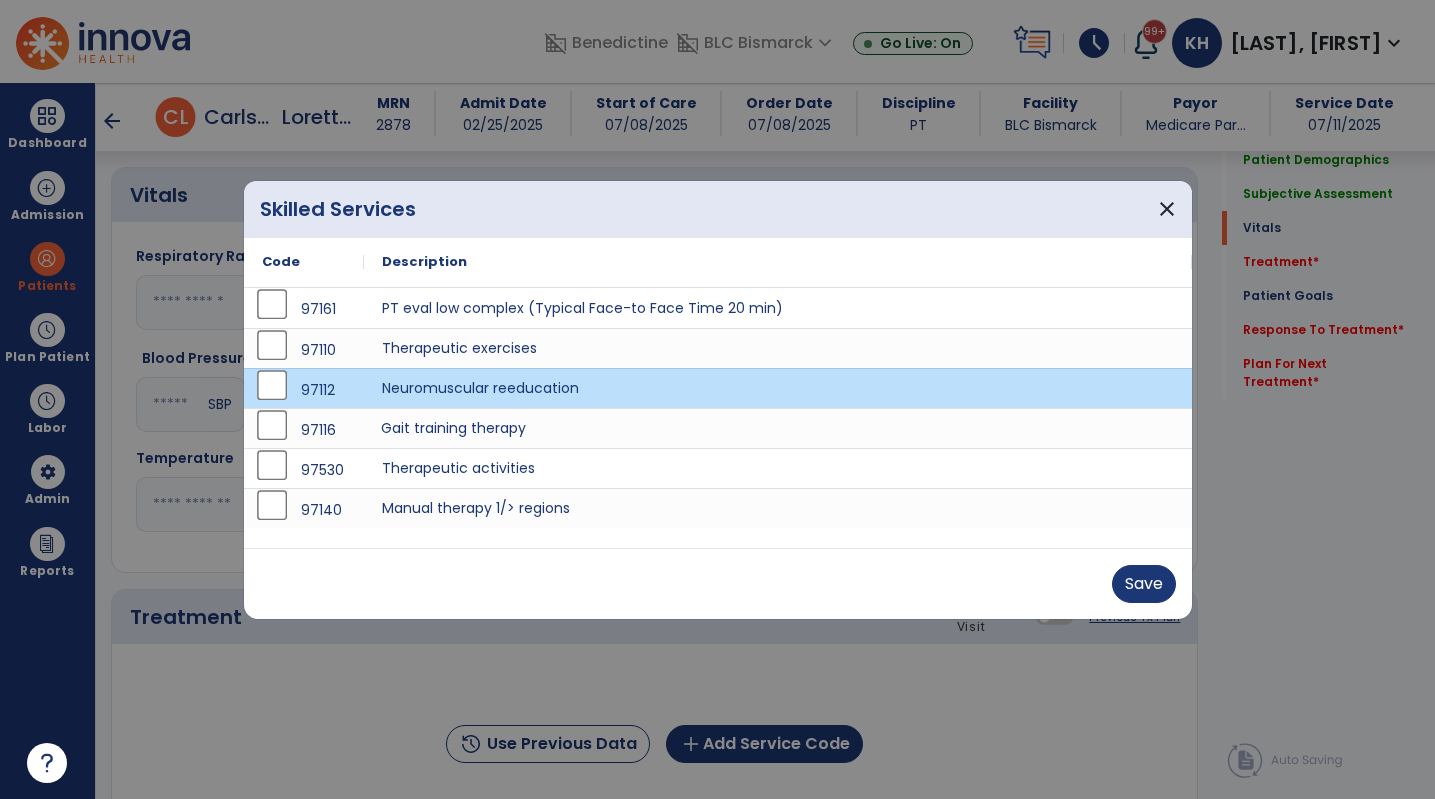 click on "Save" at bounding box center (718, 583) 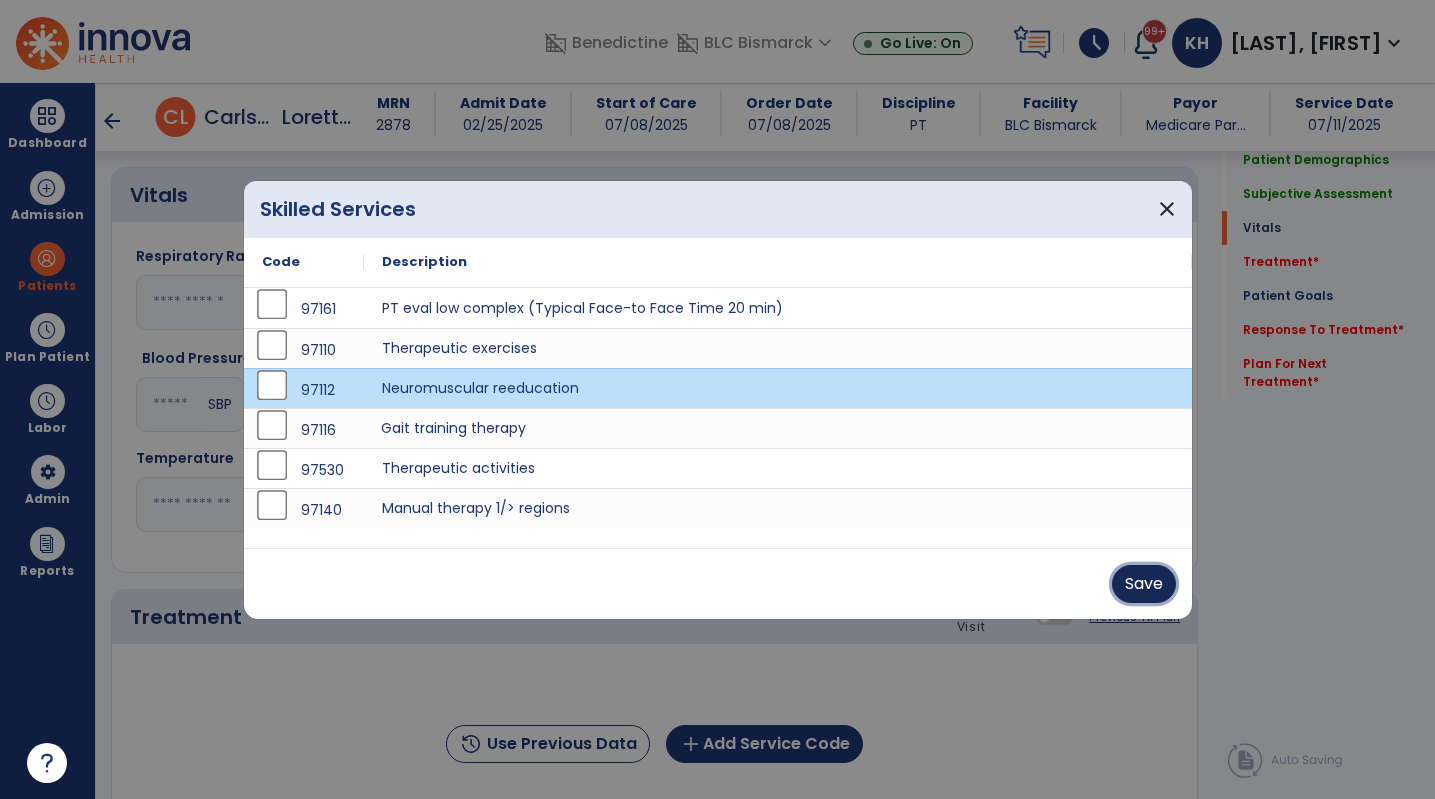 click on "Save" at bounding box center (1144, 584) 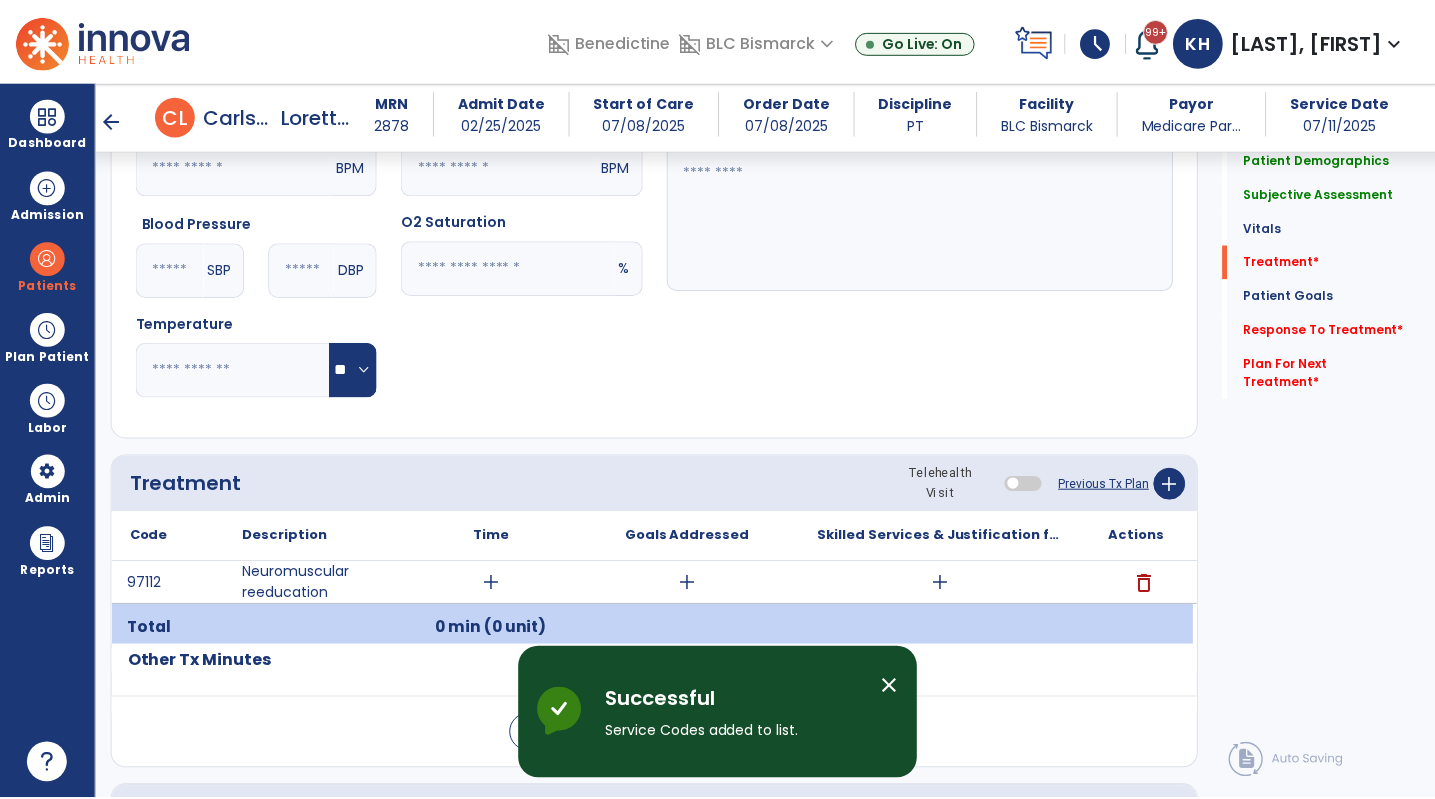 scroll, scrollTop: 1000, scrollLeft: 0, axis: vertical 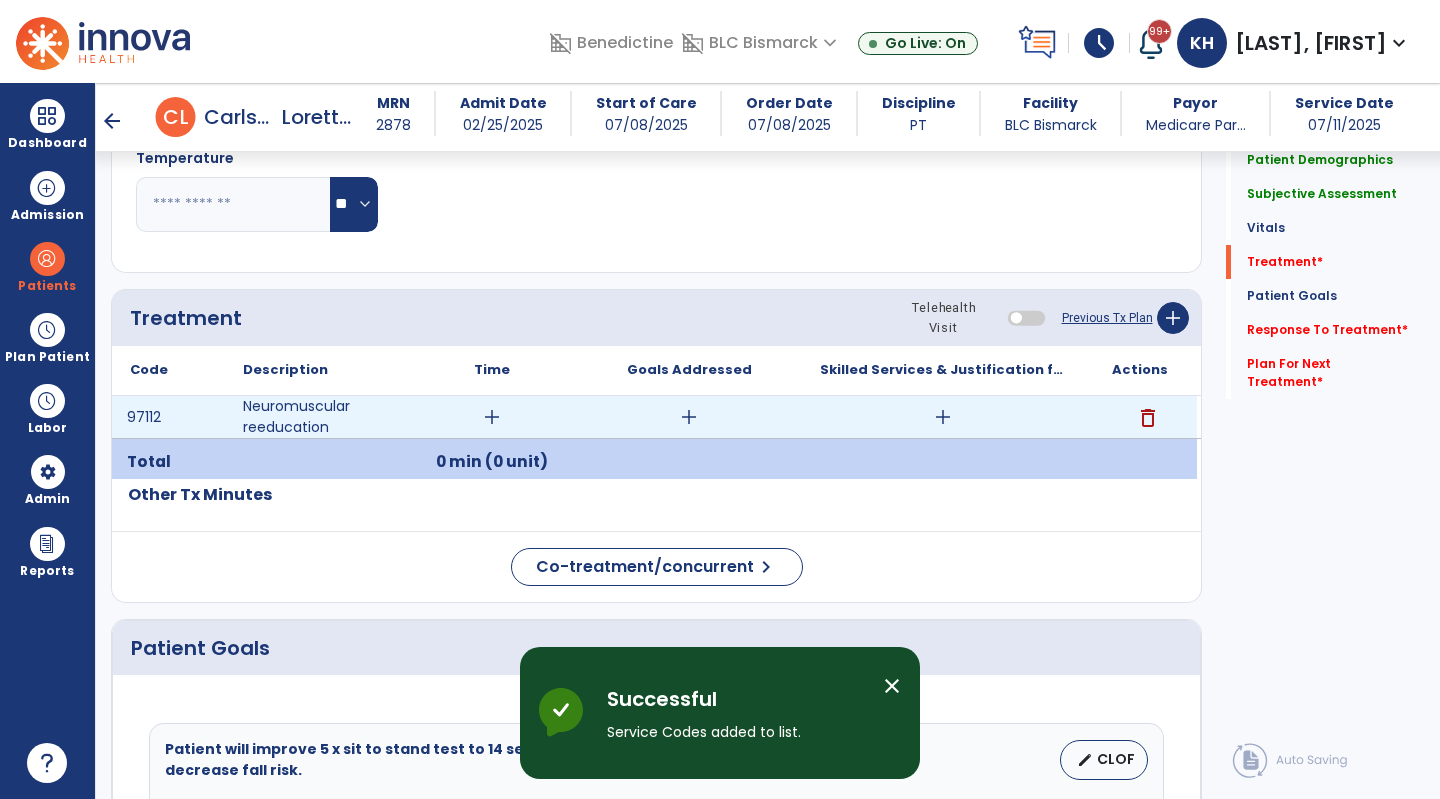 click on "add" at bounding box center [492, 417] 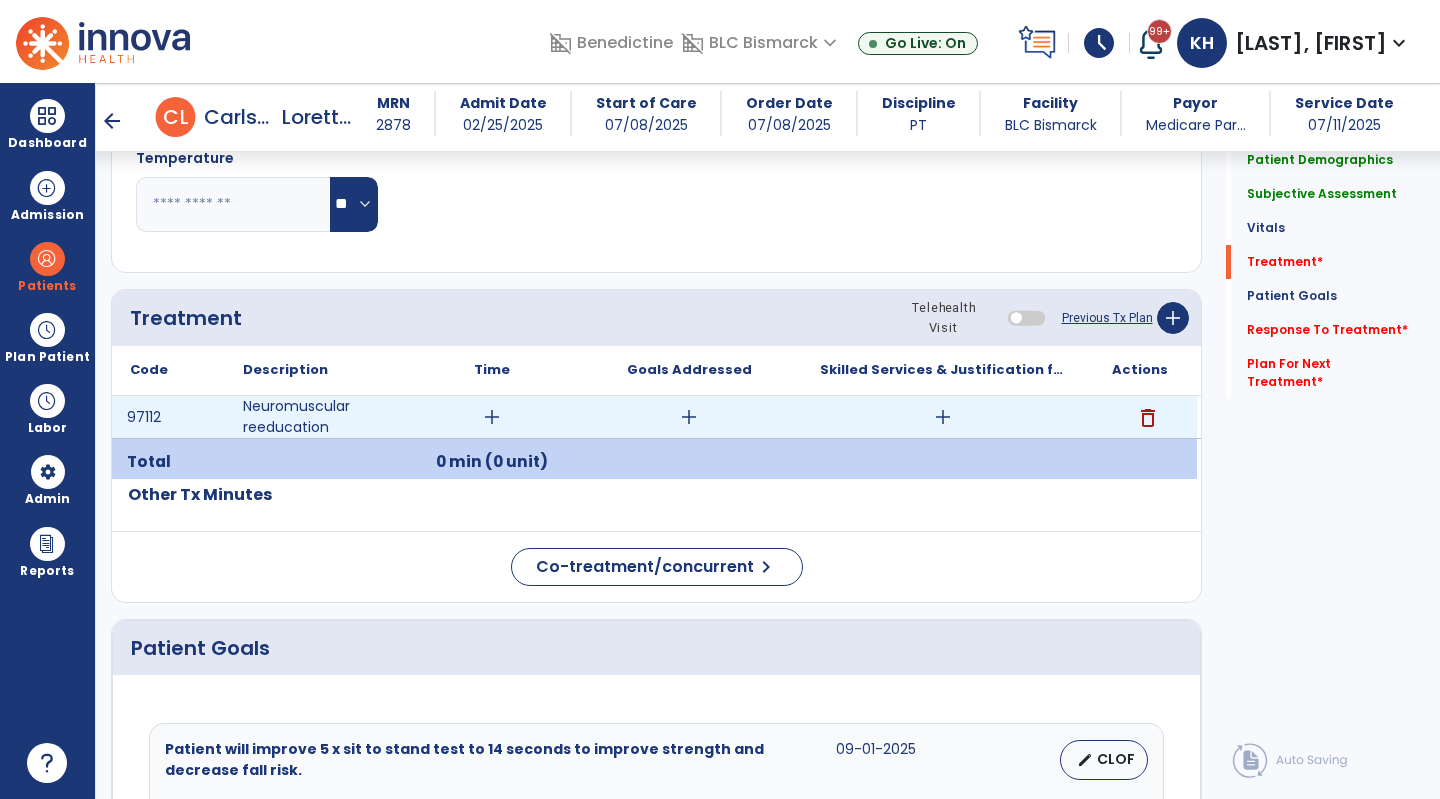 click on "add" at bounding box center (943, 417) 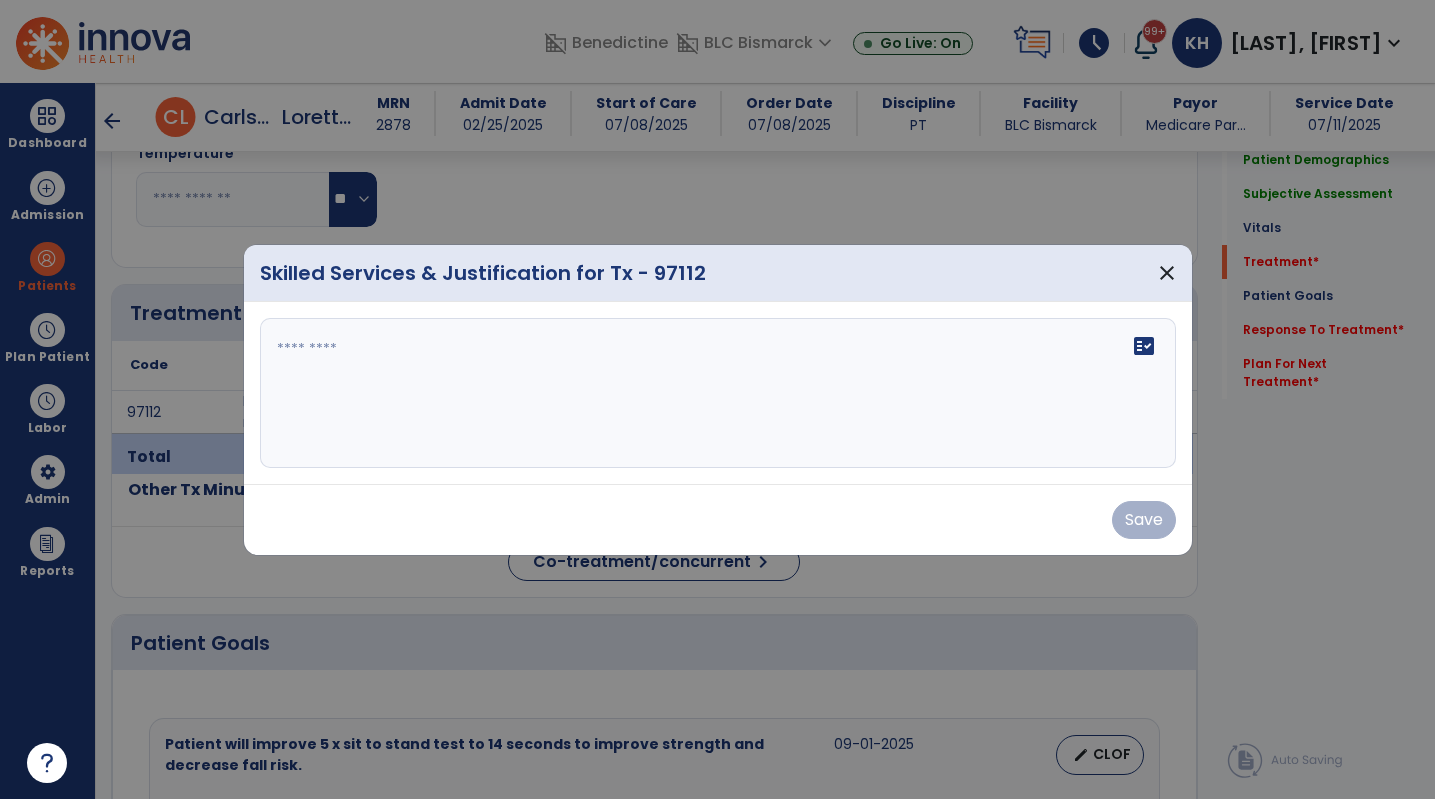 scroll, scrollTop: 1000, scrollLeft: 0, axis: vertical 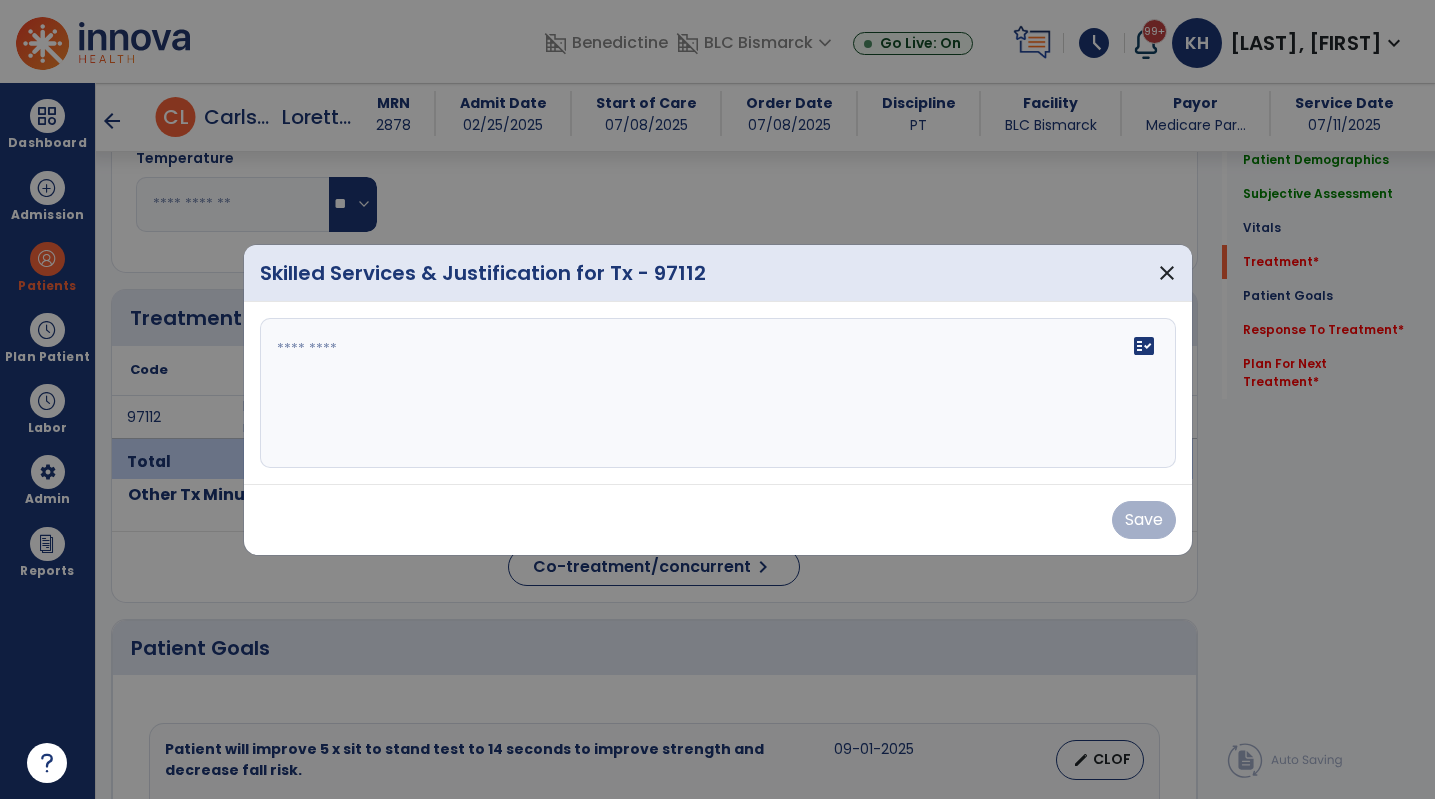 click on "fact_check" at bounding box center (718, 393) 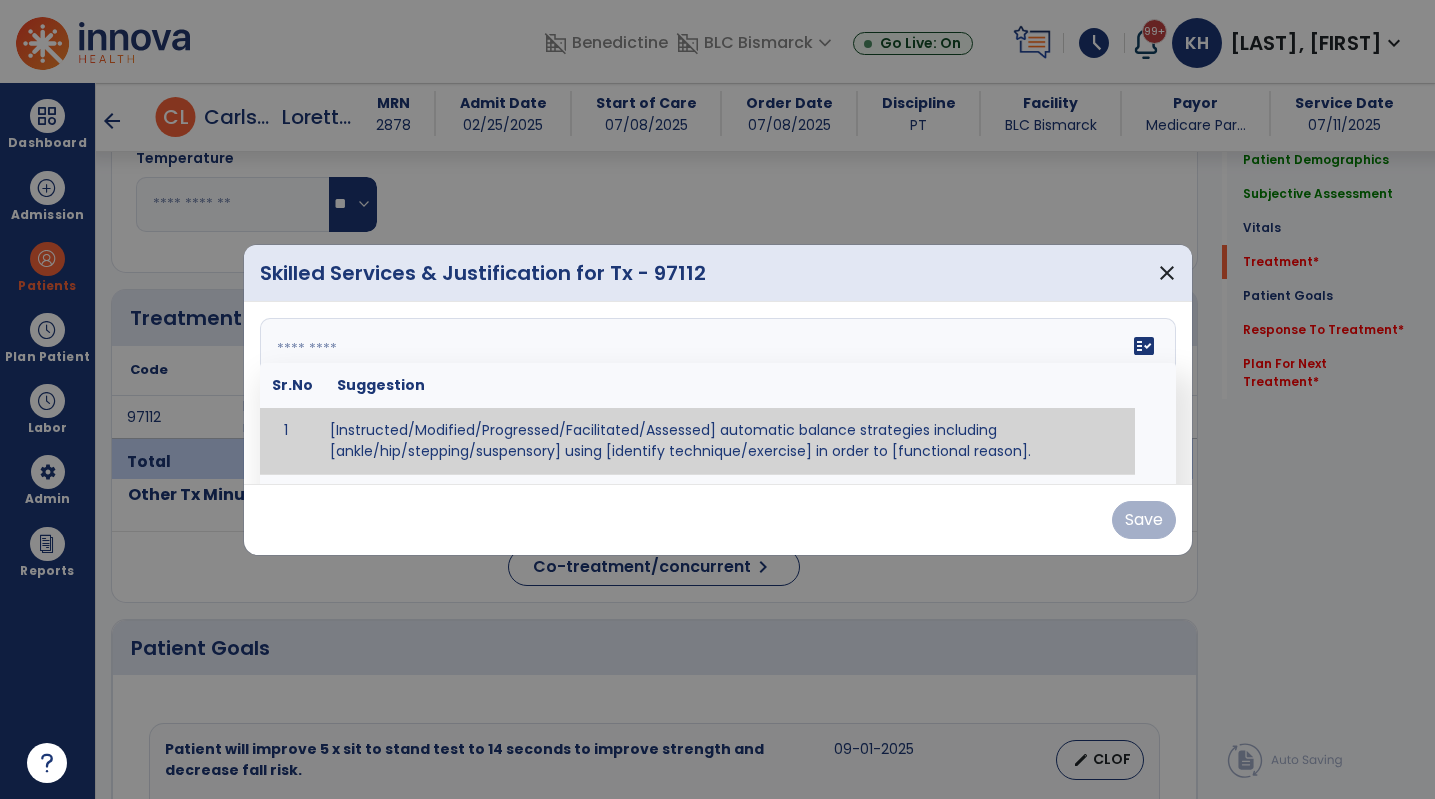 type on "*" 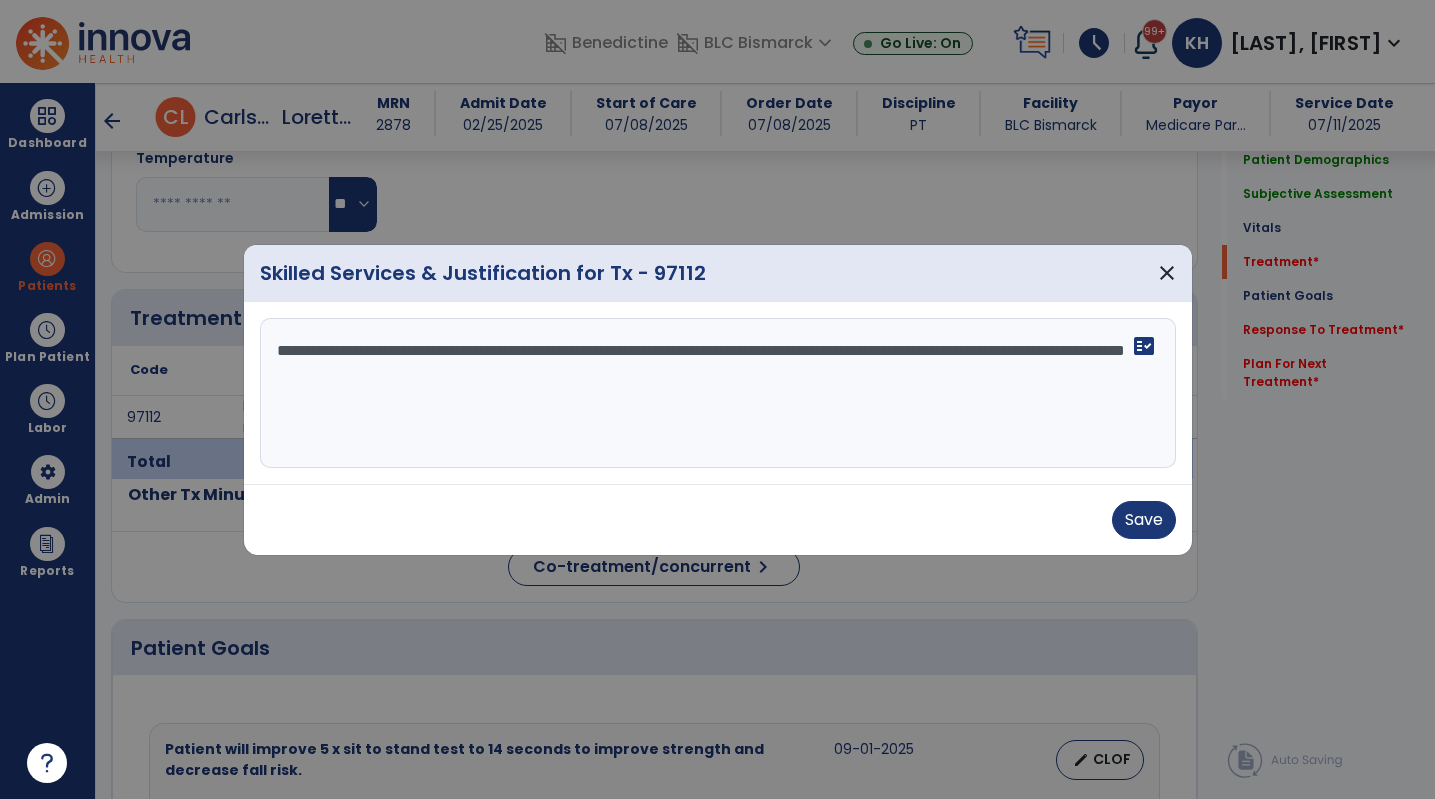 click on "**********" at bounding box center [718, 393] 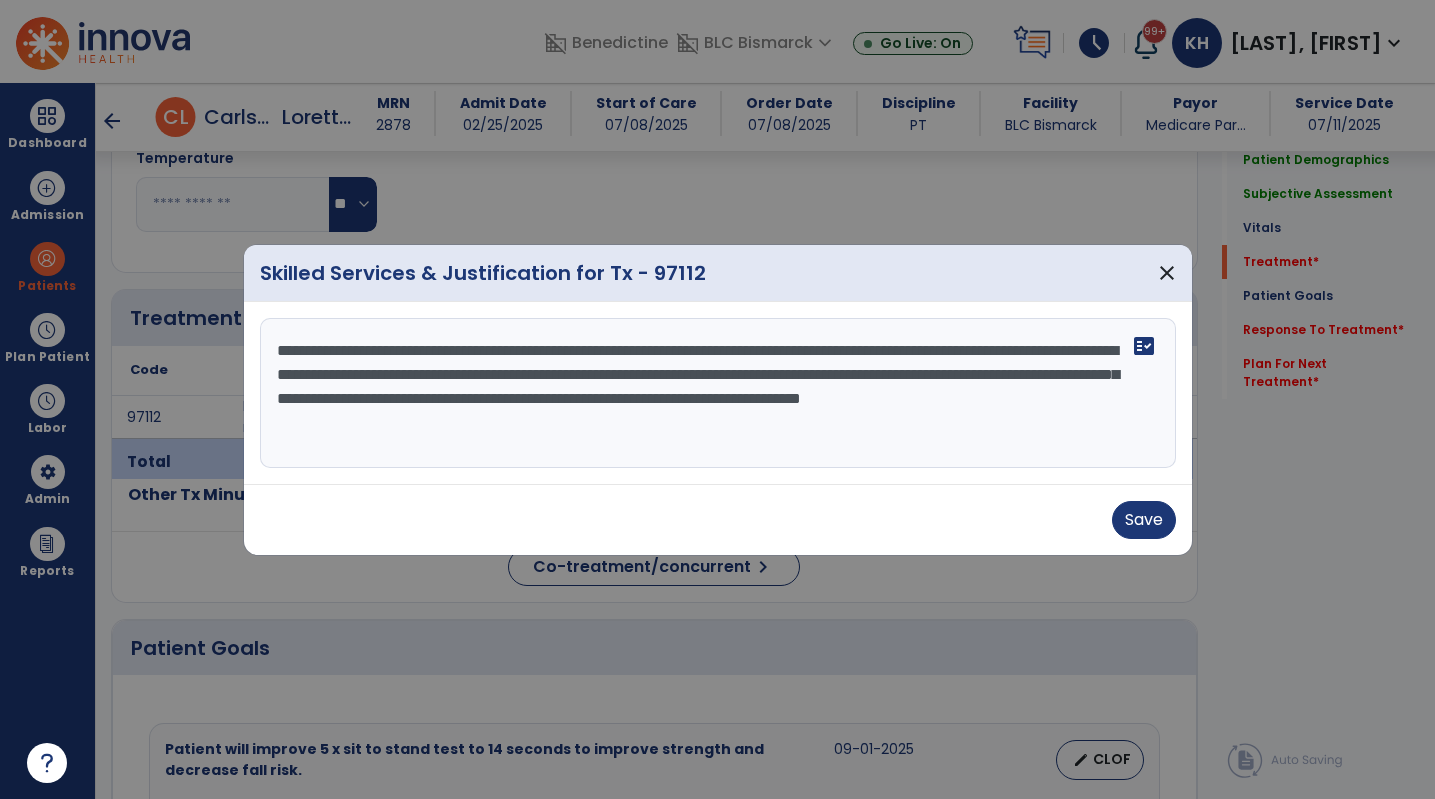 click on "**********" at bounding box center [718, 393] 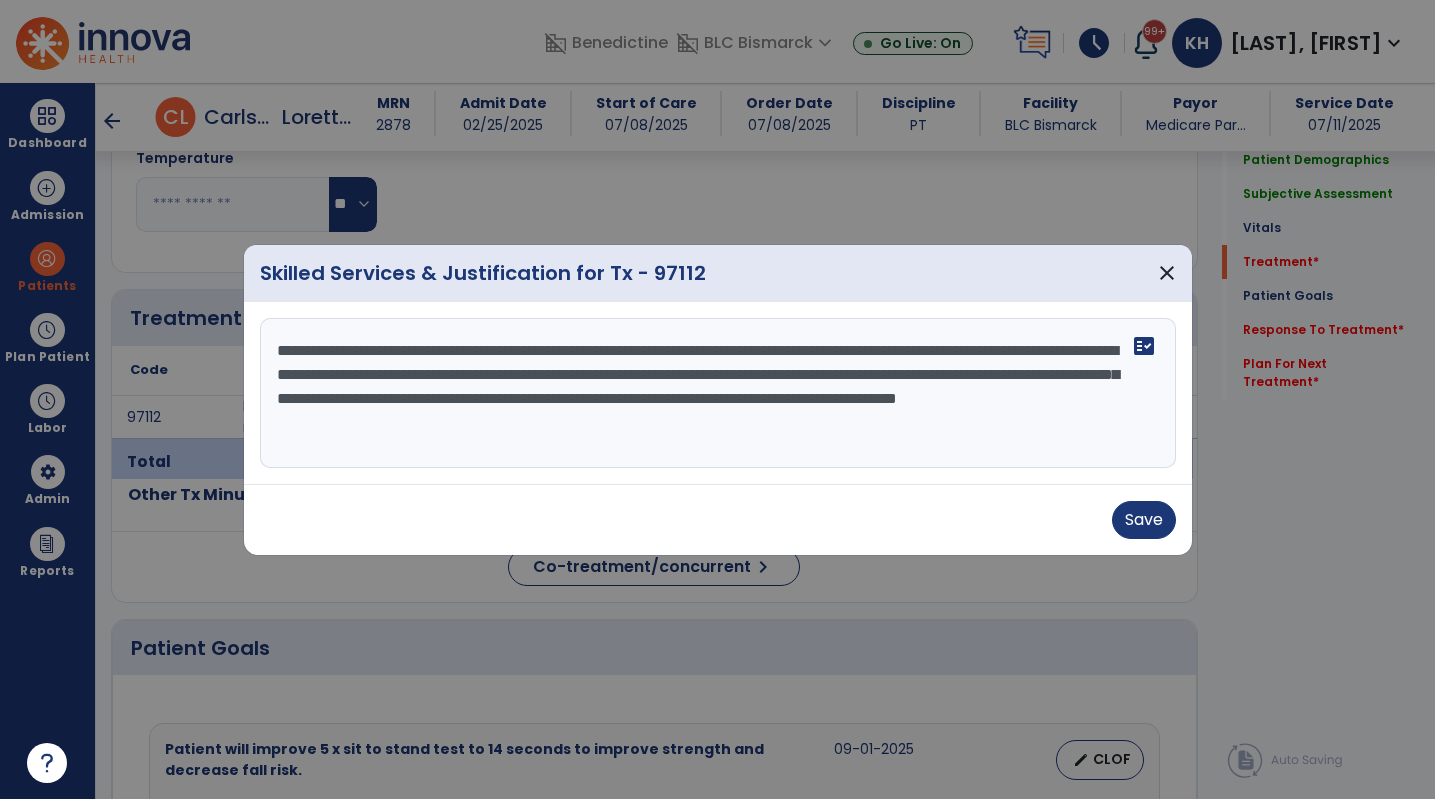 click on "**********" at bounding box center (718, 393) 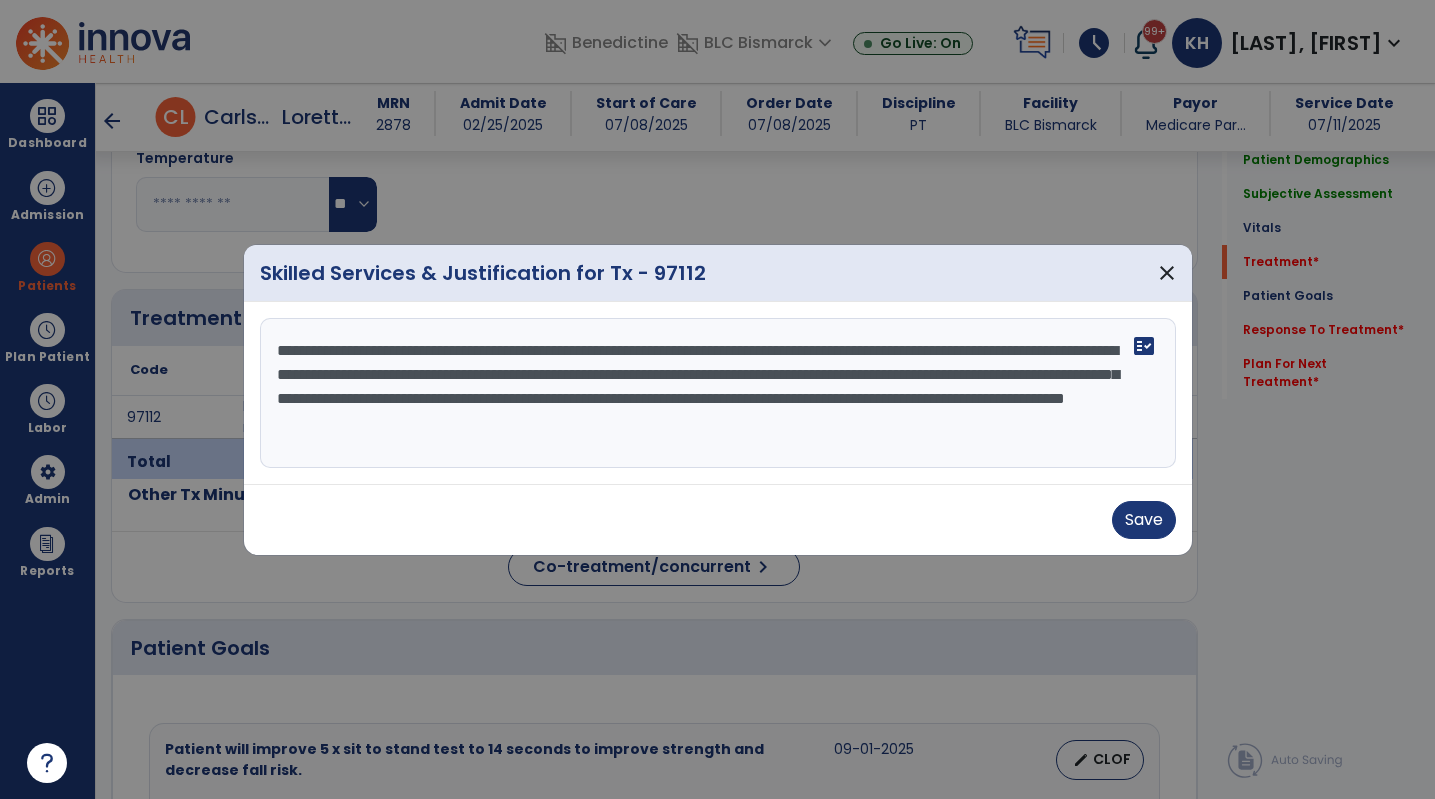 click on "**********" at bounding box center (718, 393) 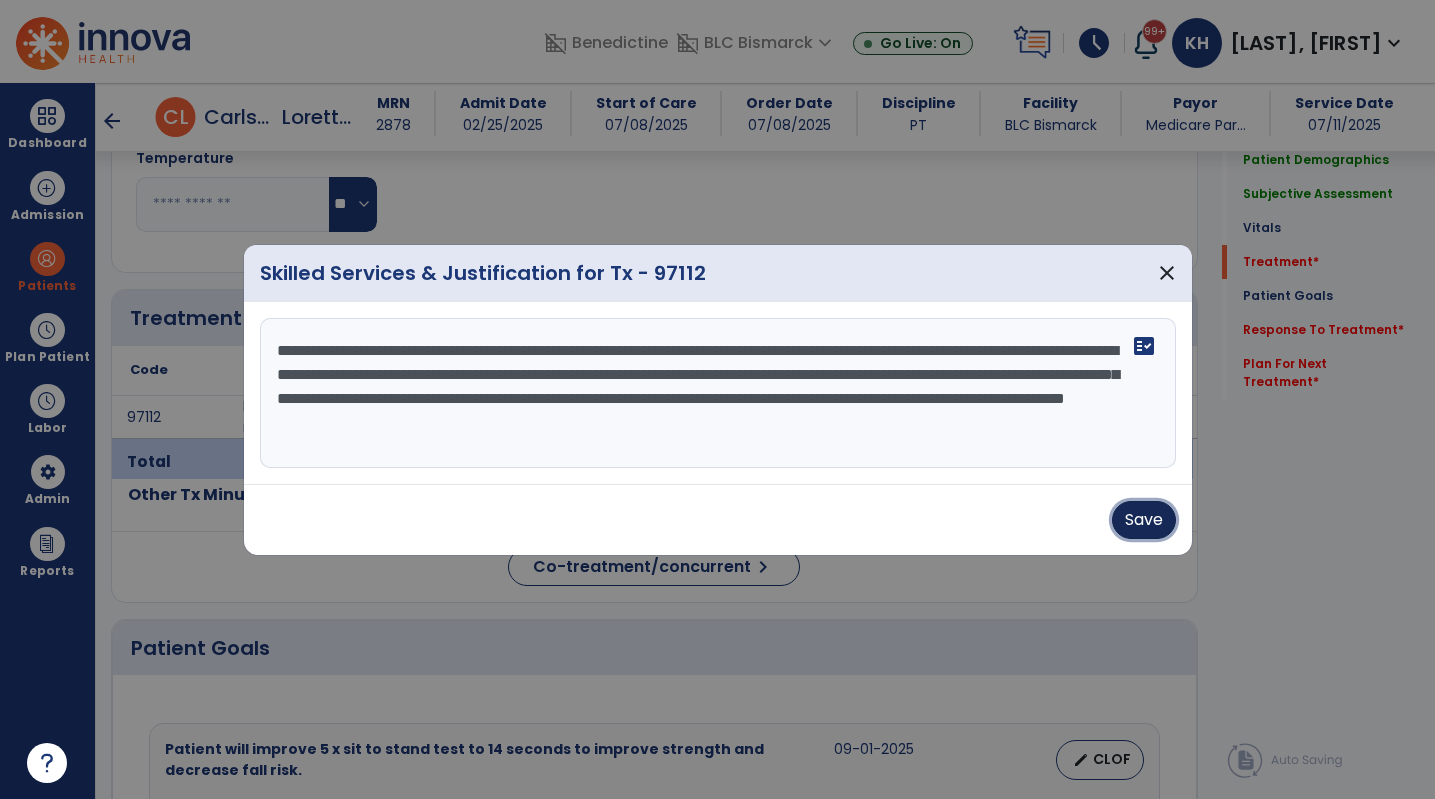 click on "Save" at bounding box center (1144, 520) 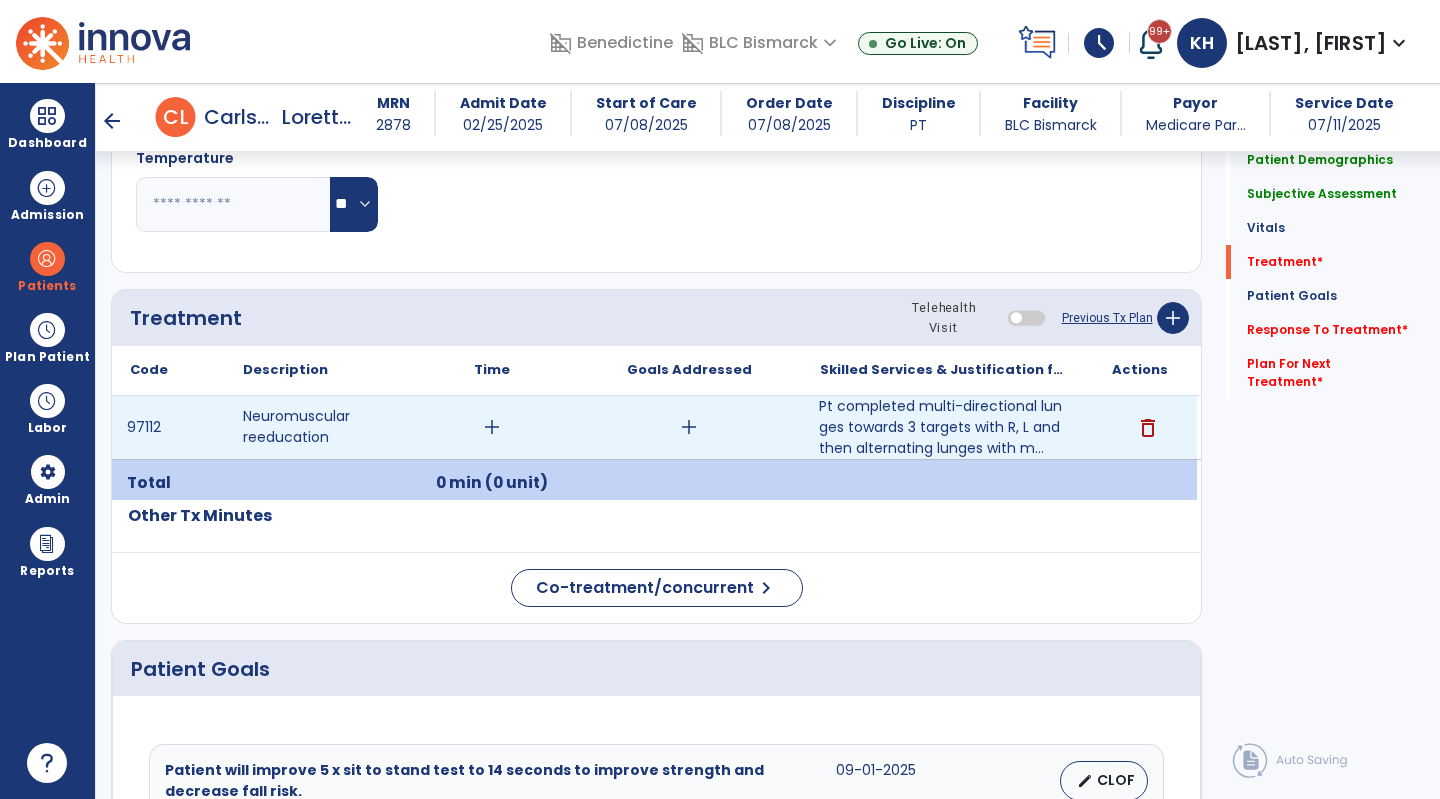click on "add" at bounding box center (492, 427) 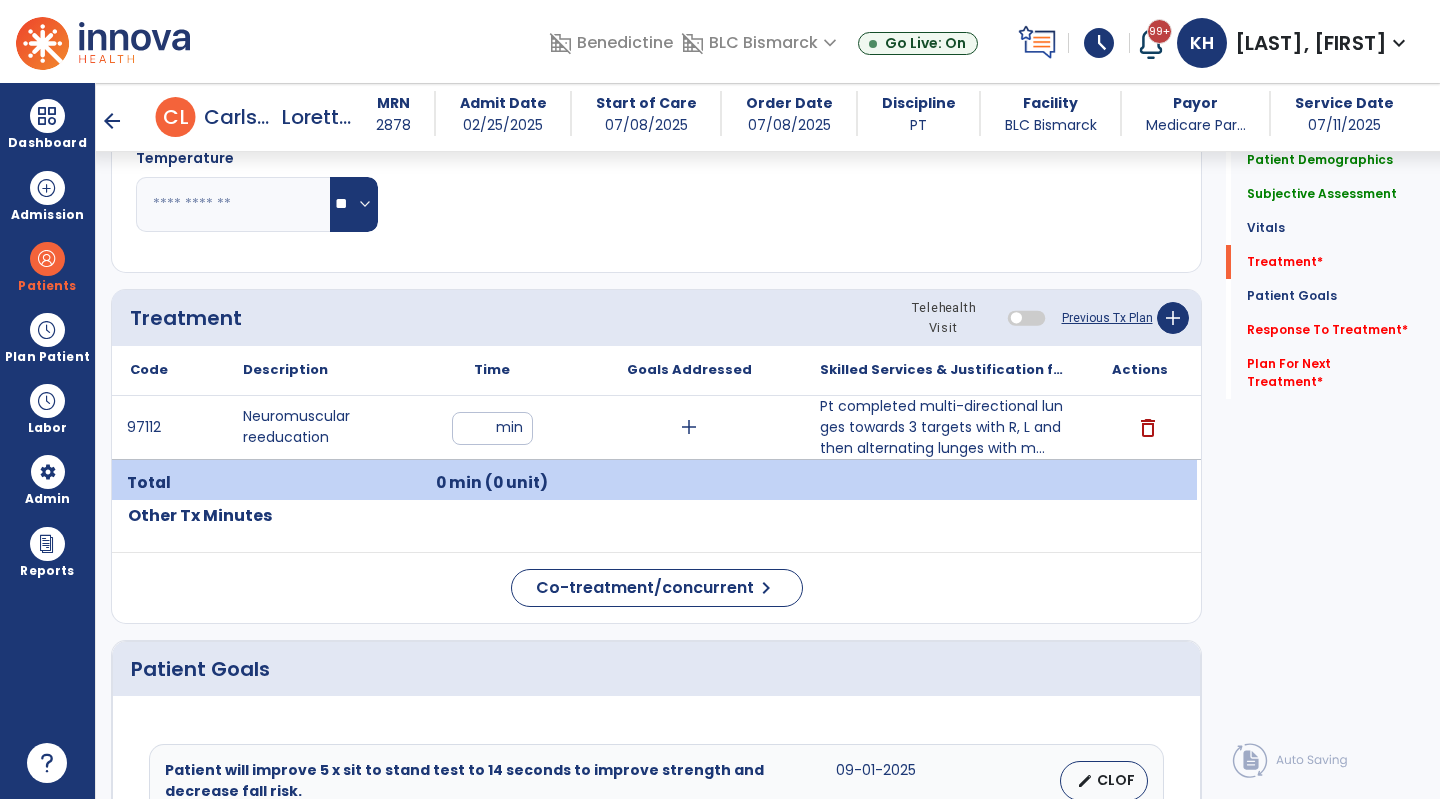 type on "**" 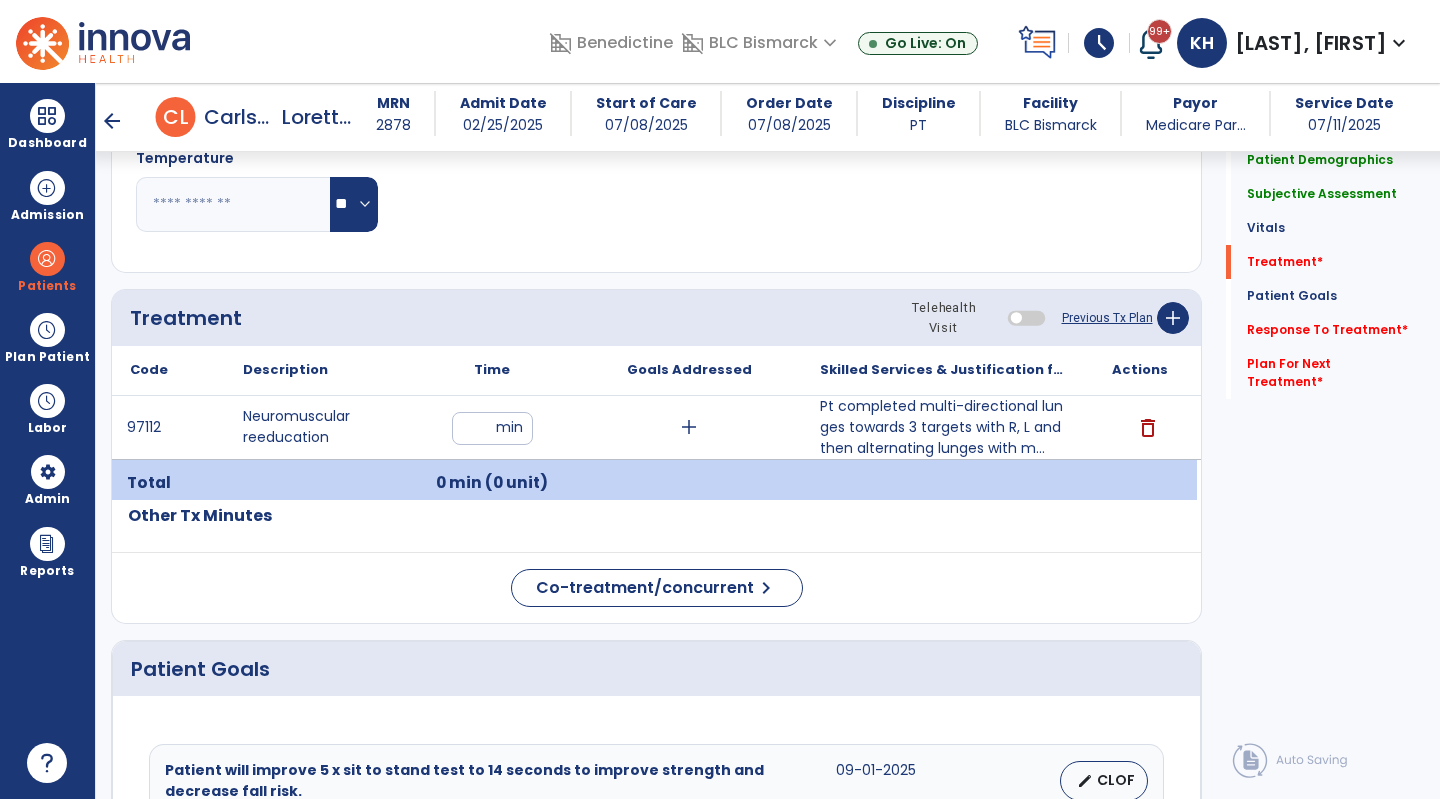 click on "Respiratory Rate  BPM Blood Pressure   SBP   DBP Temperature  ** ** Pulse Rate  BPM O2 Saturation  % Notes/Comments" 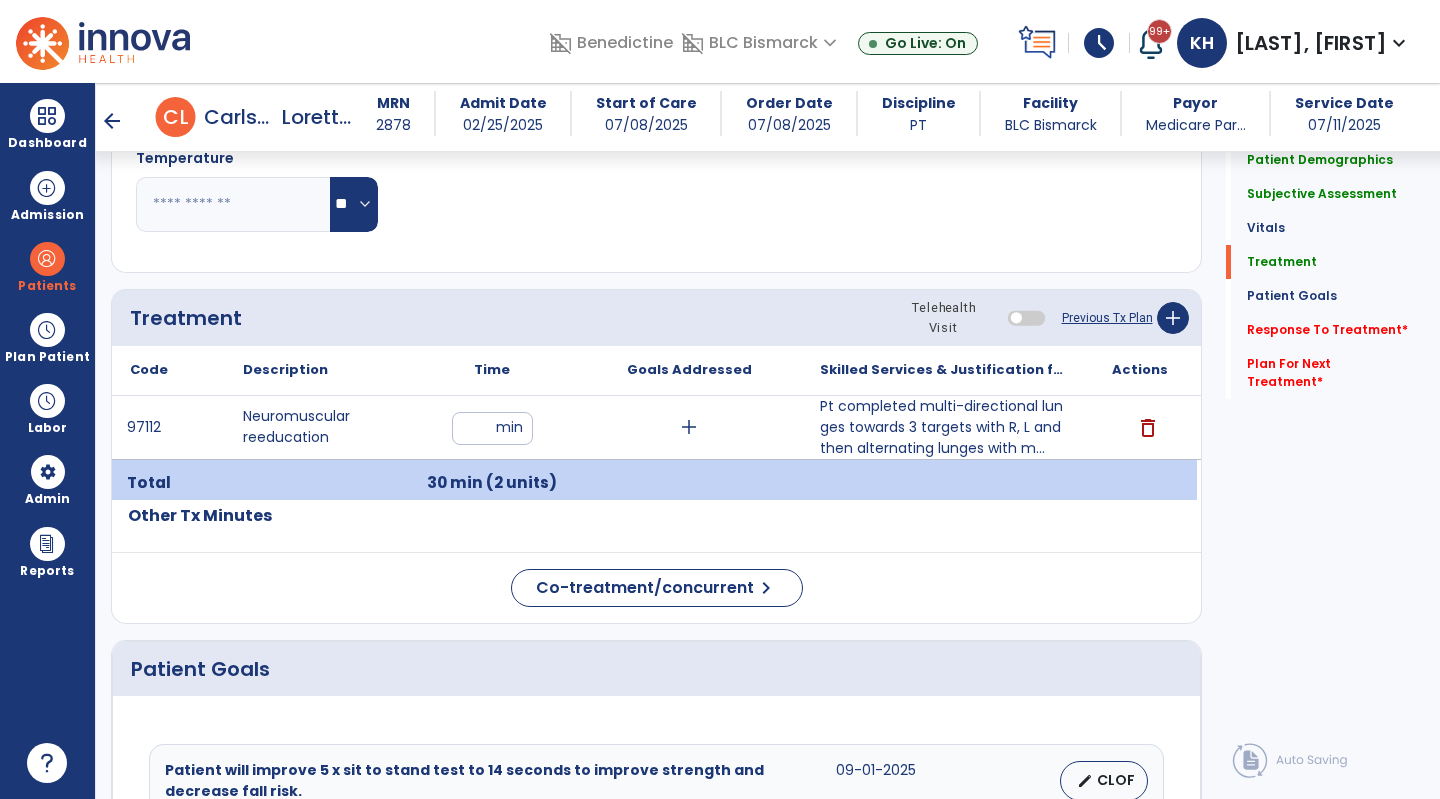 click on "Treatment Telehealth Visit  Previous Tx Plan   add" 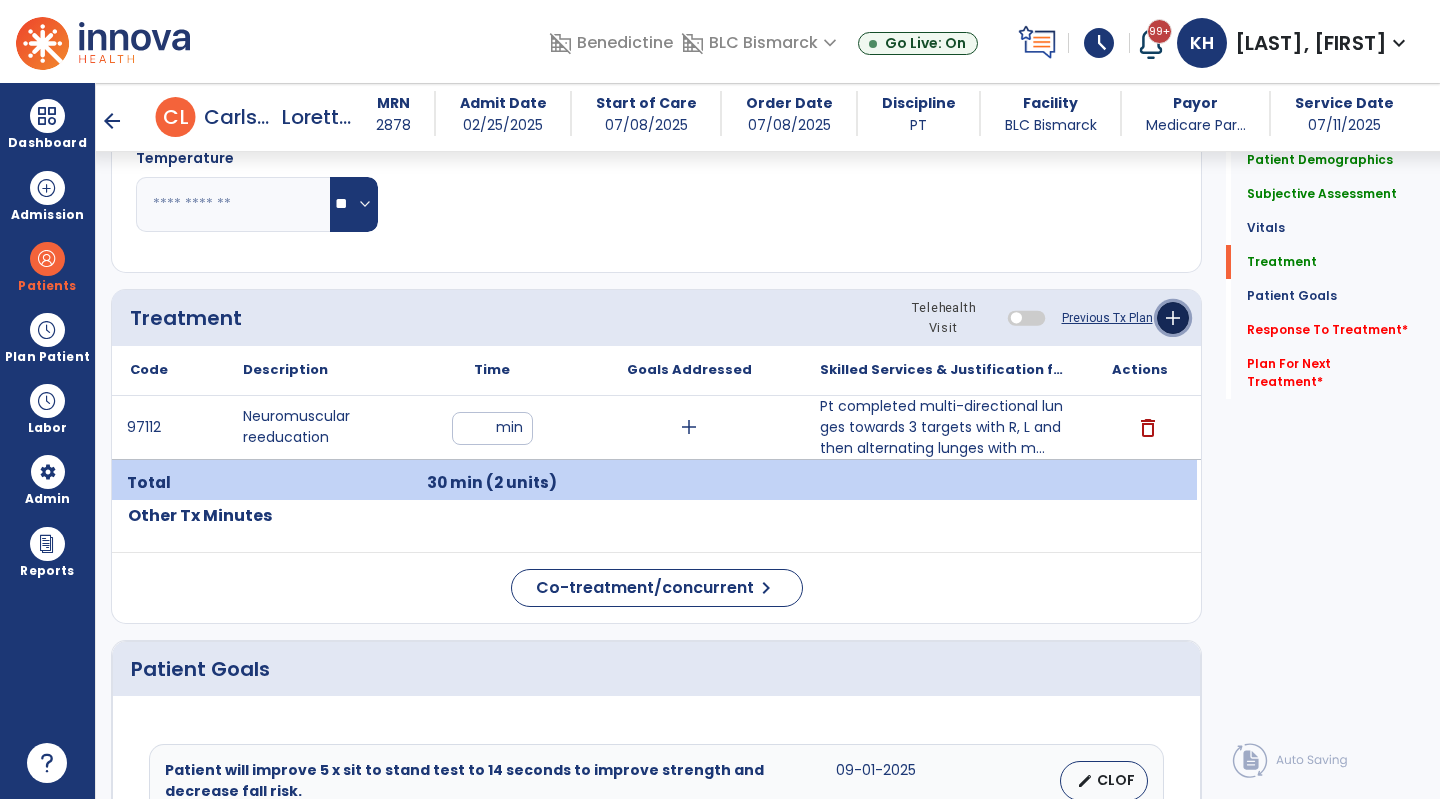 click on "add" 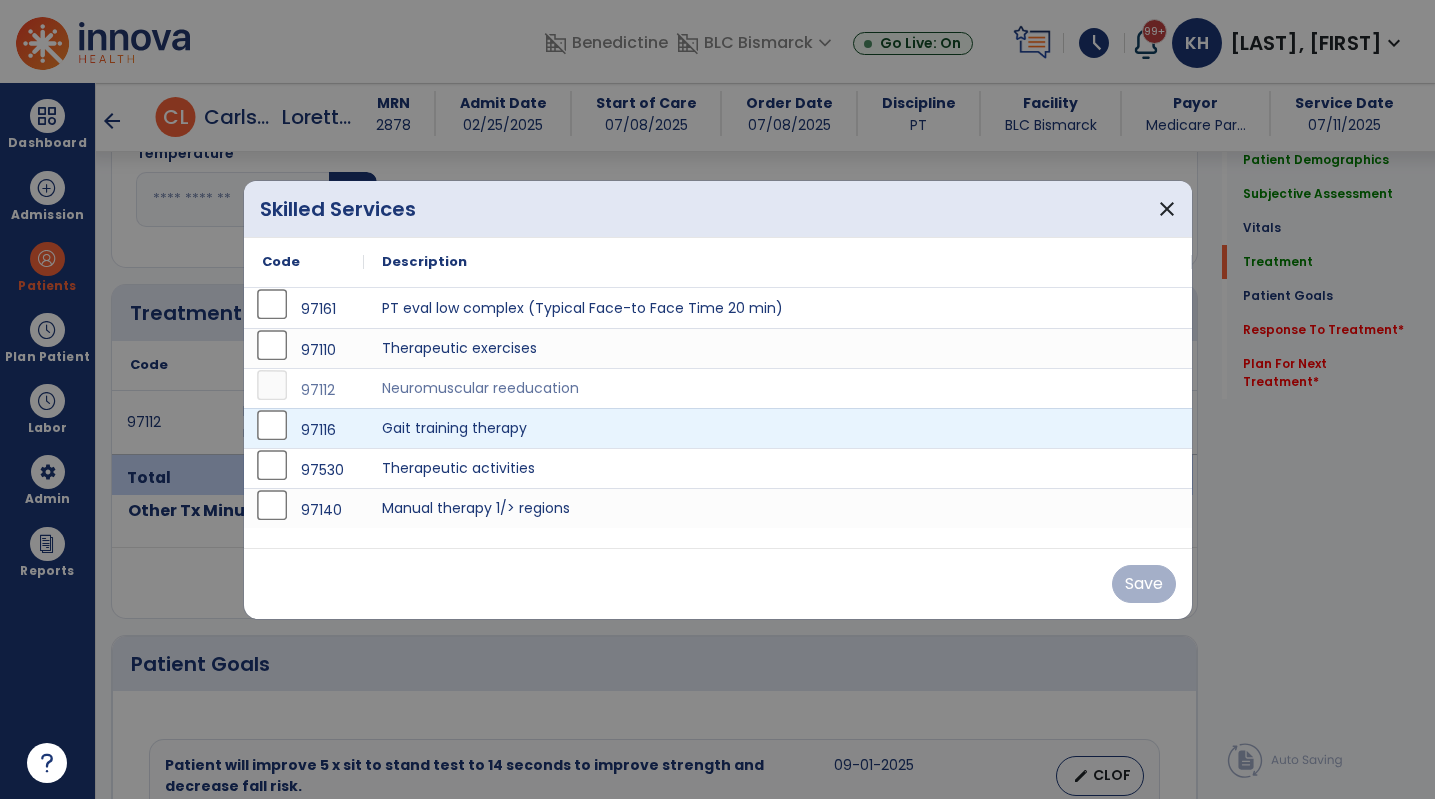 scroll, scrollTop: 1000, scrollLeft: 0, axis: vertical 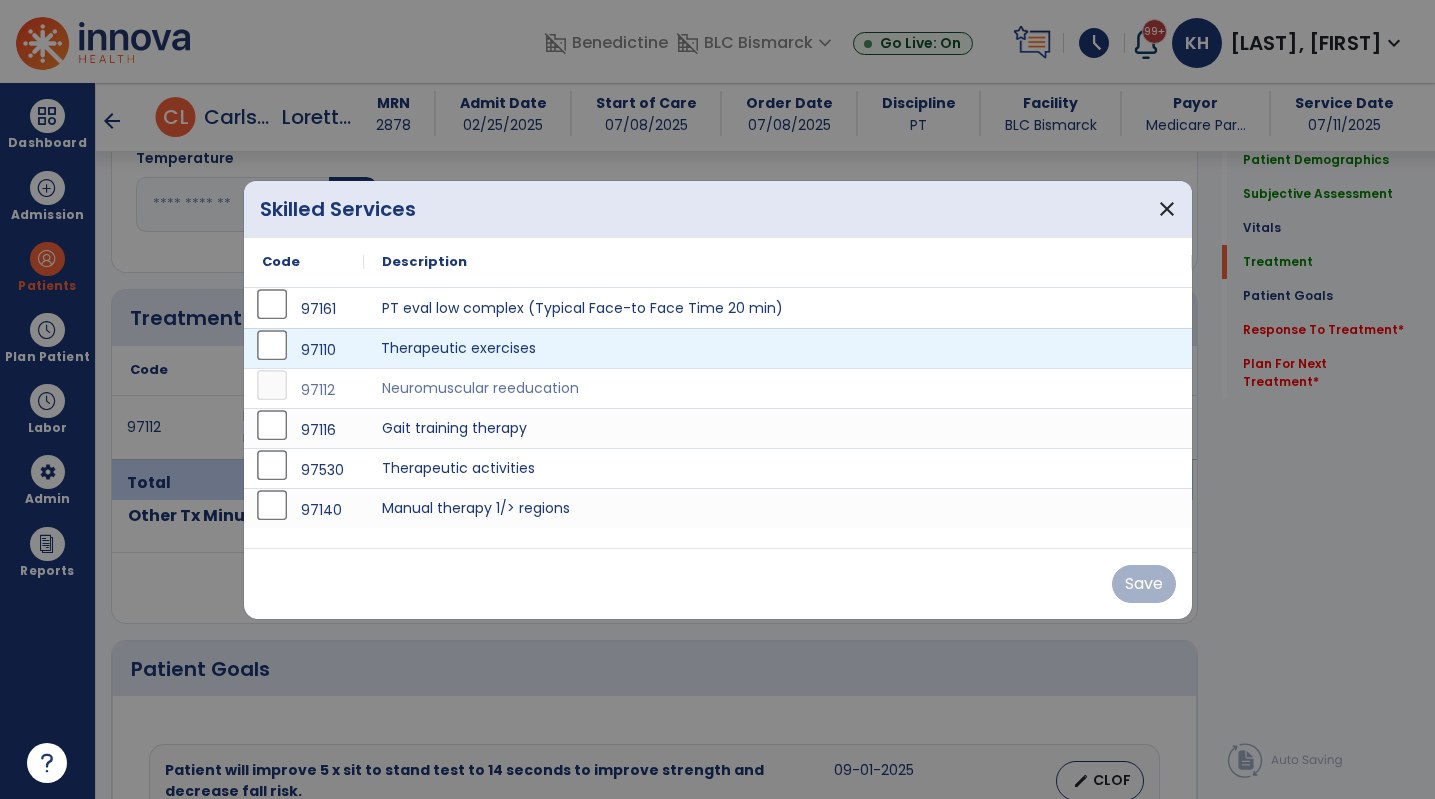 click on "Therapeutic exercises" at bounding box center (778, 348) 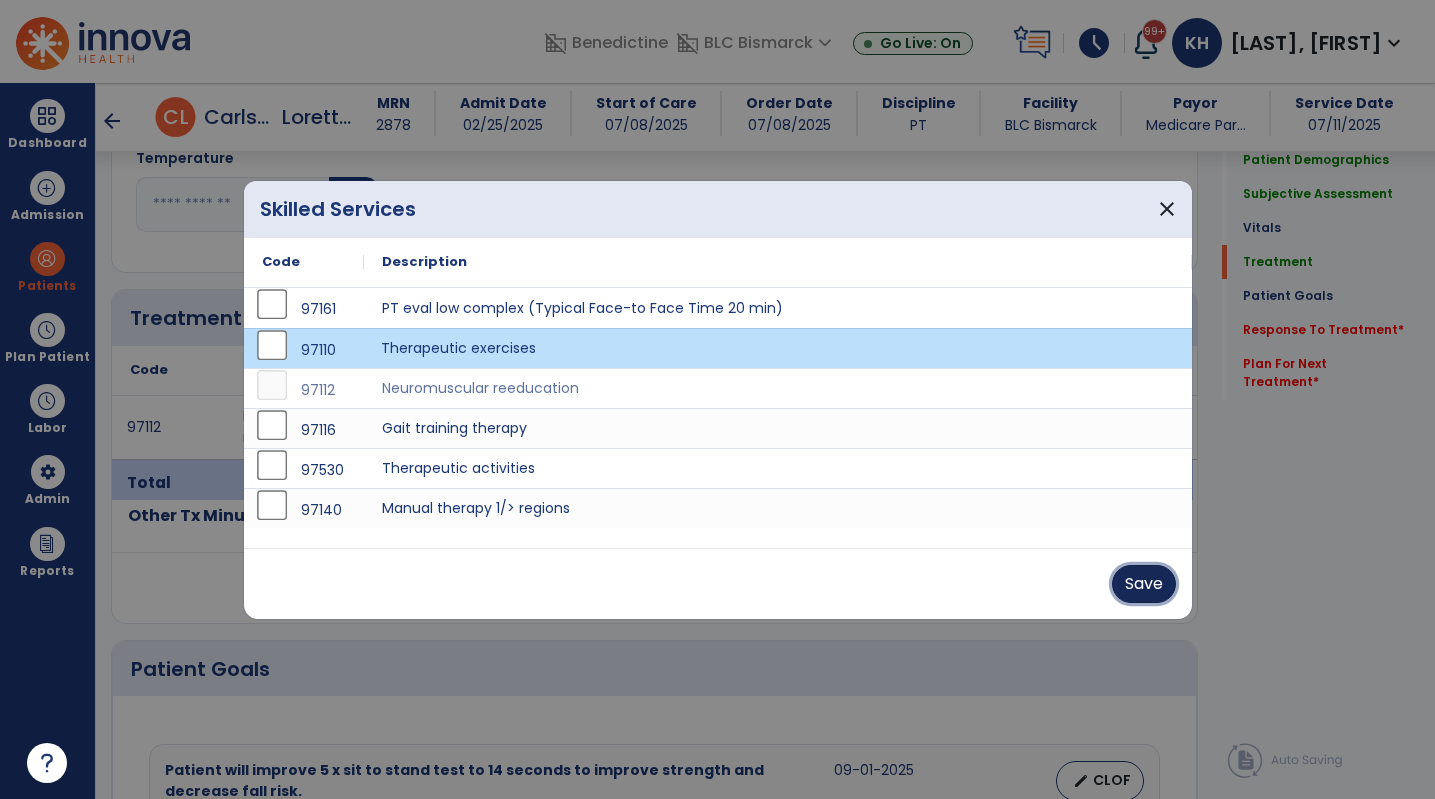 click on "Save" at bounding box center (1144, 584) 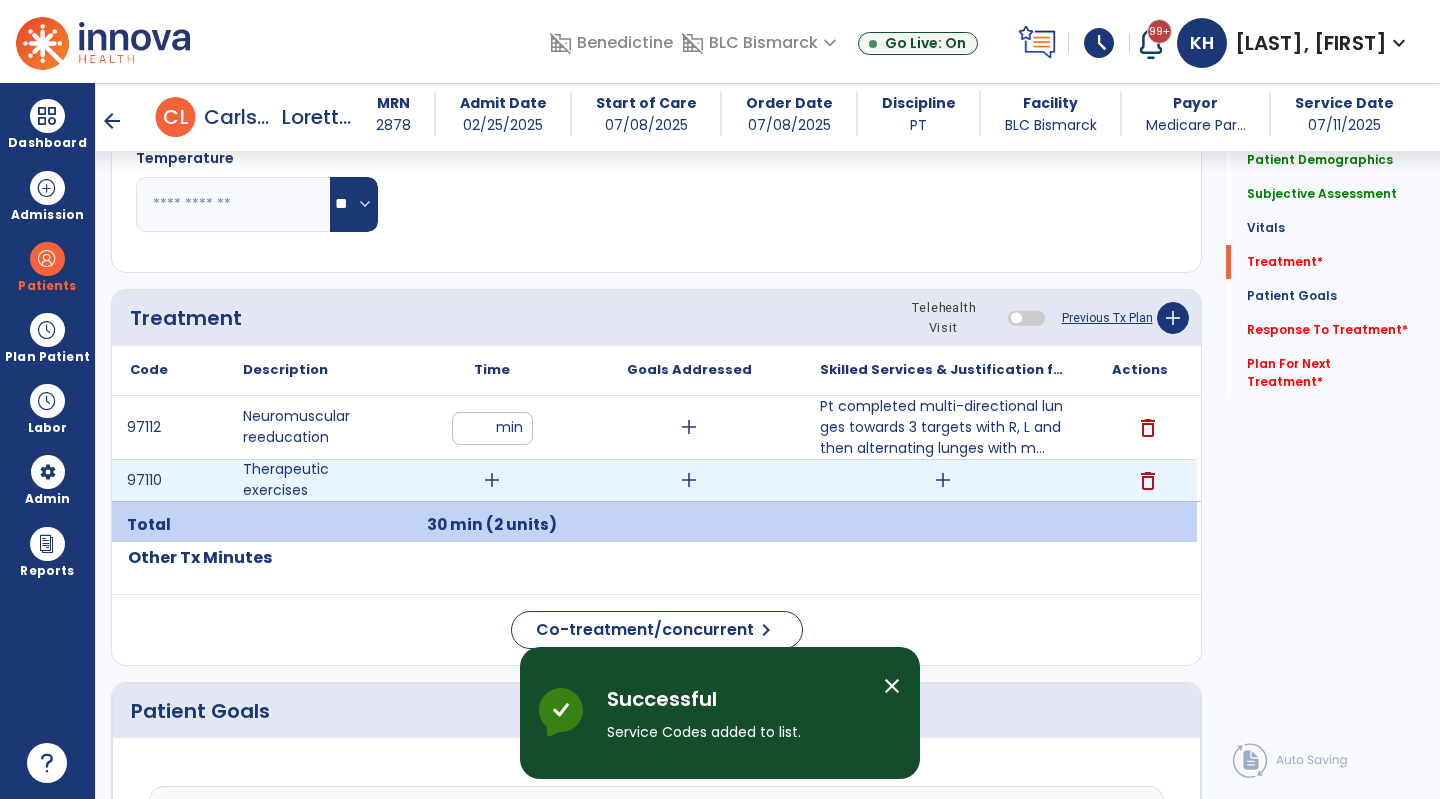 click on "add" at bounding box center [492, 480] 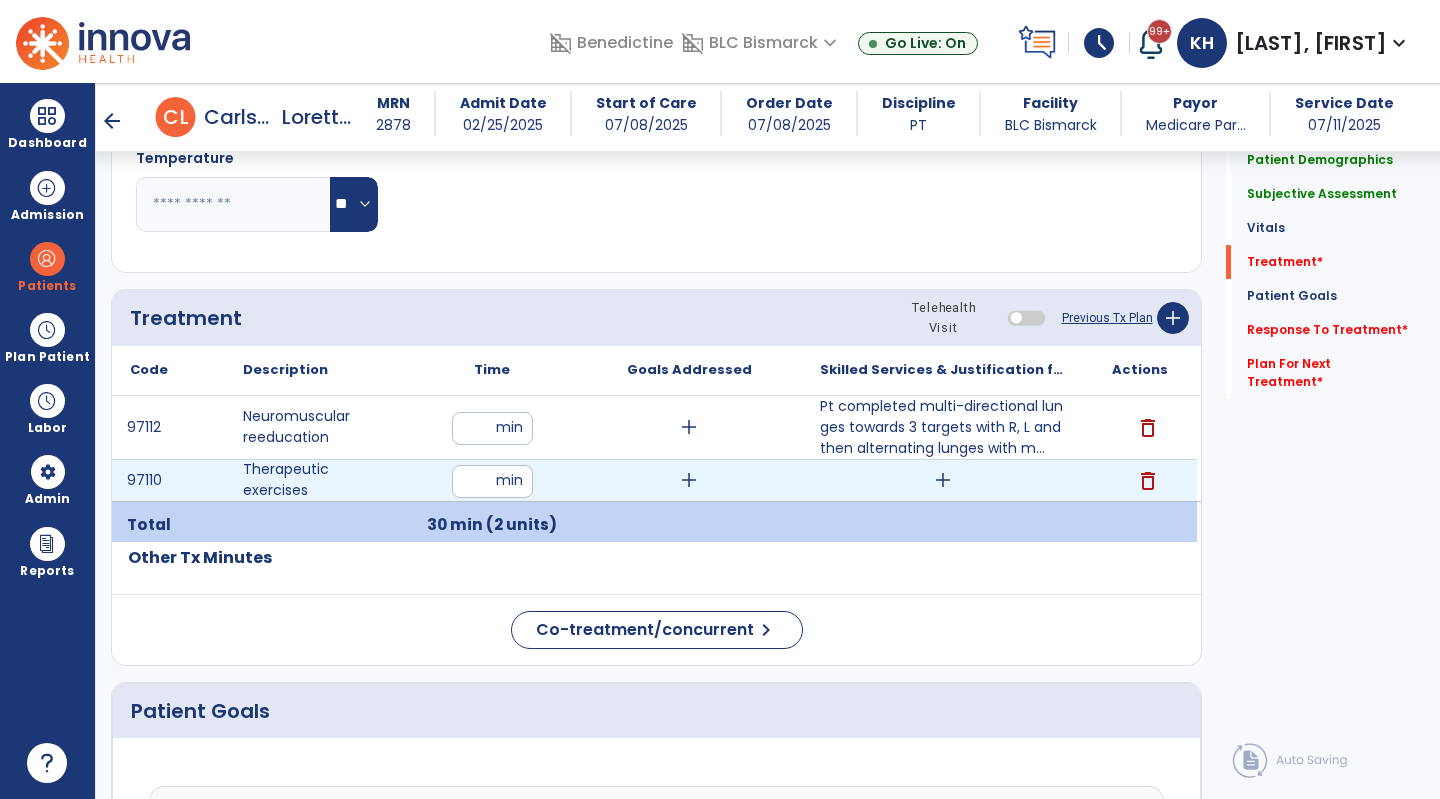 type on "**" 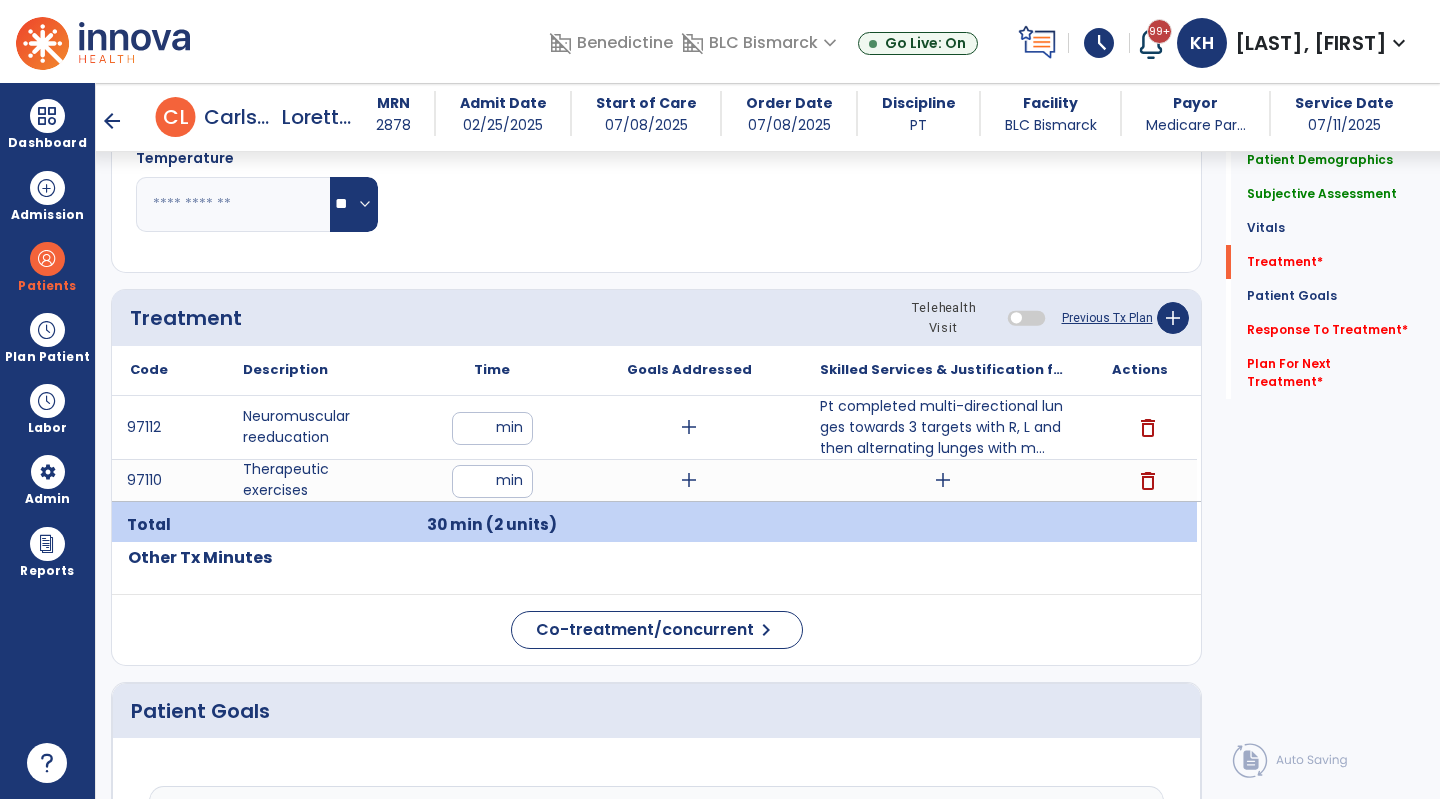 click on "Treatment Telehealth Visit  Previous Tx Plan   add" 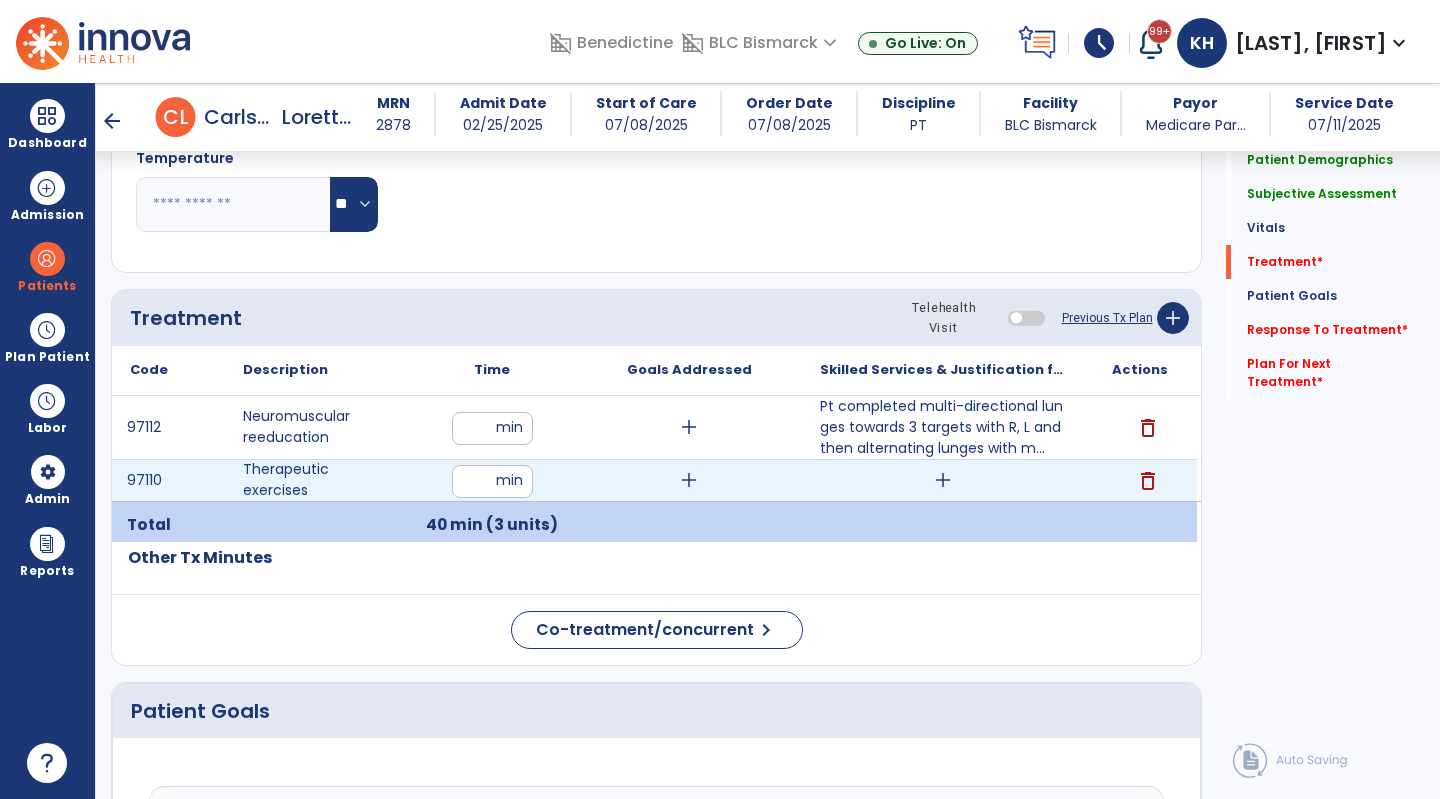 click on "add" at bounding box center [943, 480] 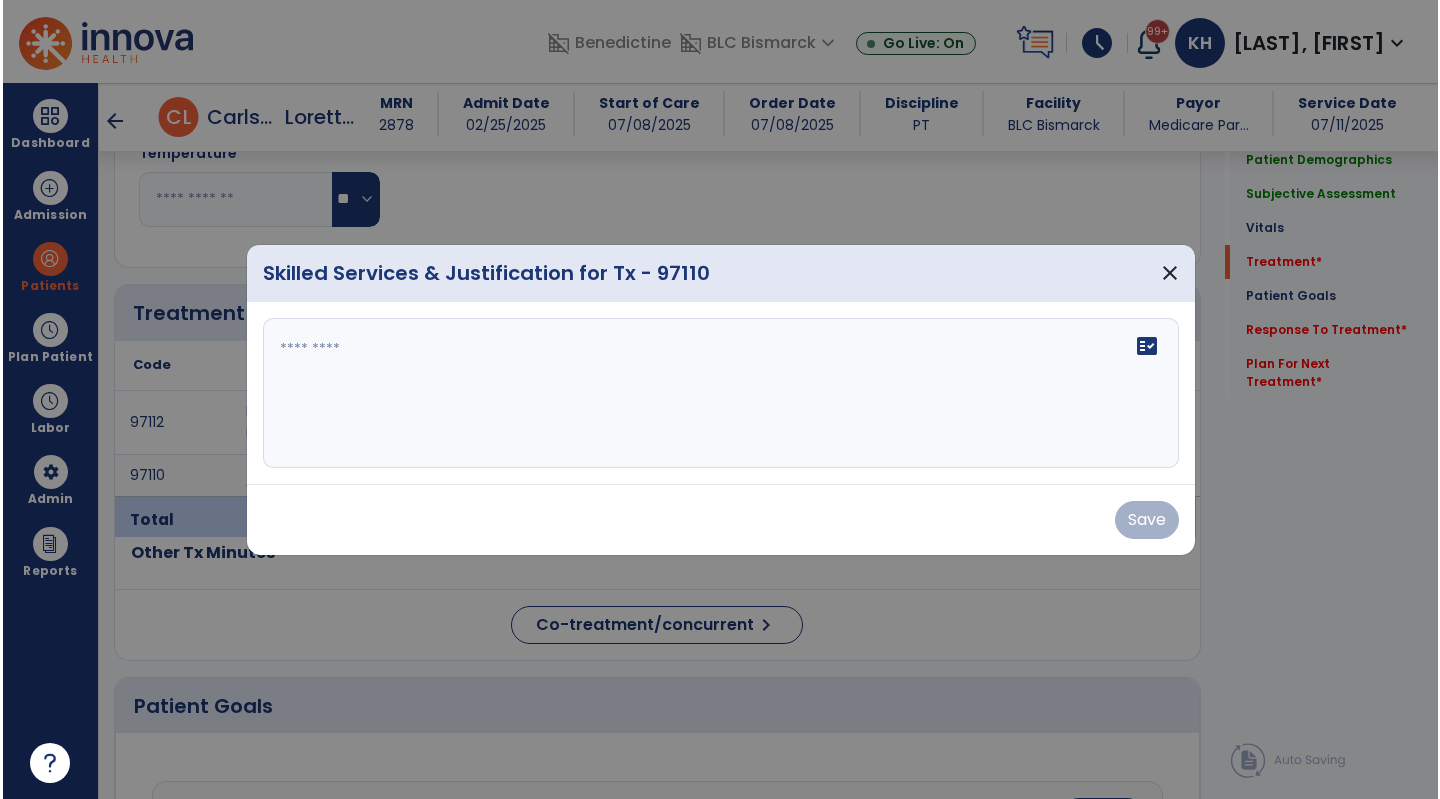 scroll, scrollTop: 1000, scrollLeft: 0, axis: vertical 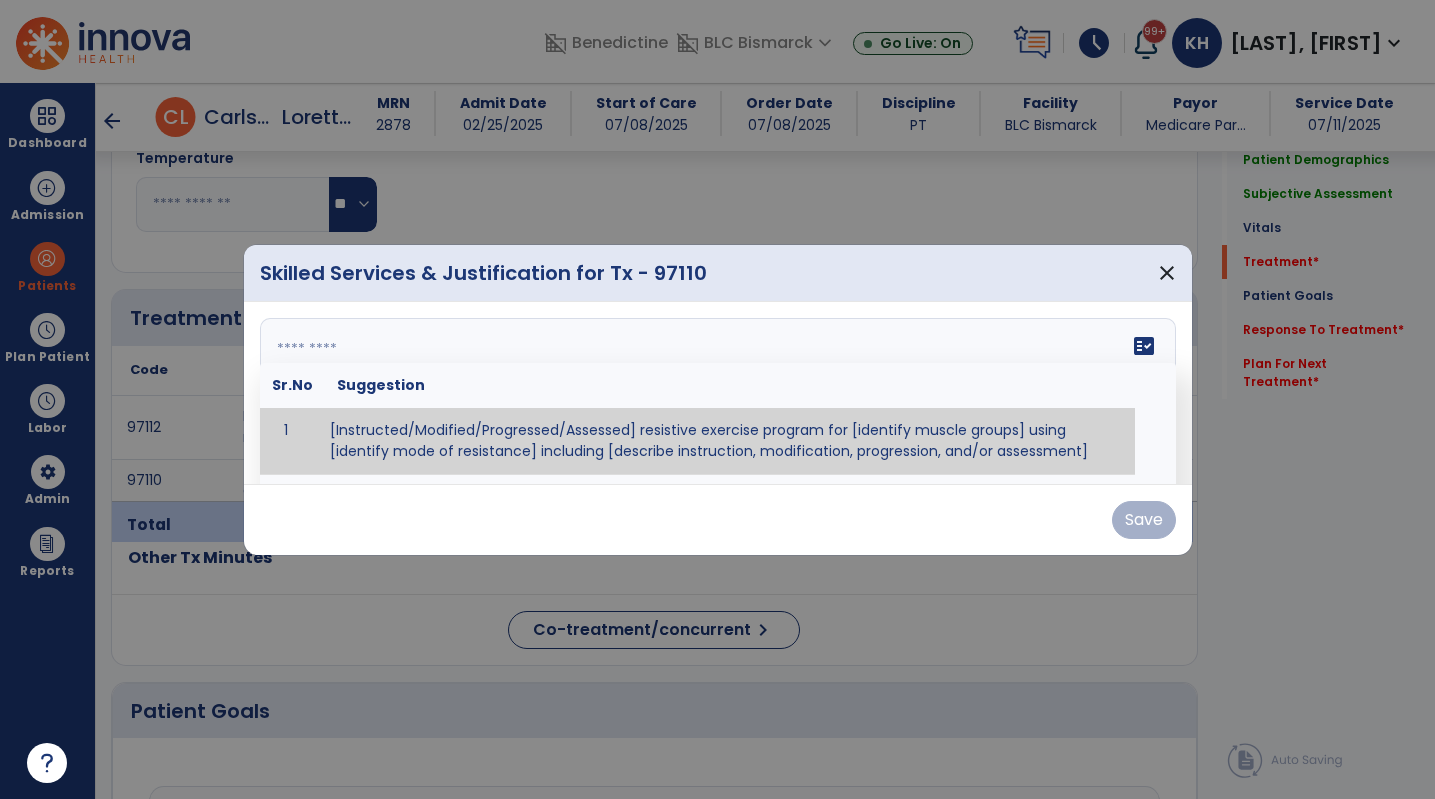 click on "fact_check  Sr.No Suggestion 1 [Instructed/Modified/Progressed/Assessed] resistive exercise program for [identify muscle groups] using [identify mode of resistance] including [describe instruction, modification, progression, and/or assessment] 2 [Instructed/Modified/Progressed/Assessed] aerobic exercise program using [identify equipment/mode] including [describe instruction, modification,progression, and/or assessment] 3 [Instructed/Modified/Progressed/Assessed] [PROM/A/AROM/AROM] program for [identify joint movements] using [contract-relax, over-pressure, inhibitory techniques, other] 4 [Assessed/Tested] aerobic capacity with administration of [aerobic capacity test]" at bounding box center (718, 393) 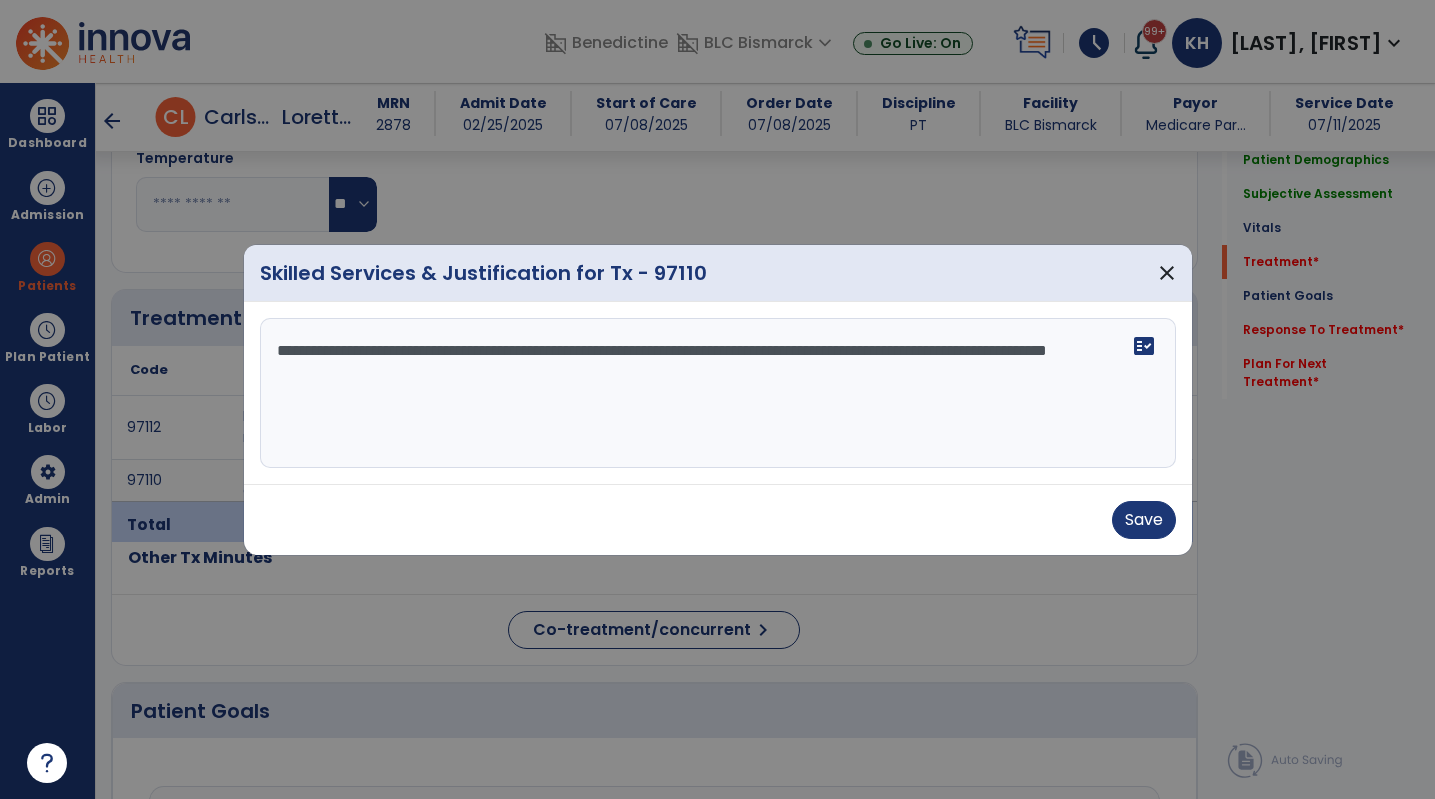 type on "**********" 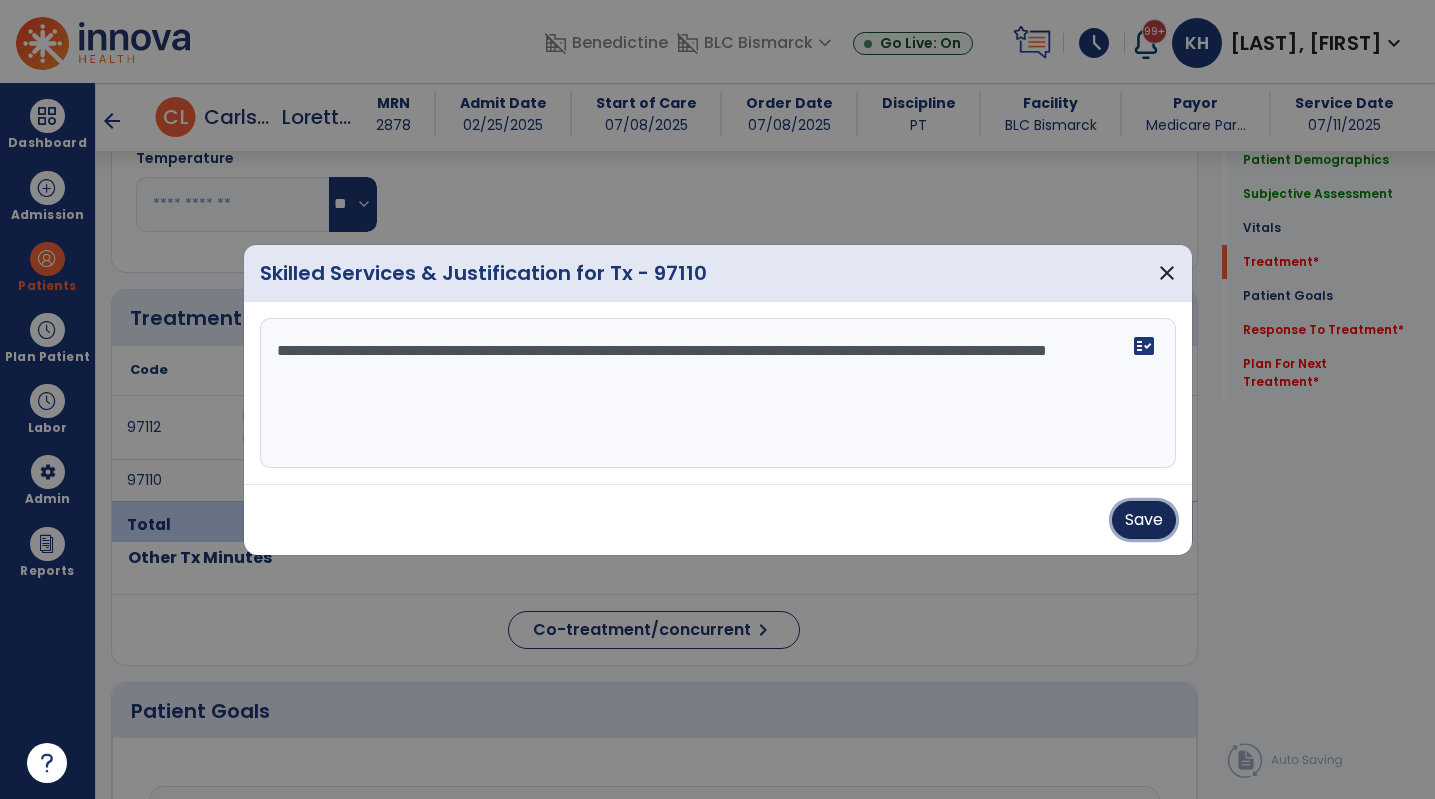 click on "Save" at bounding box center [1144, 520] 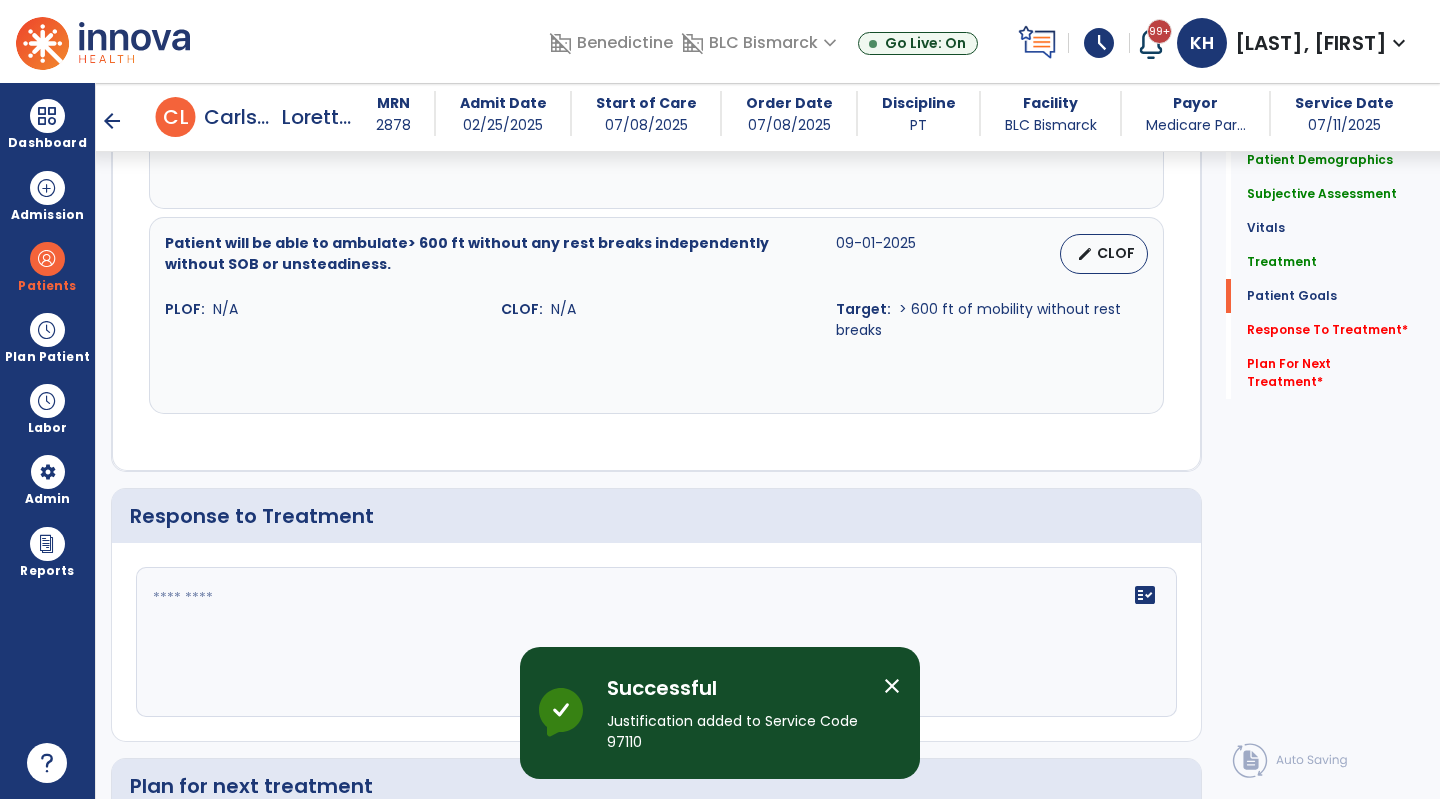 scroll, scrollTop: 2000, scrollLeft: 0, axis: vertical 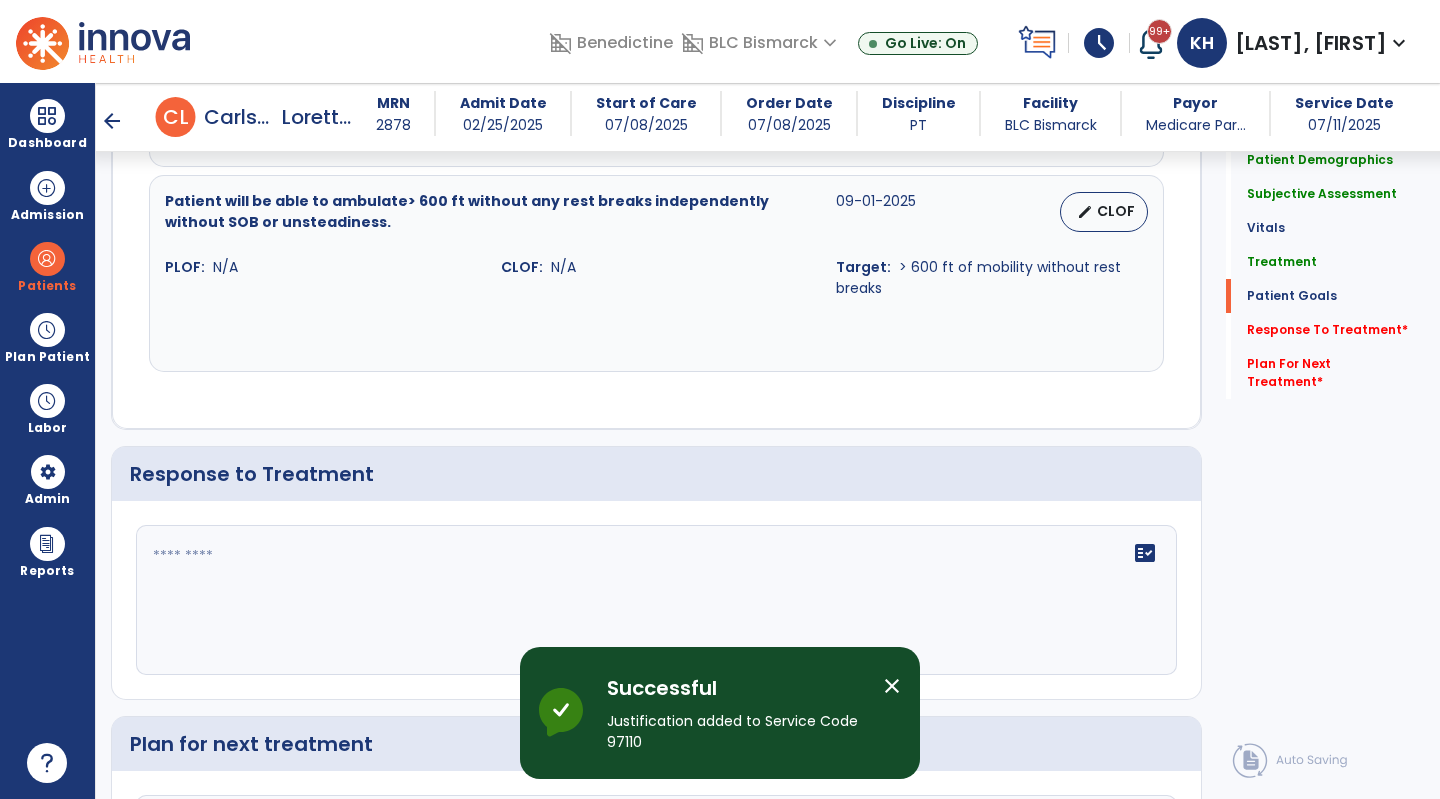 click on "fact_check" 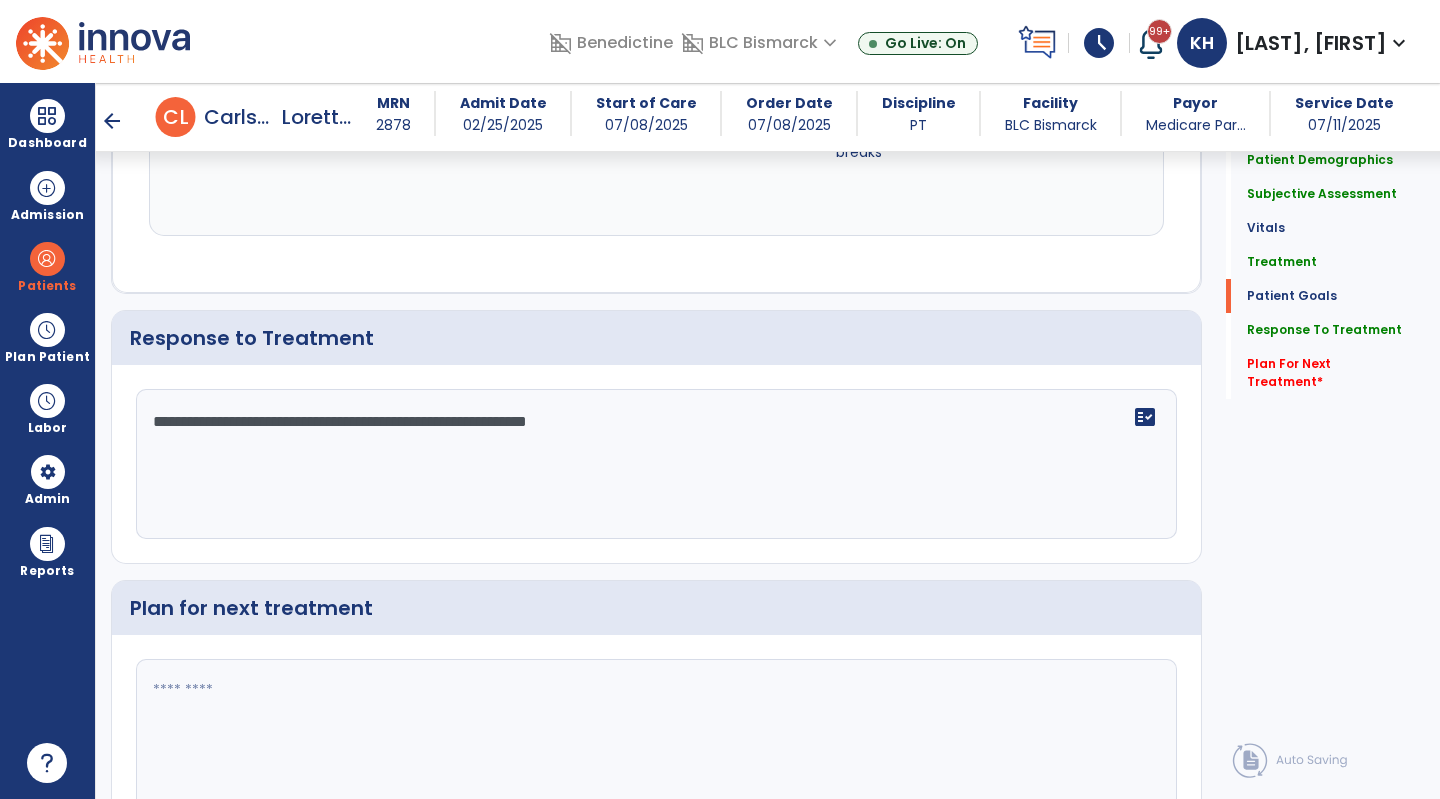 scroll, scrollTop: 2236, scrollLeft: 0, axis: vertical 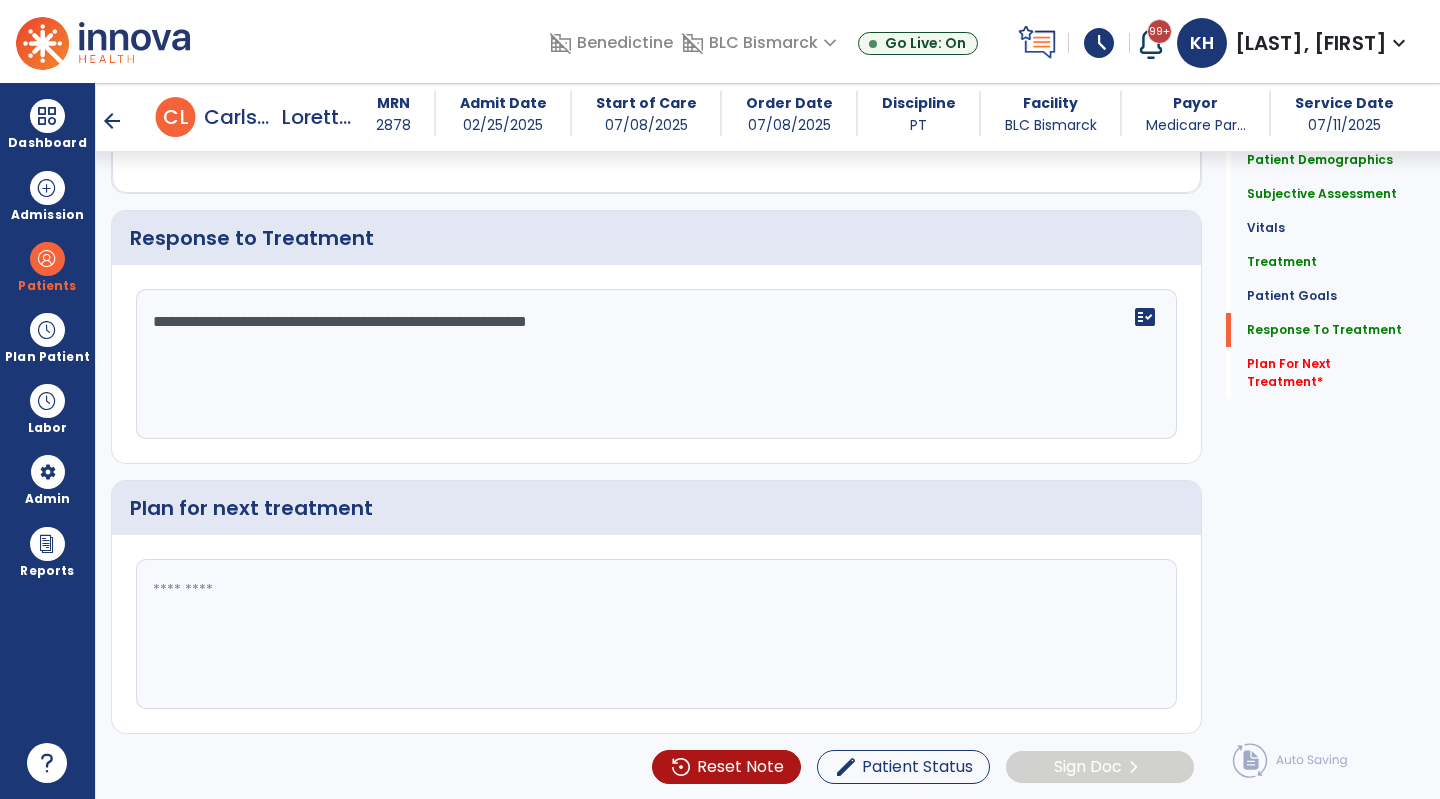 type on "**********" 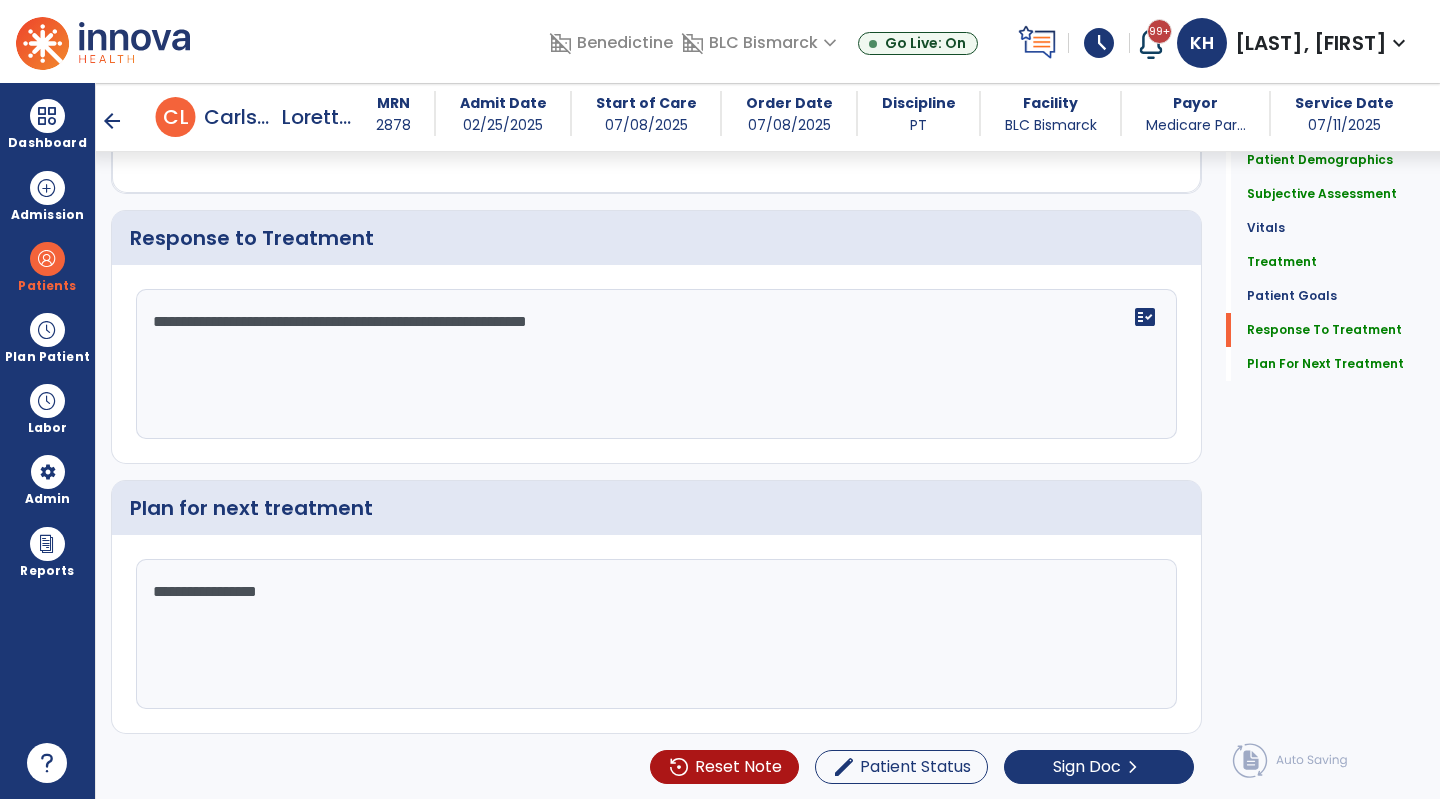 type on "**********" 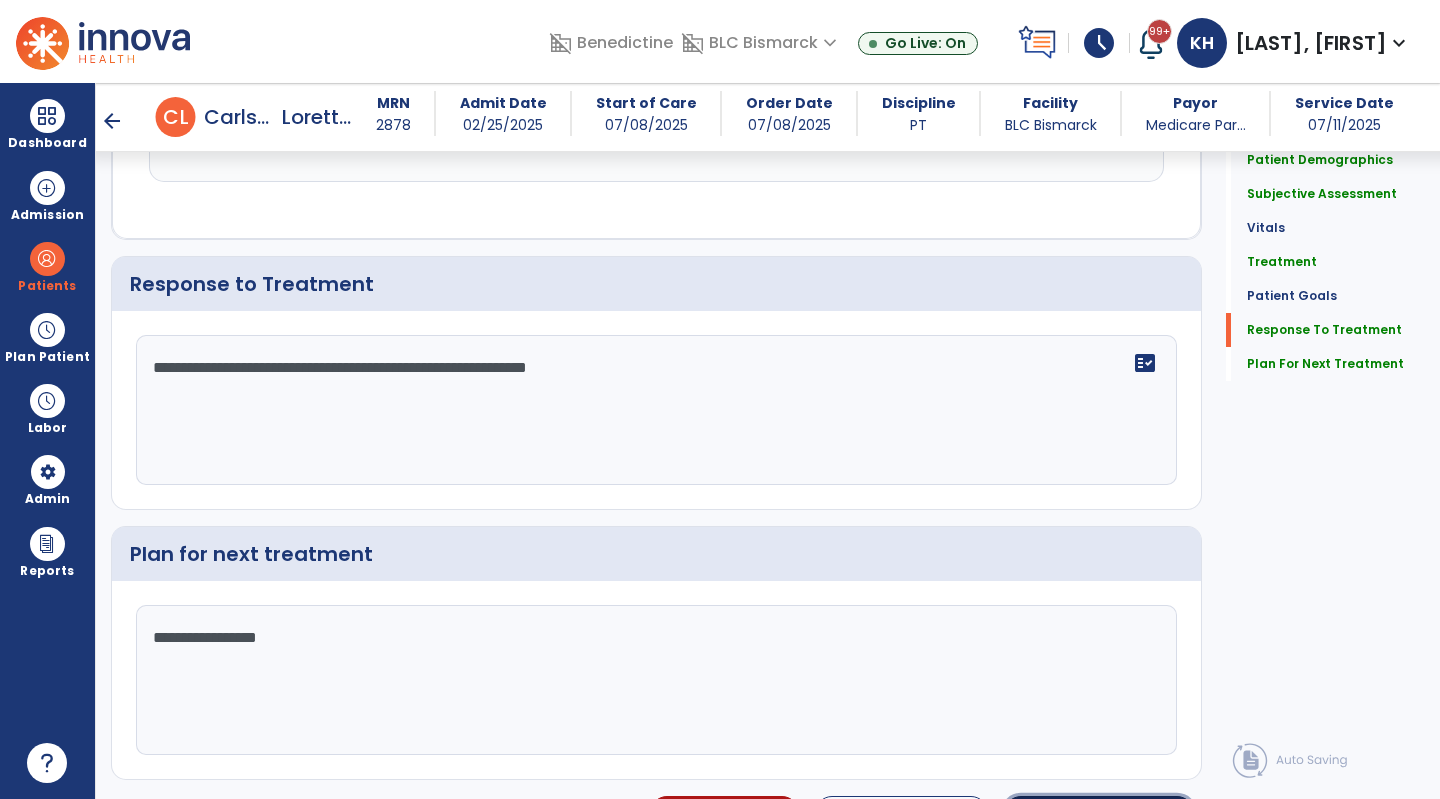 click on "Sign Doc" 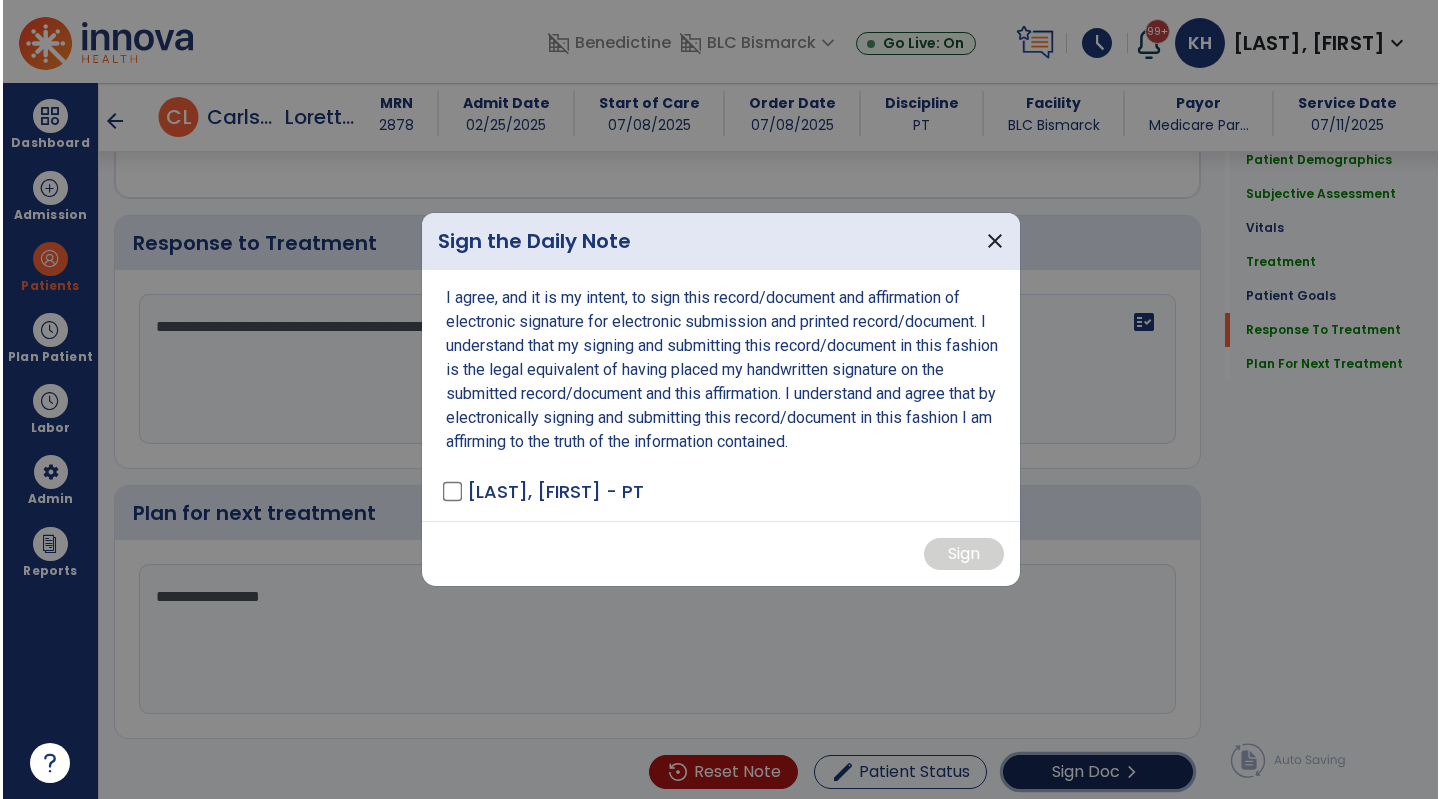 scroll, scrollTop: 2236, scrollLeft: 0, axis: vertical 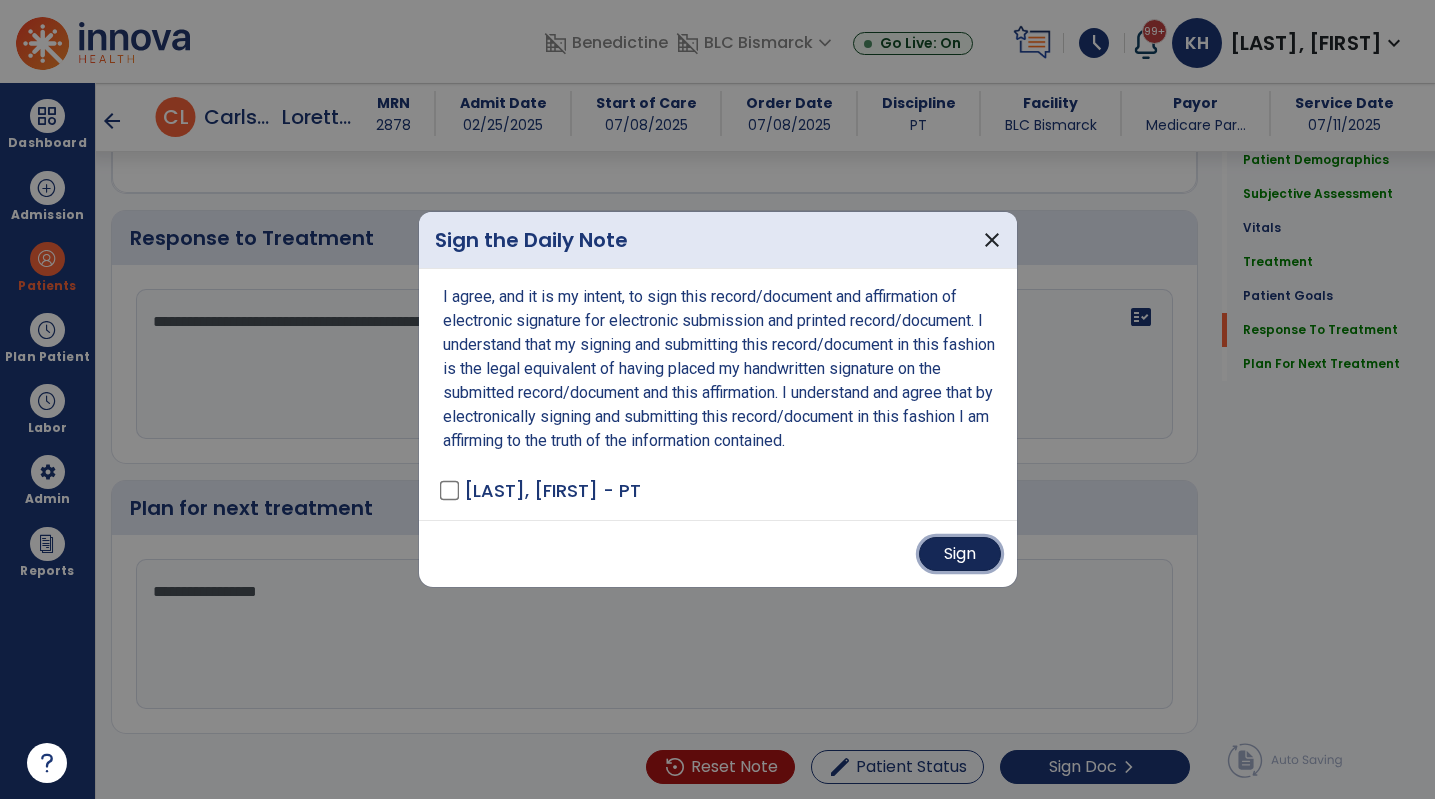 click on "Sign" at bounding box center (960, 554) 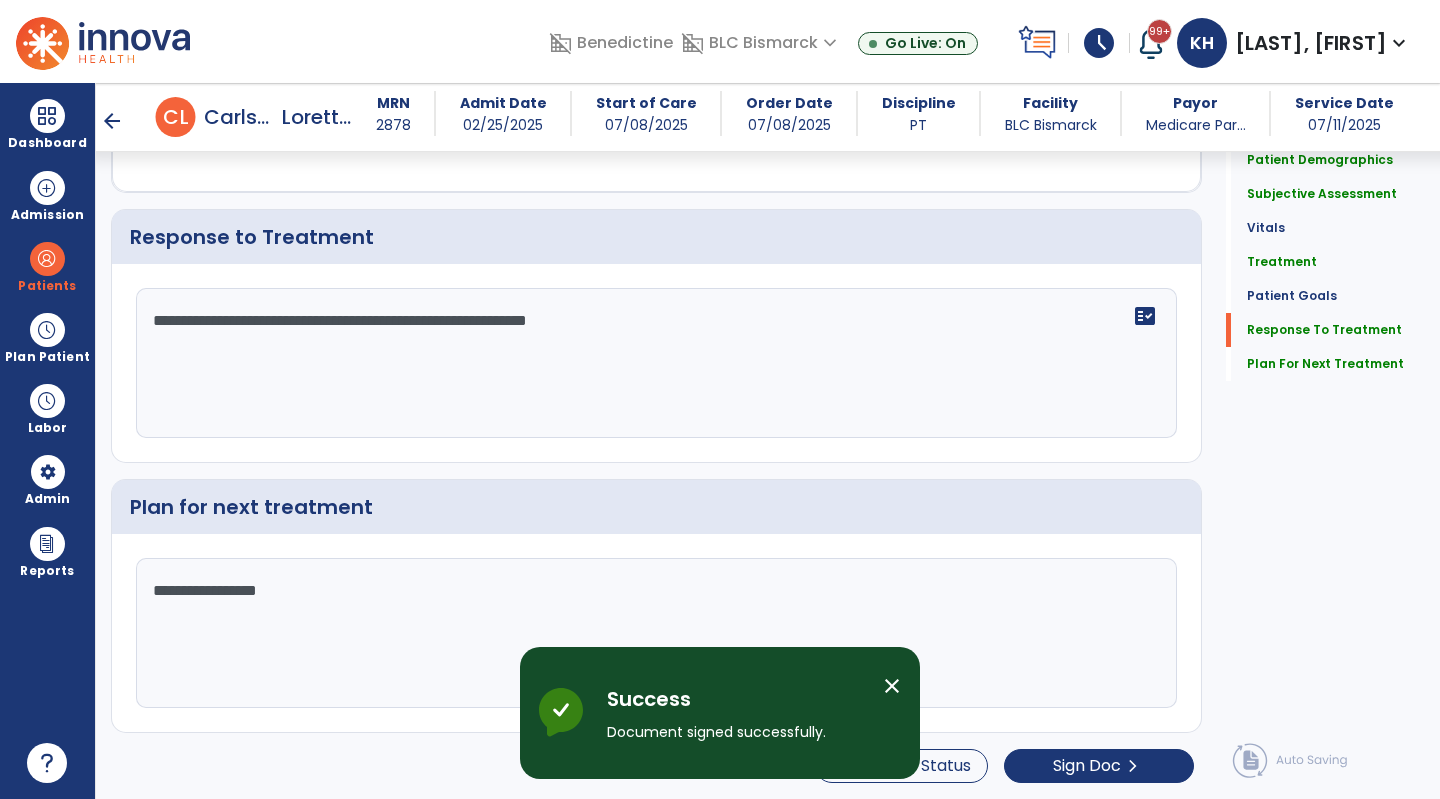 scroll, scrollTop: 0, scrollLeft: 0, axis: both 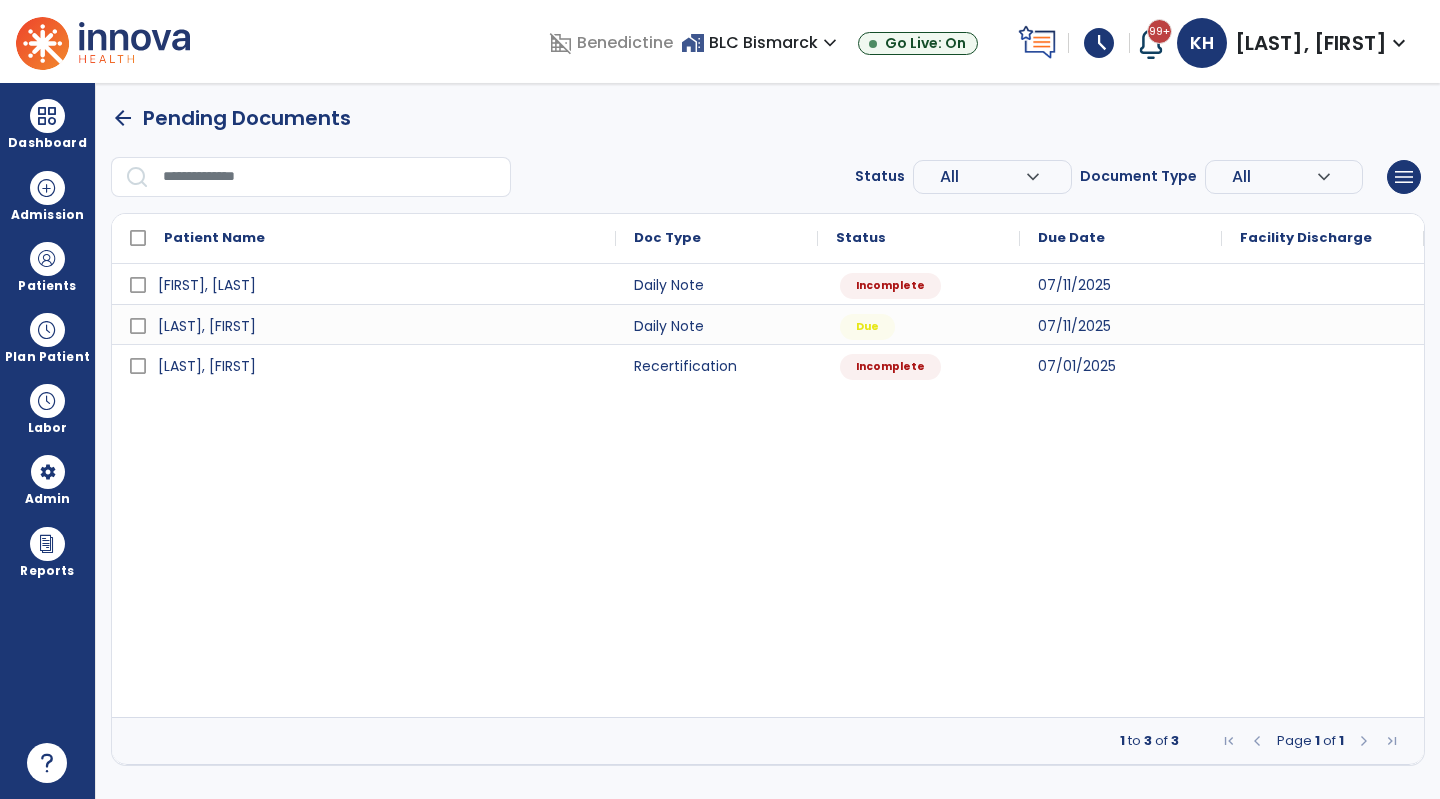 drag, startPoint x: 54, startPoint y: 280, endPoint x: 110, endPoint y: 279, distance: 56.008926 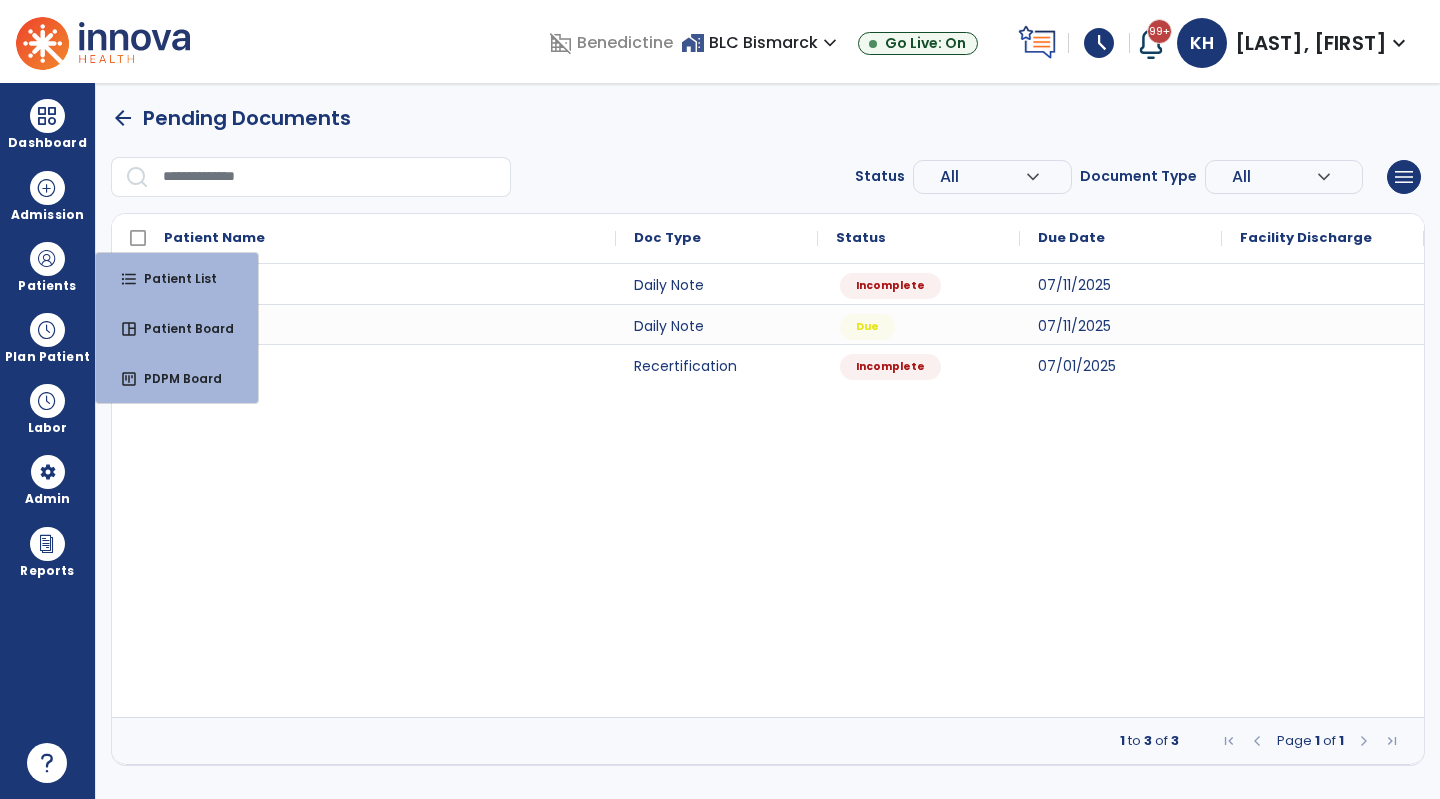 click on "format_list_bulleted  Patient List" at bounding box center [177, 278] 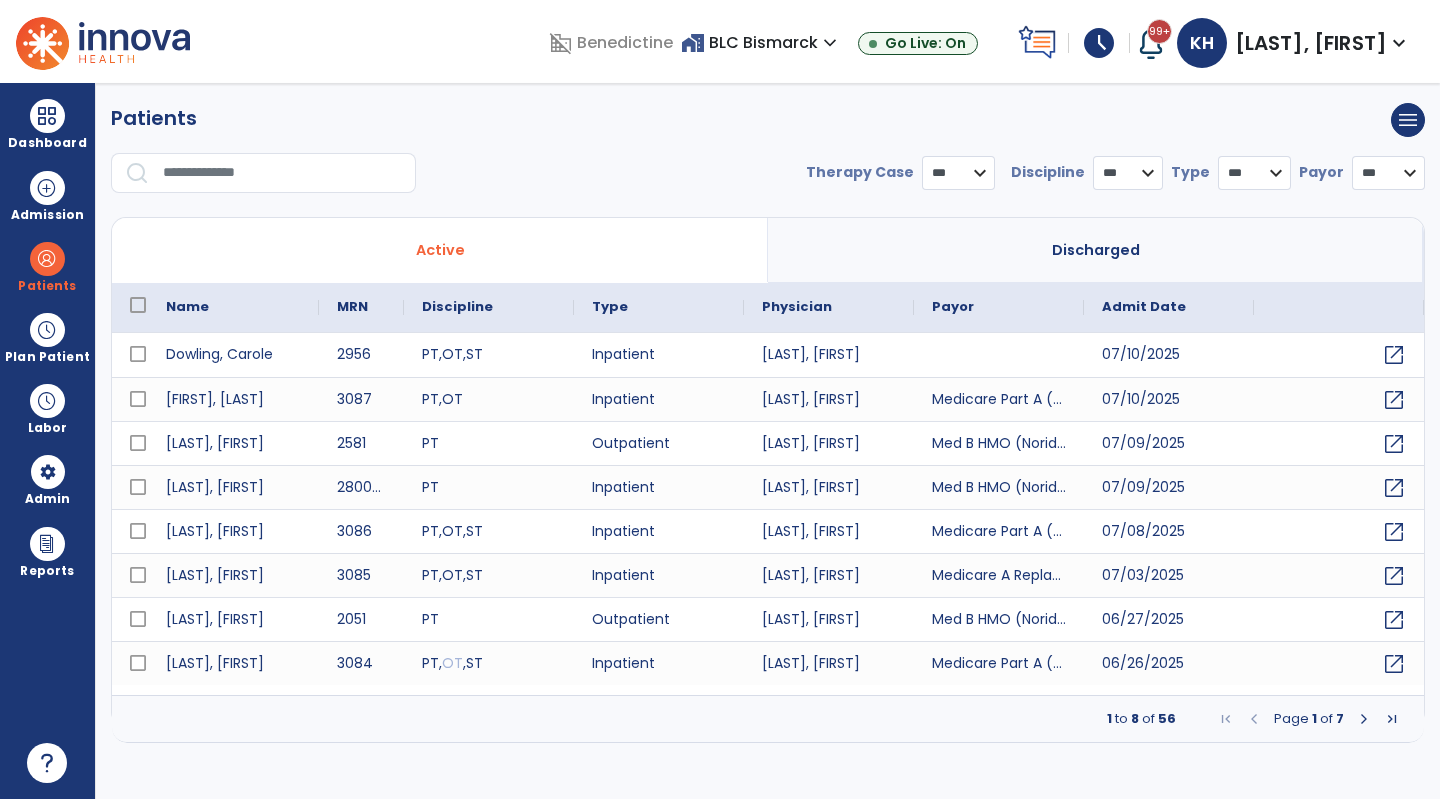 click at bounding box center [282, 173] 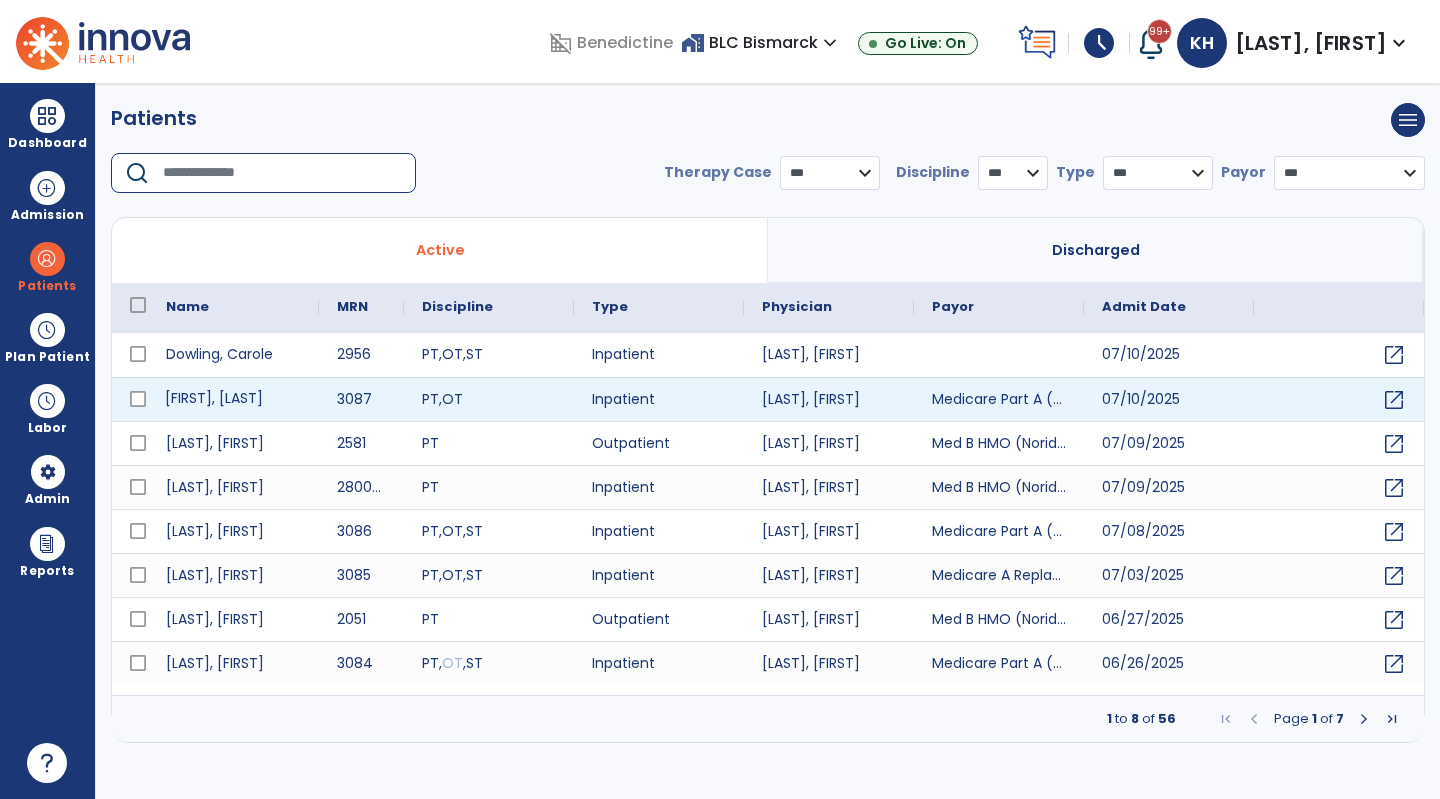 click on "[FIRST], [LAST]" at bounding box center [233, 399] 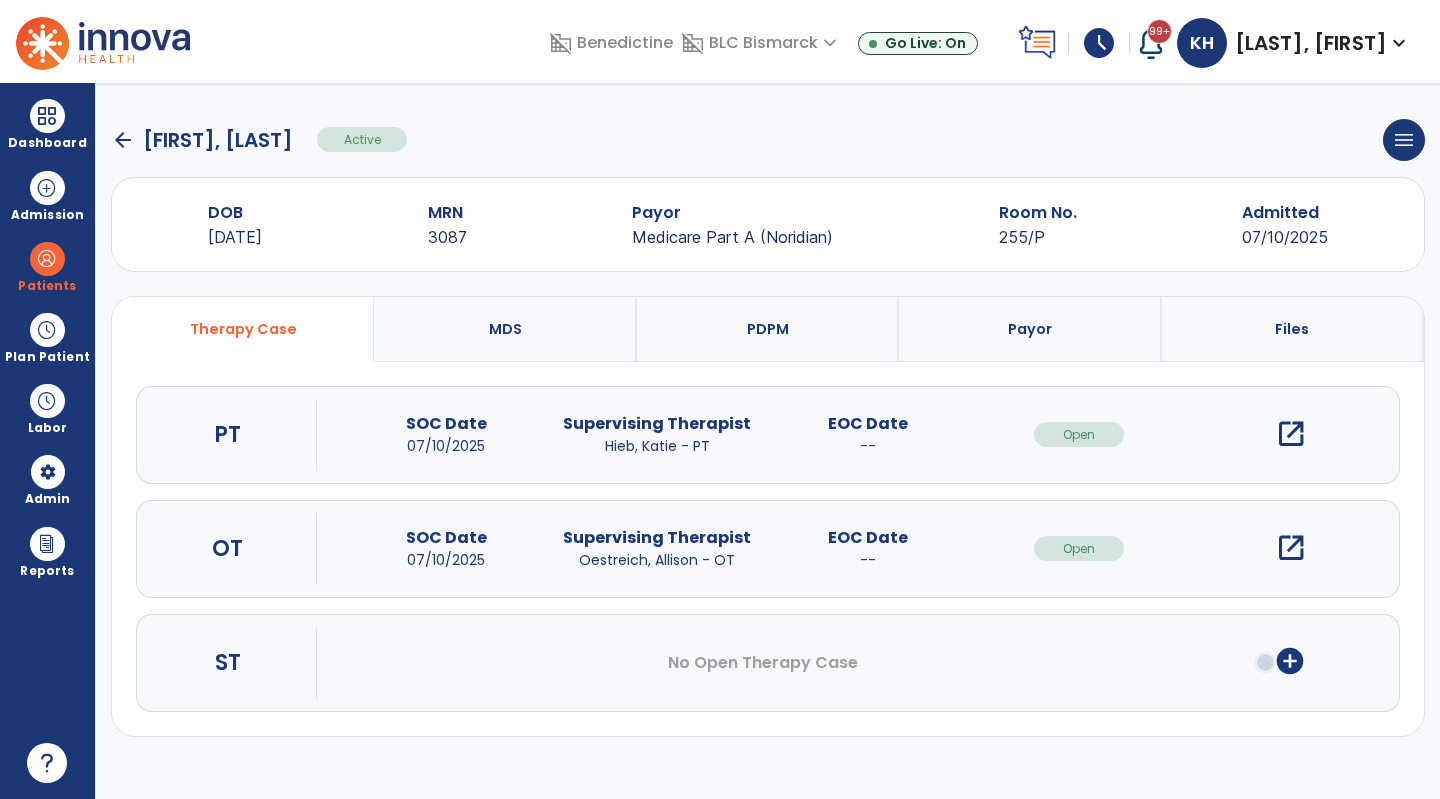 click on "open_in_new" at bounding box center [1291, 548] 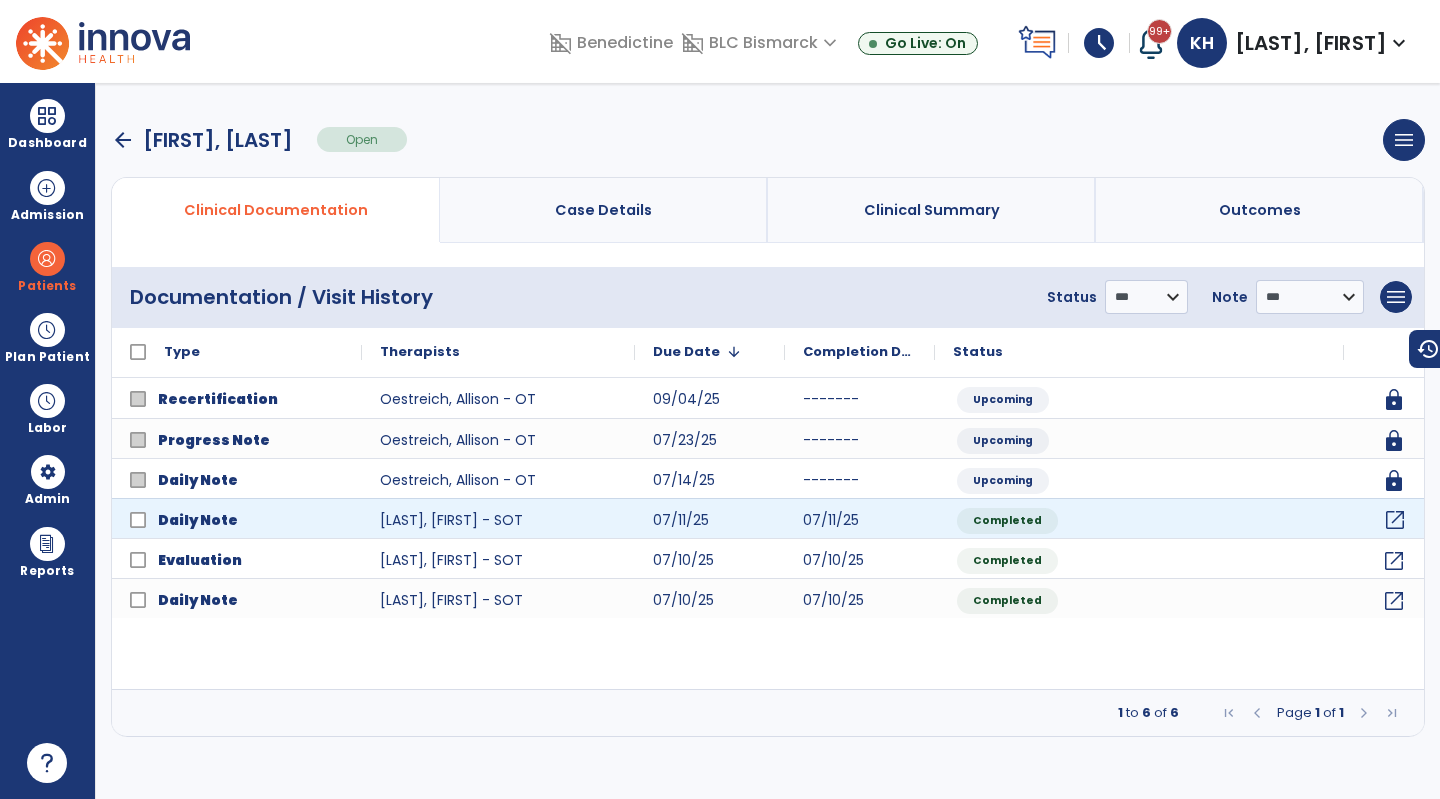 click on "open_in_new" 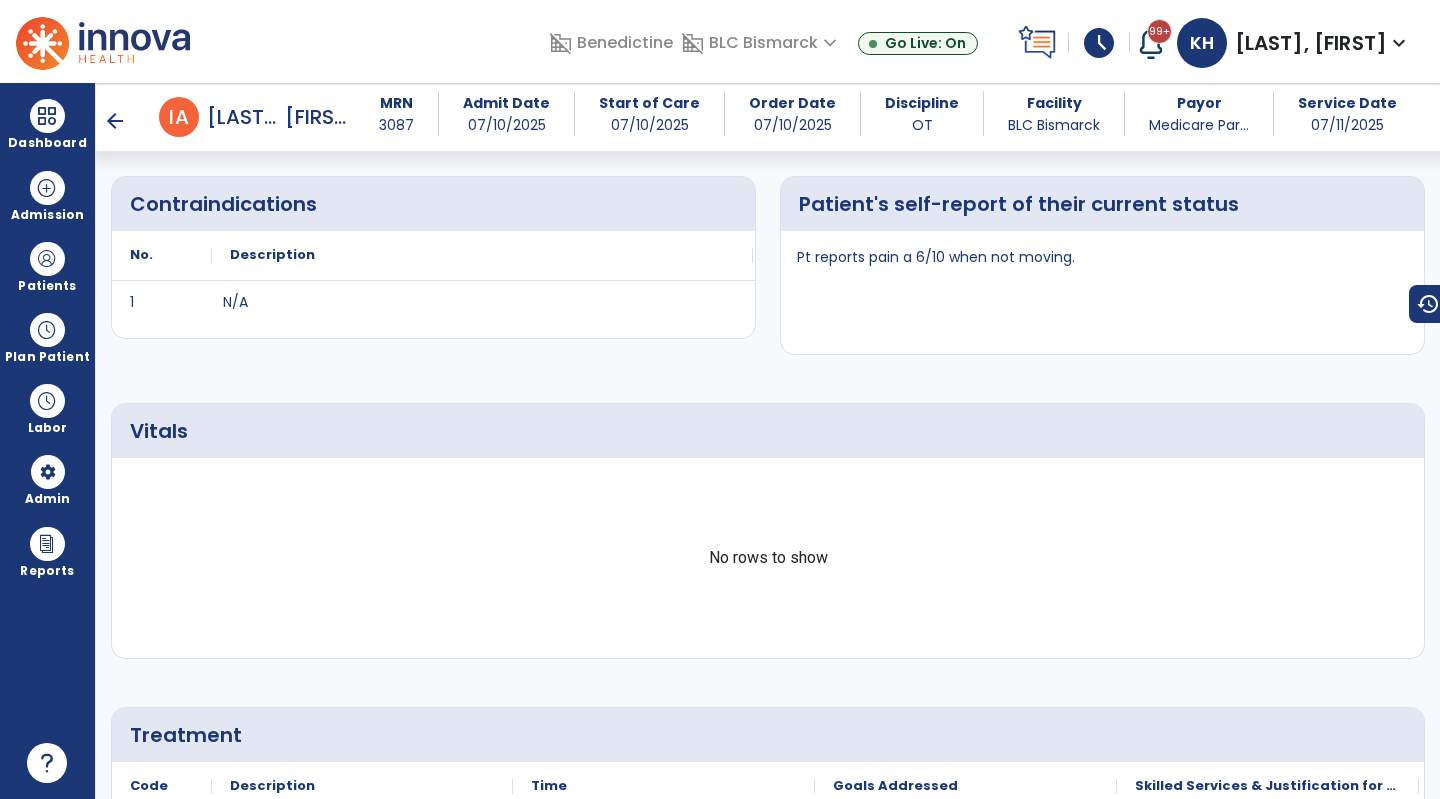 scroll, scrollTop: 0, scrollLeft: 0, axis: both 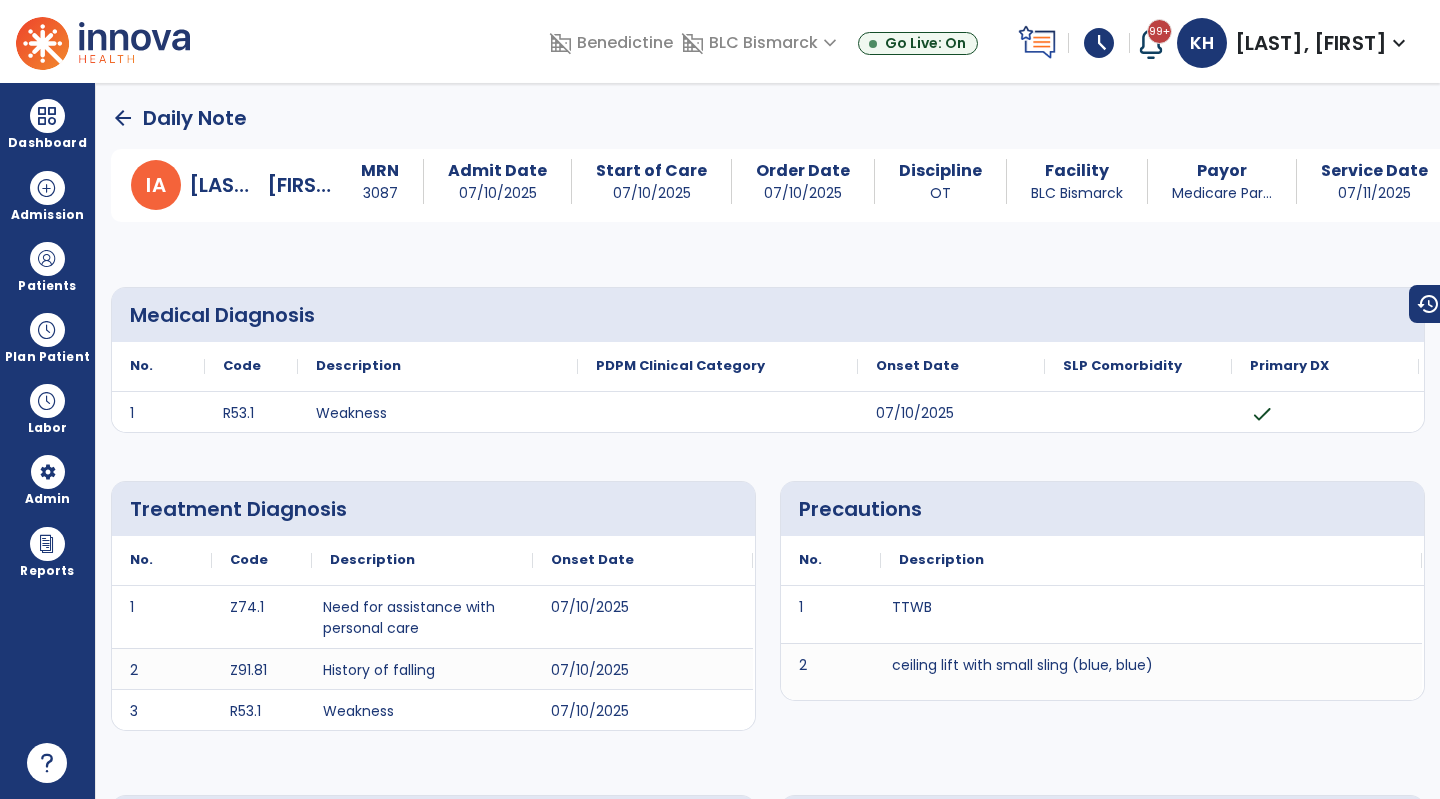drag, startPoint x: 27, startPoint y: 118, endPoint x: 129, endPoint y: 132, distance: 102.9563 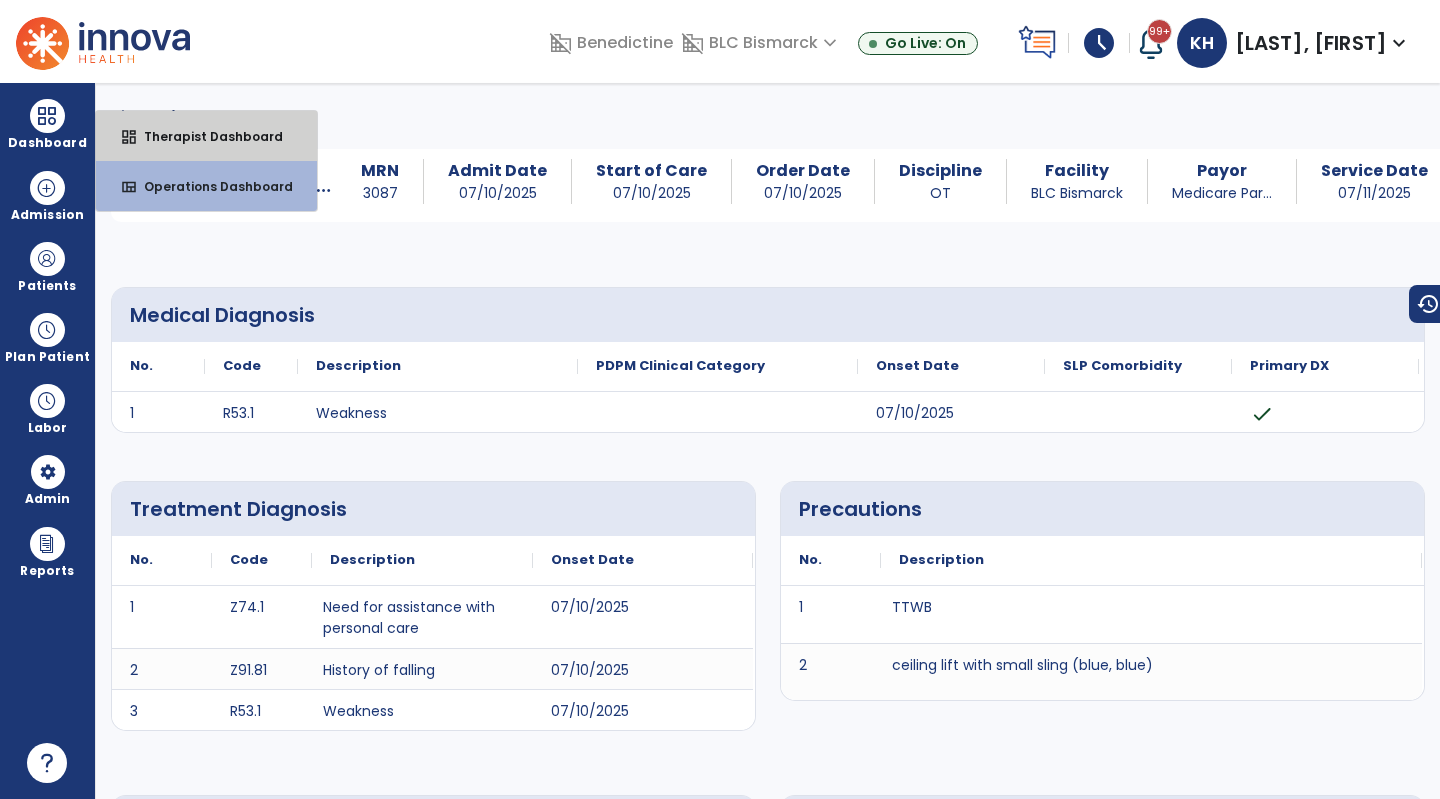 click on "dashboard" at bounding box center [129, 137] 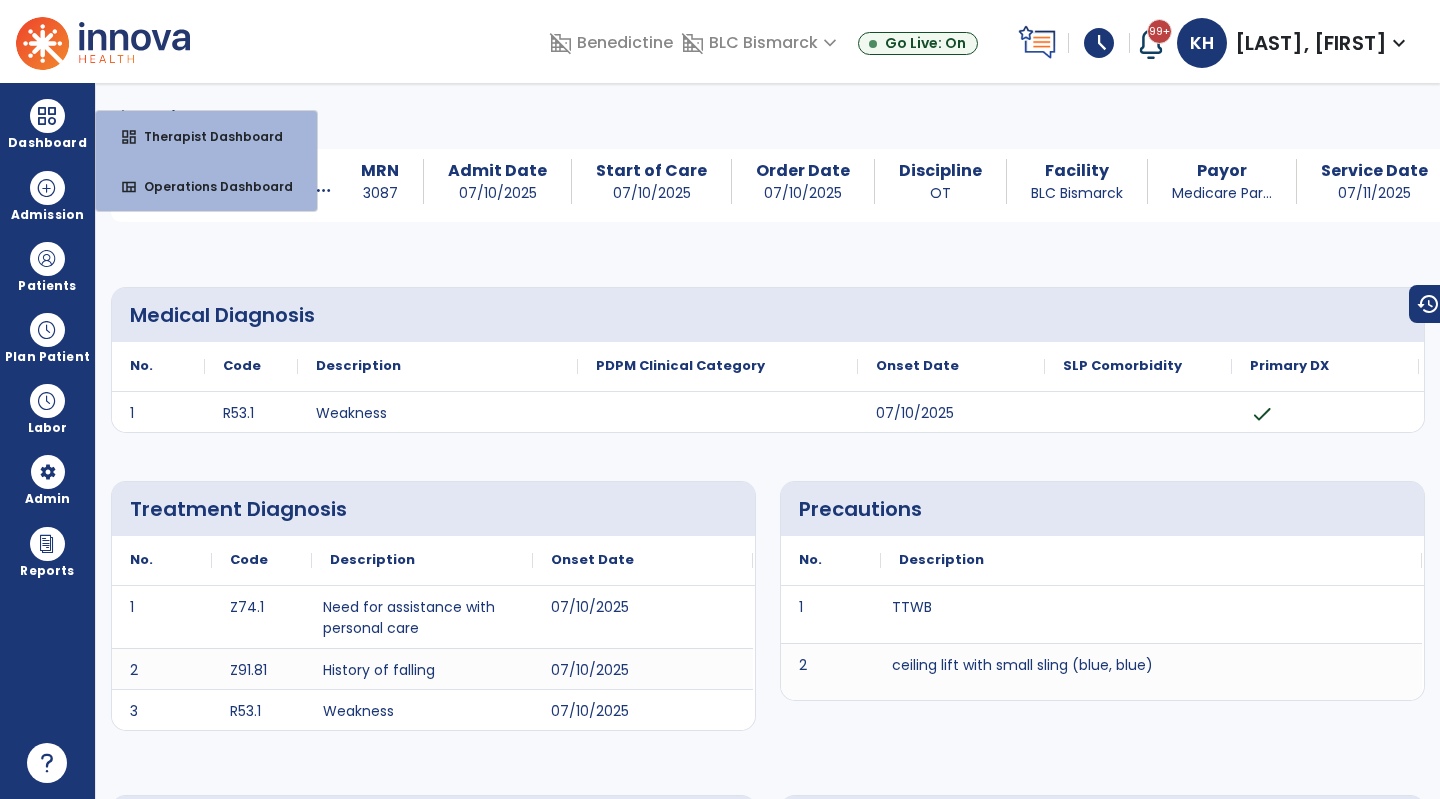 select on "****" 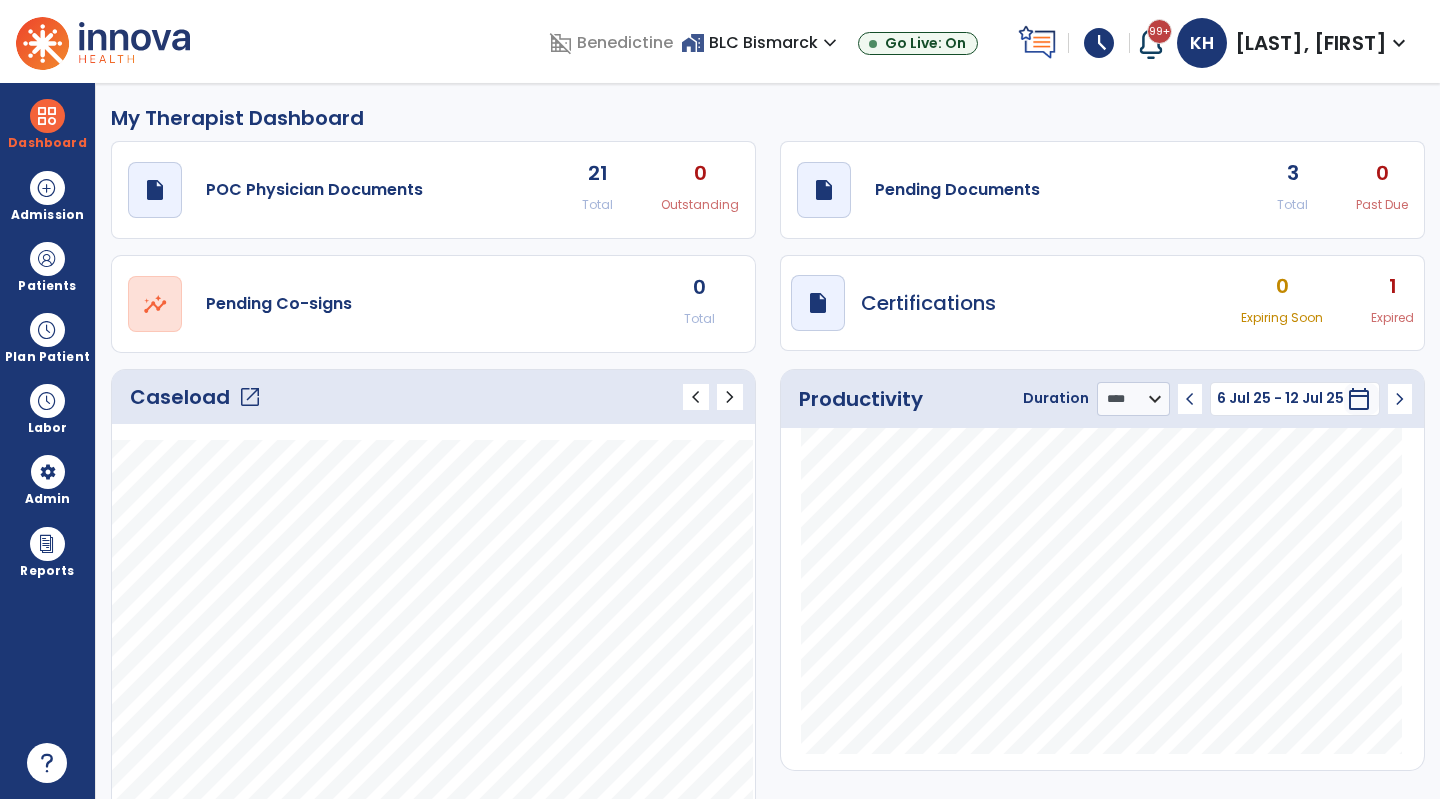 click on "draft   open_in_new  Pending Documents 3 Total 0 Past Due" 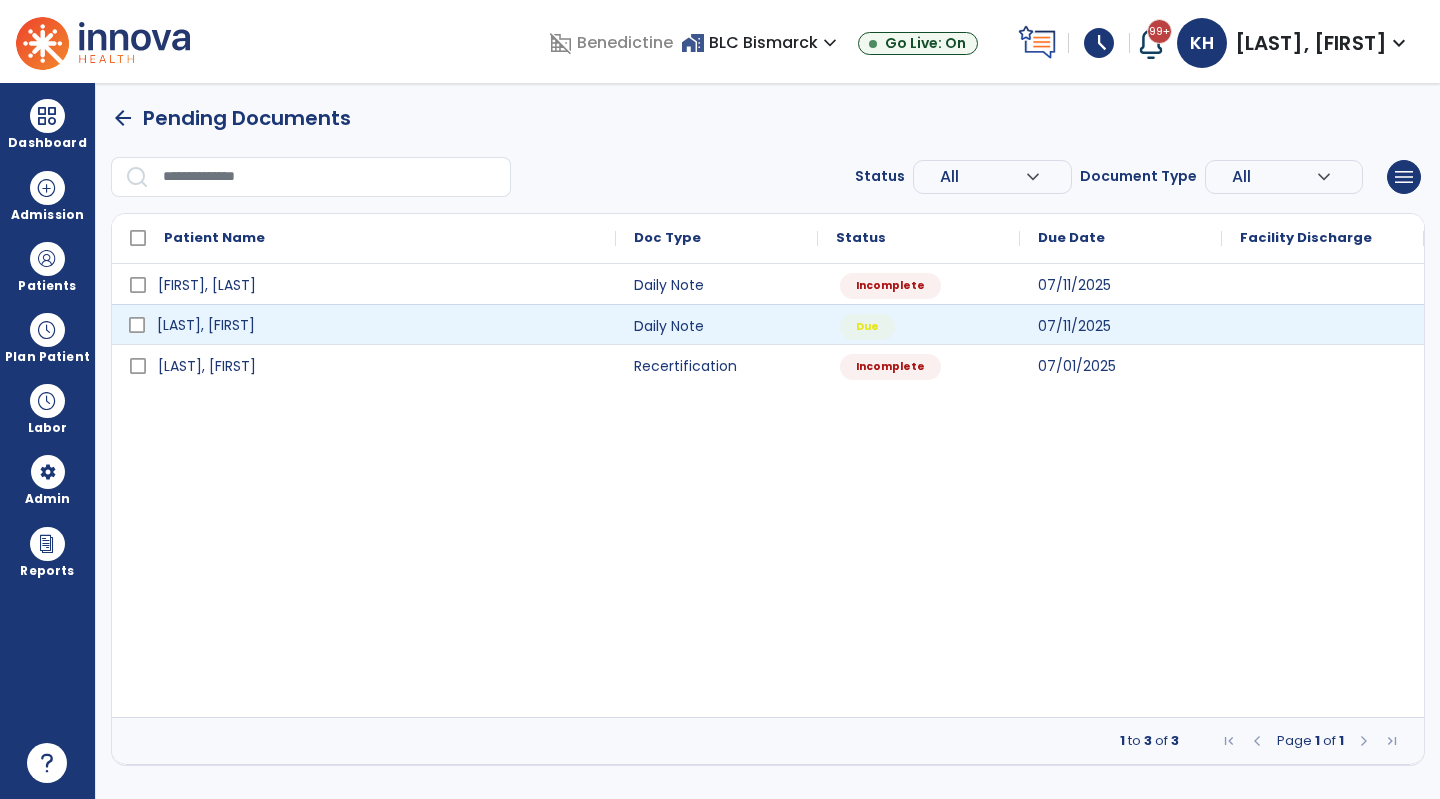 click on "[LAST], [FIRST]" at bounding box center [378, 325] 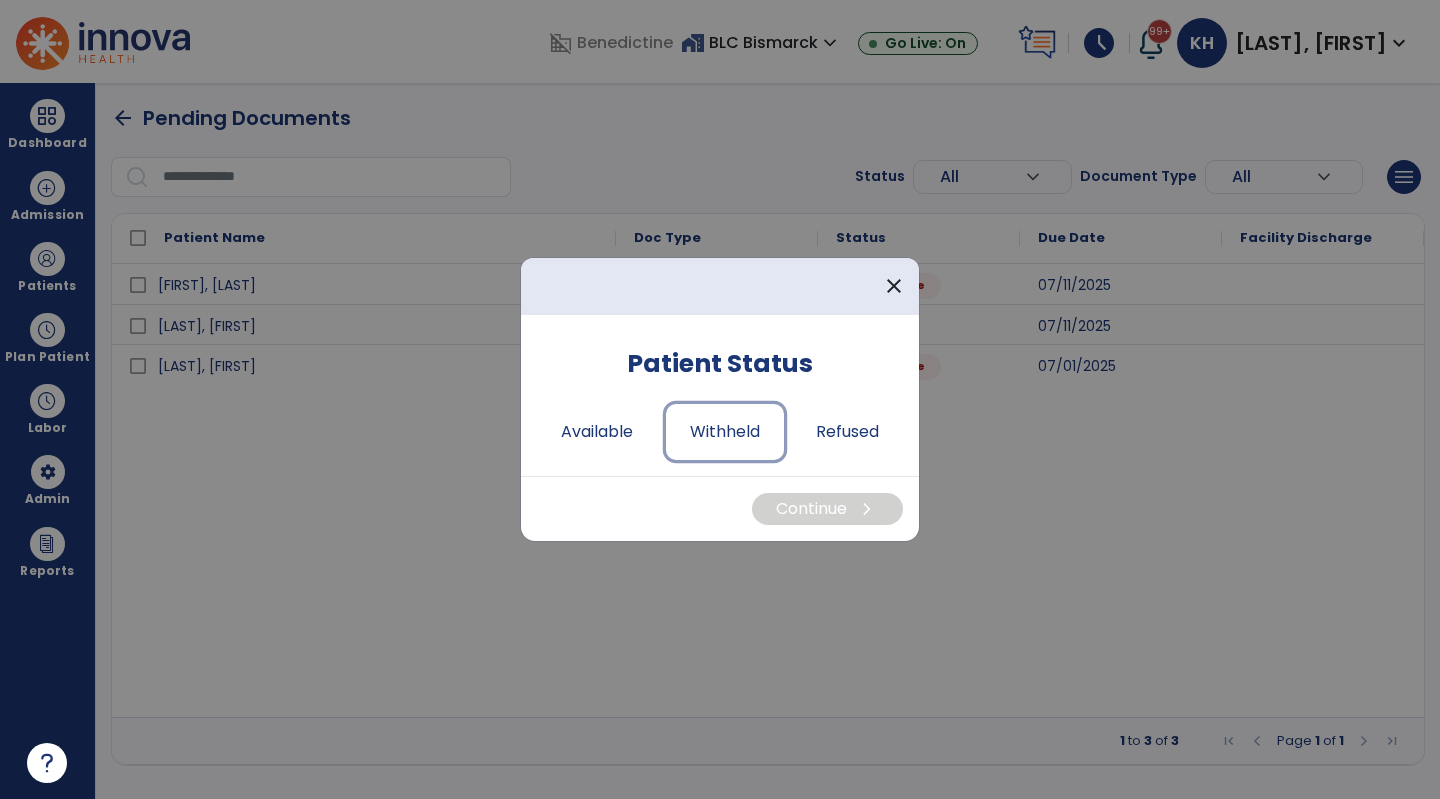 click on "Withheld" at bounding box center [725, 432] 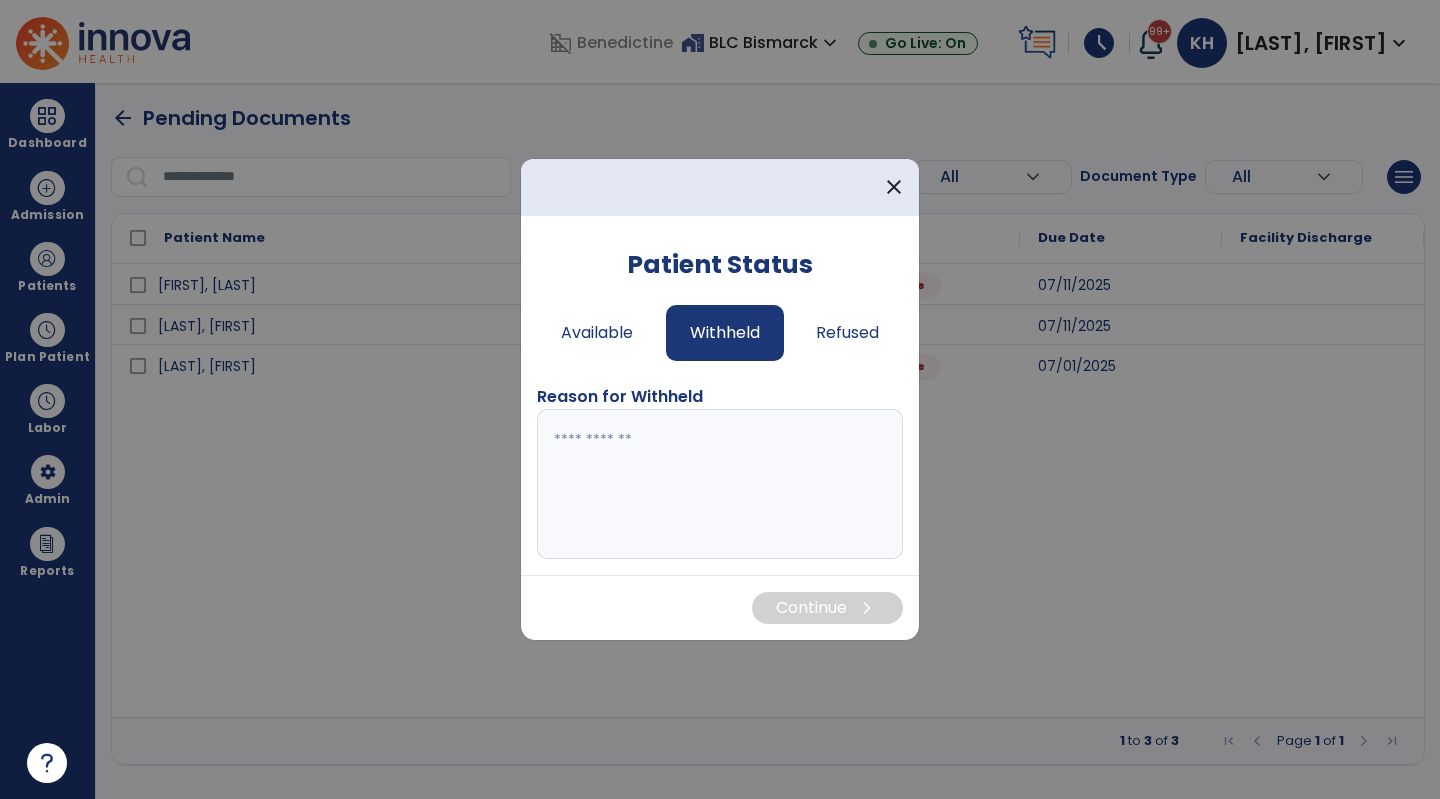 click at bounding box center [720, 484] 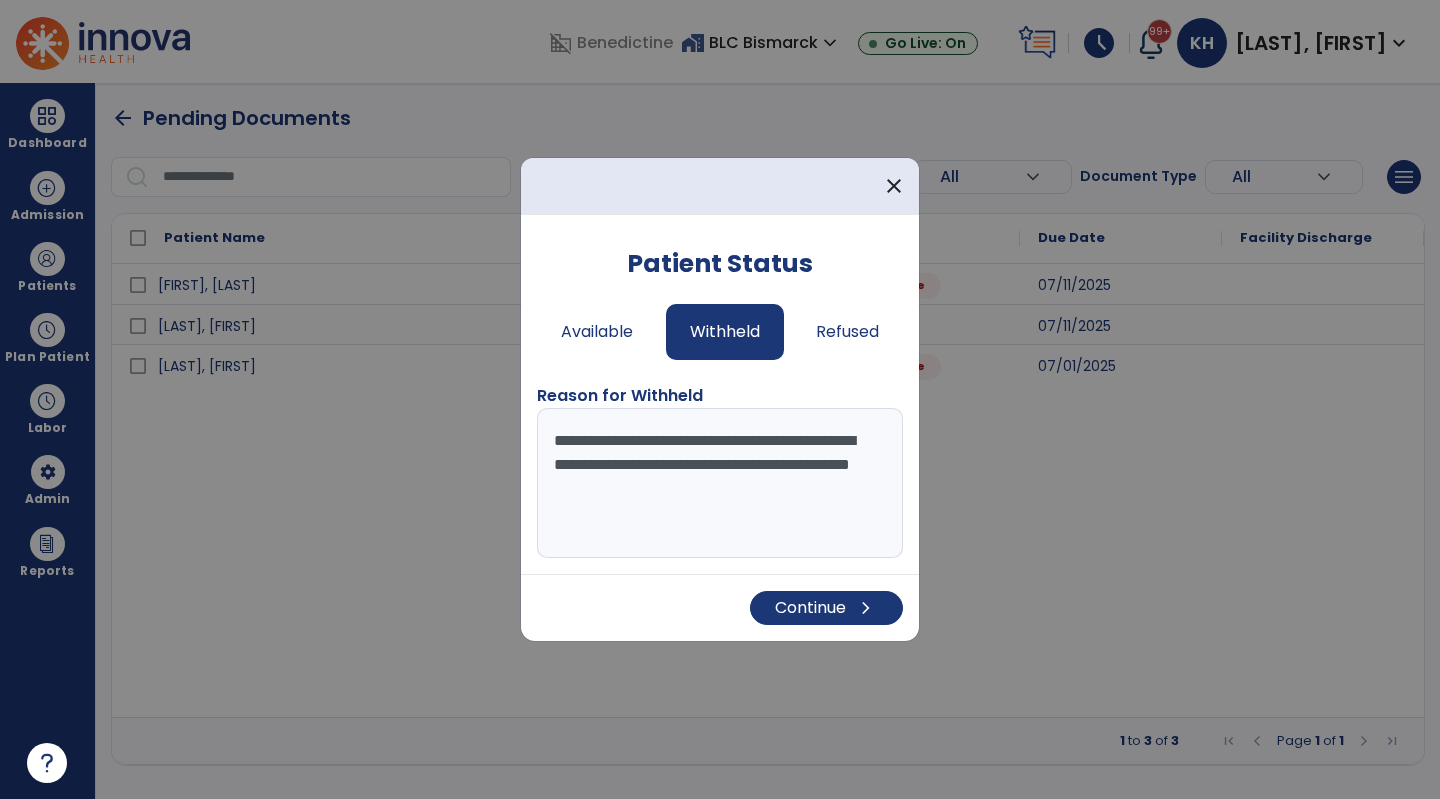 type on "**********" 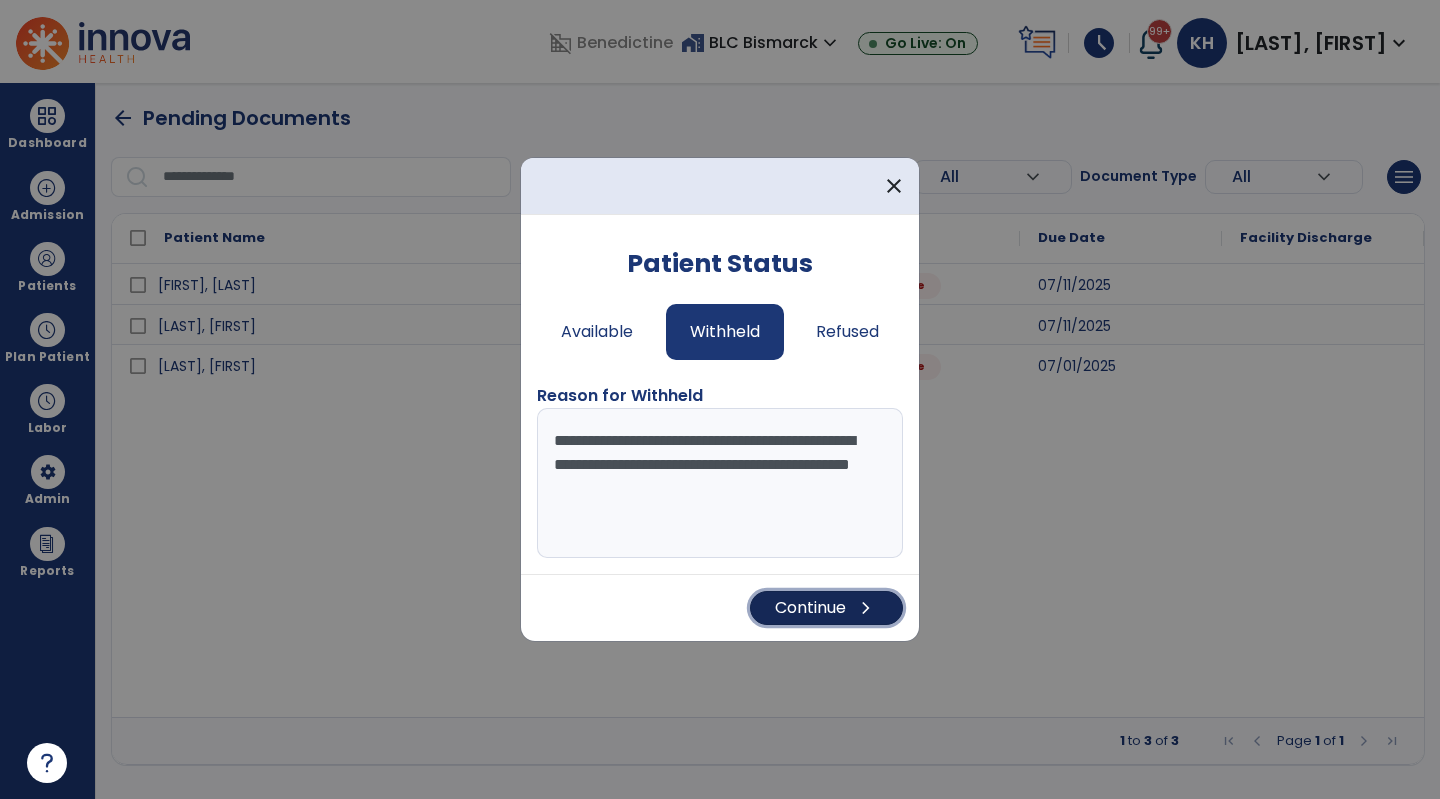 click on "Continue   chevron_right" at bounding box center (826, 608) 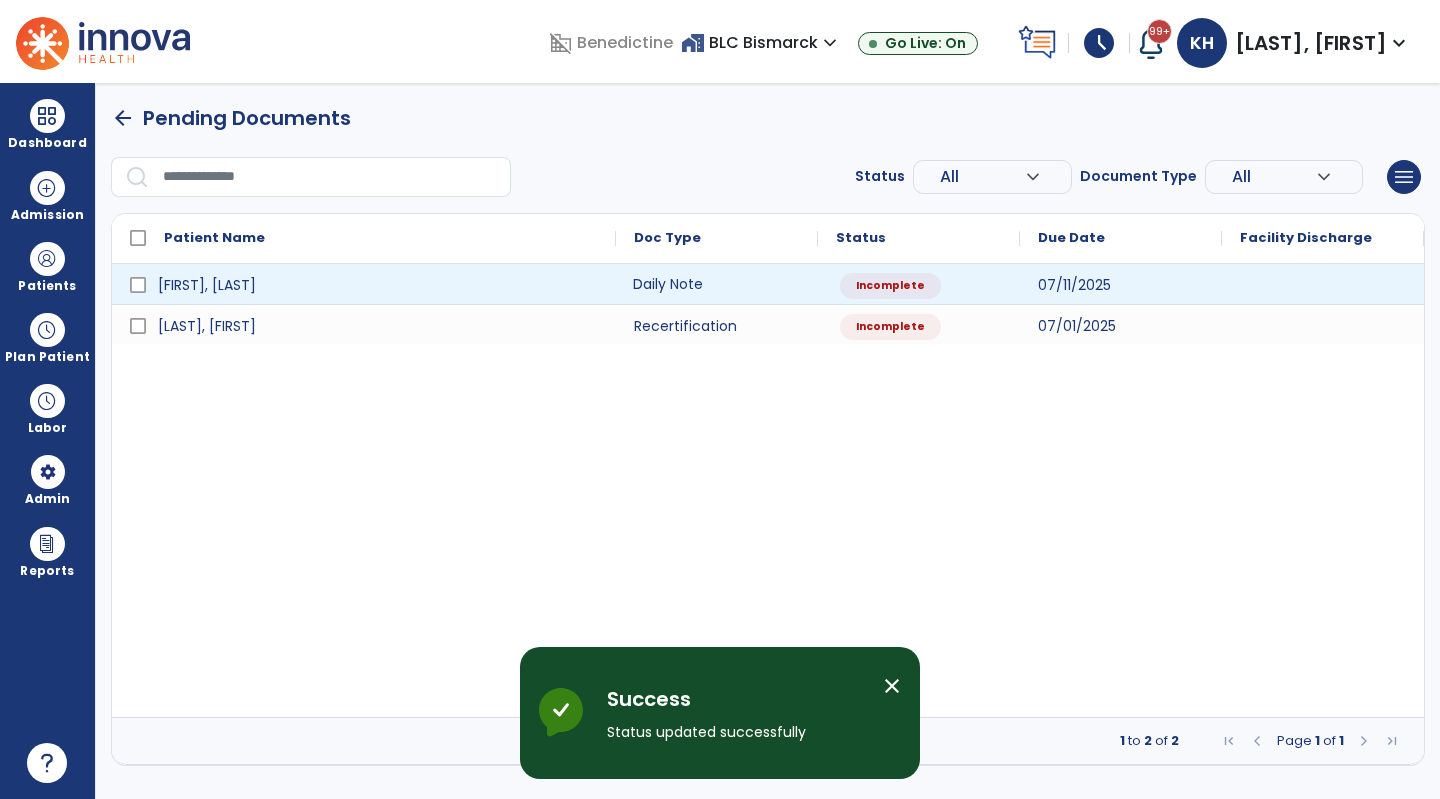 click on "Daily Note" at bounding box center [717, 284] 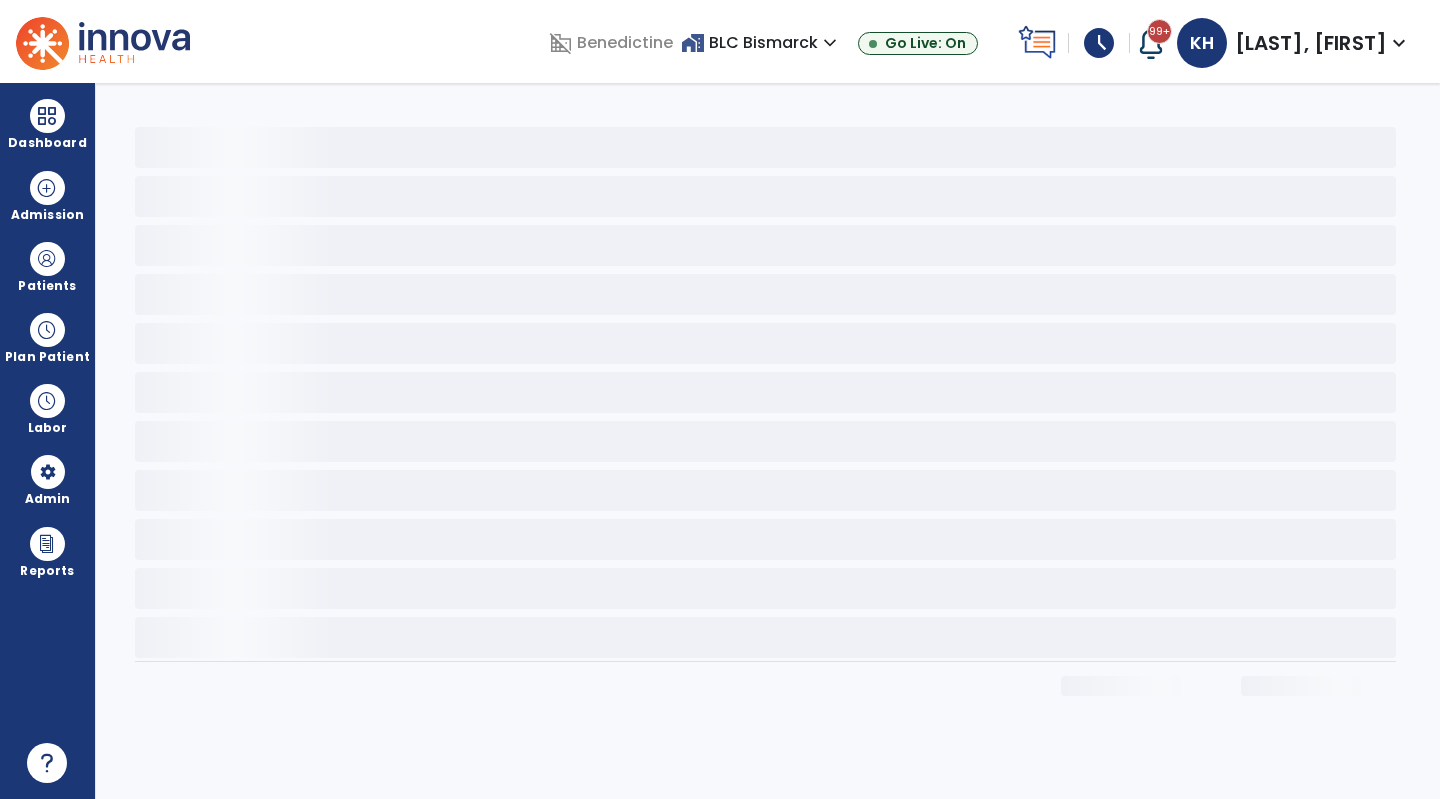 select on "*" 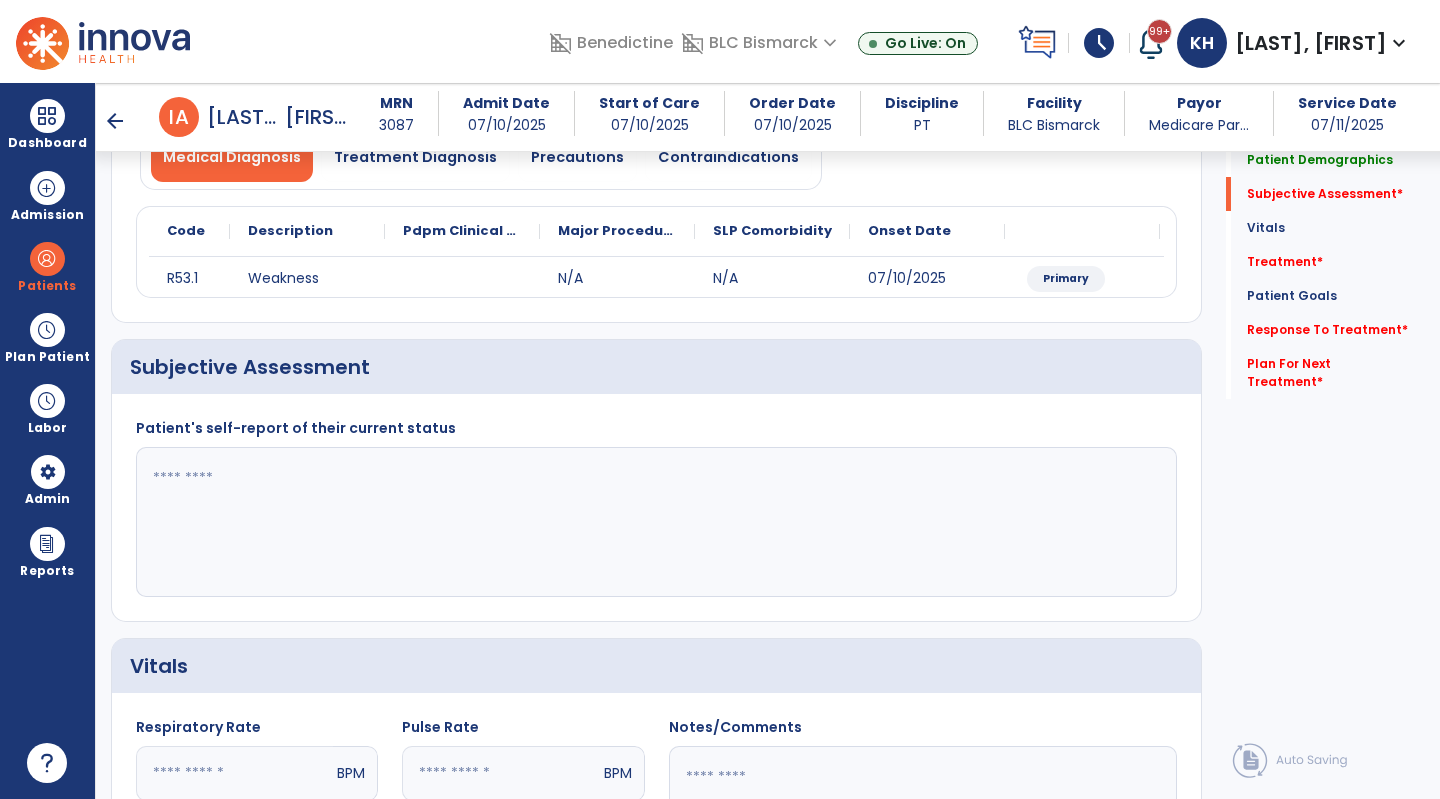 scroll, scrollTop: 300, scrollLeft: 0, axis: vertical 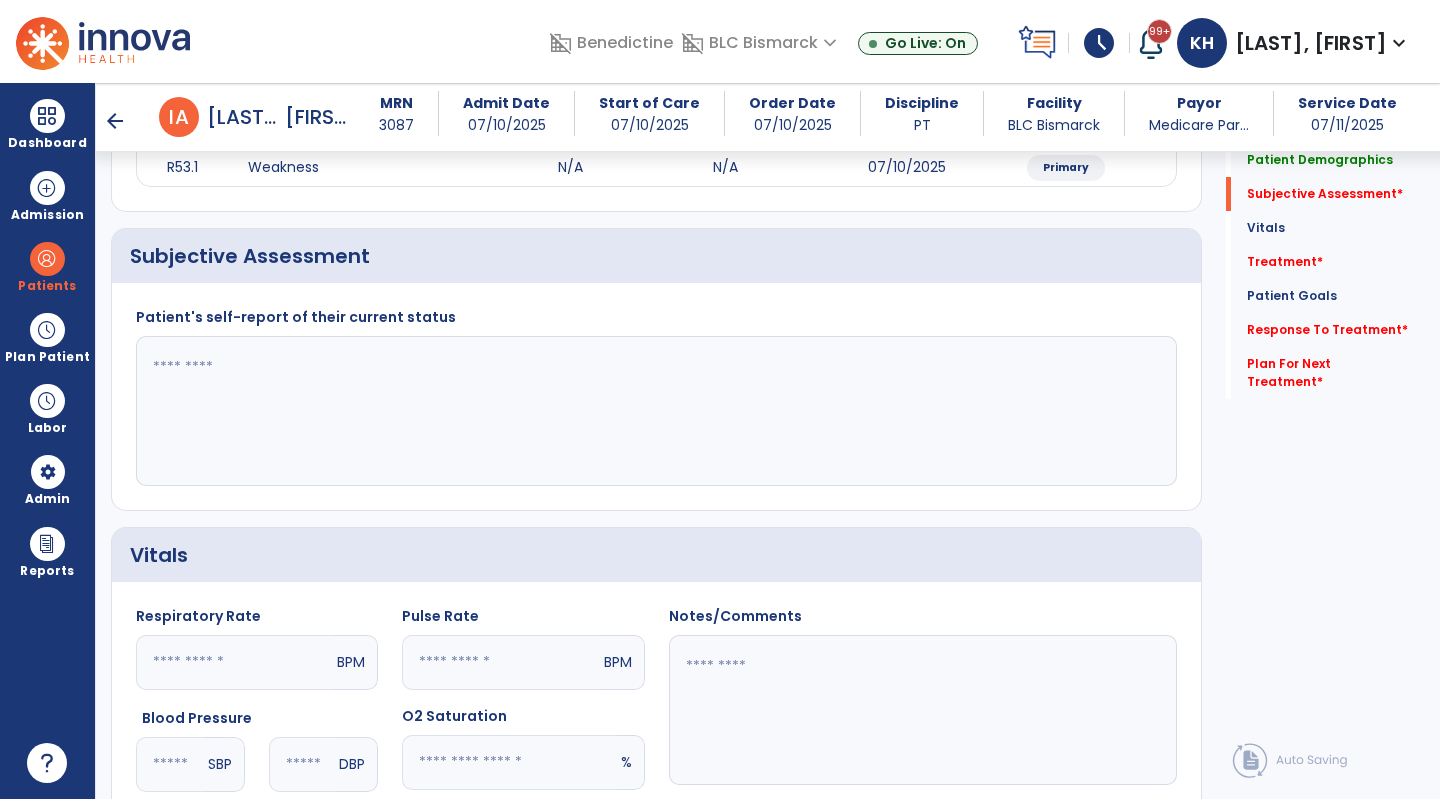 click 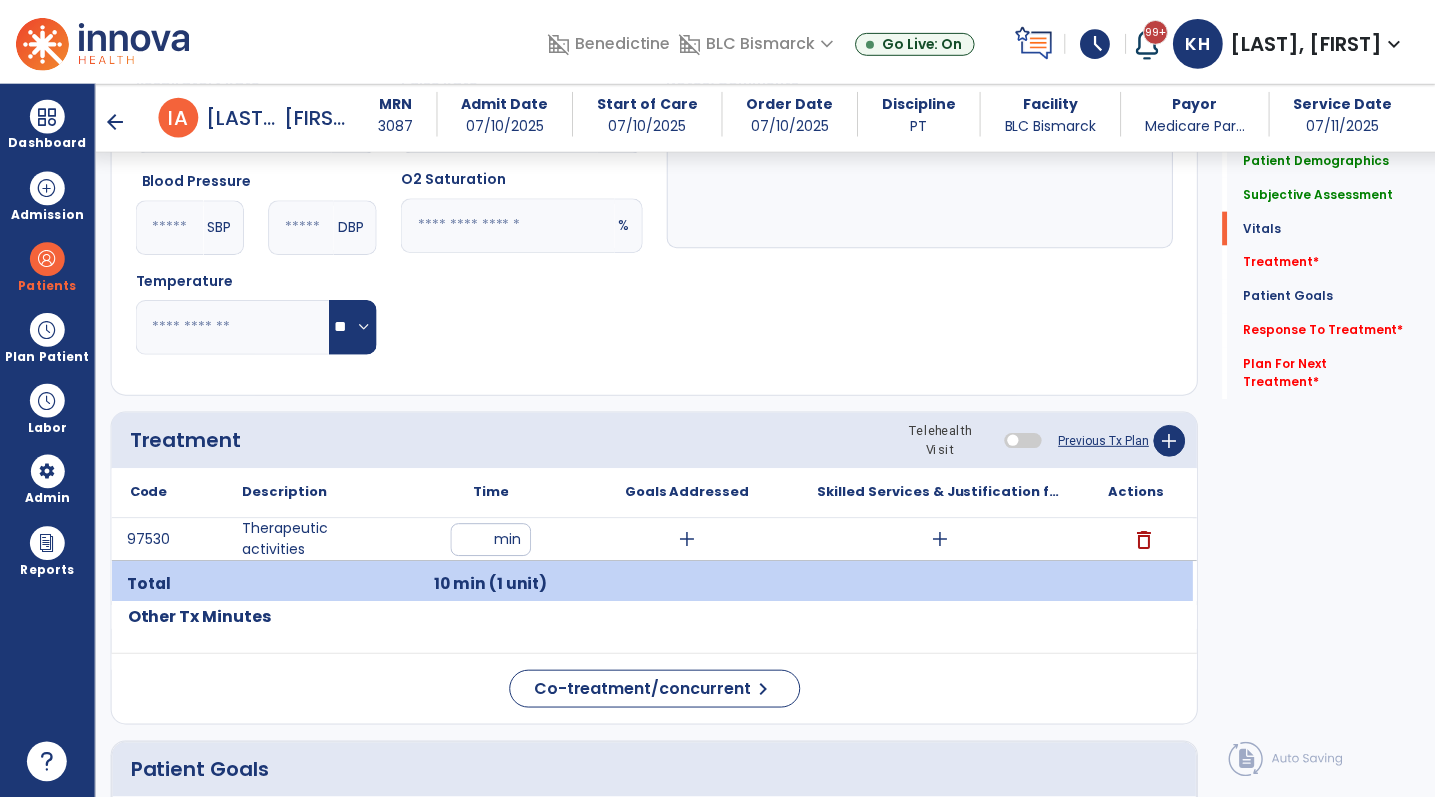 scroll, scrollTop: 900, scrollLeft: 0, axis: vertical 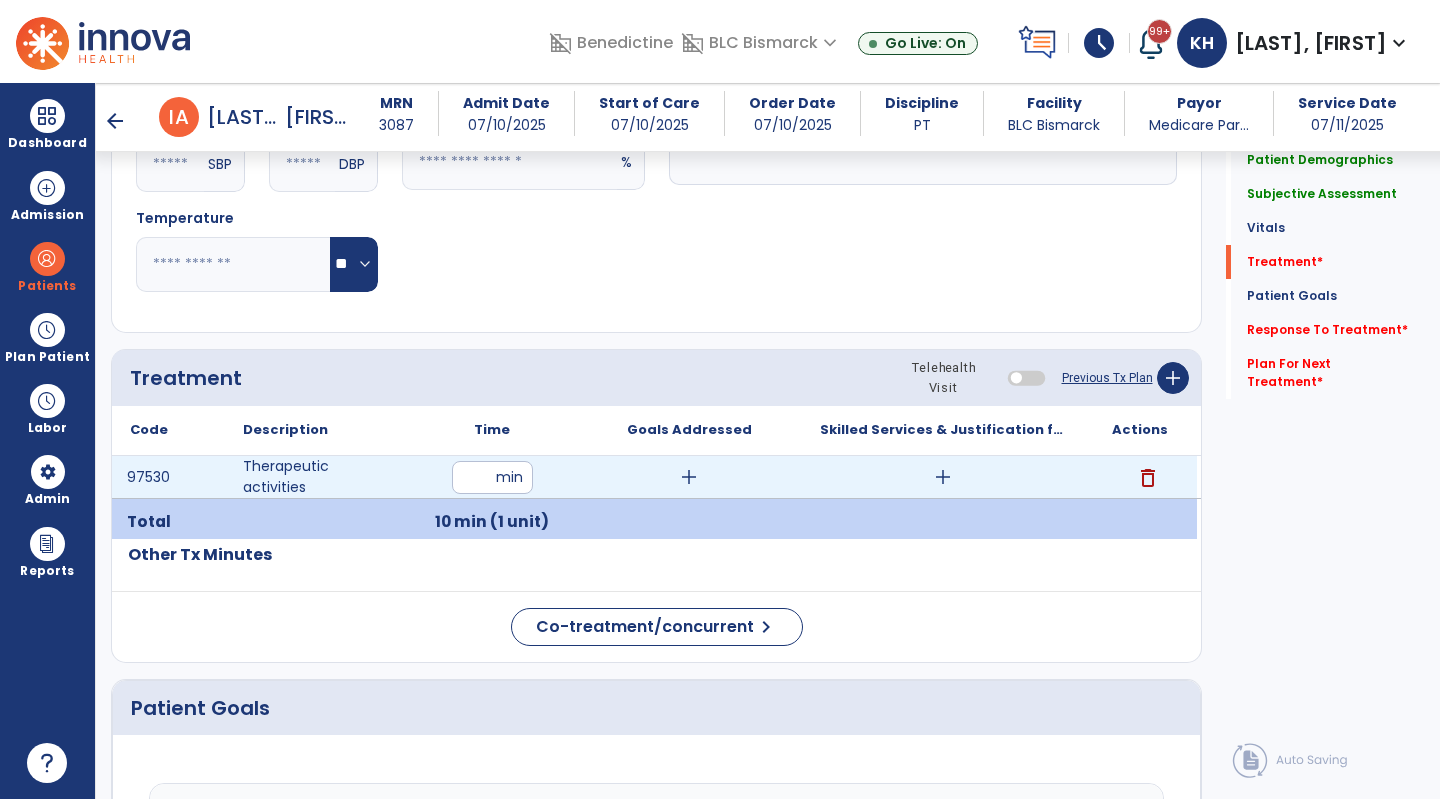 type on "**********" 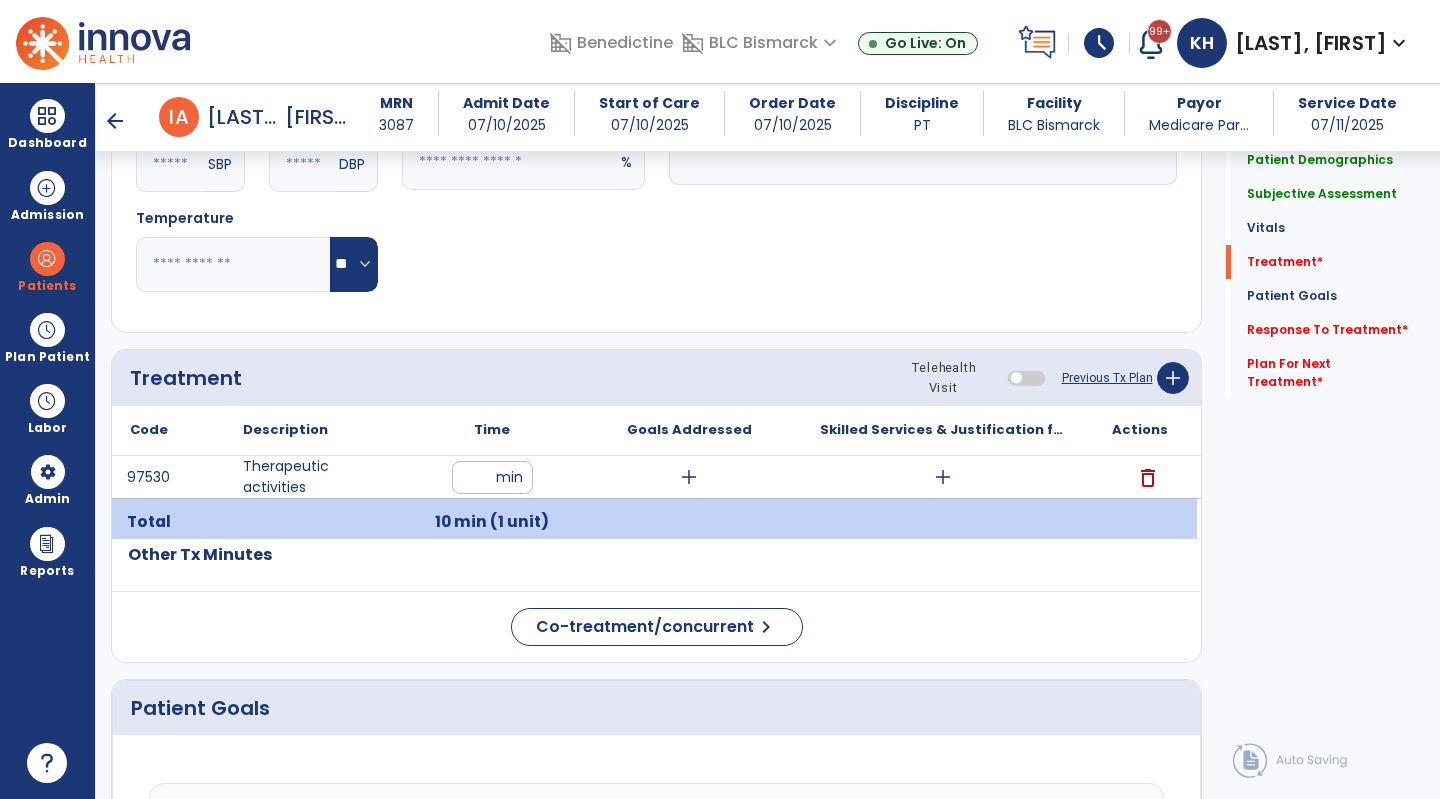type on "**" 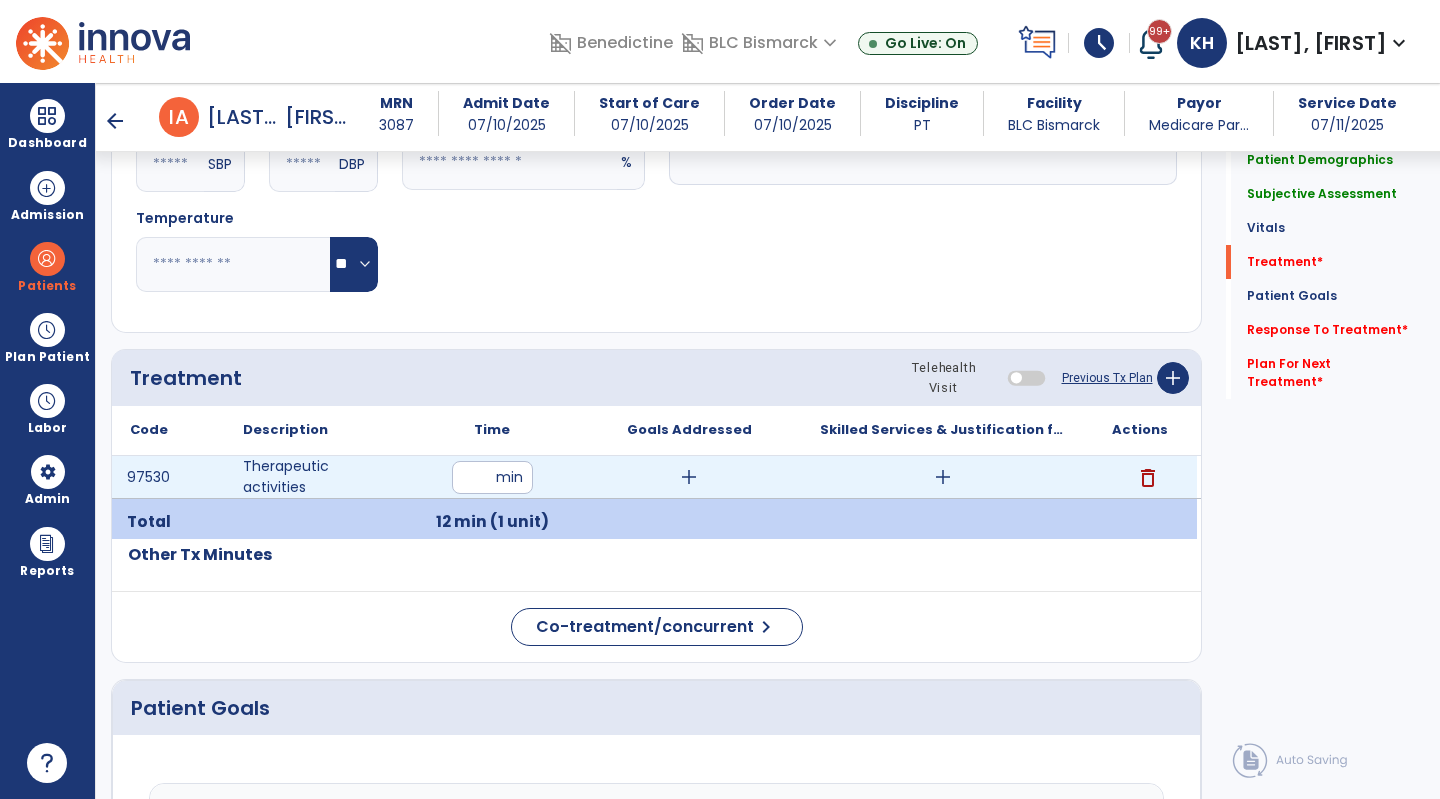 click on "add" at bounding box center (943, 477) 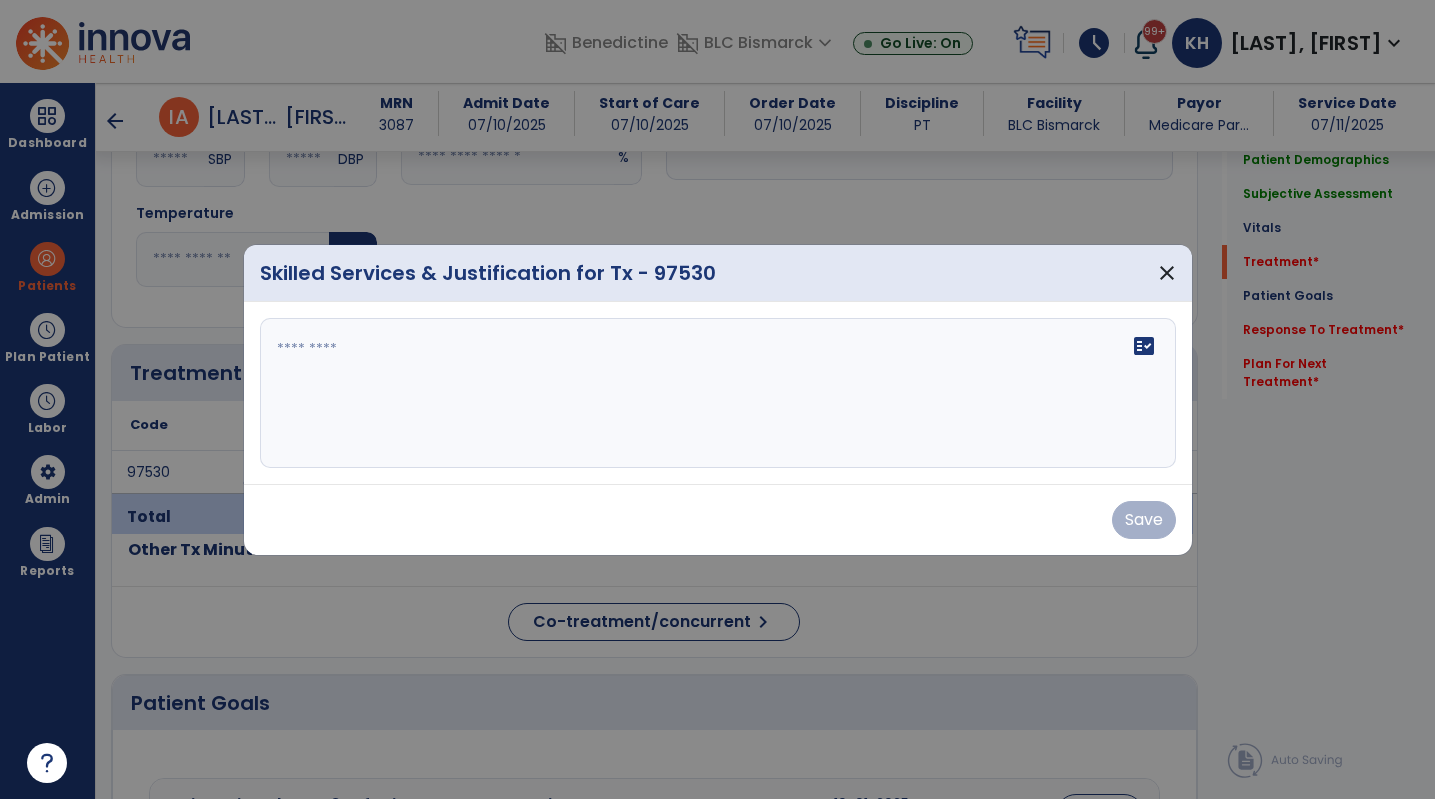scroll, scrollTop: 900, scrollLeft: 0, axis: vertical 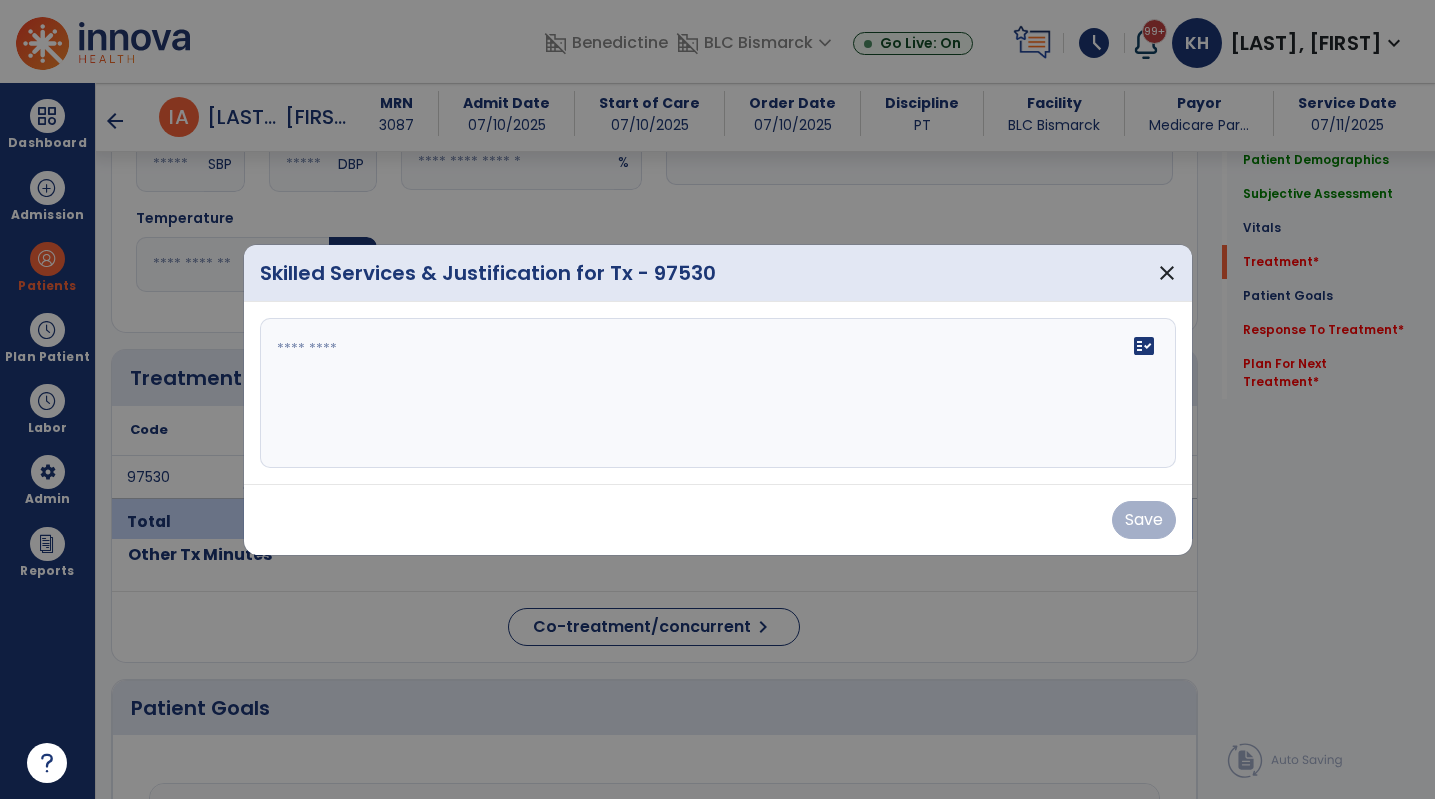 click on "fact_check" at bounding box center [718, 393] 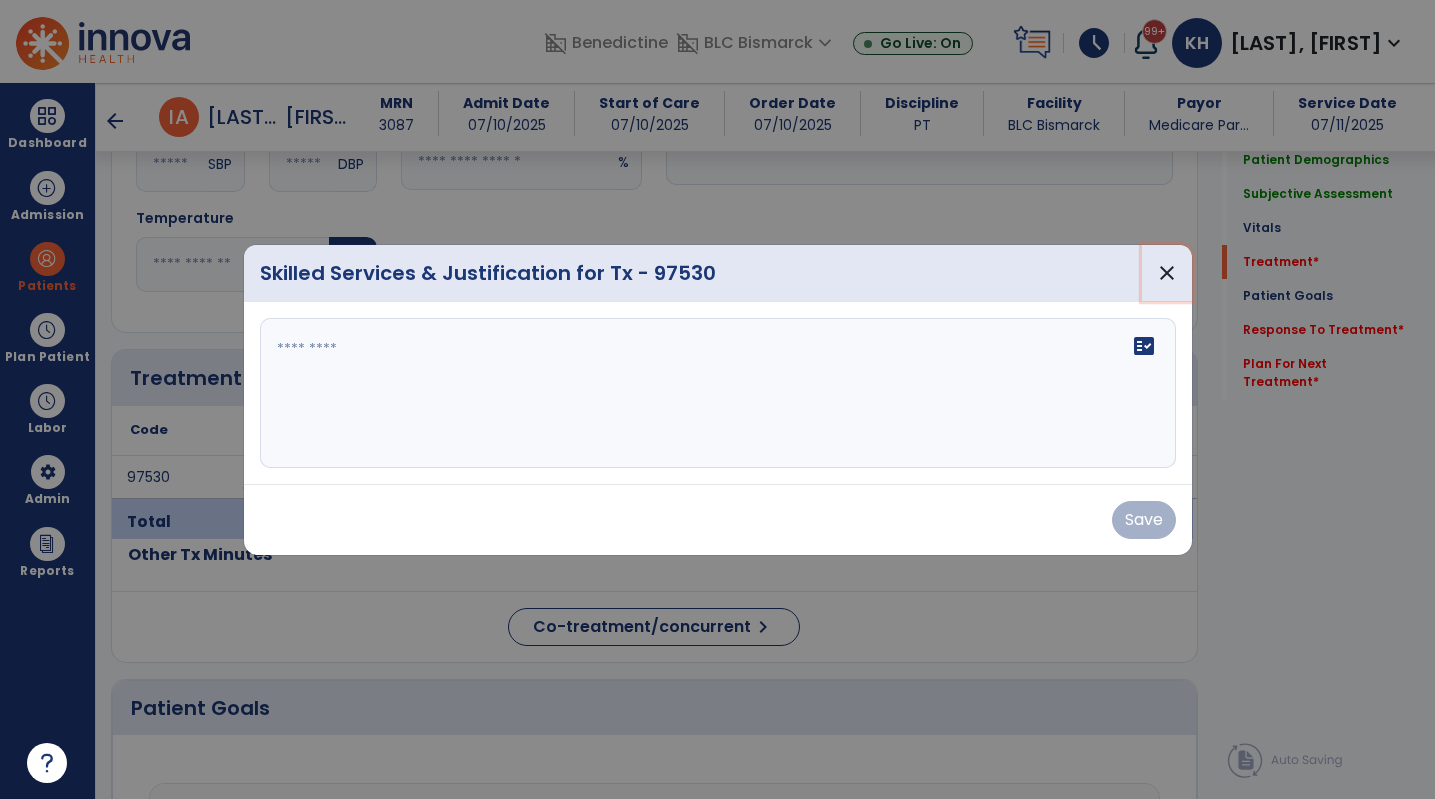 click on "close" at bounding box center (1167, 273) 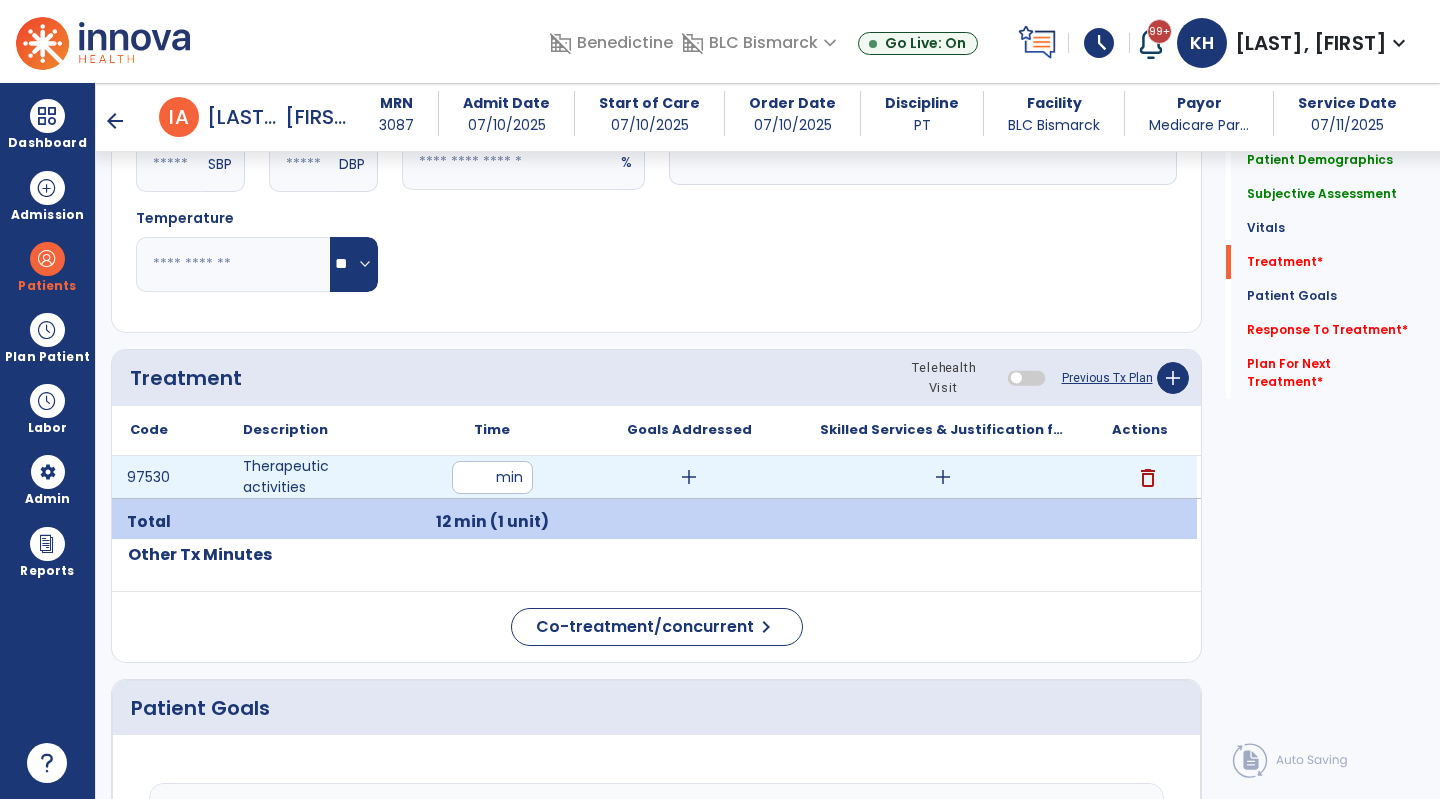 drag, startPoint x: 463, startPoint y: 476, endPoint x: 423, endPoint y: 472, distance: 40.1995 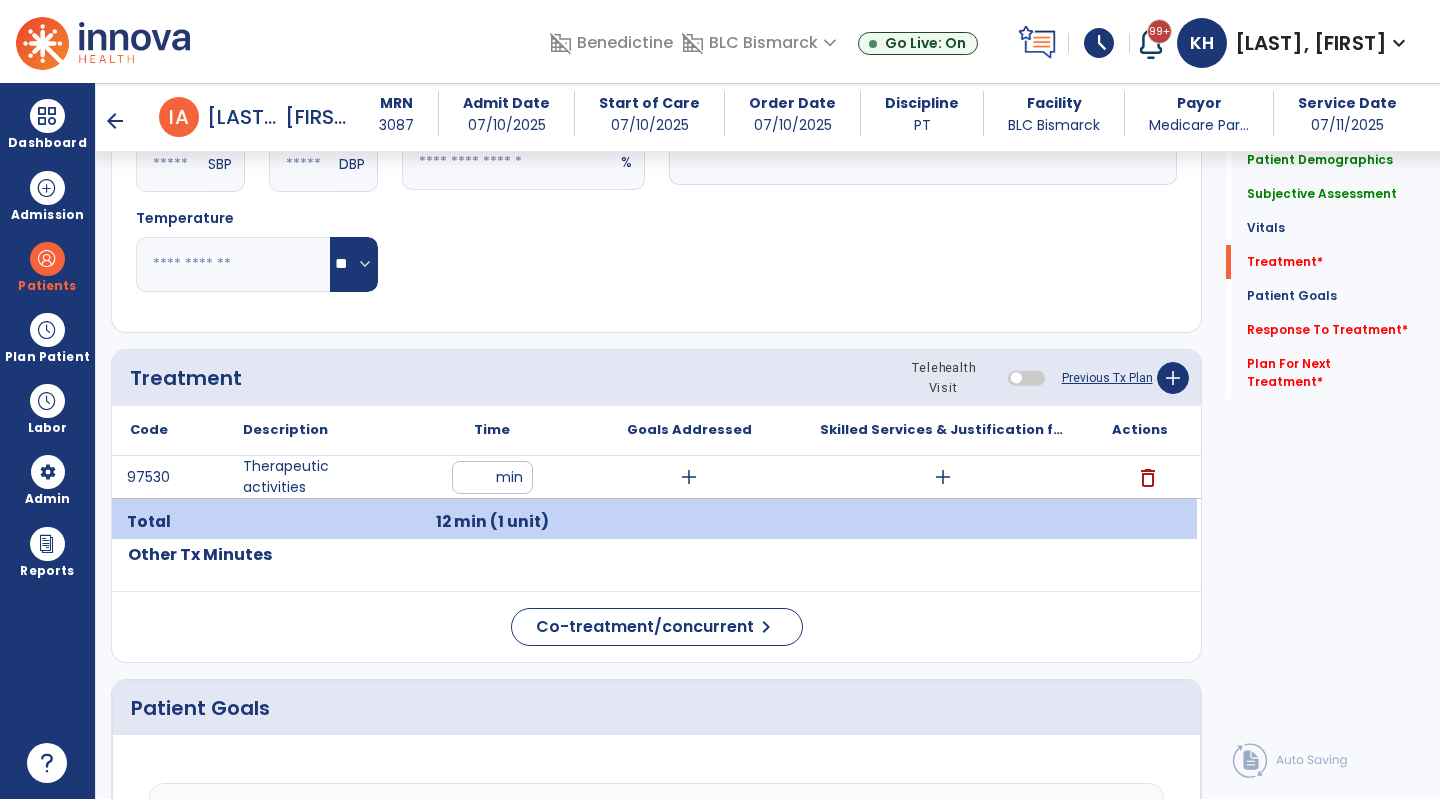 type on "**" 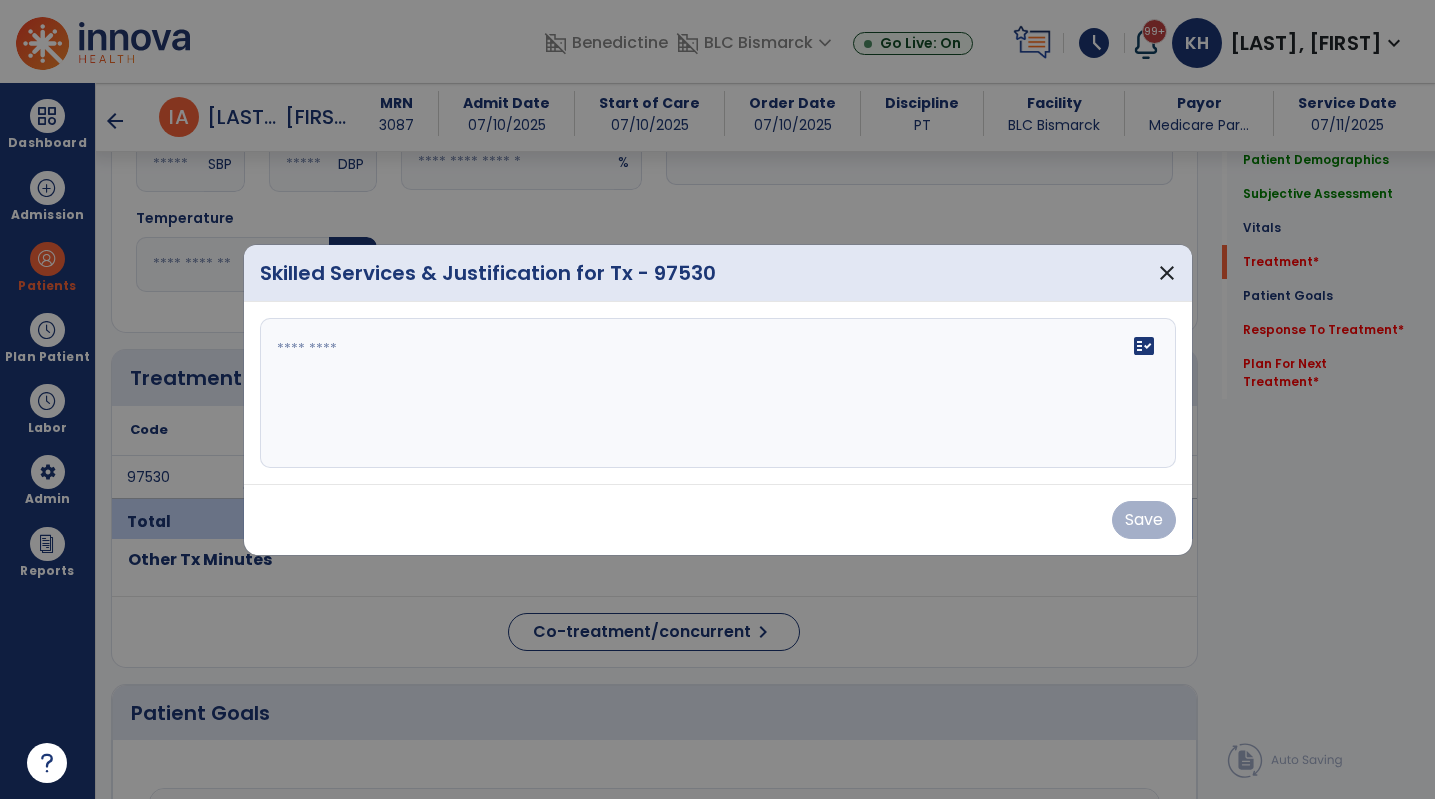 scroll, scrollTop: 900, scrollLeft: 0, axis: vertical 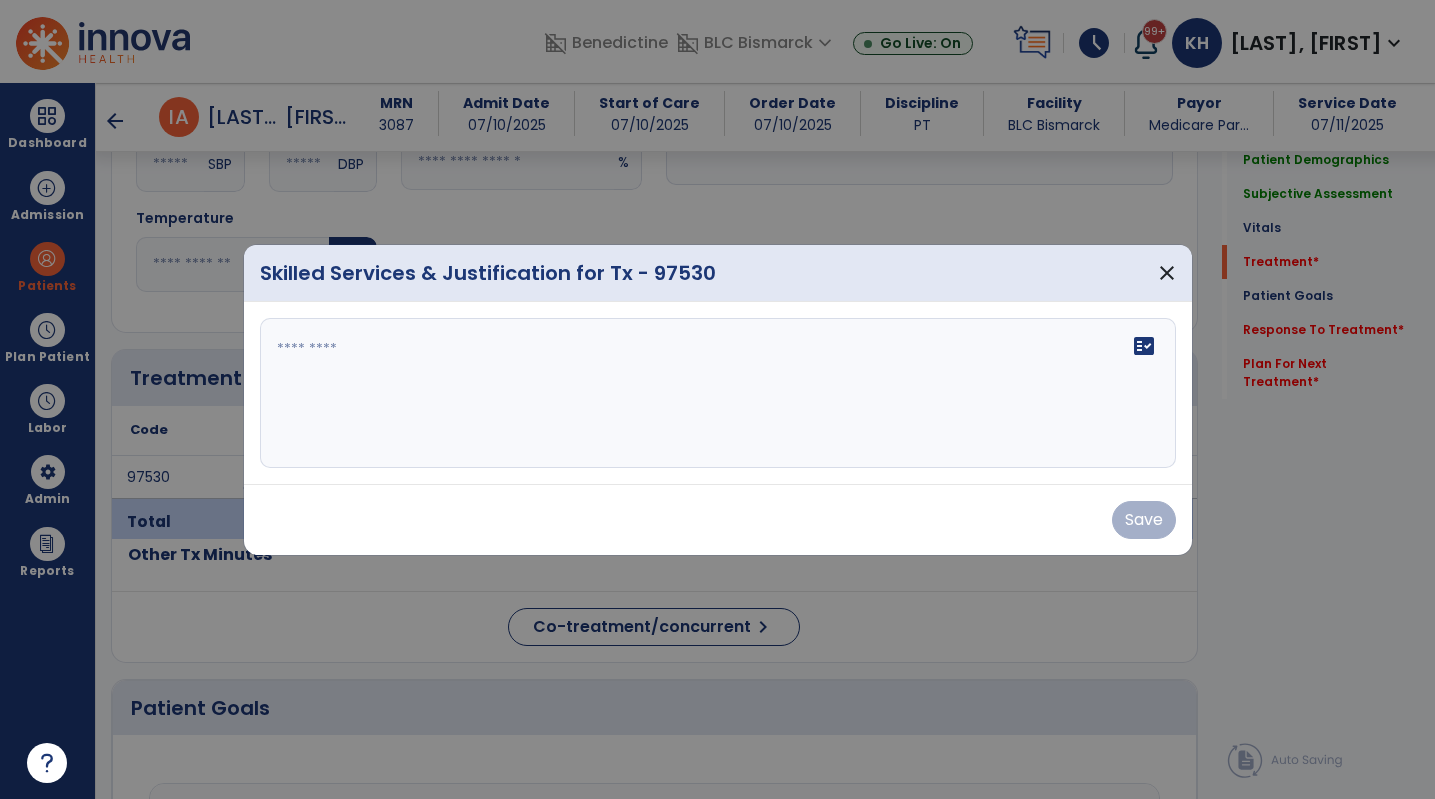 click on "fact_check" at bounding box center (718, 393) 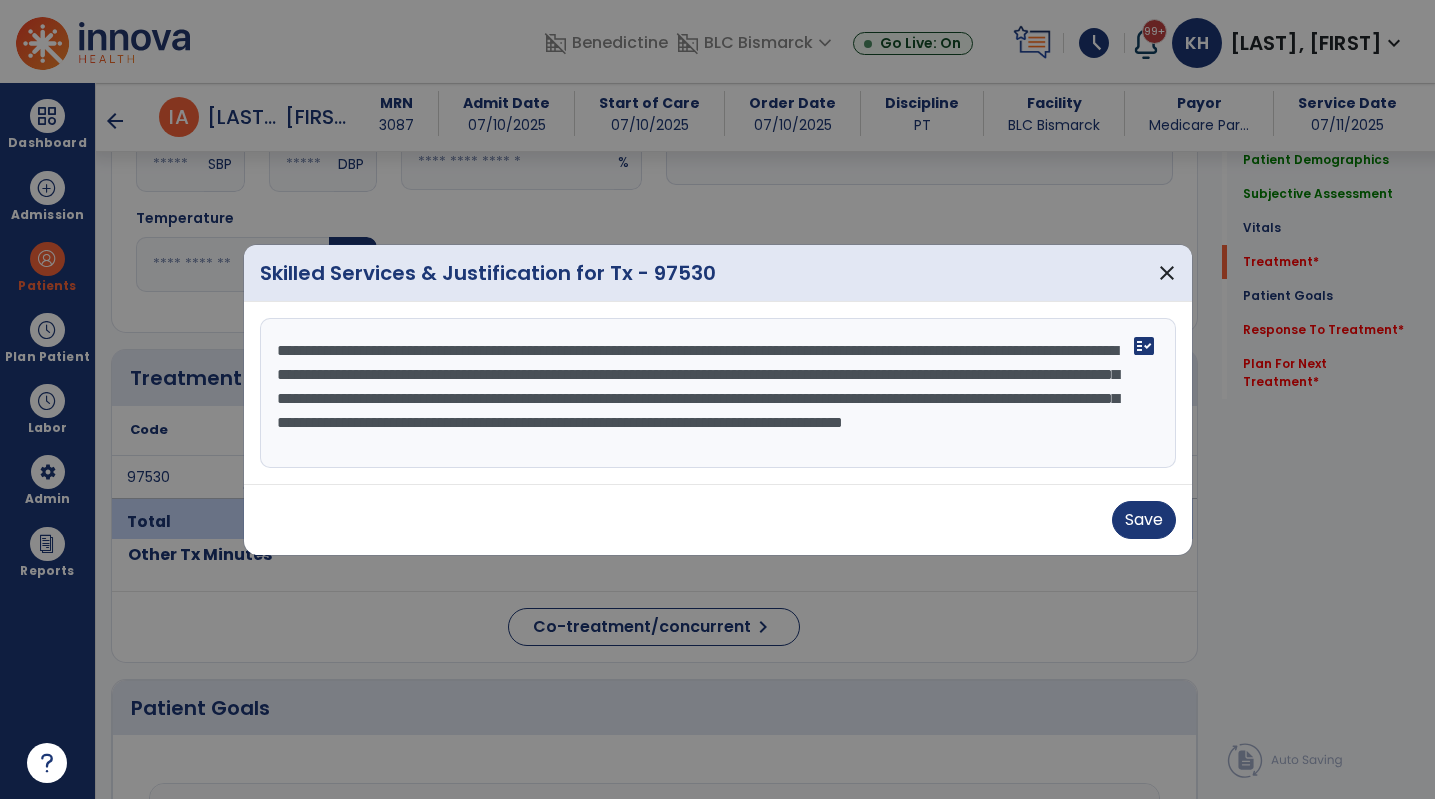 scroll, scrollTop: 15, scrollLeft: 0, axis: vertical 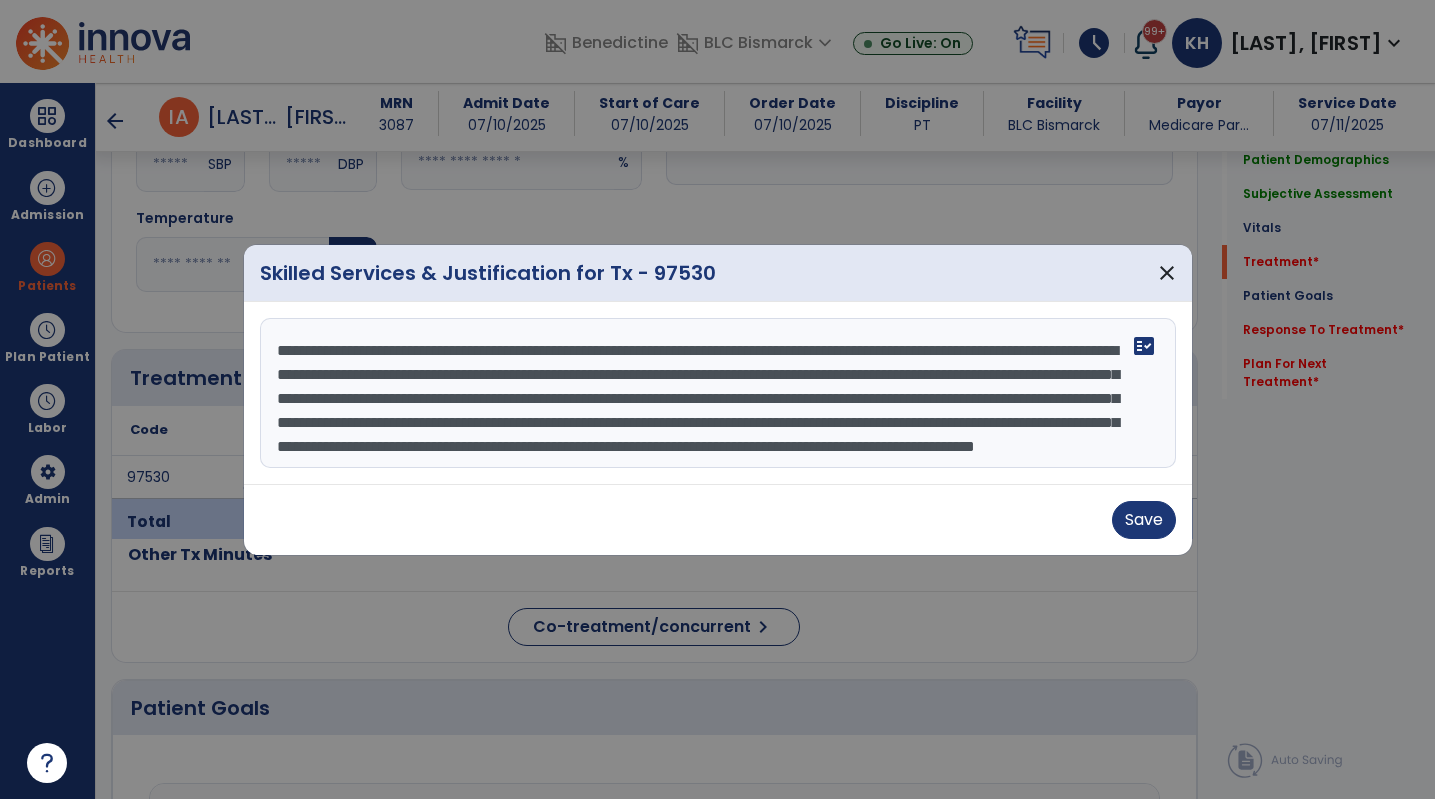 click on "**********" at bounding box center (718, 393) 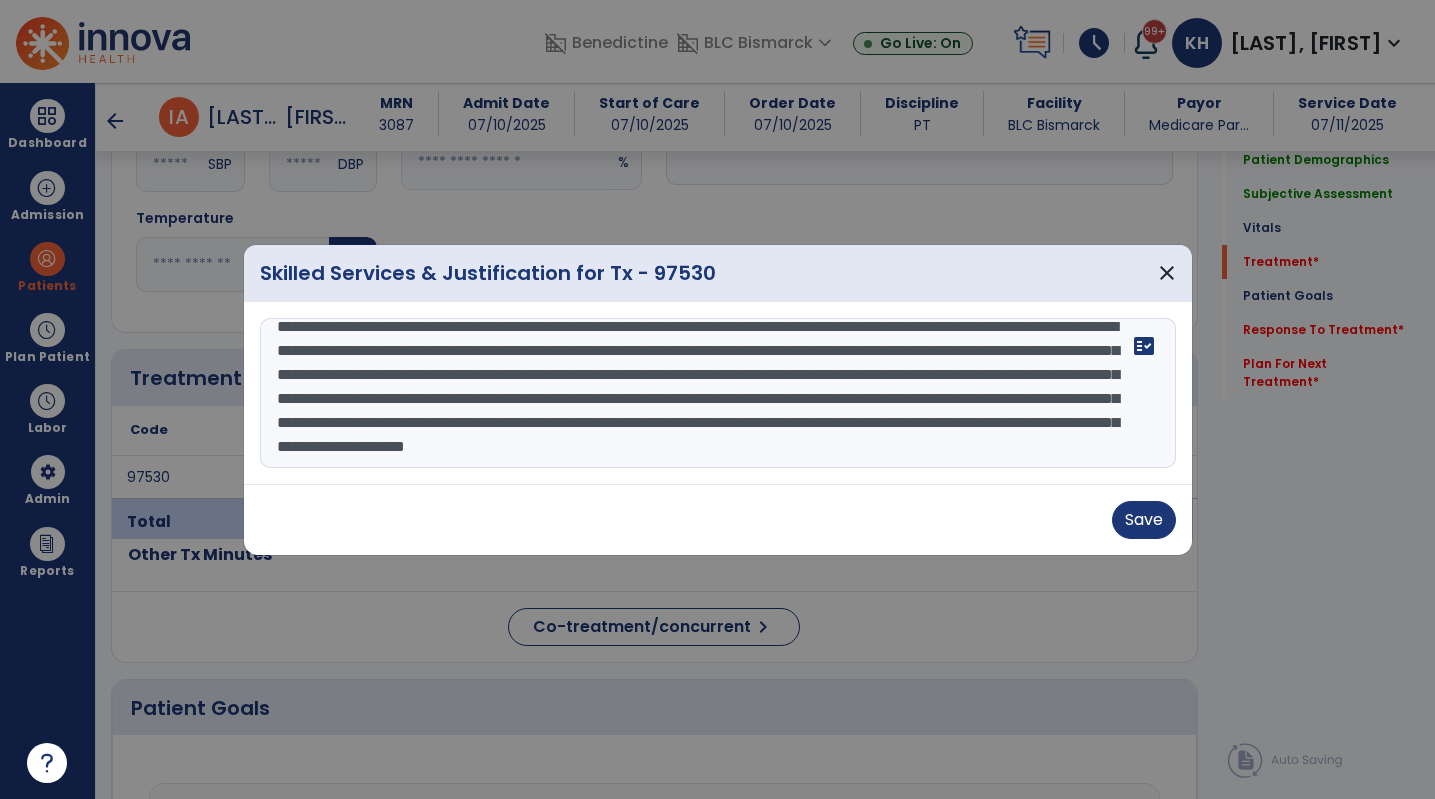 scroll, scrollTop: 63, scrollLeft: 0, axis: vertical 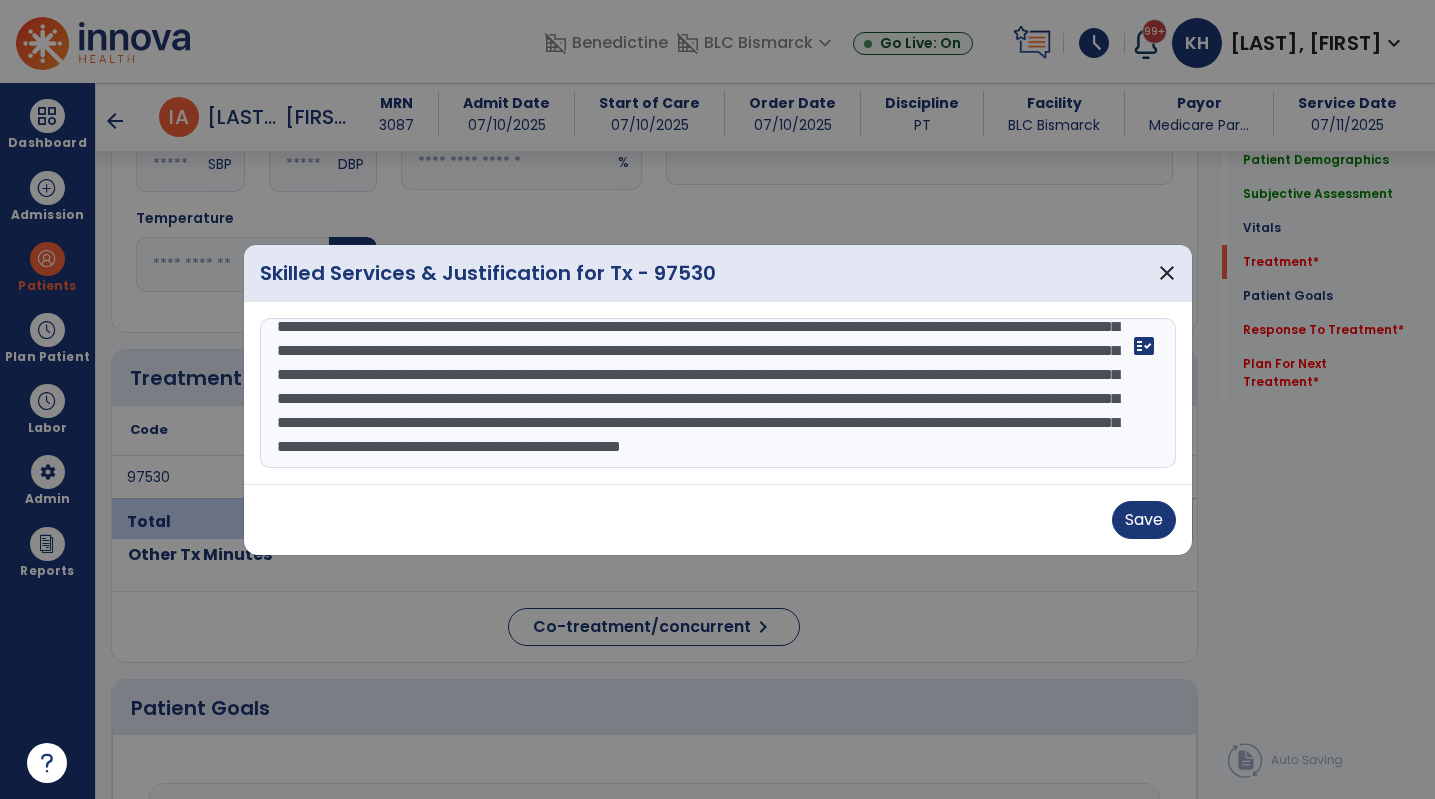 type on "**********" 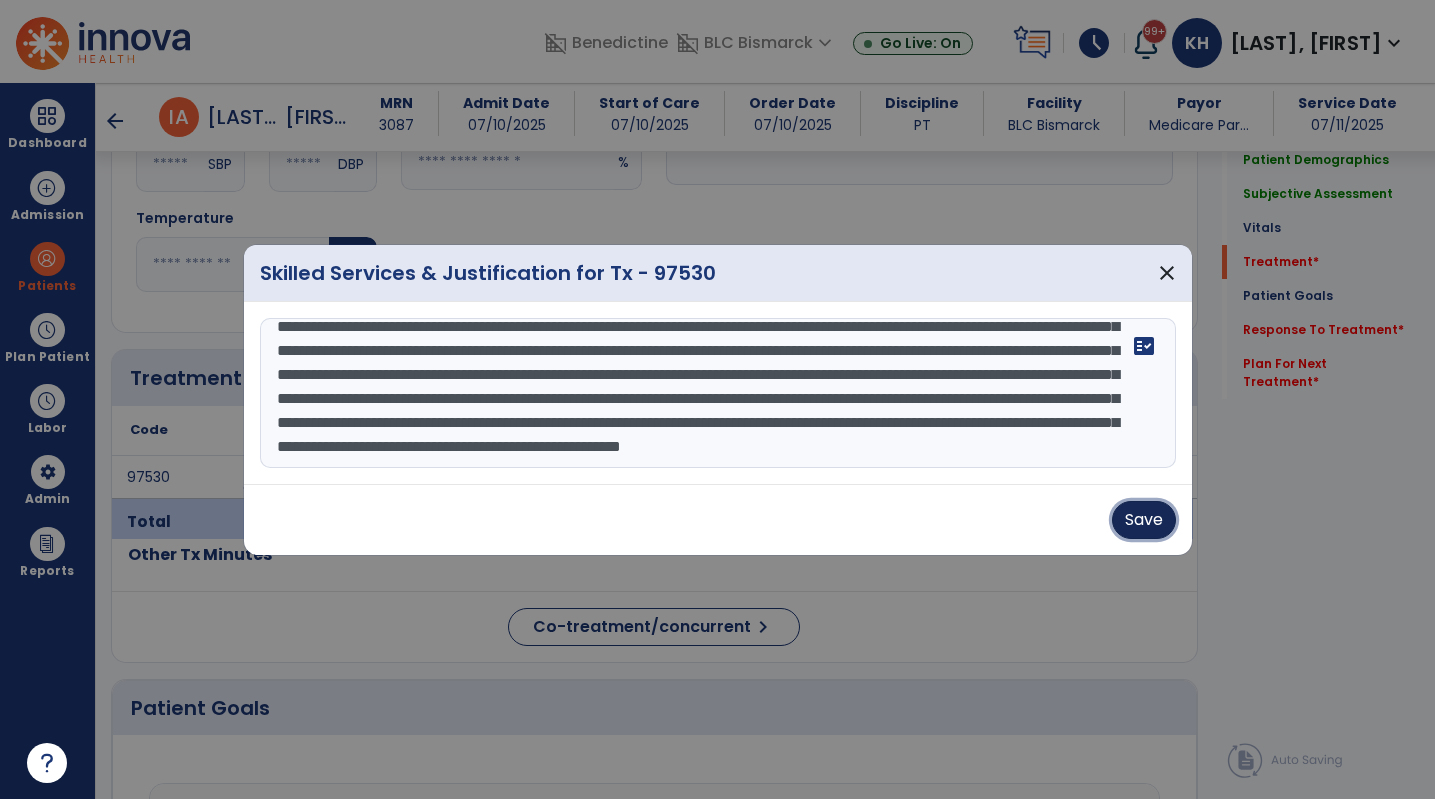click on "Save" at bounding box center (1144, 520) 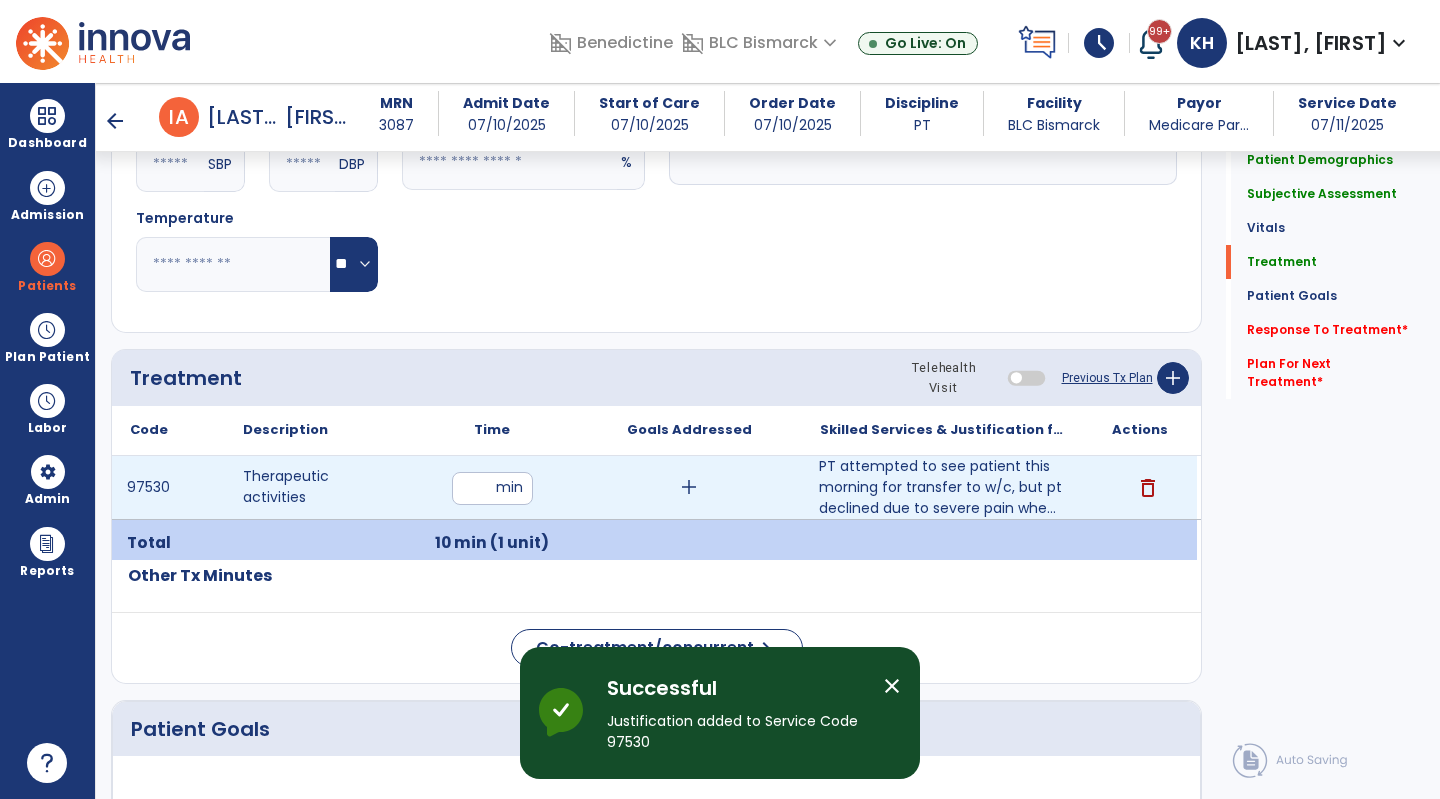 drag, startPoint x: 463, startPoint y: 494, endPoint x: 559, endPoint y: 512, distance: 97.67292 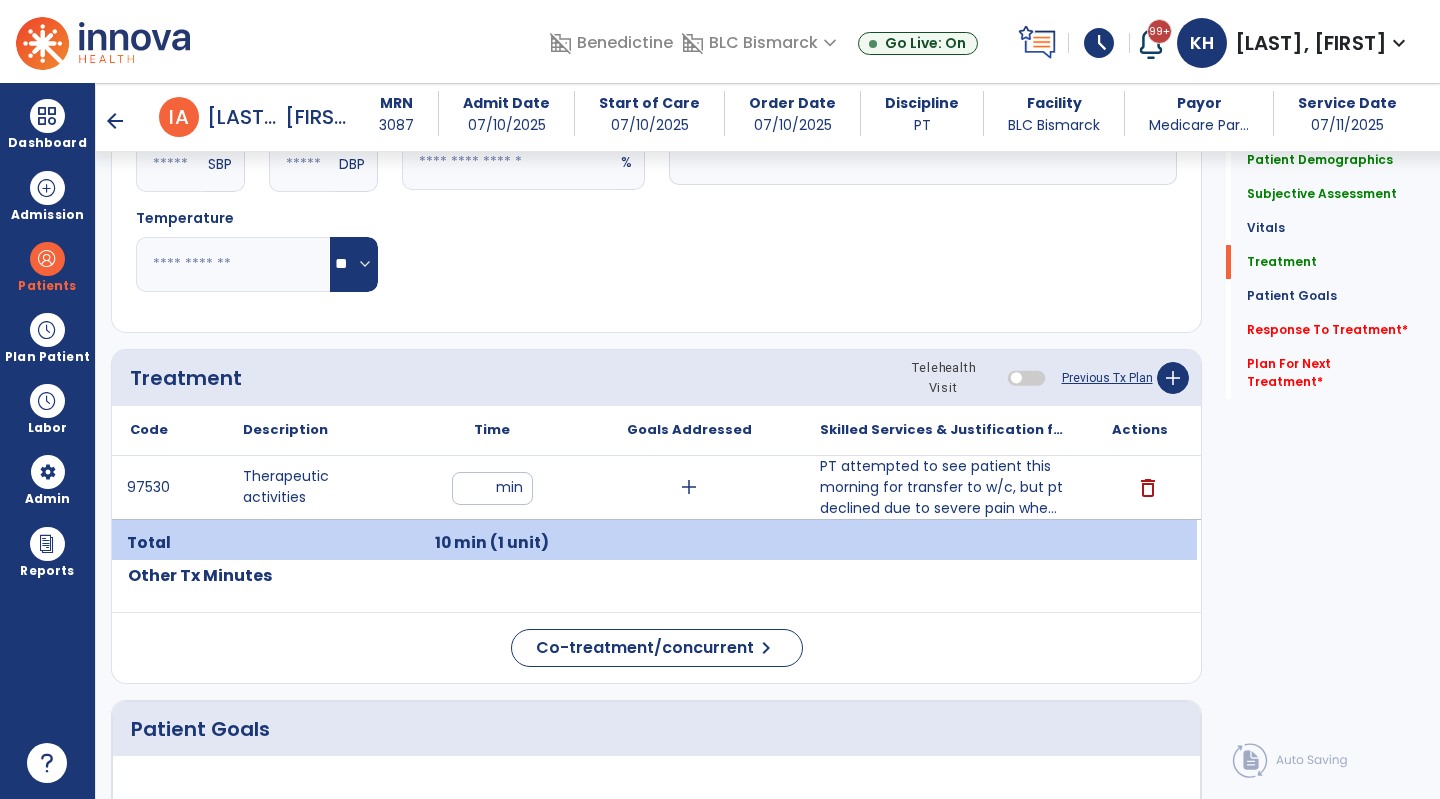 type on "**" 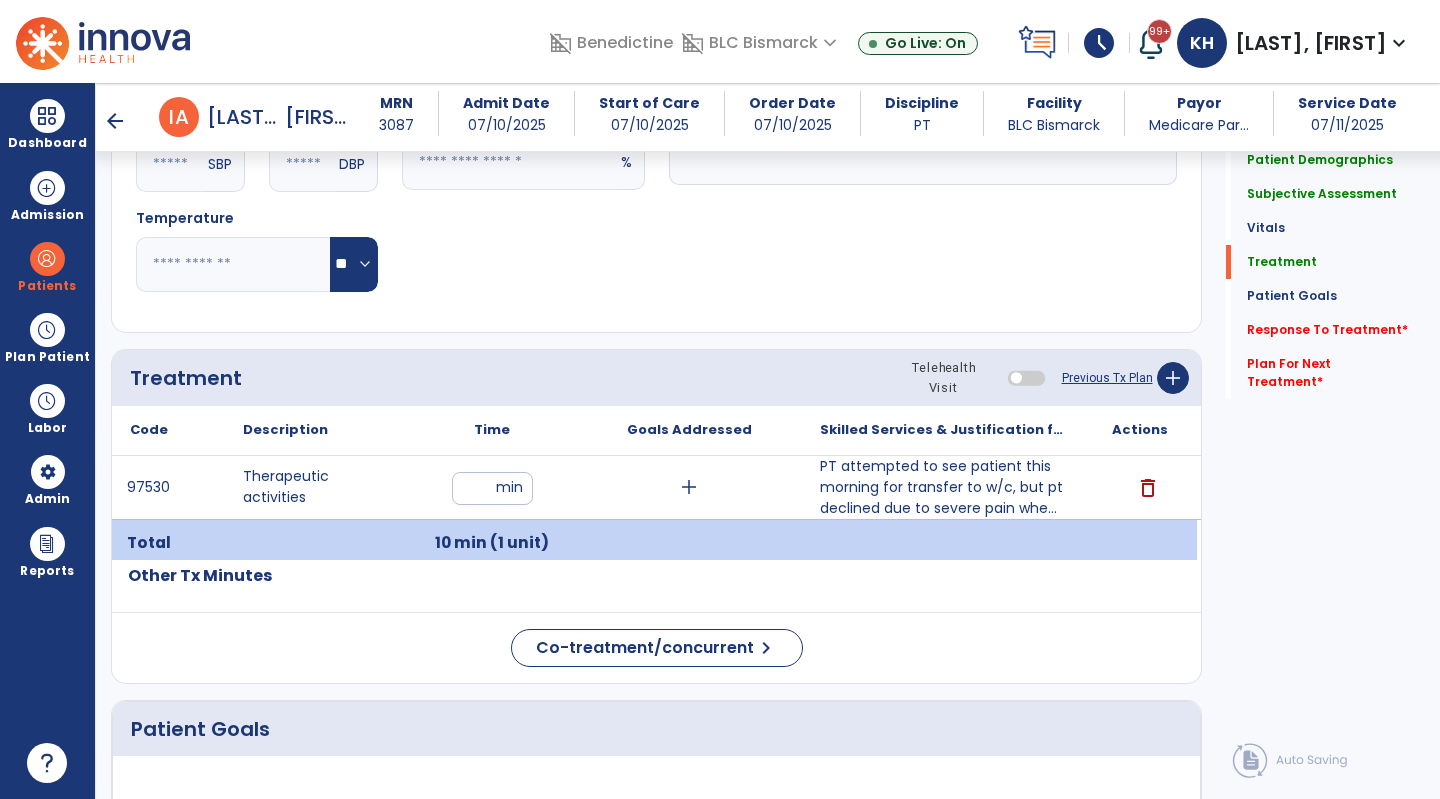 click on "Pulse Rate  BPM O2 Saturation  %" 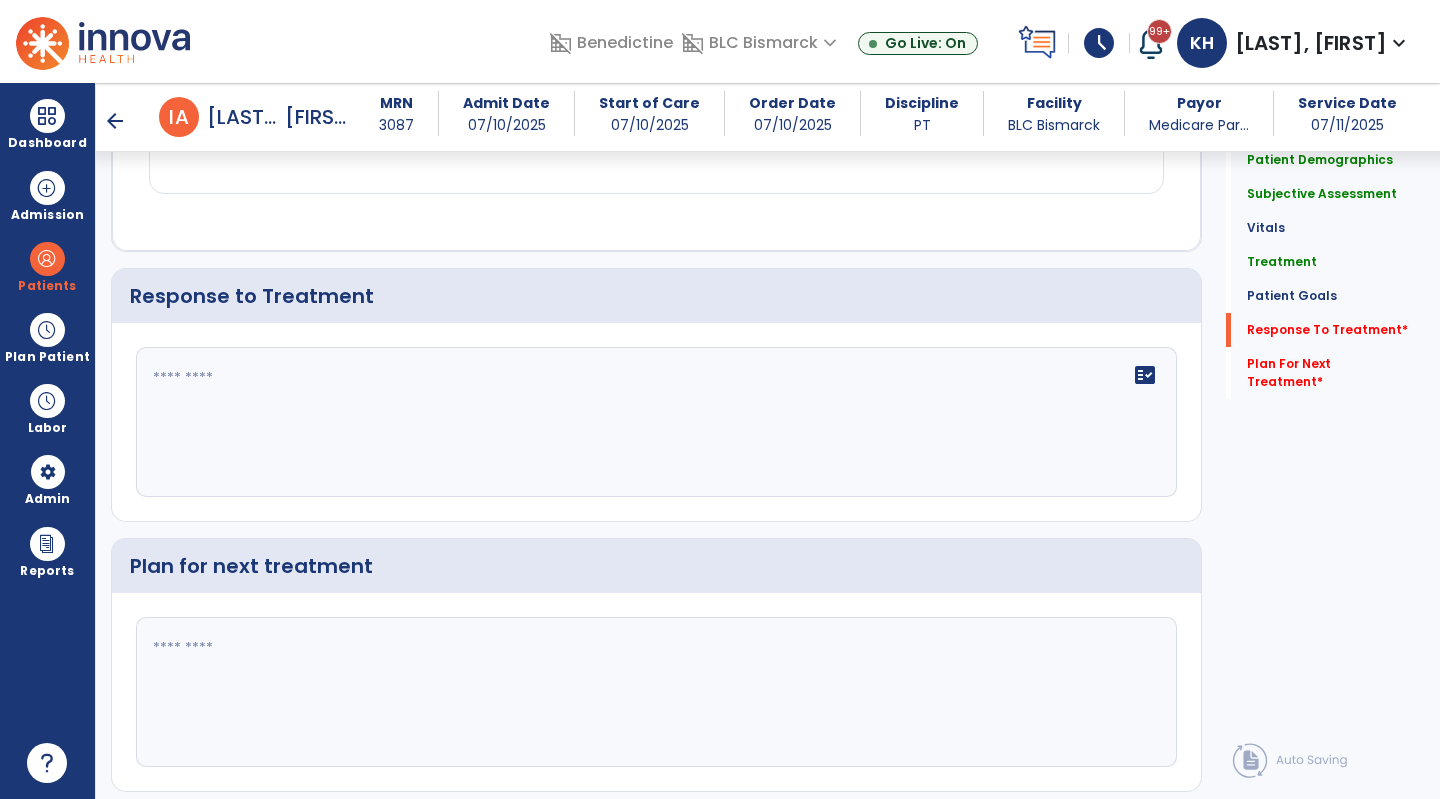 scroll, scrollTop: 2400, scrollLeft: 0, axis: vertical 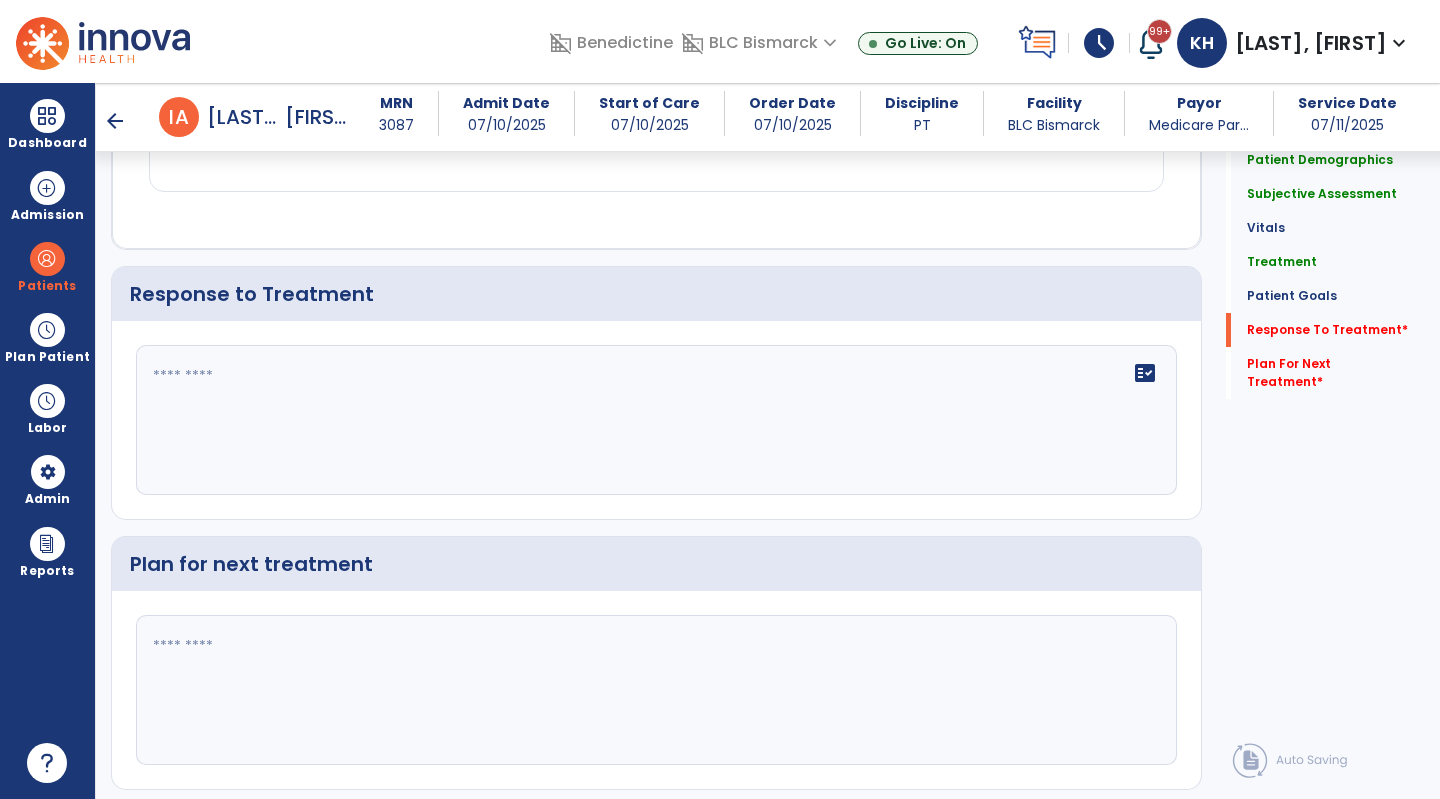 click on "fact_check" 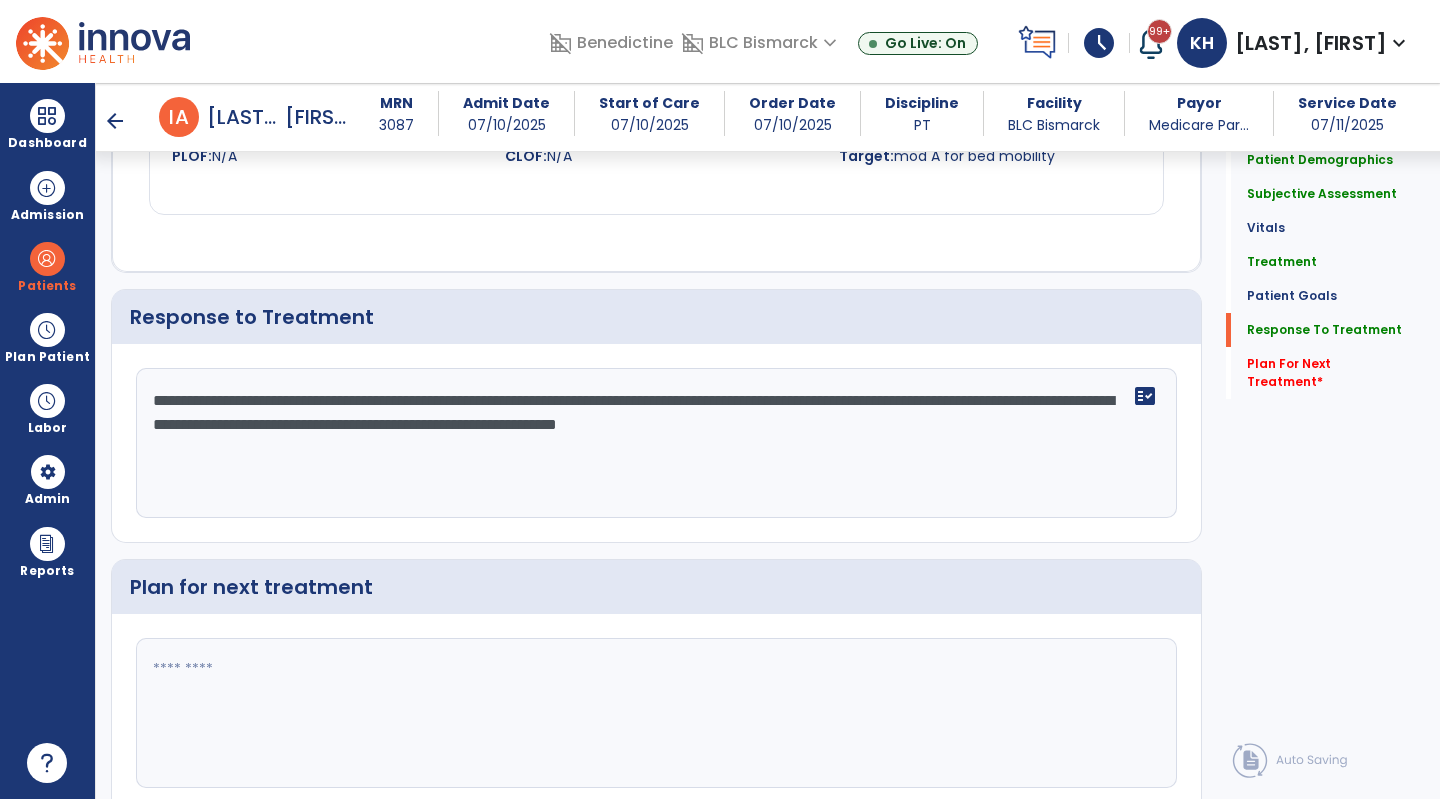 scroll, scrollTop: 2400, scrollLeft: 0, axis: vertical 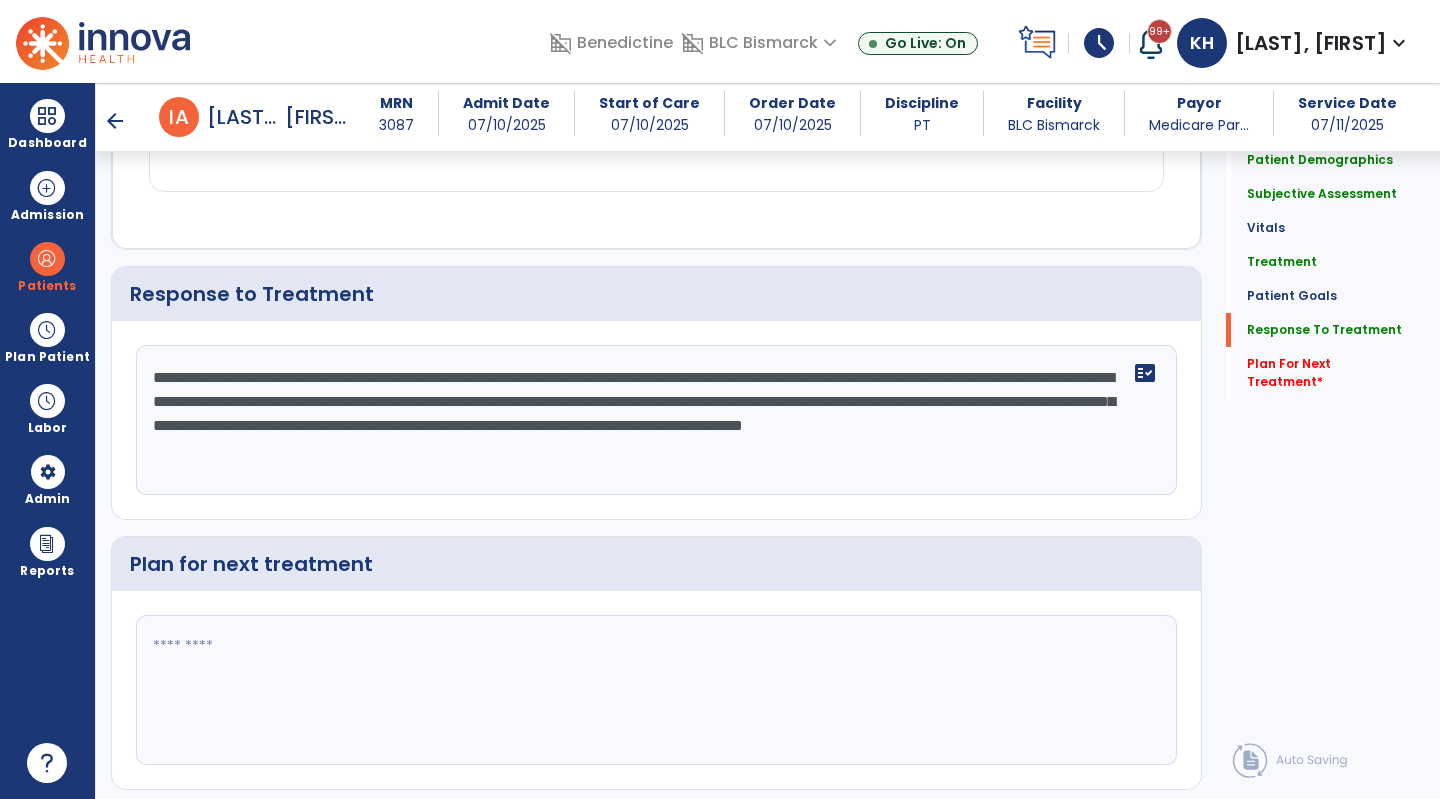type on "**********" 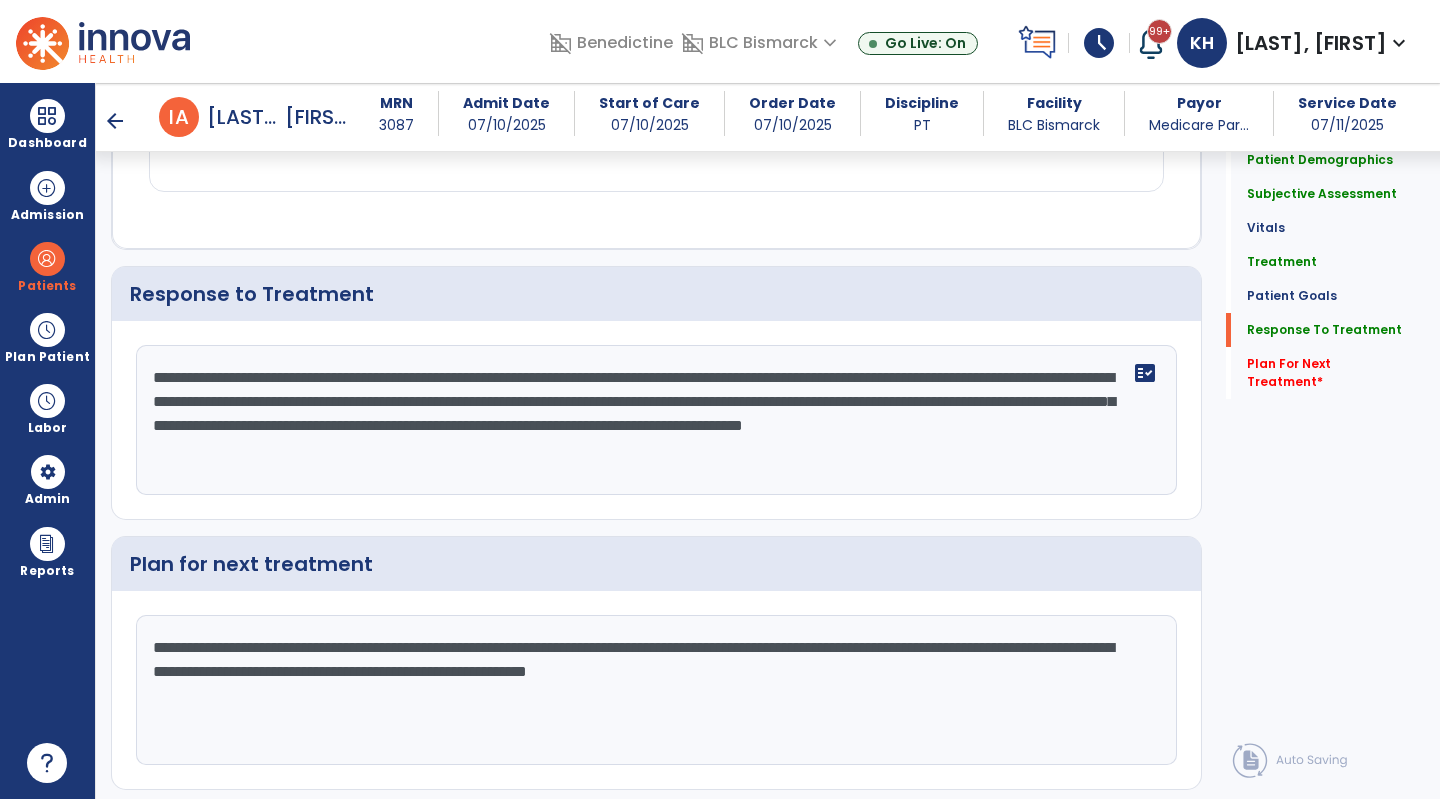 scroll, scrollTop: 2458, scrollLeft: 0, axis: vertical 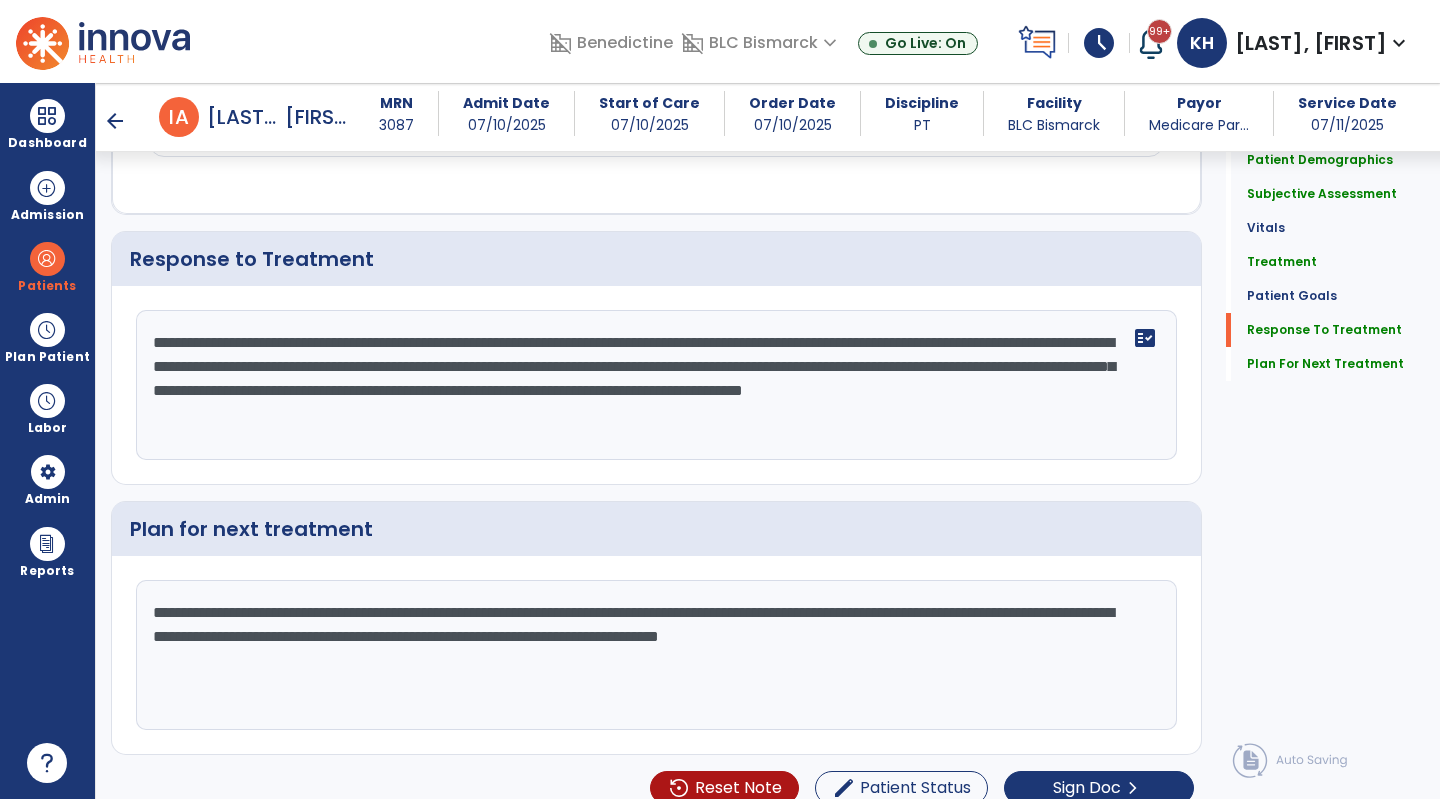 type on "**********" 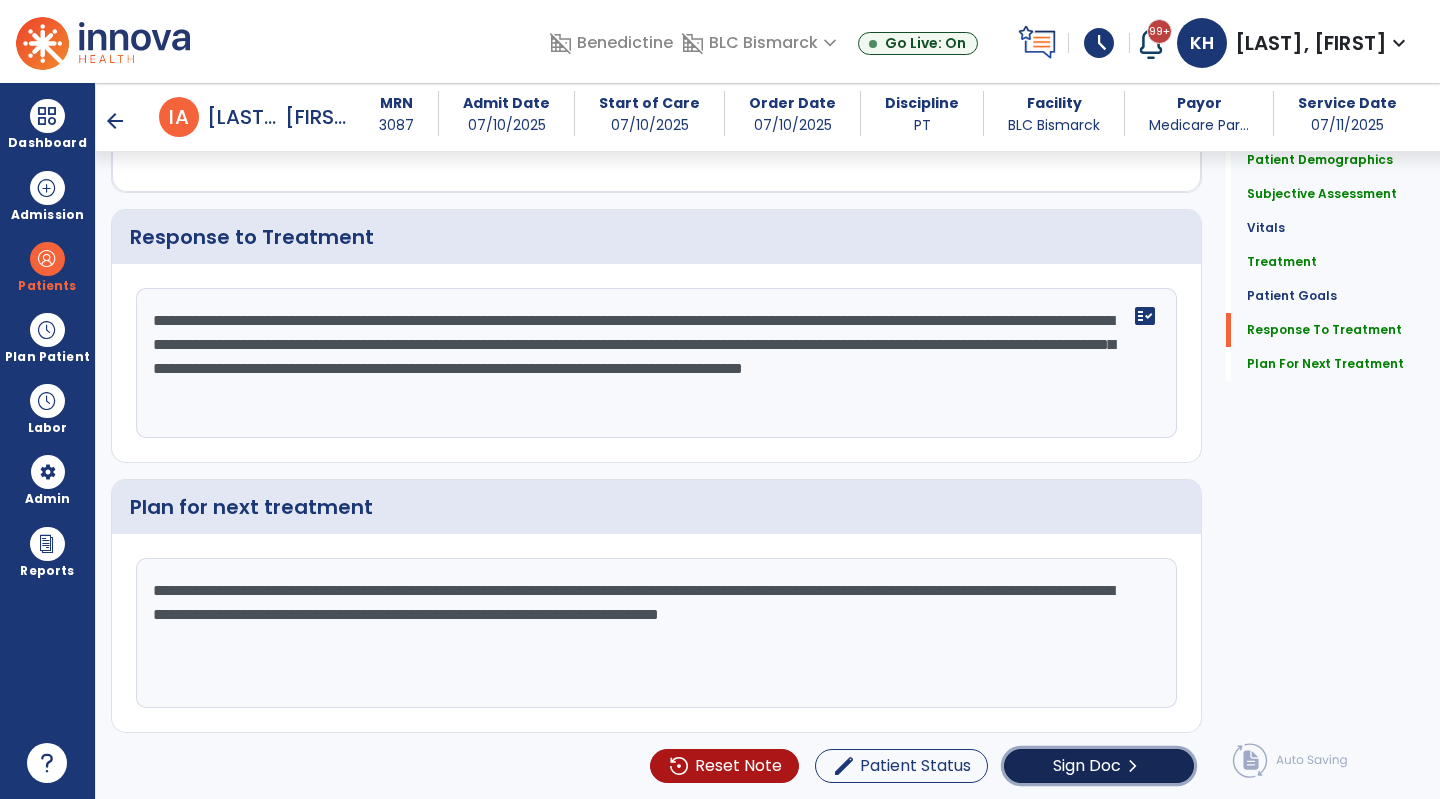 click on "Sign Doc" 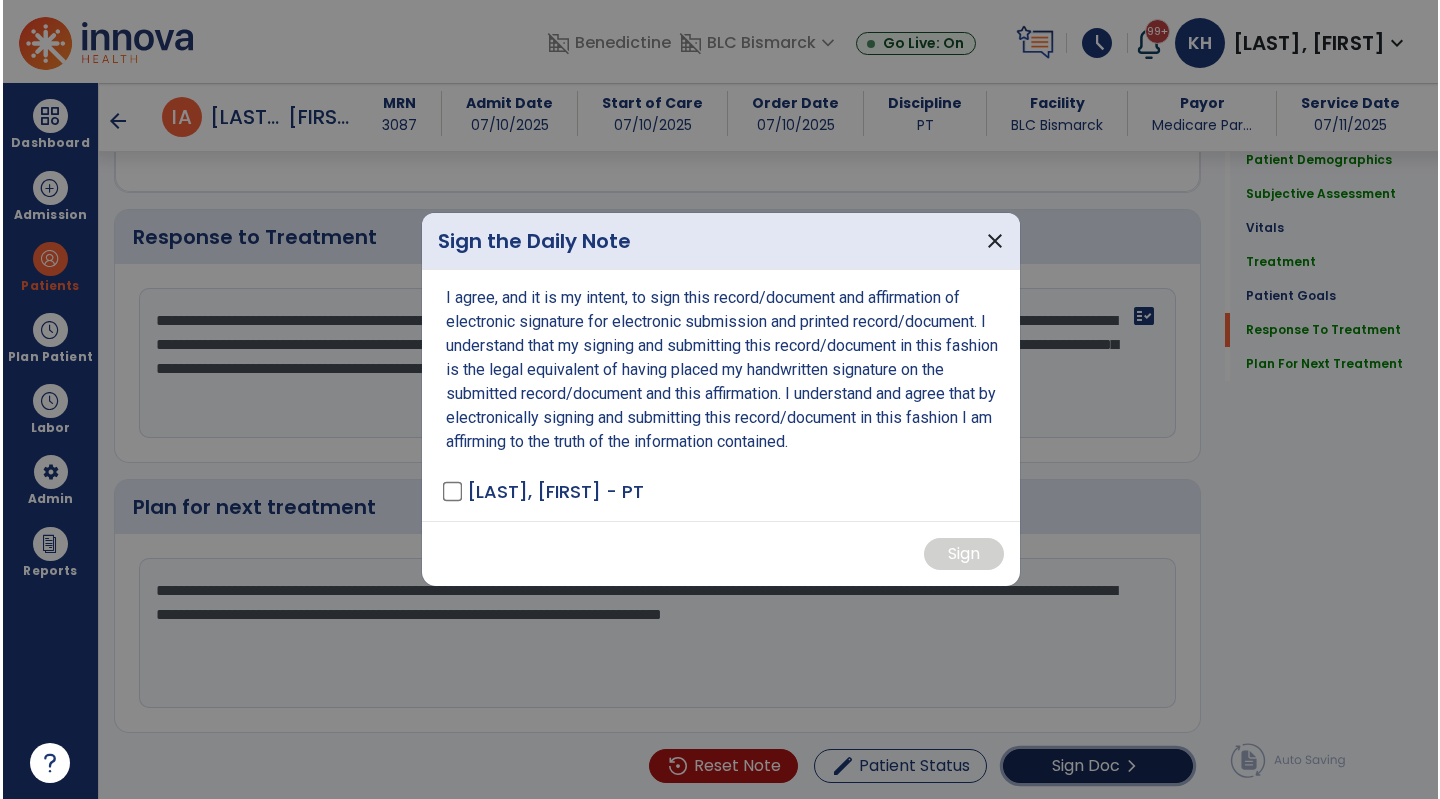 scroll, scrollTop: 2458, scrollLeft: 0, axis: vertical 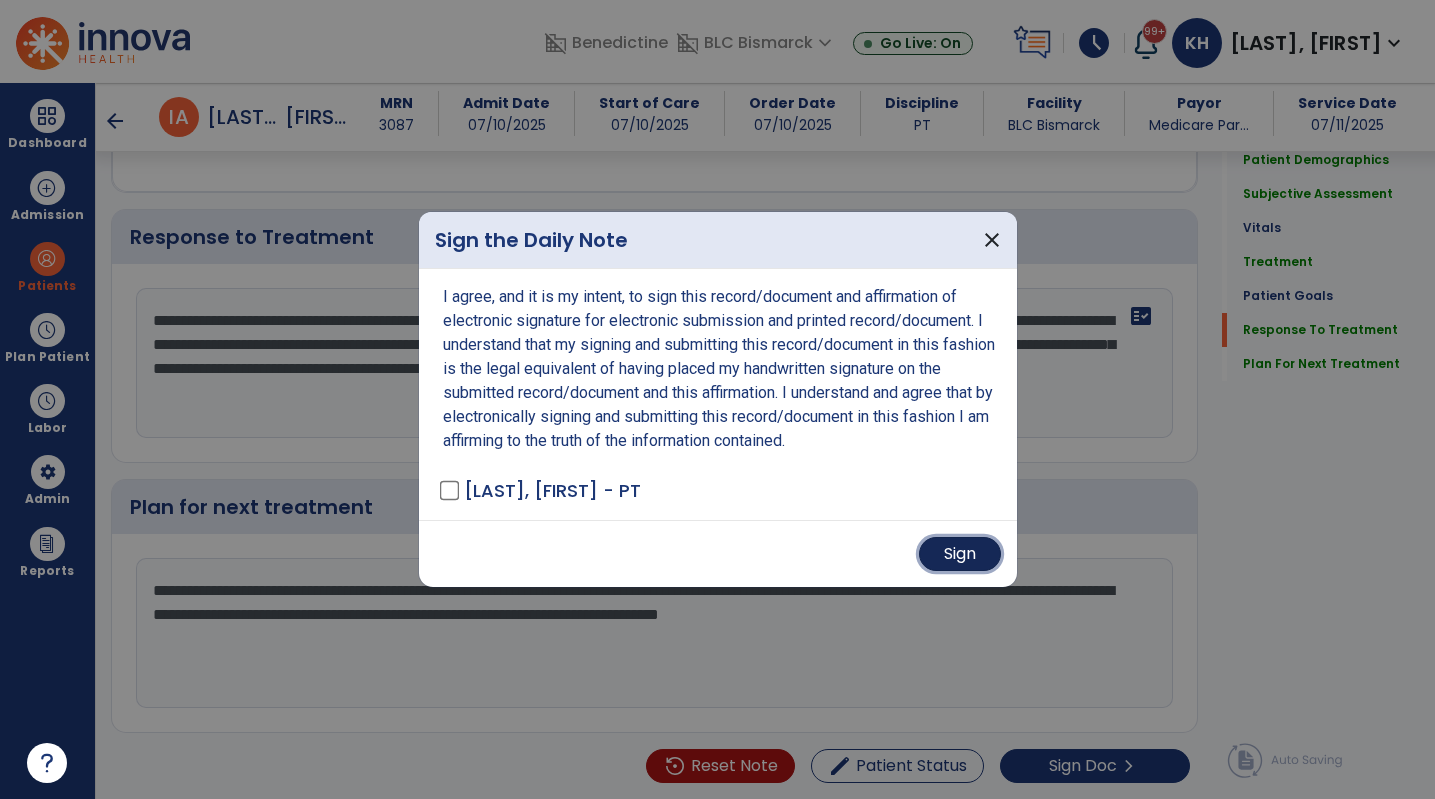 click on "Sign" at bounding box center [960, 554] 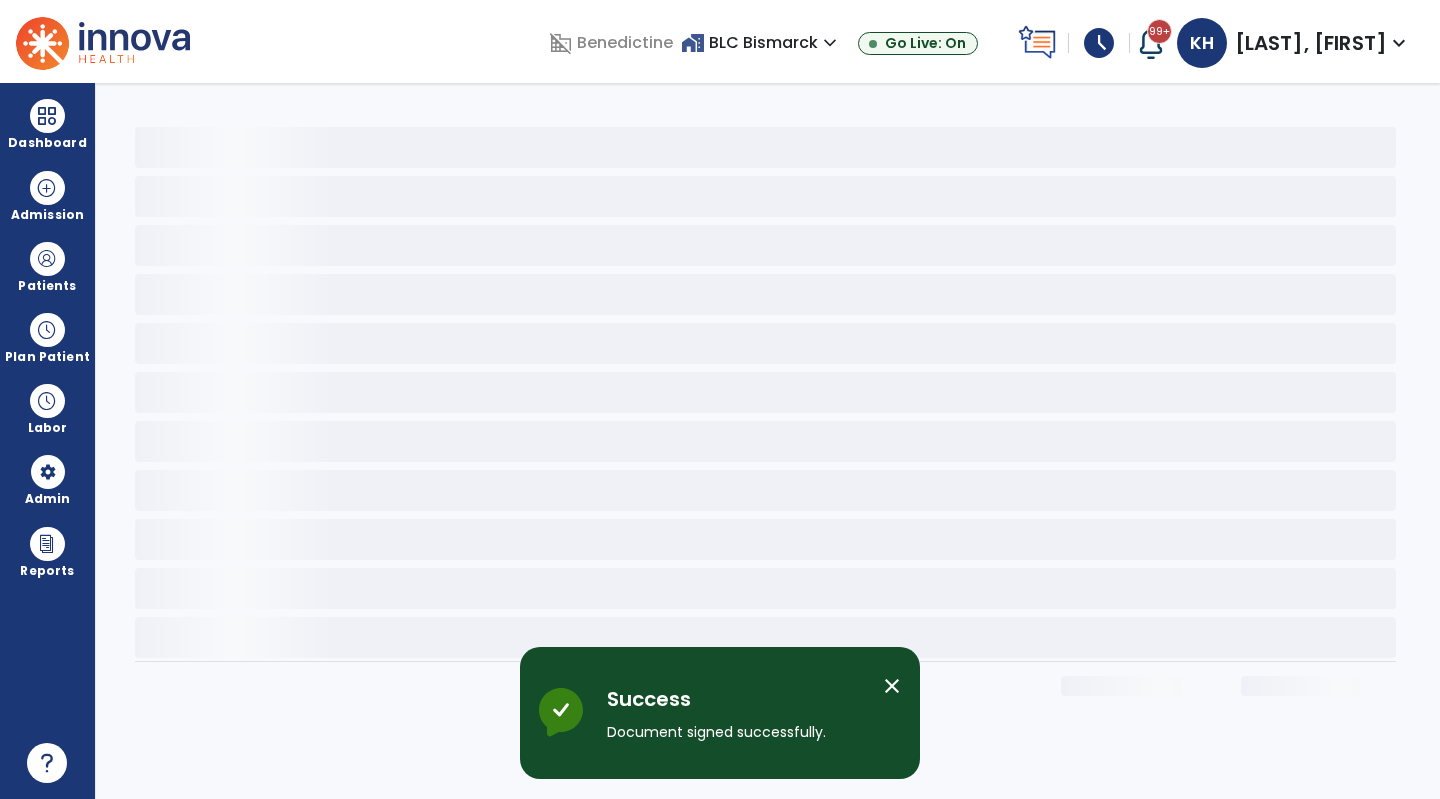 scroll, scrollTop: 0, scrollLeft: 0, axis: both 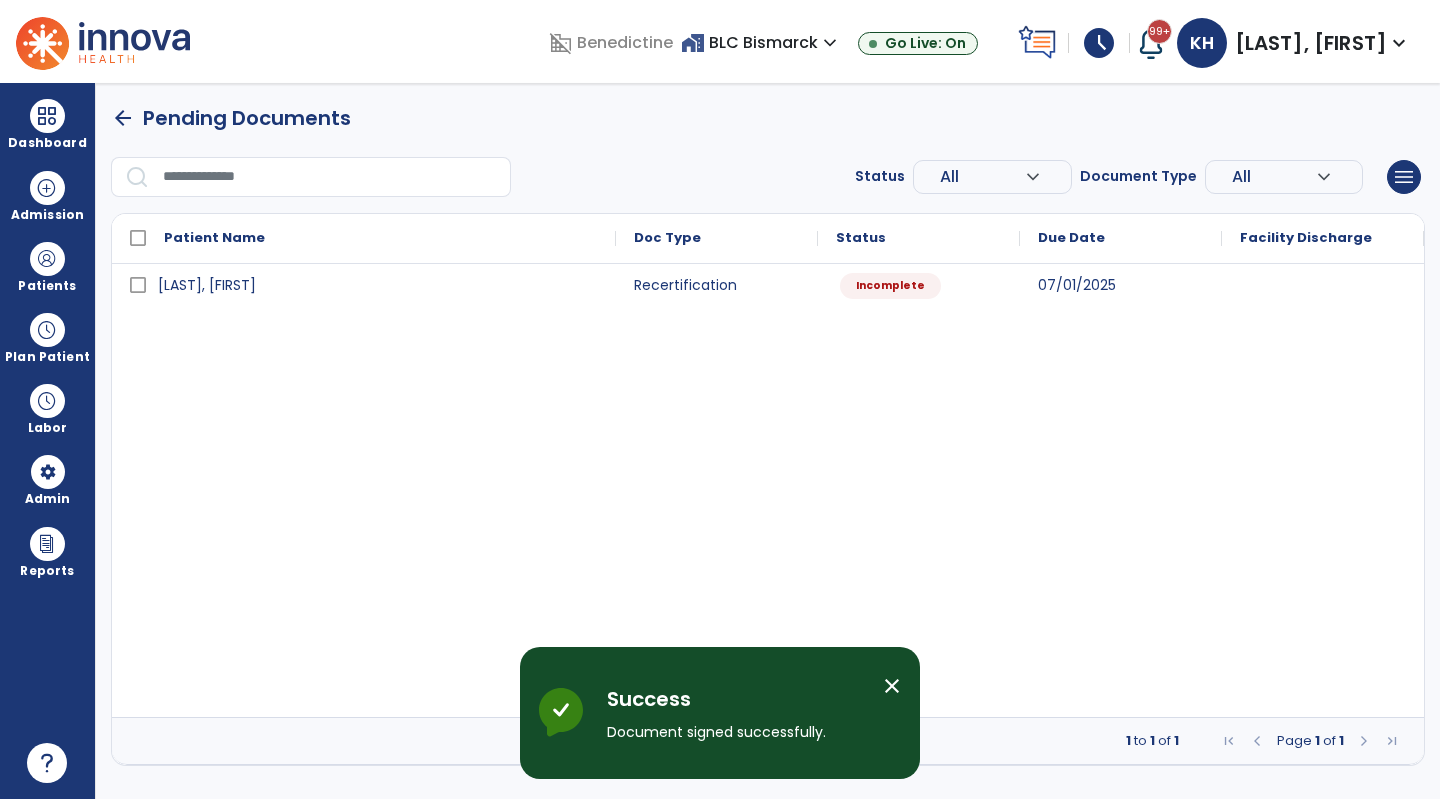 click at bounding box center [47, 116] 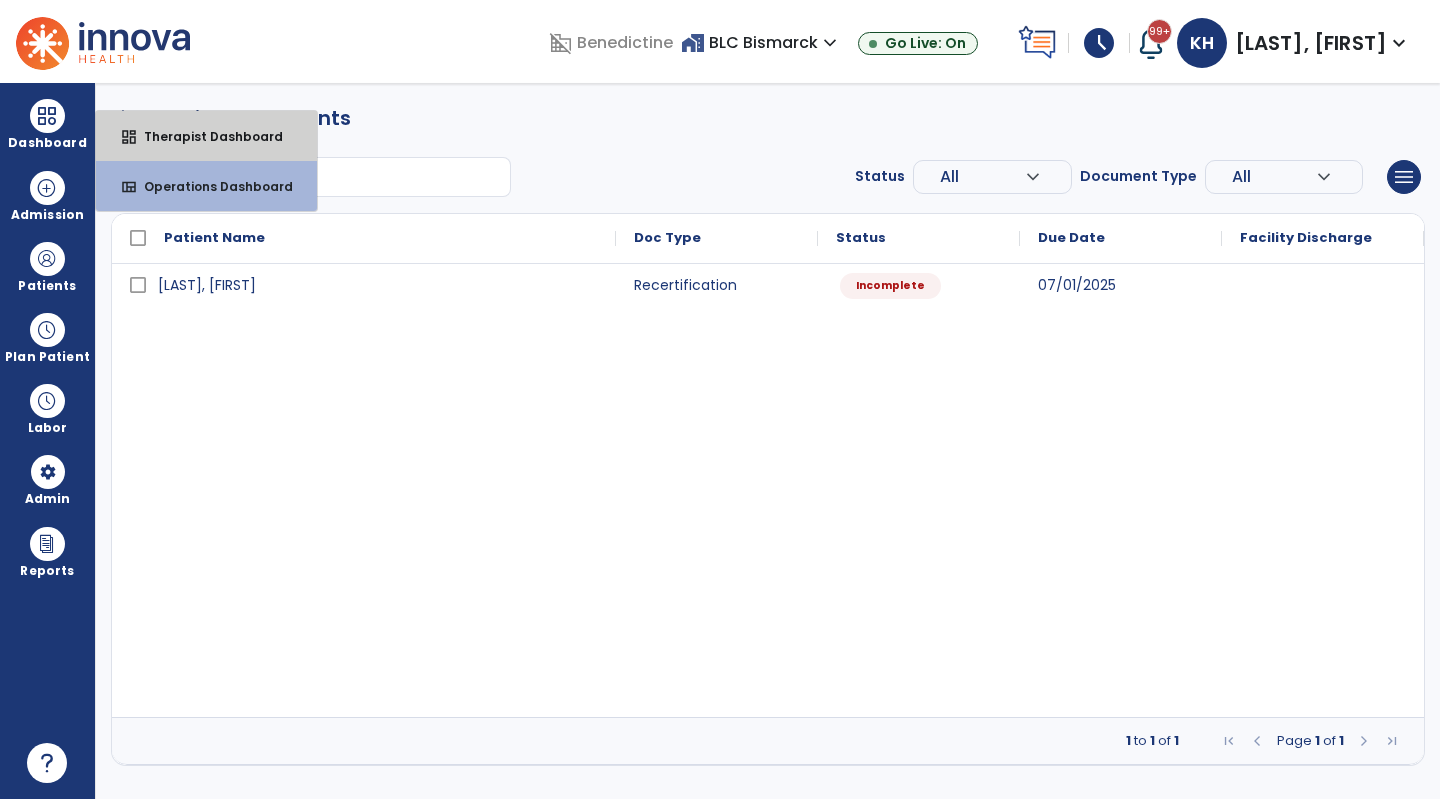 click on "Therapist Dashboard" at bounding box center (205, 136) 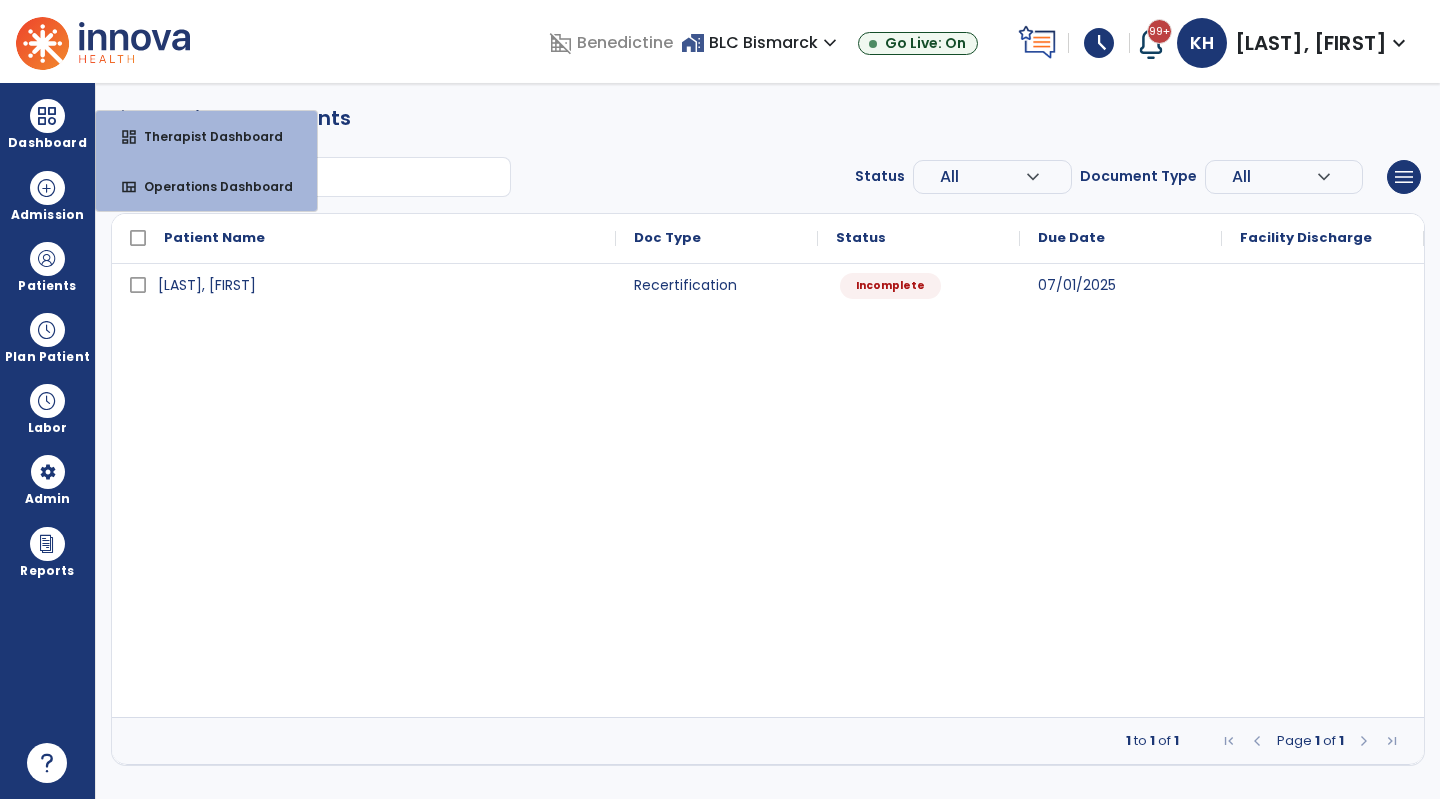 select on "****" 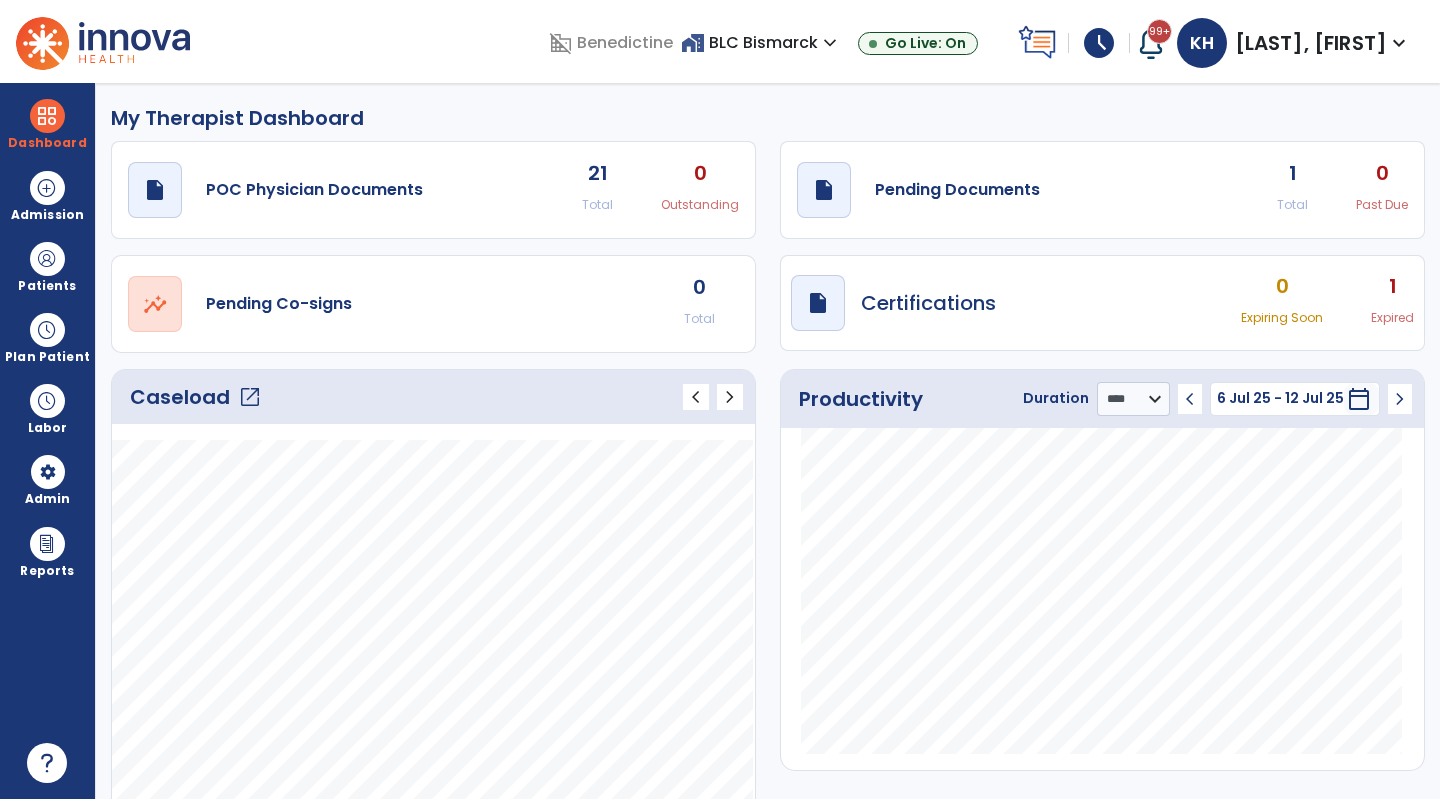 click on "Patients" at bounding box center [47, 266] 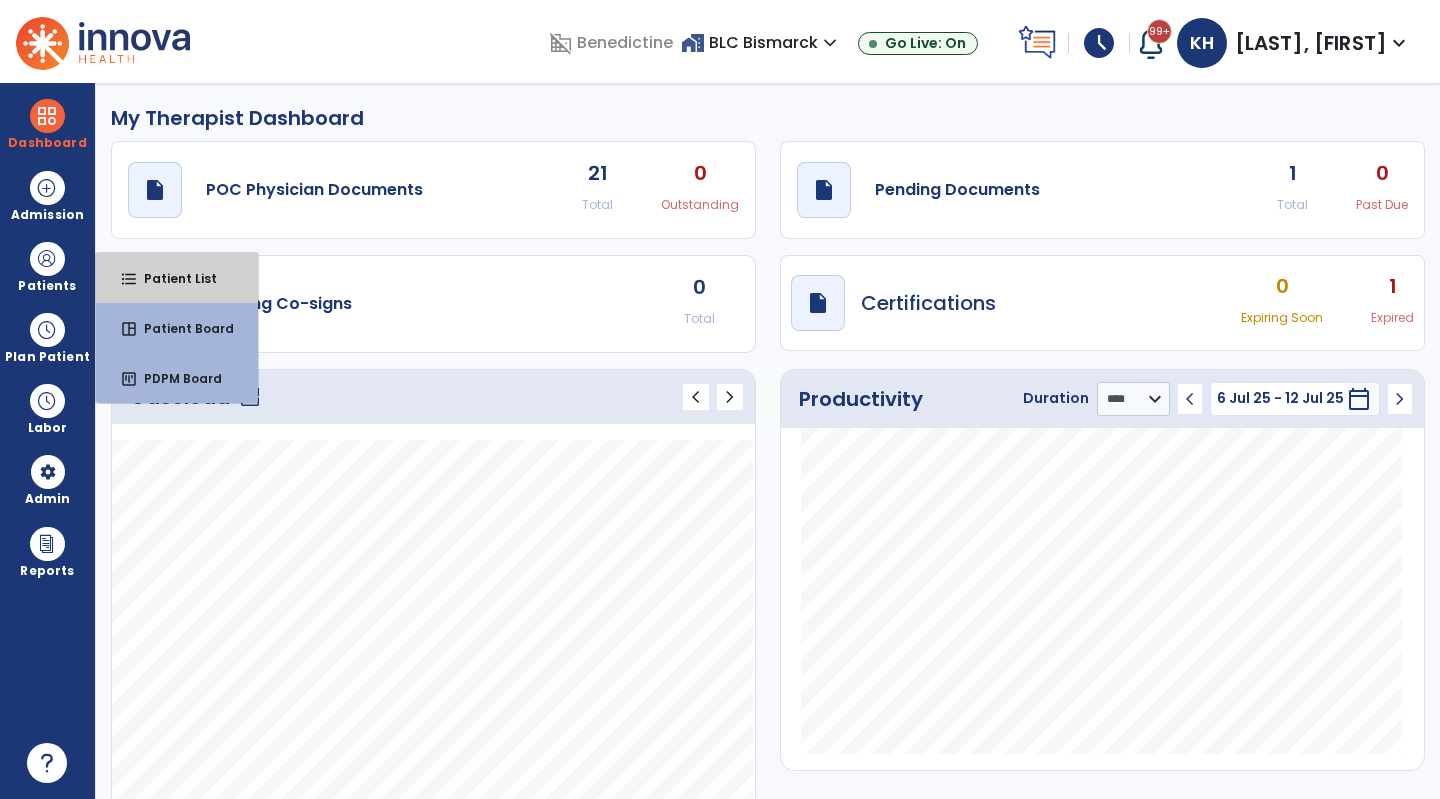 click on "format_list_bulleted" at bounding box center [129, 279] 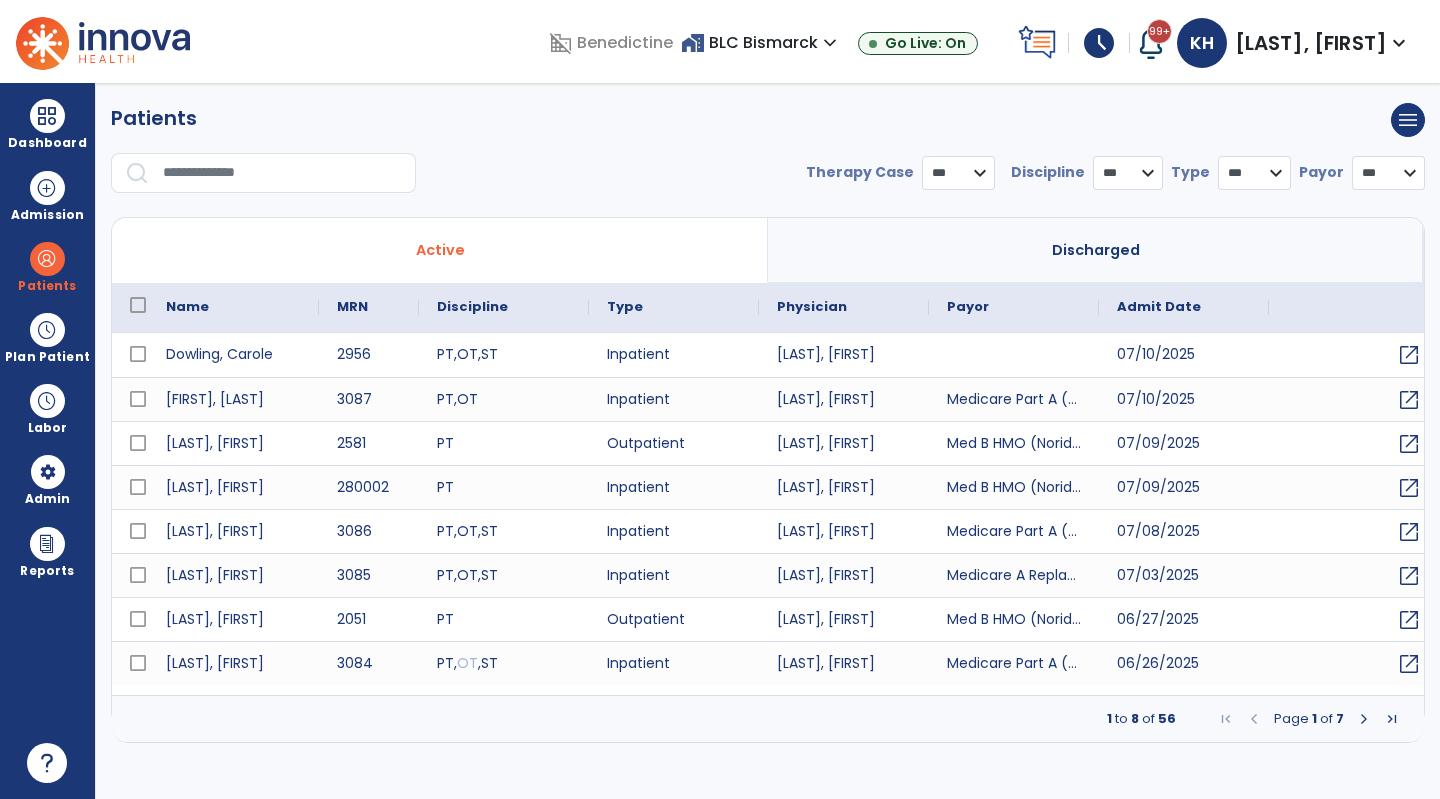 select on "***" 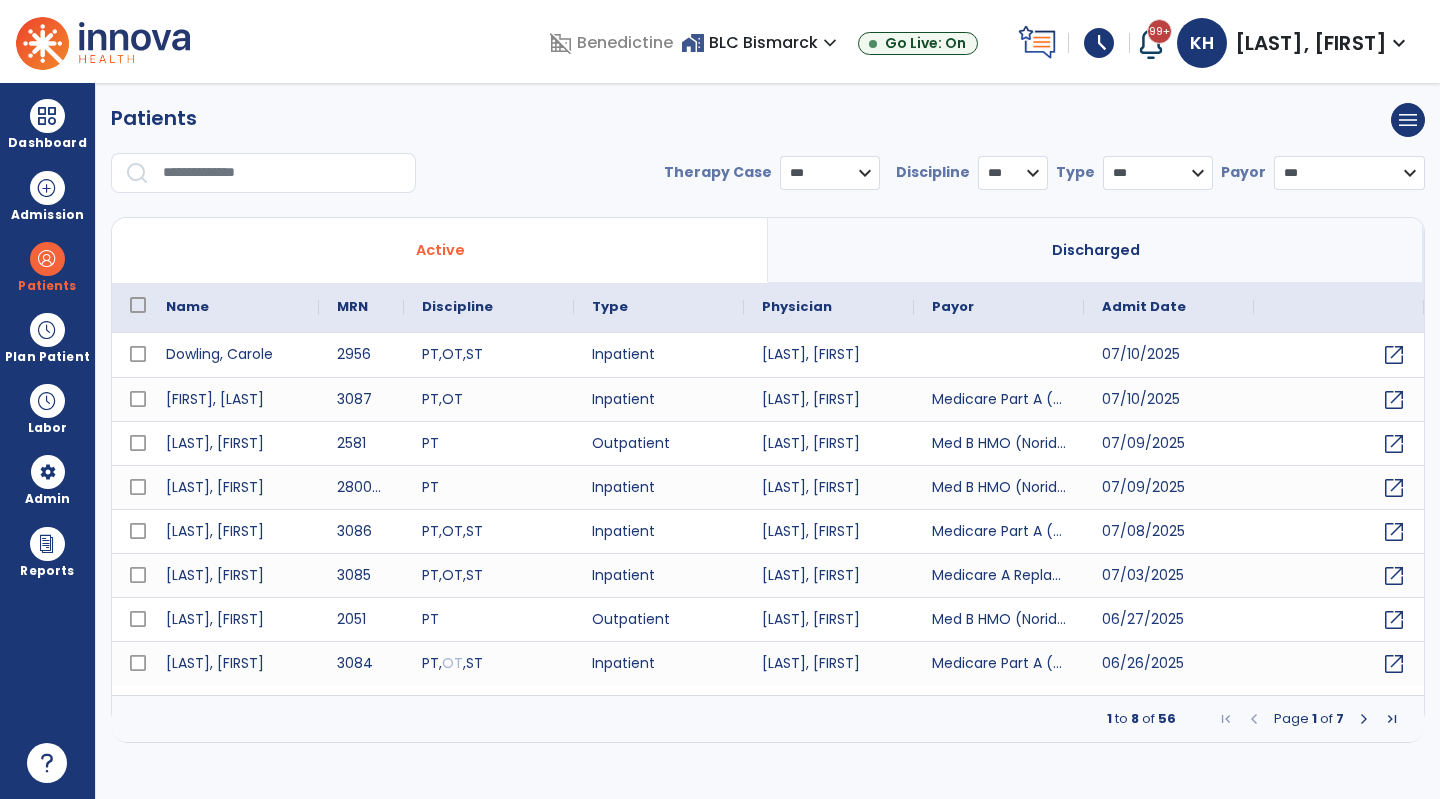 click at bounding box center (282, 173) 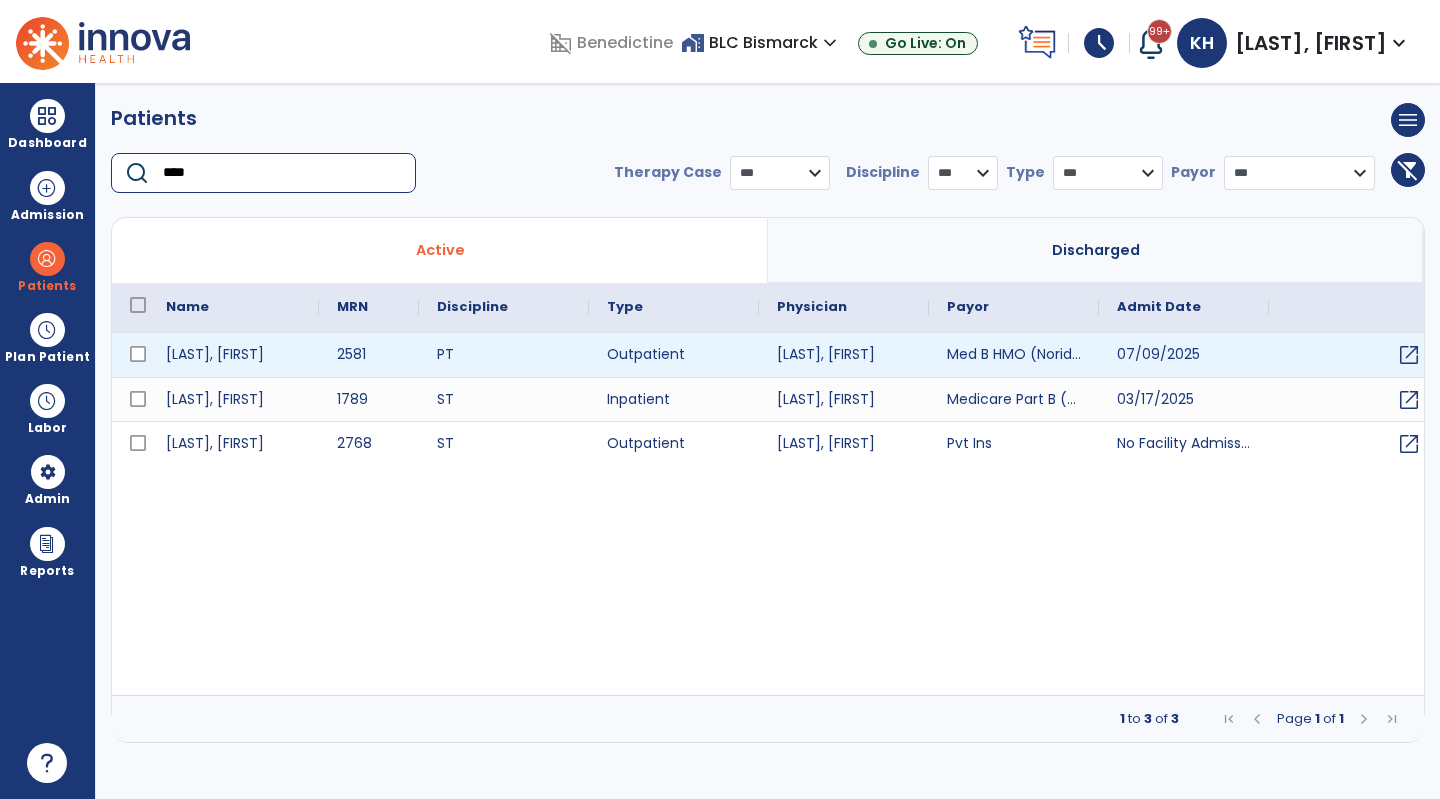 type on "****" 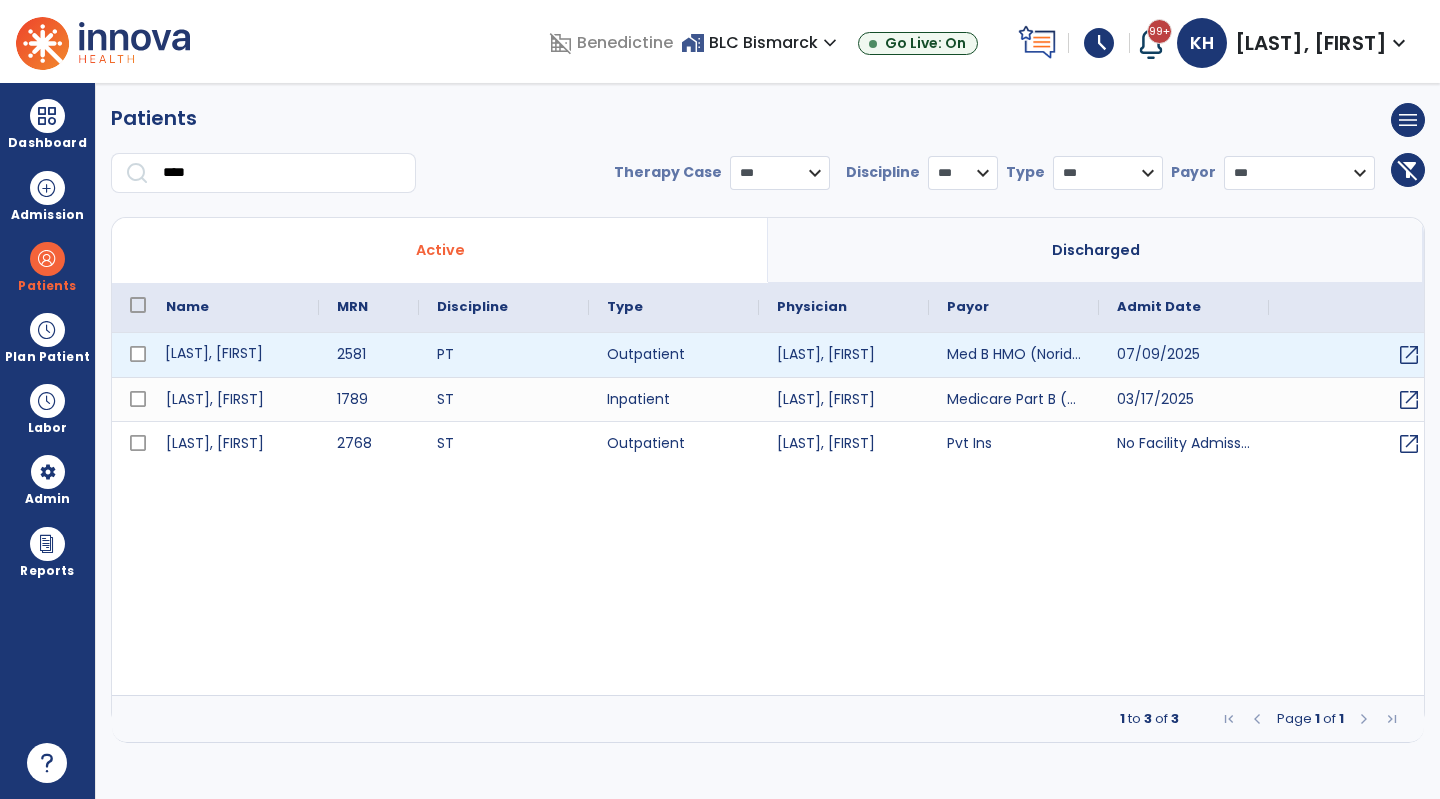 click on "[LAST], [FIRST]" at bounding box center [233, 355] 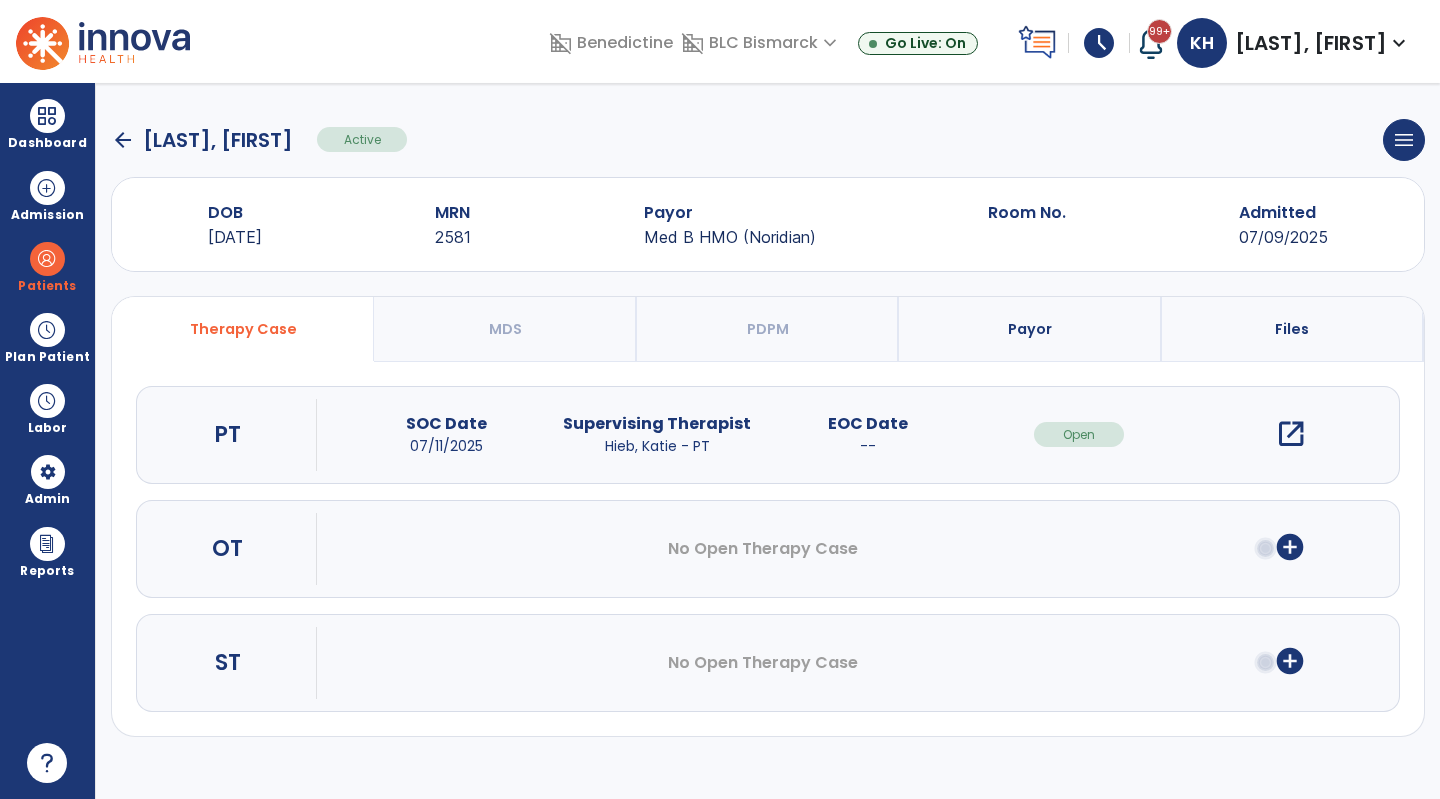 click on "open_in_new" at bounding box center [1291, 434] 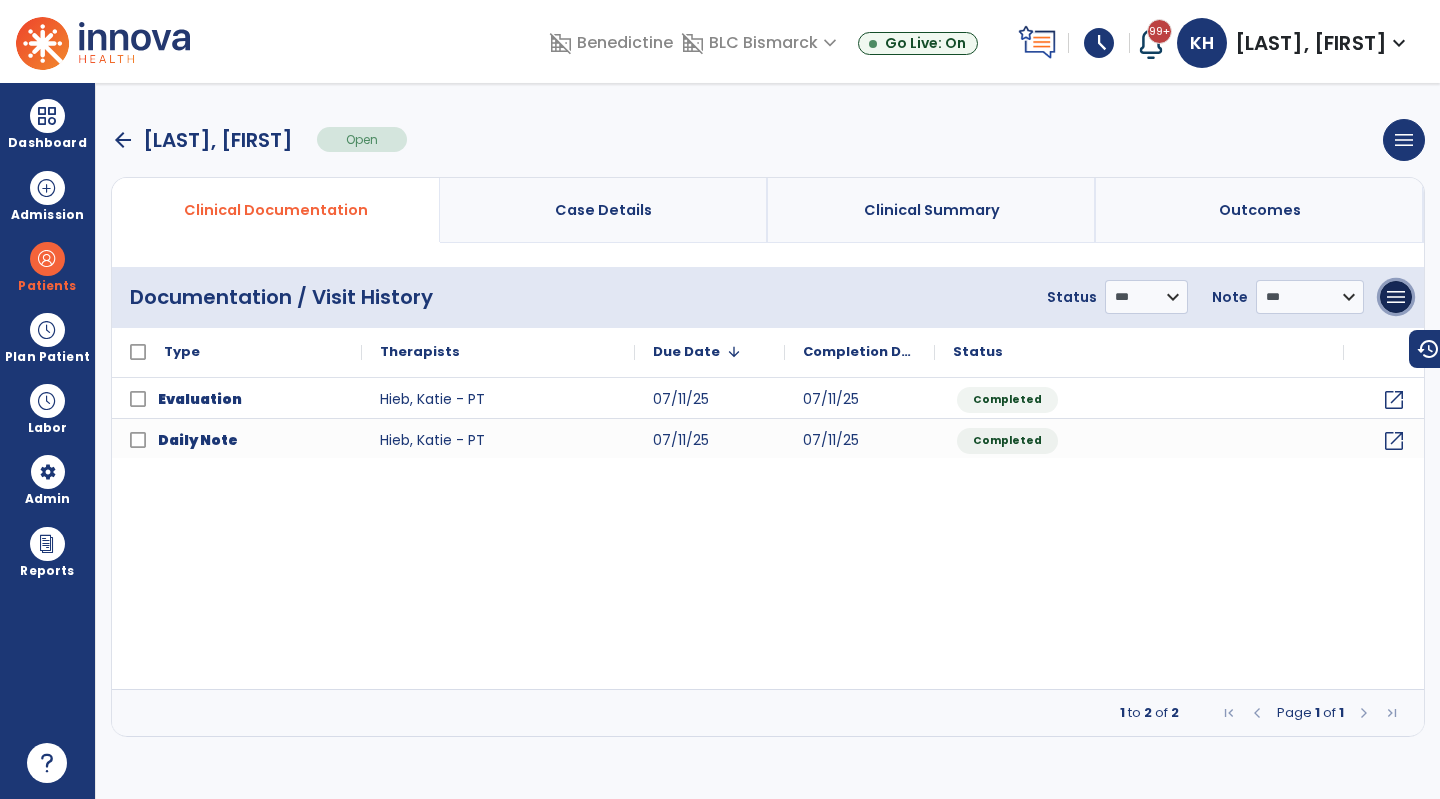 click on "menu" at bounding box center (1396, 297) 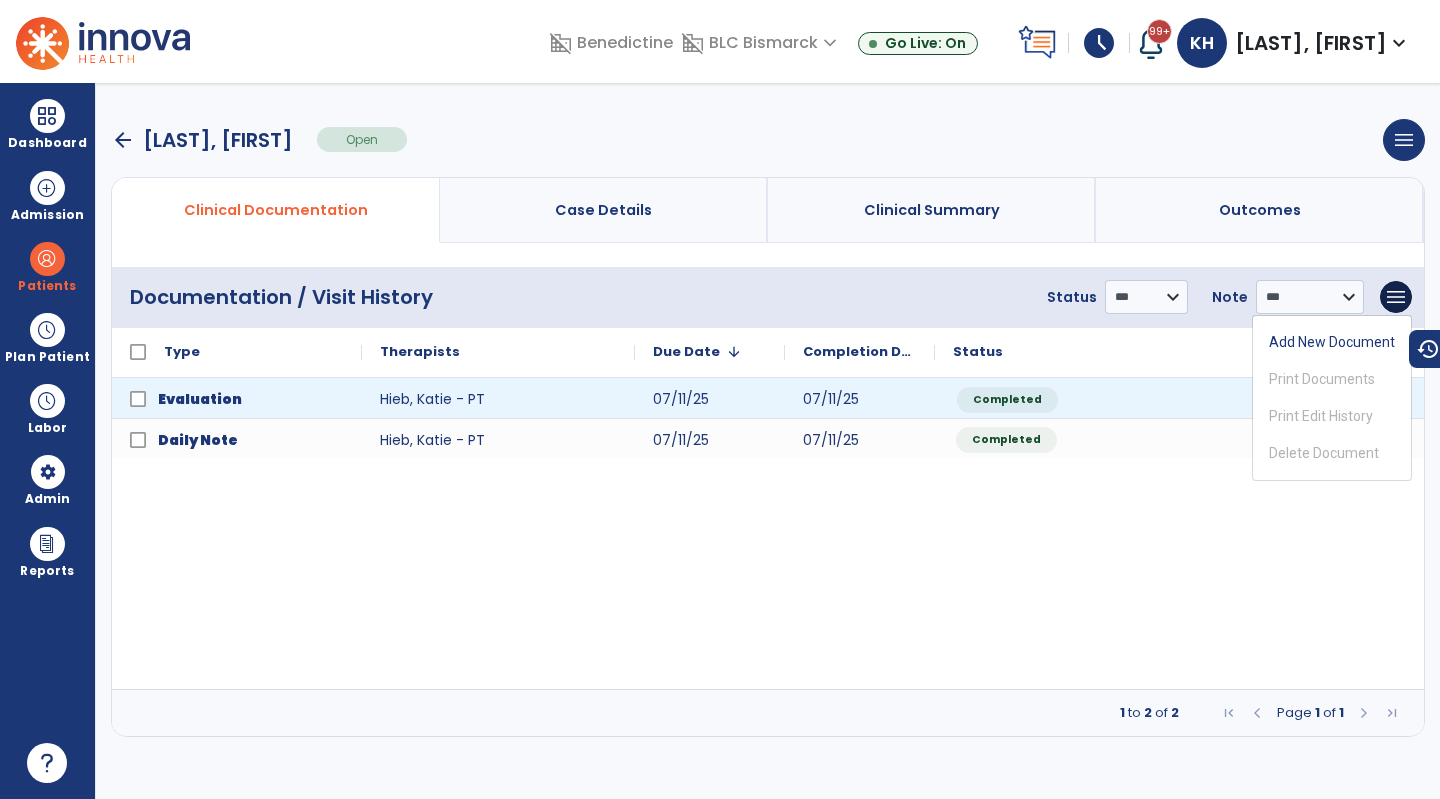 click on "Completed" 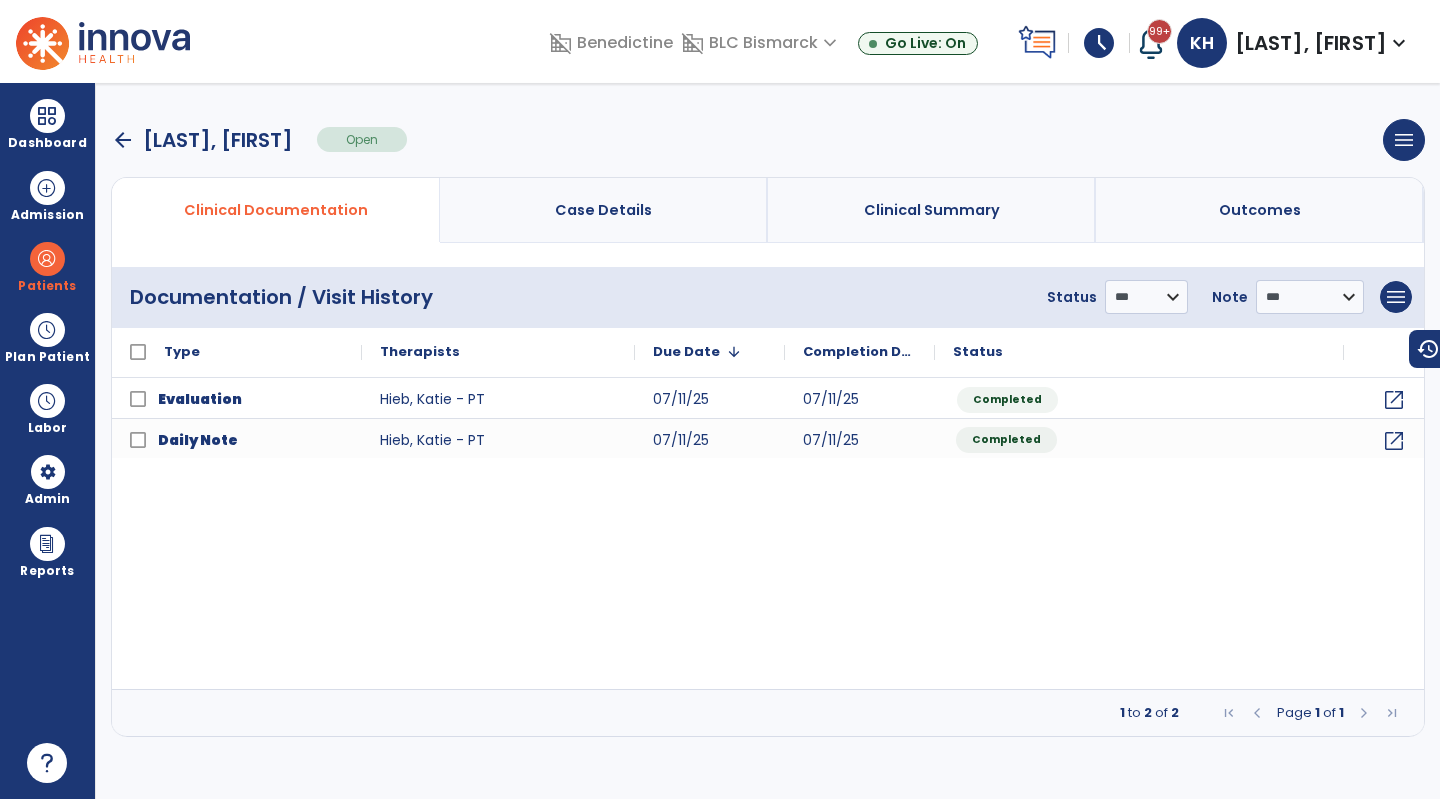 click on "**********" 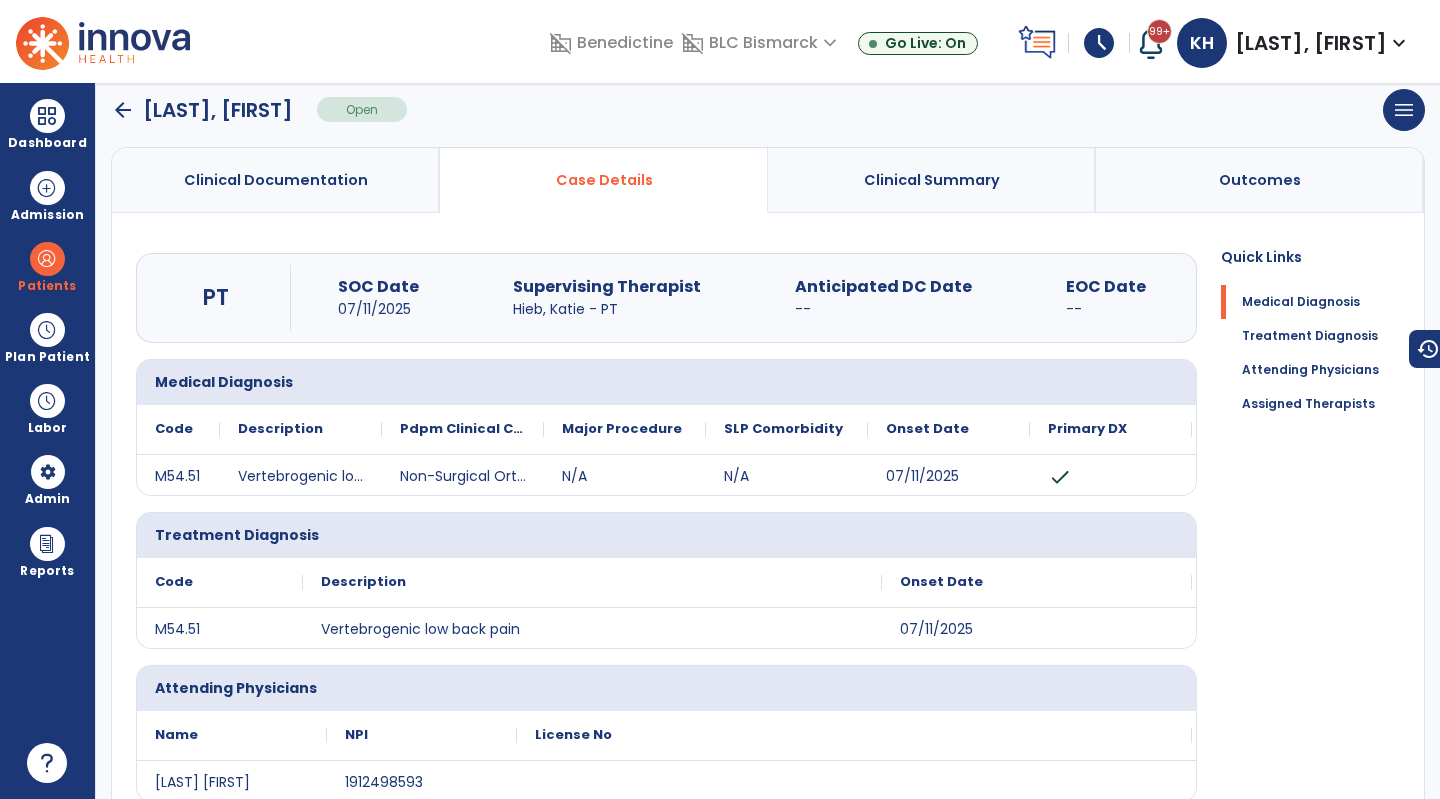 scroll, scrollTop: 0, scrollLeft: 0, axis: both 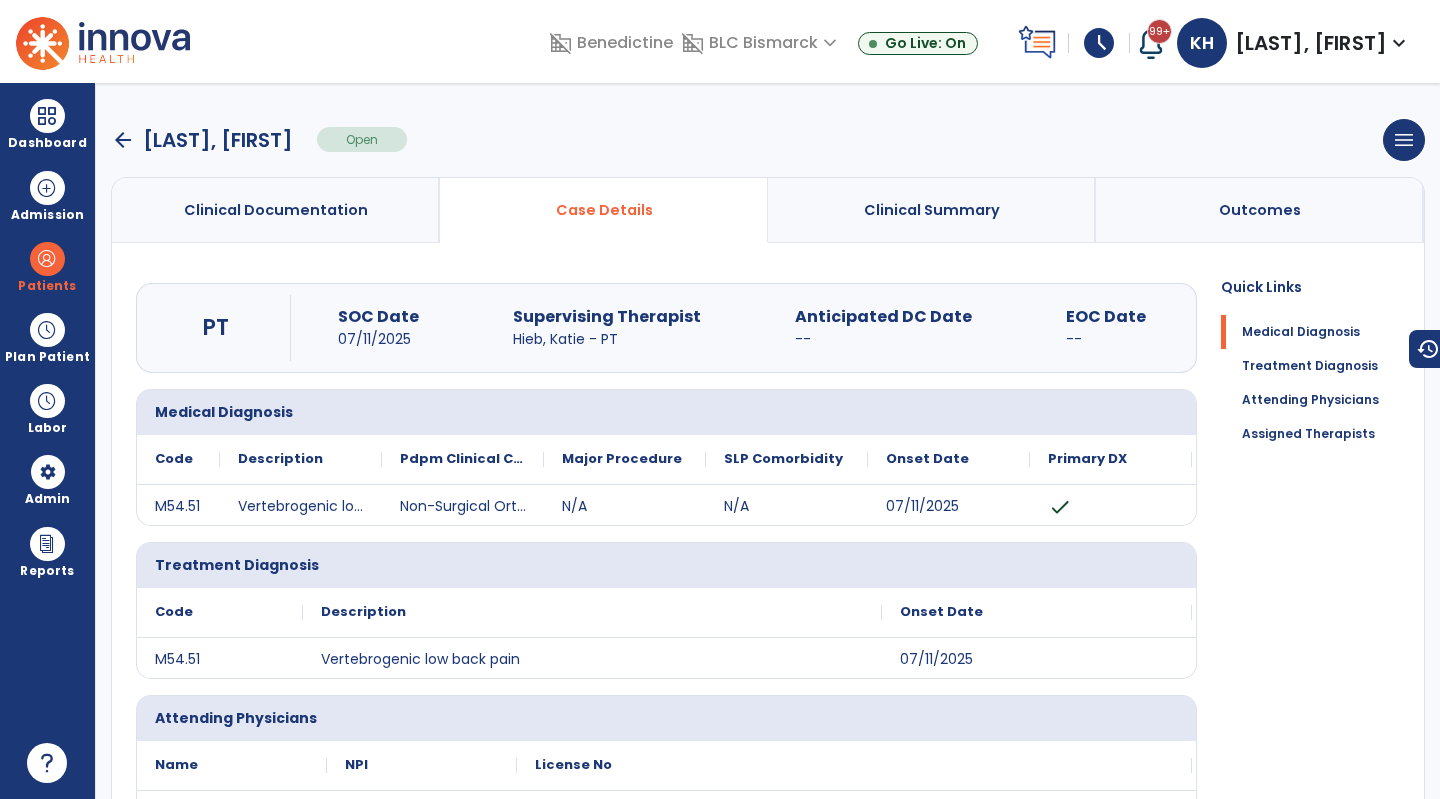 drag, startPoint x: 854, startPoint y: 218, endPoint x: 725, endPoint y: 250, distance: 132.90974 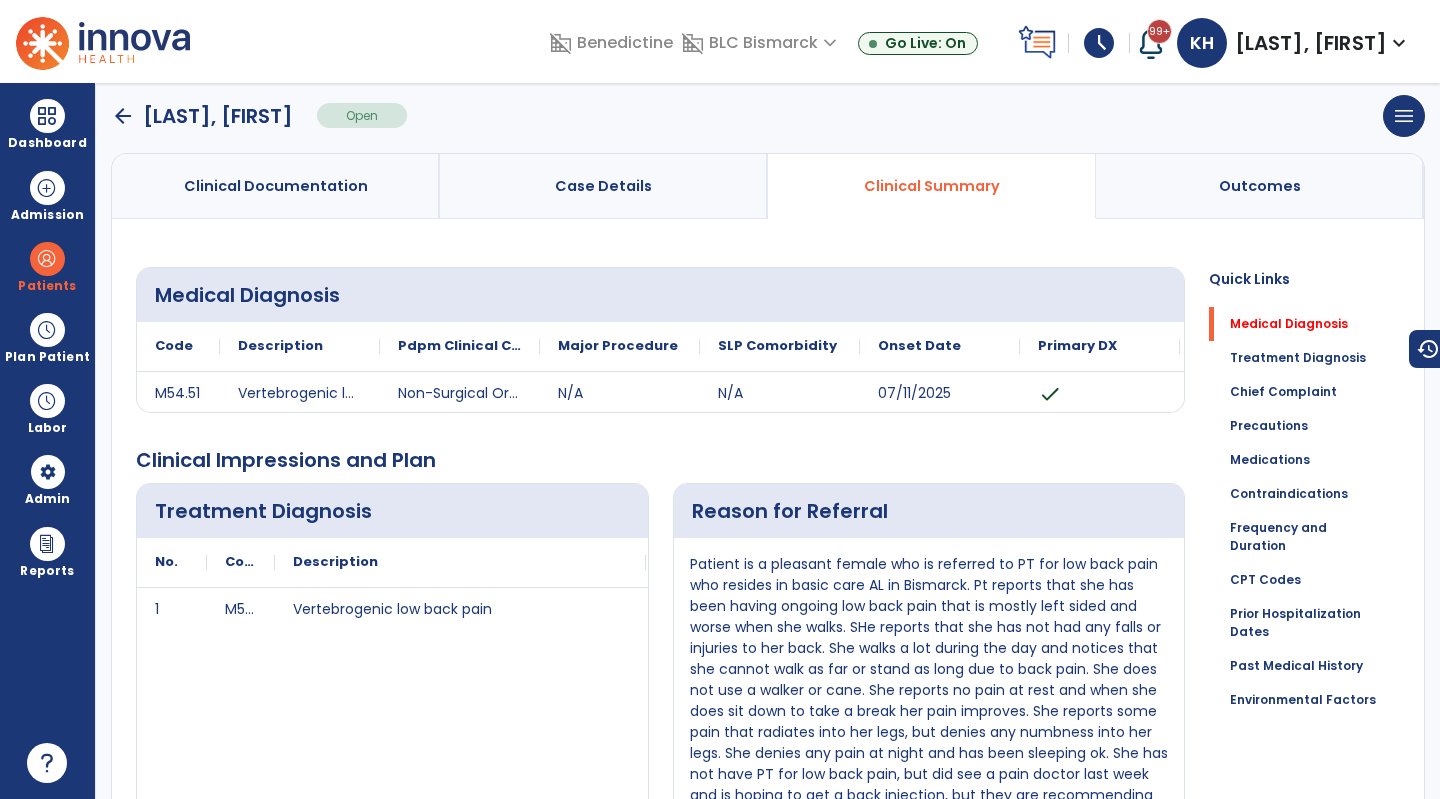 scroll, scrollTop: 0, scrollLeft: 0, axis: both 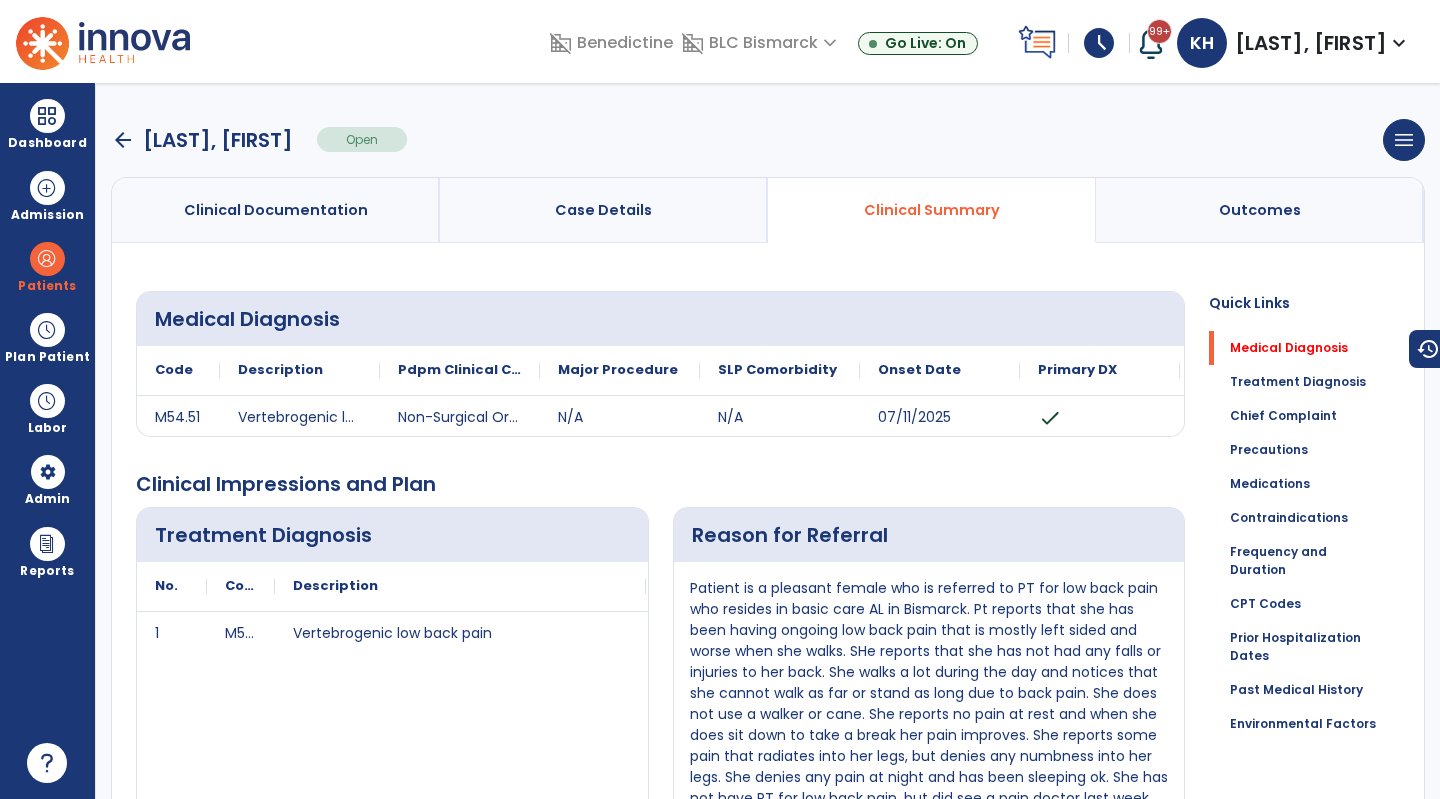 click on "Outcomes" at bounding box center [1260, 210] 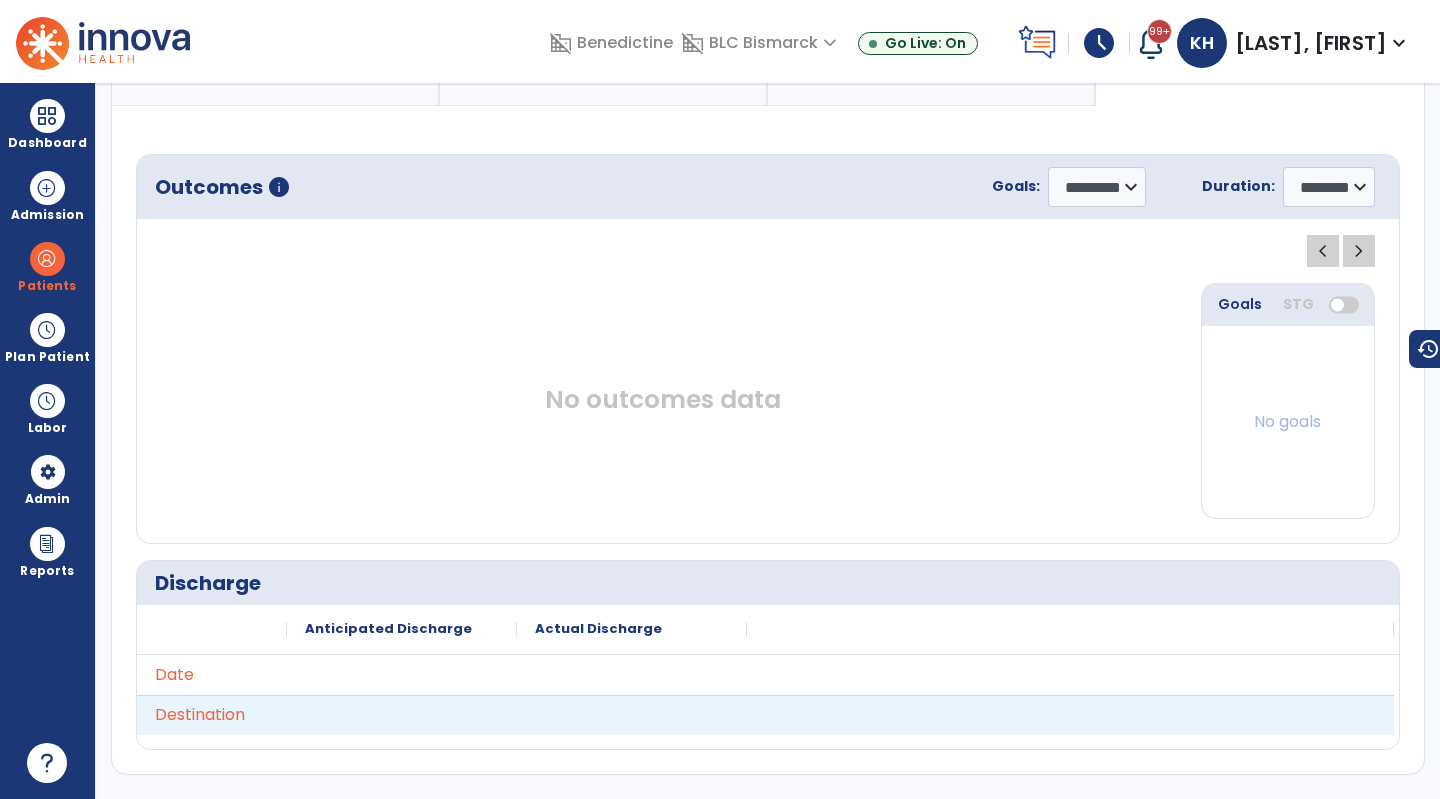 scroll, scrollTop: 0, scrollLeft: 0, axis: both 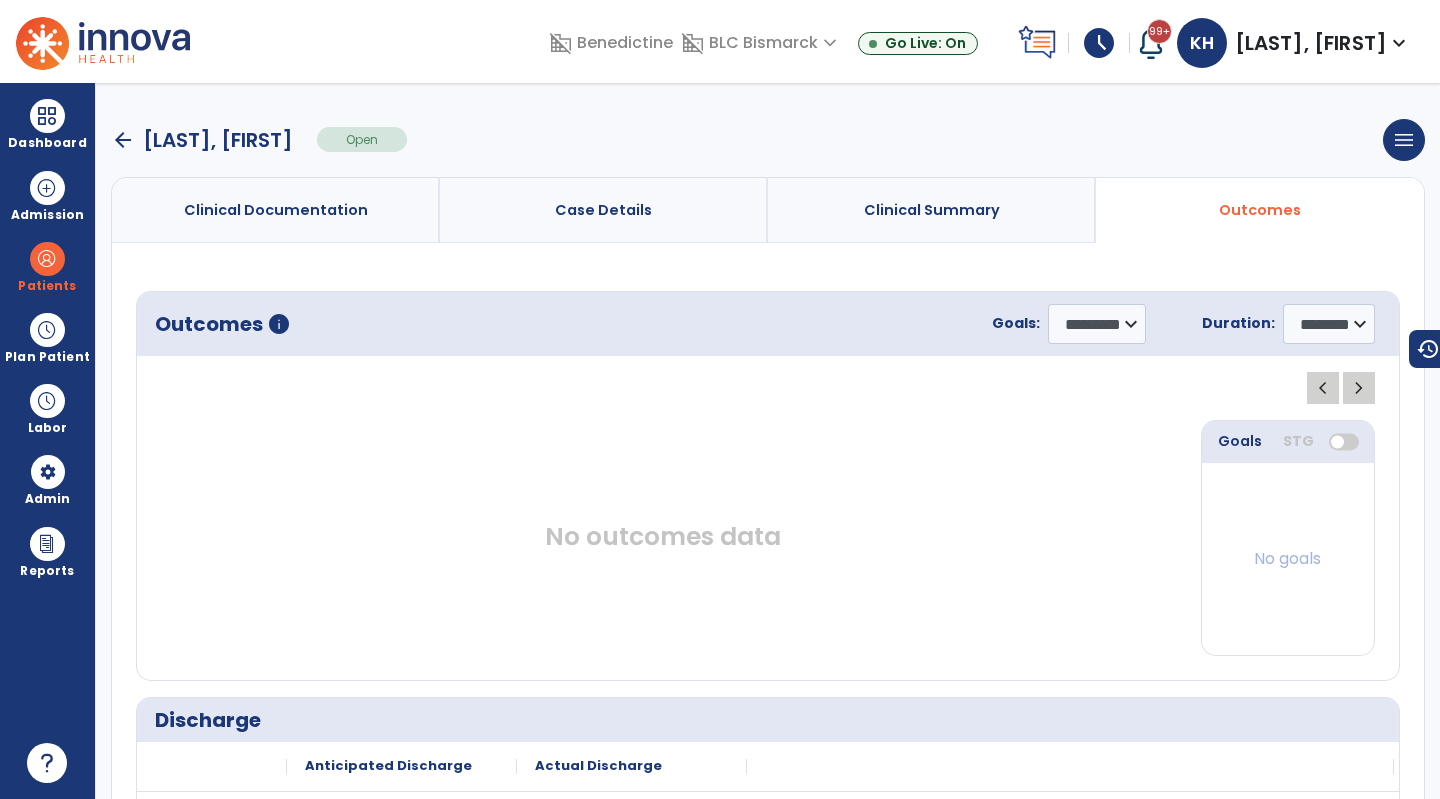 drag, startPoint x: 919, startPoint y: 226, endPoint x: 770, endPoint y: 211, distance: 149.75313 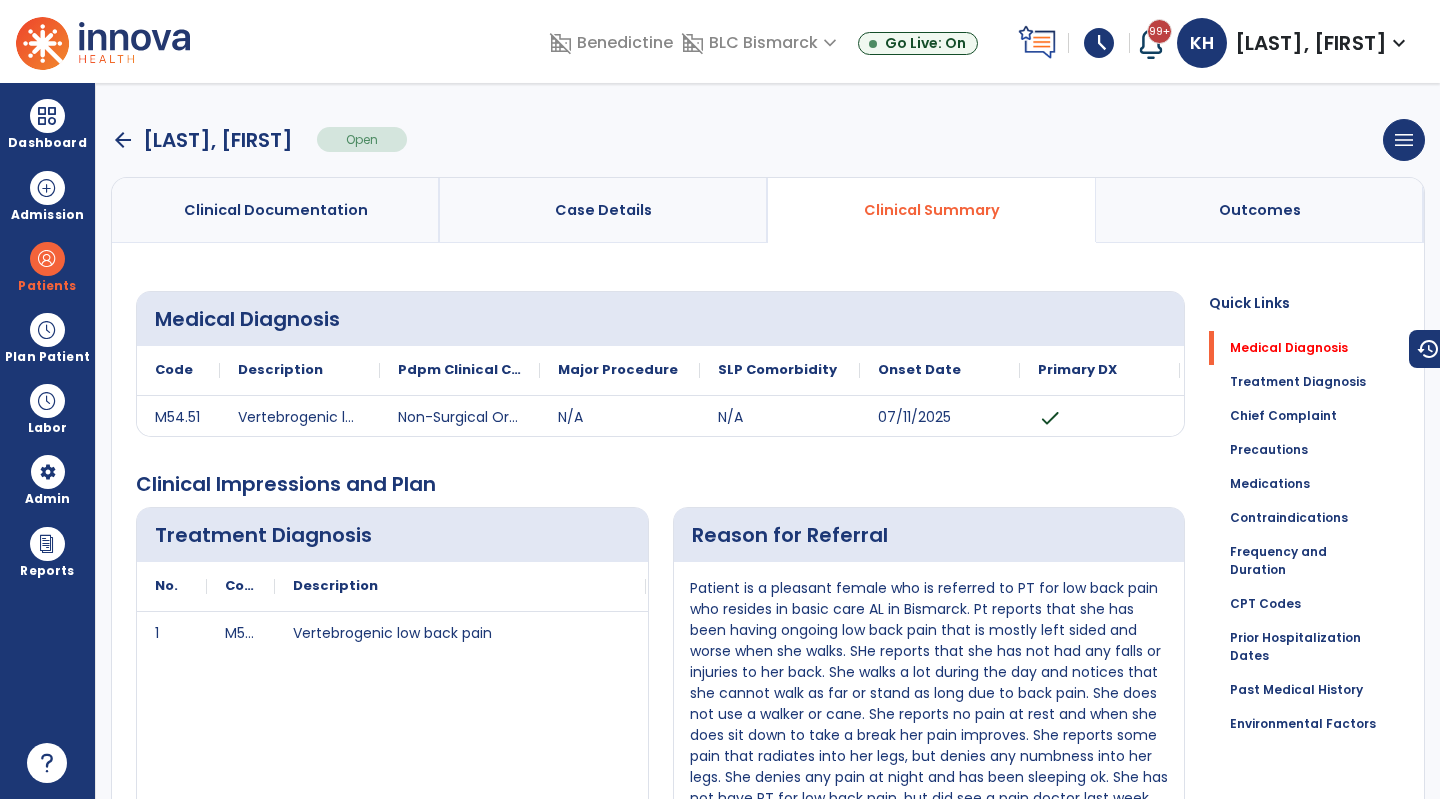 click on "Case Details" at bounding box center (604, 210) 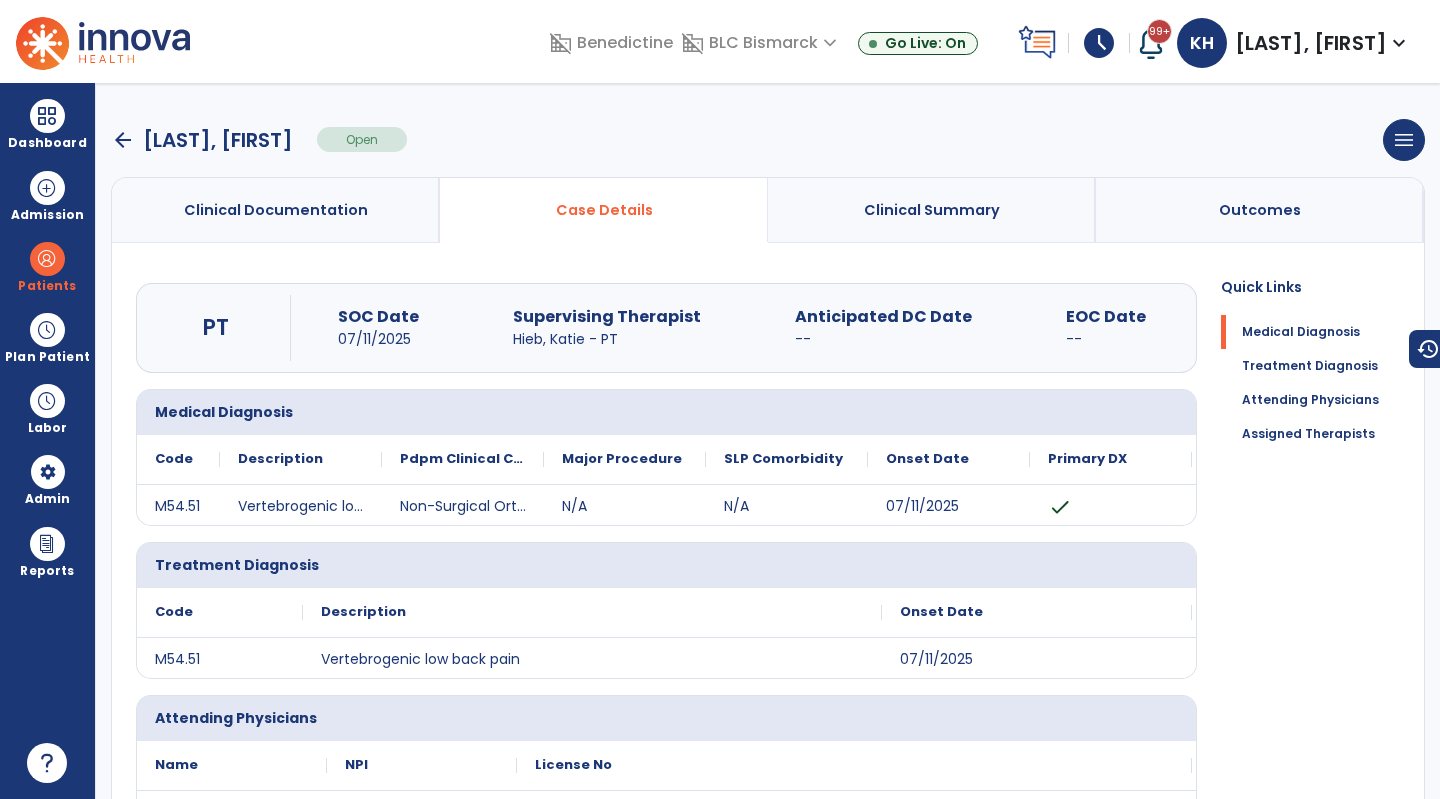 click on "Clinical Documentation" at bounding box center (276, 210) 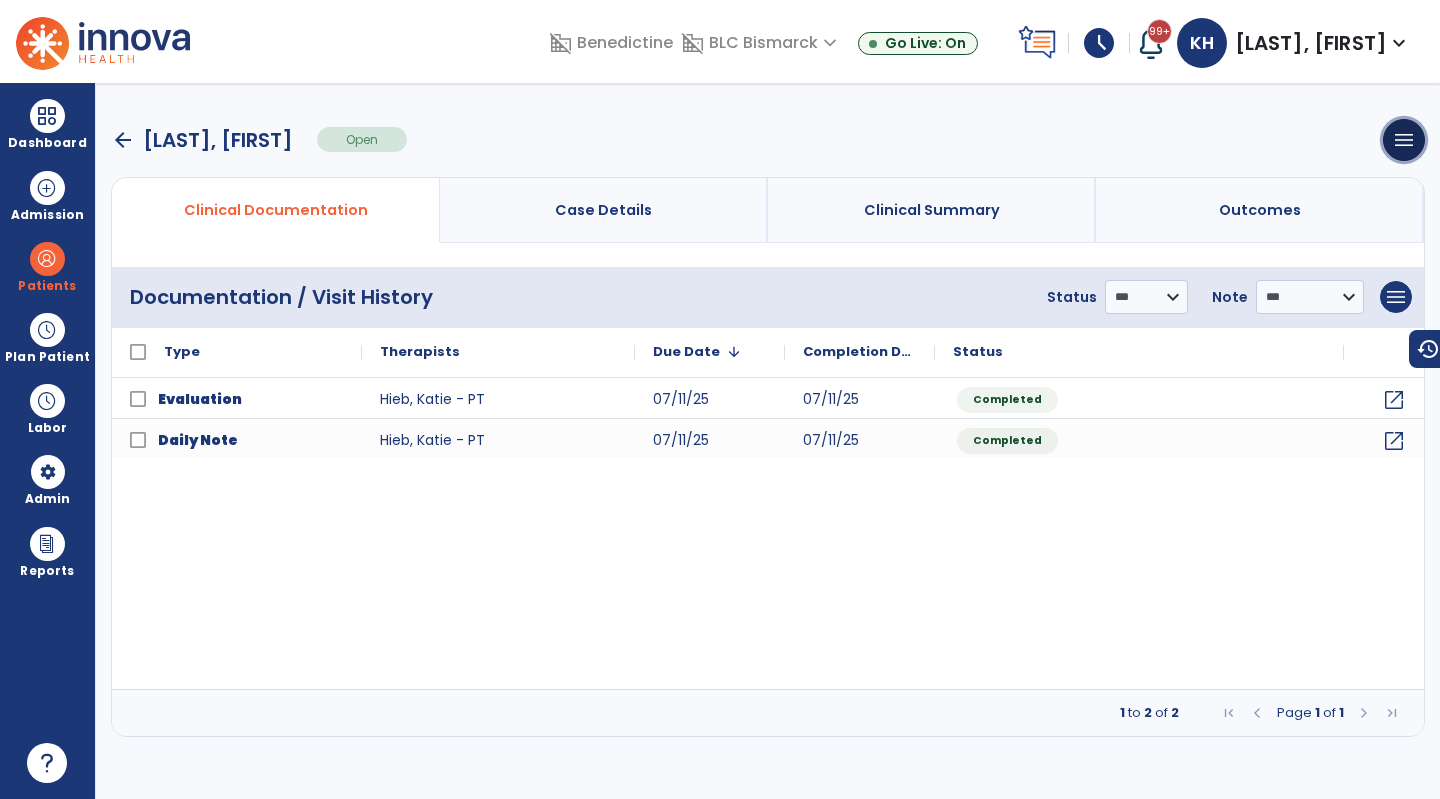 click on "menu" at bounding box center [1404, 140] 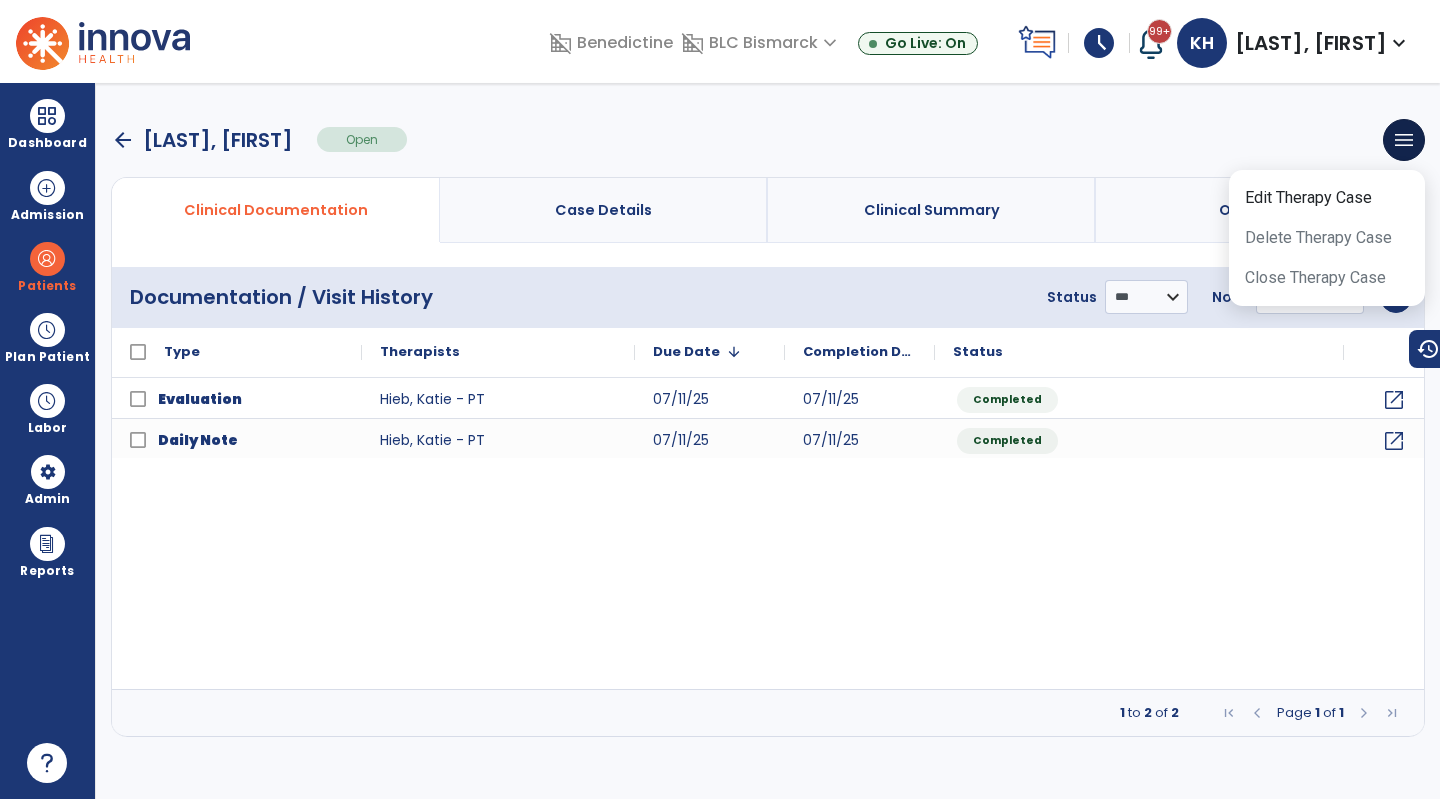 click on "[LAST], [FIRST]" at bounding box center [218, 140] 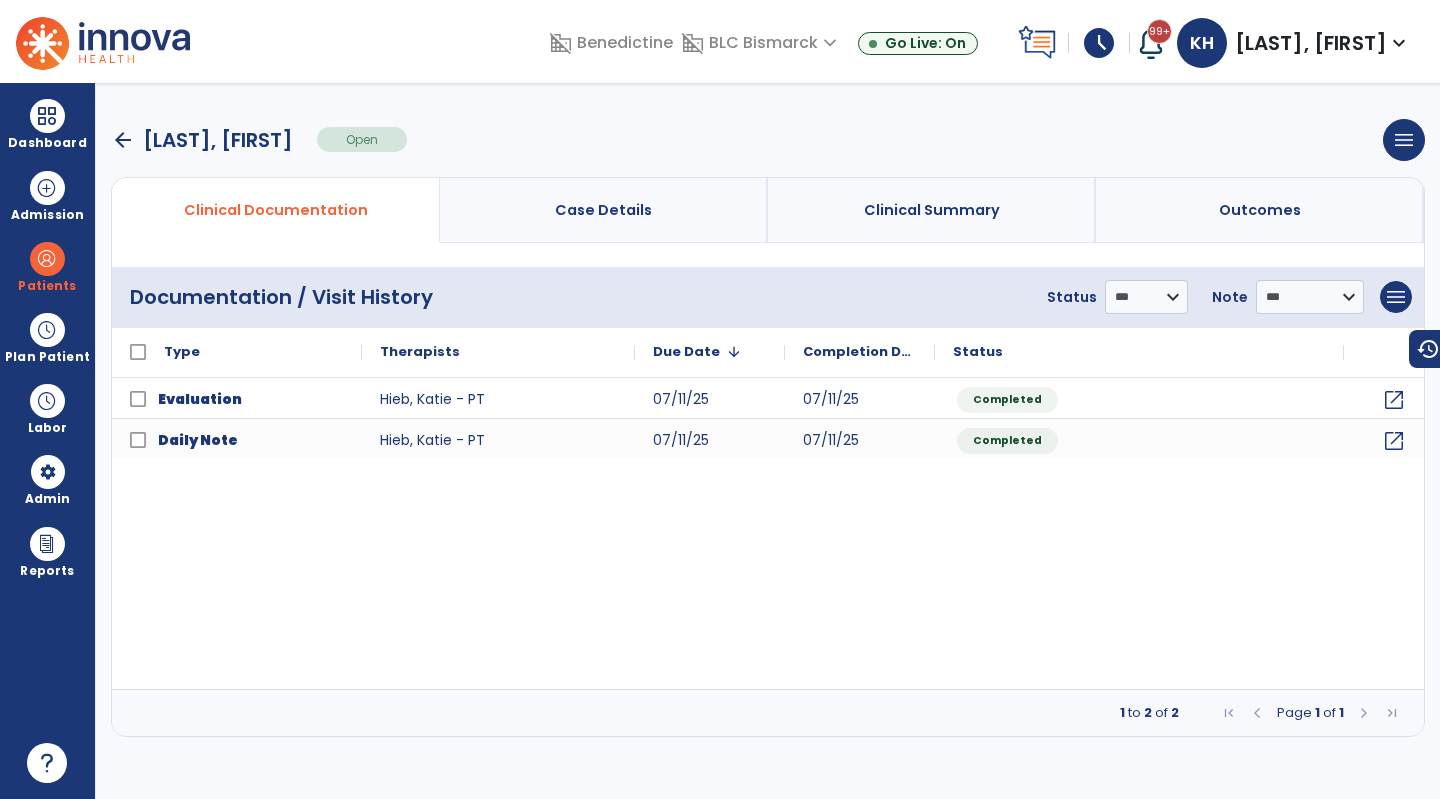 click on "arrow_back" at bounding box center (123, 140) 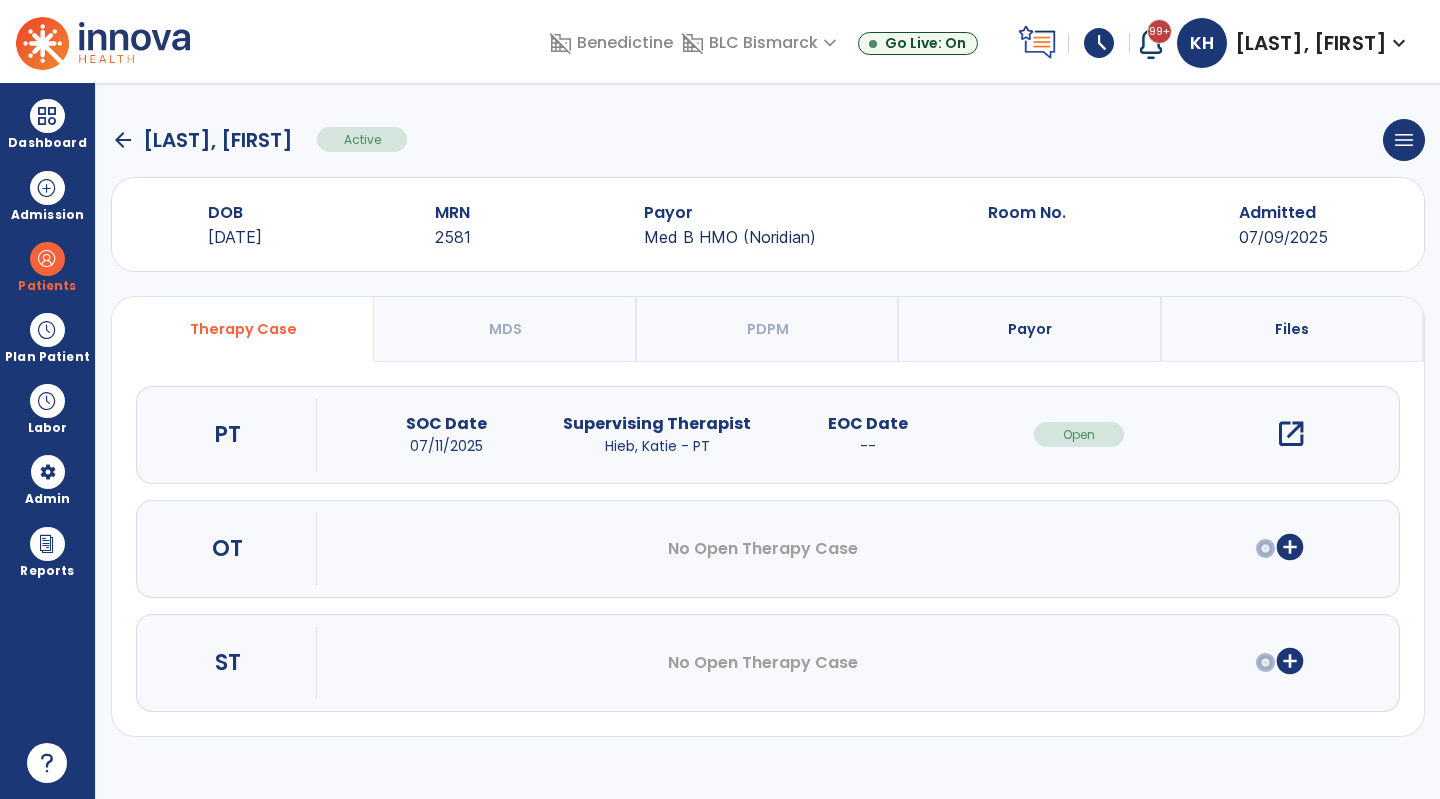 click on "arrow_back" 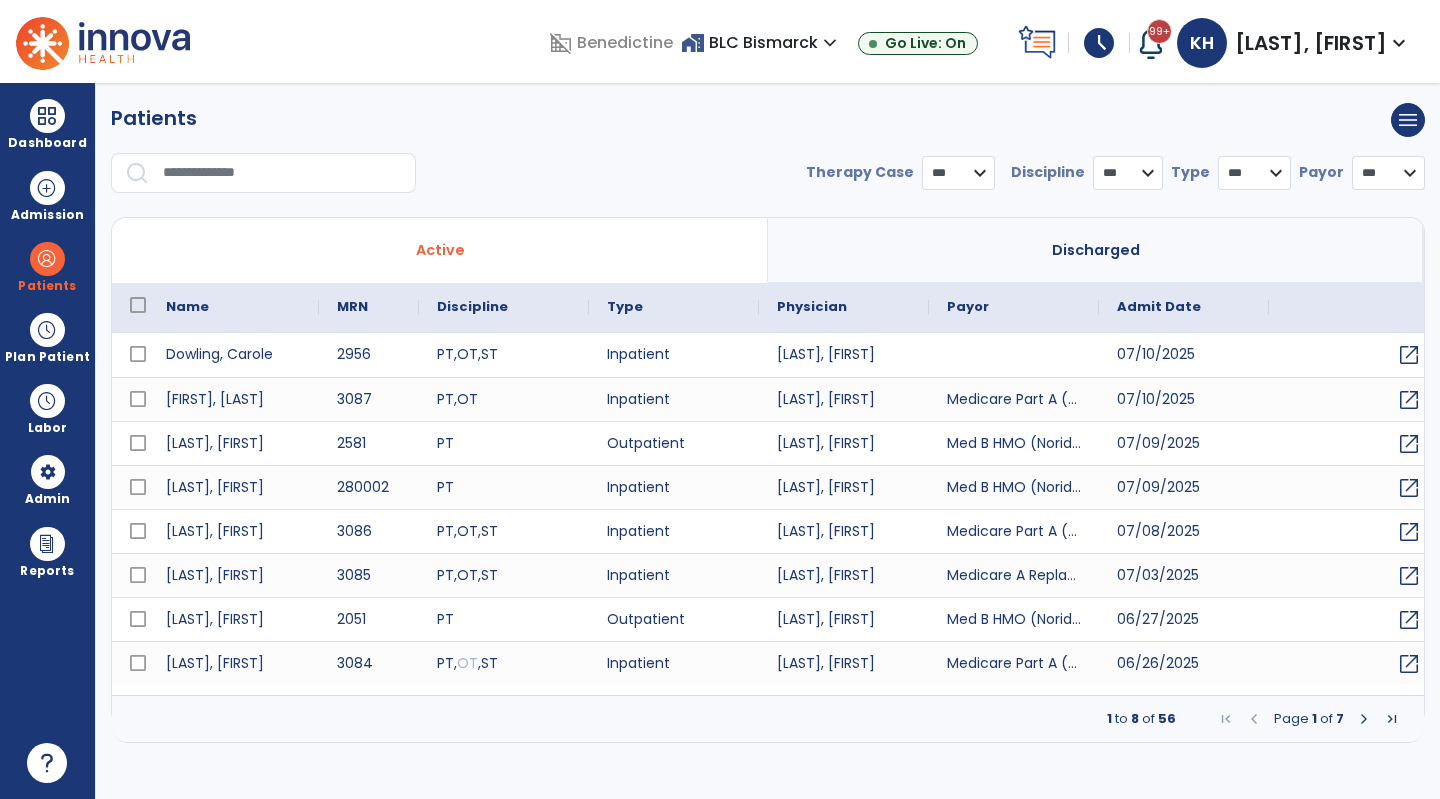 select on "***" 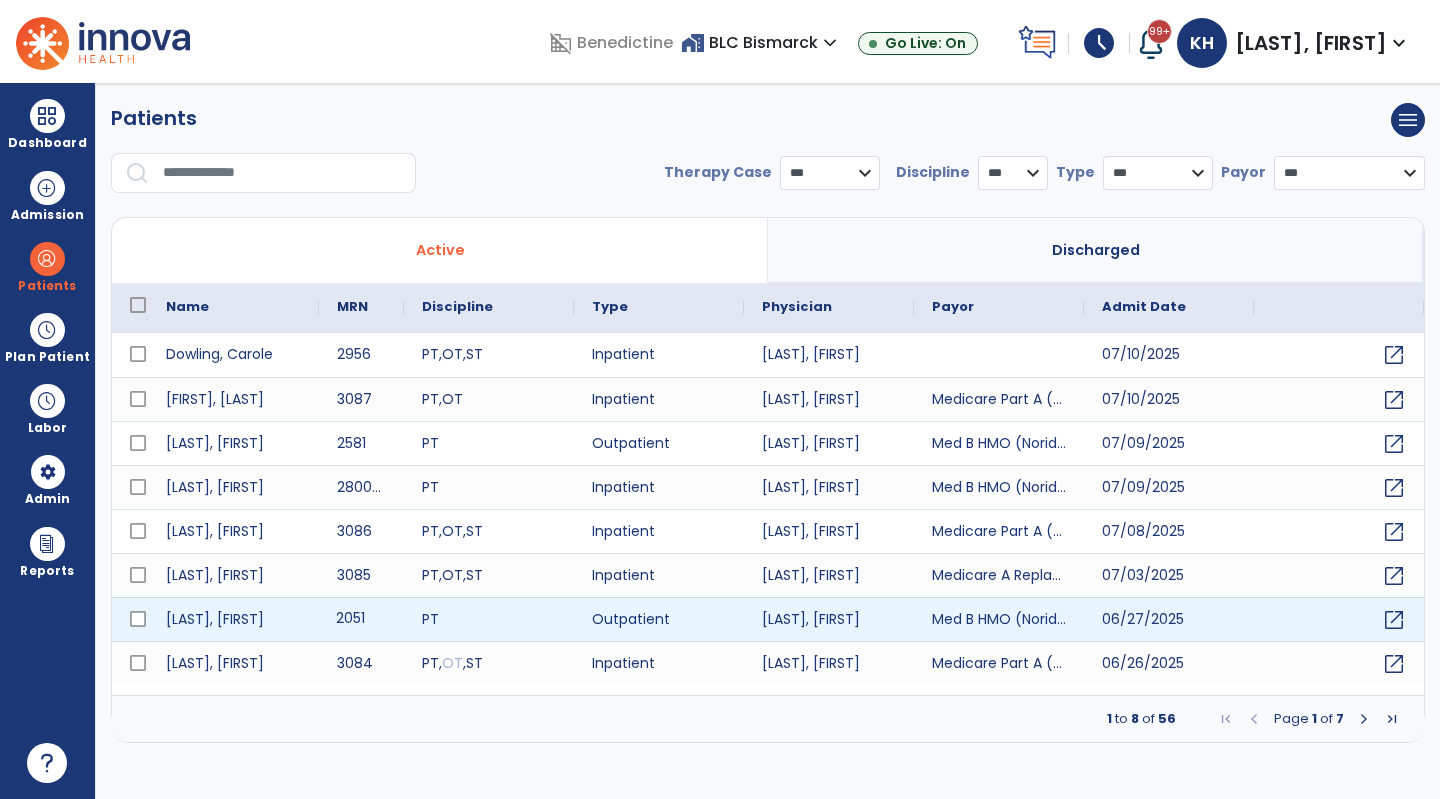 click on "2051" at bounding box center (361, 619) 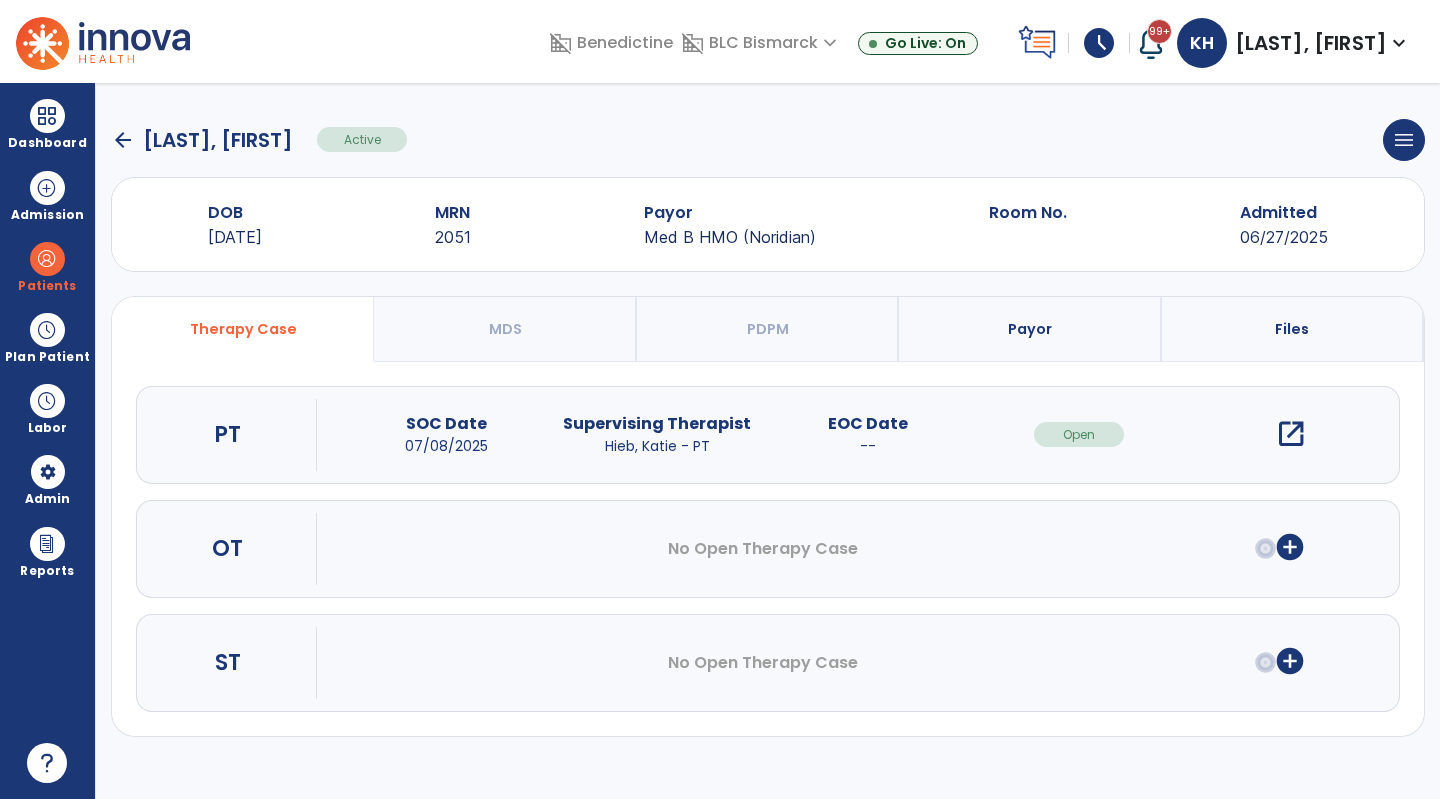 click on "Payor" at bounding box center (1030, 329) 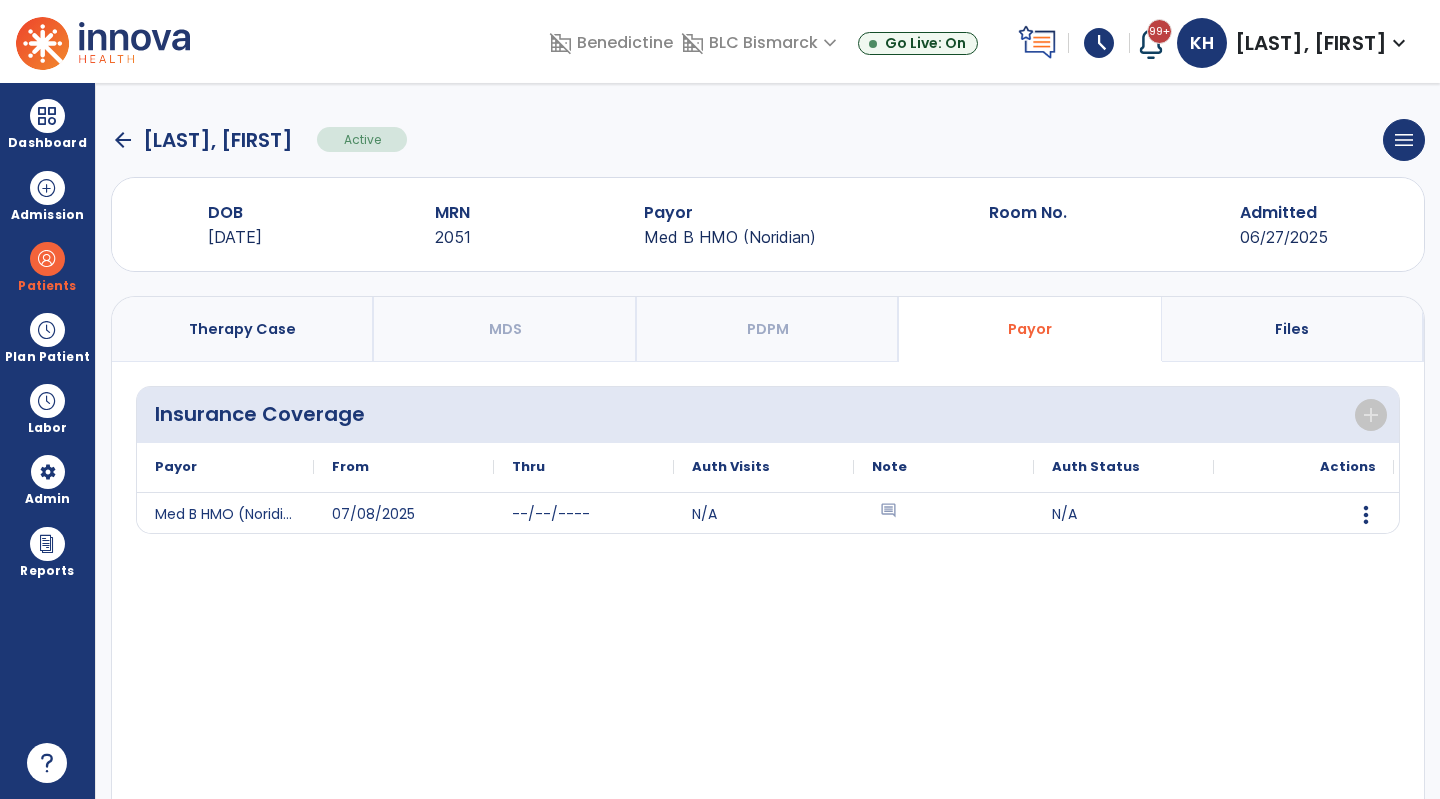 click on "Files" at bounding box center (1293, 329) 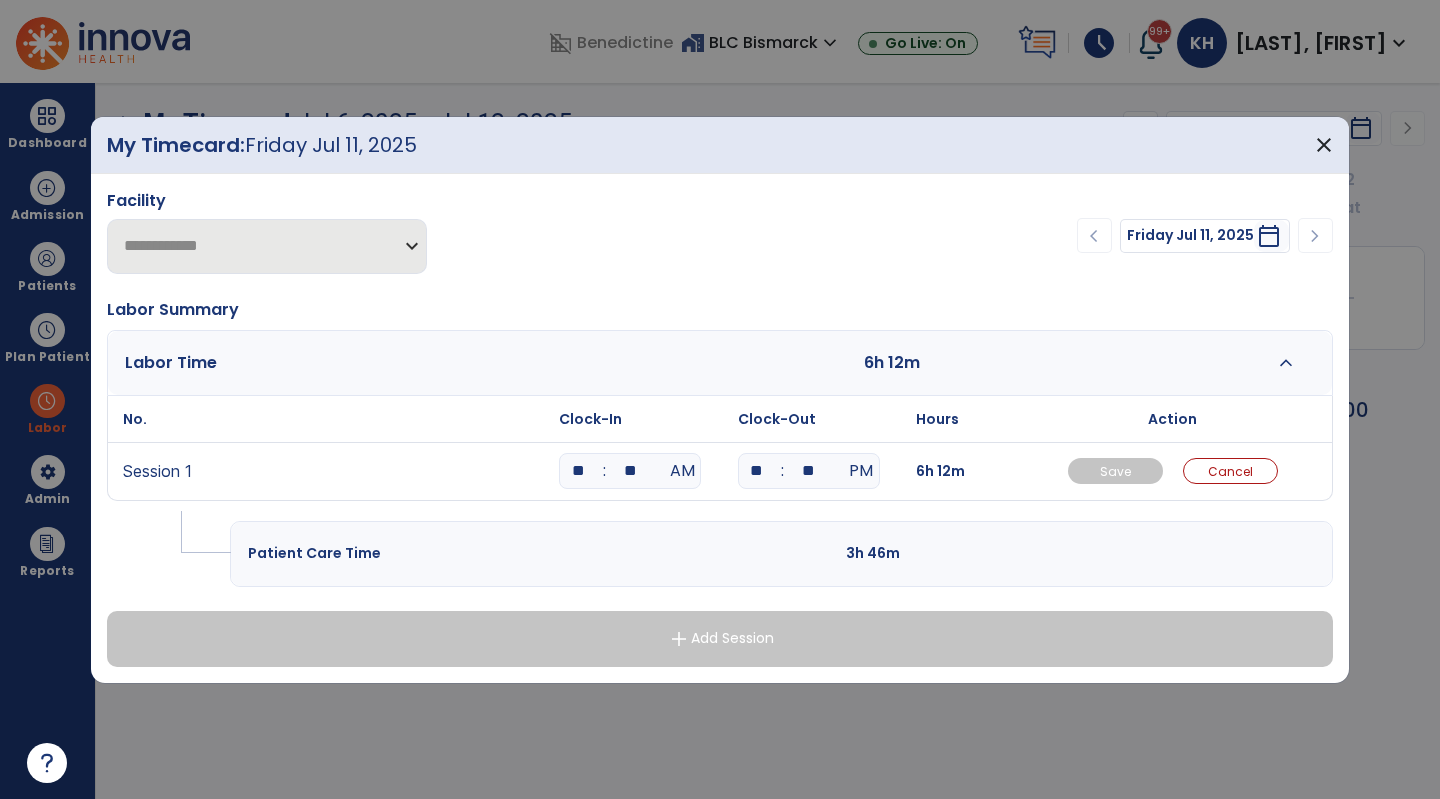click on "**********" at bounding box center (459, 232) 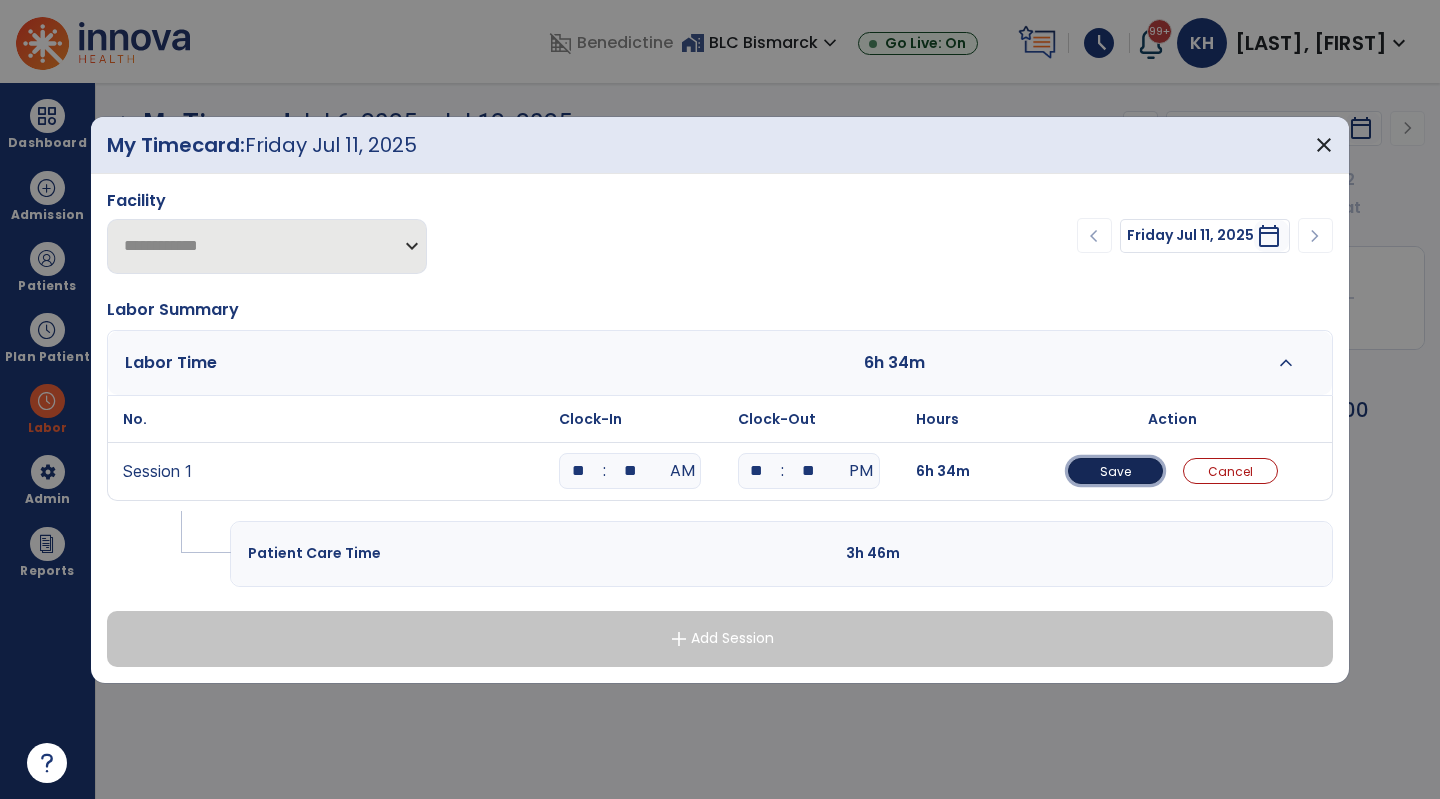 click on "Save" at bounding box center (1115, 471) 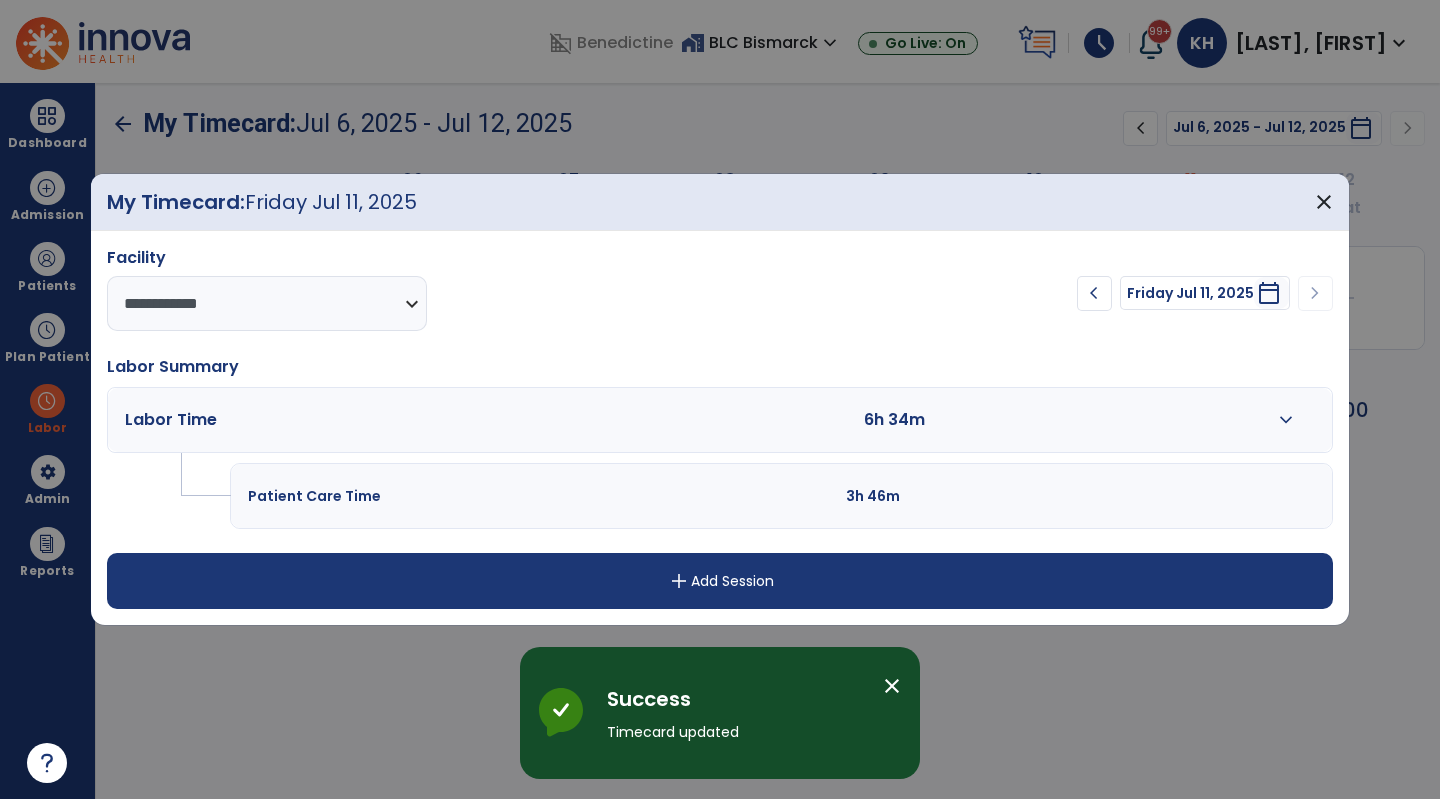 click at bounding box center (720, 399) 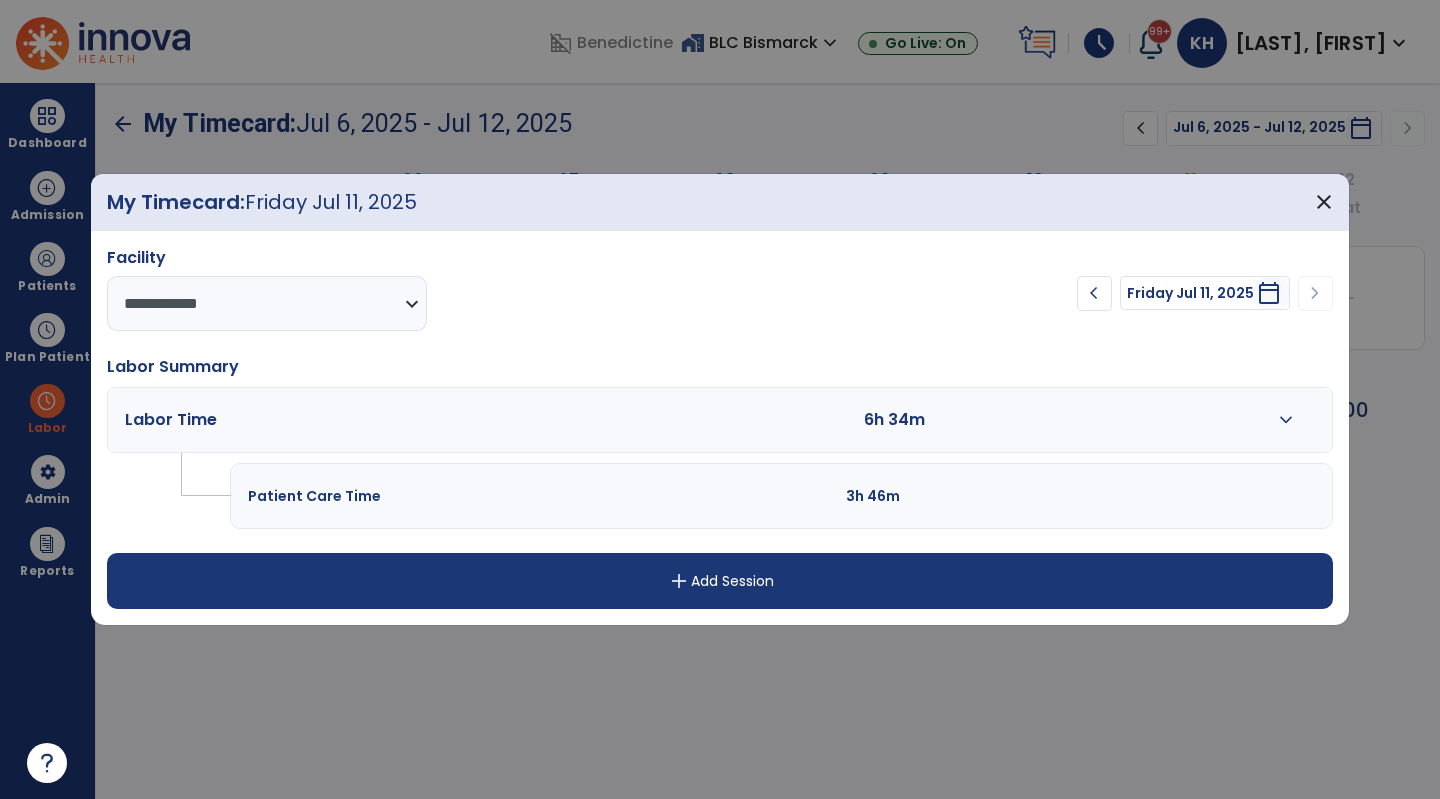 click at bounding box center (720, 399) 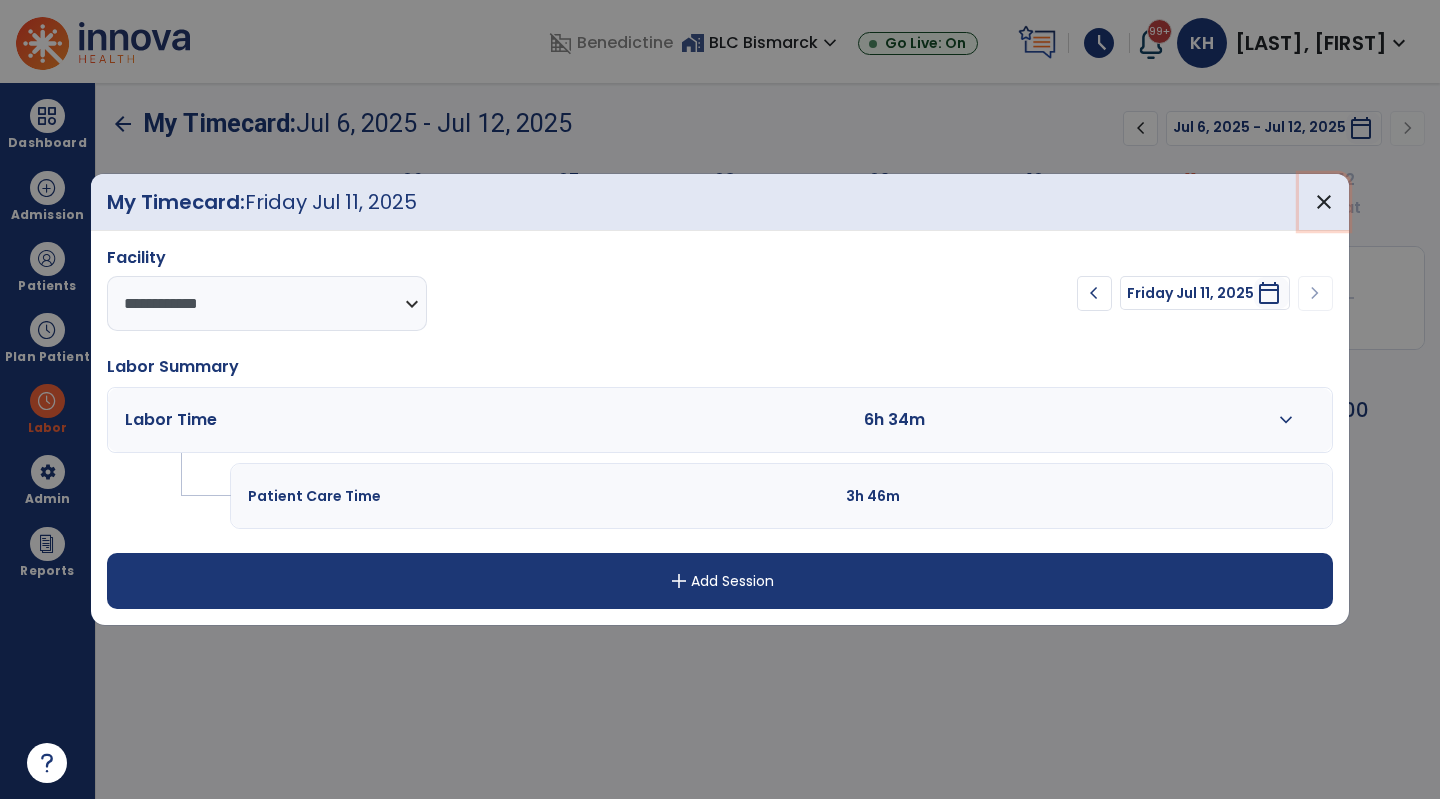 click on "close" at bounding box center [1324, 202] 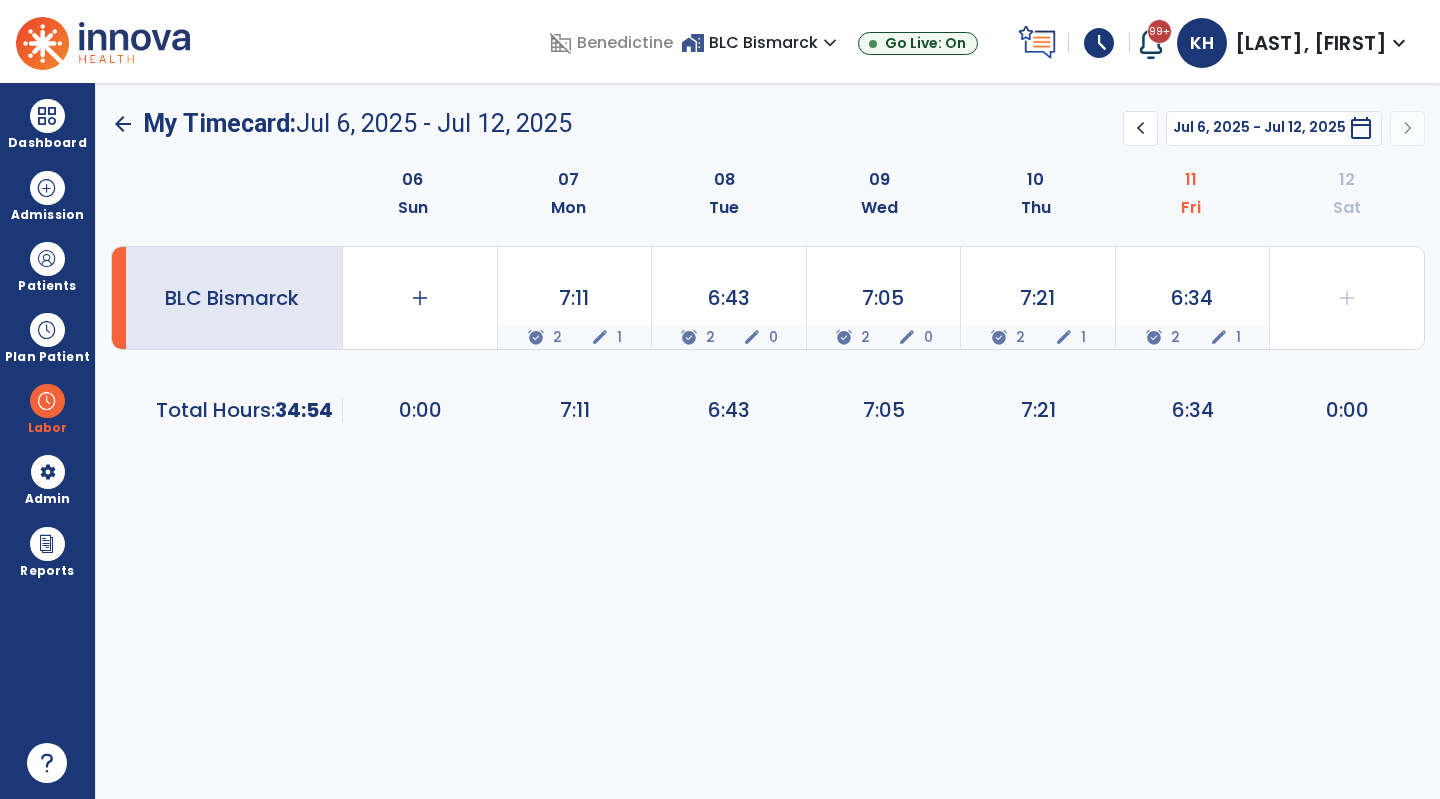 click at bounding box center (47, 116) 